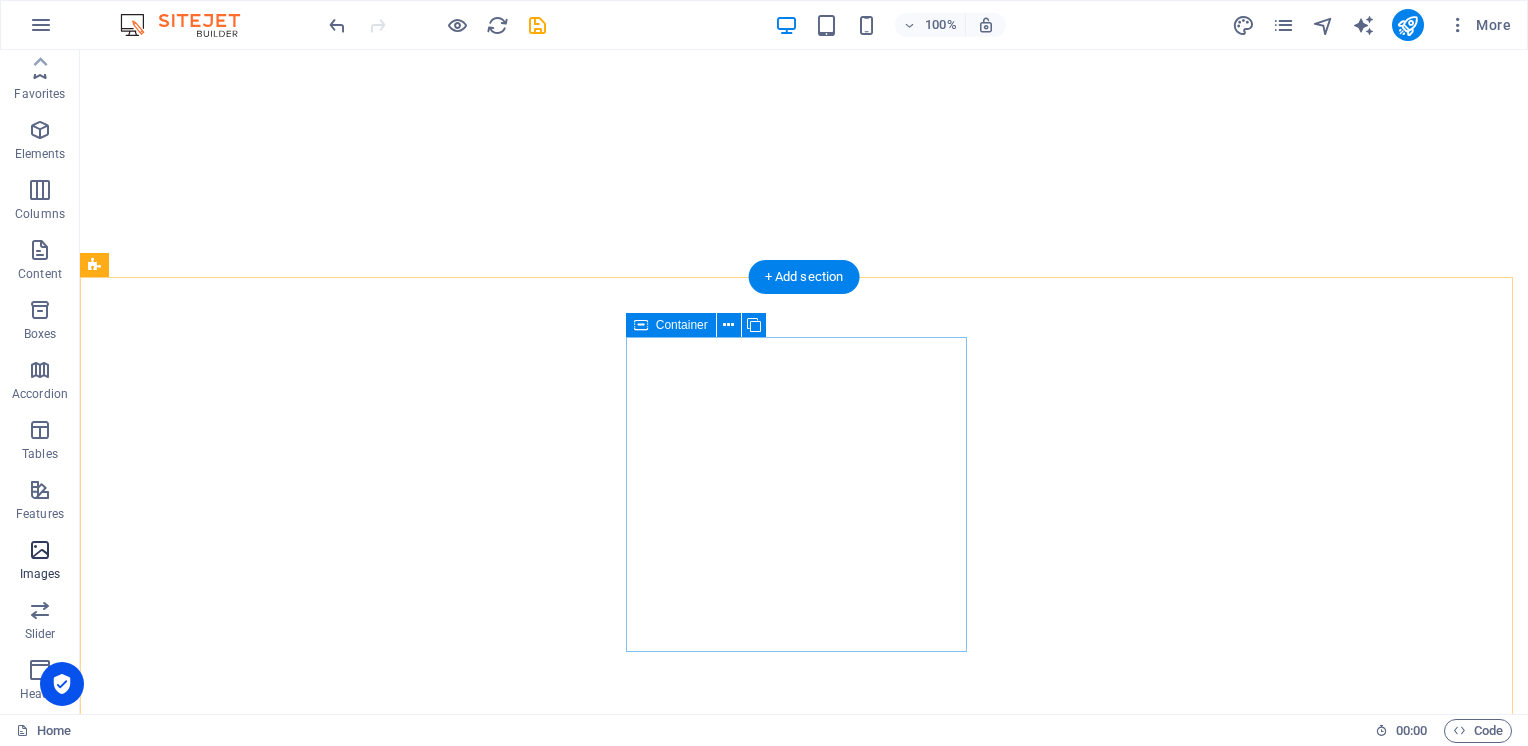 scroll, scrollTop: 0, scrollLeft: 0, axis: both 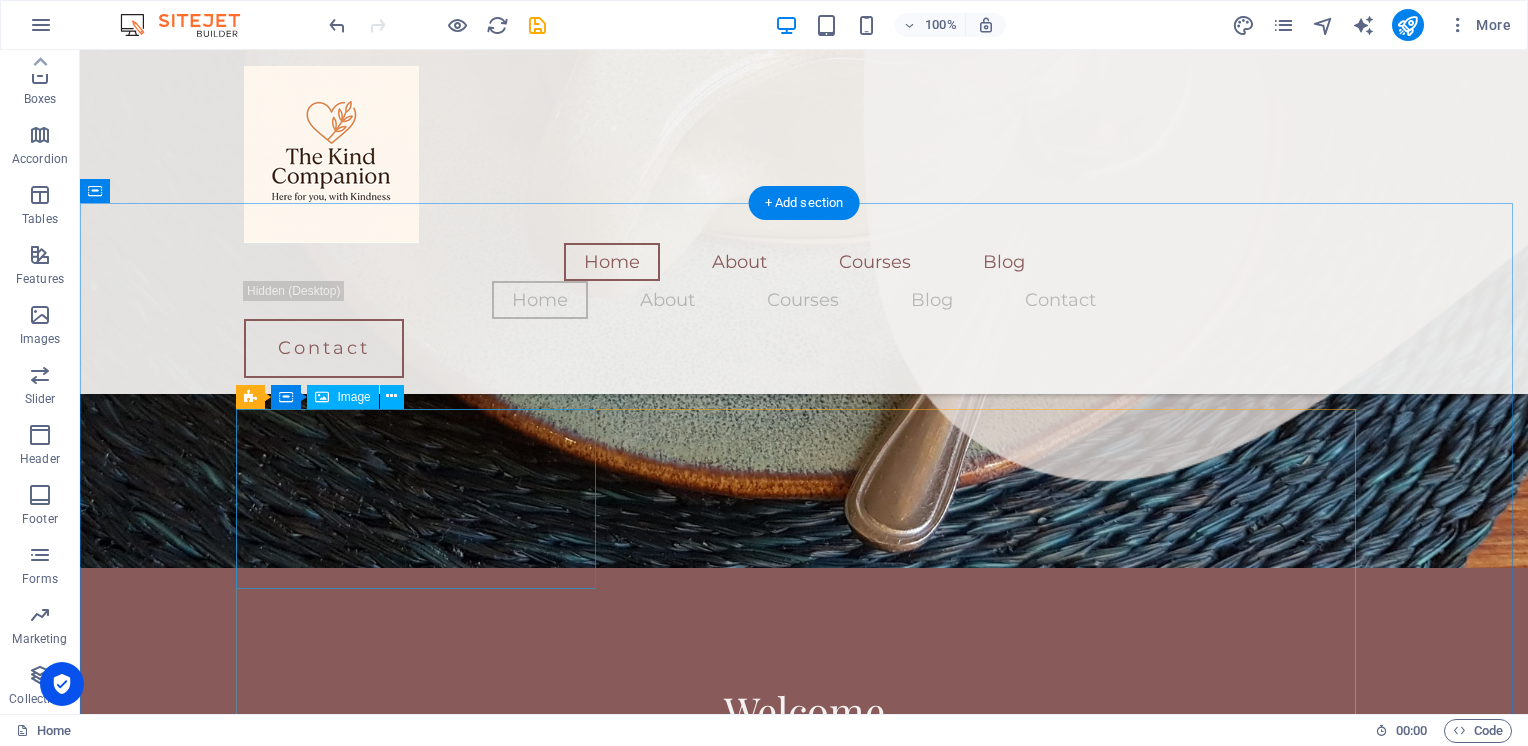 click at bounding box center (424, 864) 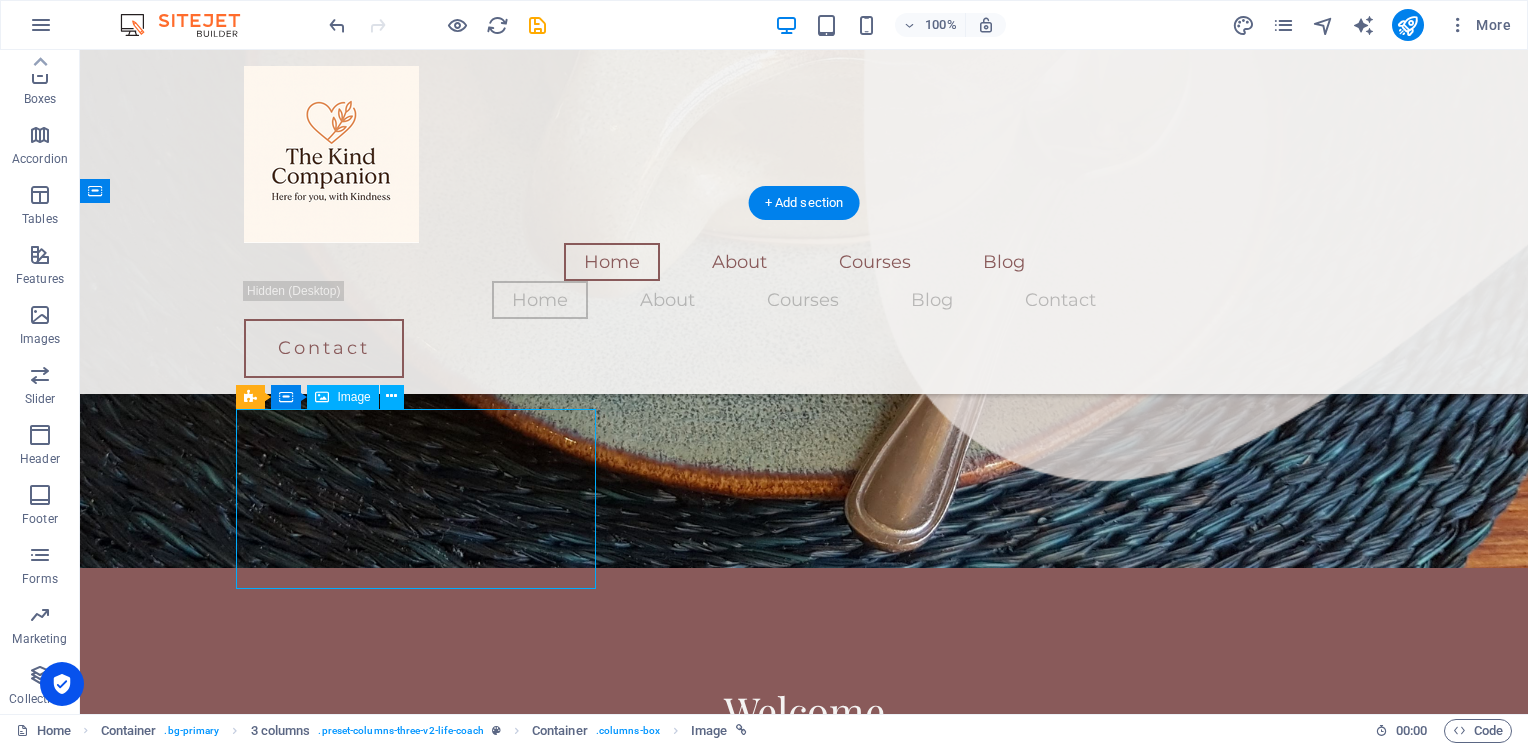 click at bounding box center [424, 864] 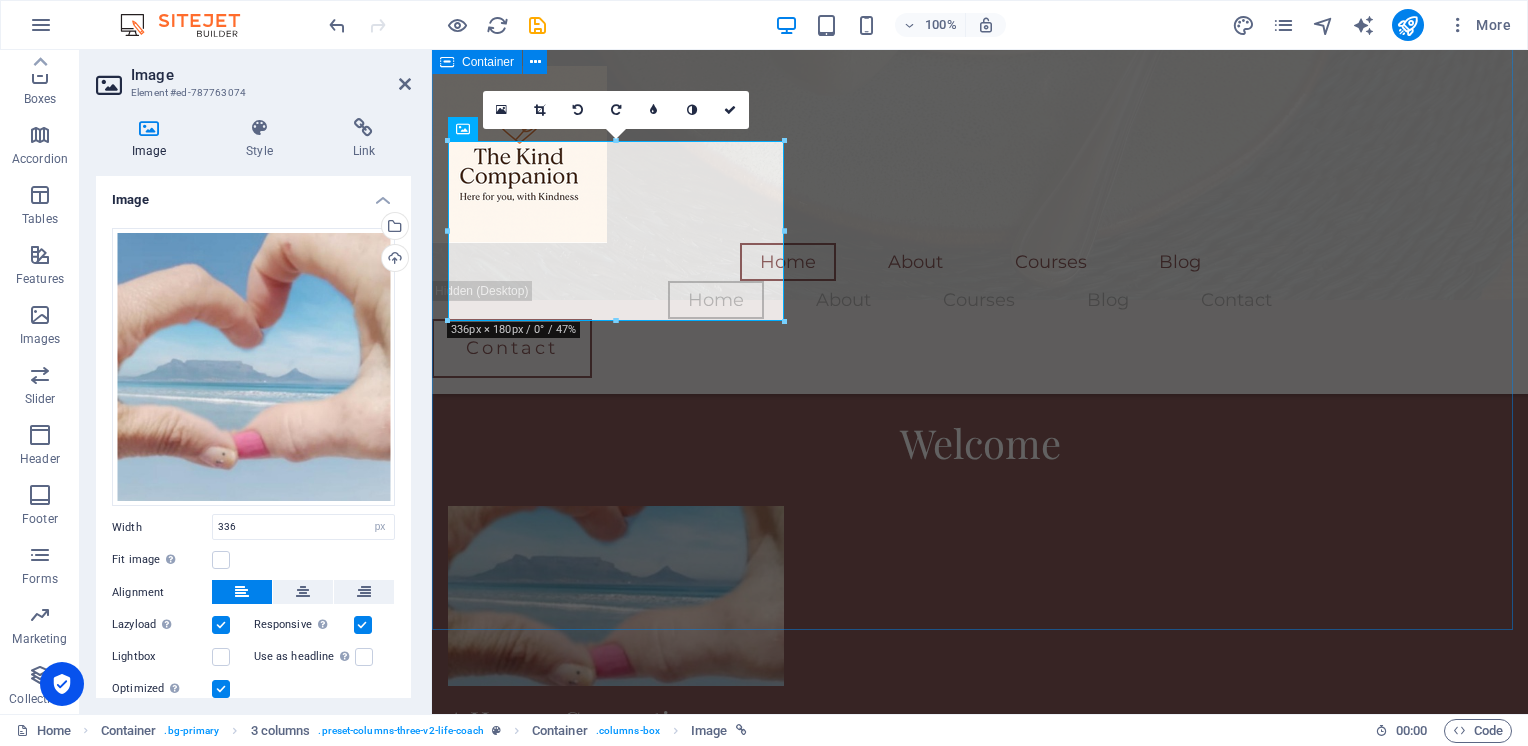 scroll, scrollTop: 2028, scrollLeft: 0, axis: vertical 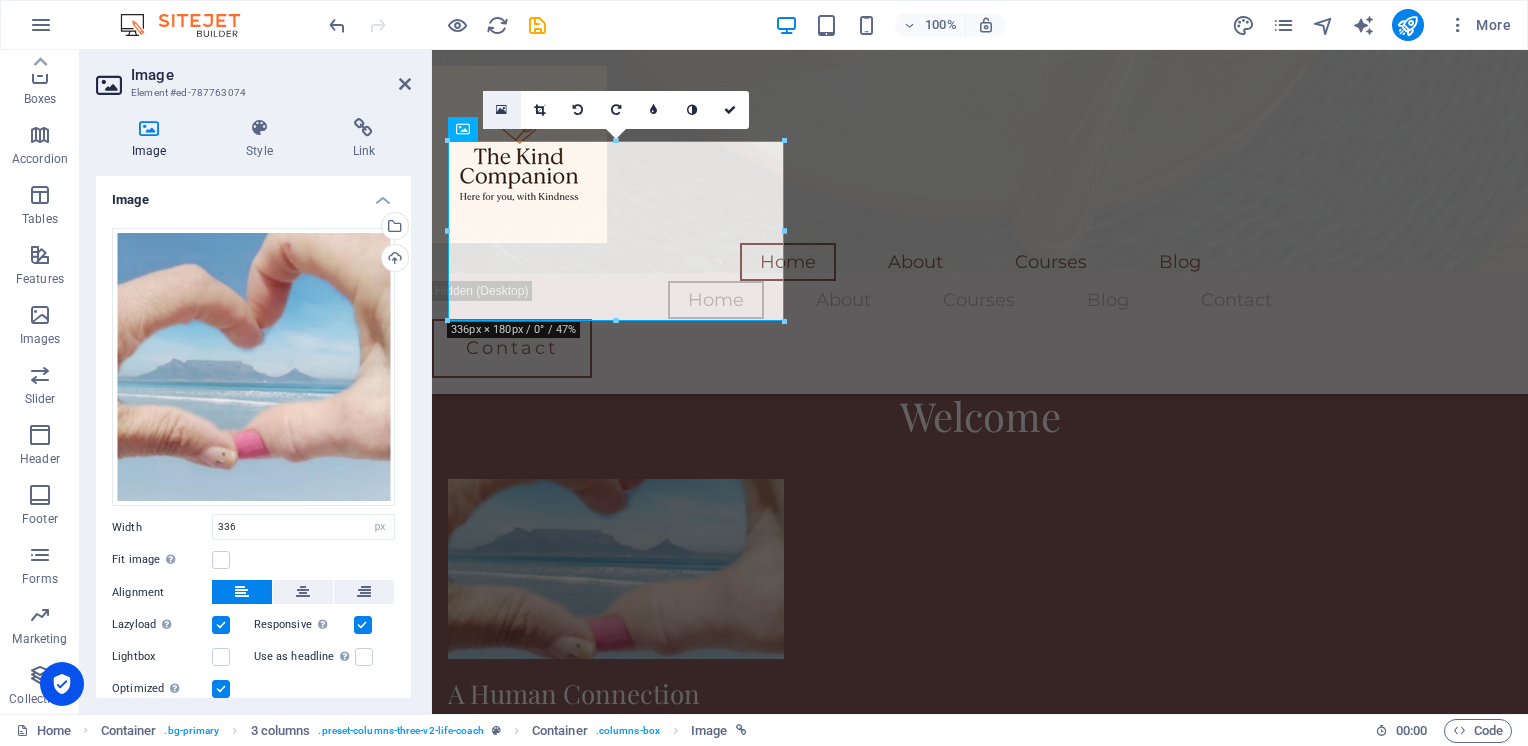 click at bounding box center (501, 110) 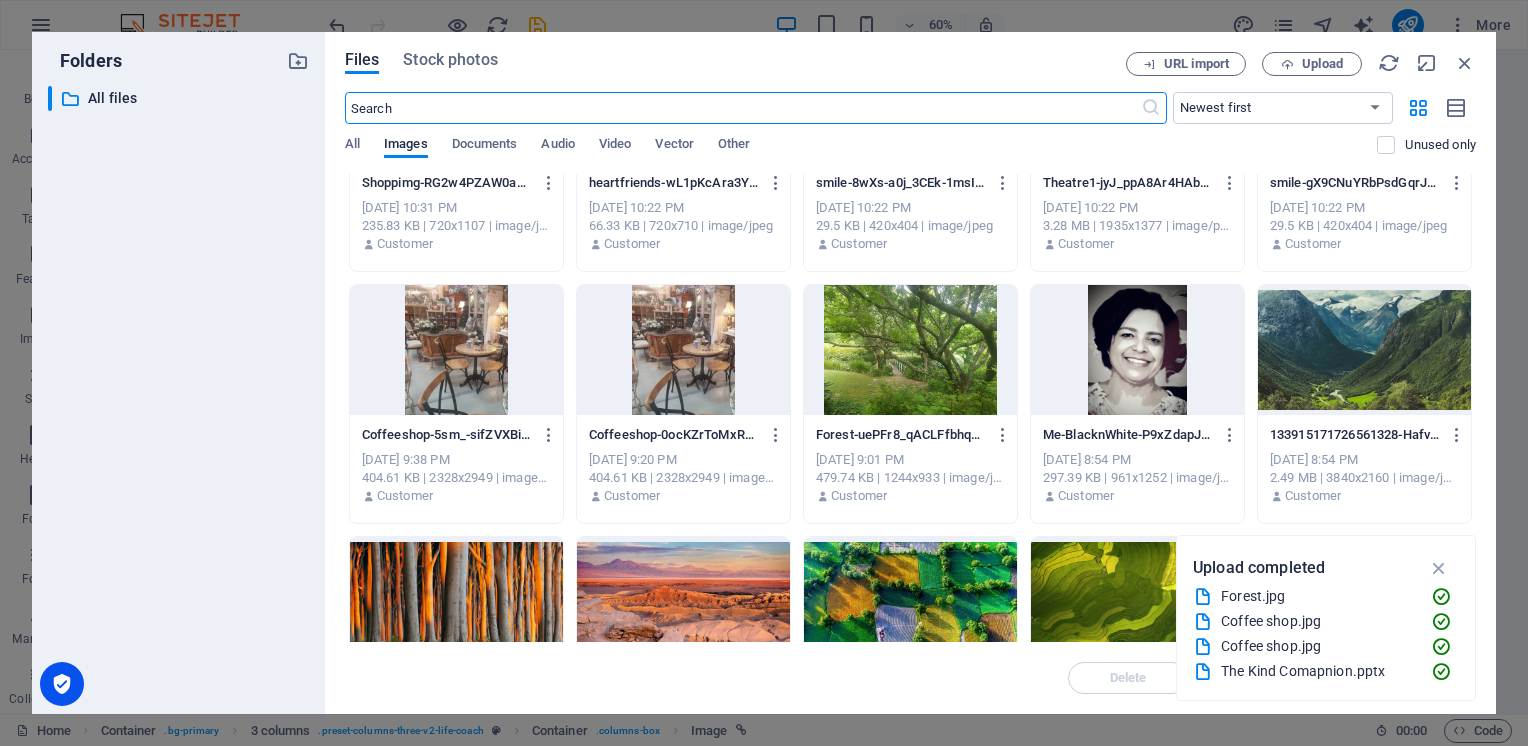 scroll, scrollTop: 183, scrollLeft: 0, axis: vertical 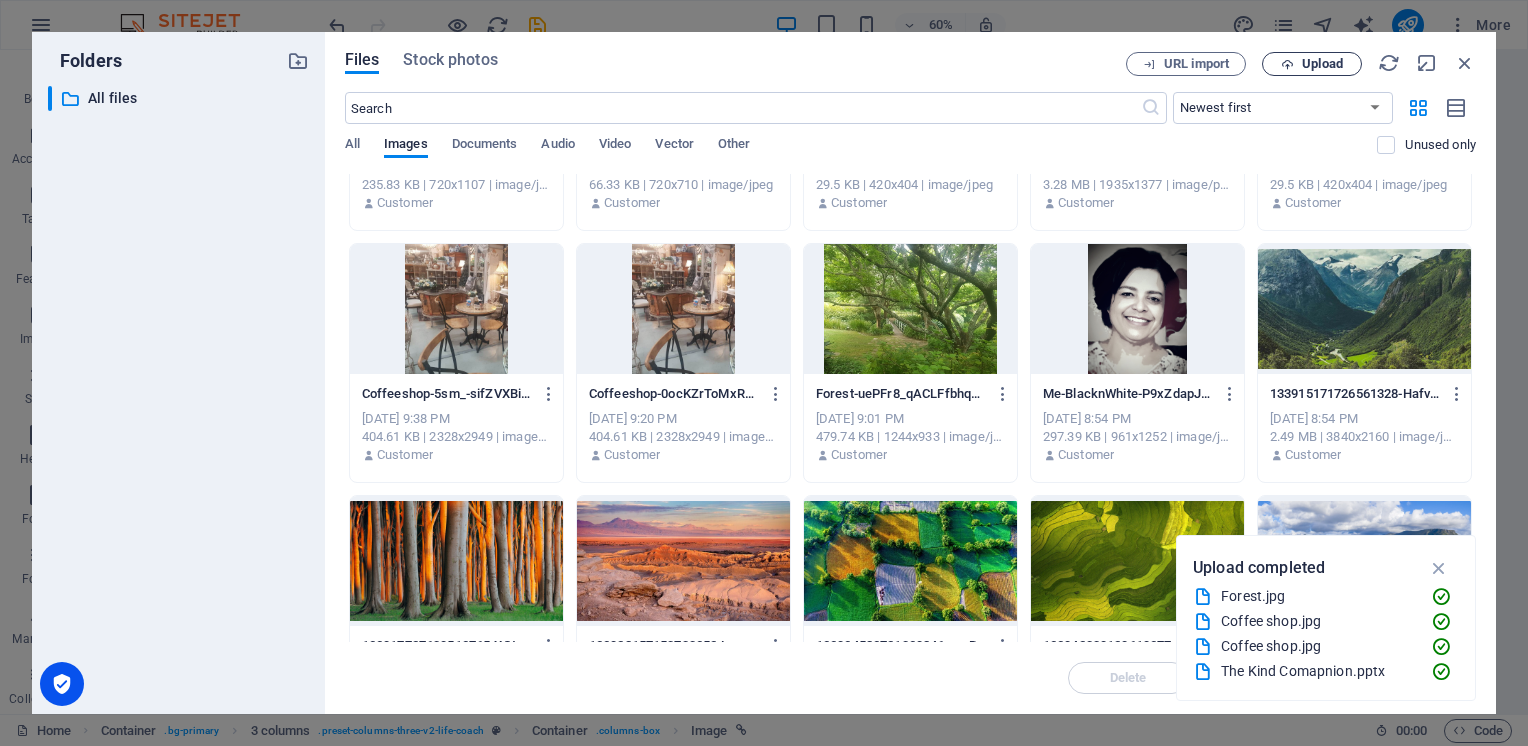 click on "Upload" at bounding box center (1322, 64) 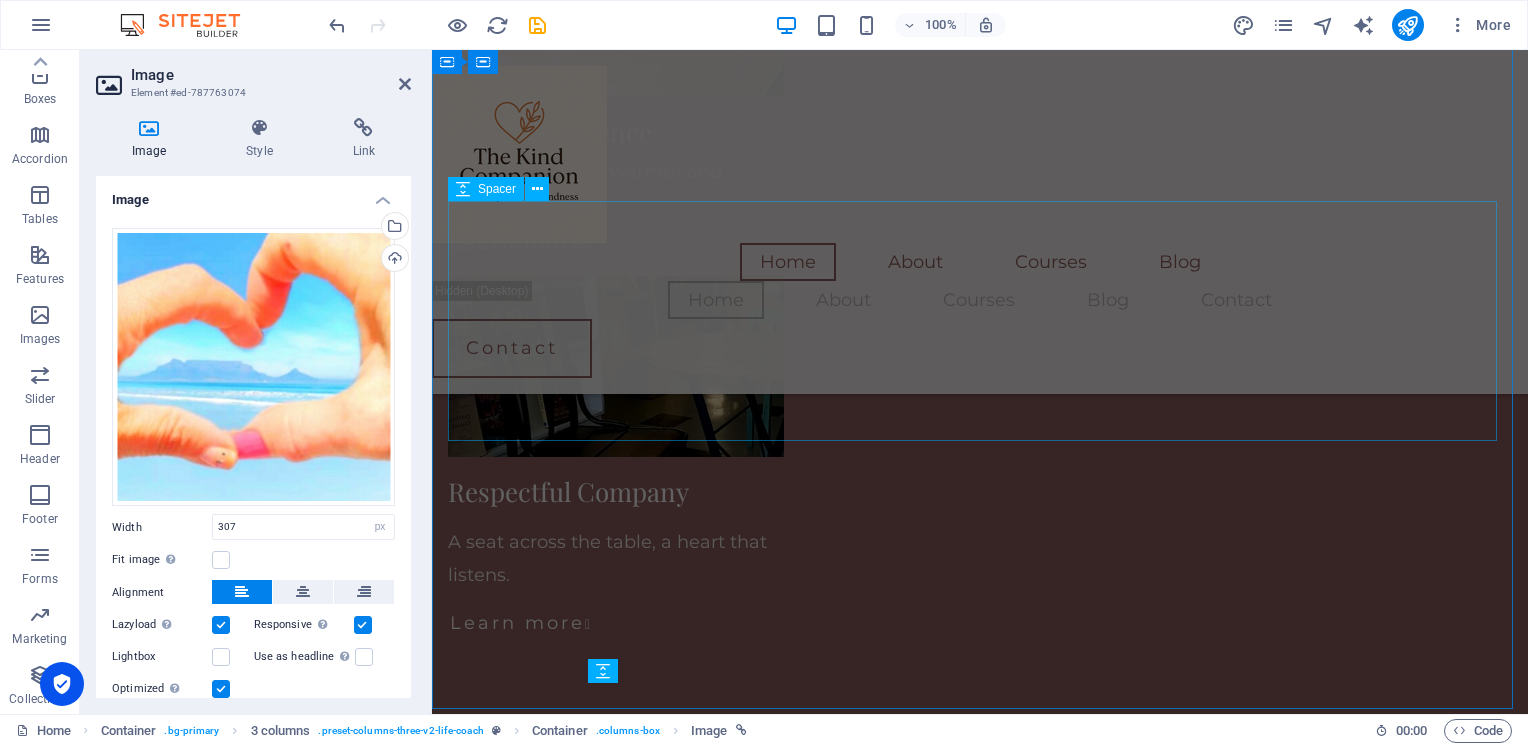 scroll, scrollTop: 2952, scrollLeft: 0, axis: vertical 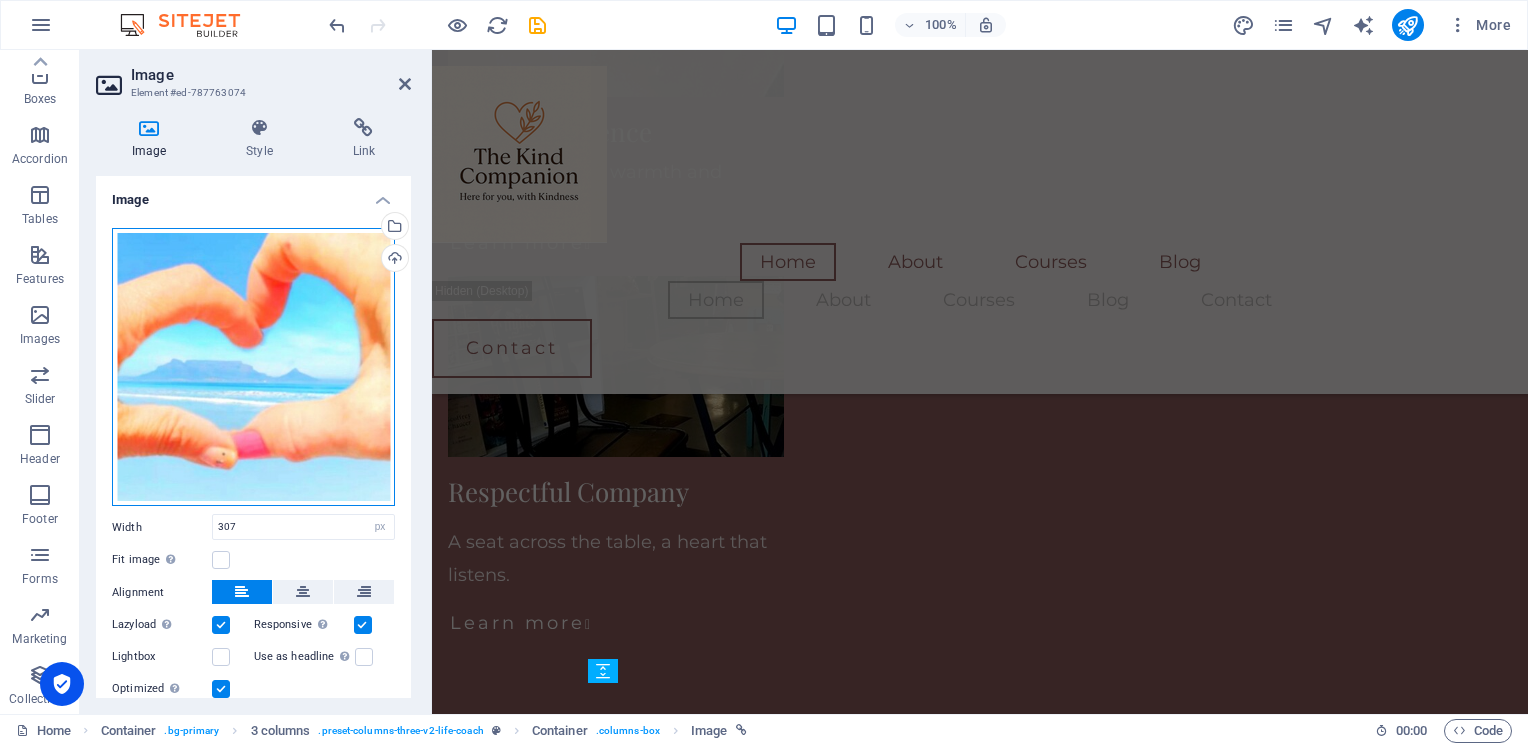 click on "Drag files here, click to choose files or select files from Files or our free stock photos & videos" at bounding box center (253, 367) 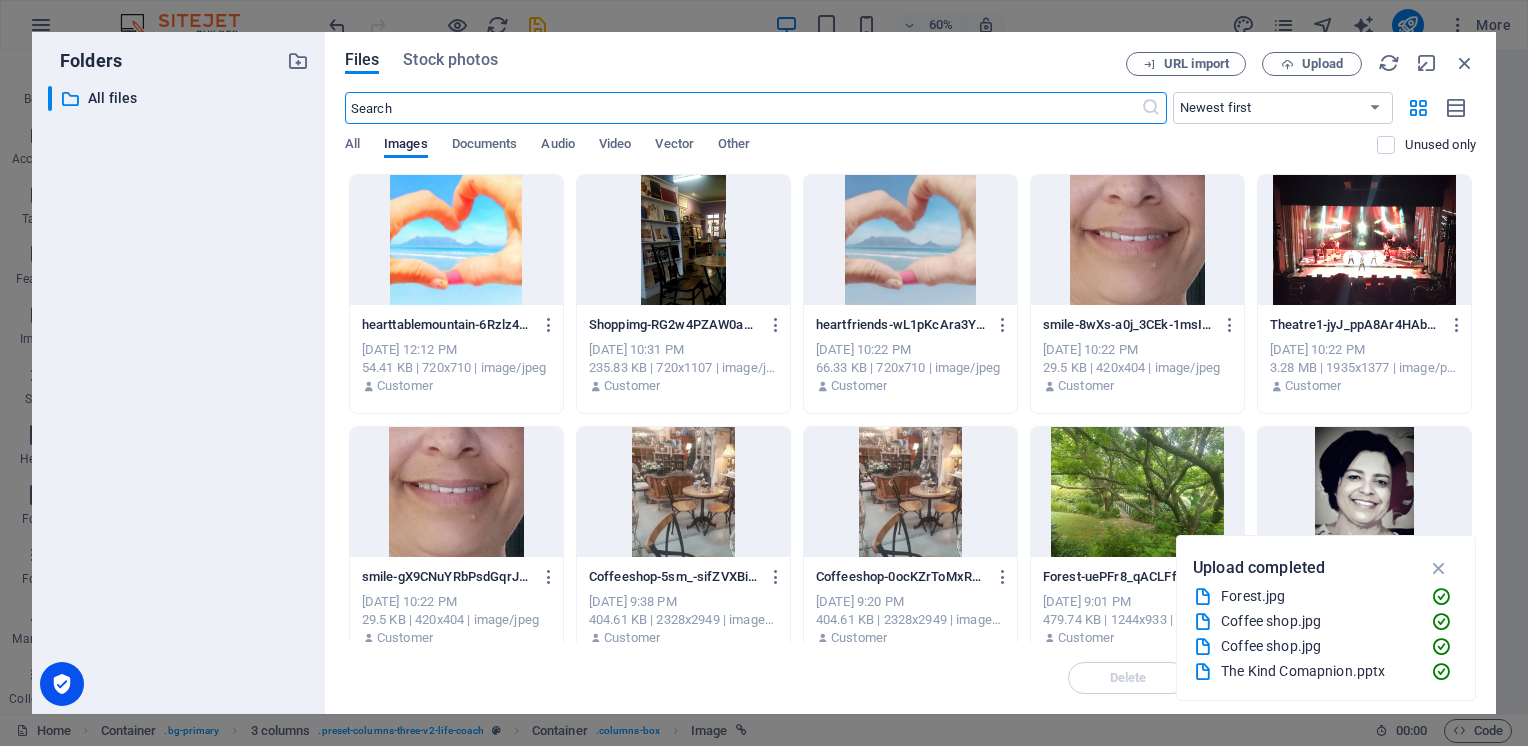 scroll, scrollTop: 1582, scrollLeft: 0, axis: vertical 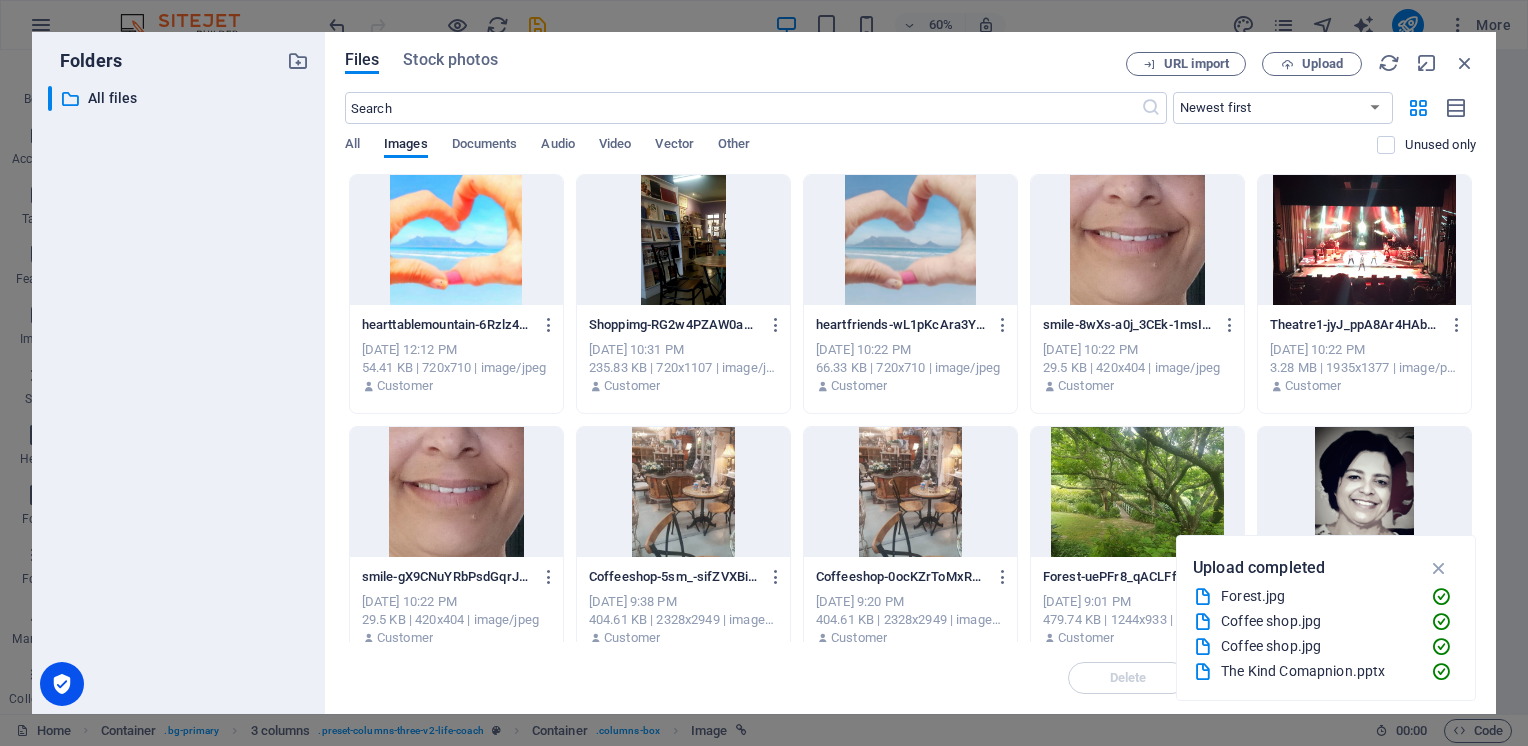 click at bounding box center (456, 240) 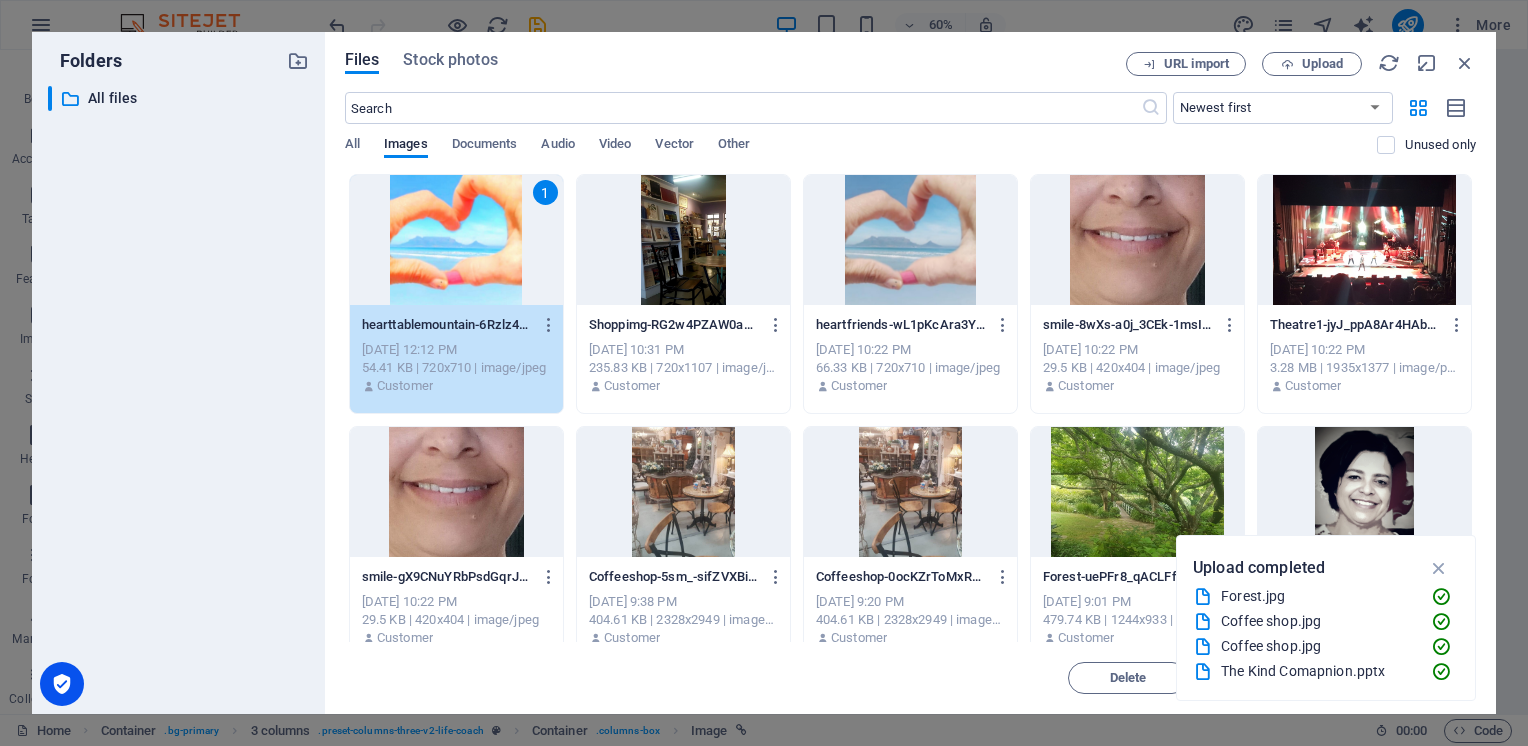 click on "1" at bounding box center (456, 240) 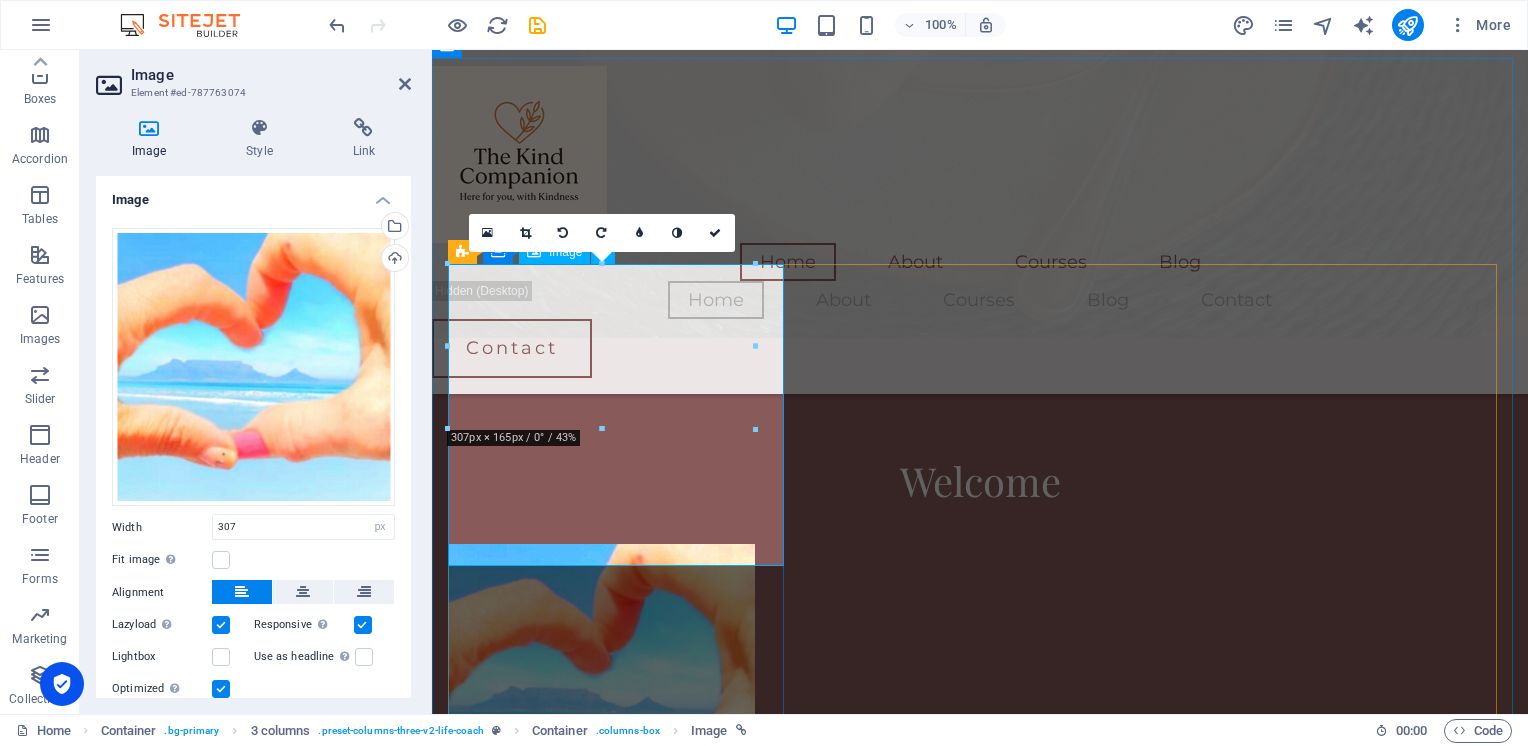 scroll, scrollTop: 1965, scrollLeft: 0, axis: vertical 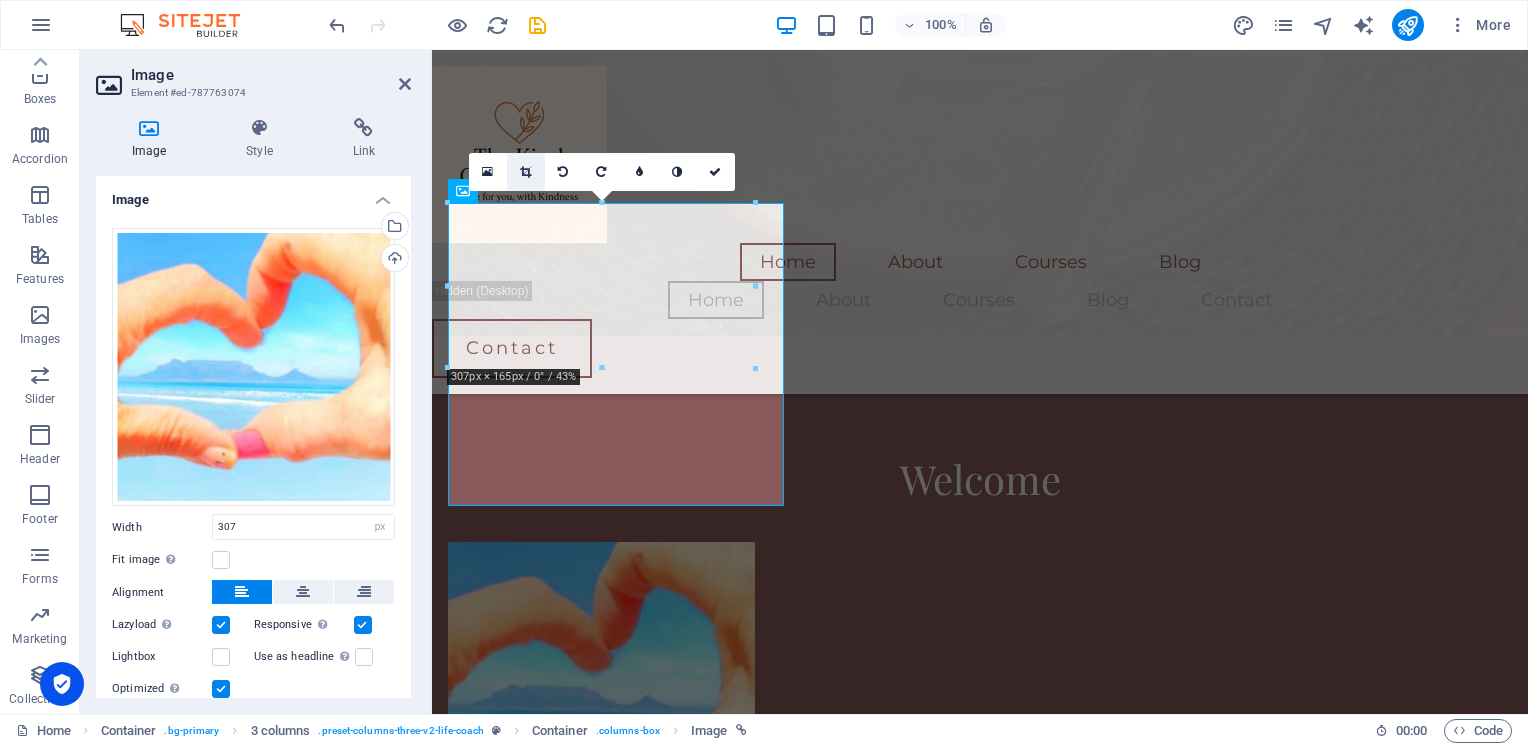 click at bounding box center (525, 172) 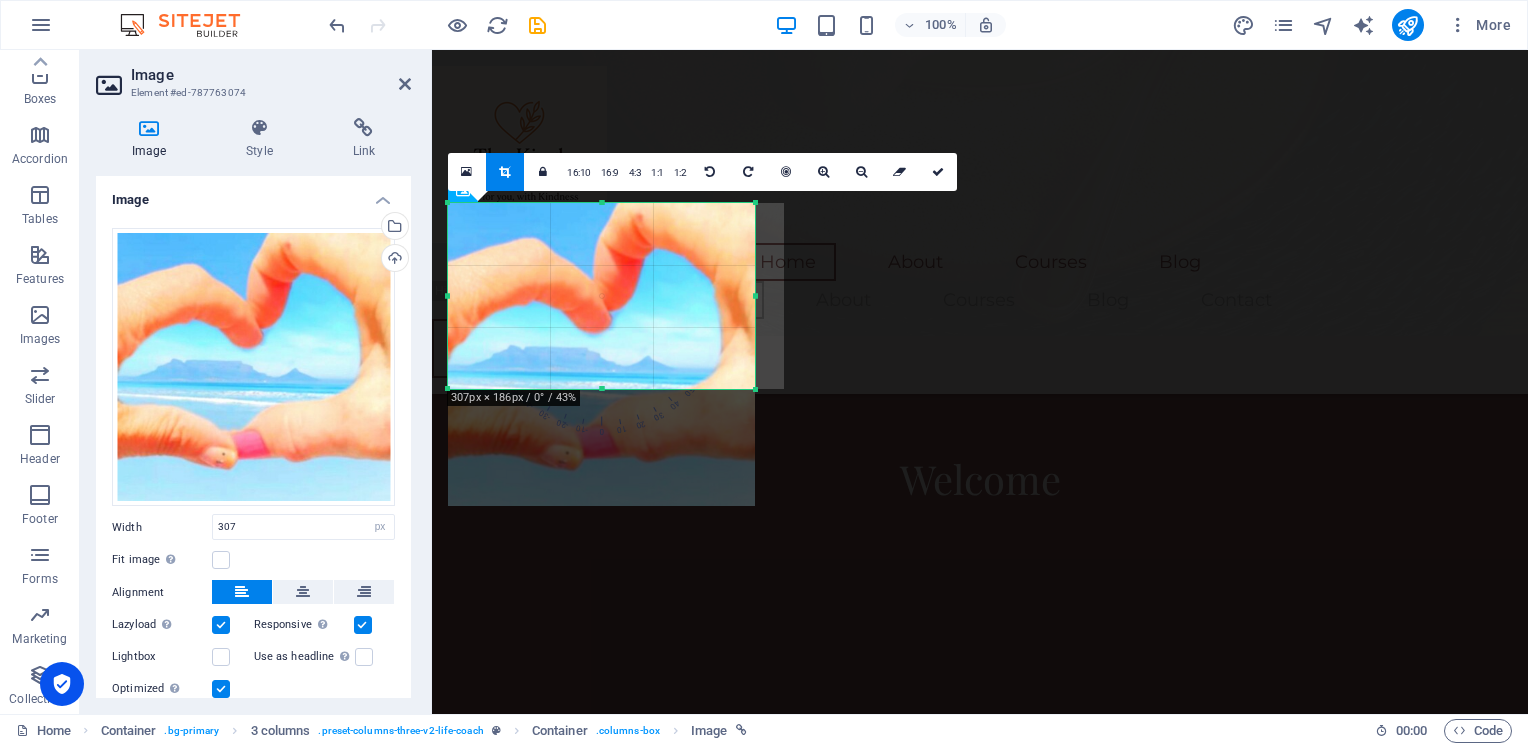 drag, startPoint x: 602, startPoint y: 503, endPoint x: 620, endPoint y: 386, distance: 118.37652 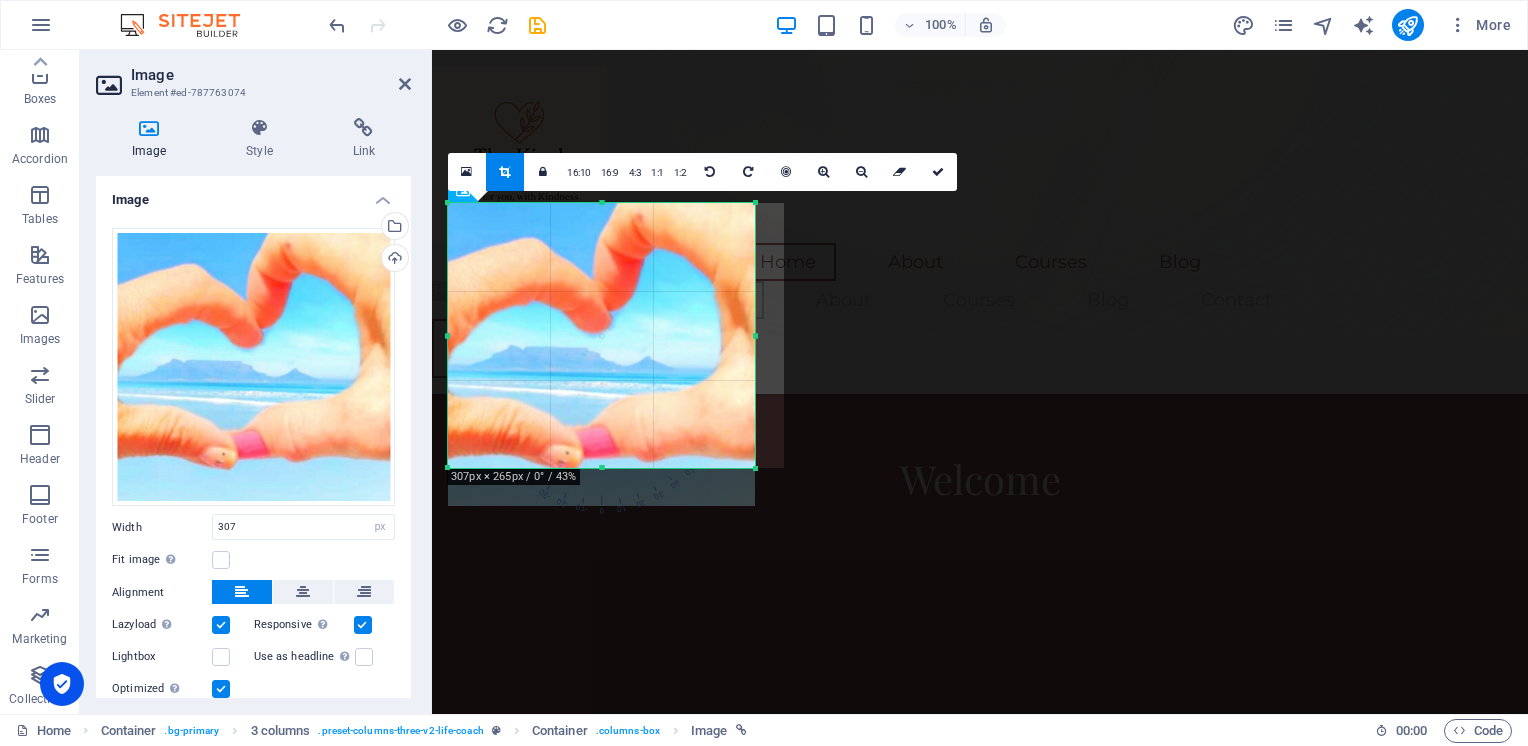 drag, startPoint x: 604, startPoint y: 387, endPoint x: 622, endPoint y: 466, distance: 81.02469 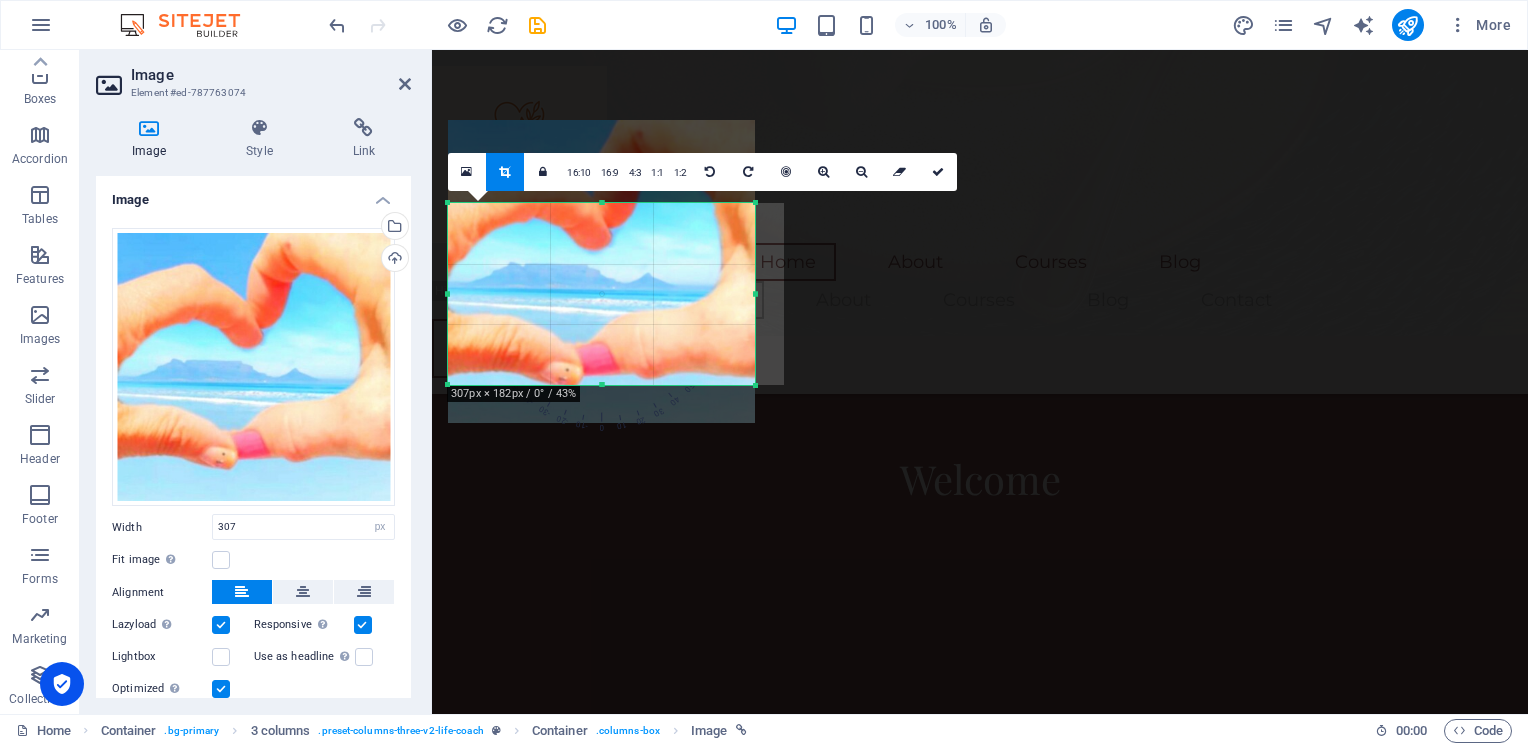 drag, startPoint x: 600, startPoint y: 201, endPoint x: 617, endPoint y: 283, distance: 83.74366 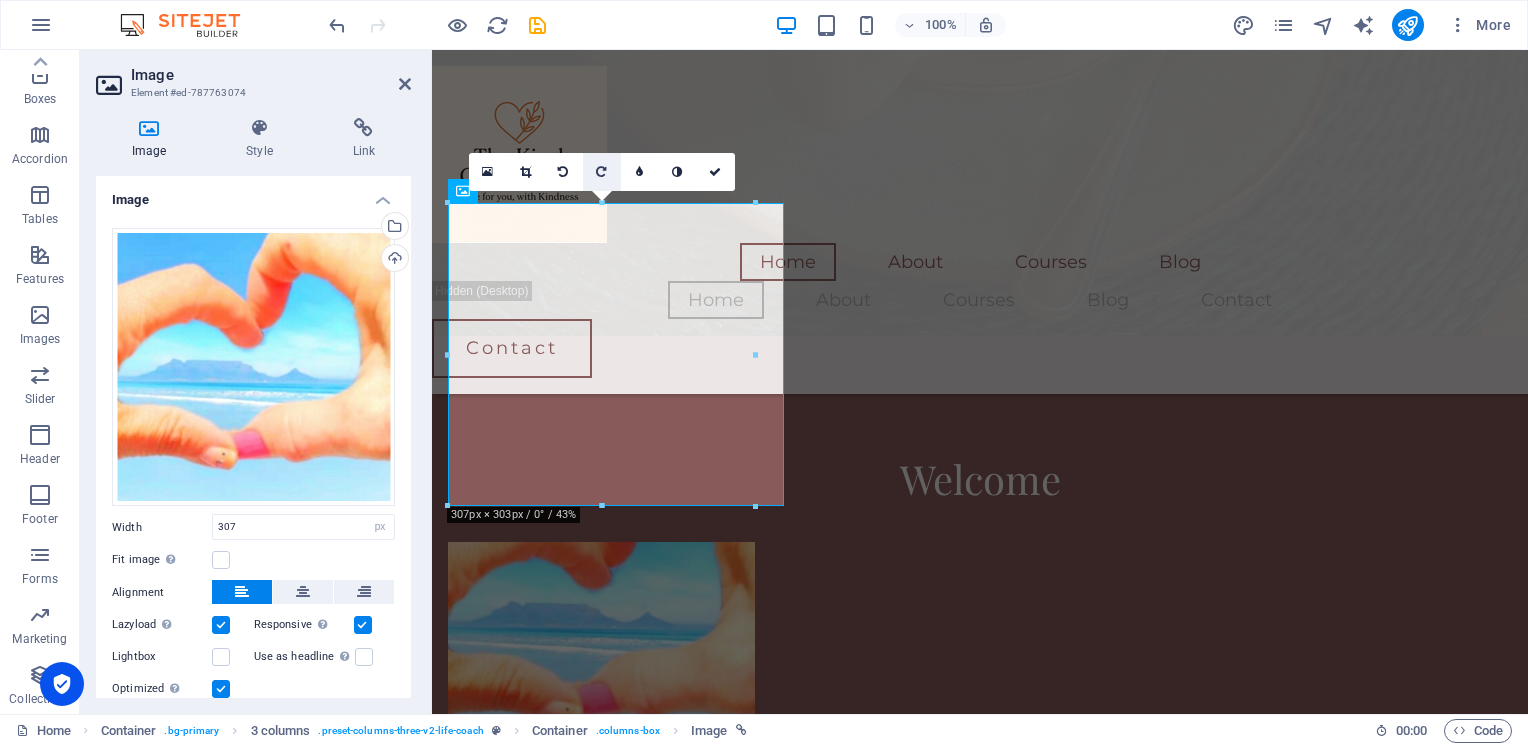 click at bounding box center [601, 172] 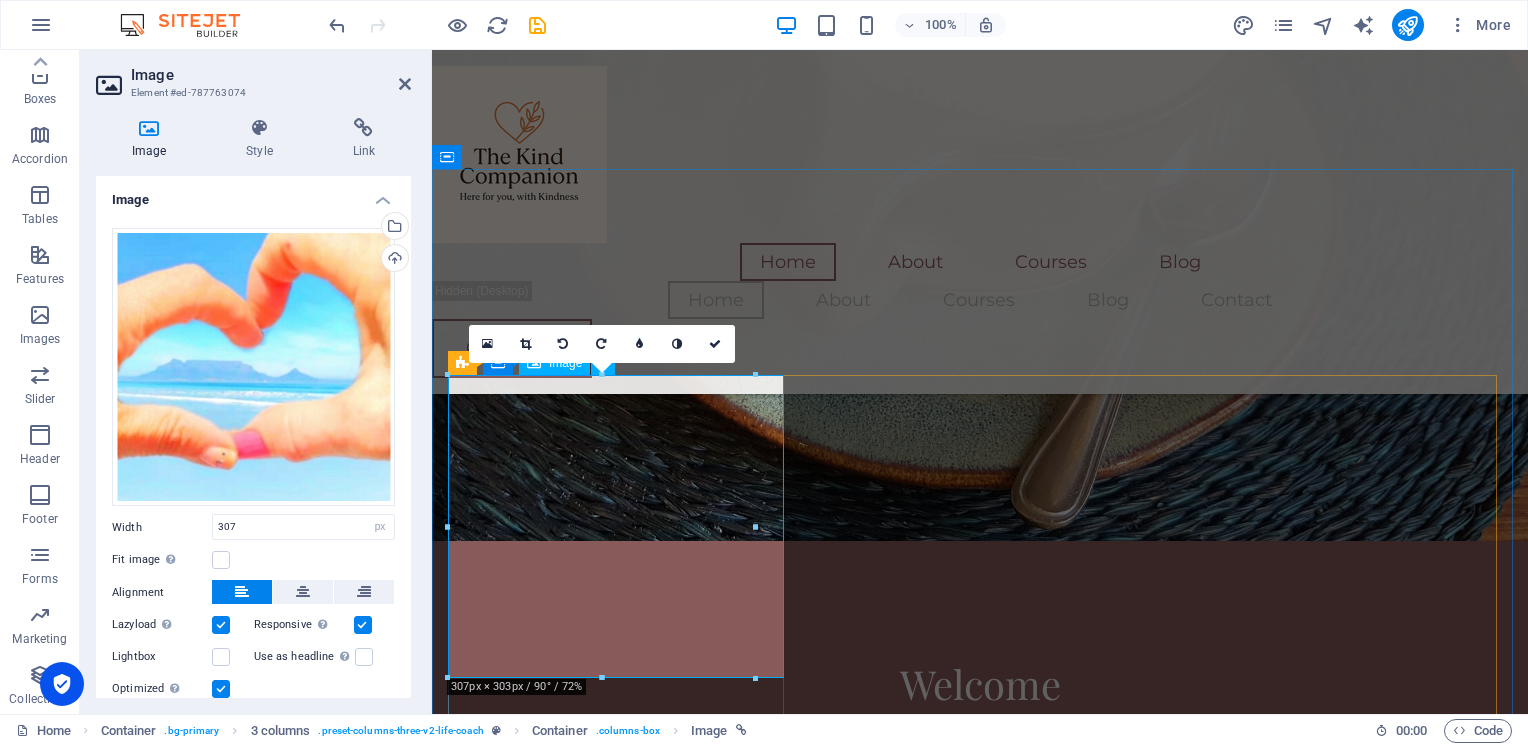 scroll, scrollTop: 1740, scrollLeft: 0, axis: vertical 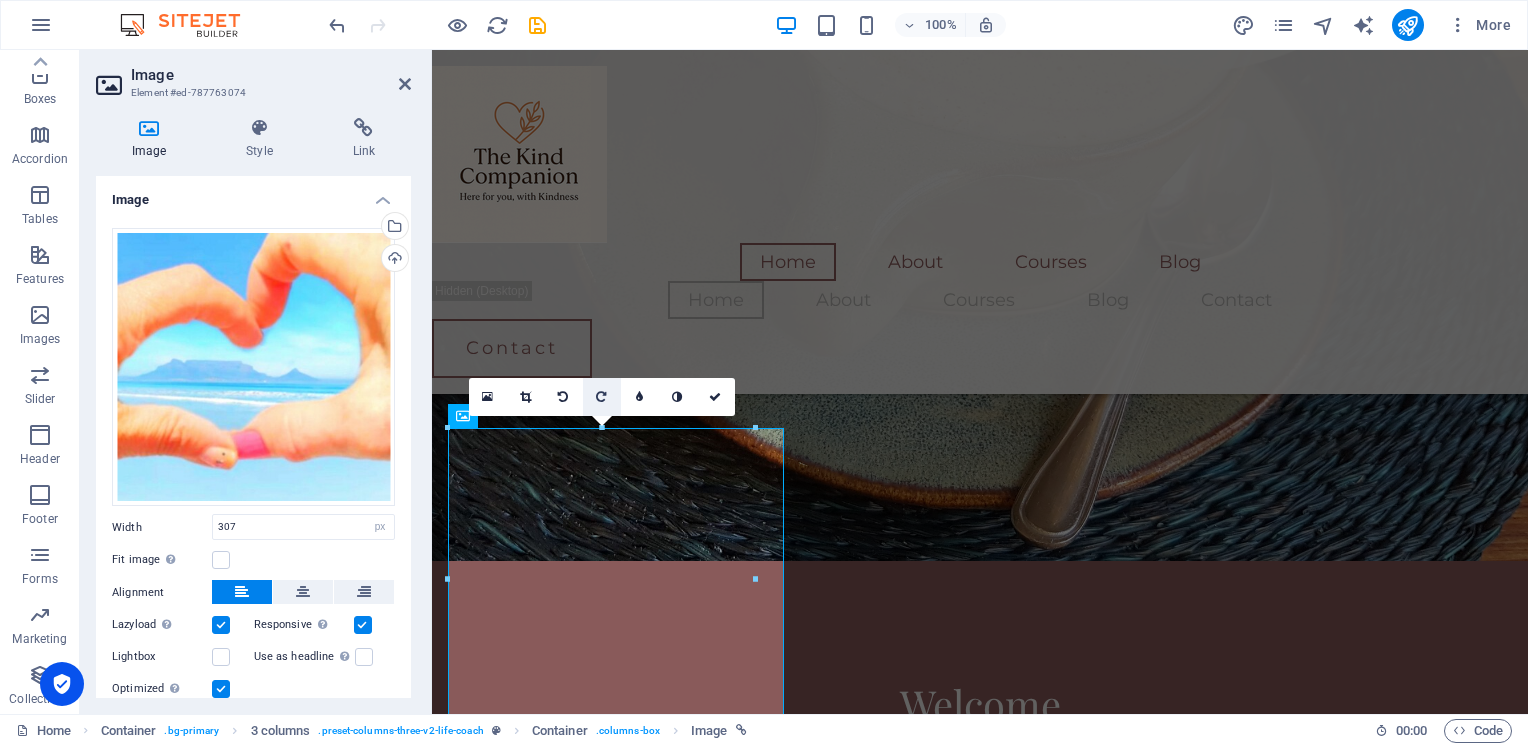 click at bounding box center (602, 397) 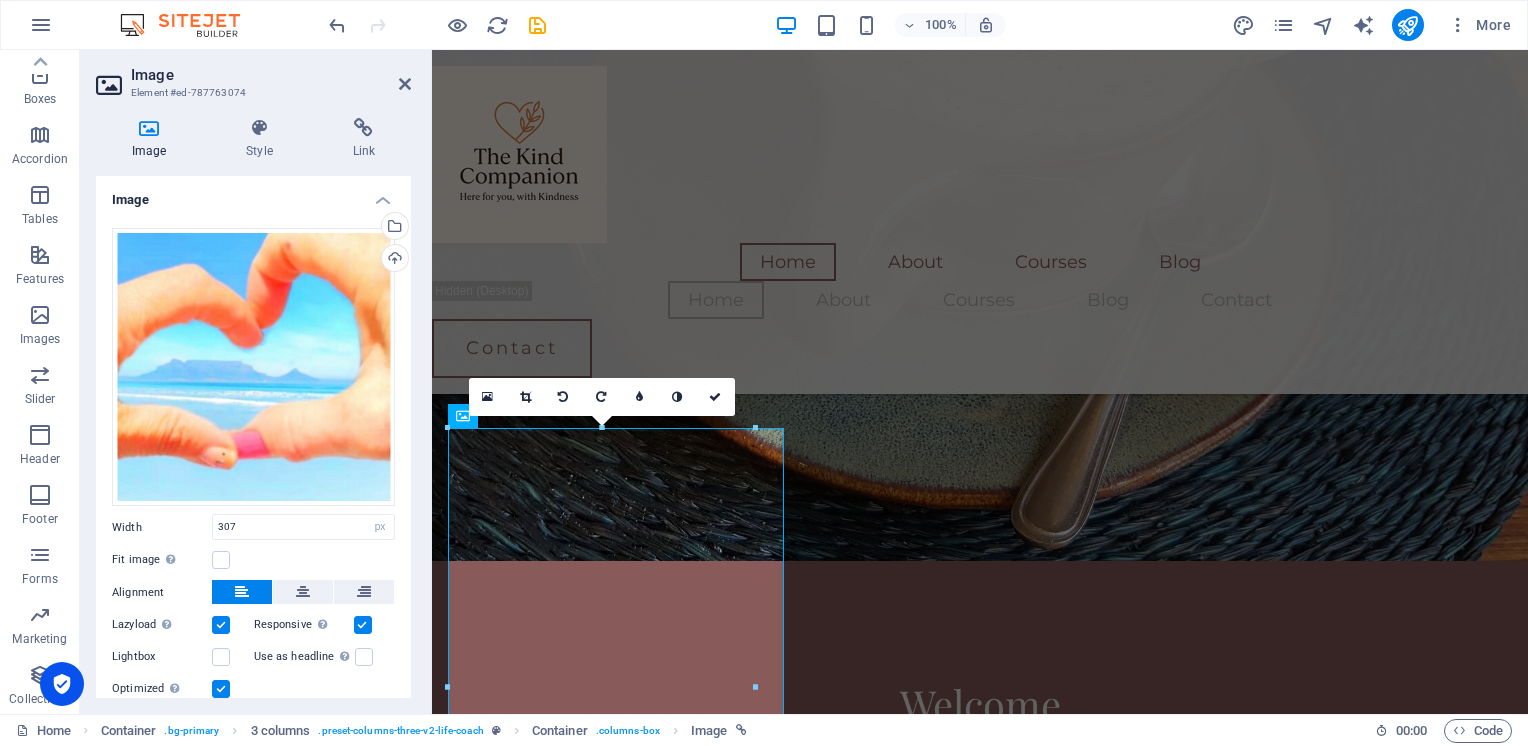click at bounding box center (602, 397) 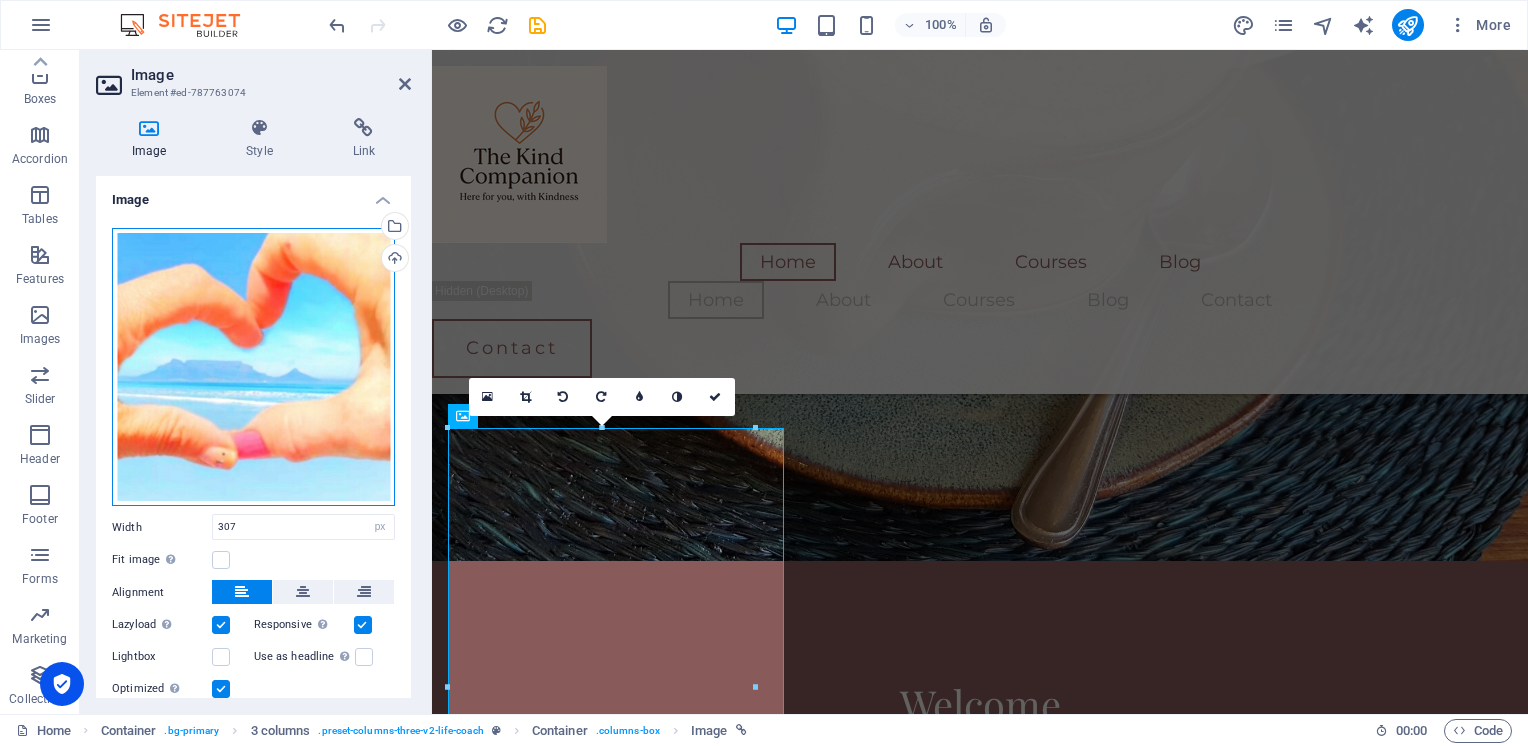 click on "Drag files here, click to choose files or select files from Files or our free stock photos & videos" at bounding box center [253, 367] 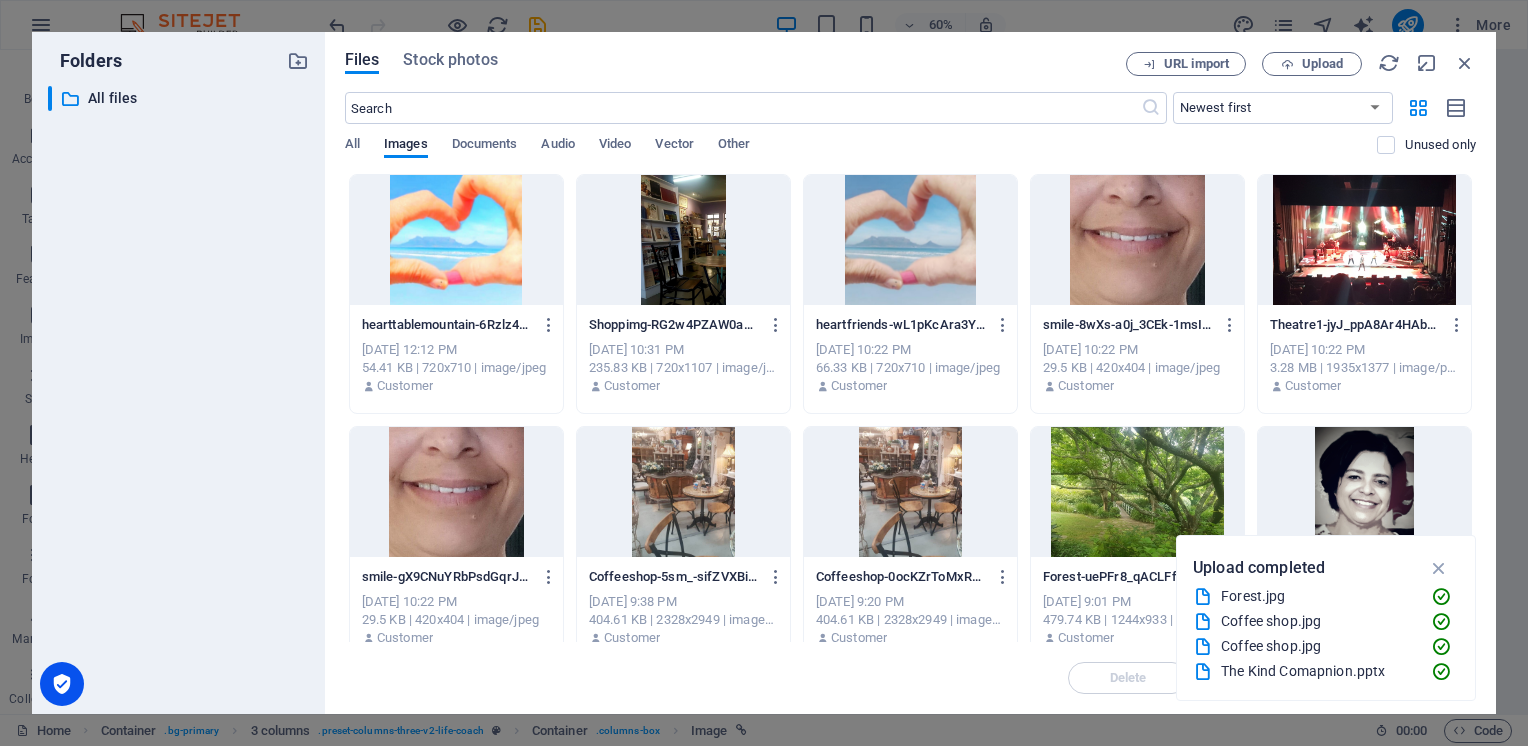 drag, startPoint x: 325, startPoint y: 380, endPoint x: 505, endPoint y: 232, distance: 233.03218 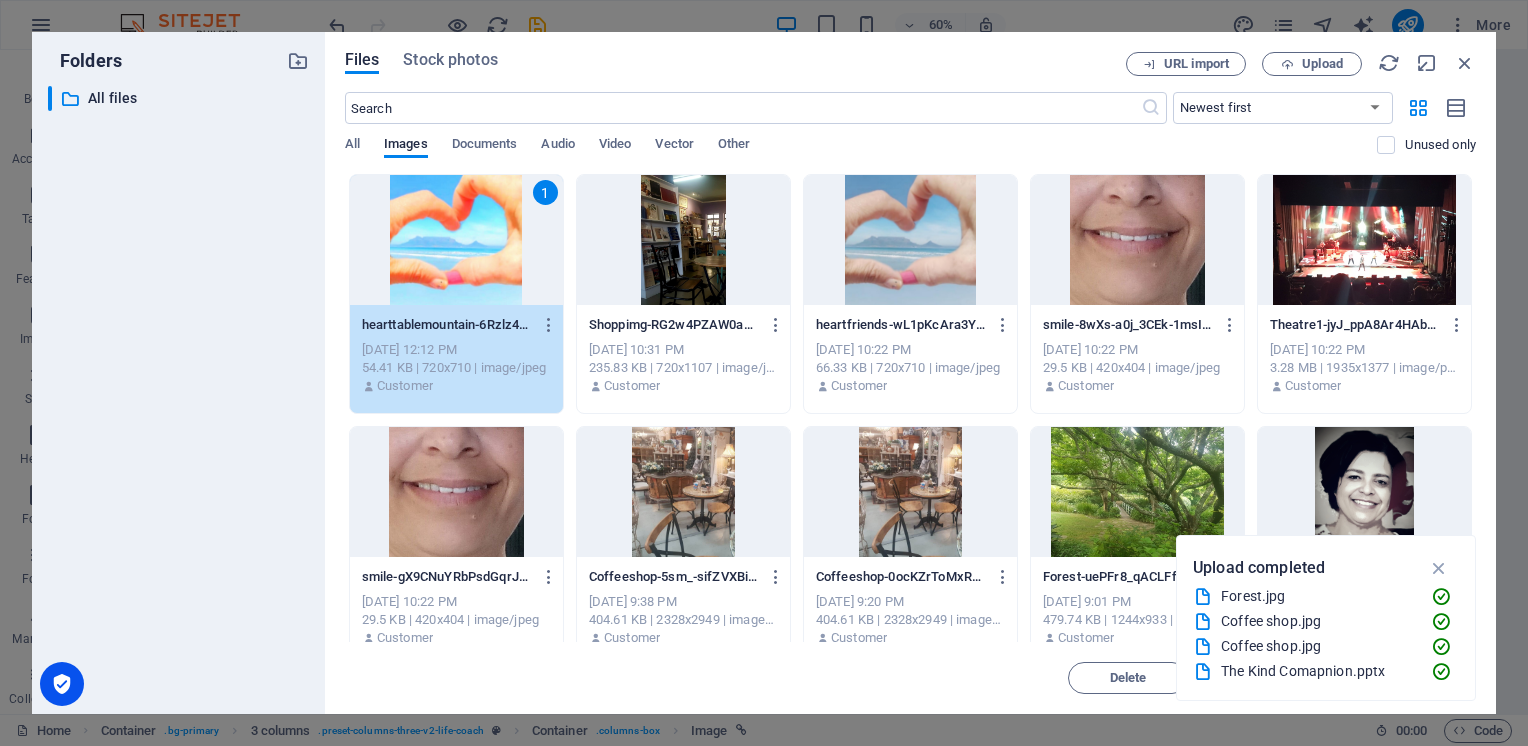 click on "1" at bounding box center [456, 240] 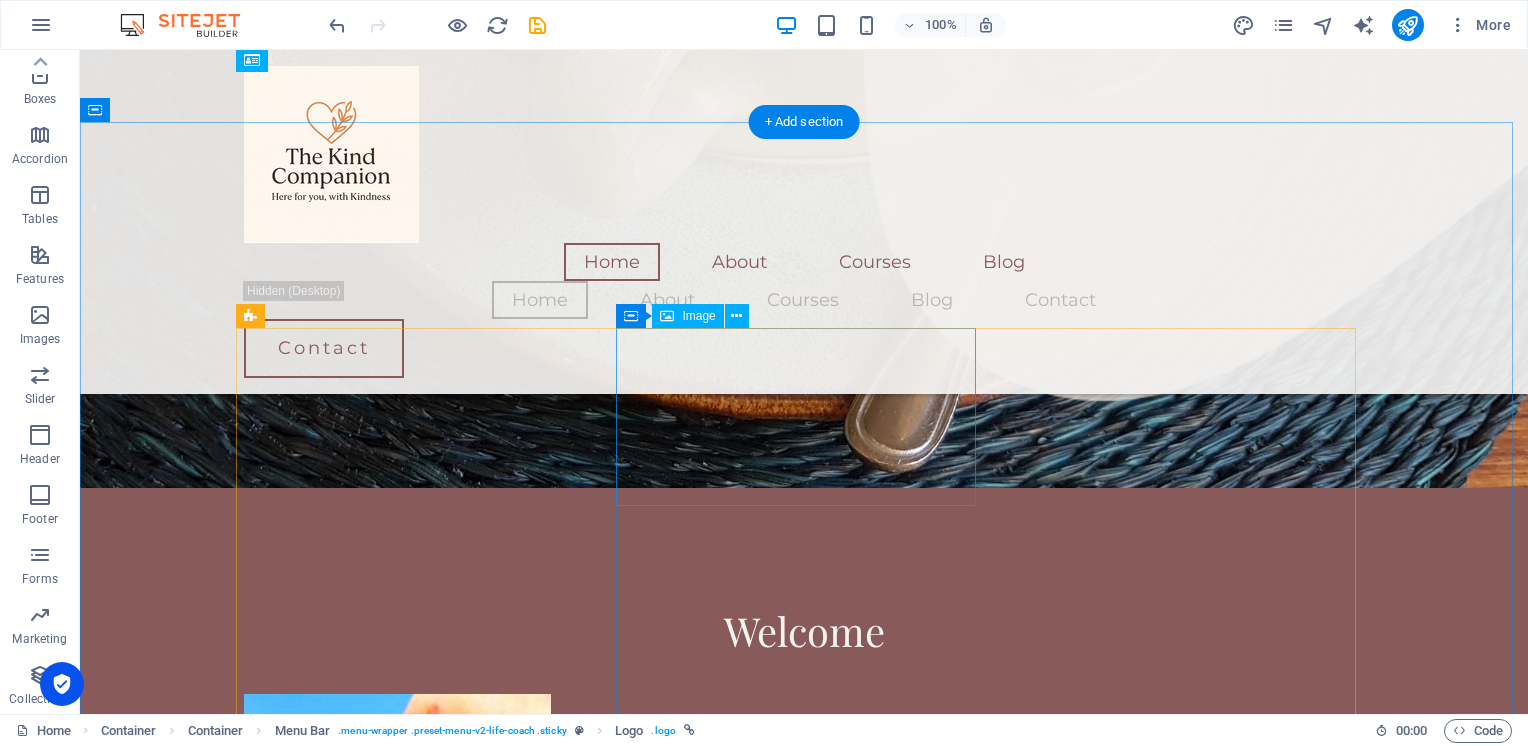 scroll, scrollTop: 2080, scrollLeft: 0, axis: vertical 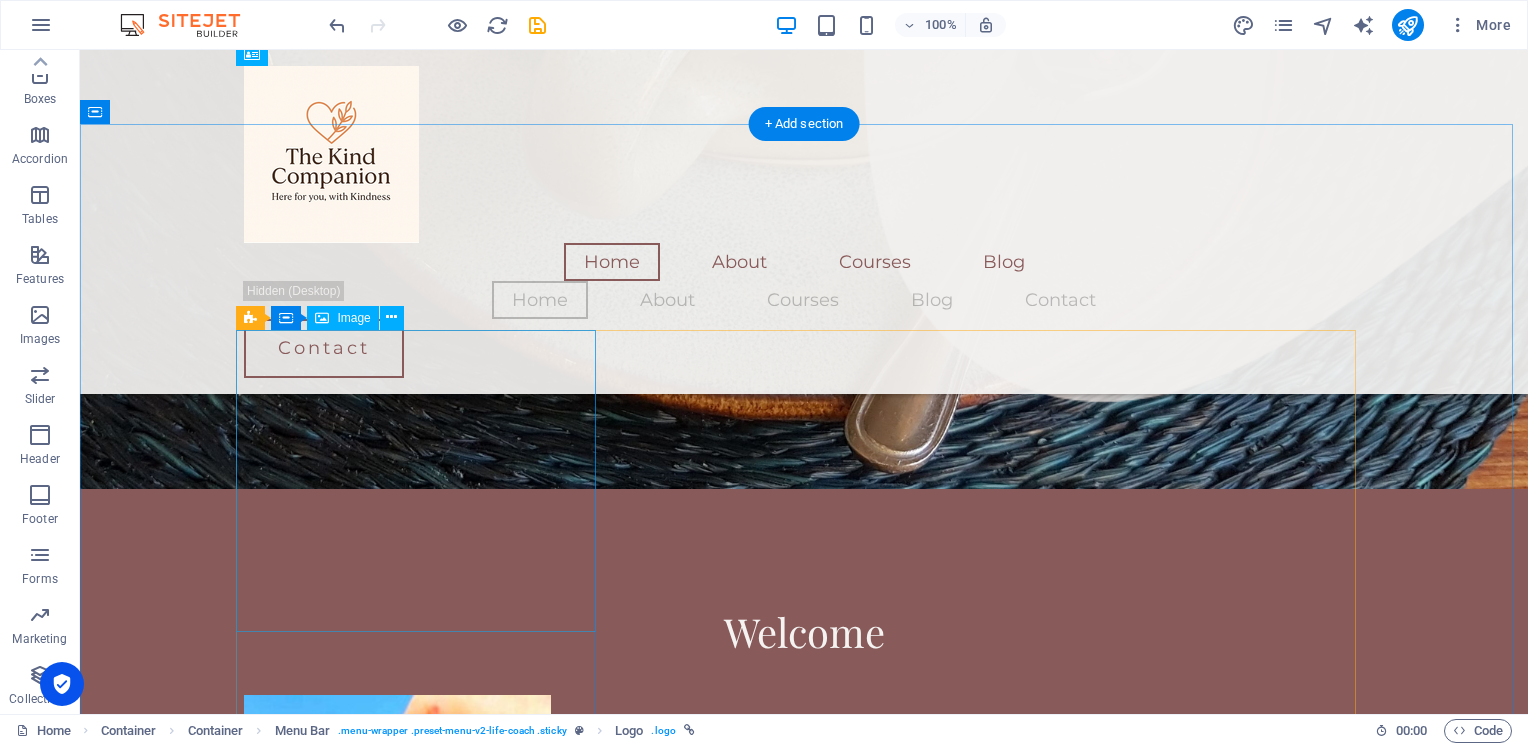 click at bounding box center (424, 846) 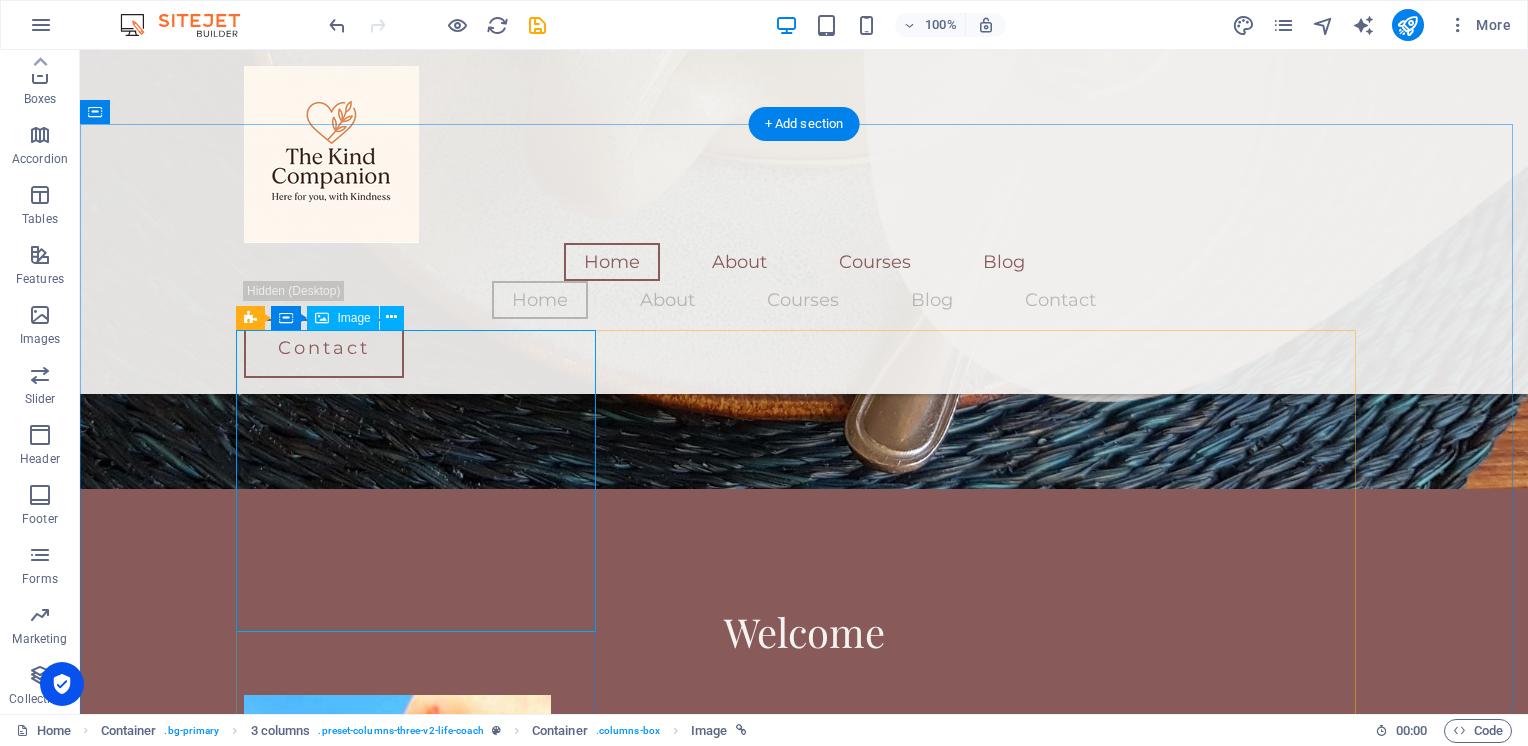 click at bounding box center [424, 846] 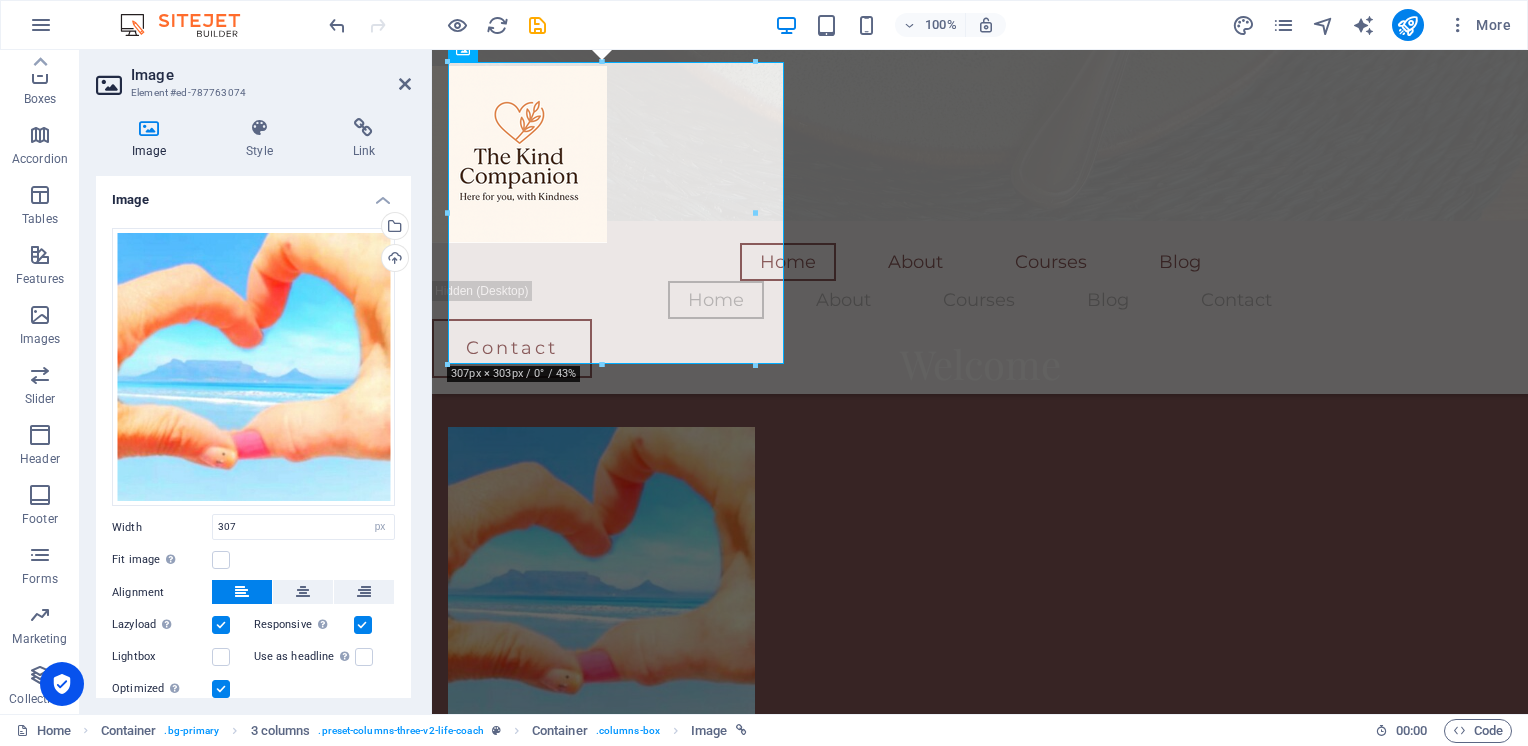 scroll, scrollTop: 2107, scrollLeft: 0, axis: vertical 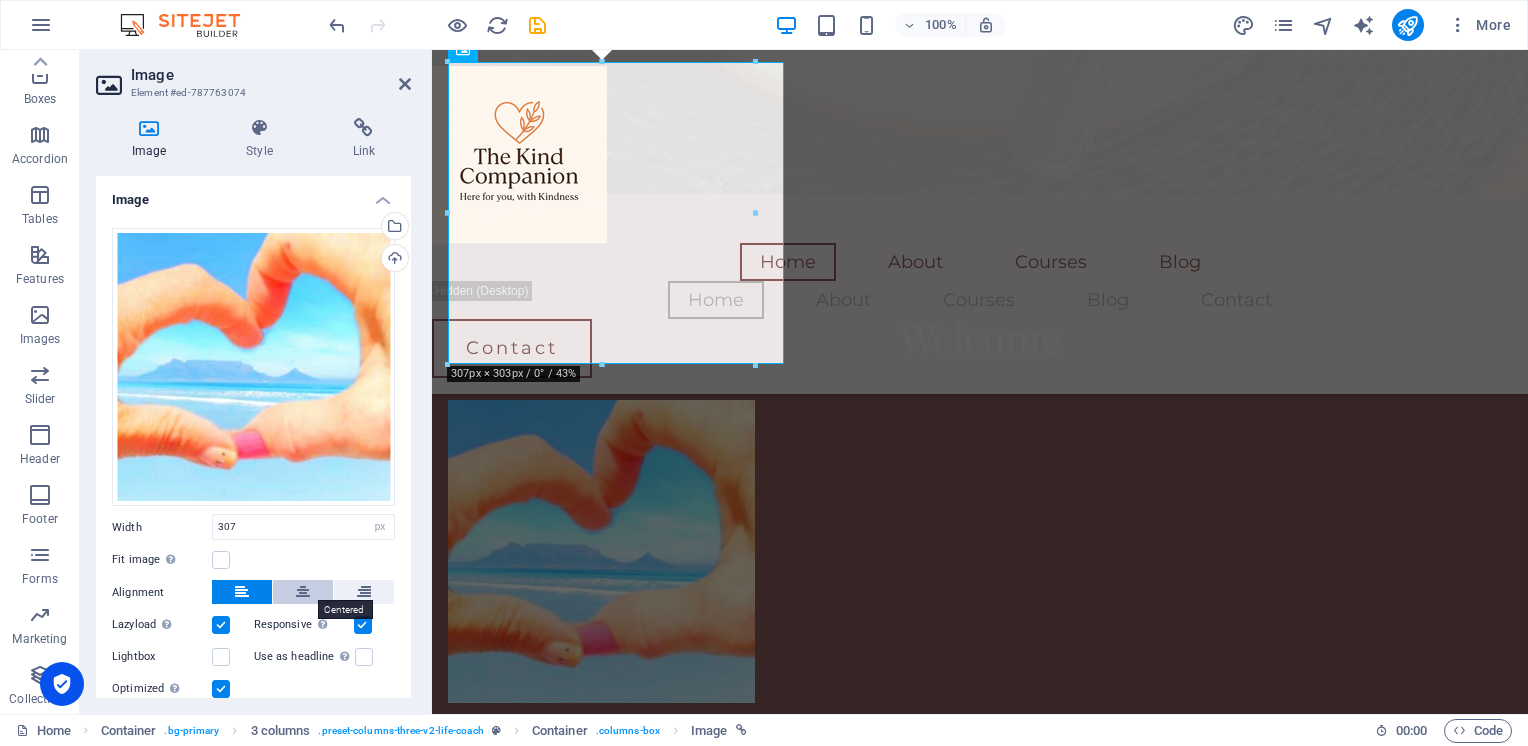 click at bounding box center (303, 592) 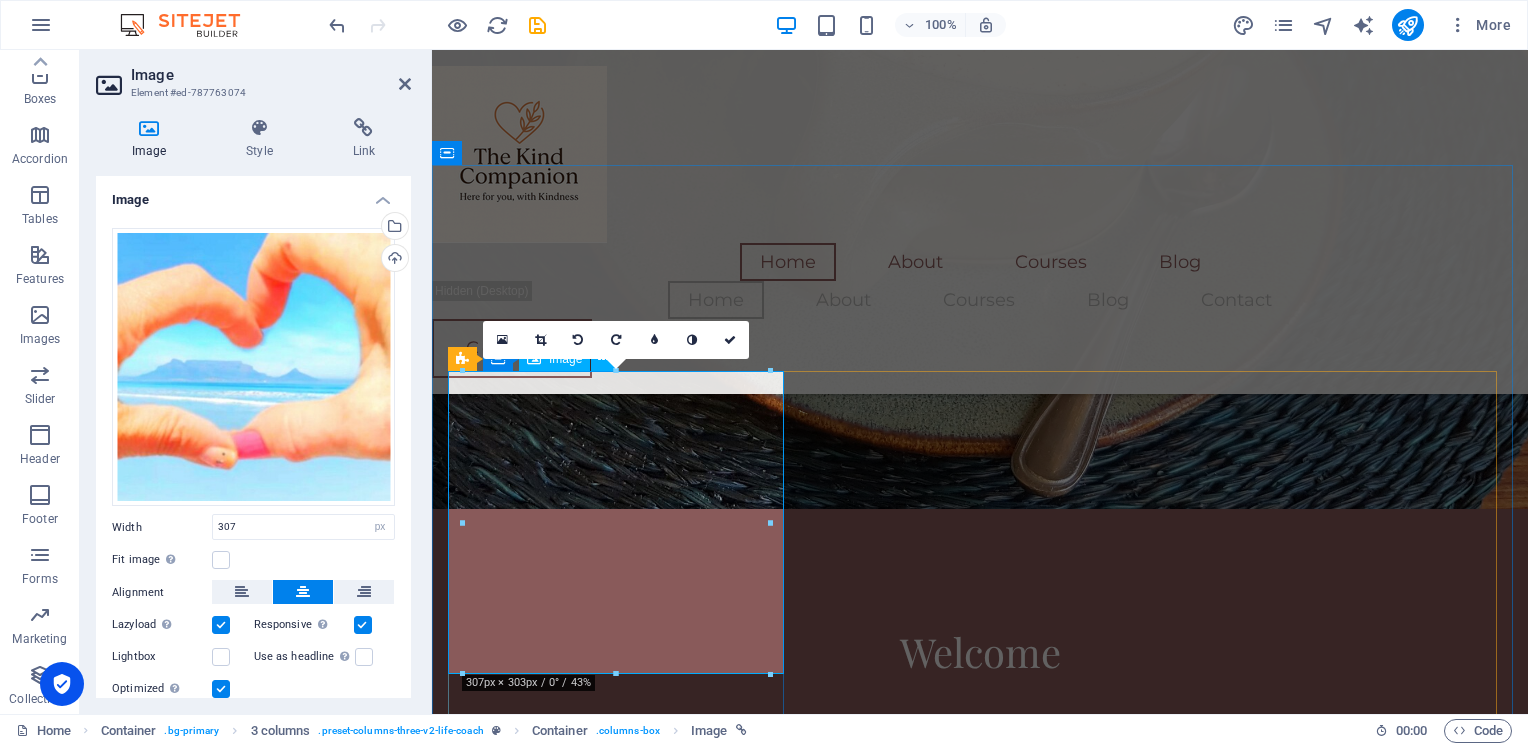 scroll, scrollTop: 1790, scrollLeft: 0, axis: vertical 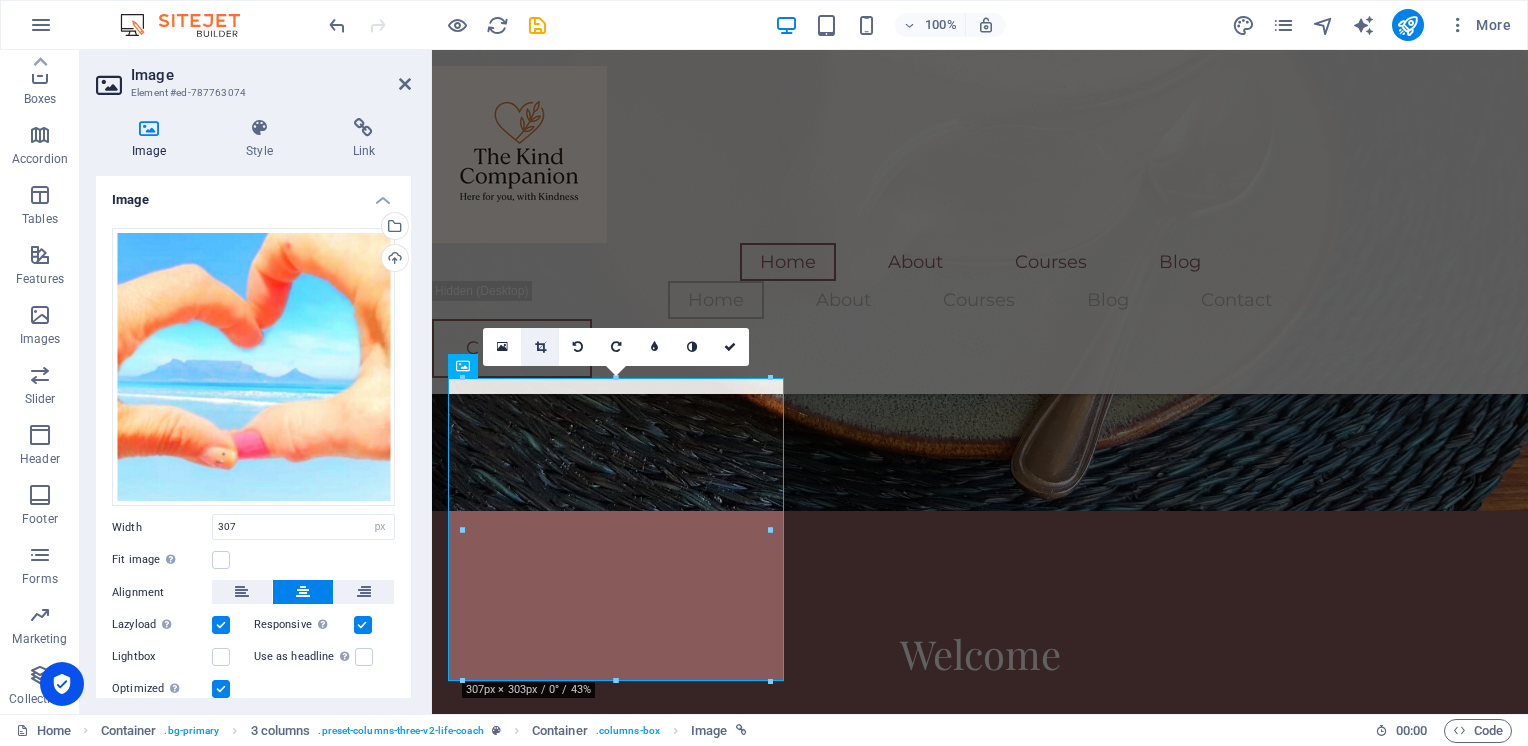 click at bounding box center (540, 347) 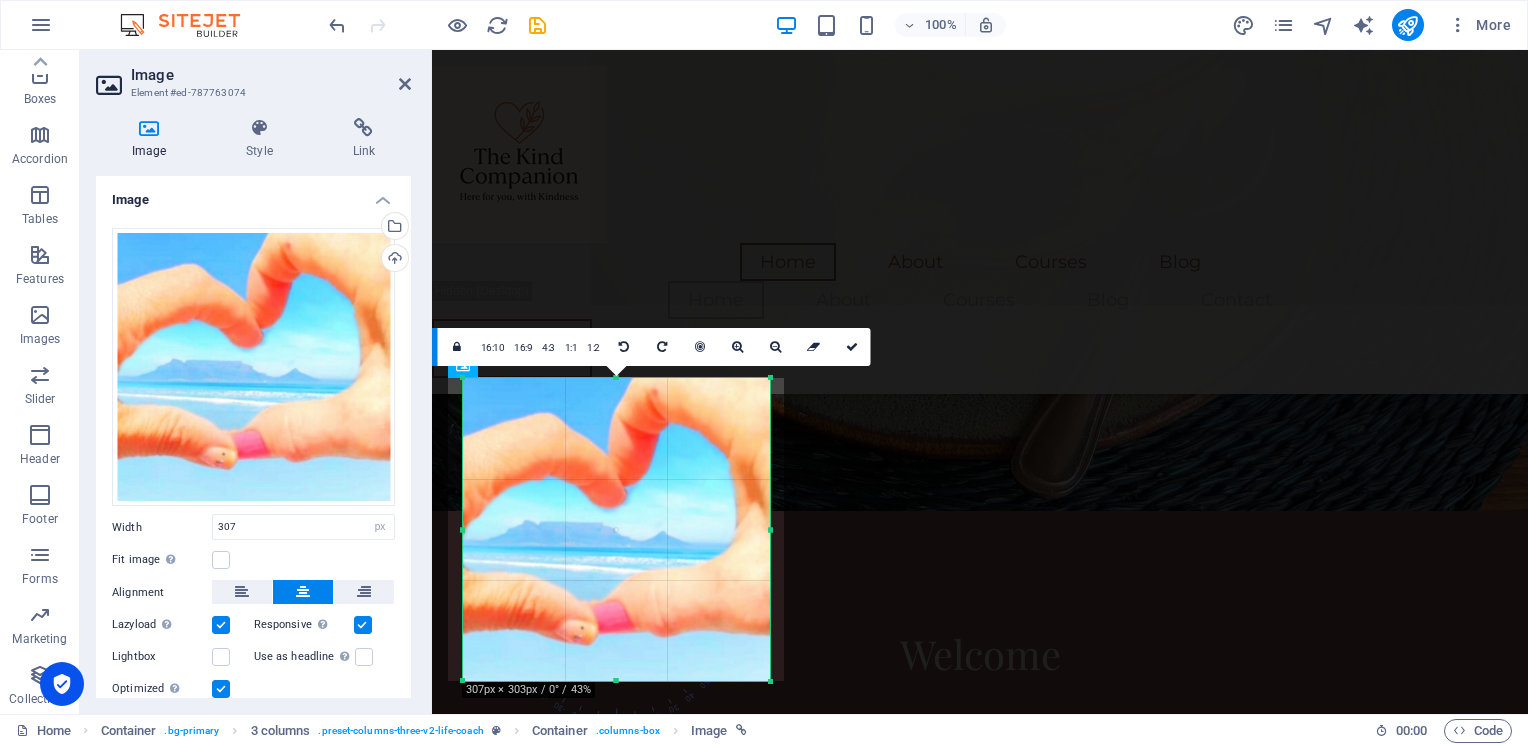 click at bounding box center [616, 529] 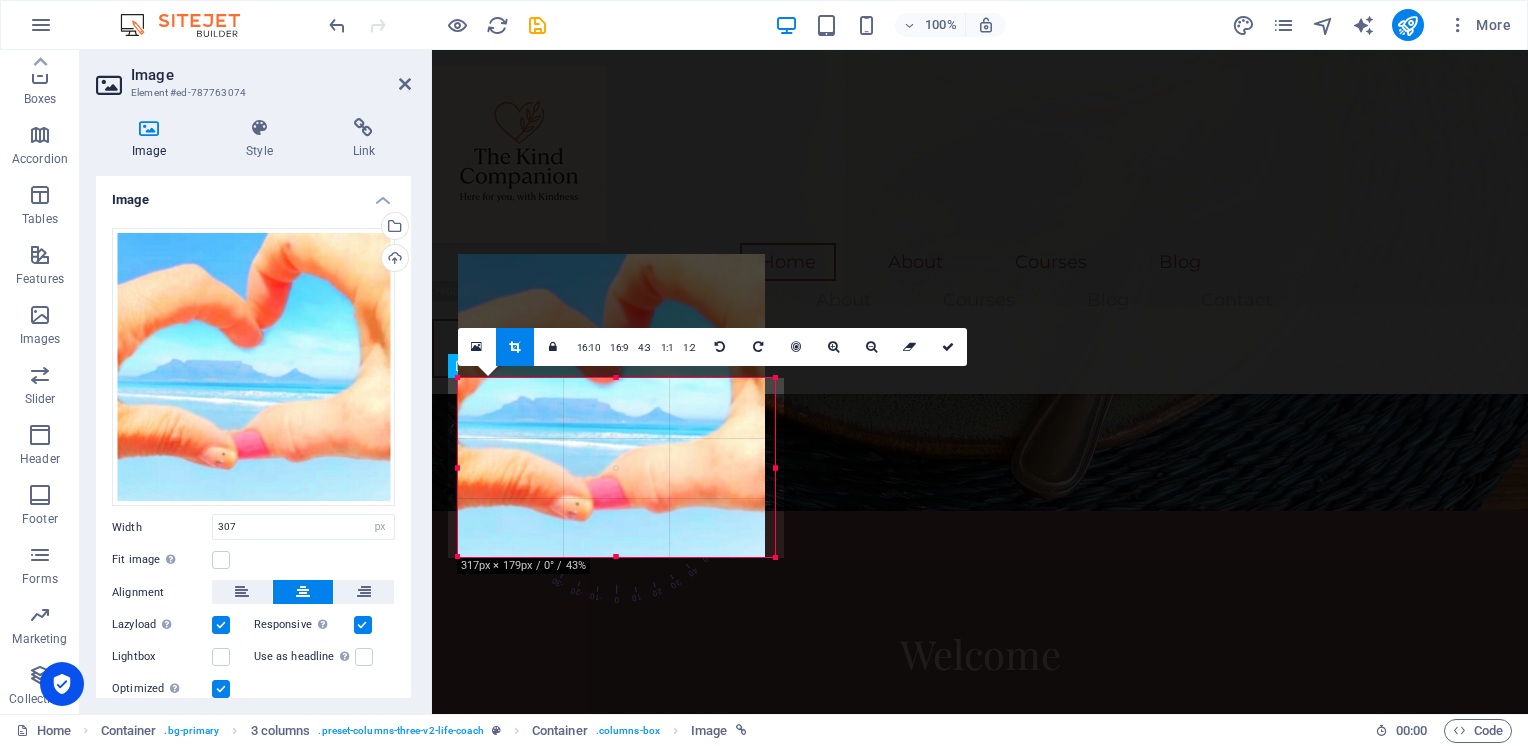 drag, startPoint x: 767, startPoint y: 381, endPoint x: 777, endPoint y: 502, distance: 121.41252 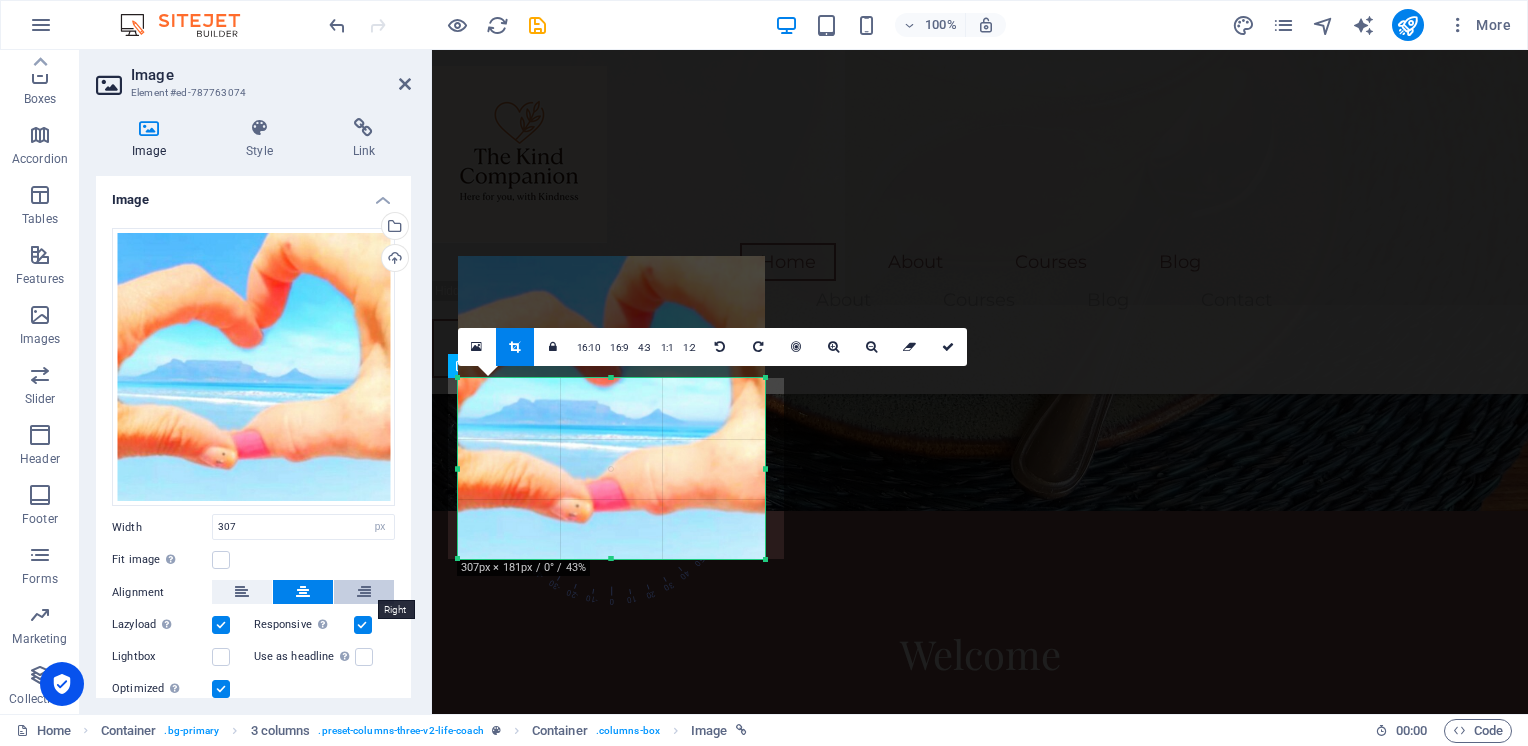 click at bounding box center [364, 592] 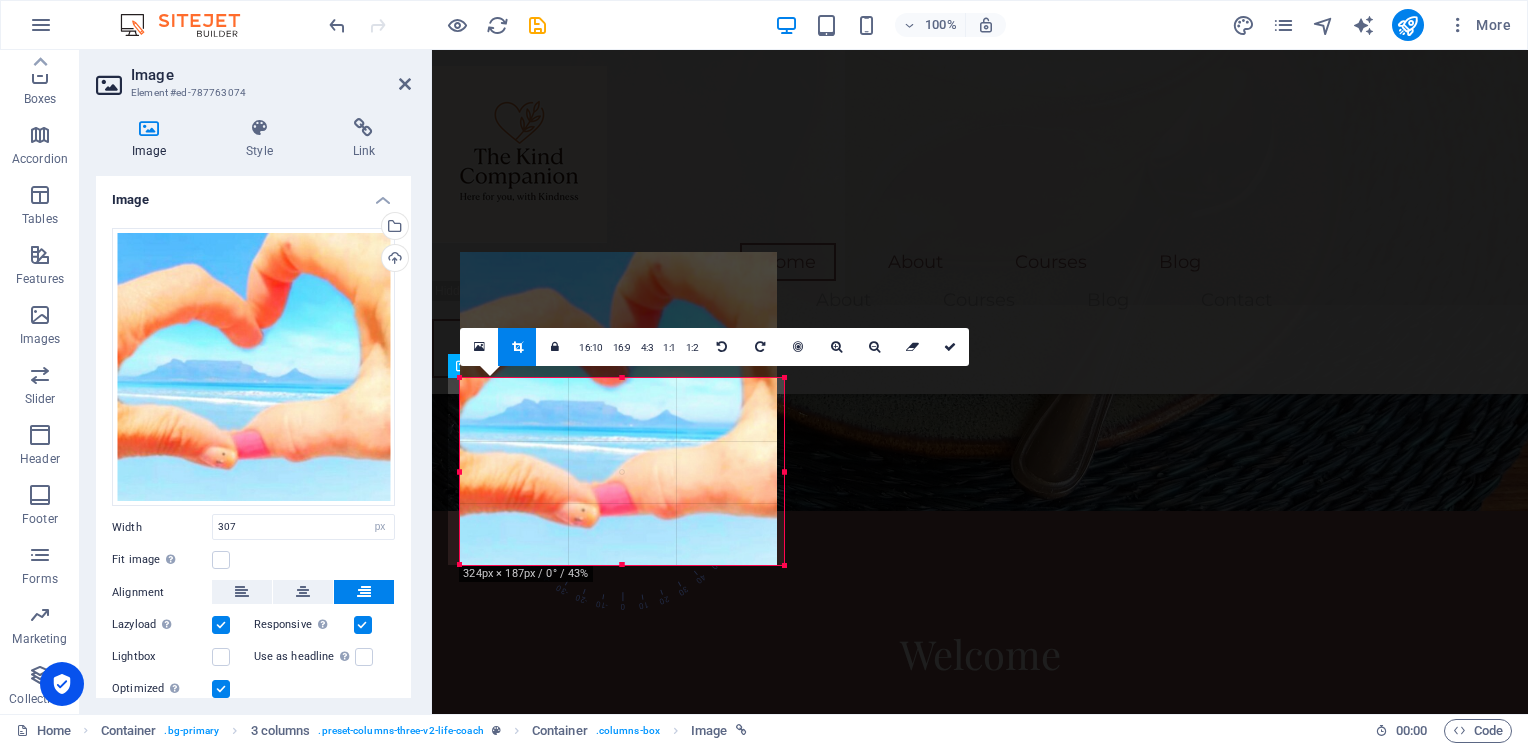 click at bounding box center (460, 471) 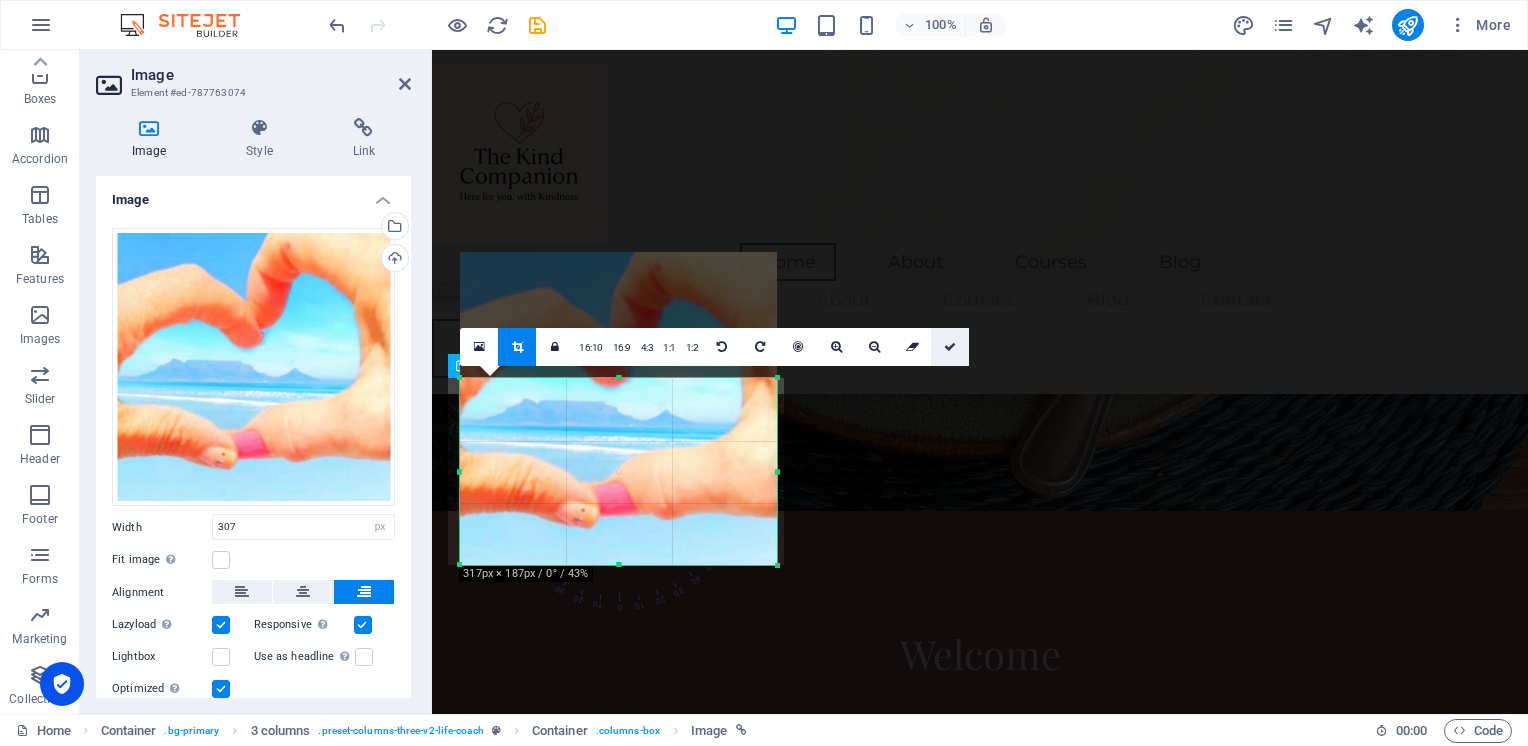 click at bounding box center (950, 347) 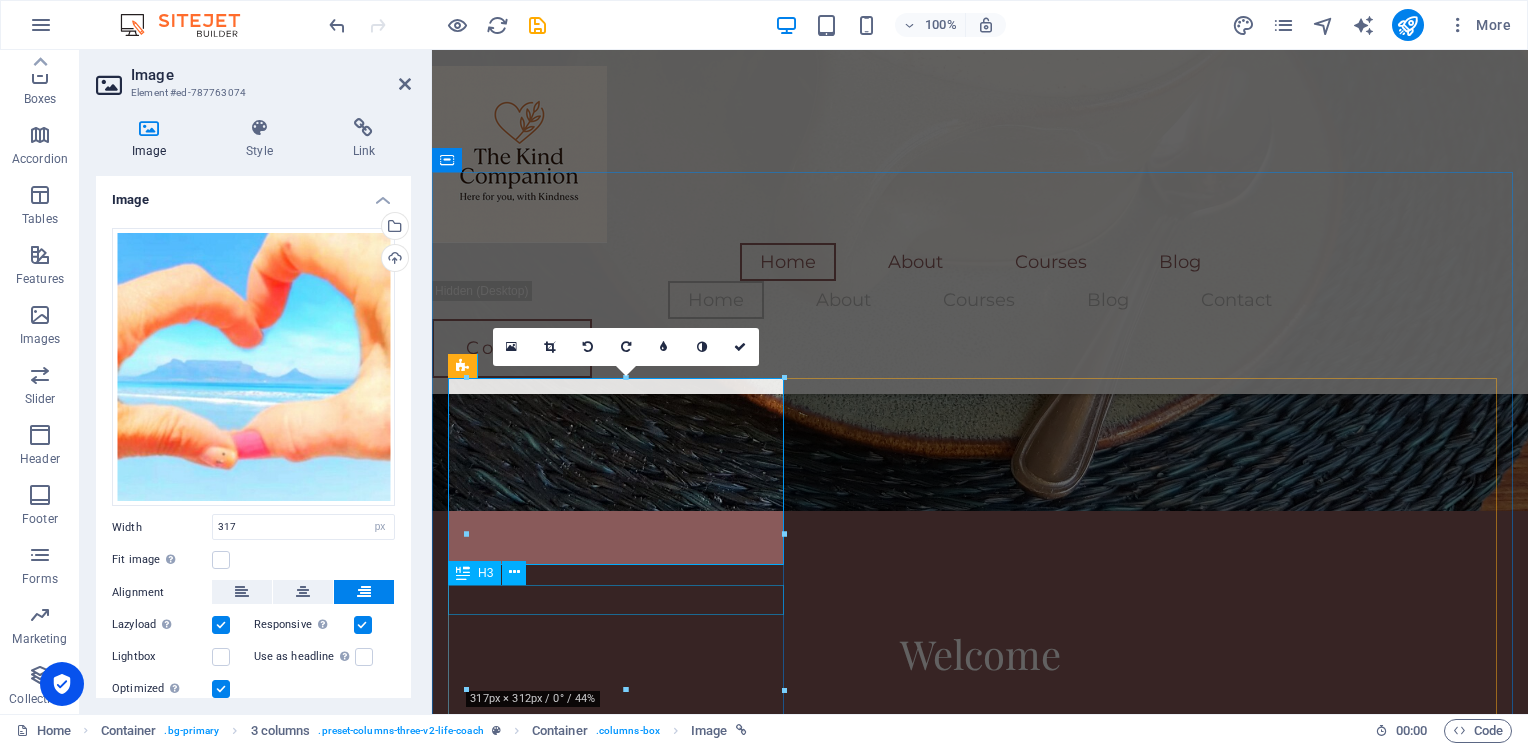 click on "A Human Connection" at bounding box center [618, 939] 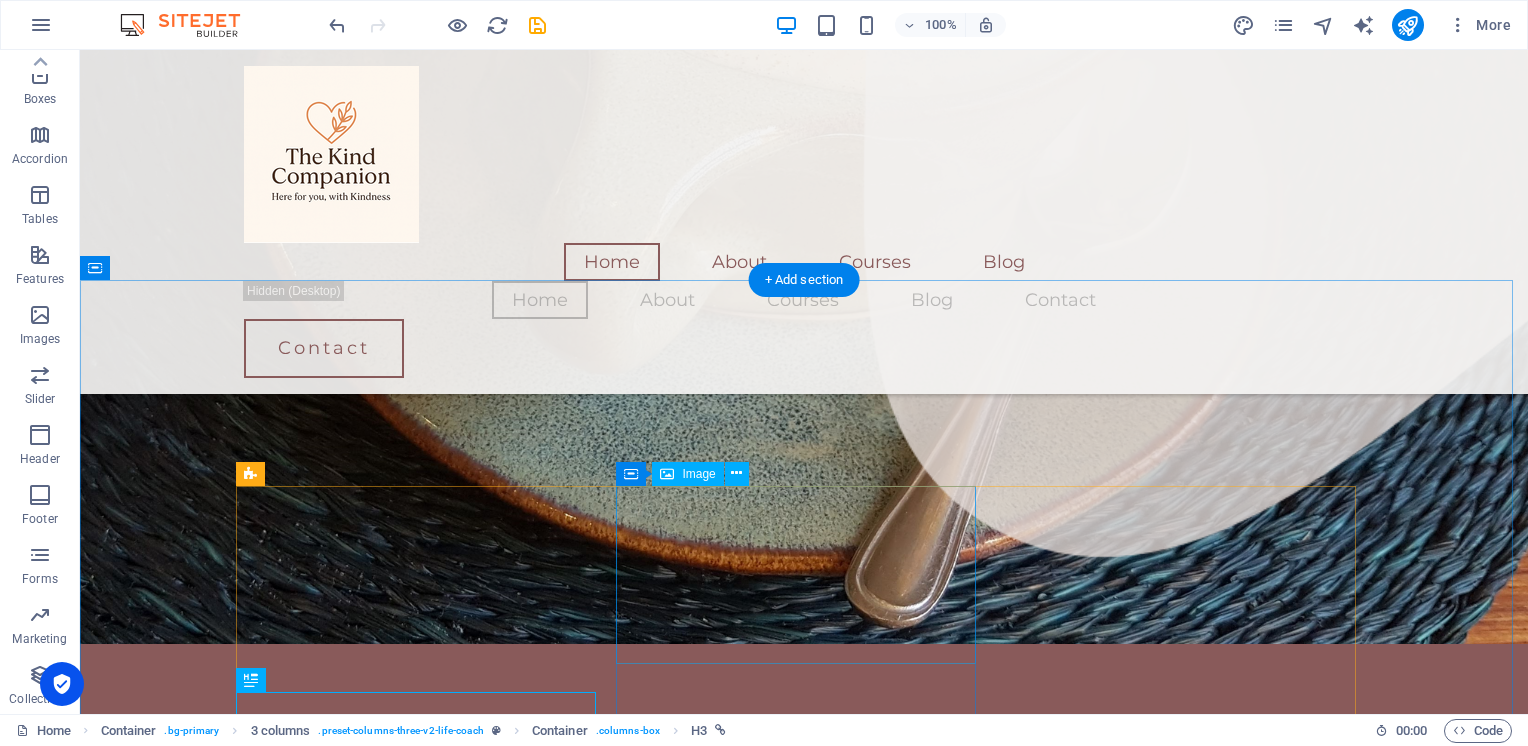 scroll, scrollTop: 1924, scrollLeft: 0, axis: vertical 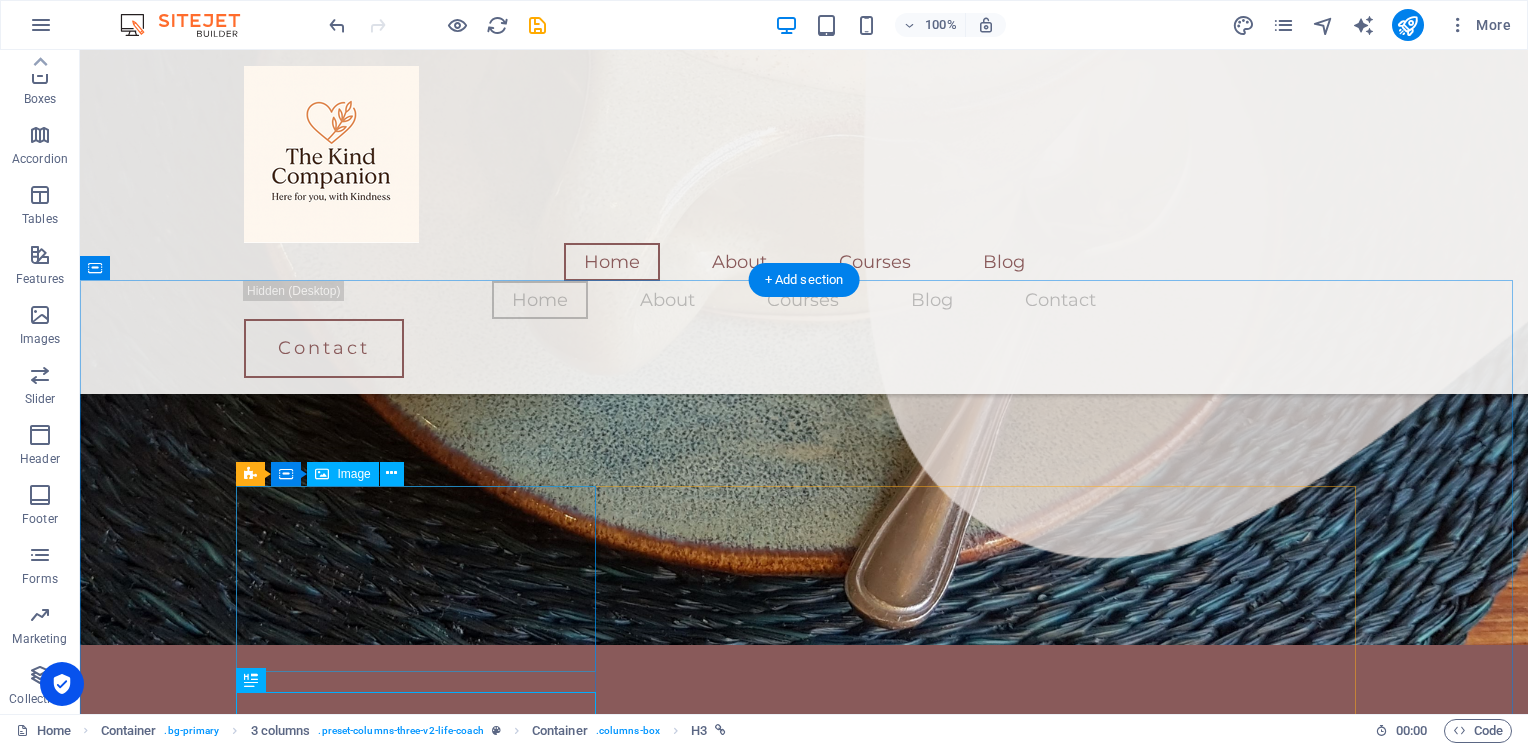 click at bounding box center (424, 944) 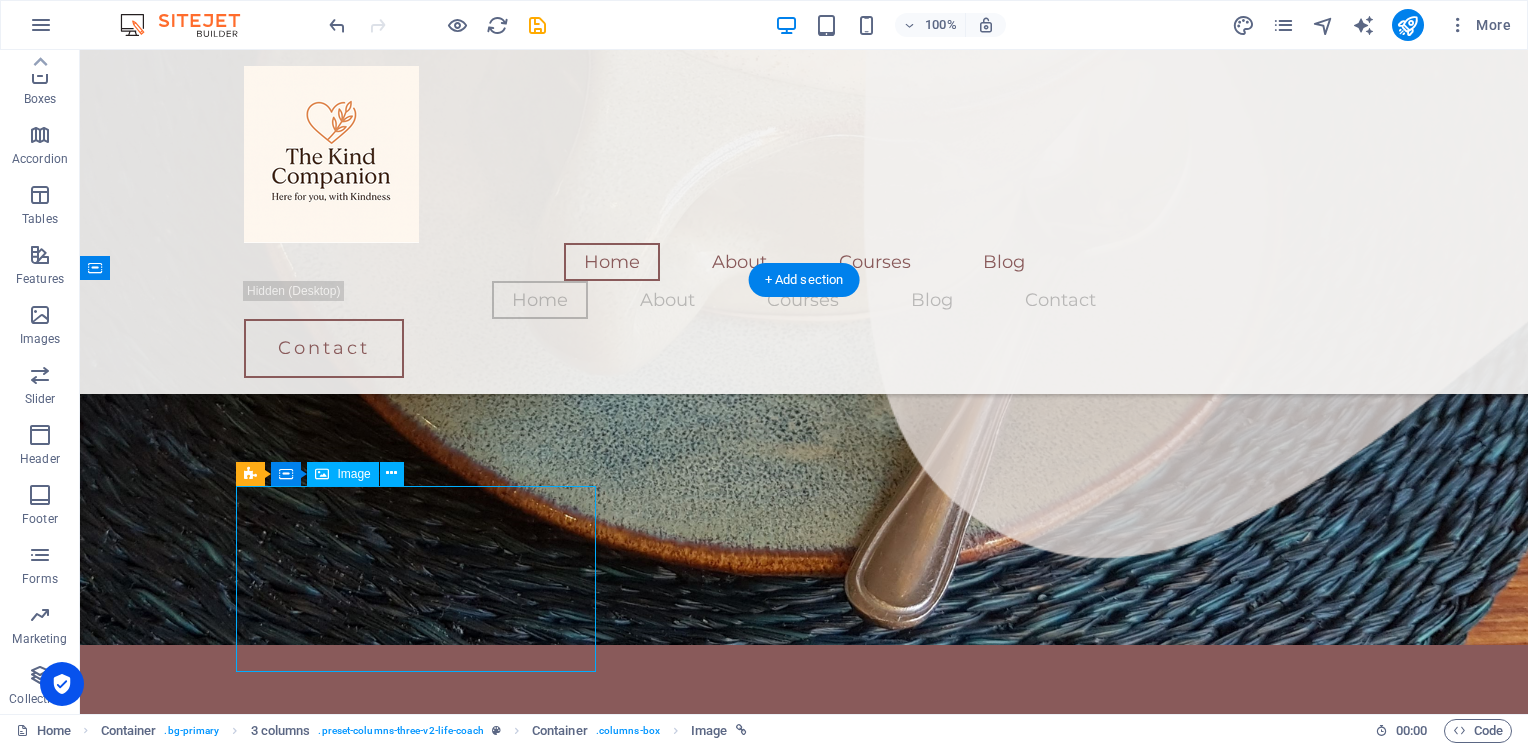 click at bounding box center [424, 944] 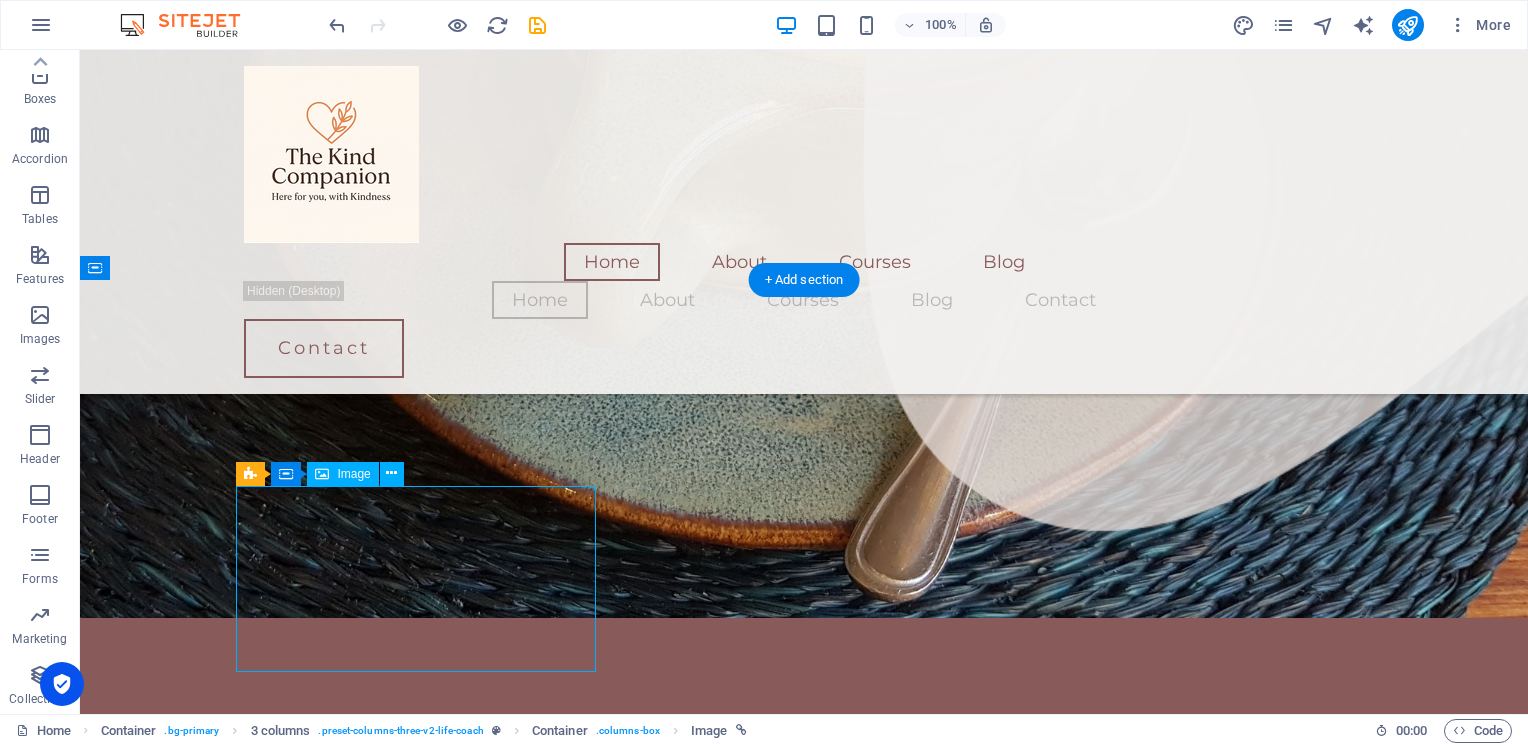select on "px" 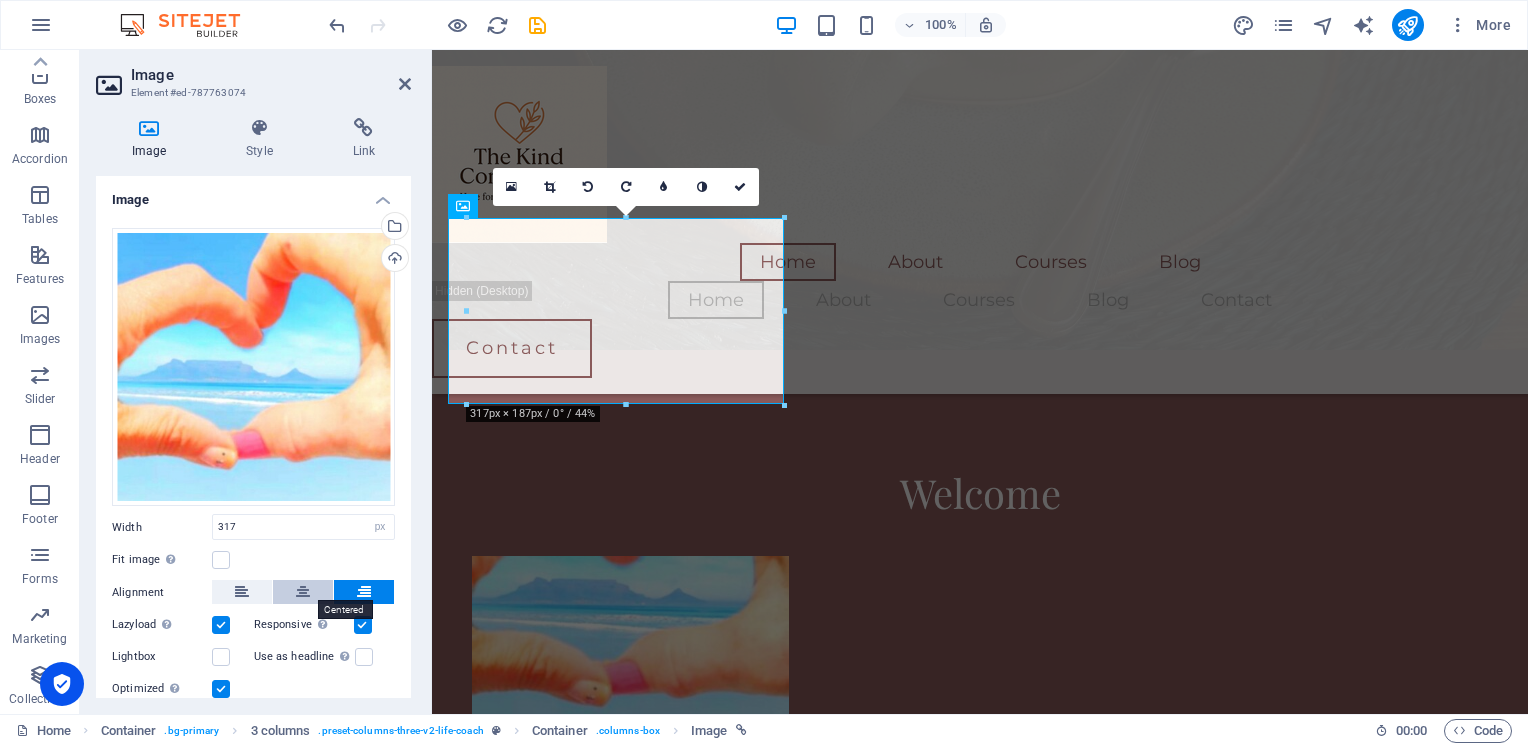 click at bounding box center (303, 592) 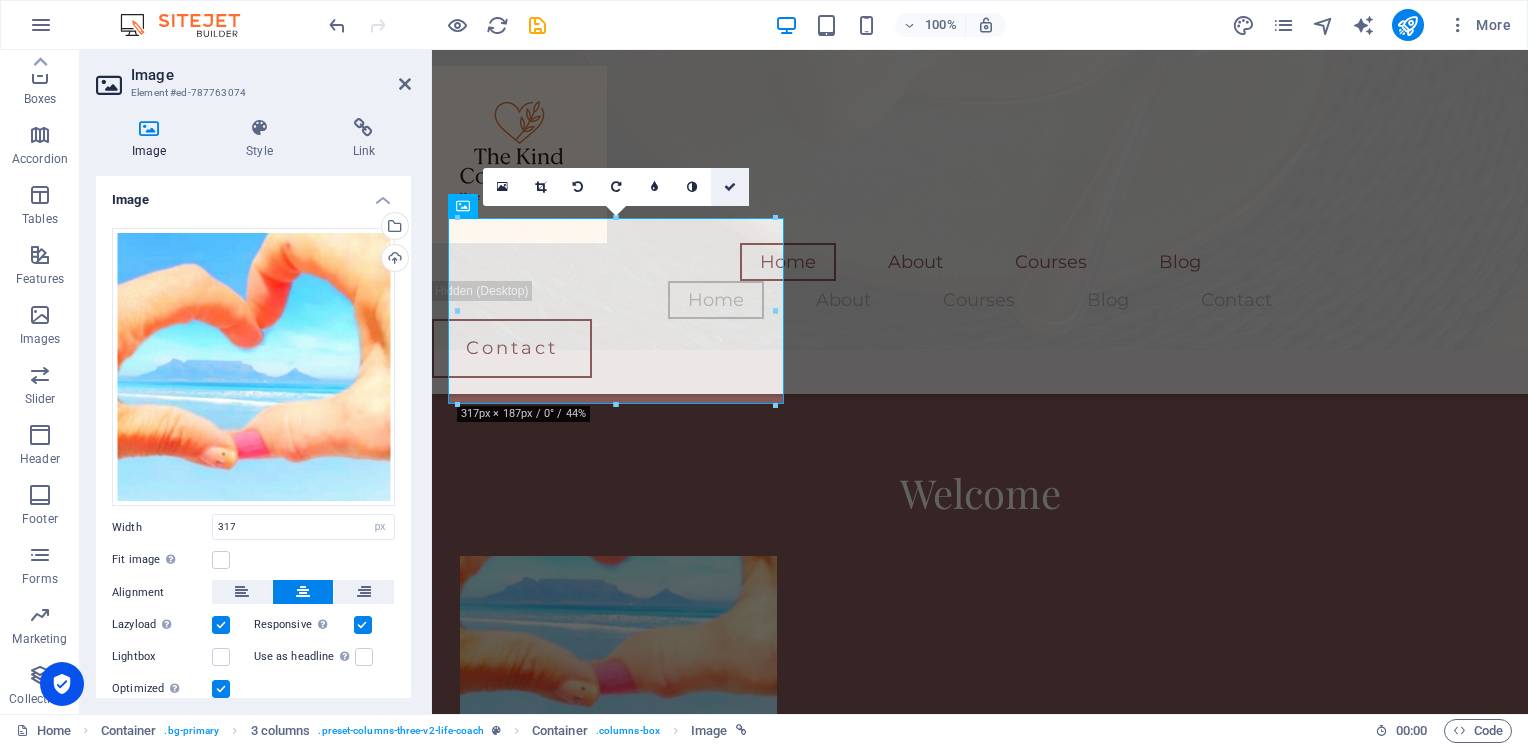 click at bounding box center (730, 187) 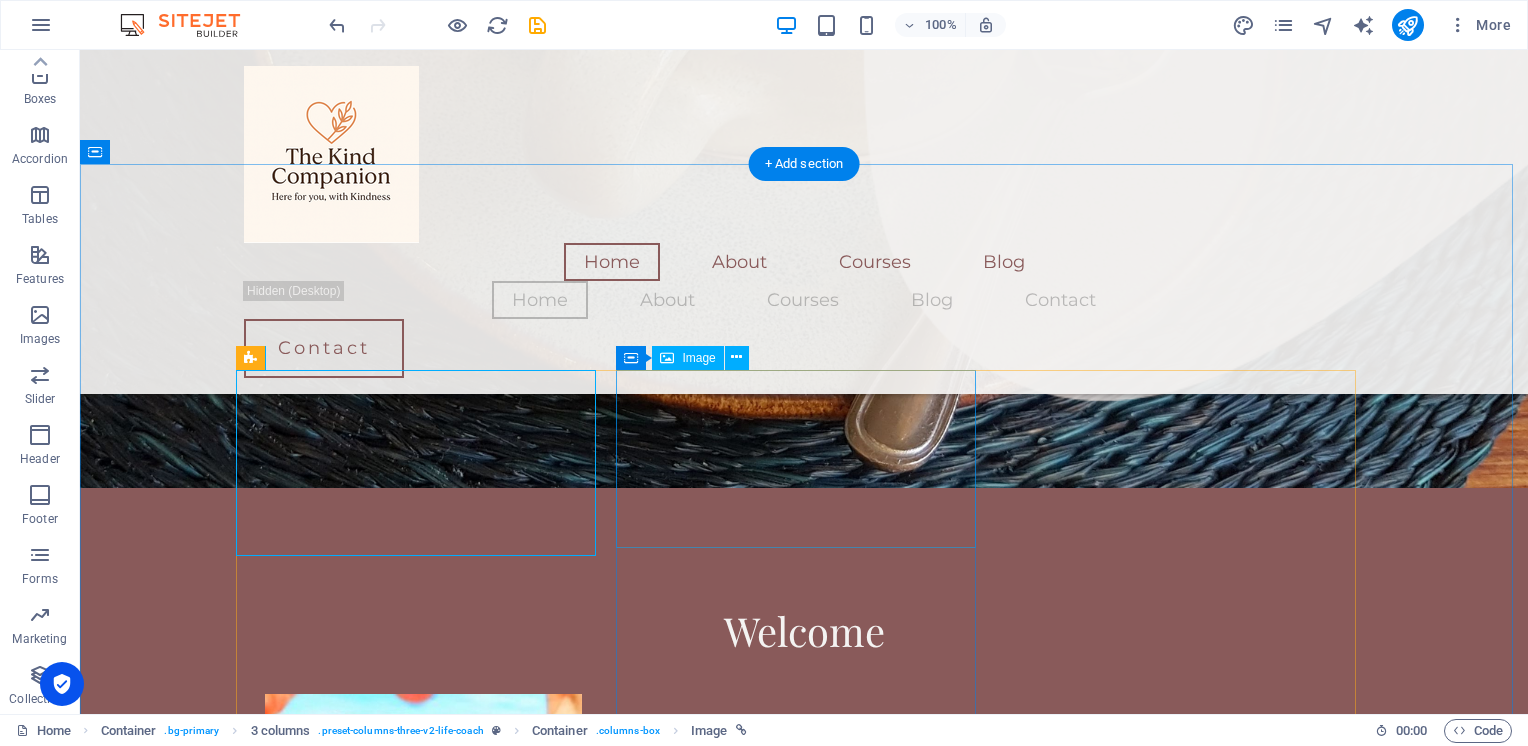 scroll, scrollTop: 2083, scrollLeft: 0, axis: vertical 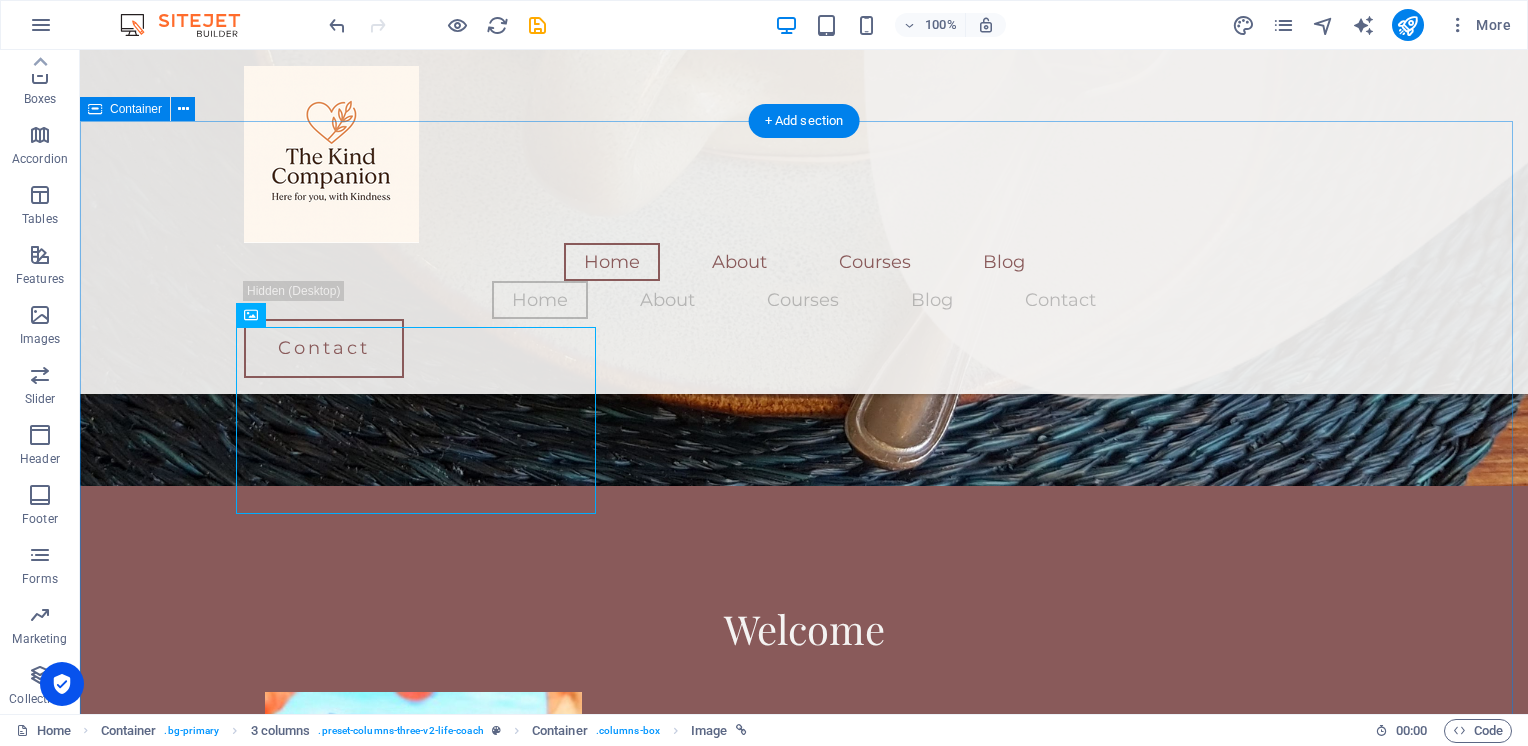 click on "Welcome A Human Connection Companionship that is kind, thoughtful and tailored just for you. Learn more   A Warm Presence You deserve care, warmth and kindness. Learn more   Respectful Company A seat across the table, a heart that listens. Learn more  " at bounding box center [804, 1205] 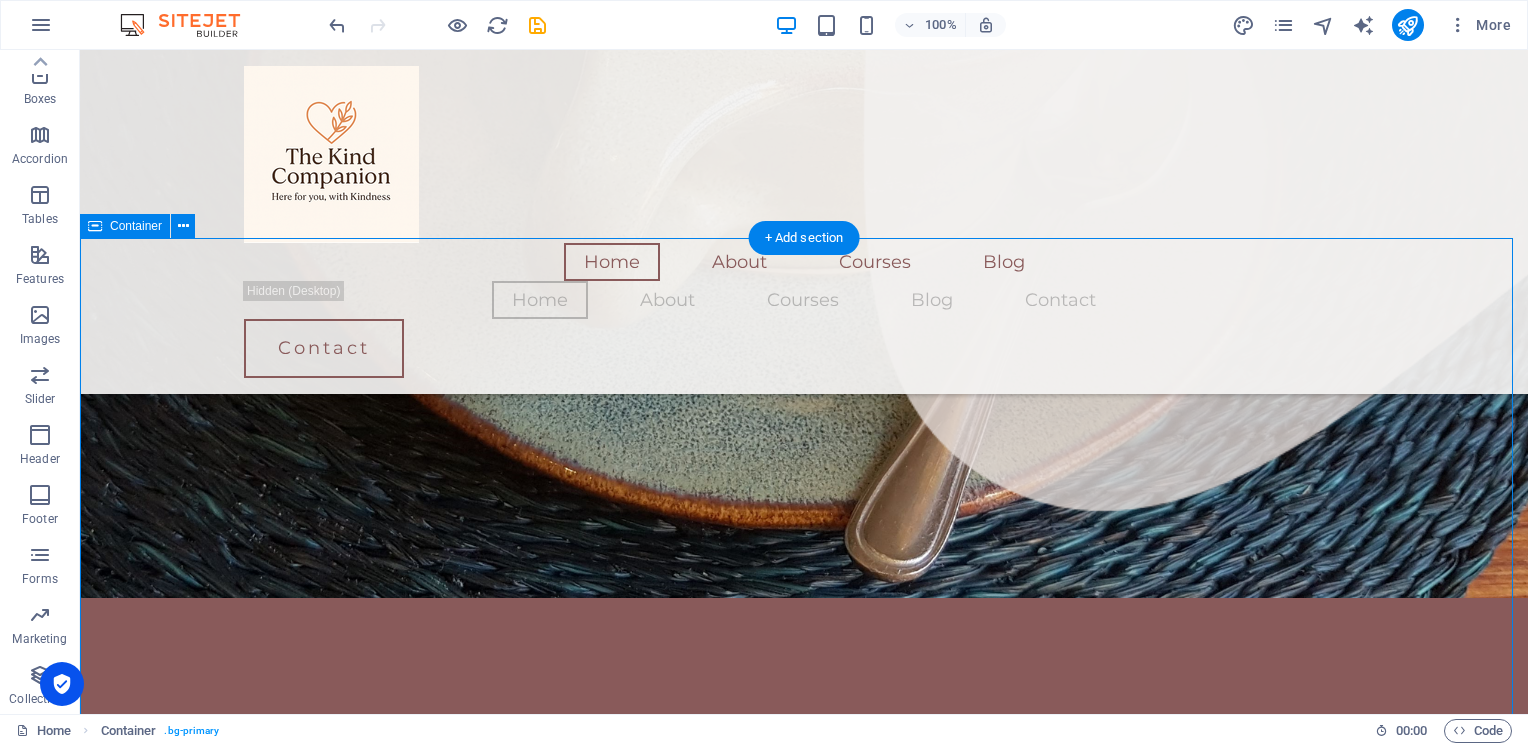 scroll, scrollTop: 1974, scrollLeft: 0, axis: vertical 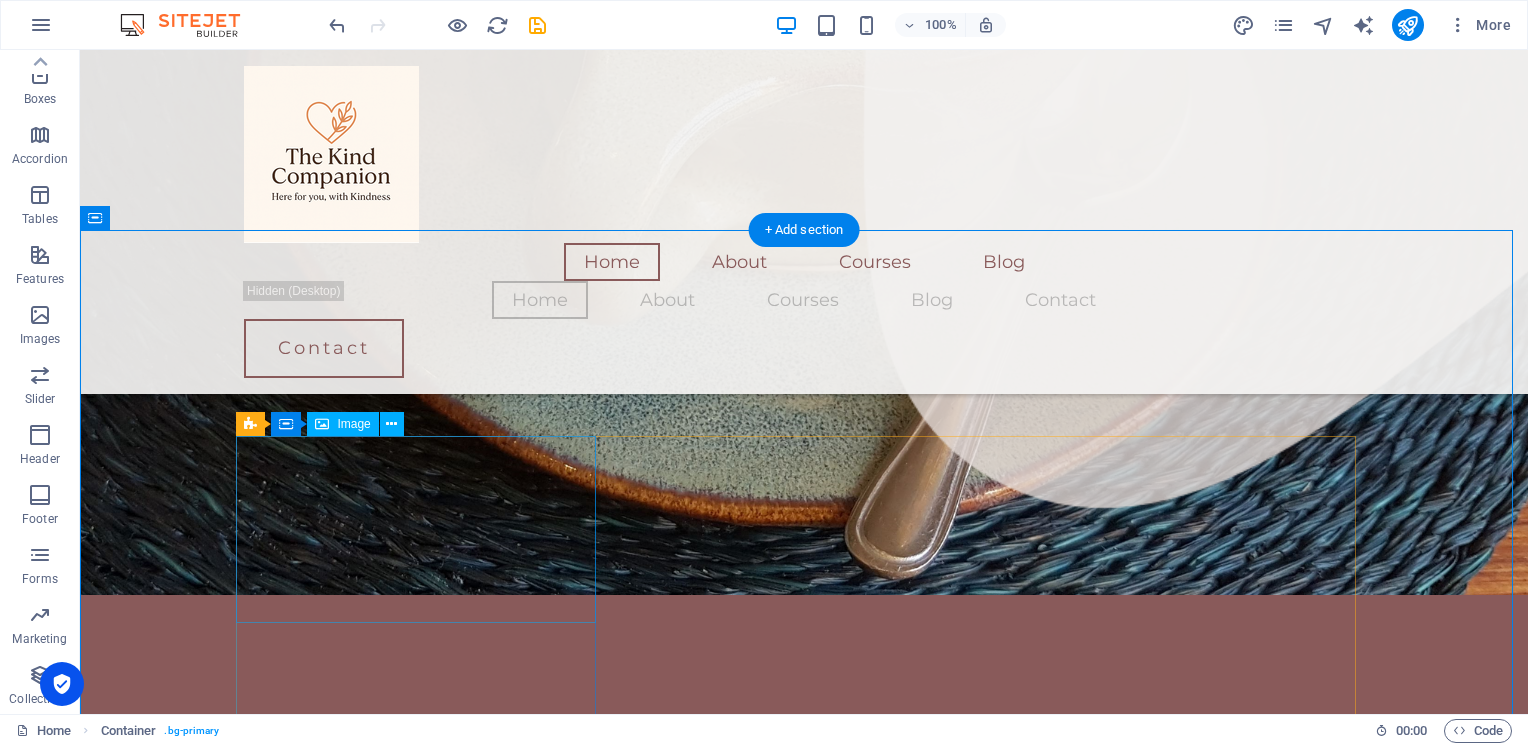 click at bounding box center (424, 894) 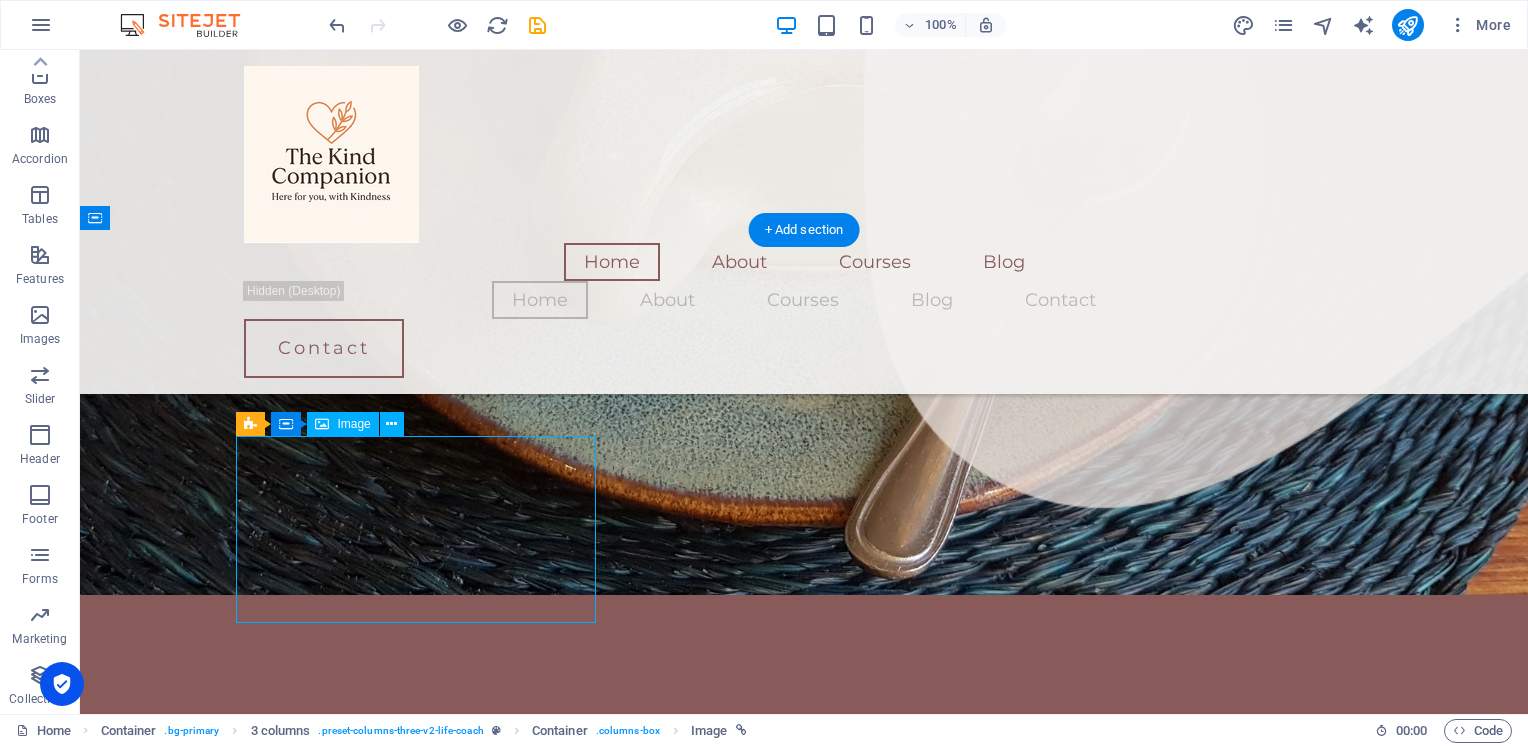 click at bounding box center (424, 894) 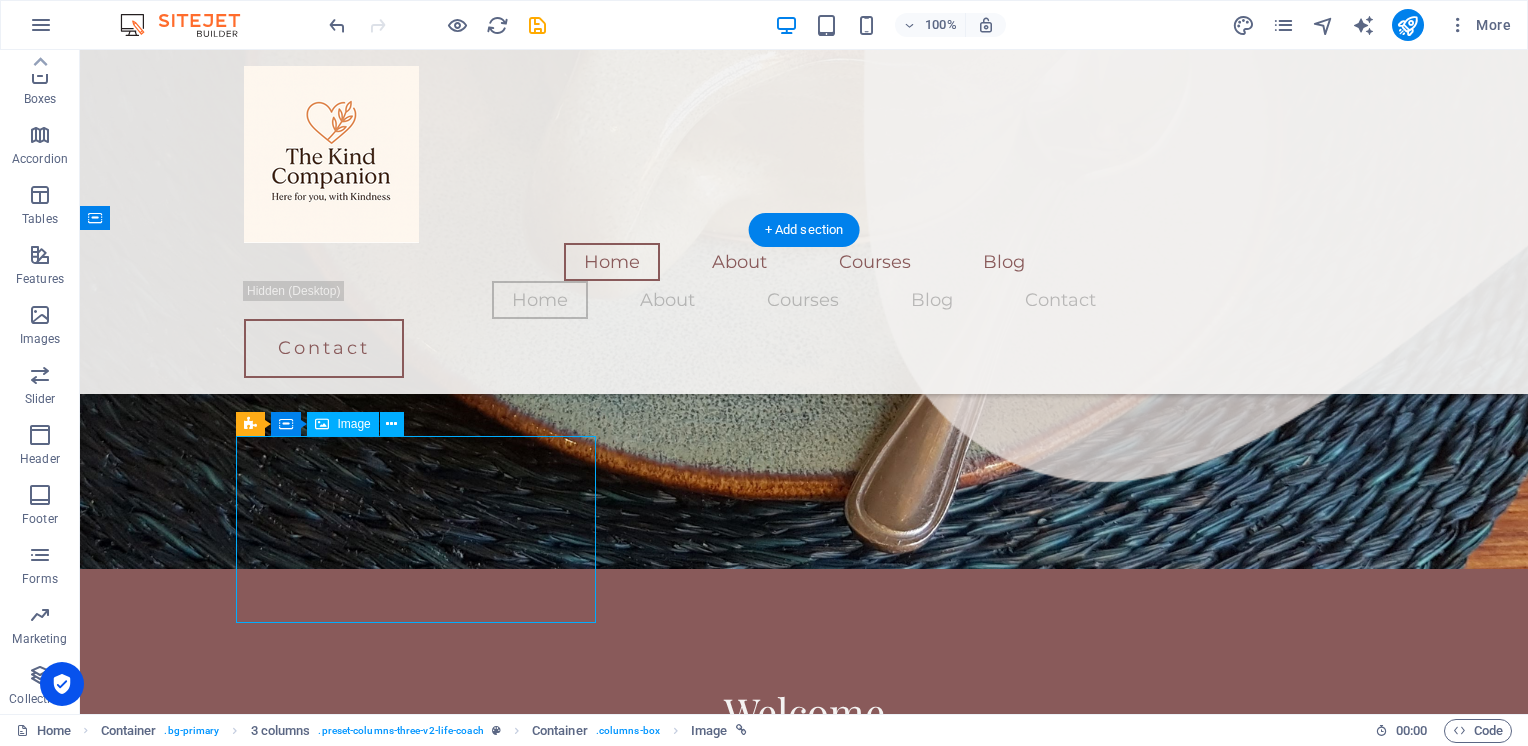 select on "px" 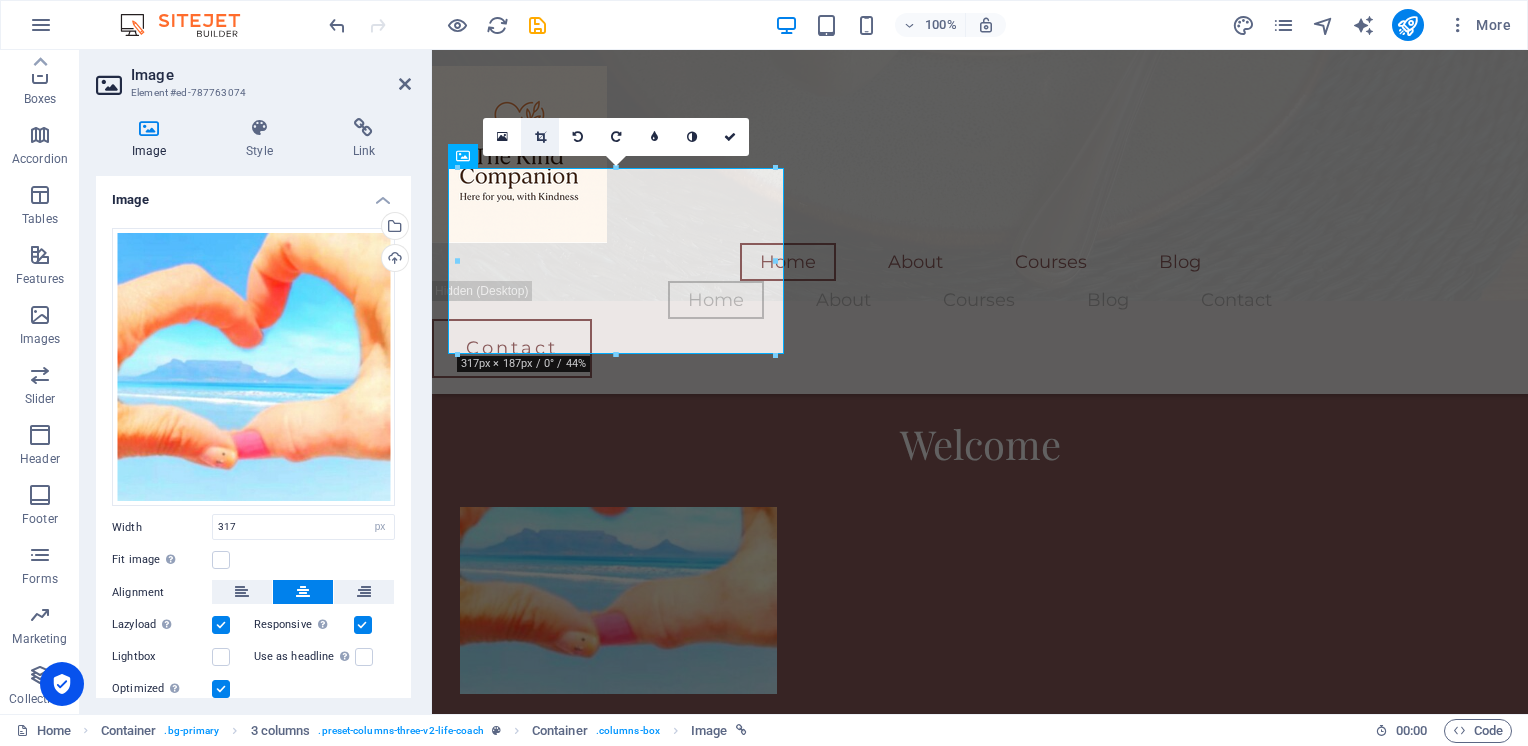 click at bounding box center [540, 137] 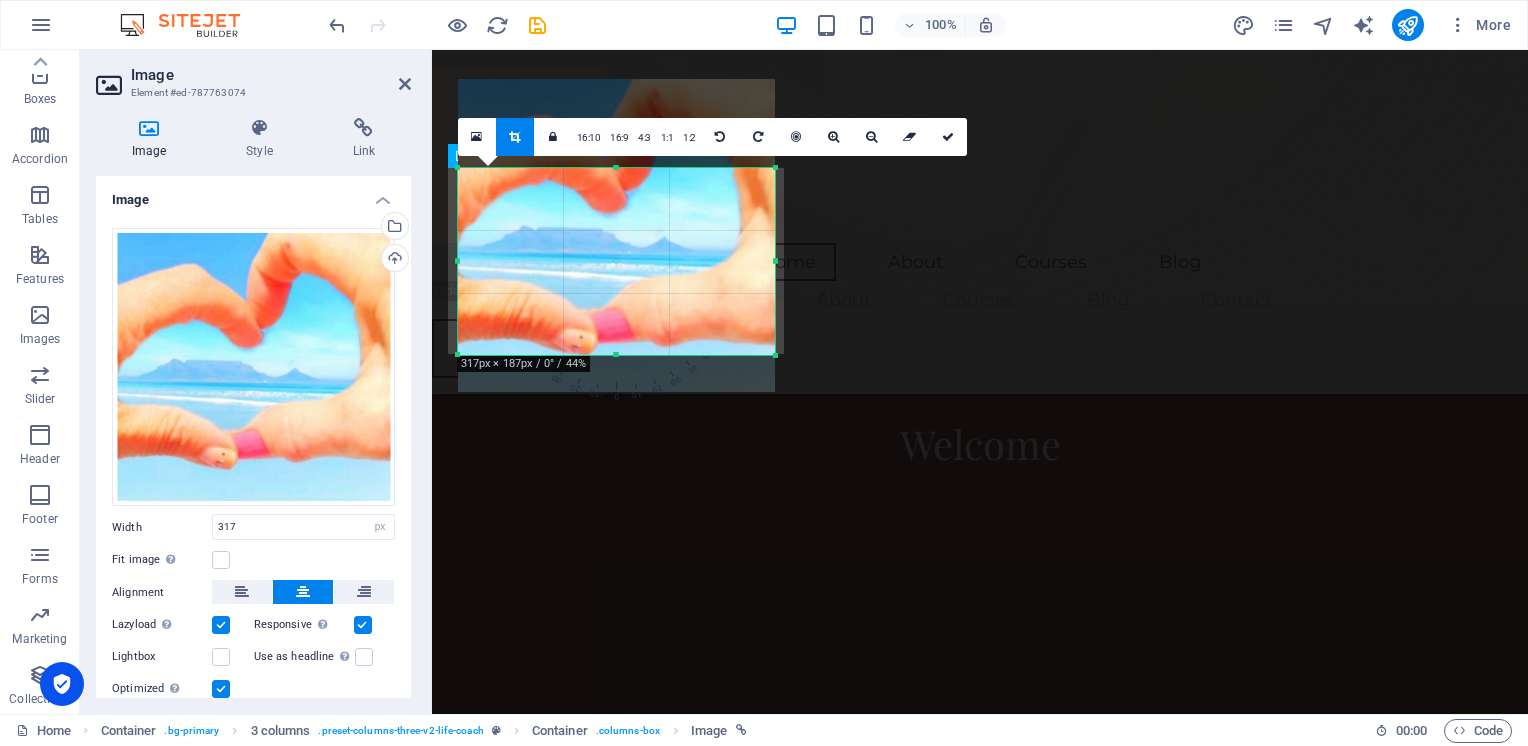 drag, startPoint x: 588, startPoint y: 237, endPoint x: 588, endPoint y: 274, distance: 37 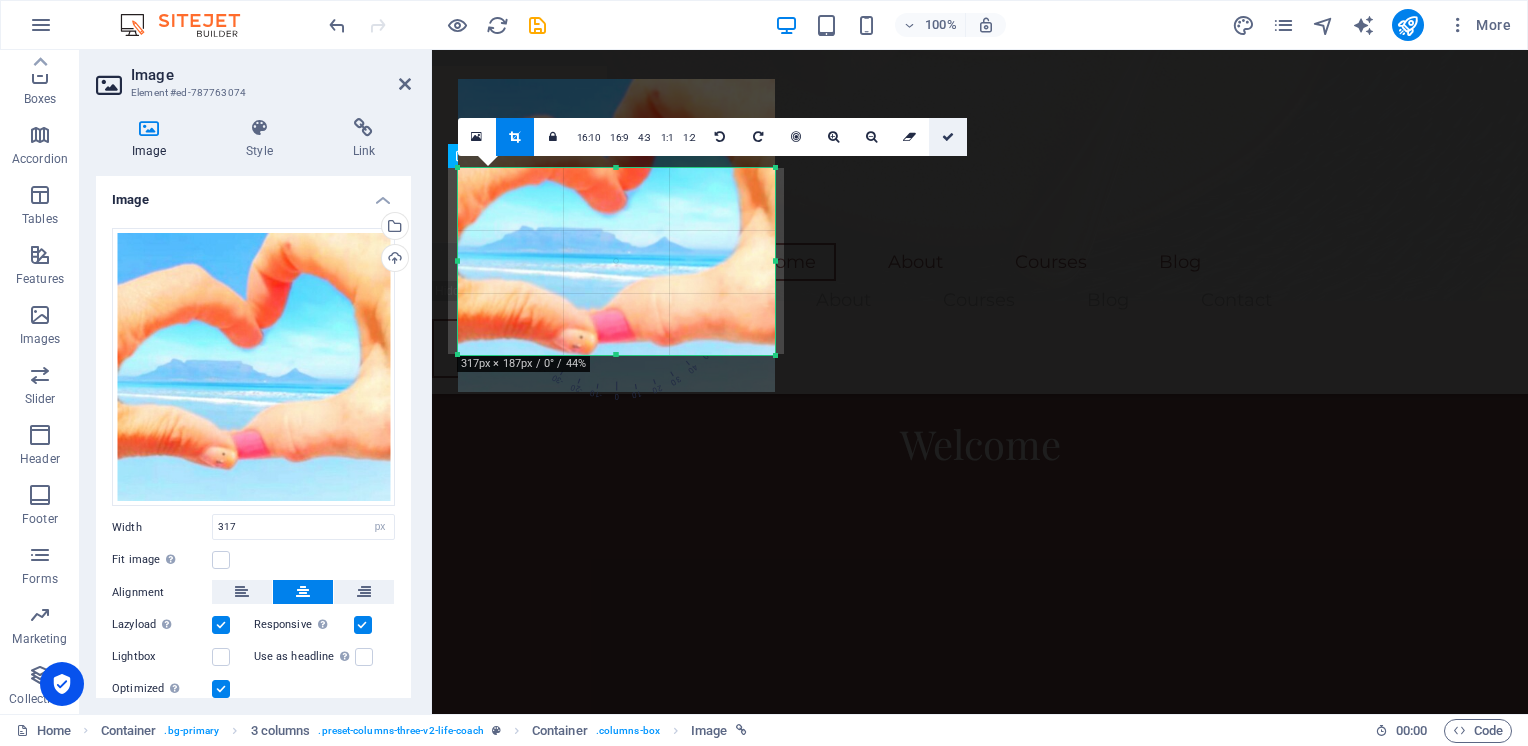 click at bounding box center (948, 137) 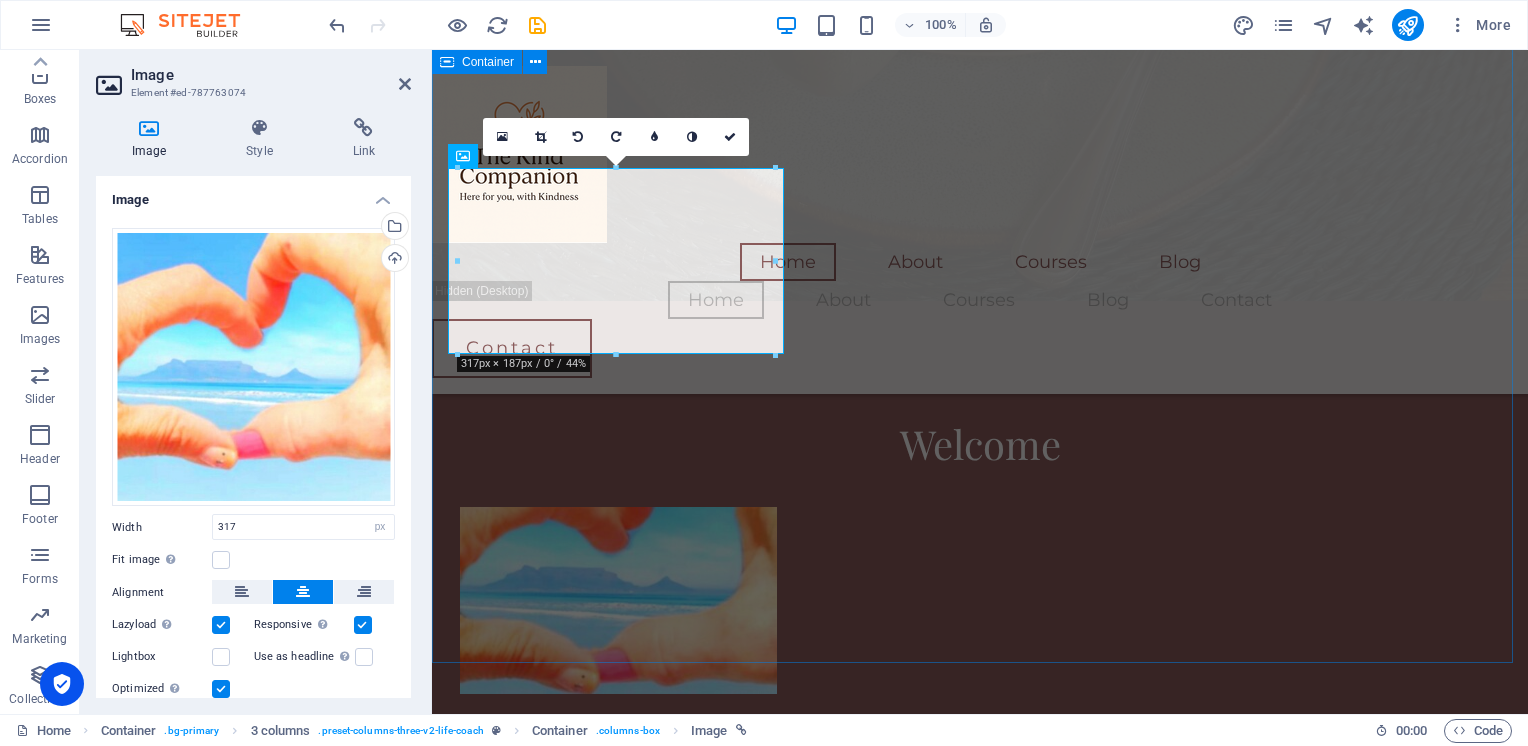 click on "Welcome A Human Connection Companionship that is kind, thoughtful and tailored just for you. Learn more   A Warm Presence You deserve care, warmth and kindness. Learn more   Respectful Company A seat across the table, a heart that listens. Learn more  " at bounding box center (980, 1020) 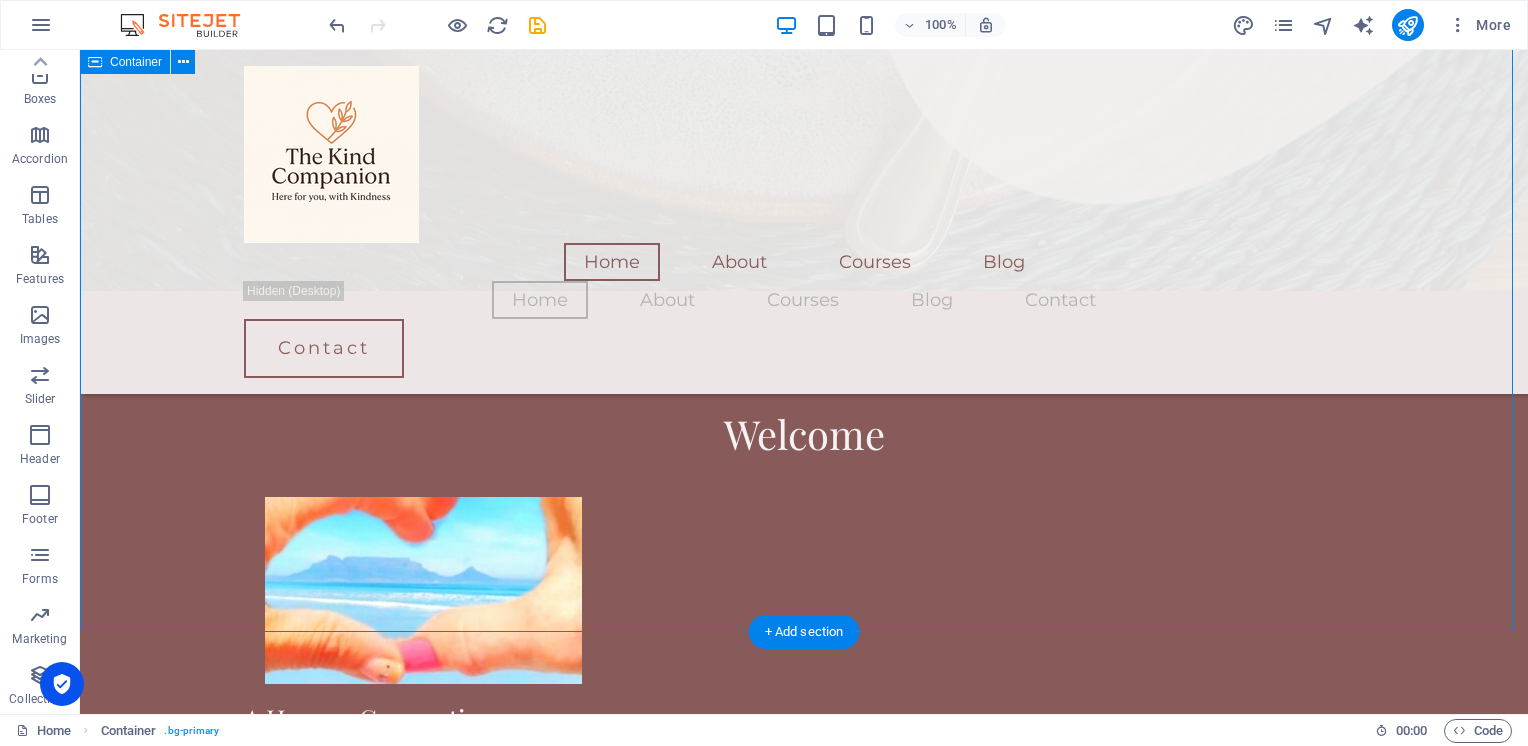 scroll, scrollTop: 2258, scrollLeft: 0, axis: vertical 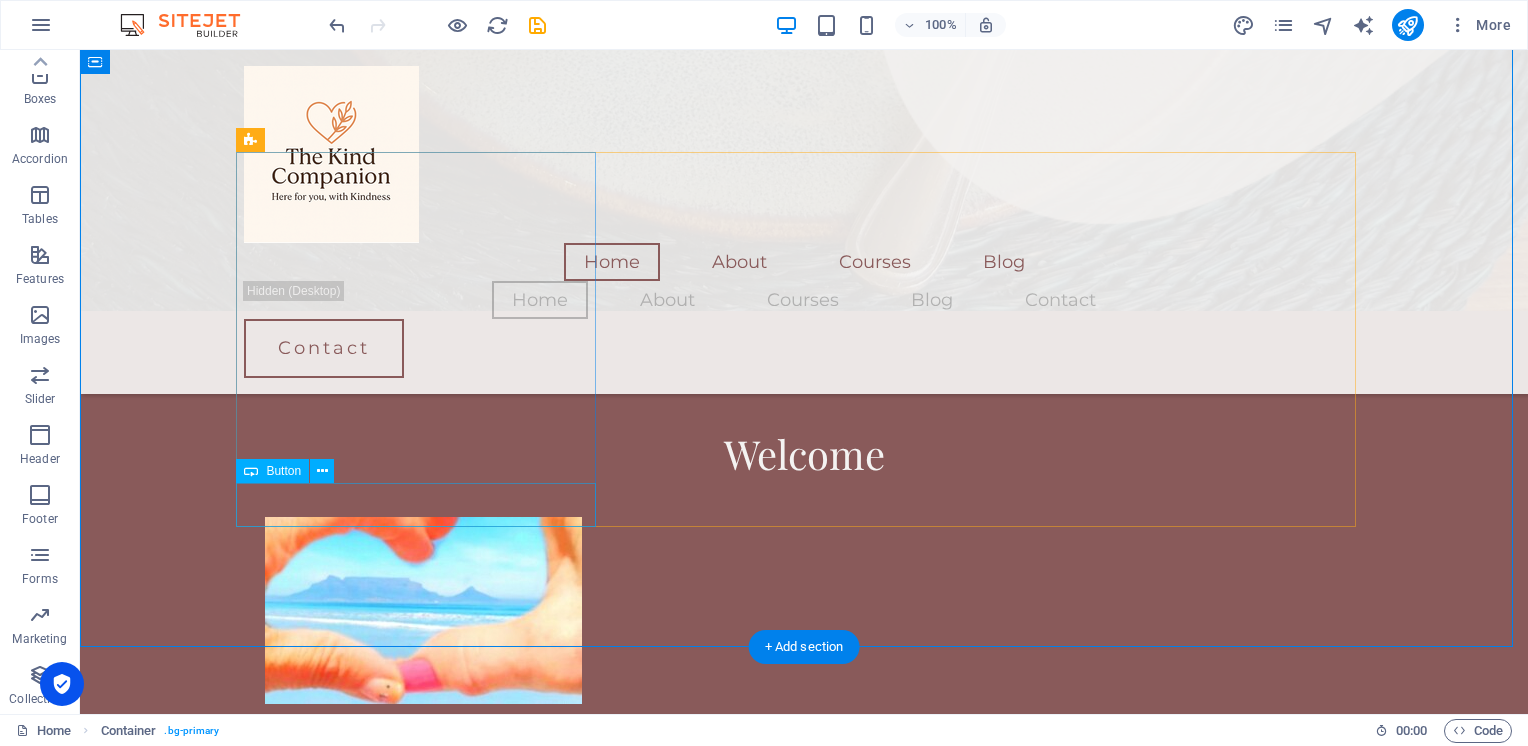 click on "" at bounding box center (385, 871) 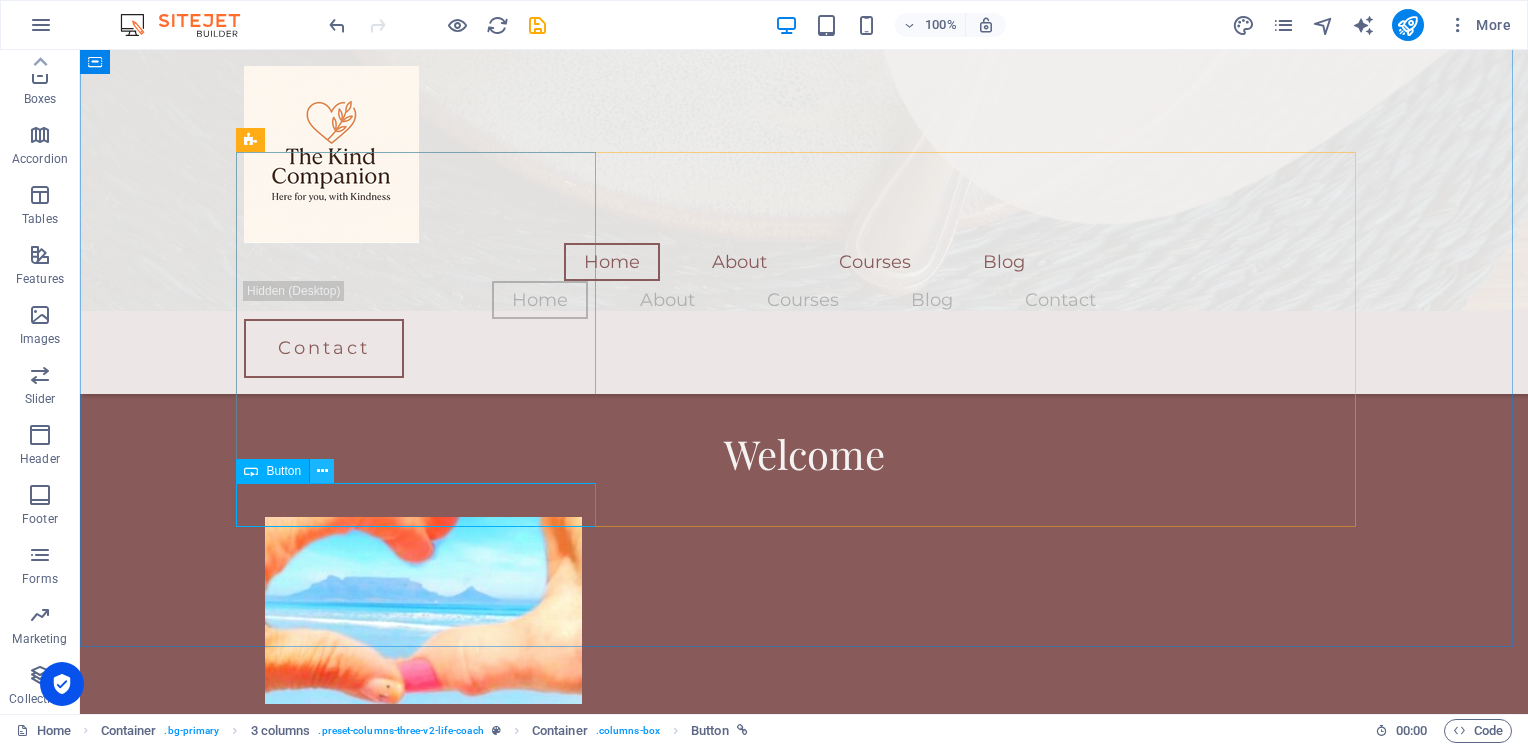 click at bounding box center [322, 471] 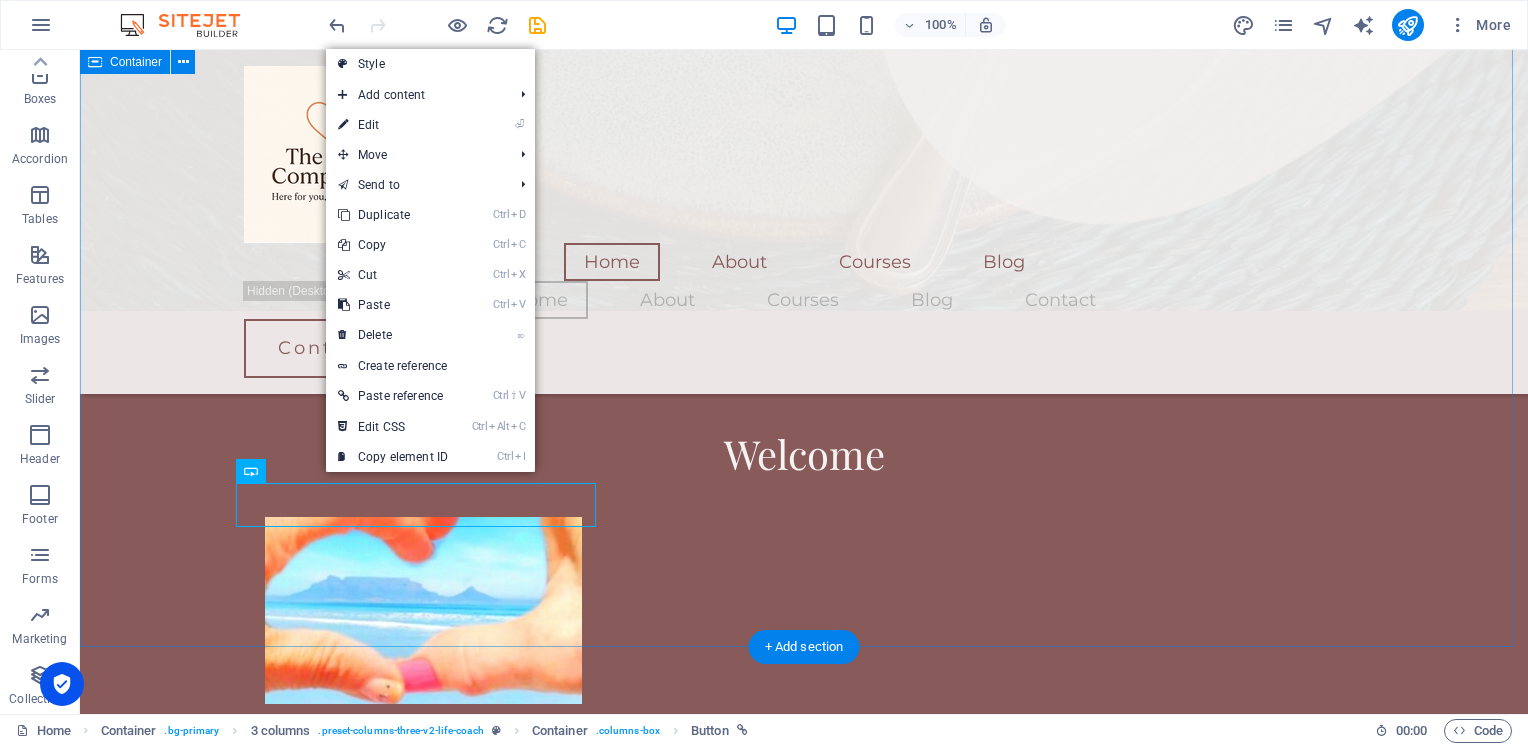 click on "Welcome A Human Connection Companionship that is kind, thoughtful and tailored just for you. Learn more   A Warm Presence You deserve care, warmth and kindness. Learn more   Respectful Company A seat across the table, a heart that listens. Learn more  " at bounding box center [804, 1030] 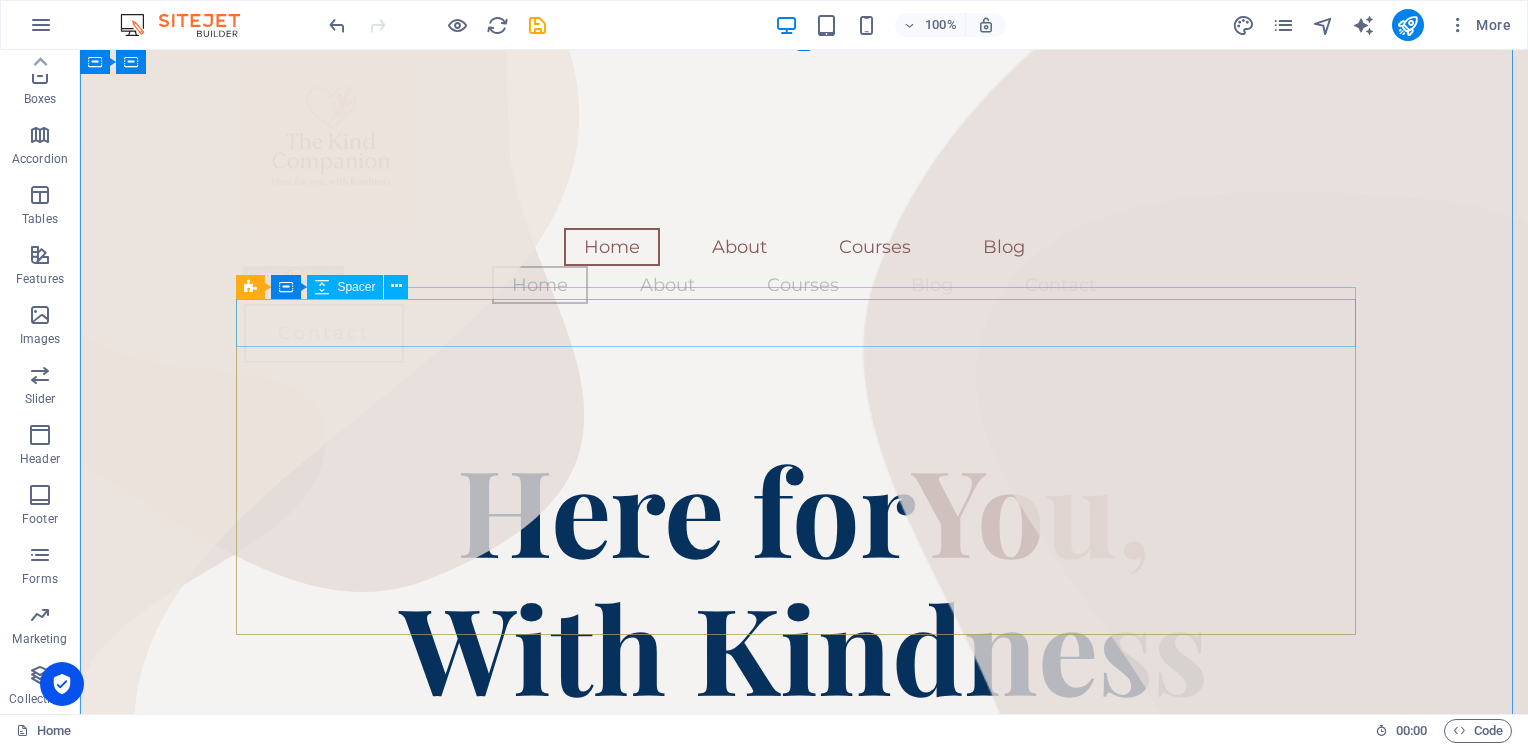 scroll, scrollTop: 0, scrollLeft: 0, axis: both 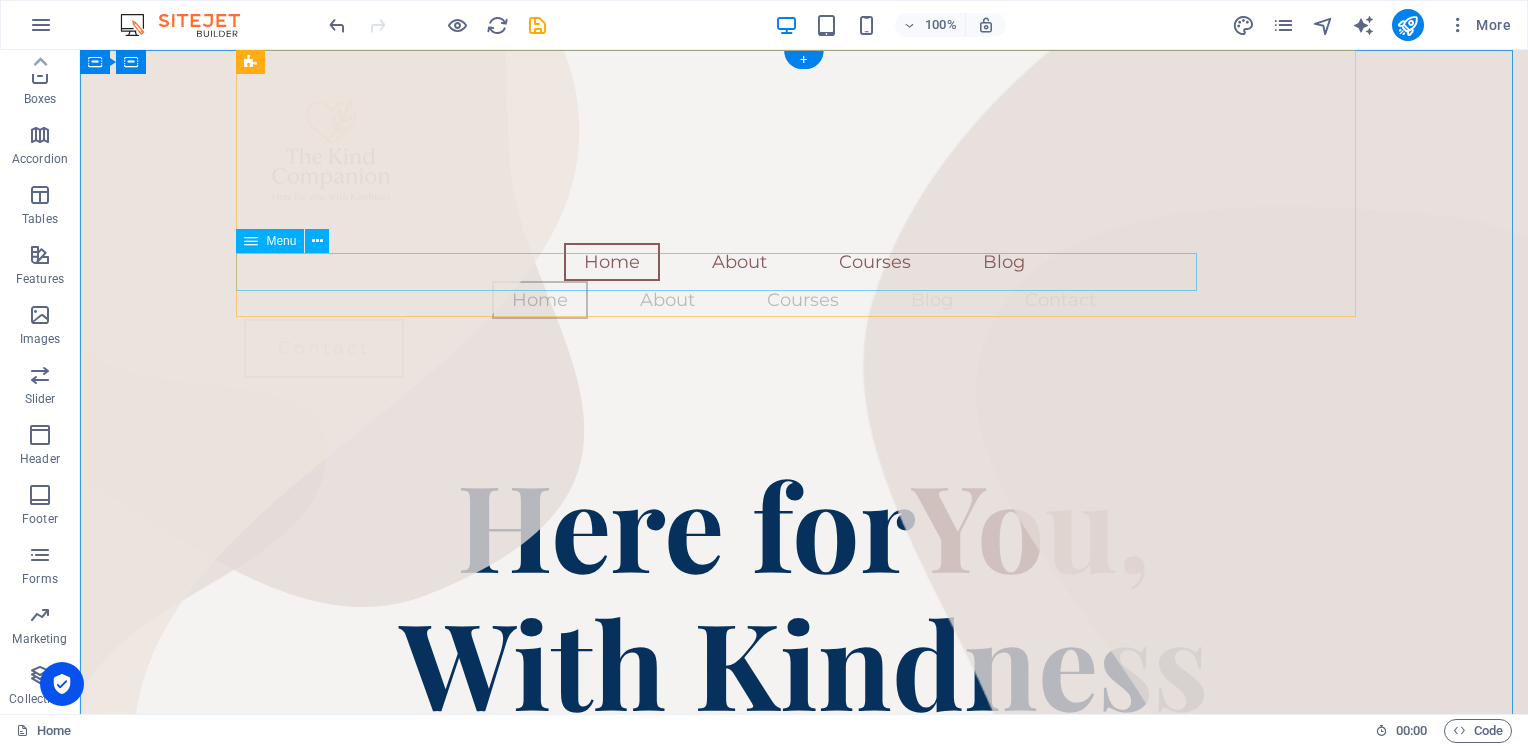 click on "Home About Courses Blog Contact" at bounding box center (804, 300) 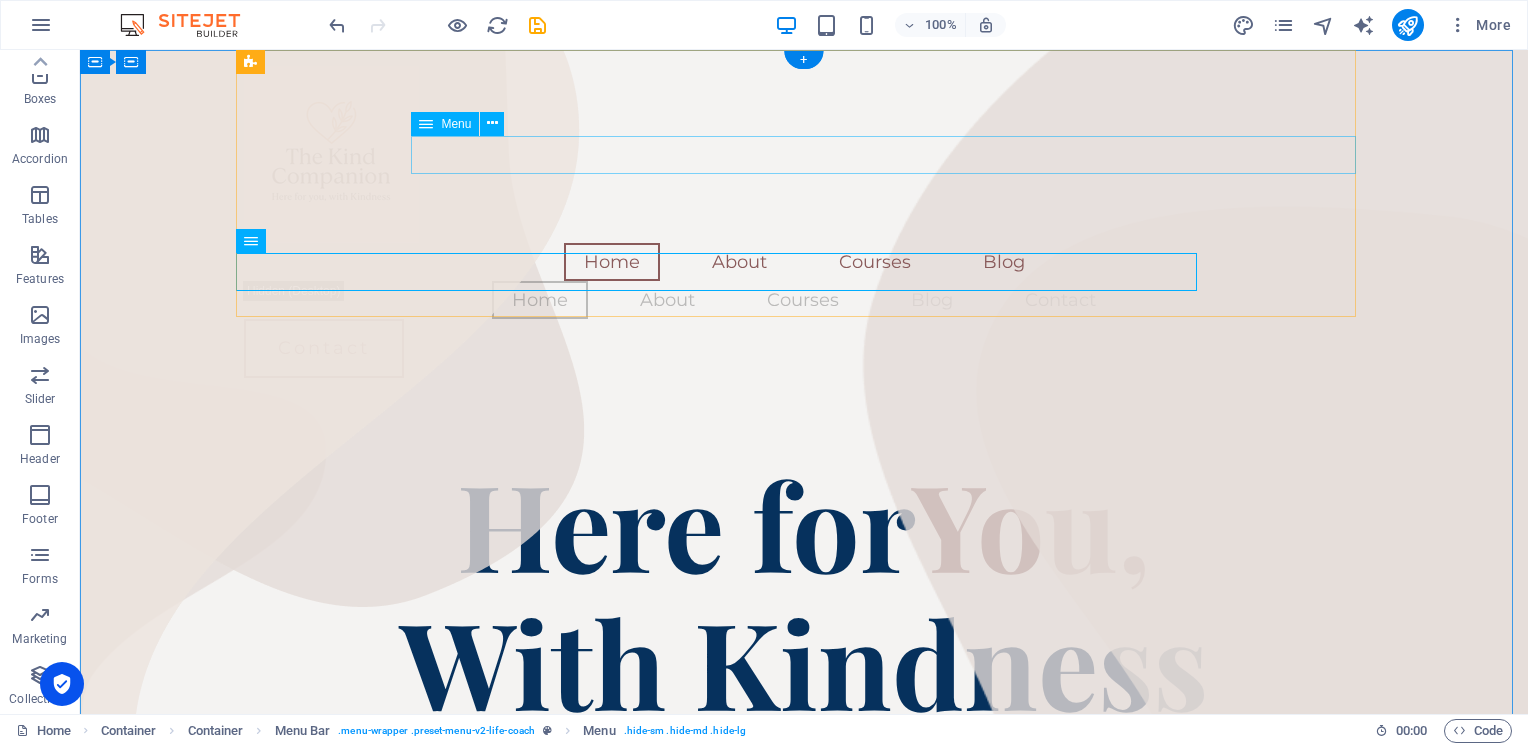 click on "Home About Courses Blog" at bounding box center [804, 262] 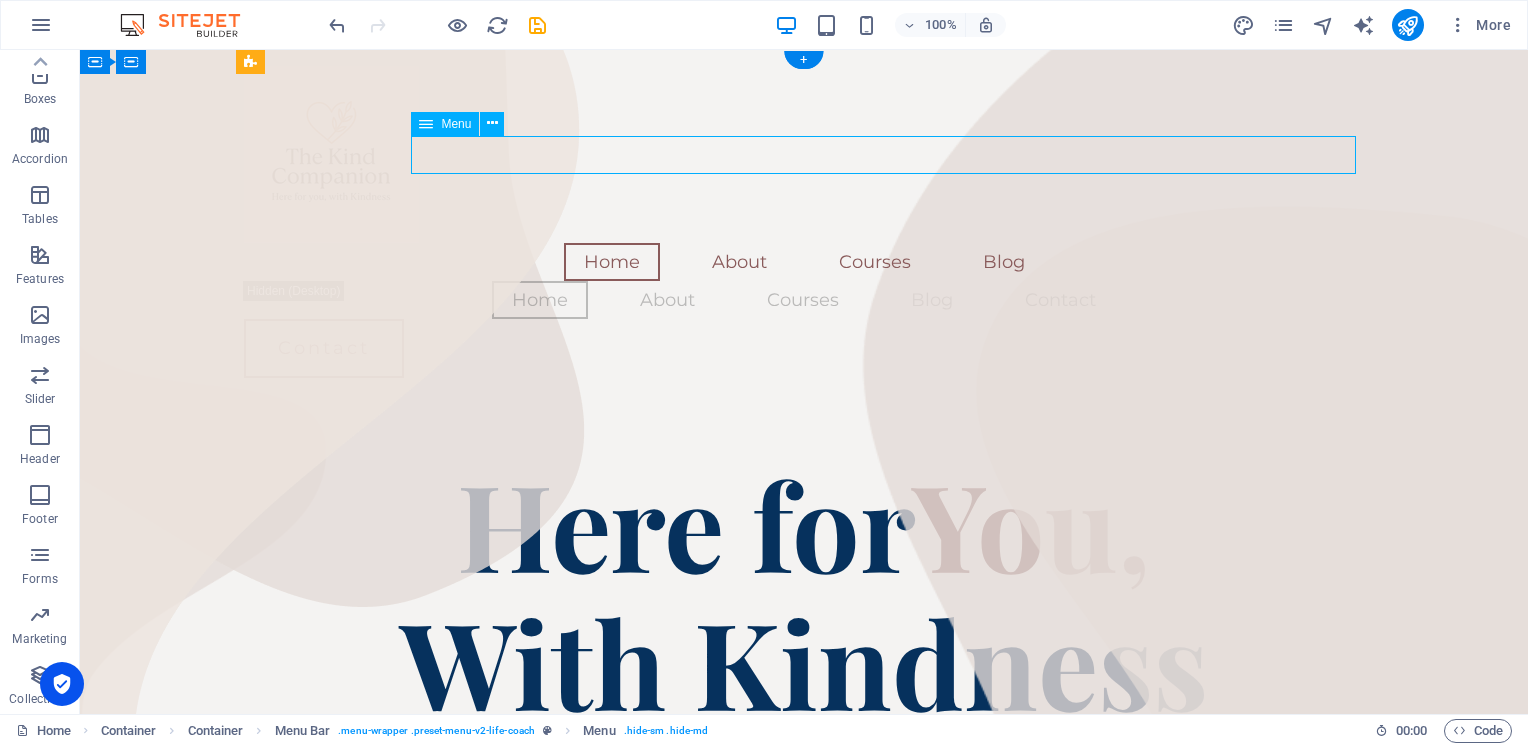 click on "Home About Courses Blog" at bounding box center [804, 262] 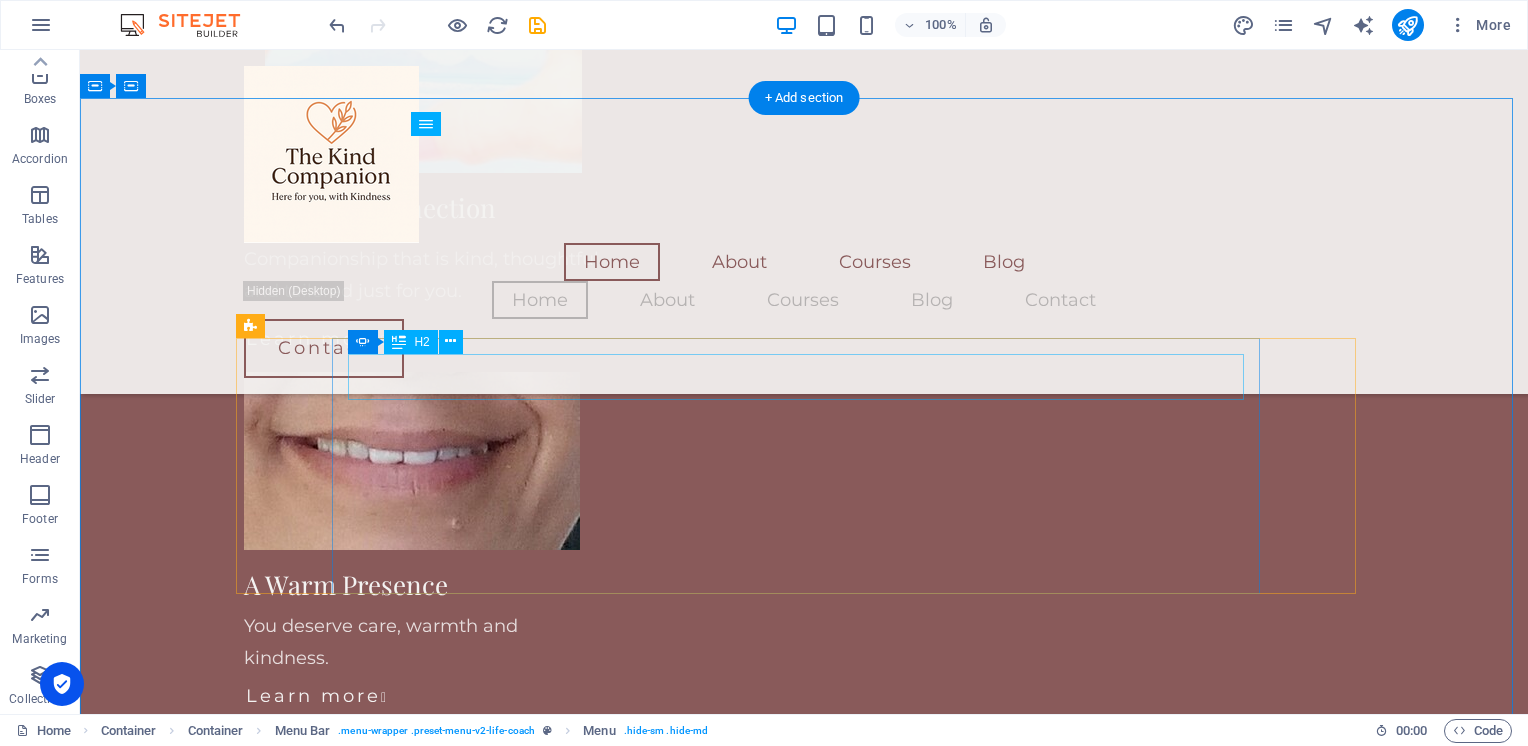 scroll, scrollTop: 2698, scrollLeft: 0, axis: vertical 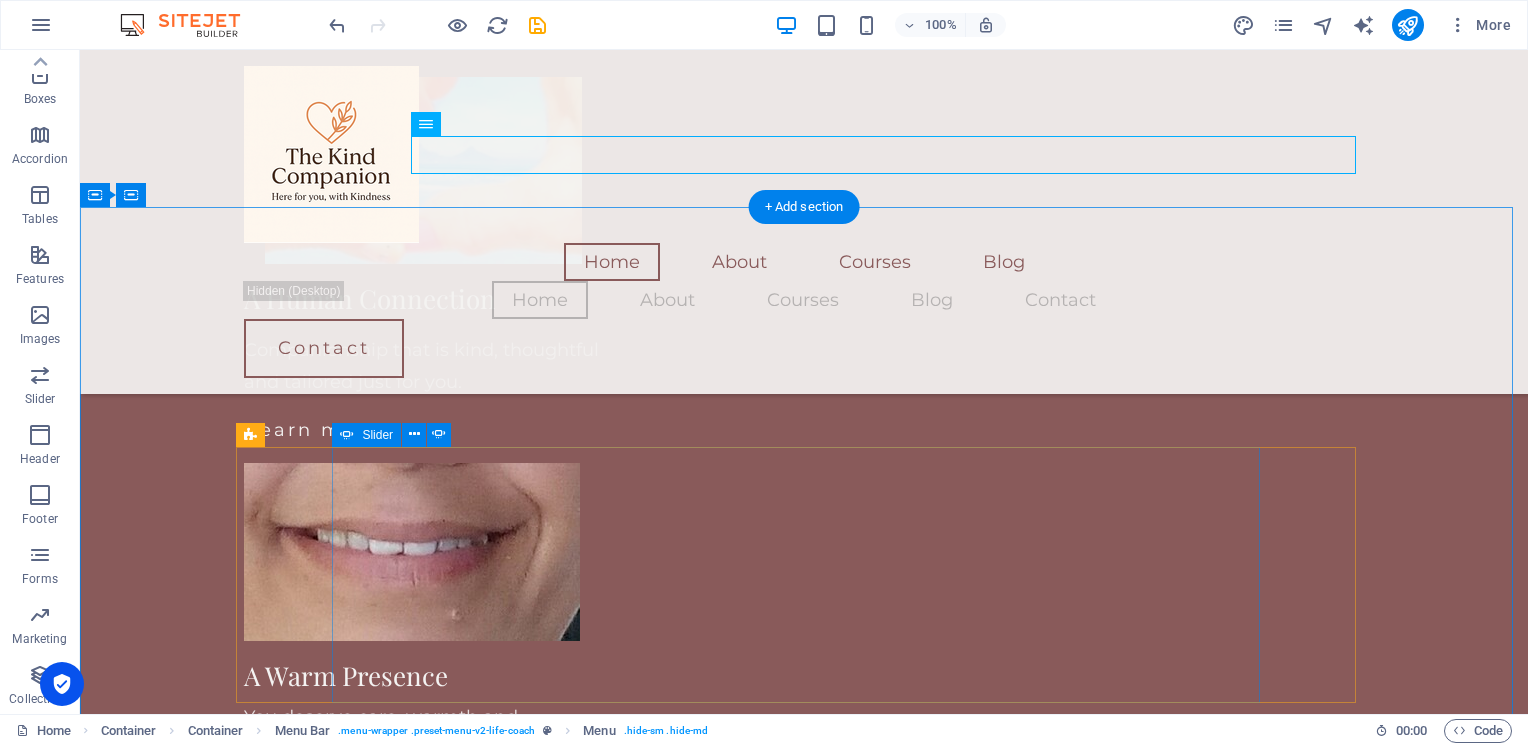 click at bounding box center (804, 1582) 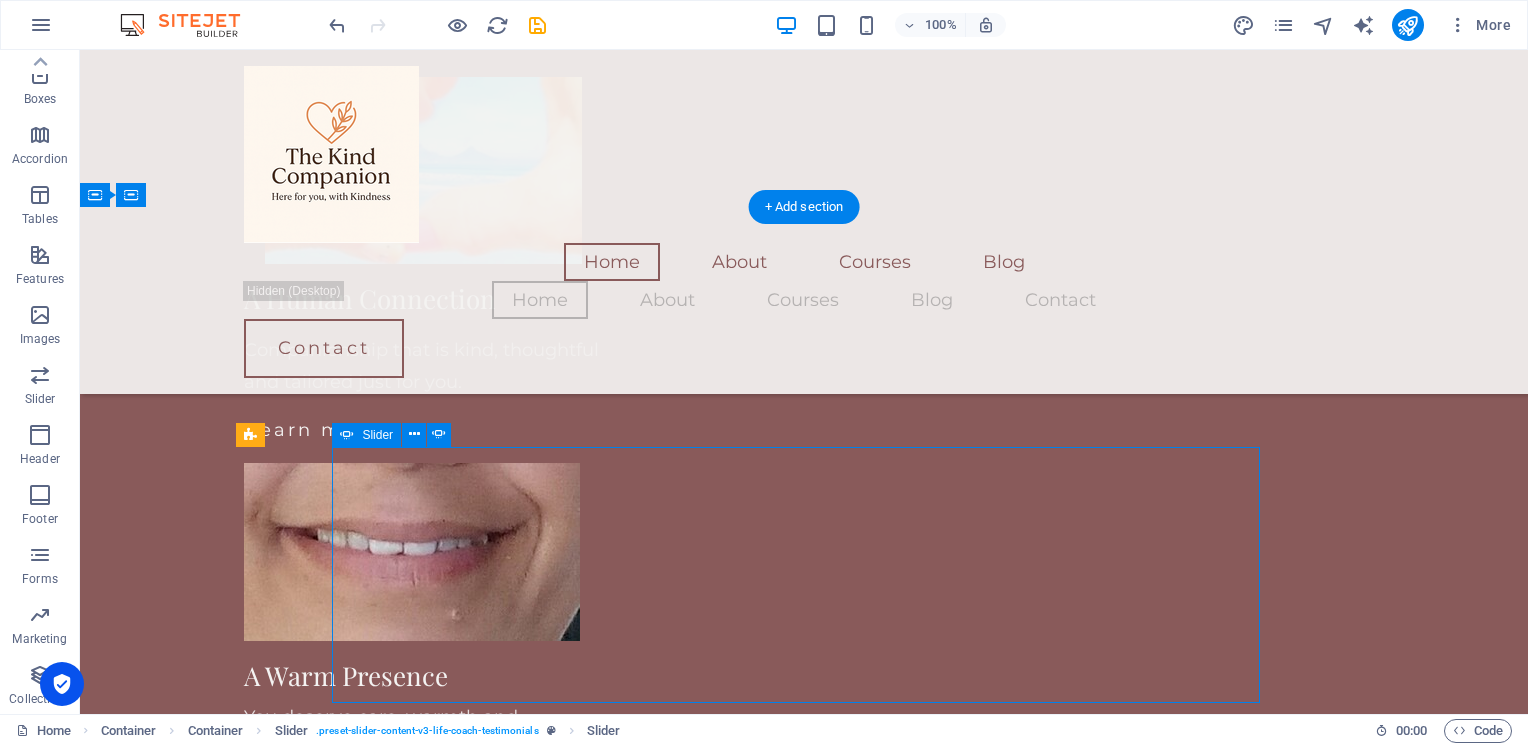 click at bounding box center (804, 1582) 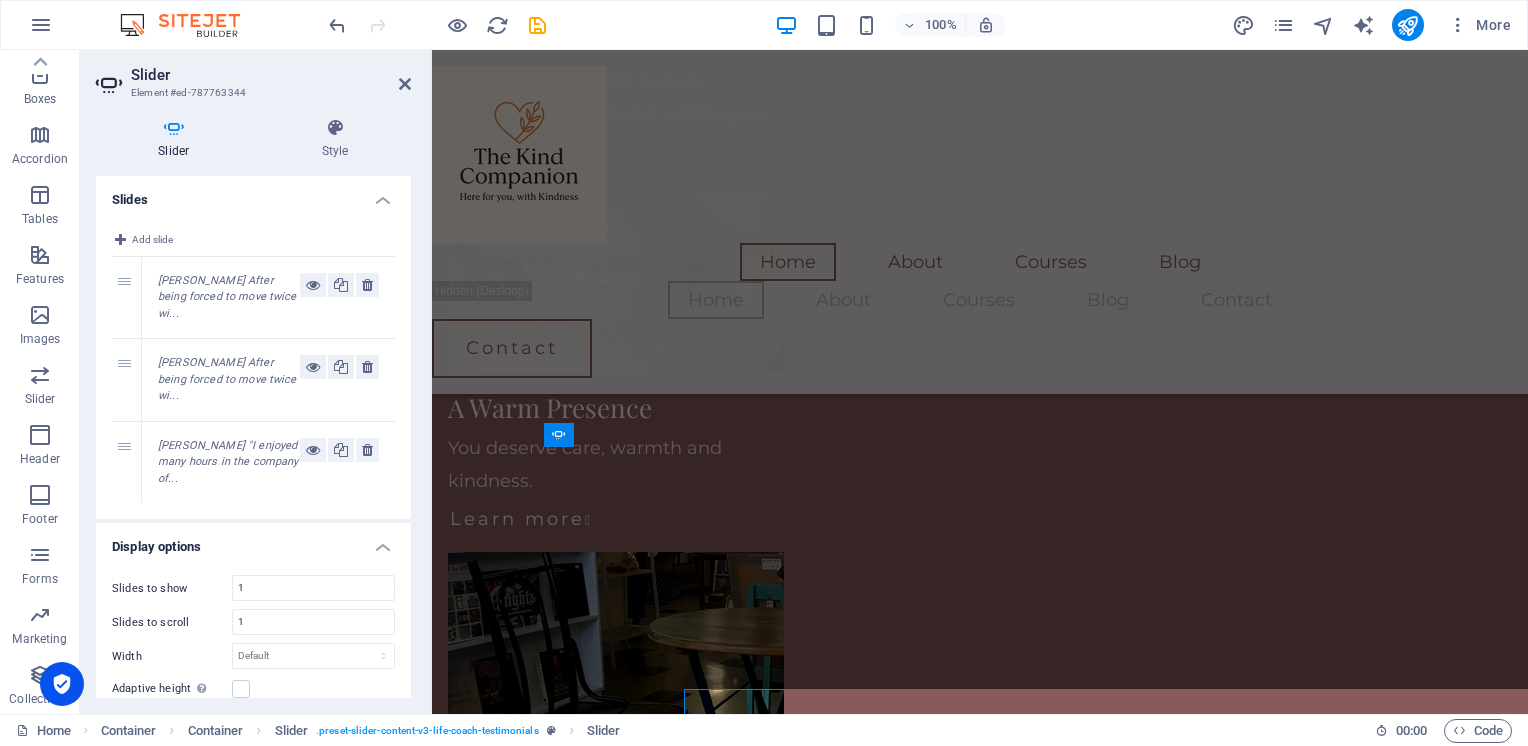 scroll, scrollTop: 2456, scrollLeft: 0, axis: vertical 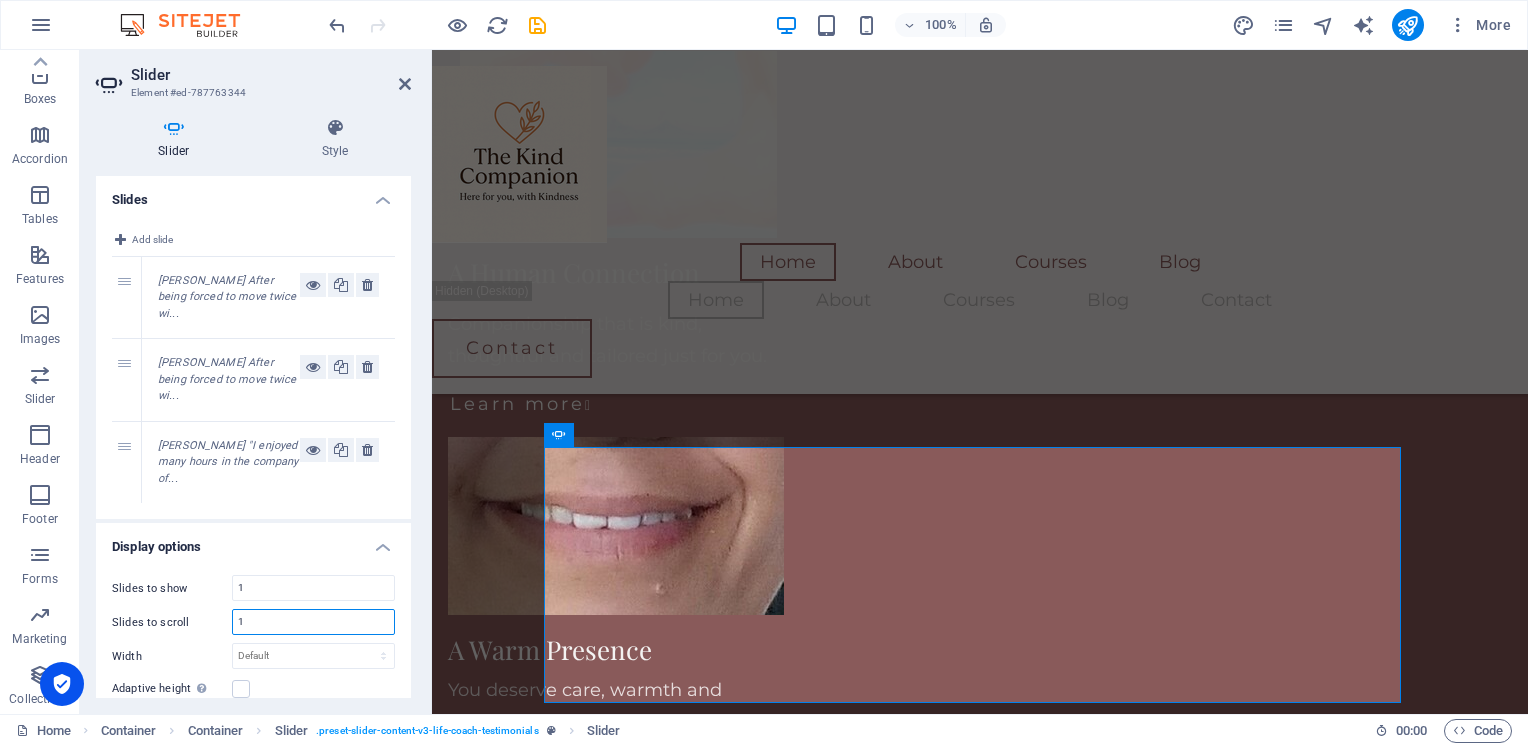 click on "1" at bounding box center [313, 622] 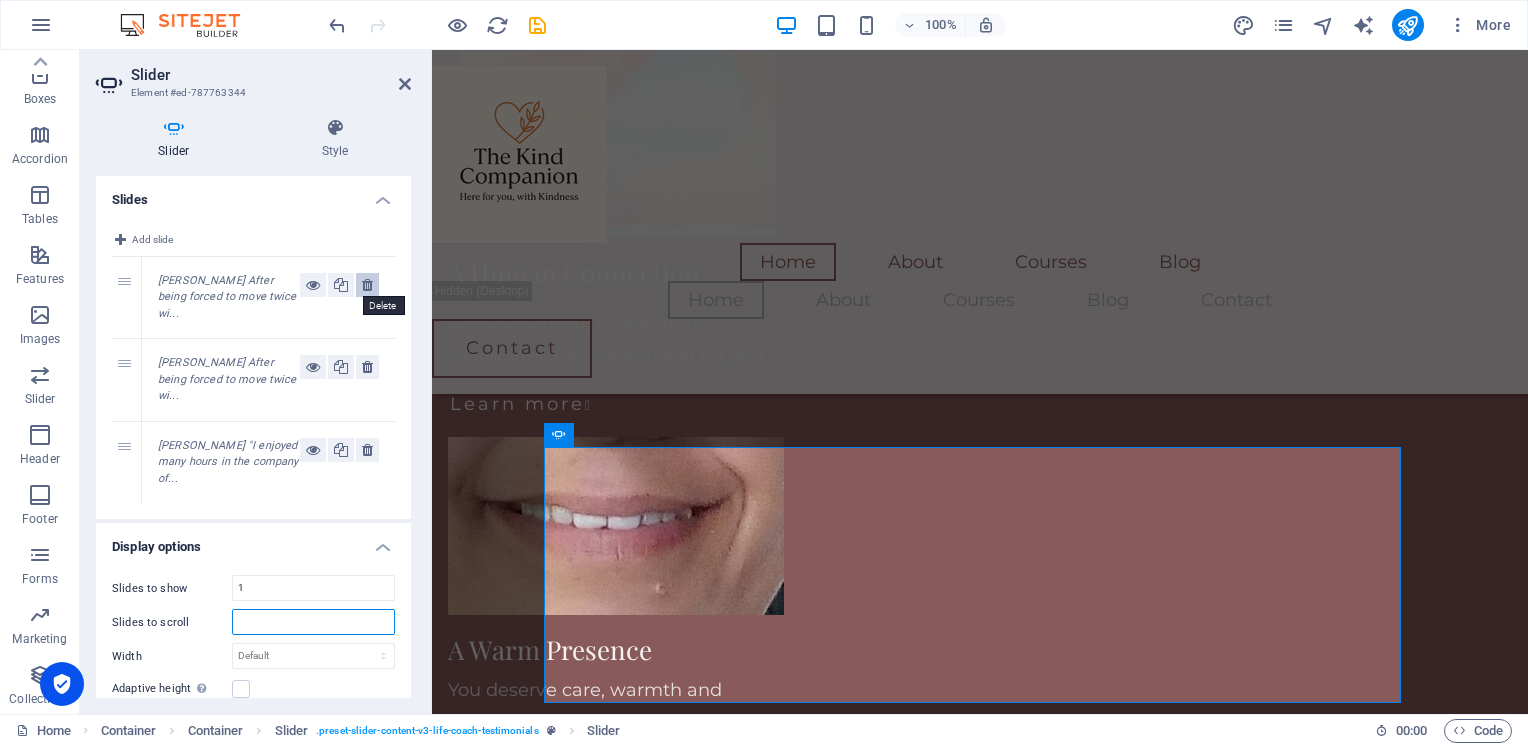 type 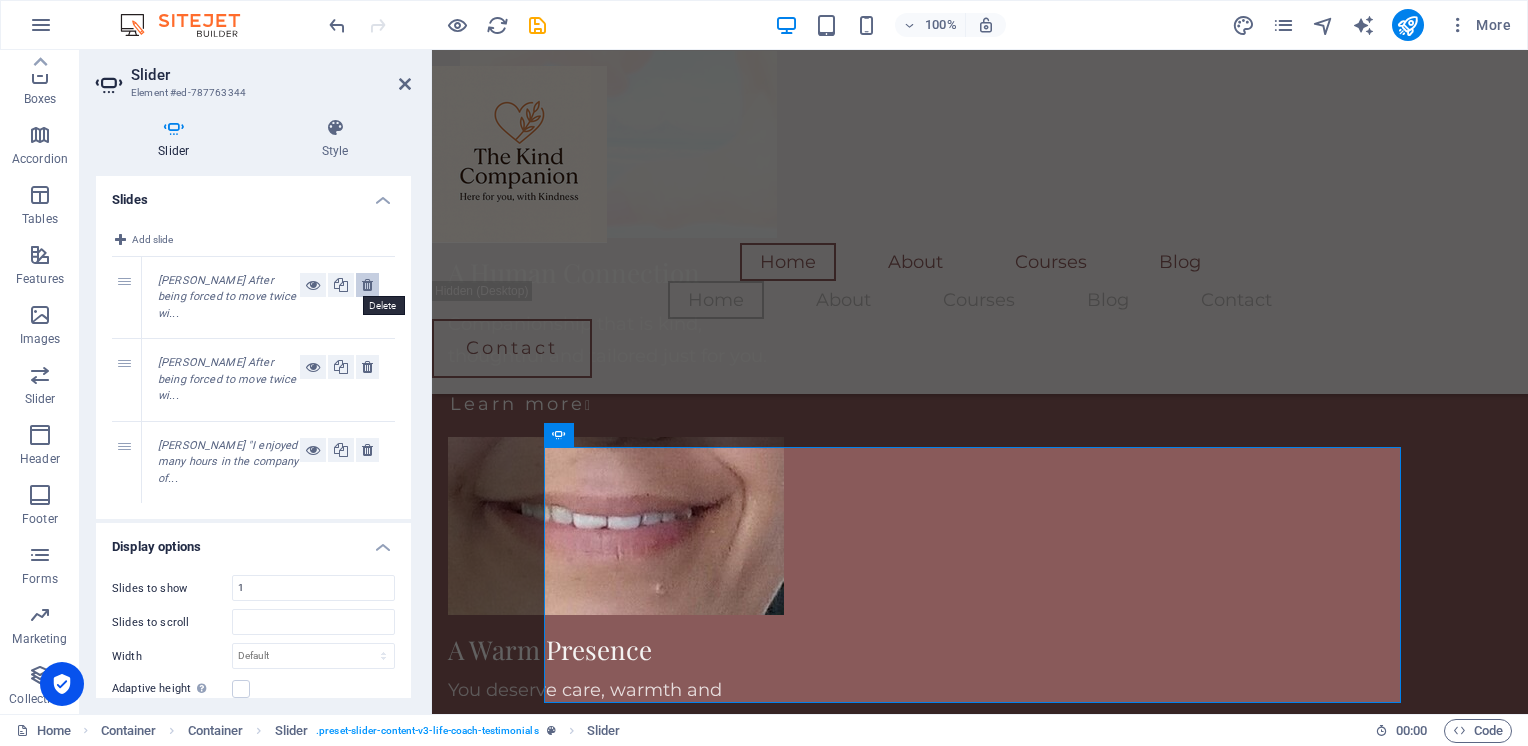 click at bounding box center (367, 285) 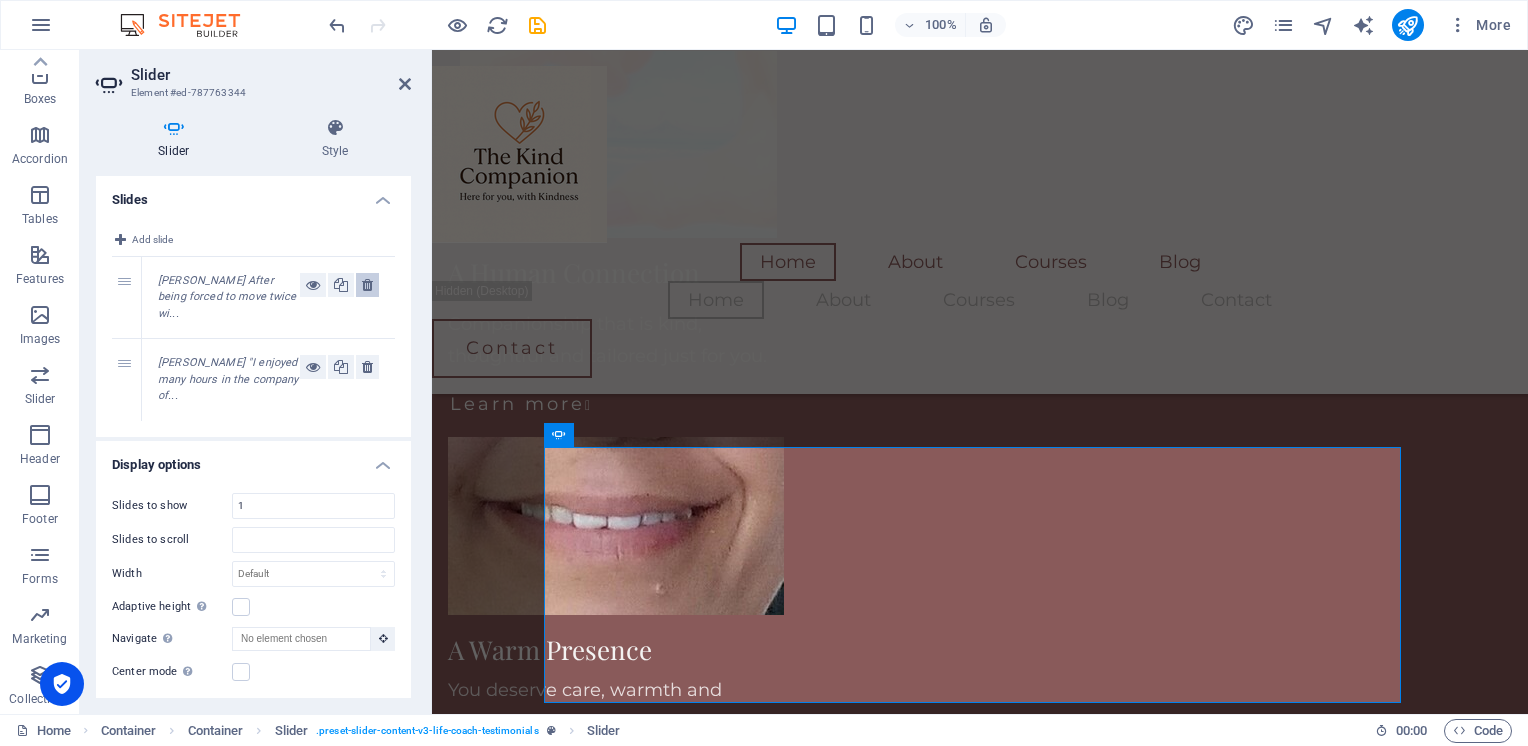 click at bounding box center [367, 285] 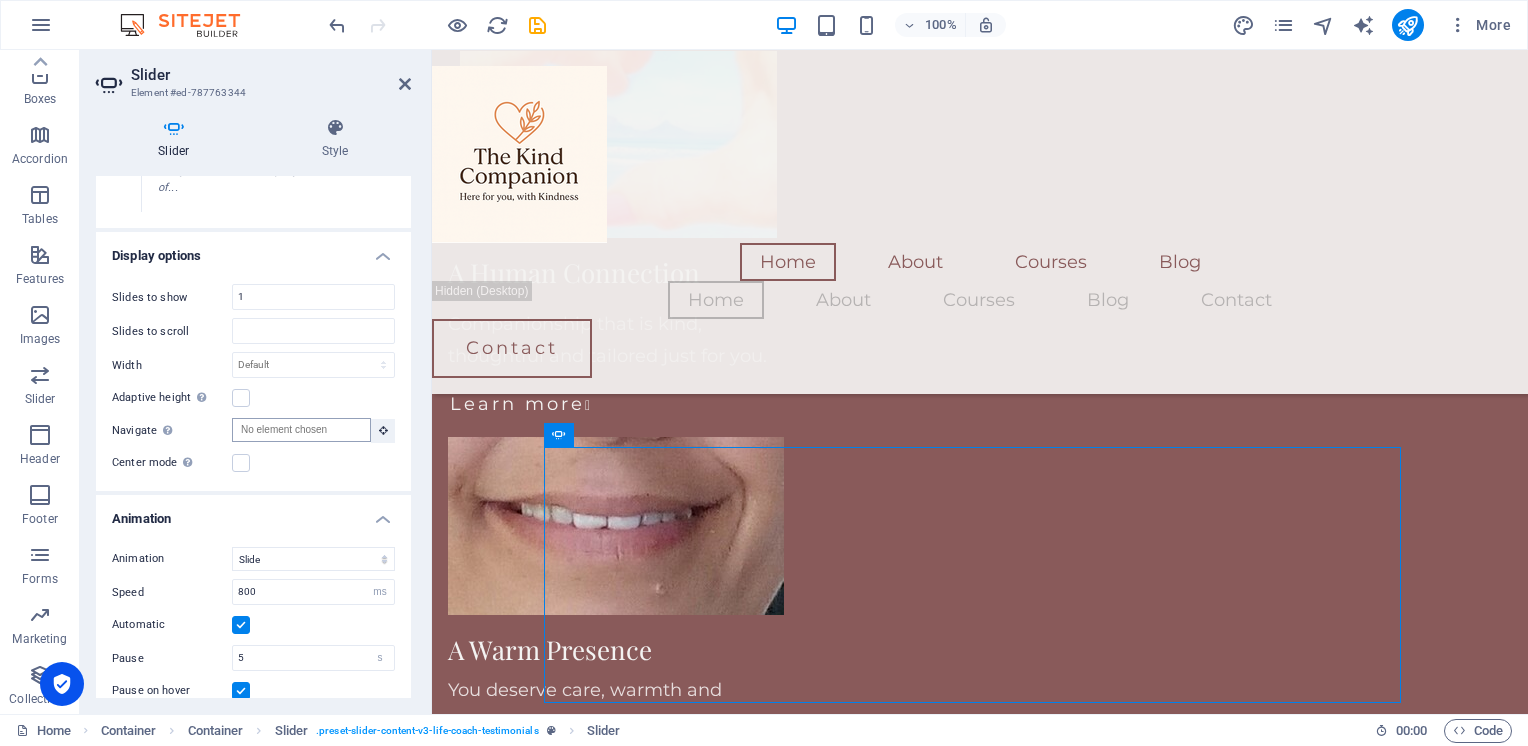 scroll, scrollTop: 90, scrollLeft: 0, axis: vertical 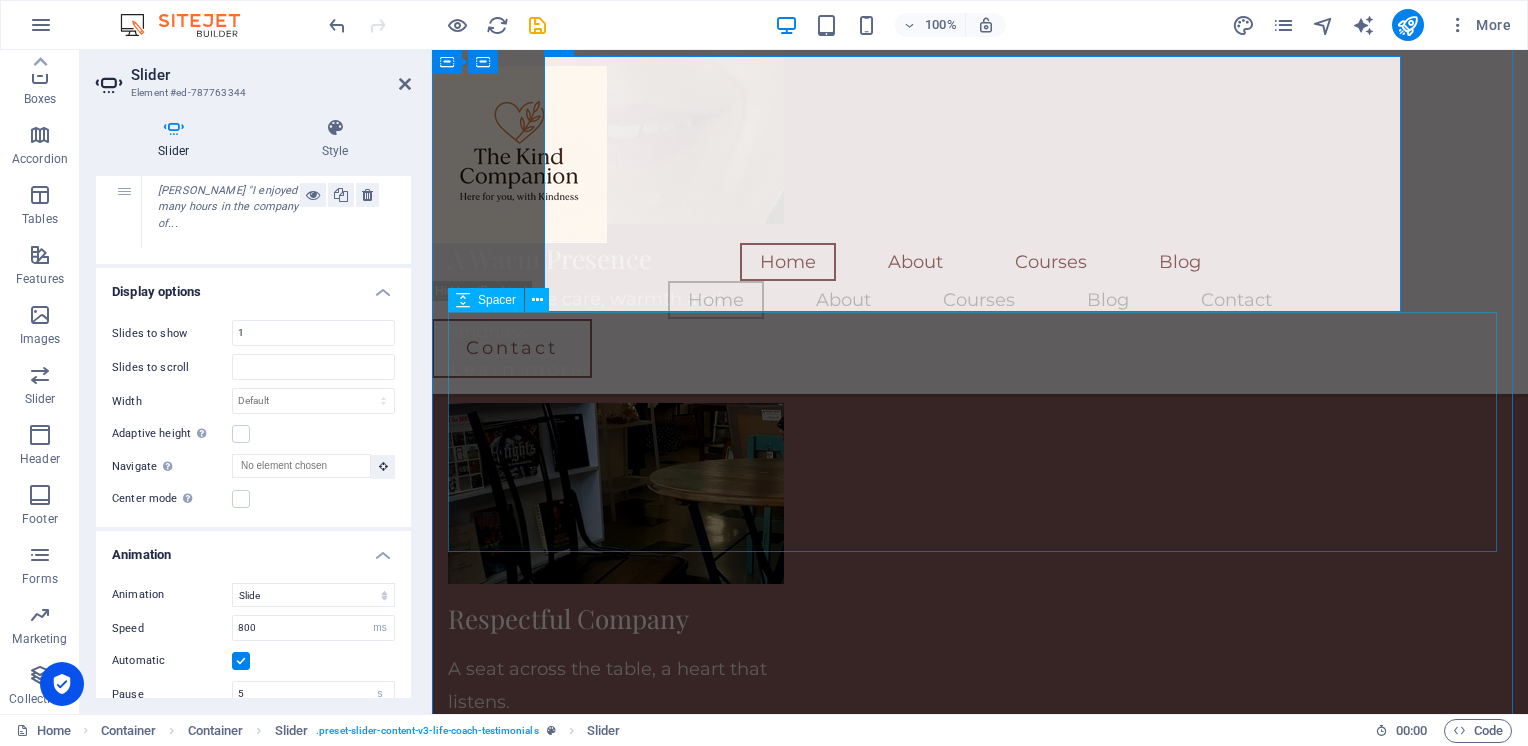 click at bounding box center (980, 1508) 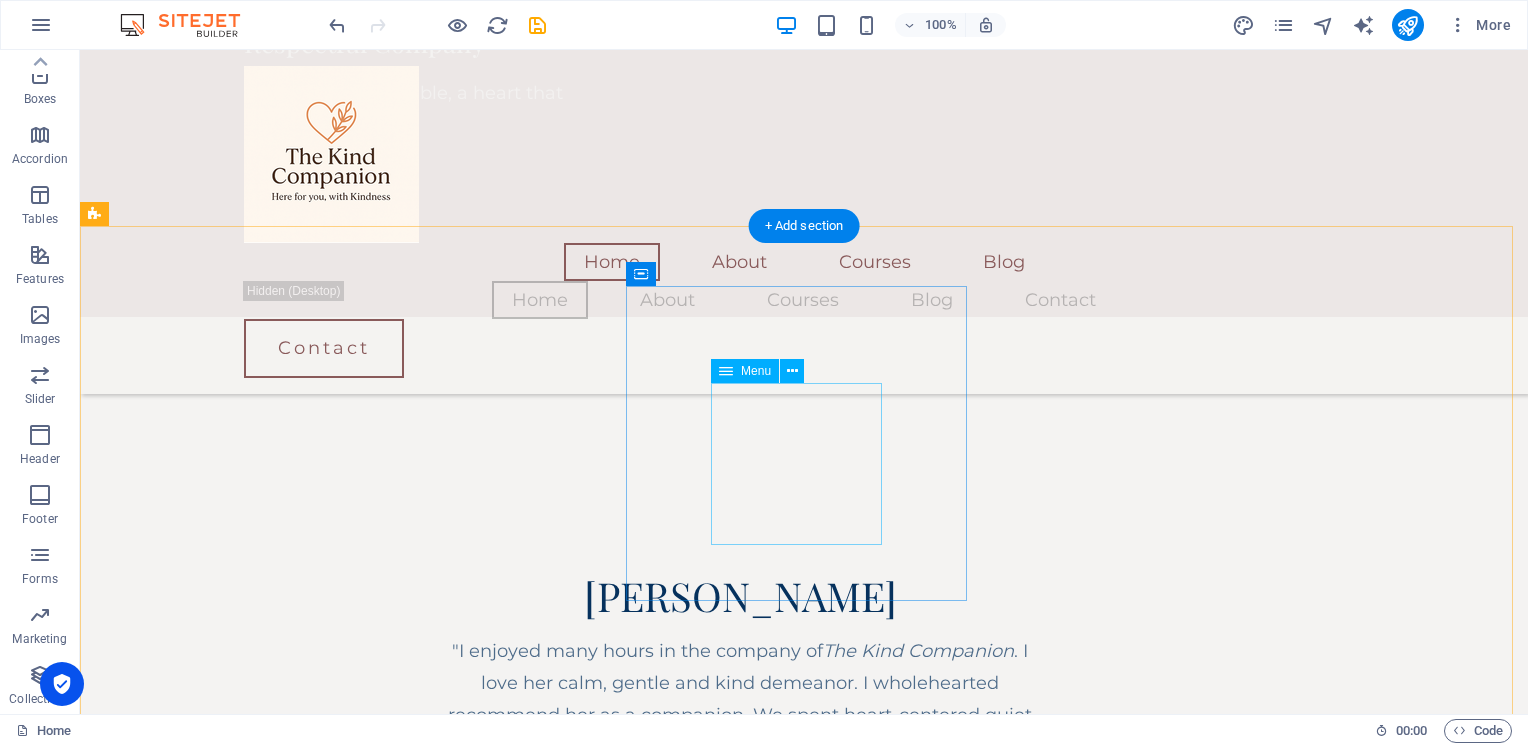scroll, scrollTop: 3672, scrollLeft: 0, axis: vertical 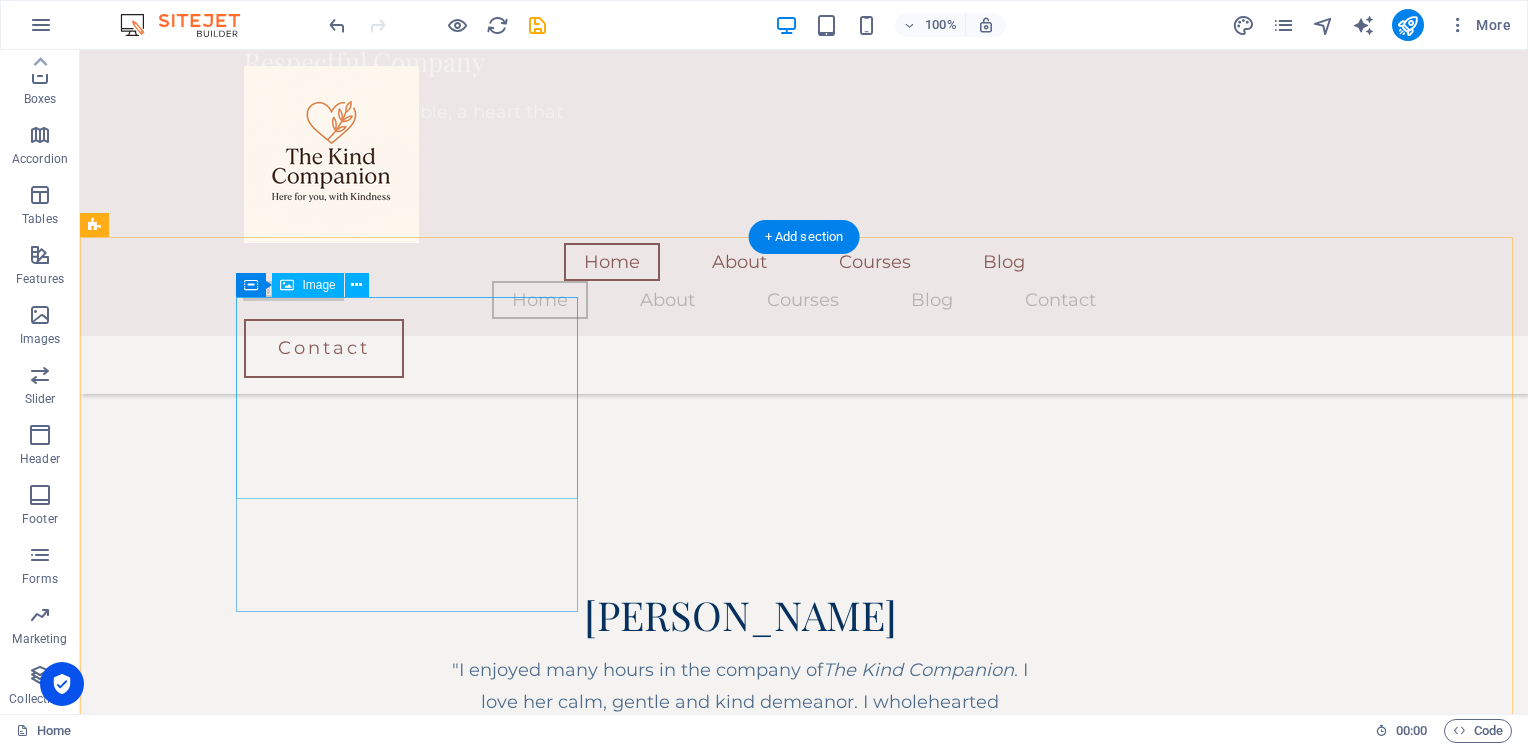click at bounding box center [266, 1501] 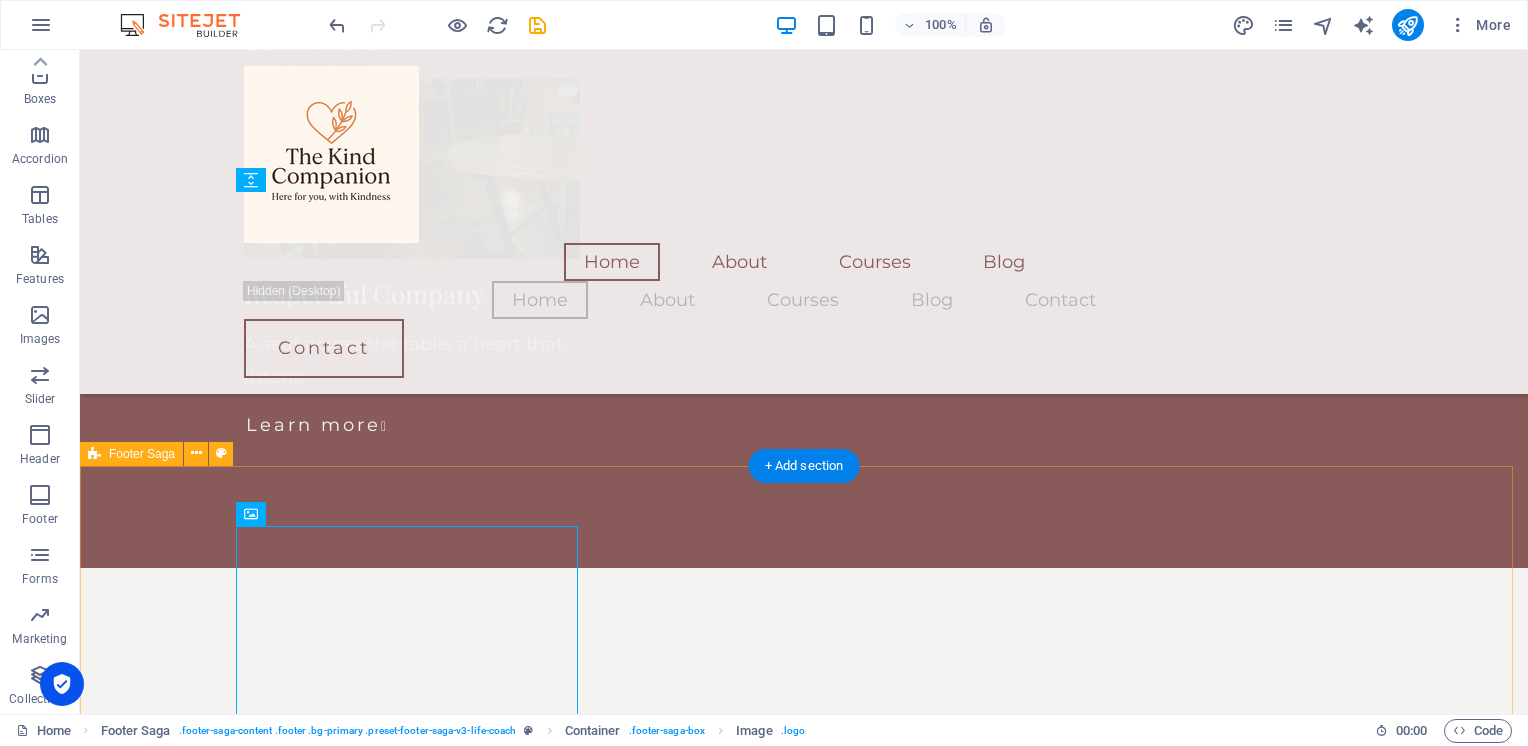 scroll, scrollTop: 3447, scrollLeft: 0, axis: vertical 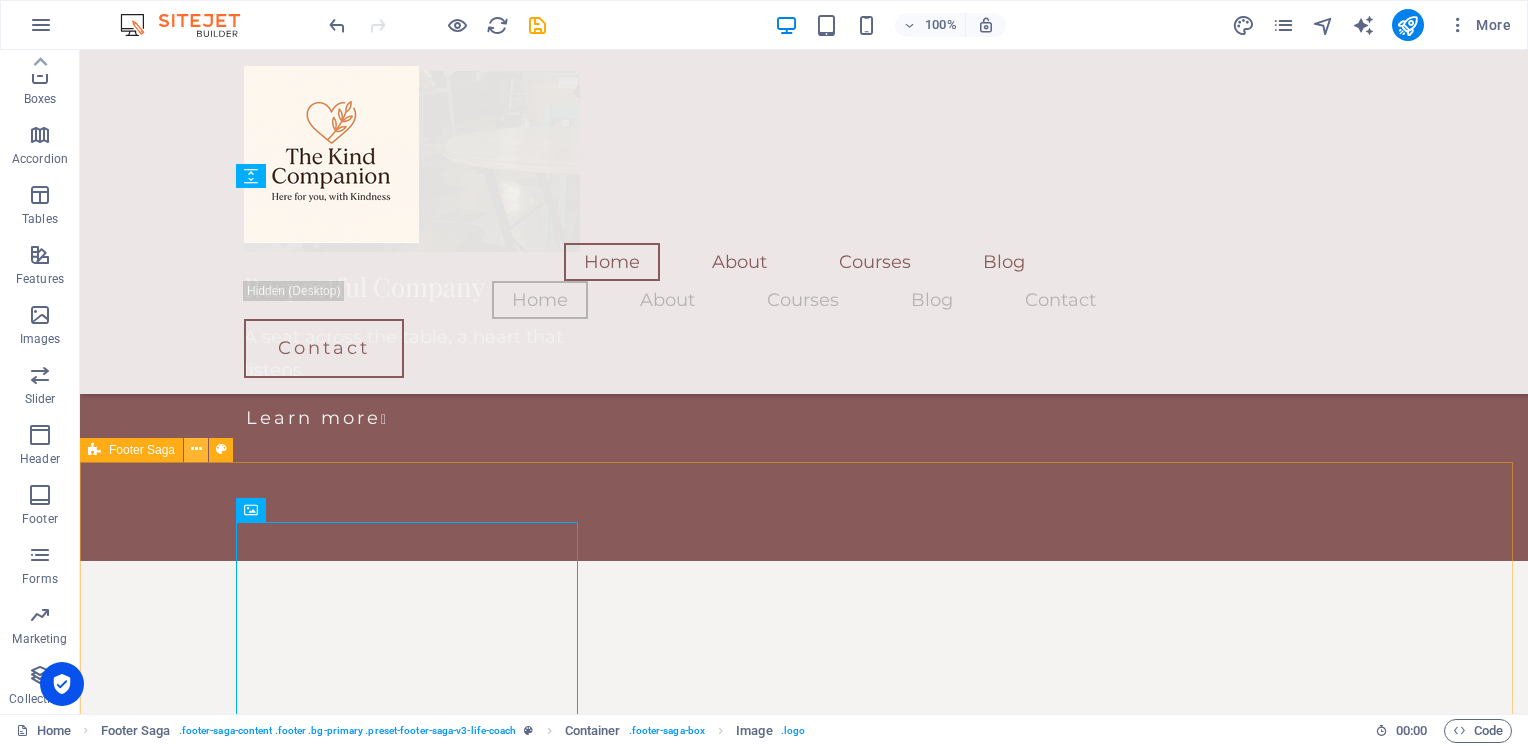 click at bounding box center [196, 449] 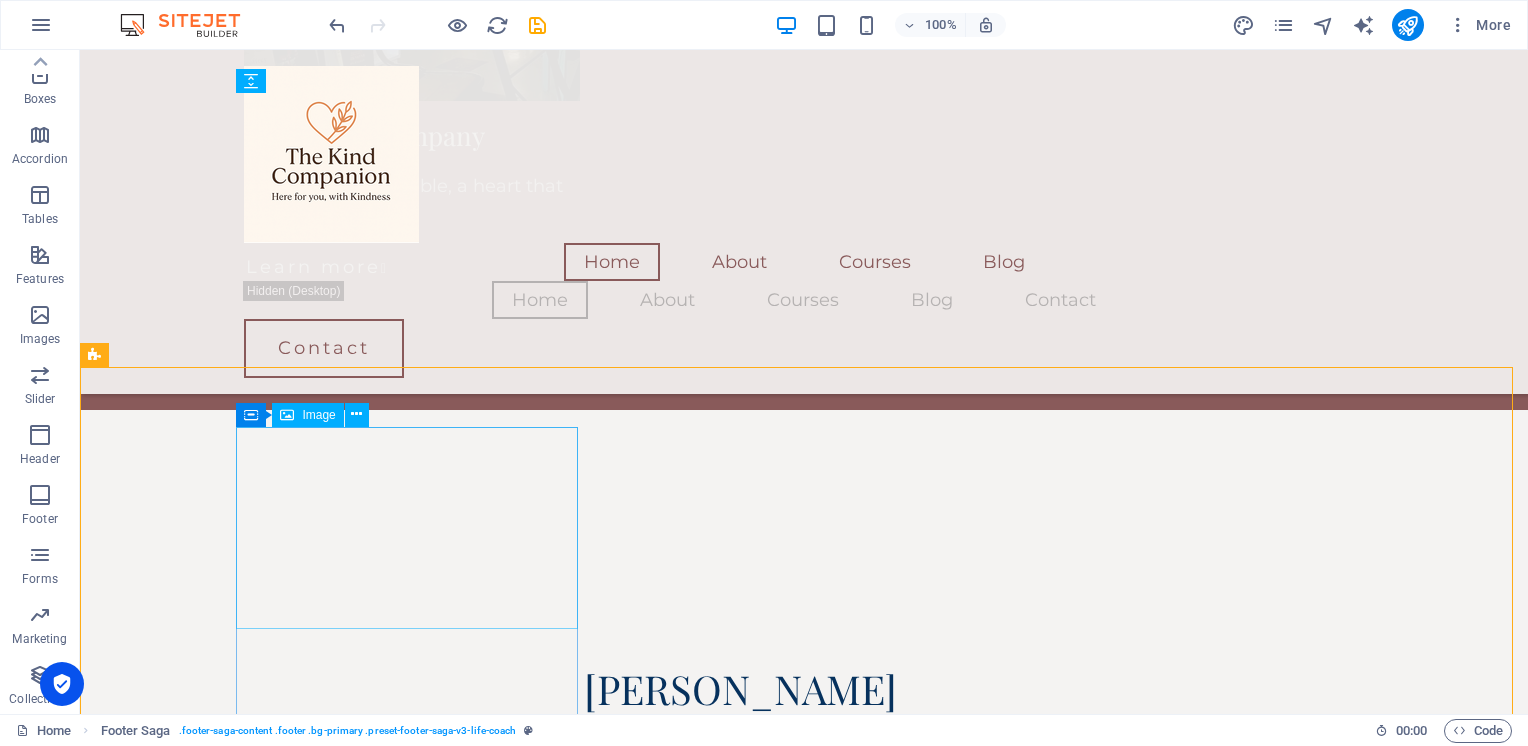 scroll, scrollTop: 3507, scrollLeft: 0, axis: vertical 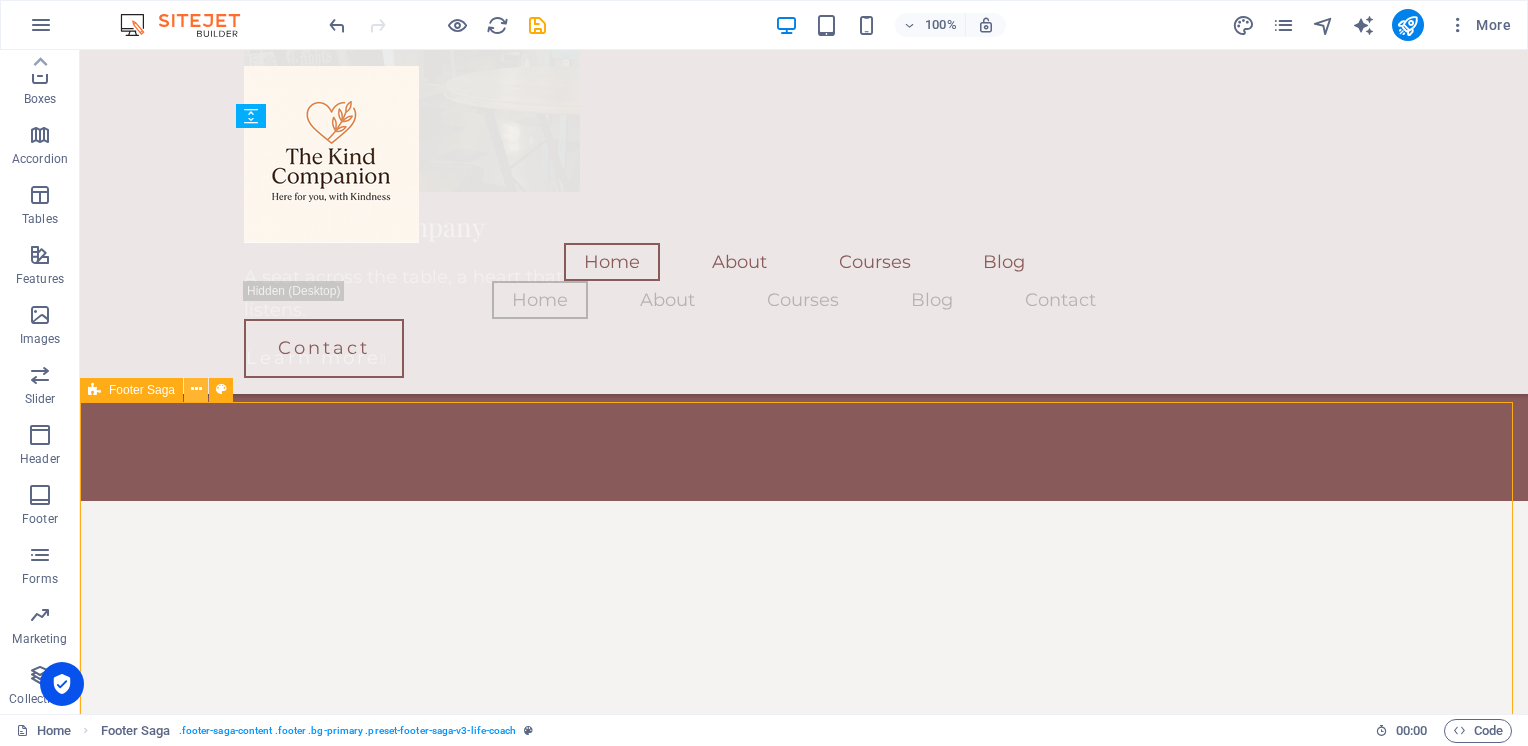click at bounding box center [196, 389] 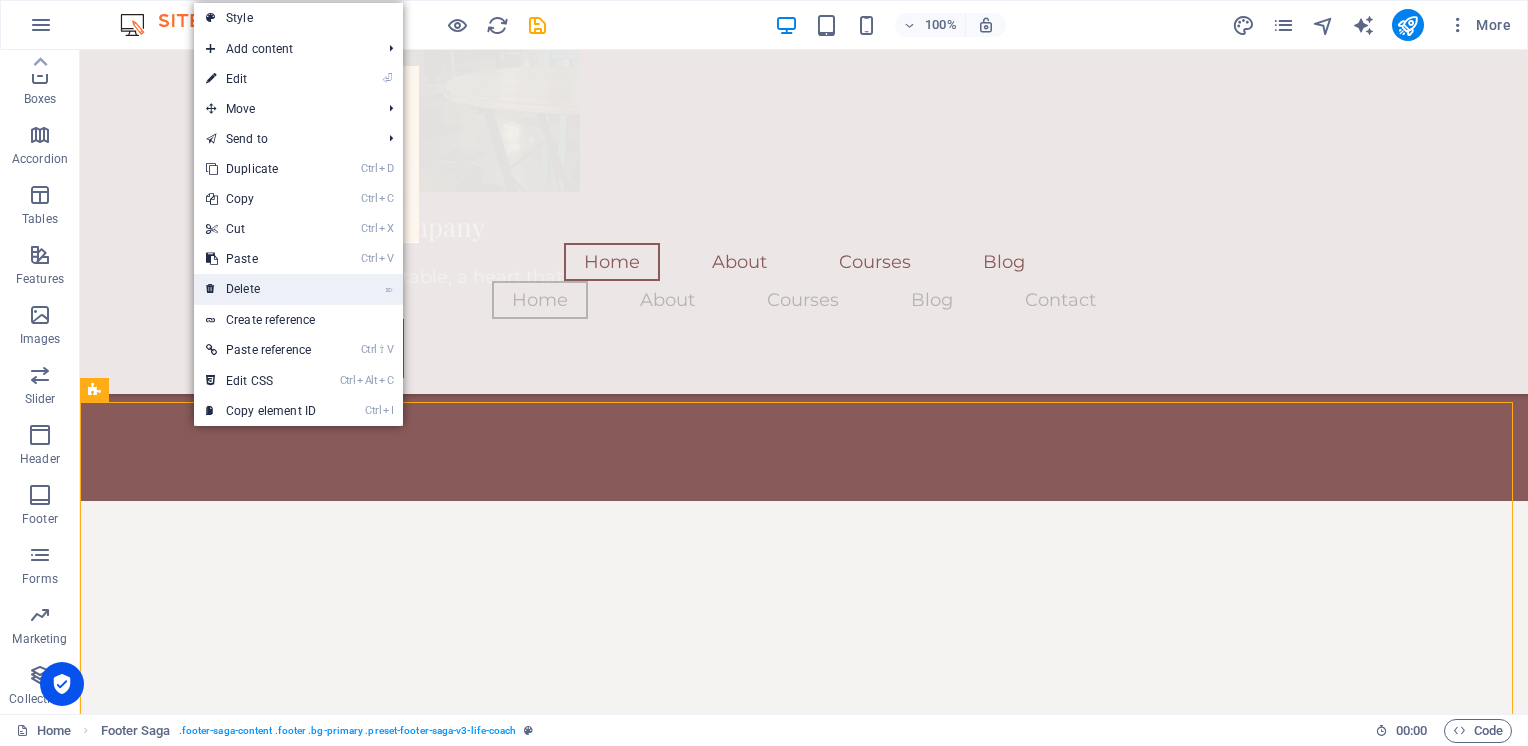 click on "⌦  Delete" at bounding box center [261, 289] 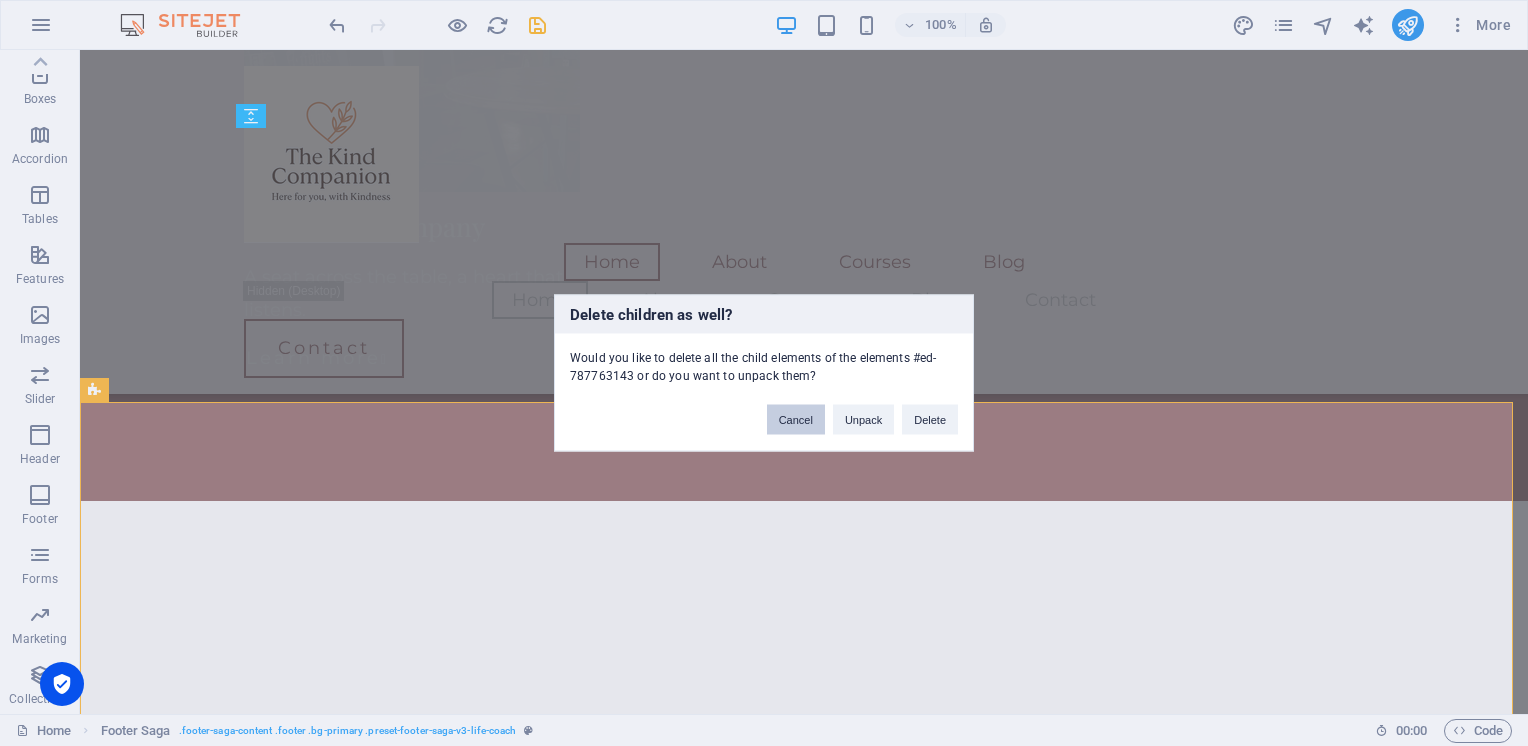 click on "Cancel" at bounding box center [796, 420] 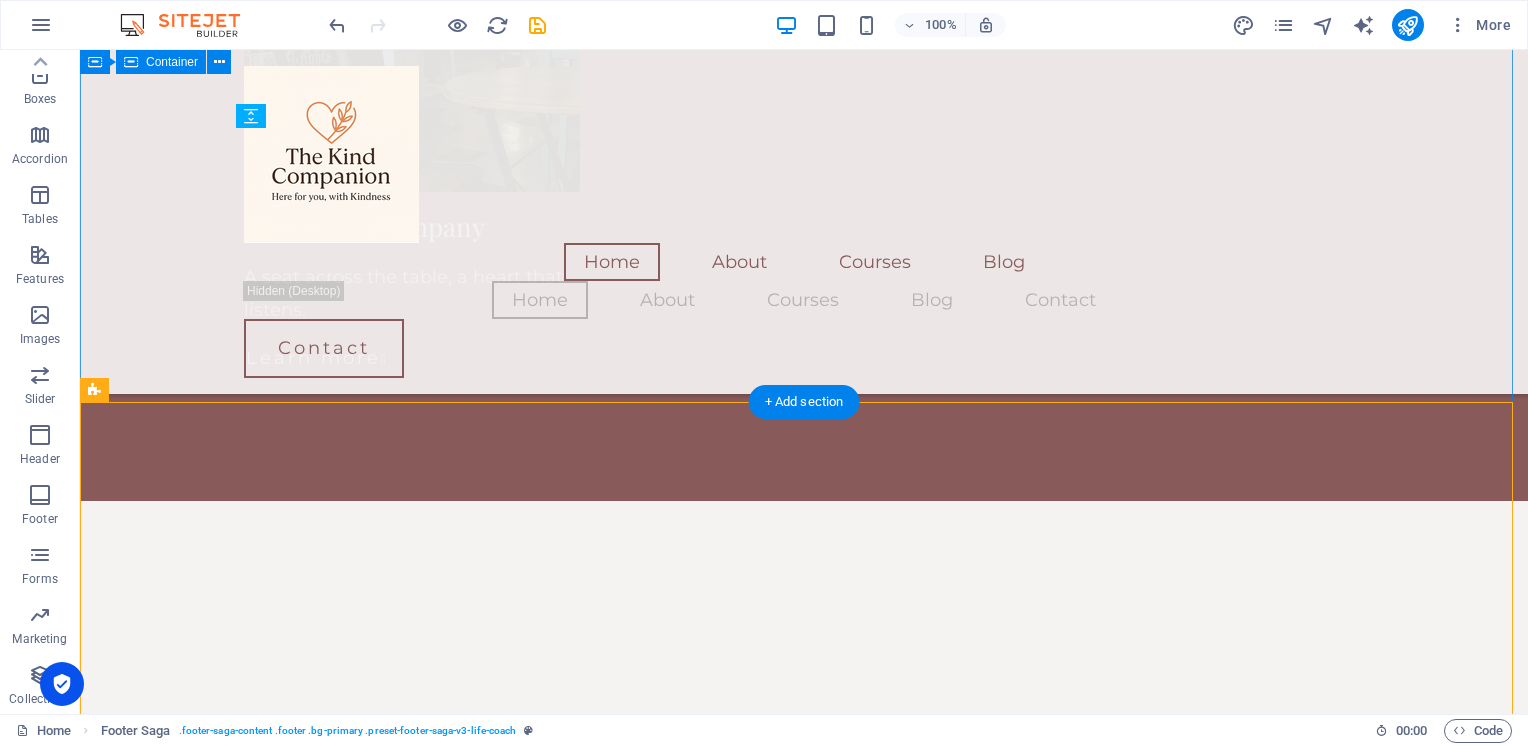 click on "[PERSON_NAME] "I enjoyed many hours in the company of  The Kind Companion . I love her calm, gentle and kind demeanor. I wholehearted recommend her as a companion. We spent heart-centered quiet times together, shopping, as well as having very interesting conversations on many subjects."" at bounding box center [804, 1003] 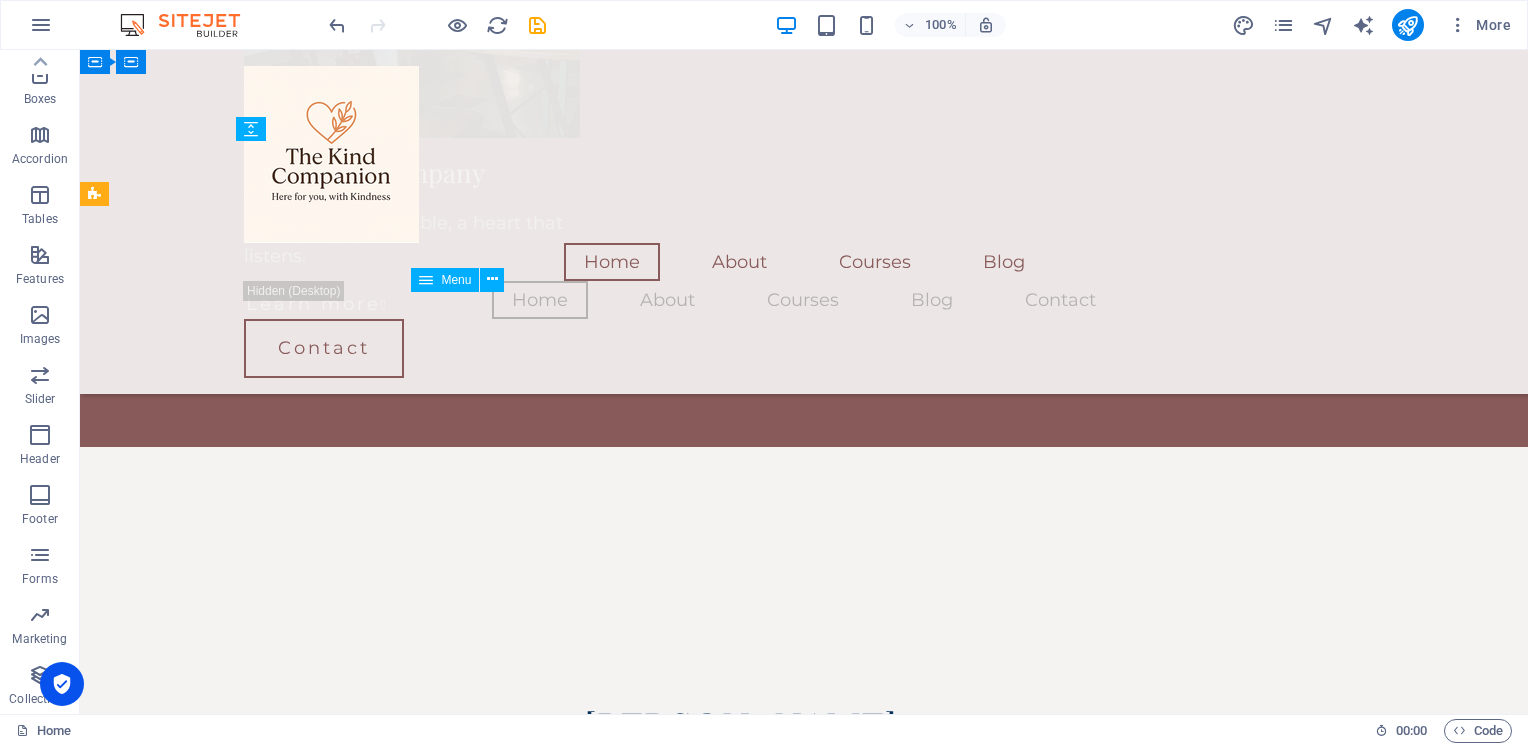scroll, scrollTop: 3475, scrollLeft: 0, axis: vertical 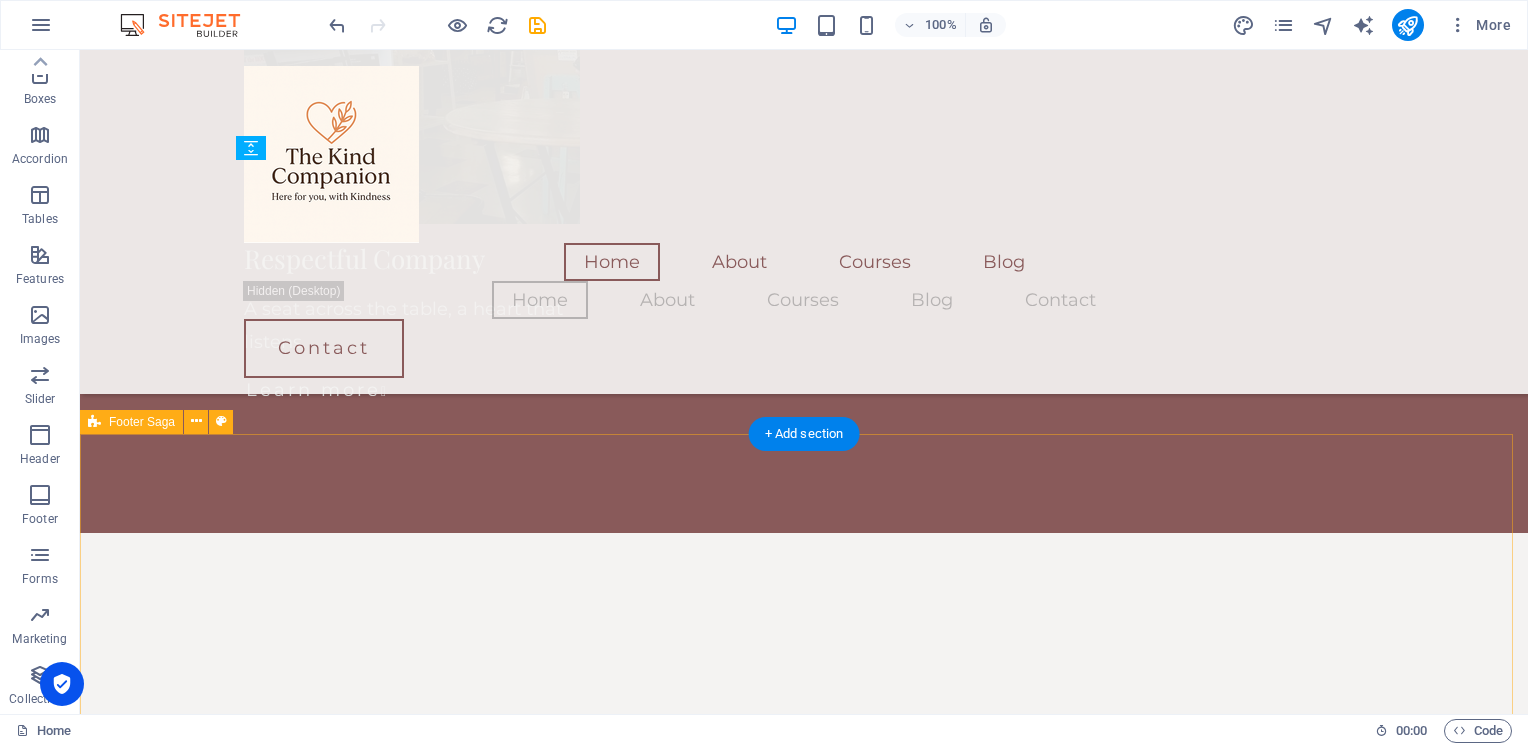 click on "Phone:  0123 - 456789 Email:  [EMAIL_ADDRESS] Home About Courses Blog Contact Home About Courses Blog Contact Phone:  0123 - 456789 Email:  [EMAIL_ADDRESS] Phone:  0123 - 456789 Email:  [EMAIL_ADDRESS][GEOGRAPHIC_DATA][STREET_ADDRESS] © 2022 All rights reserved" at bounding box center (804, 2232) 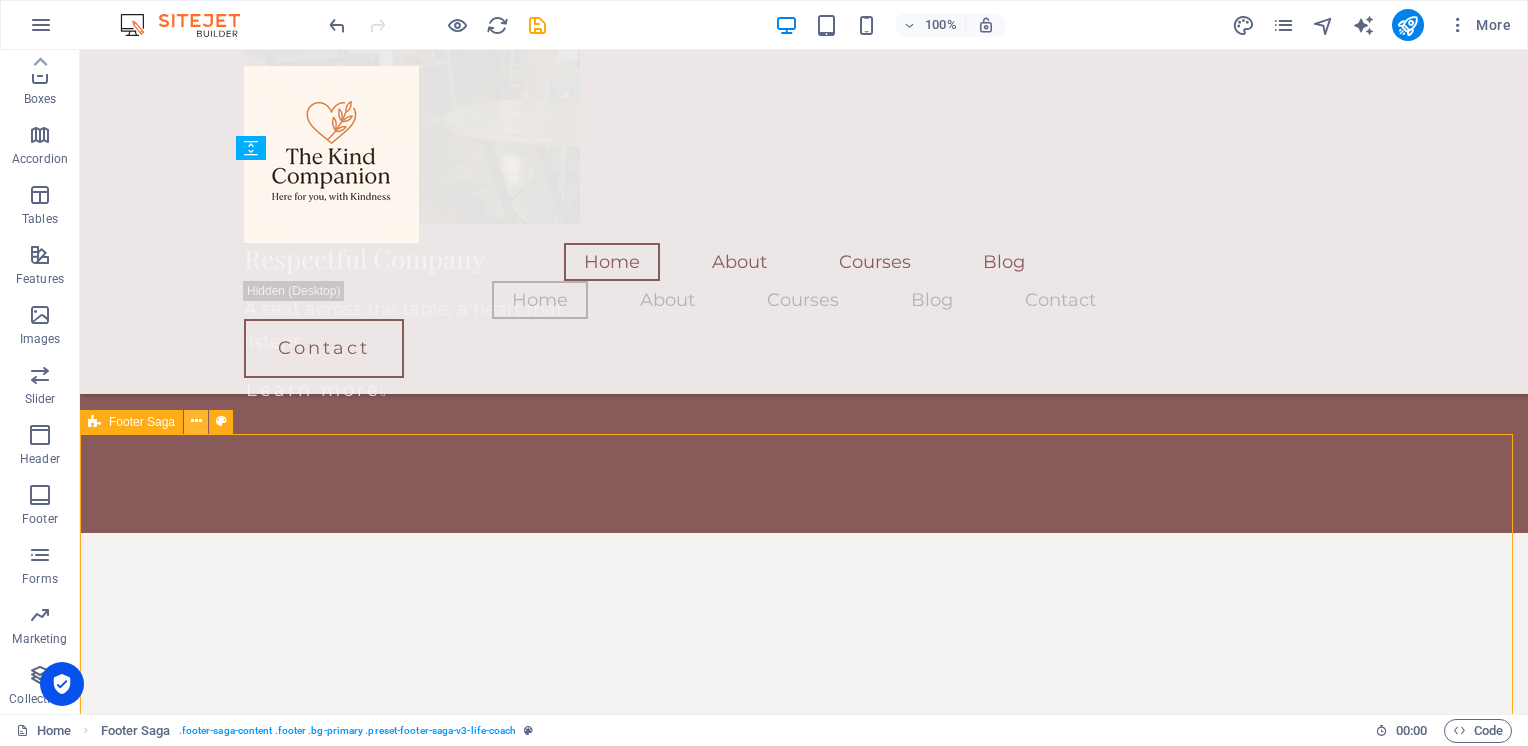 click at bounding box center [196, 421] 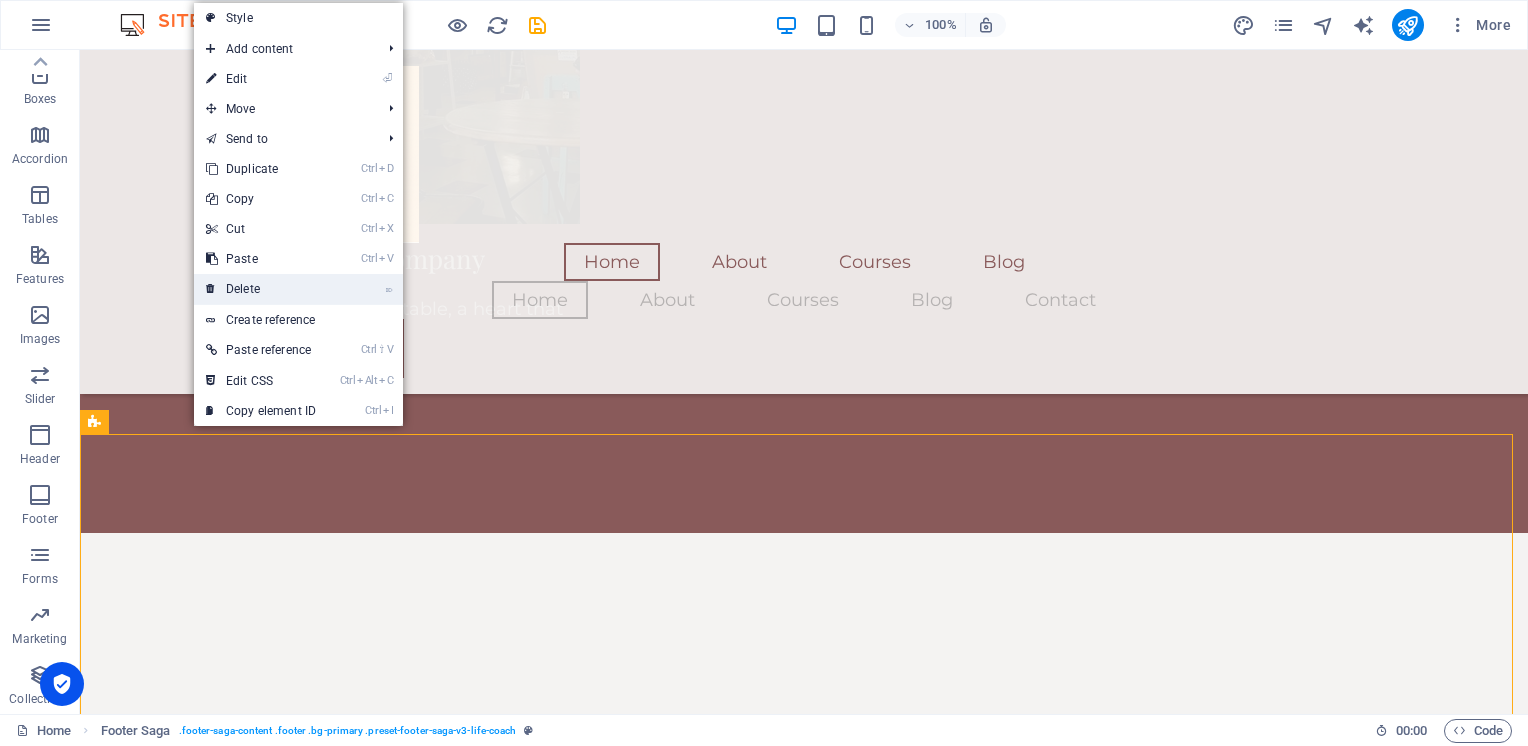click on "⌦  Delete" at bounding box center [261, 289] 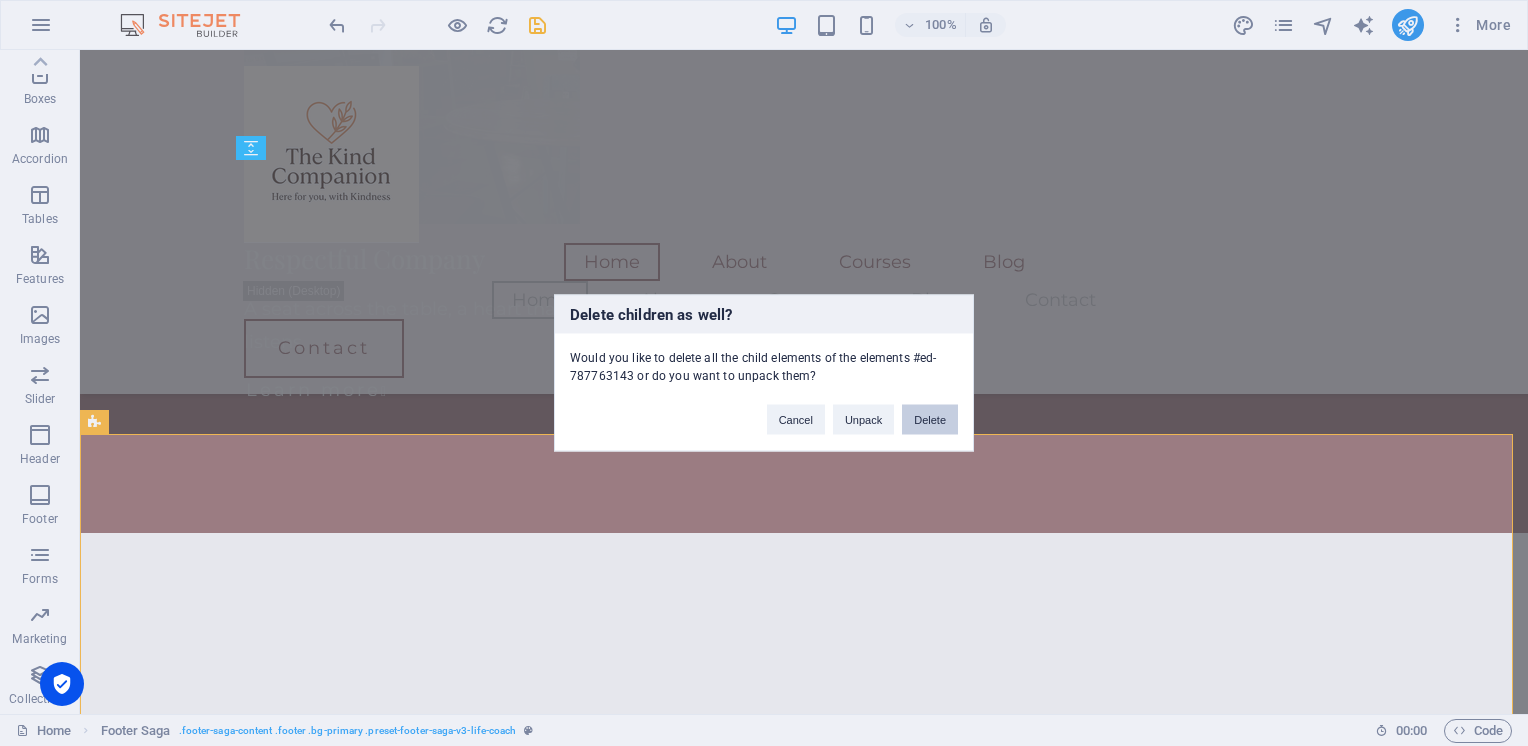 click on "Delete" at bounding box center [930, 420] 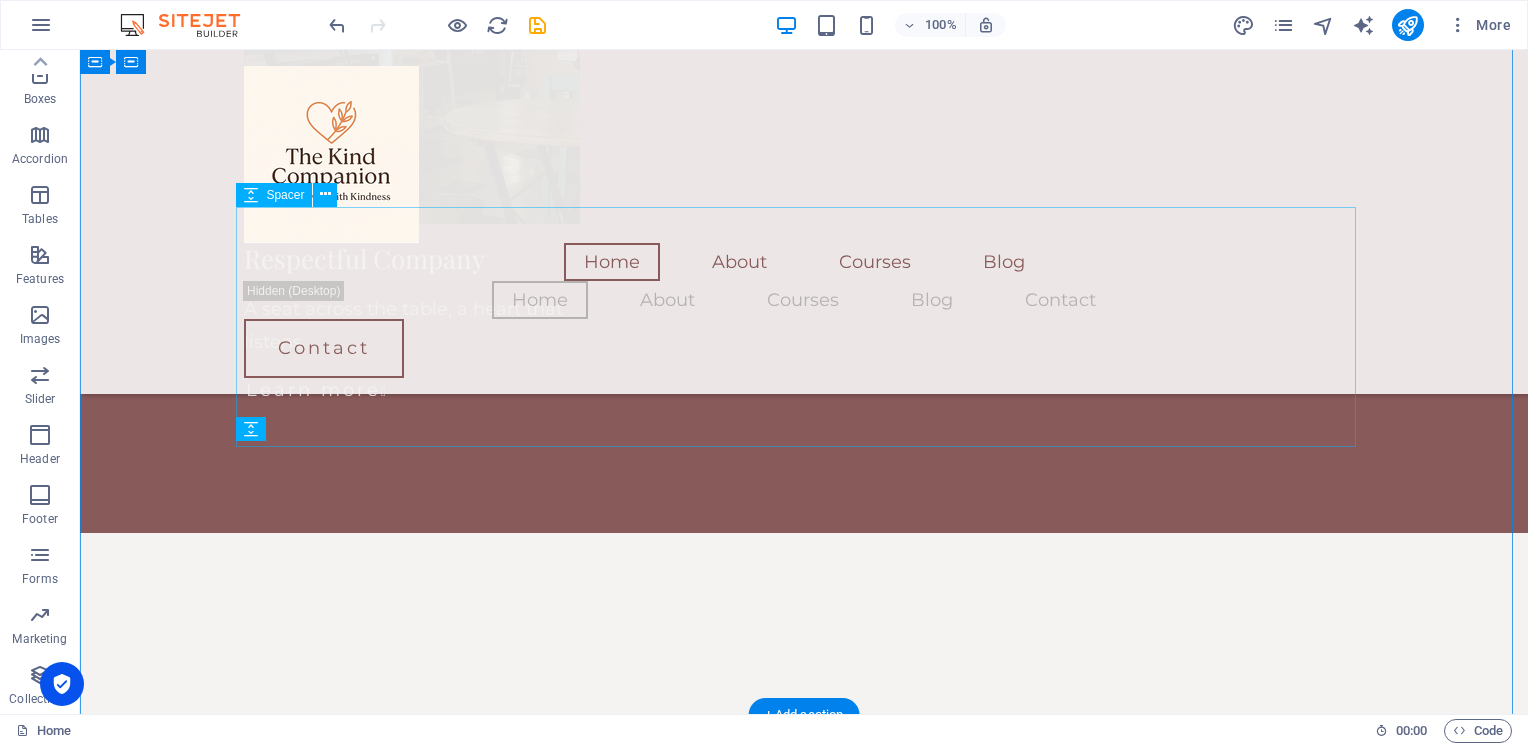 scroll, scrollTop: 3194, scrollLeft: 0, axis: vertical 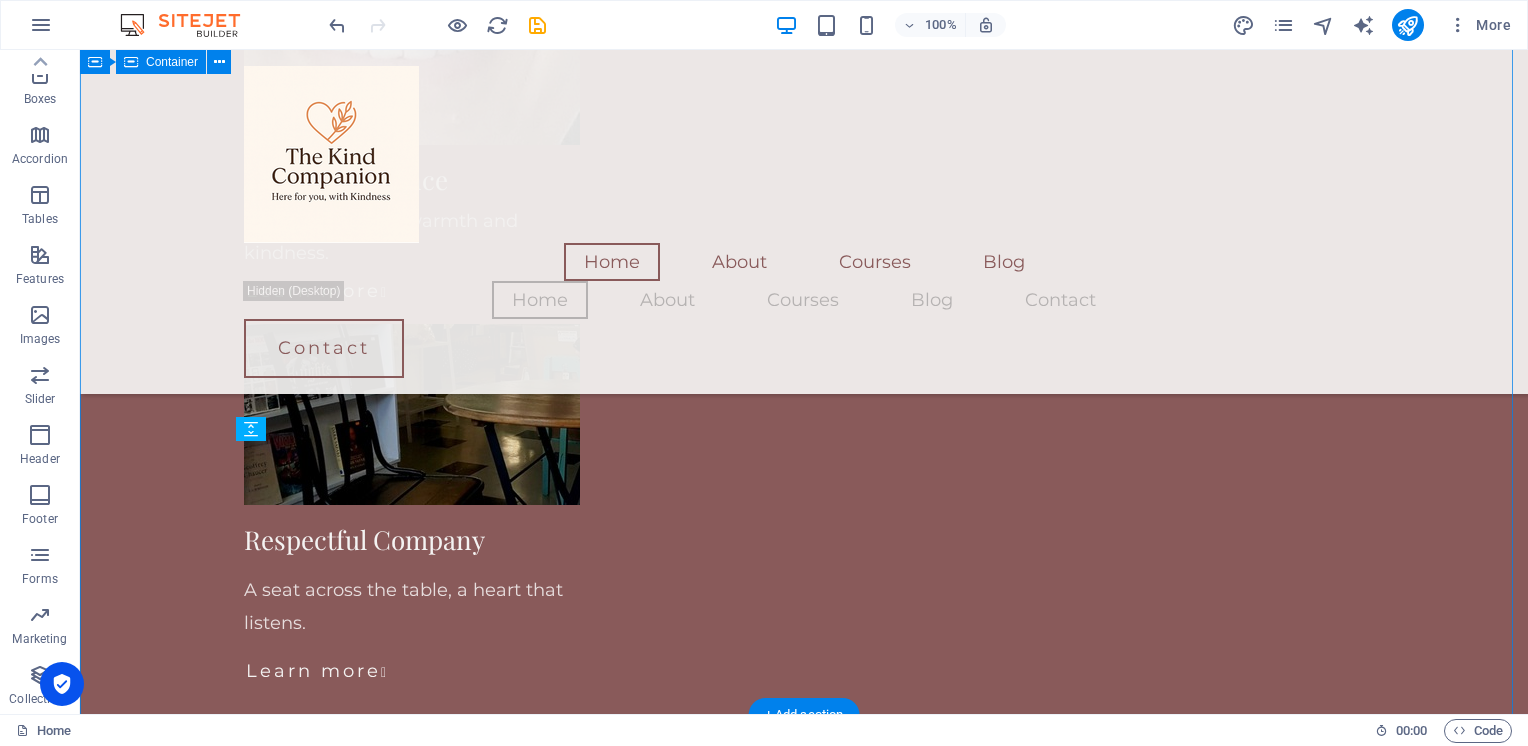 click on "[PERSON_NAME] "I enjoyed many hours in the company of  The Kind Companion . I love her calm, gentle and kind demeanor. I wholehearted recommend her as a companion. We spent heart-centered quiet times together, shopping, as well as having very interesting conversations on many subjects."" at bounding box center (804, 1316) 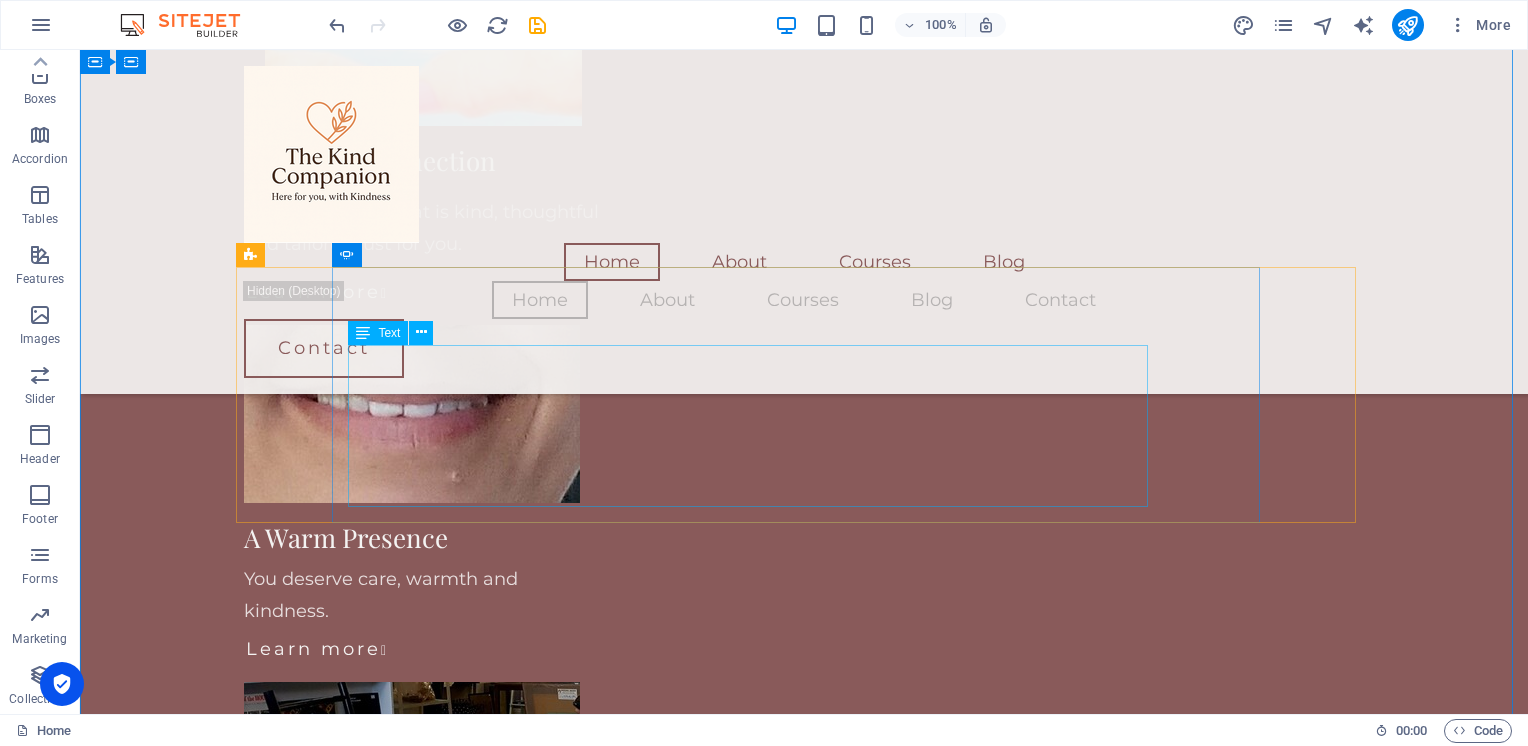 scroll, scrollTop: 2836, scrollLeft: 0, axis: vertical 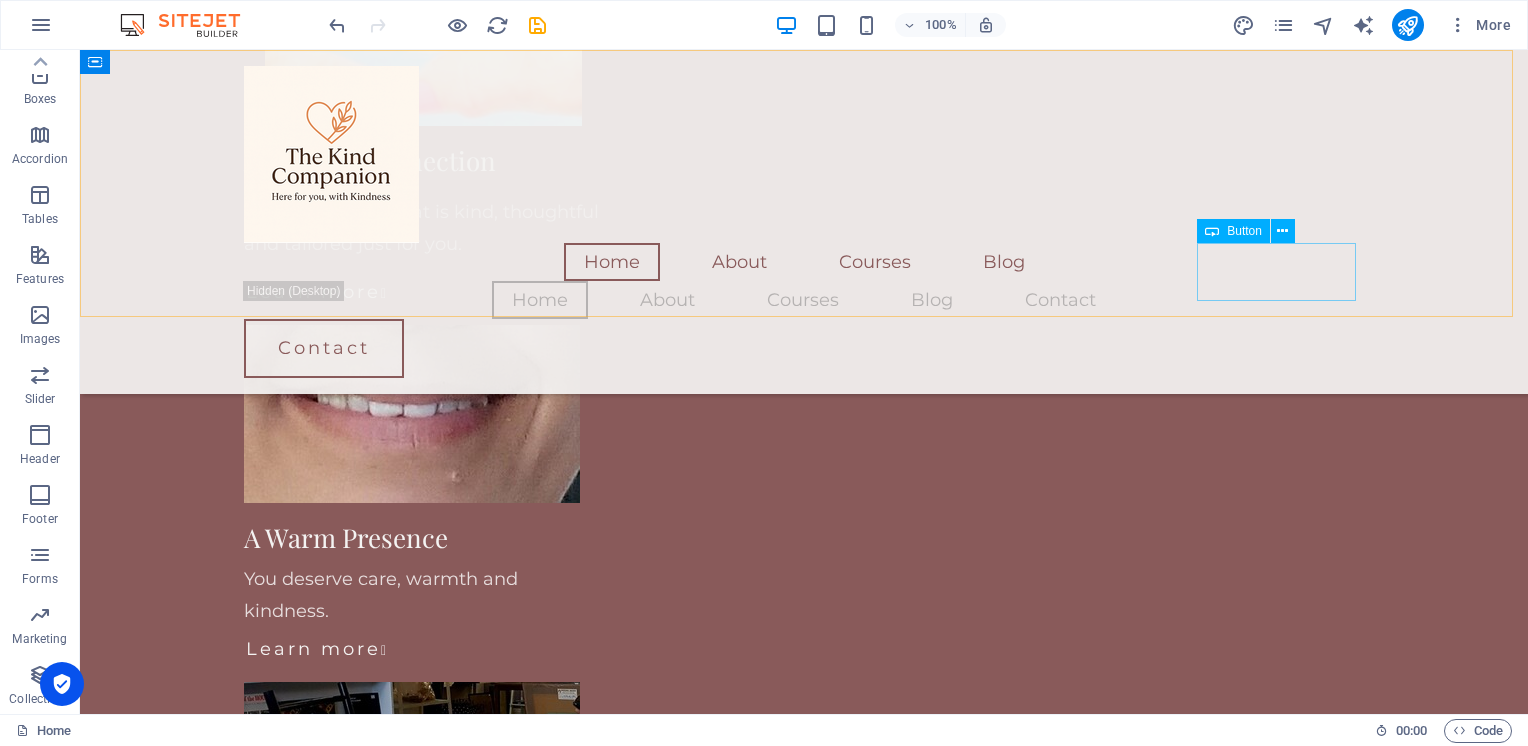 click on "Contact" at bounding box center (804, 348) 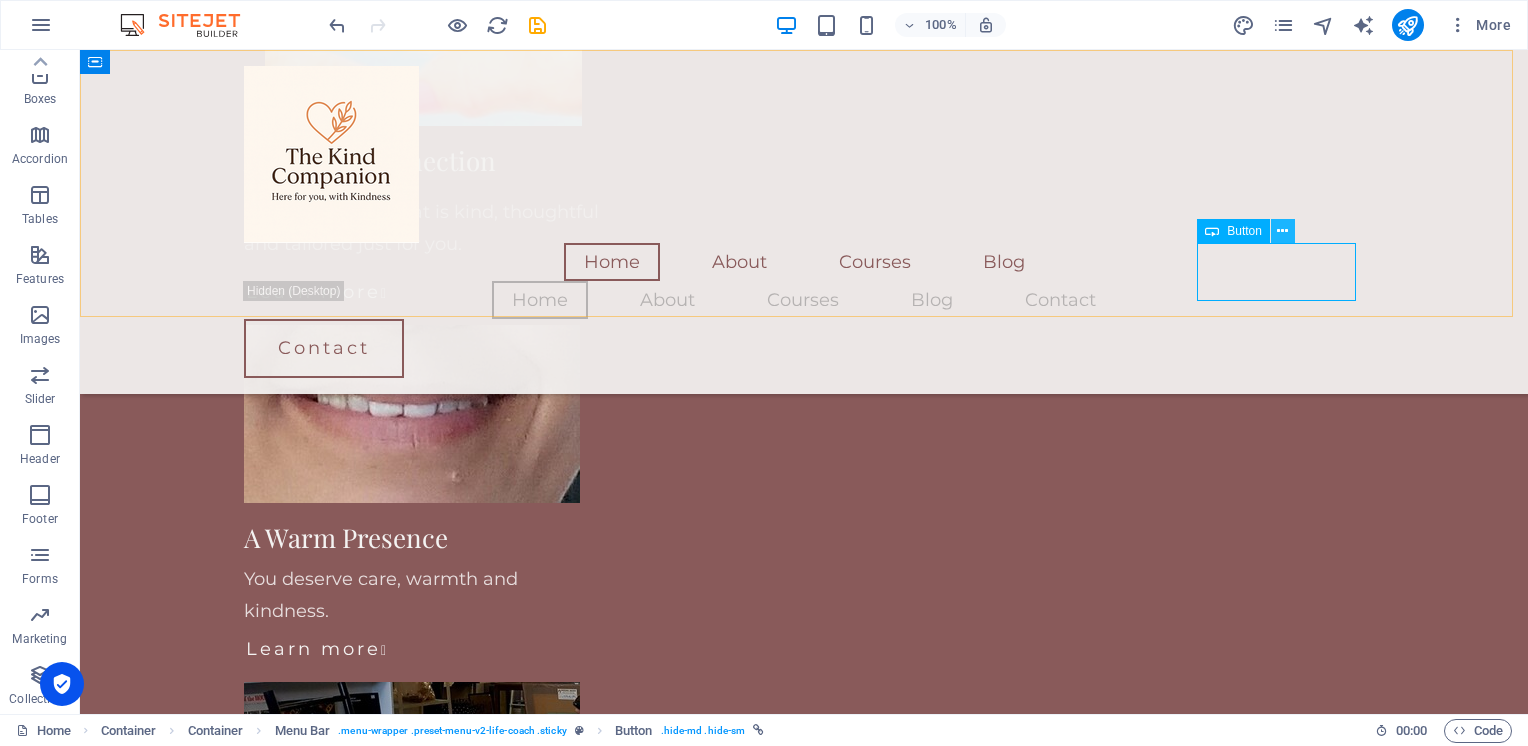 click at bounding box center [1283, 231] 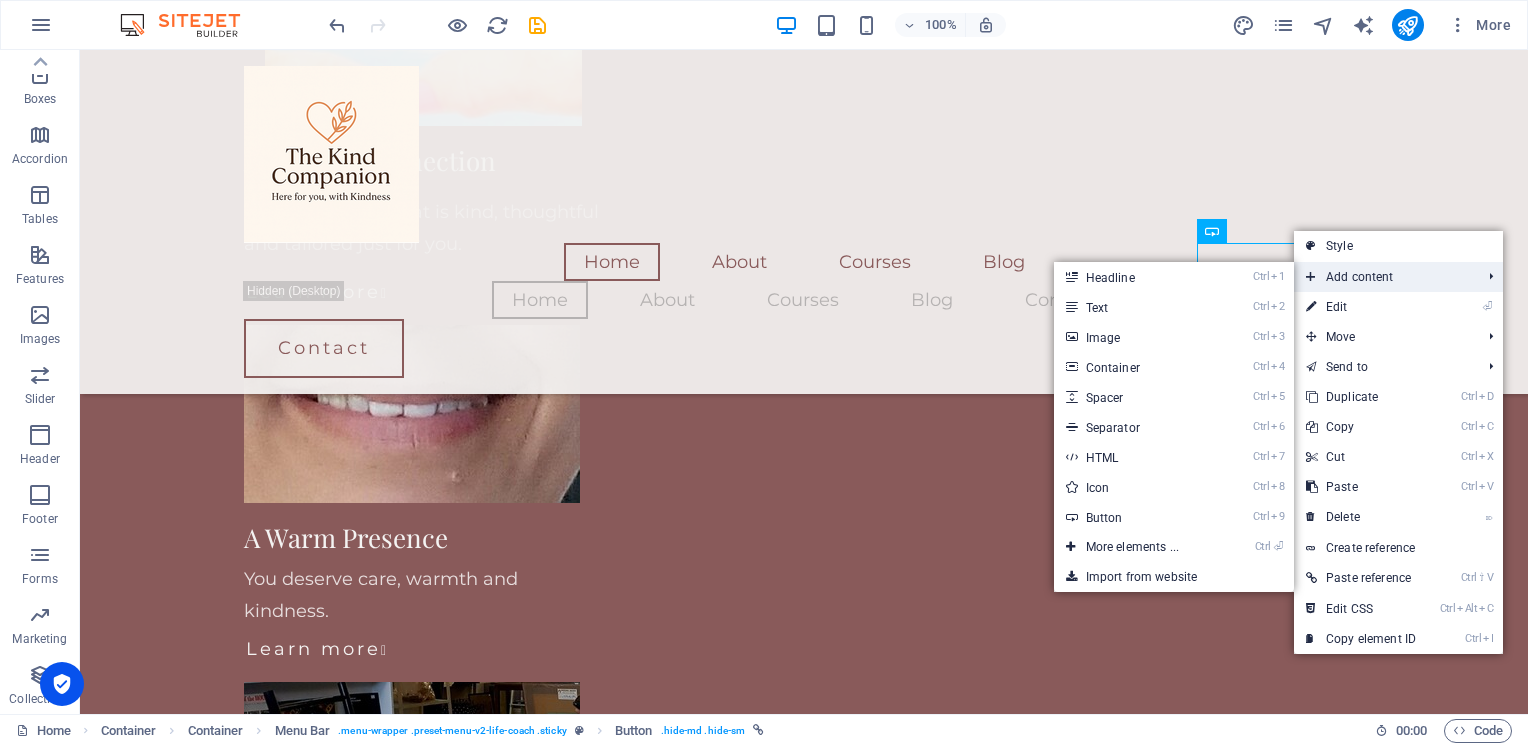 click on "Add content" at bounding box center (1383, 277) 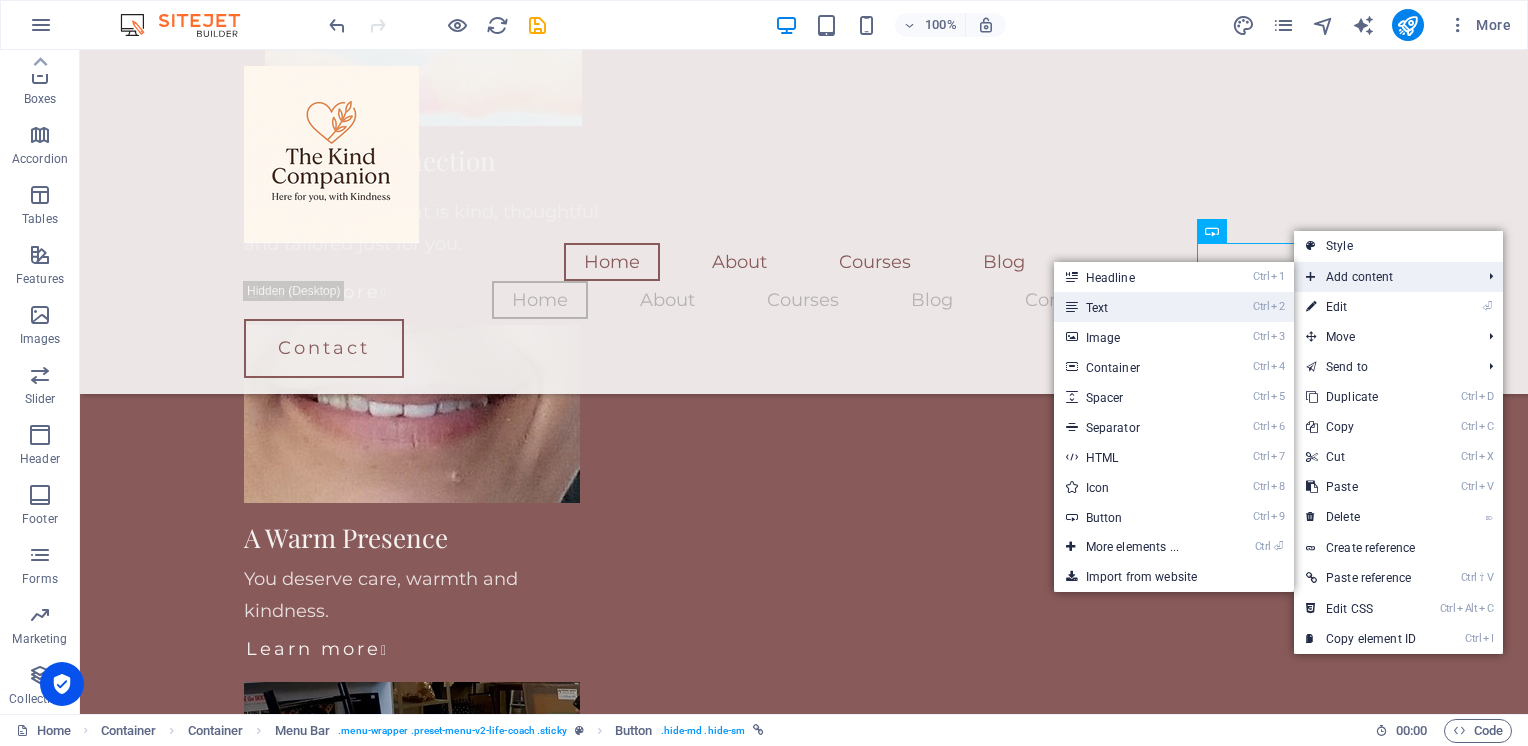 drag, startPoint x: 1099, startPoint y: 314, endPoint x: 668, endPoint y: 264, distance: 433.89053 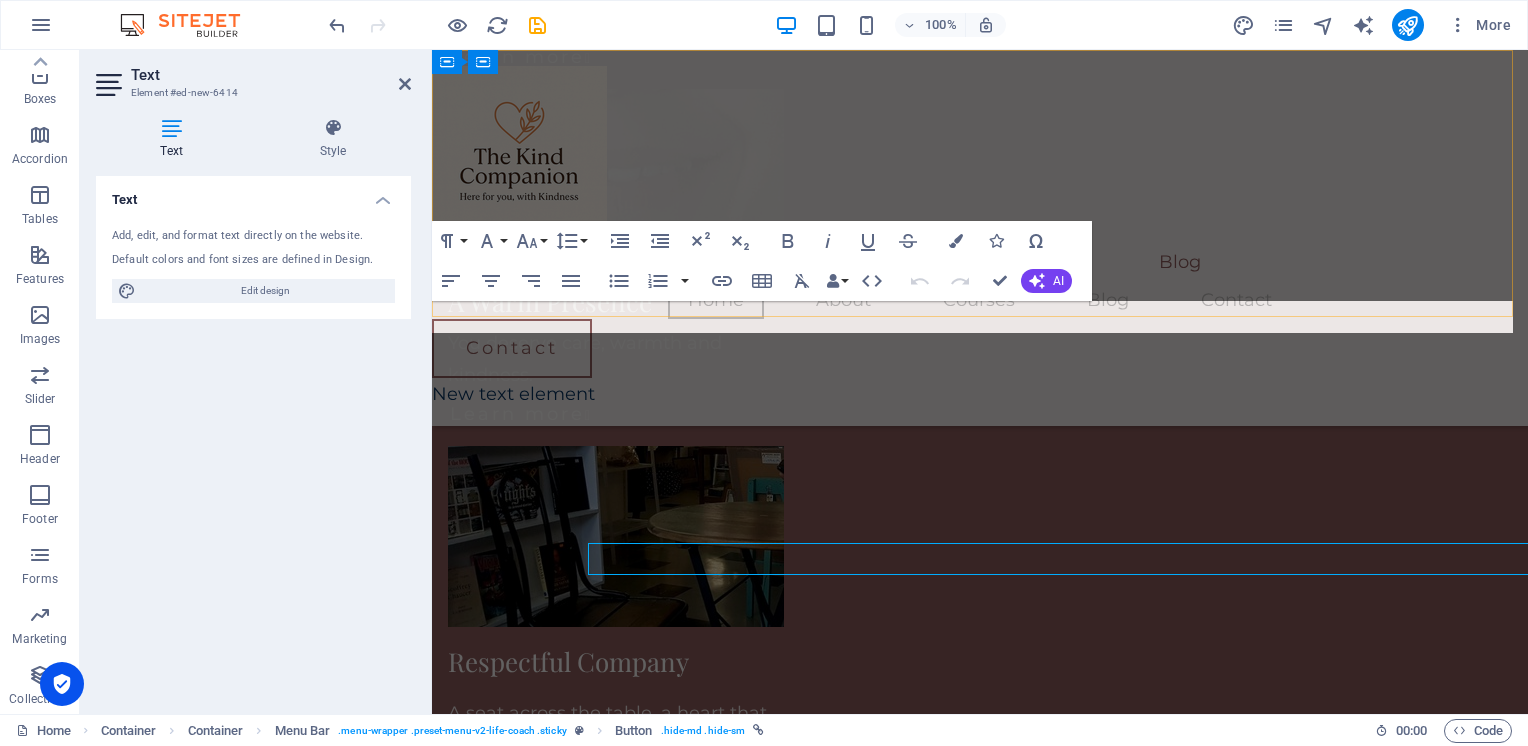 scroll, scrollTop: 2626, scrollLeft: 0, axis: vertical 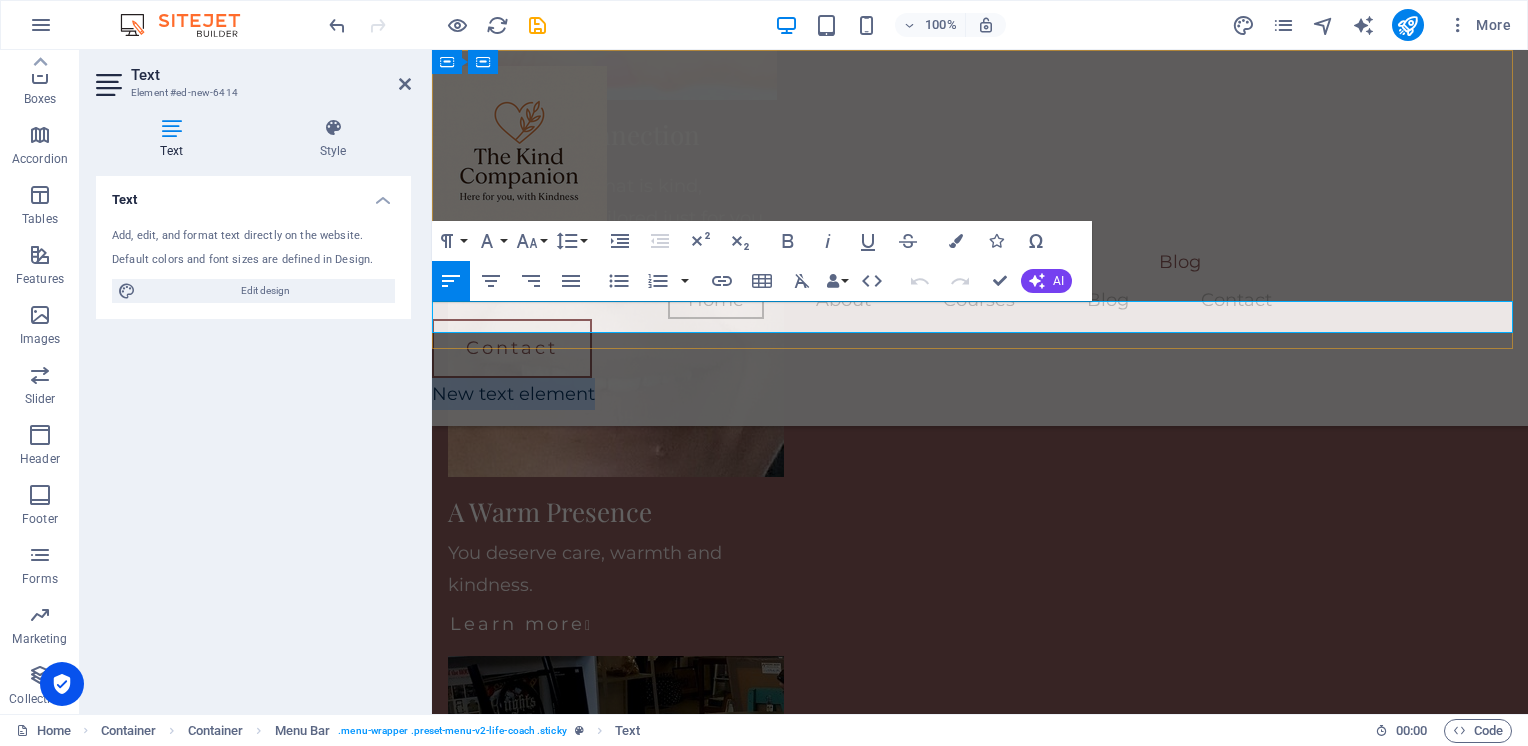 click on "New text element" at bounding box center (980, 394) 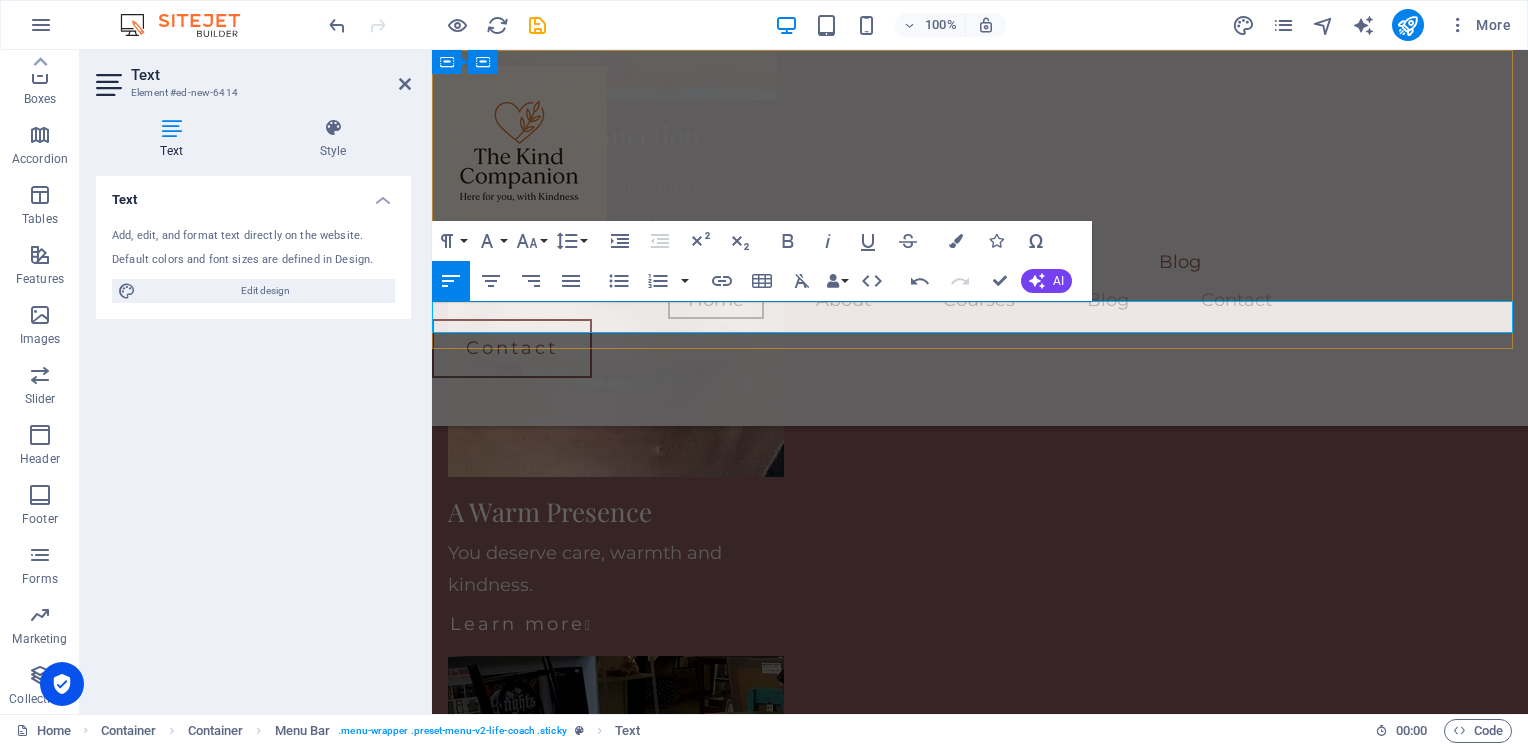 type 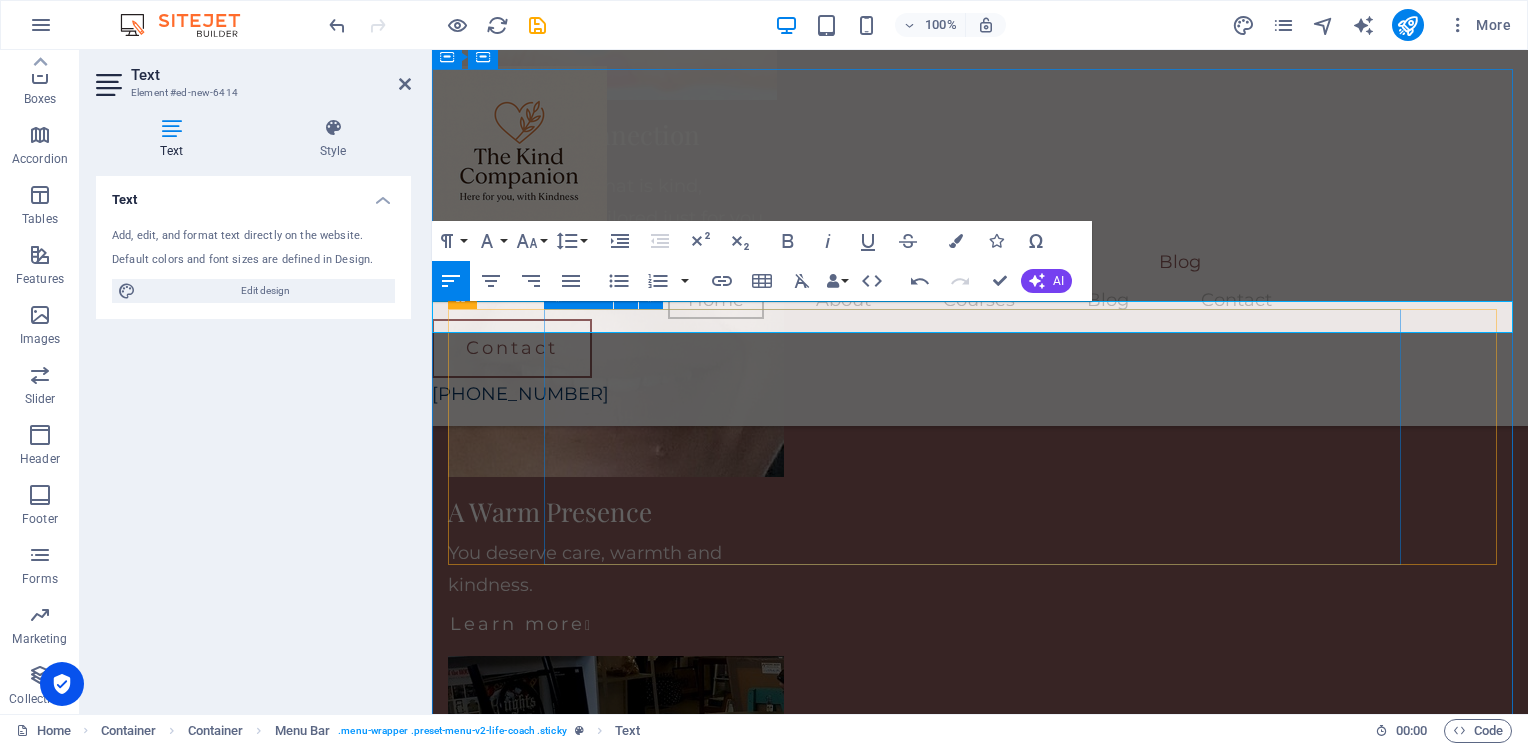 click on "[PERSON_NAME] "I enjoyed many hours in the company of  The Kind Companion . I love her calm, gentle and kind demeanor. I wholehearted recommend her as a companion. We spent heart-centered quiet times together, shopping, as well as having very interesting conversations on many subjects."" at bounding box center [980, 1514] 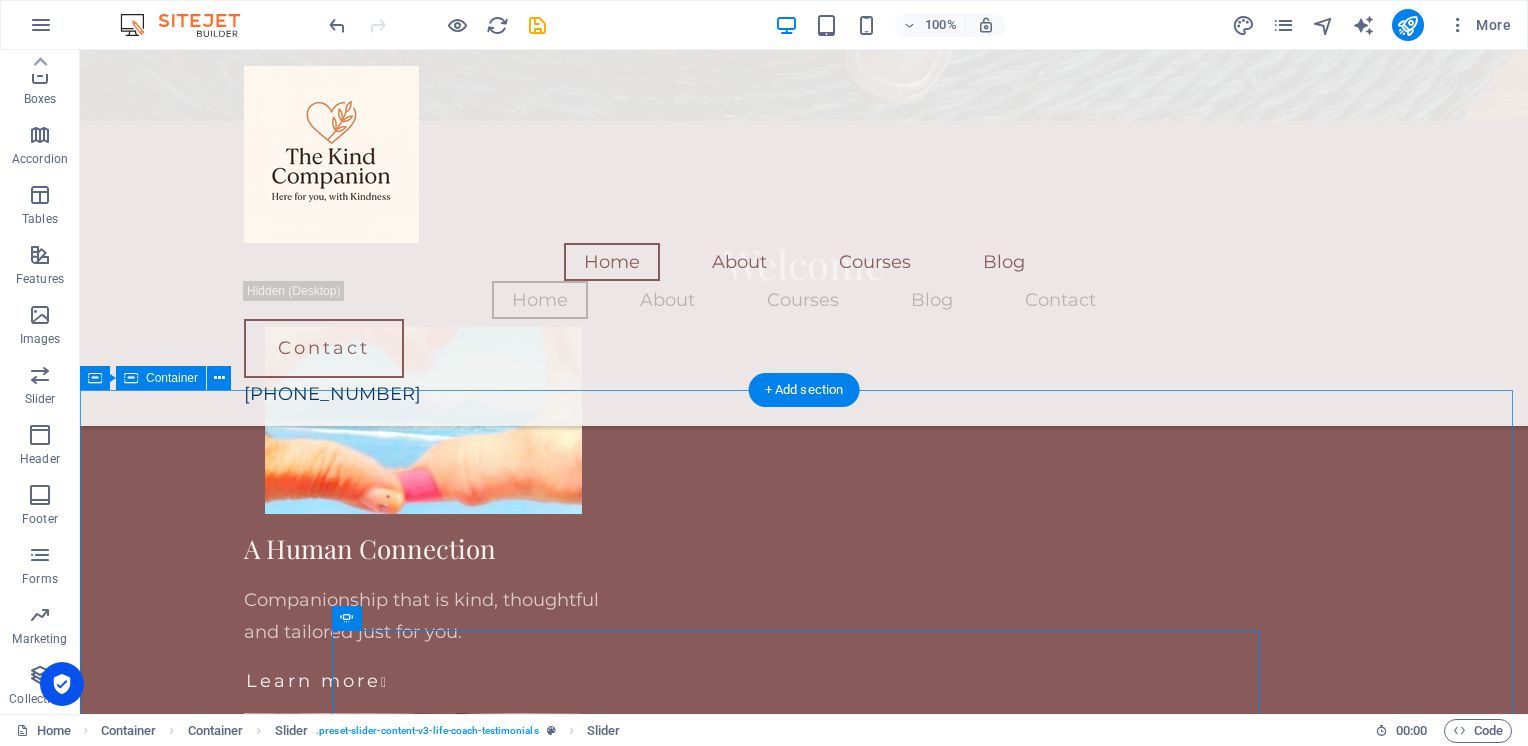 scroll, scrollTop: 2460, scrollLeft: 0, axis: vertical 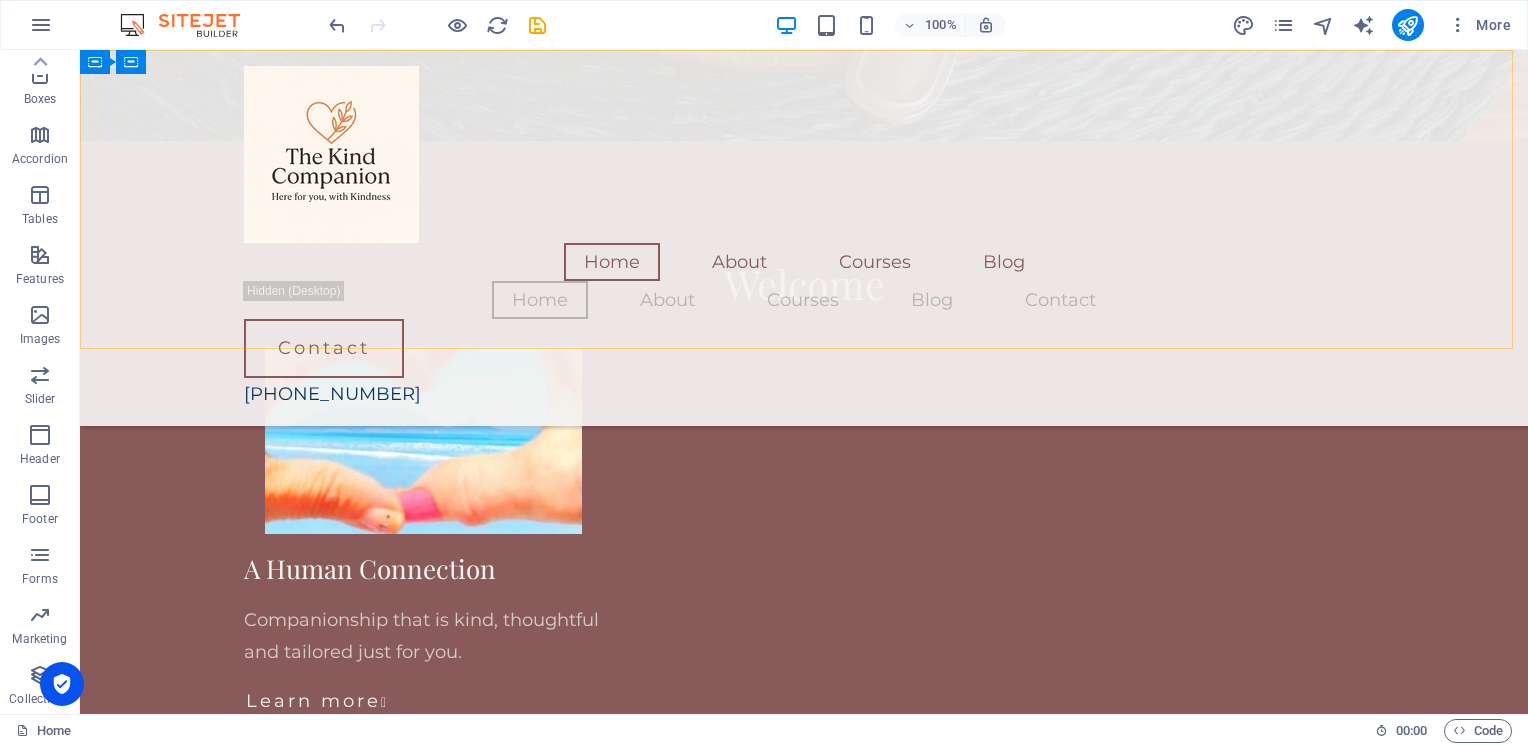 click on "Home About Courses Blog Home About Courses Blog Contact Contact [PHONE_NUMBER]" at bounding box center (804, 238) 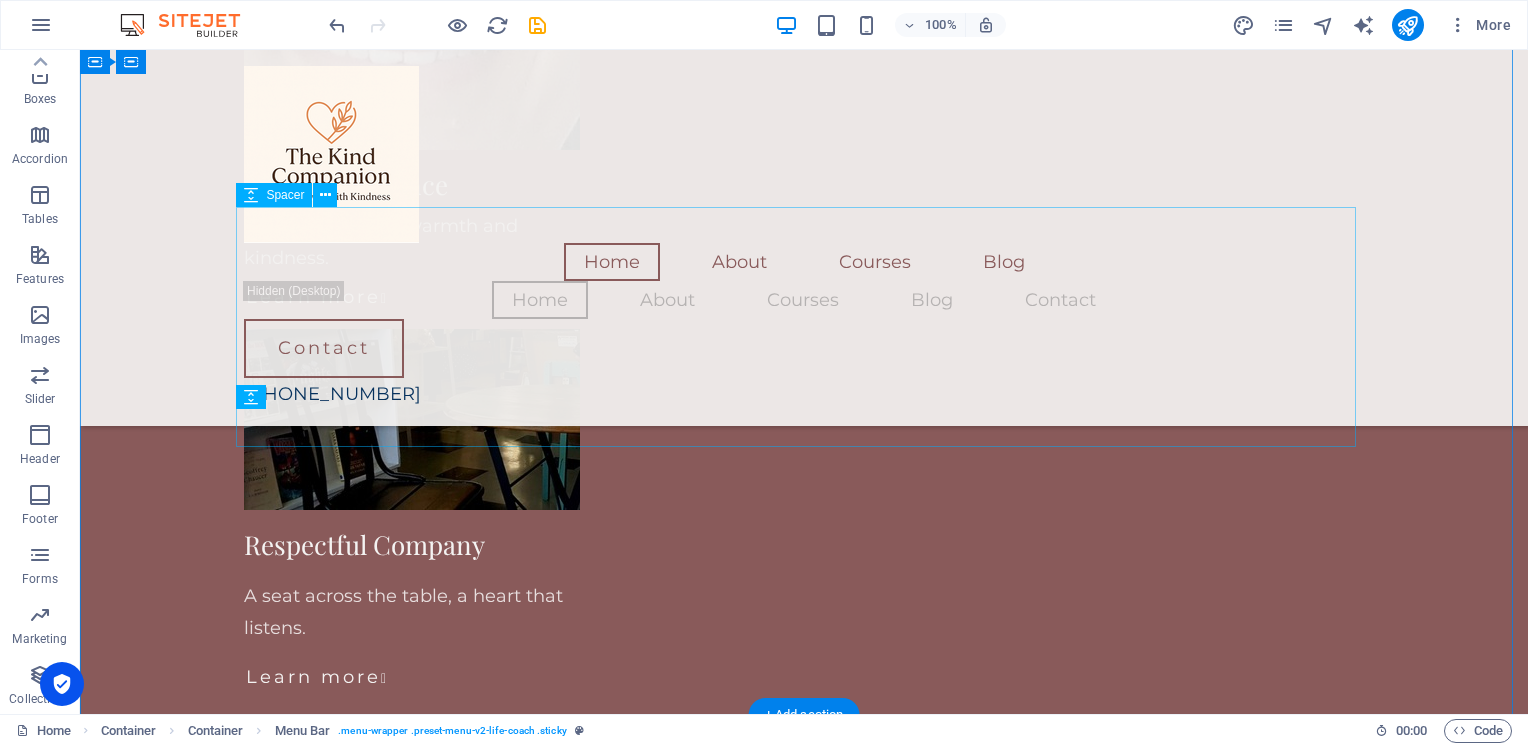scroll, scrollTop: 3226, scrollLeft: 0, axis: vertical 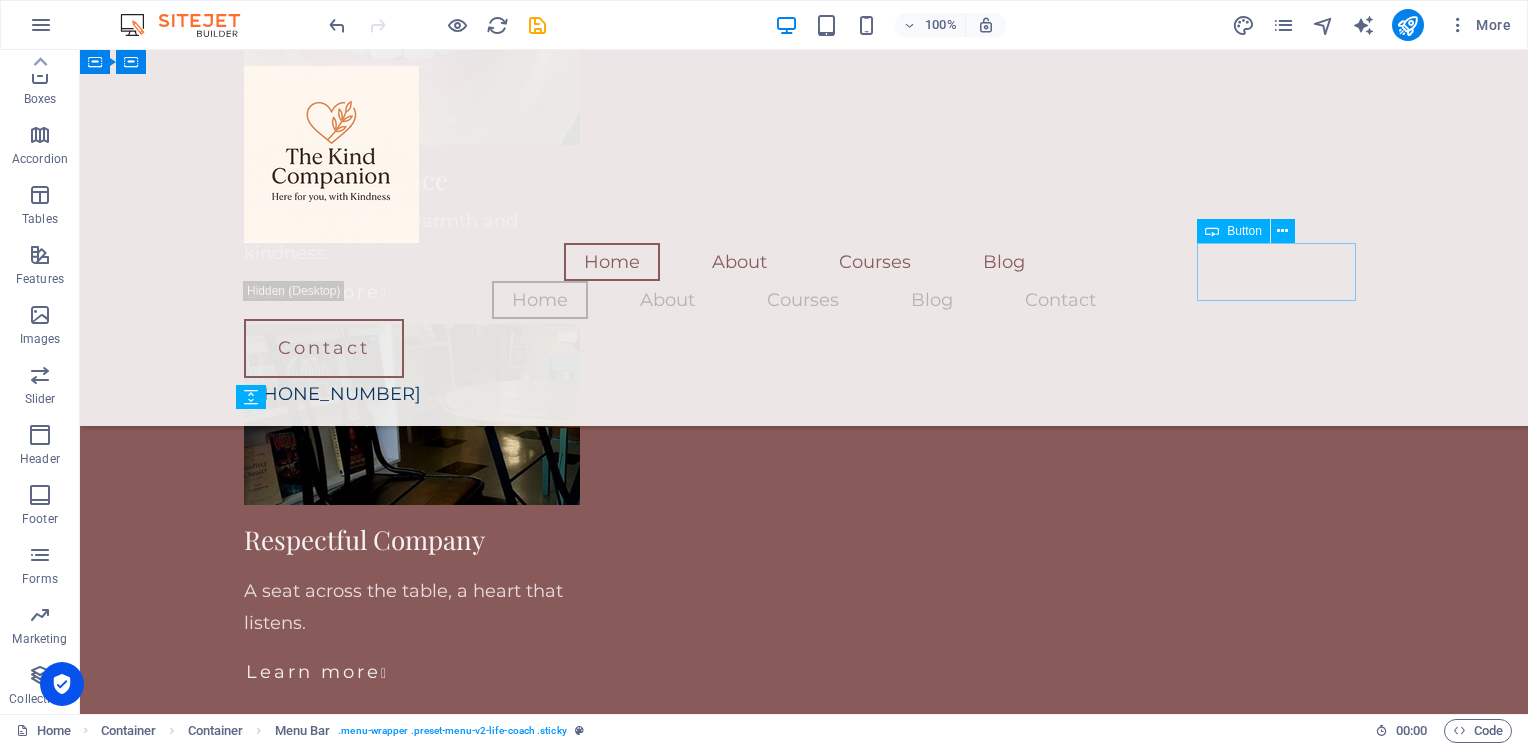 click on "Contact" at bounding box center [804, 348] 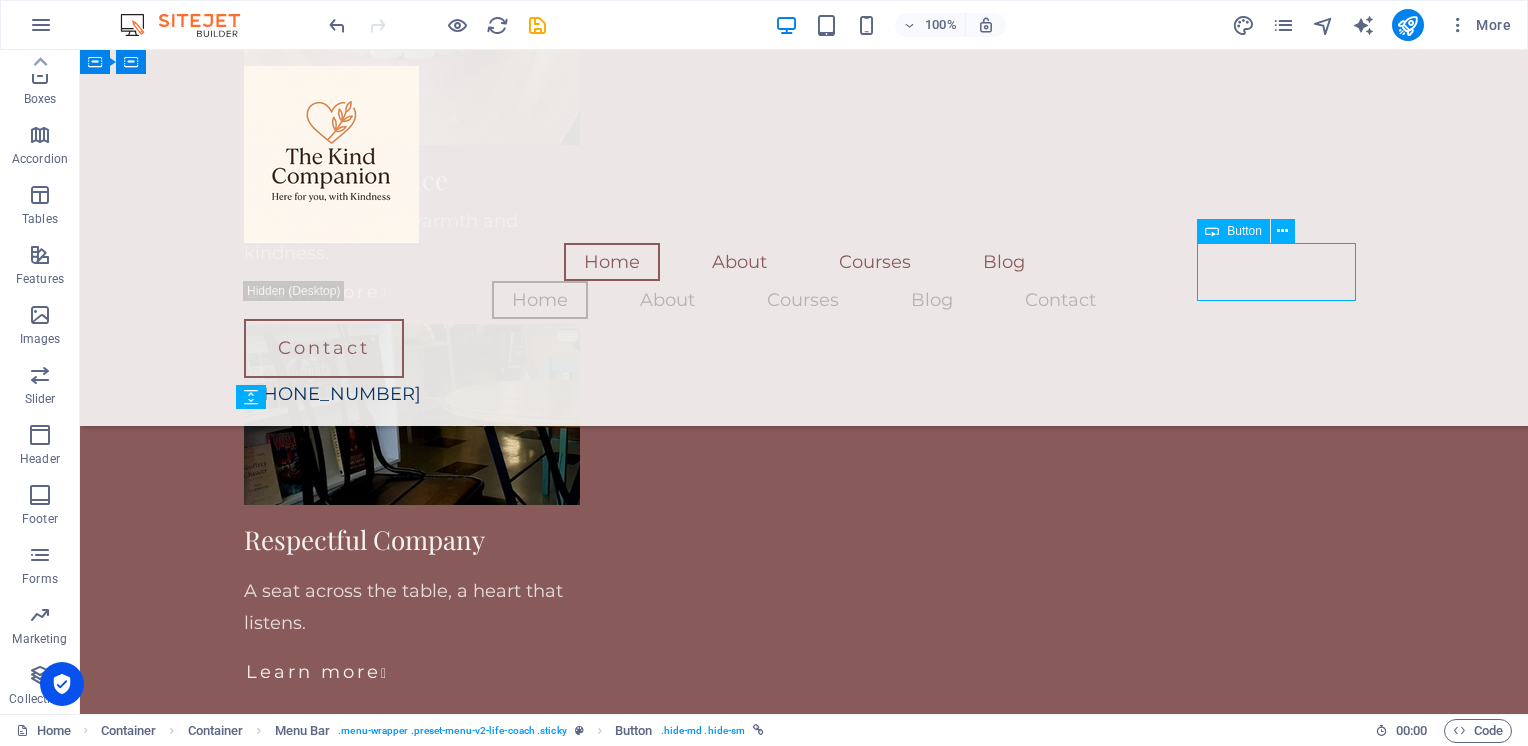 click on "Contact" at bounding box center (804, 348) 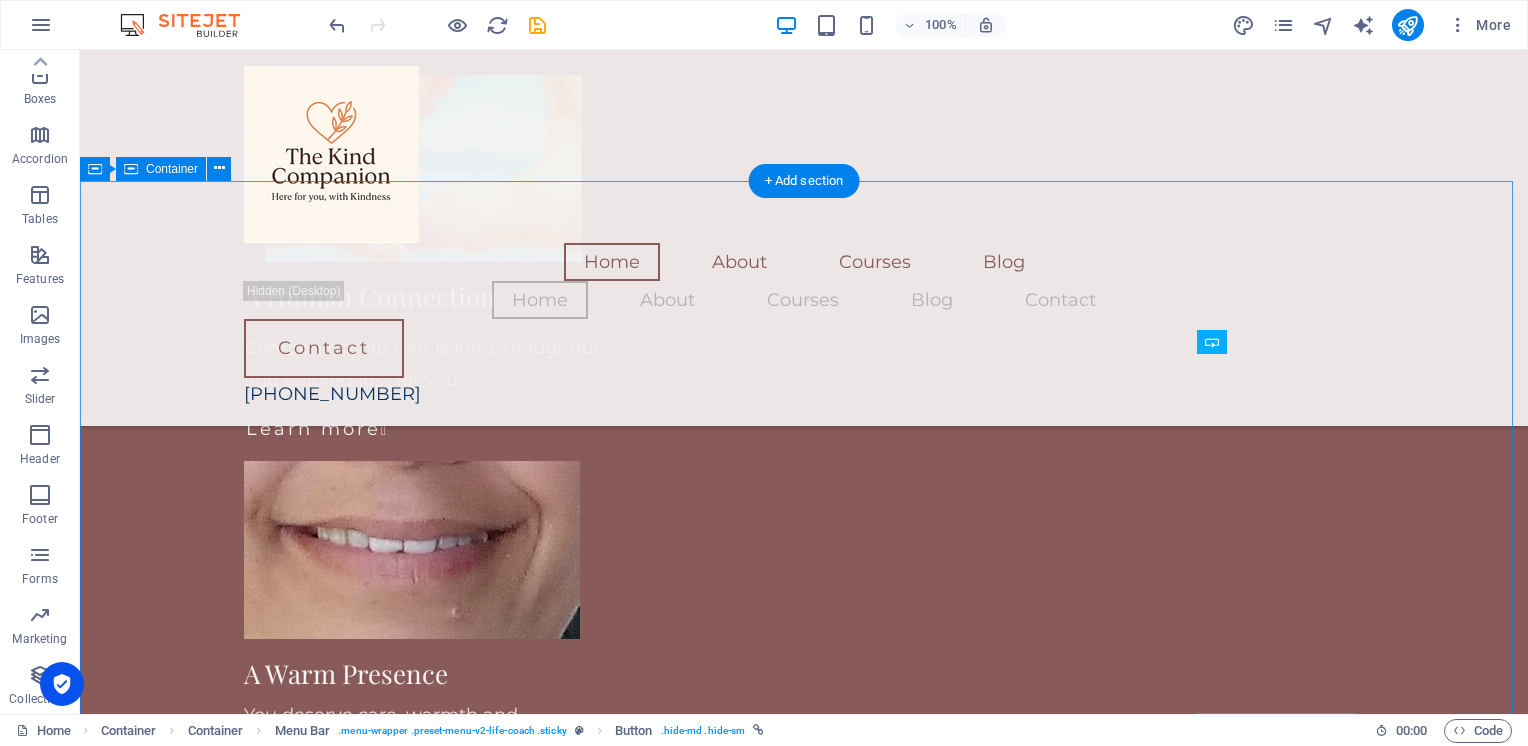 scroll, scrollTop: 2718, scrollLeft: 0, axis: vertical 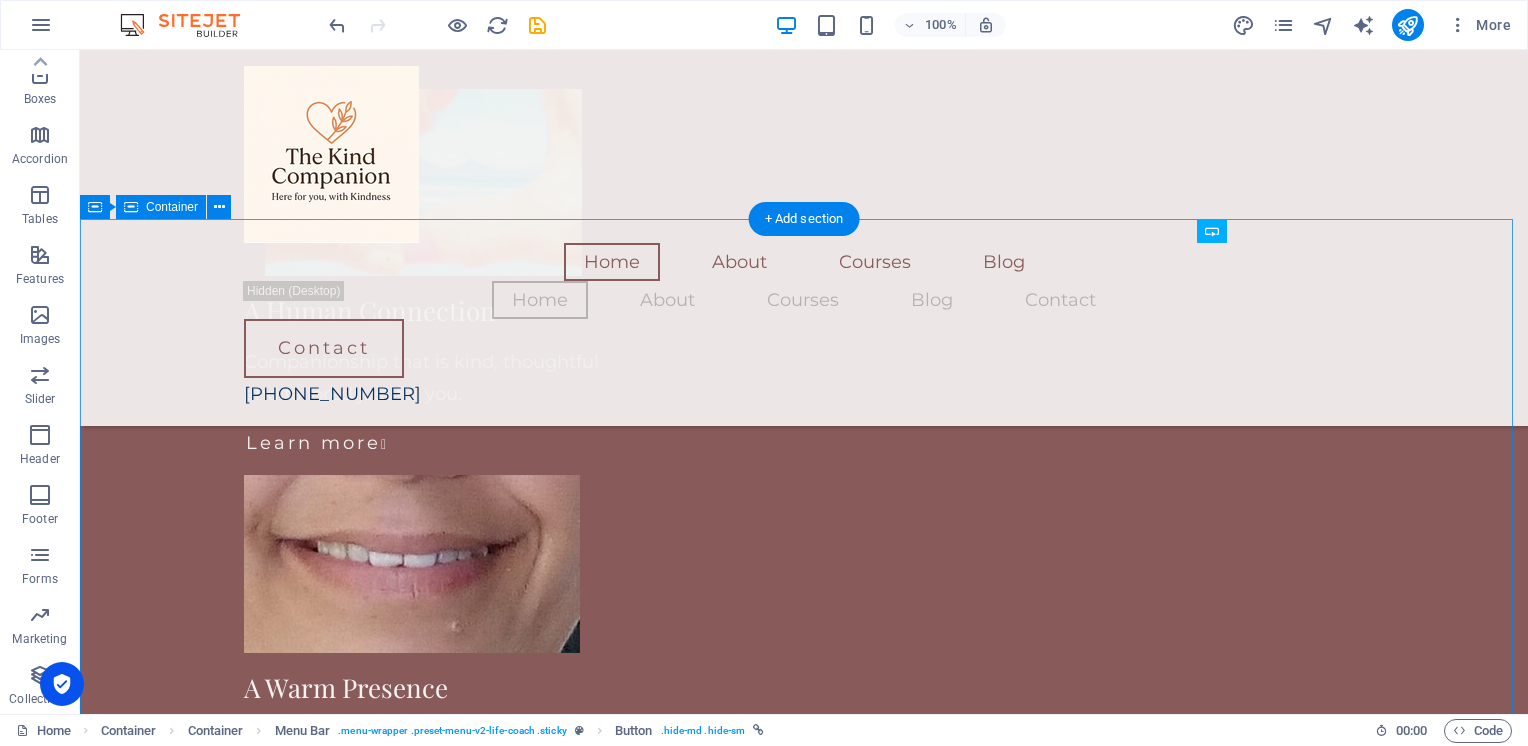 click on "[PERSON_NAME] "I enjoyed many hours in the company of  The Kind Companion . I love her calm, gentle and kind demeanor. I wholehearted recommend her as a companion. We spent heart-centered quiet times together, shopping, as well as having very interesting conversations on many subjects."" at bounding box center [804, 1824] 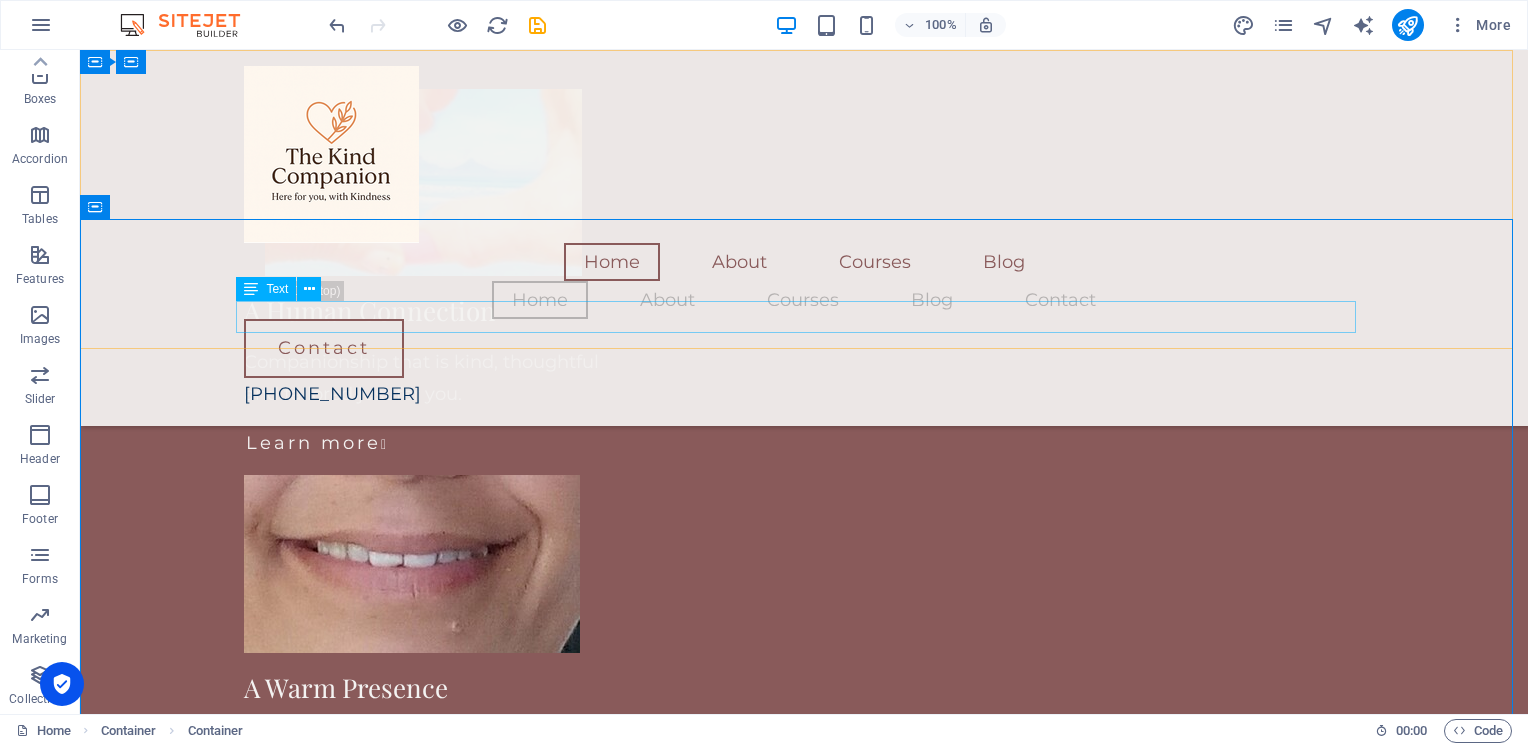 click on "[PHONE_NUMBER]" at bounding box center (804, 394) 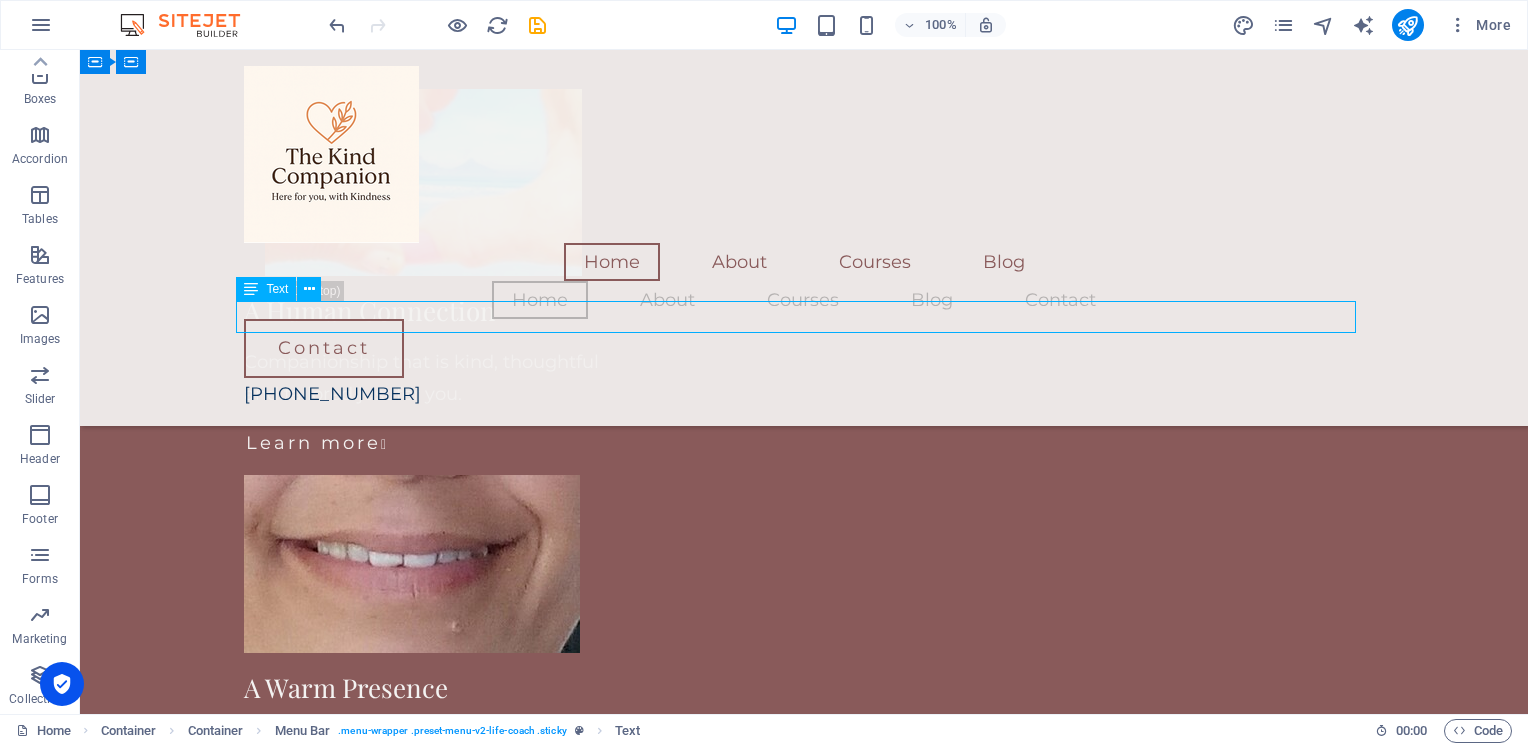click on "[PHONE_NUMBER]" at bounding box center (804, 394) 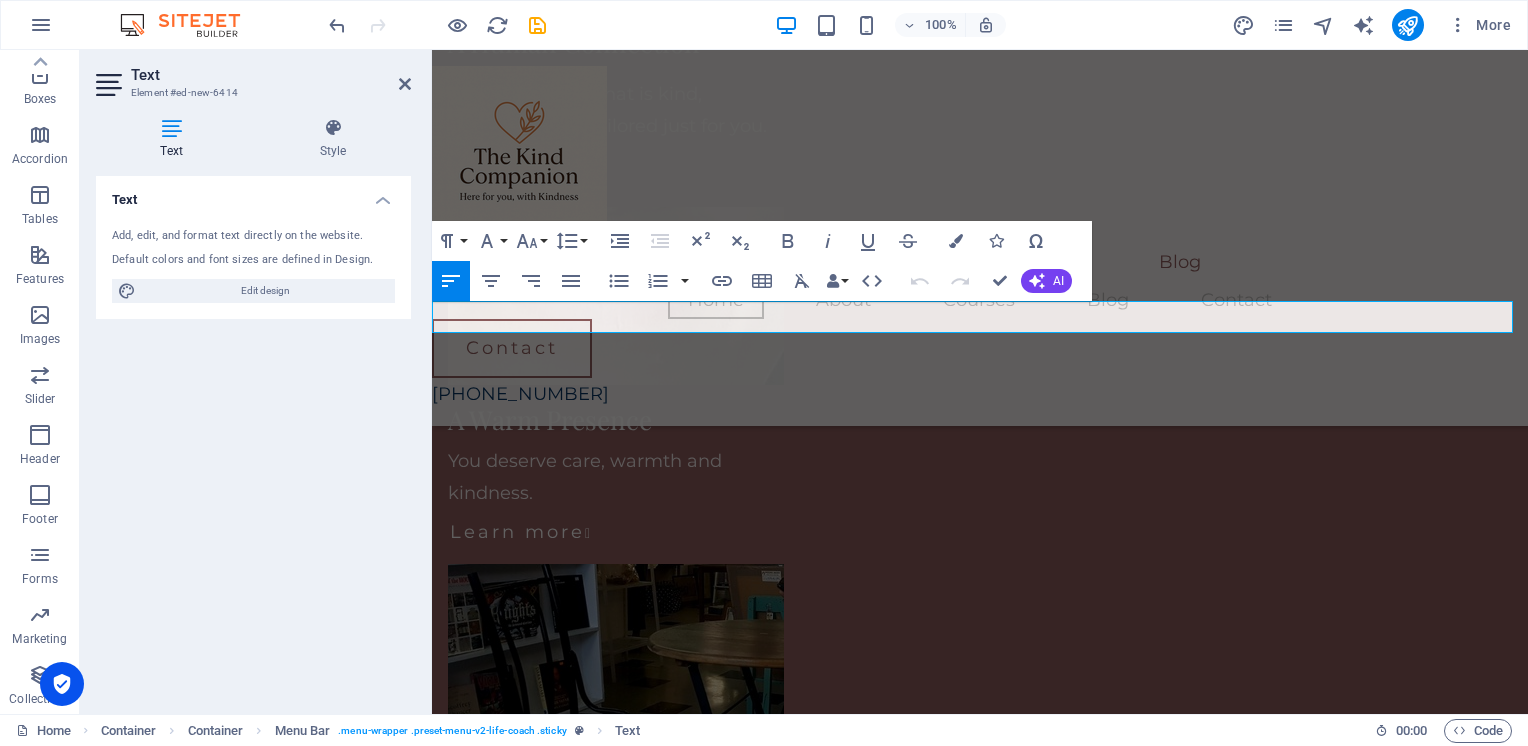 scroll, scrollTop: 2476, scrollLeft: 0, axis: vertical 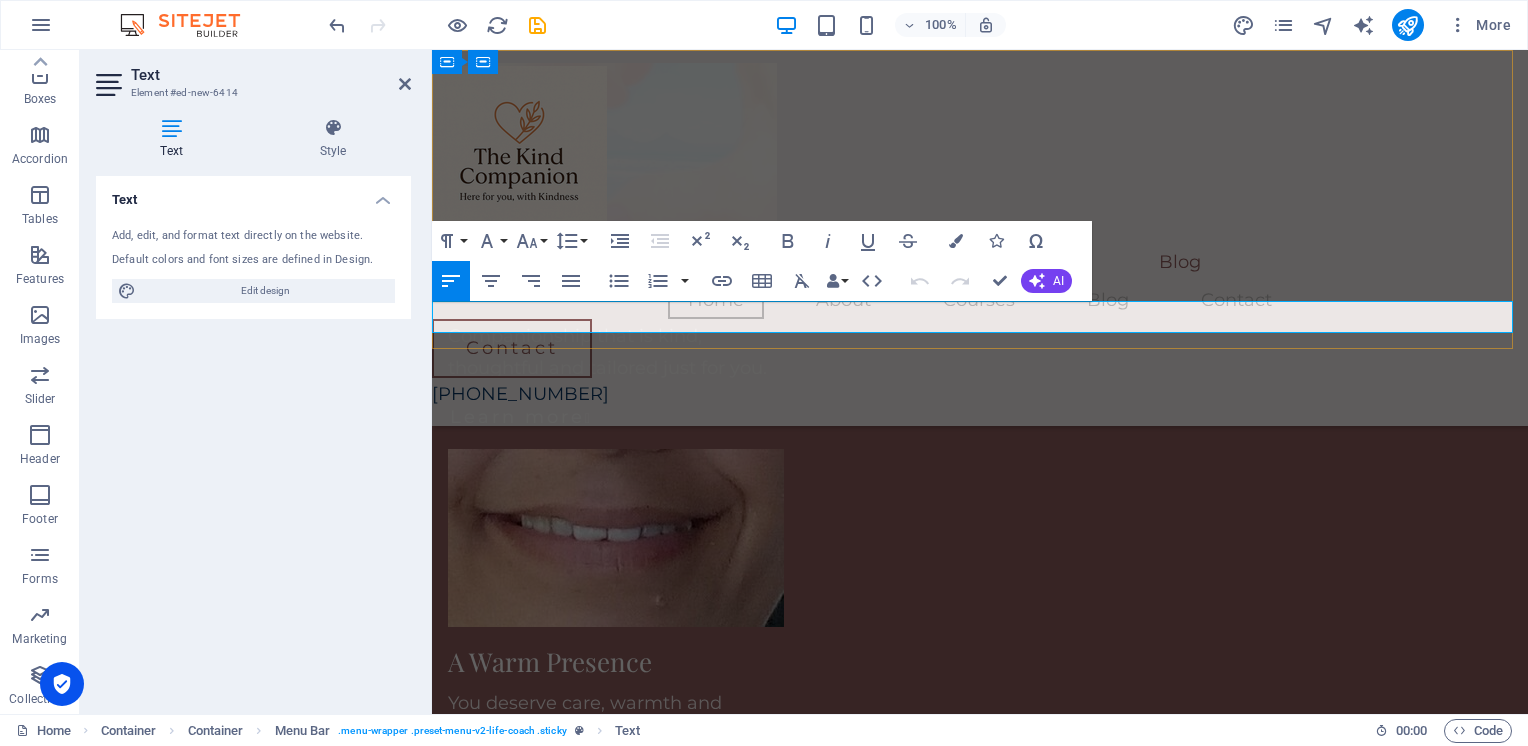 click on "[PHONE_NUMBER]" at bounding box center [980, 394] 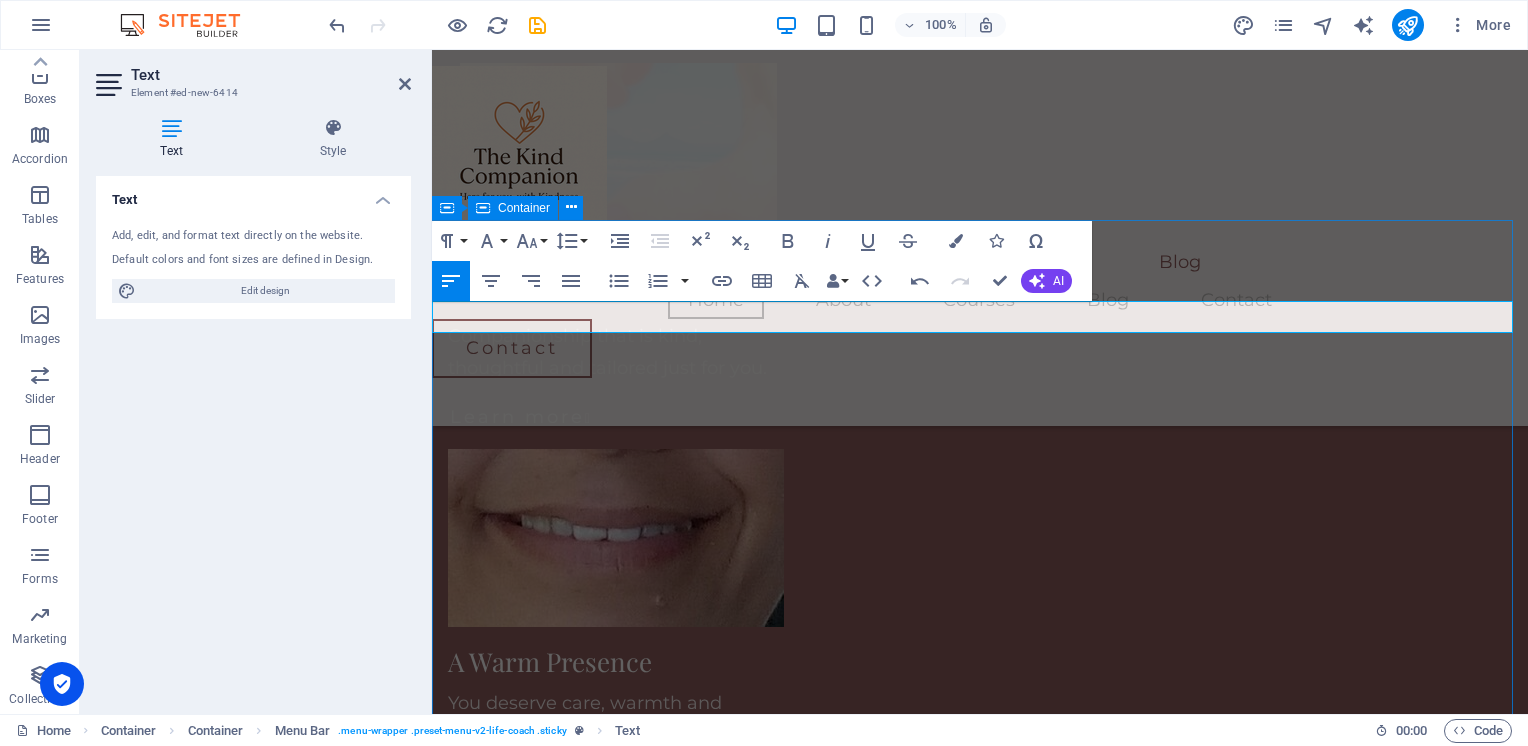 click on "[PERSON_NAME] "I enjoyed many hours in the company of  The Kind Companion . I love her calm, gentle and kind demeanor. I wholehearted recommend her as a companion. We spent heart-centered quiet times together, shopping, as well as having very interesting conversations on many subjects."" at bounding box center (980, 1798) 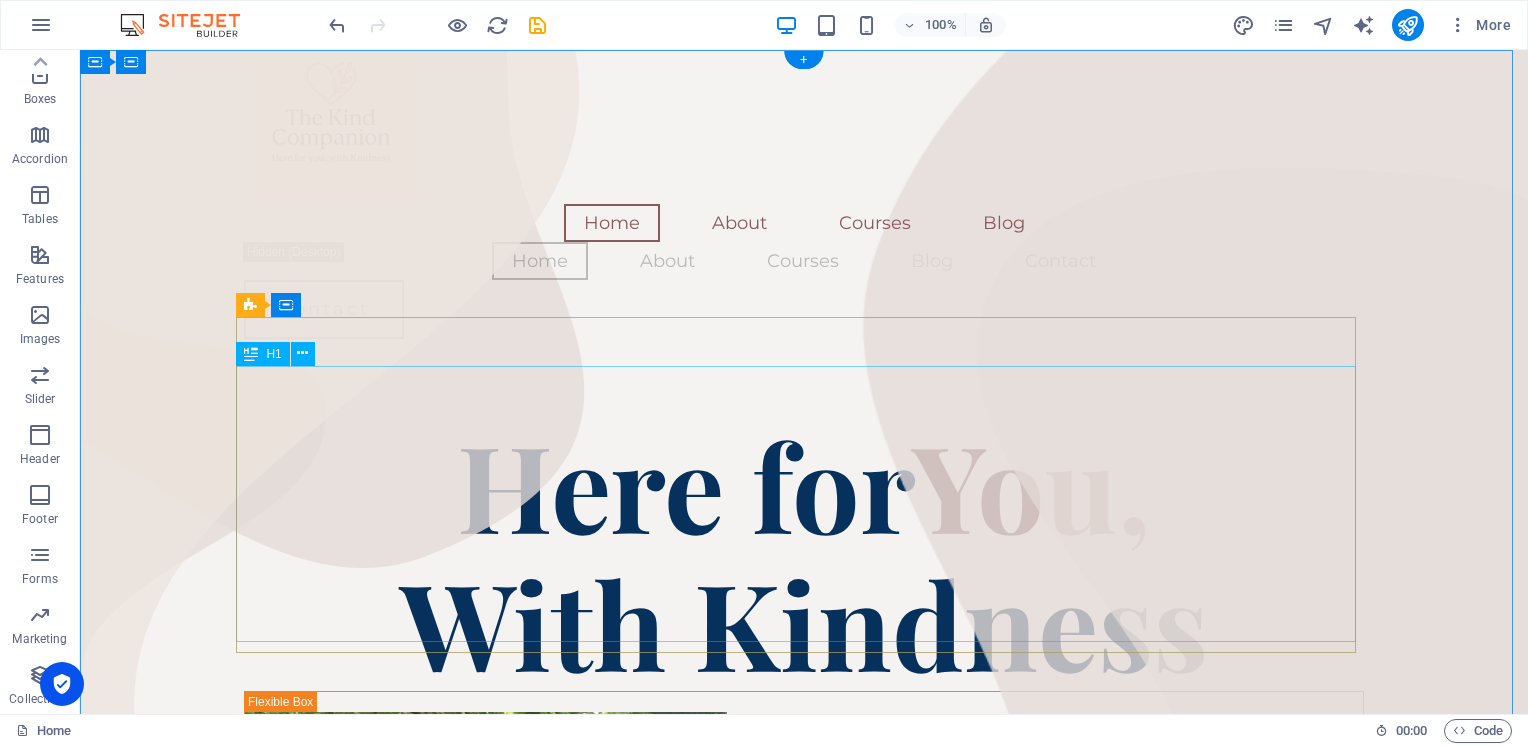 scroll, scrollTop: 0, scrollLeft: 0, axis: both 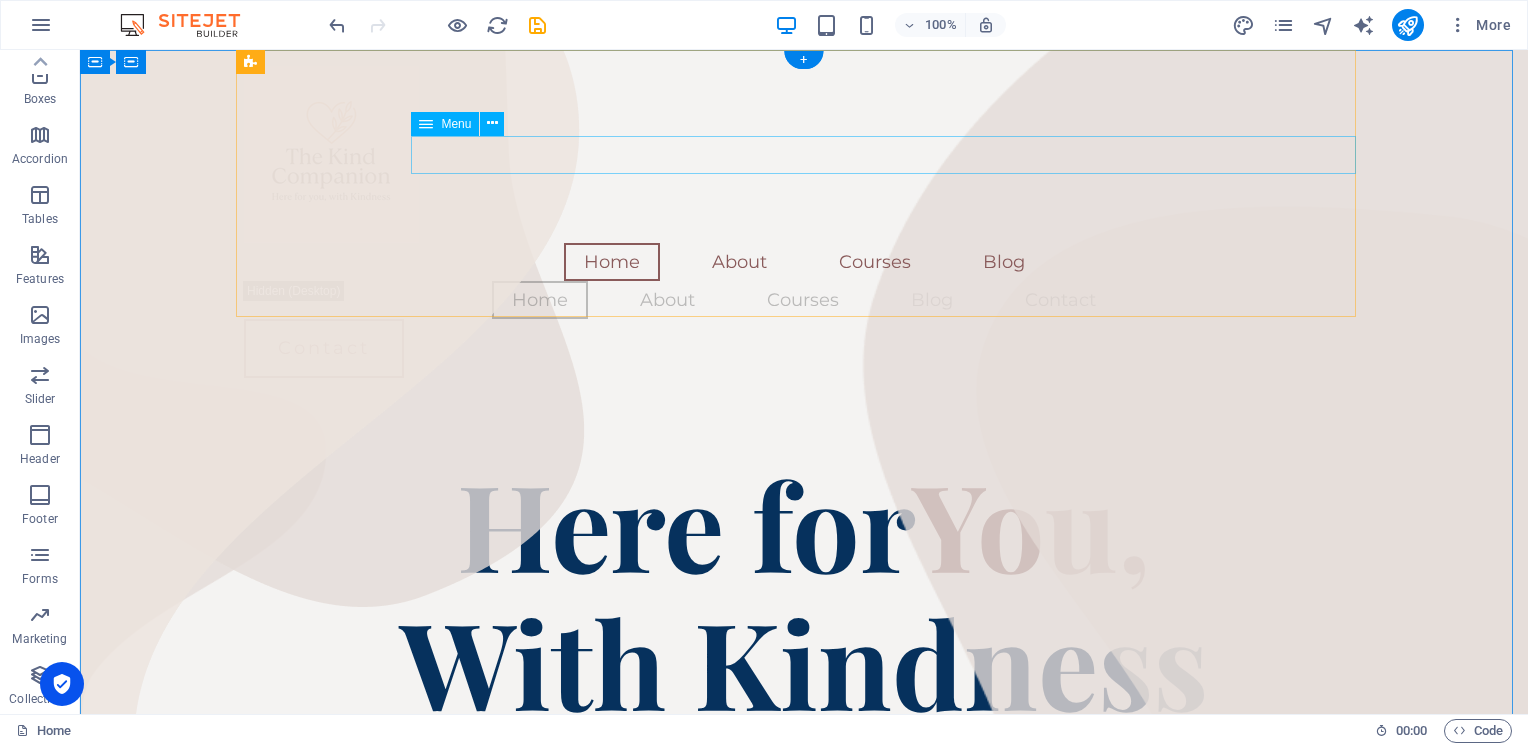 click on "Home About Courses Blog" at bounding box center (804, 262) 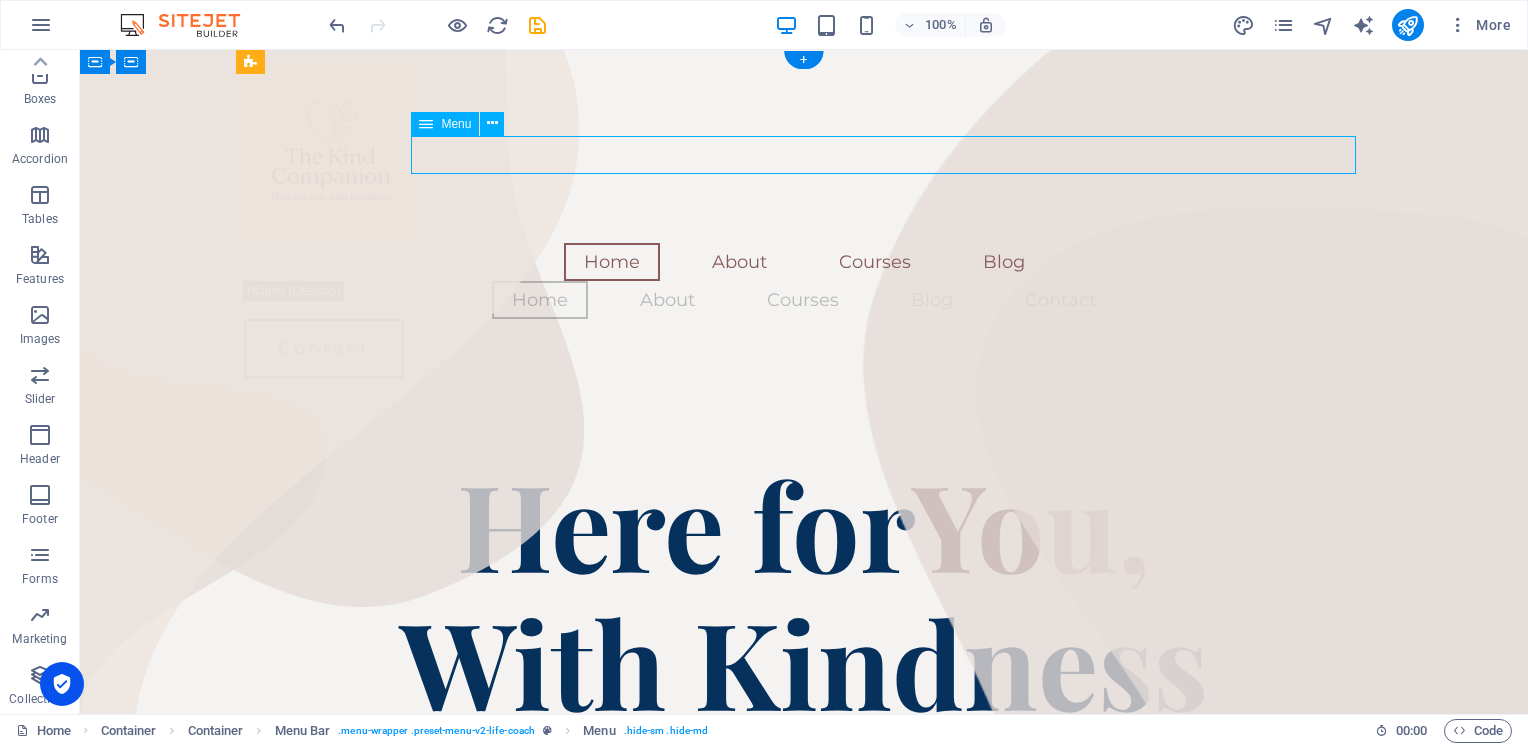 click on "Home About Courses Blog" at bounding box center [804, 262] 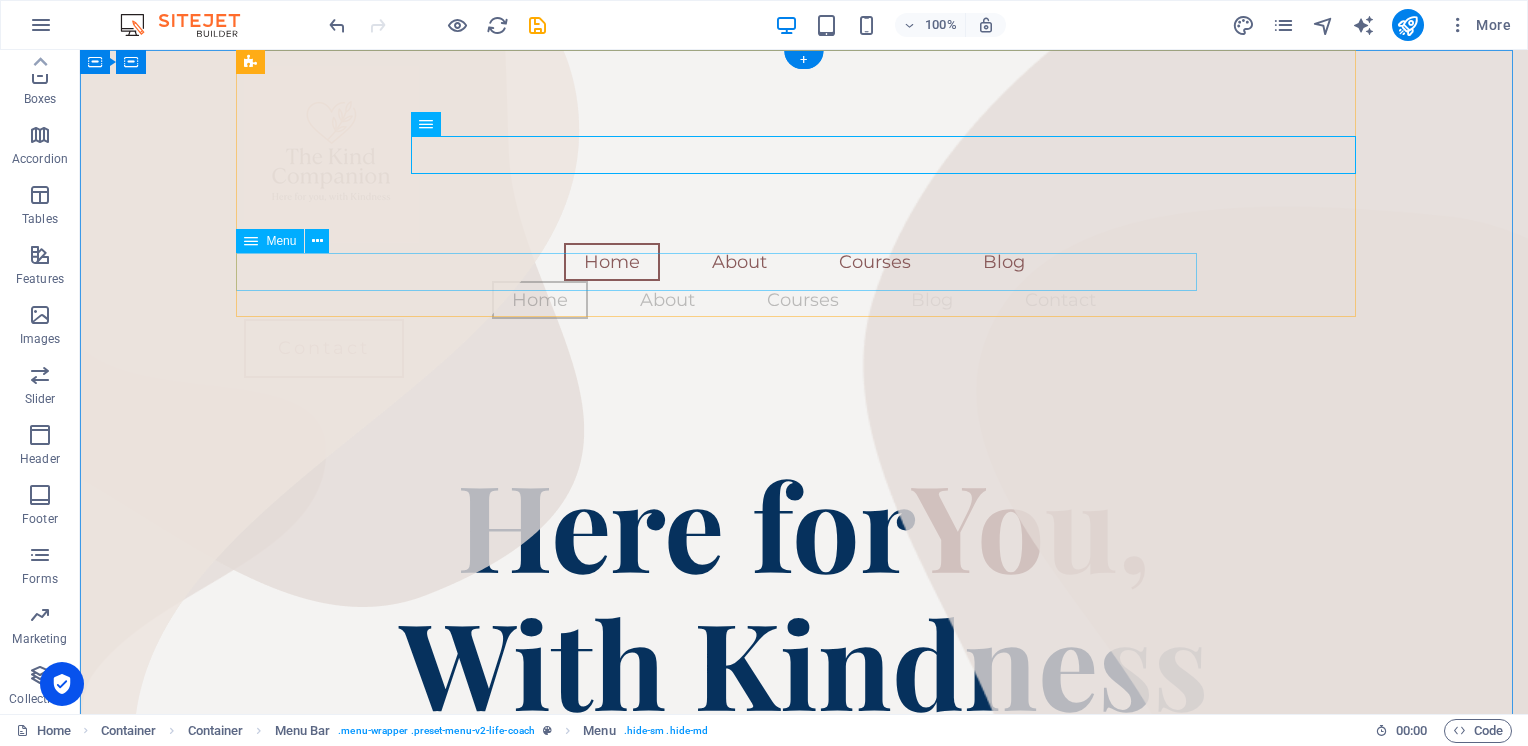 click on "Home About Courses Blog Contact" at bounding box center [804, 300] 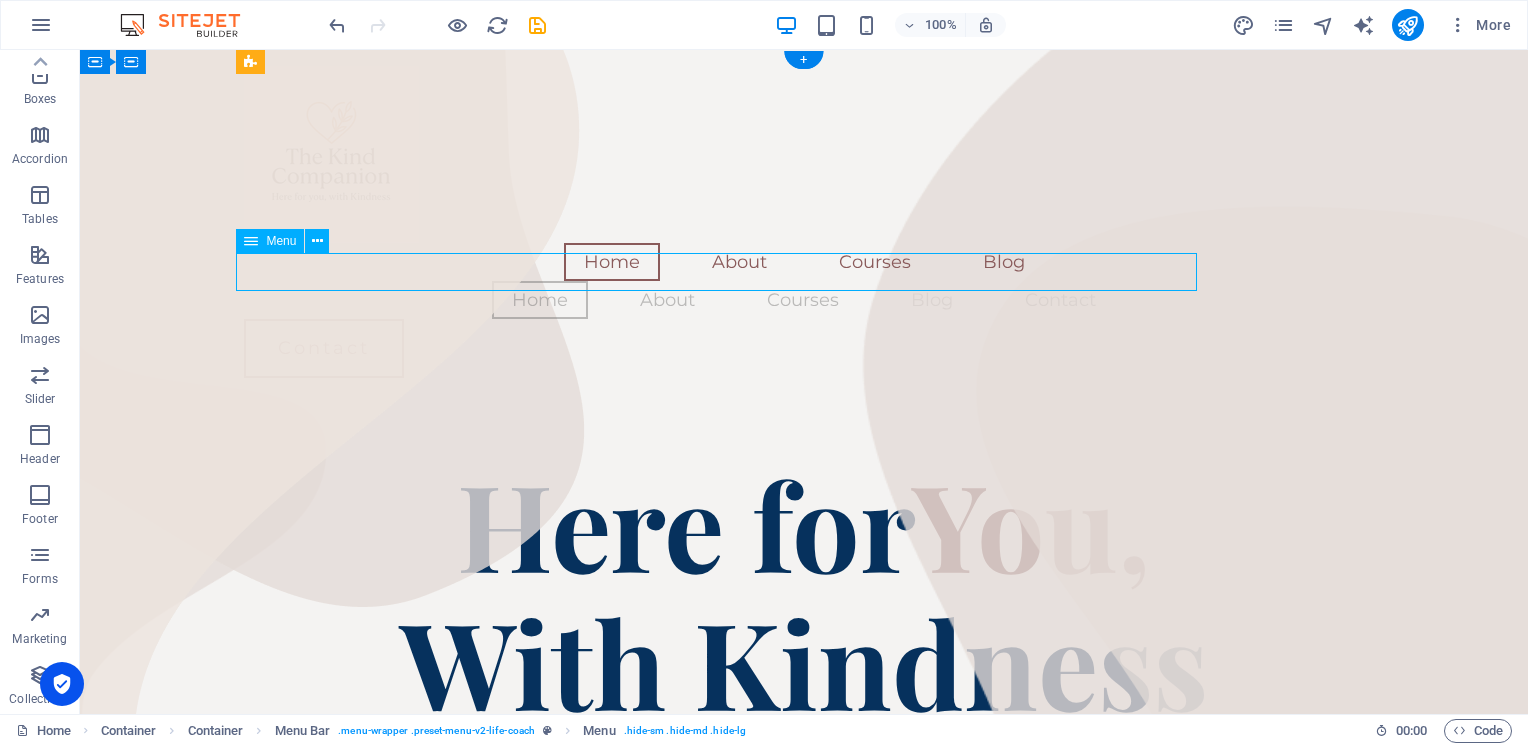 click on "Home About Courses Blog Contact" at bounding box center [804, 300] 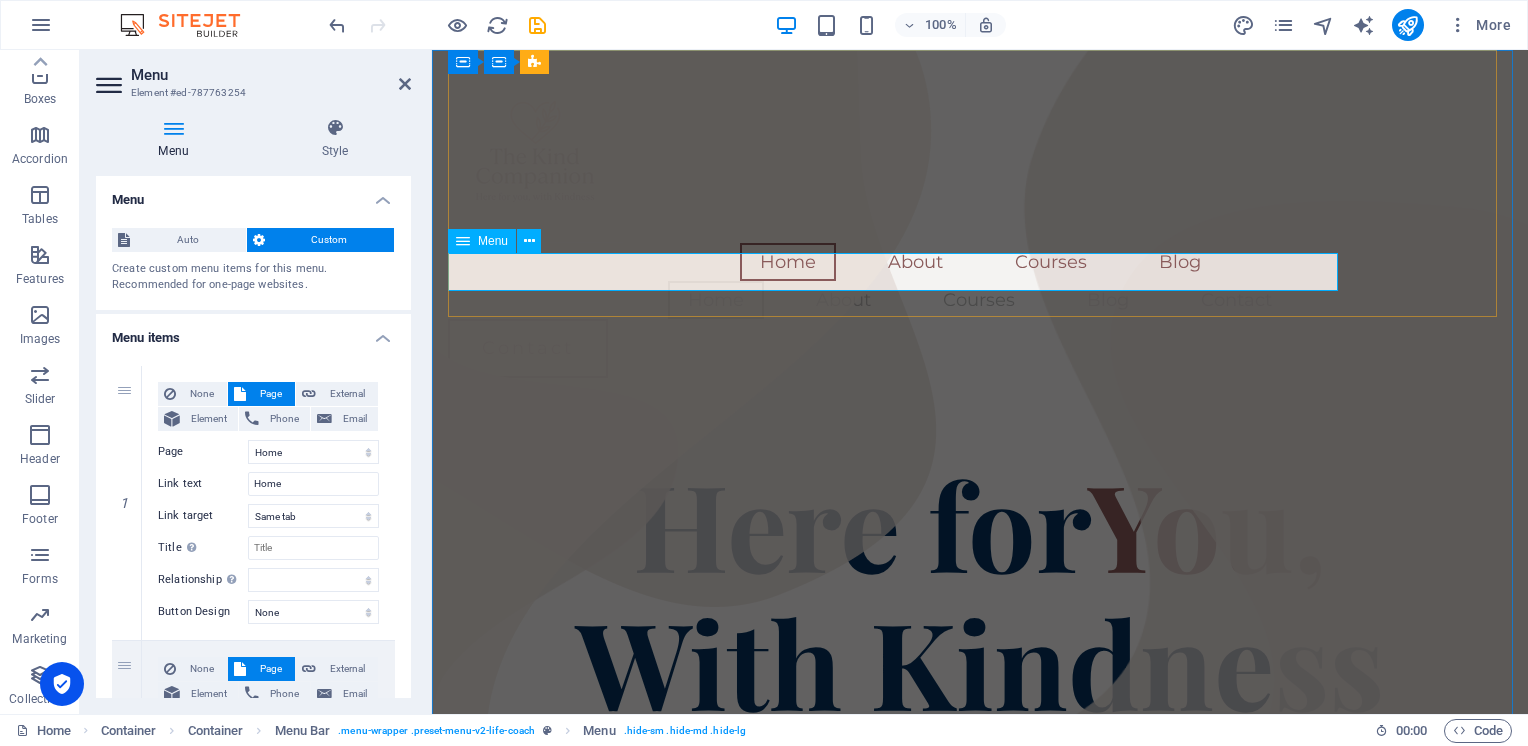 click on "Home About Courses Blog Contact" at bounding box center [980, 300] 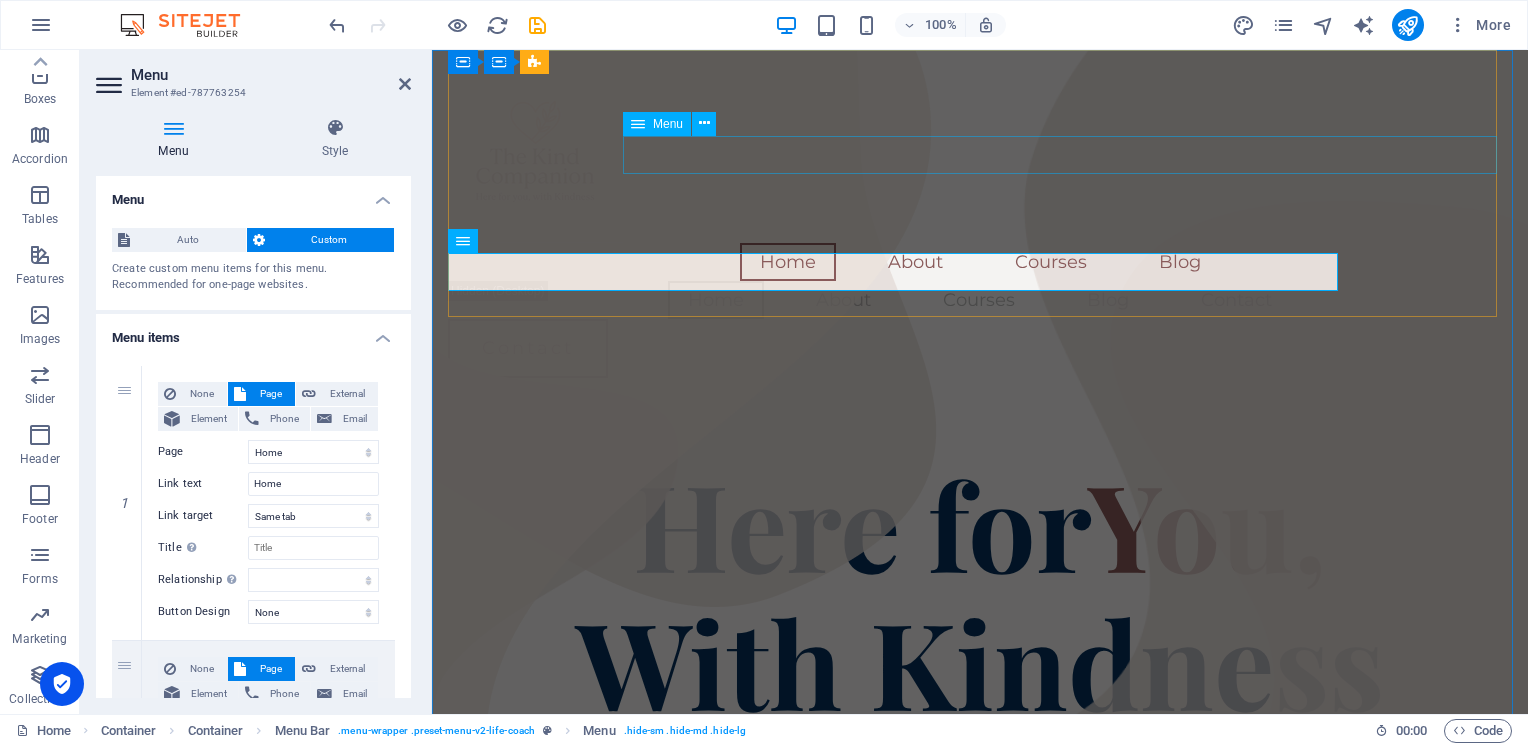 click on "Home About Courses Blog" at bounding box center [980, 262] 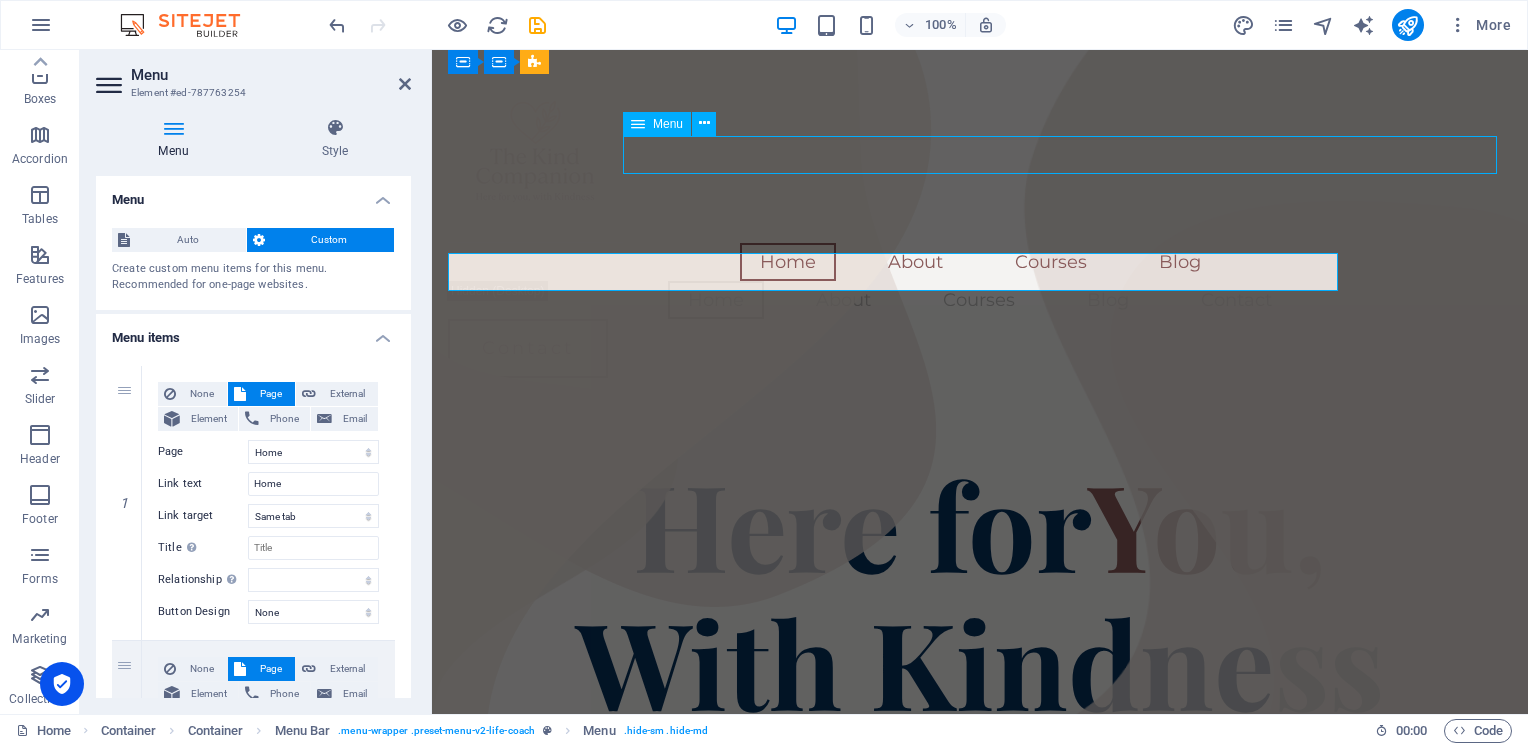 click on "Home About Courses Blog" at bounding box center (980, 262) 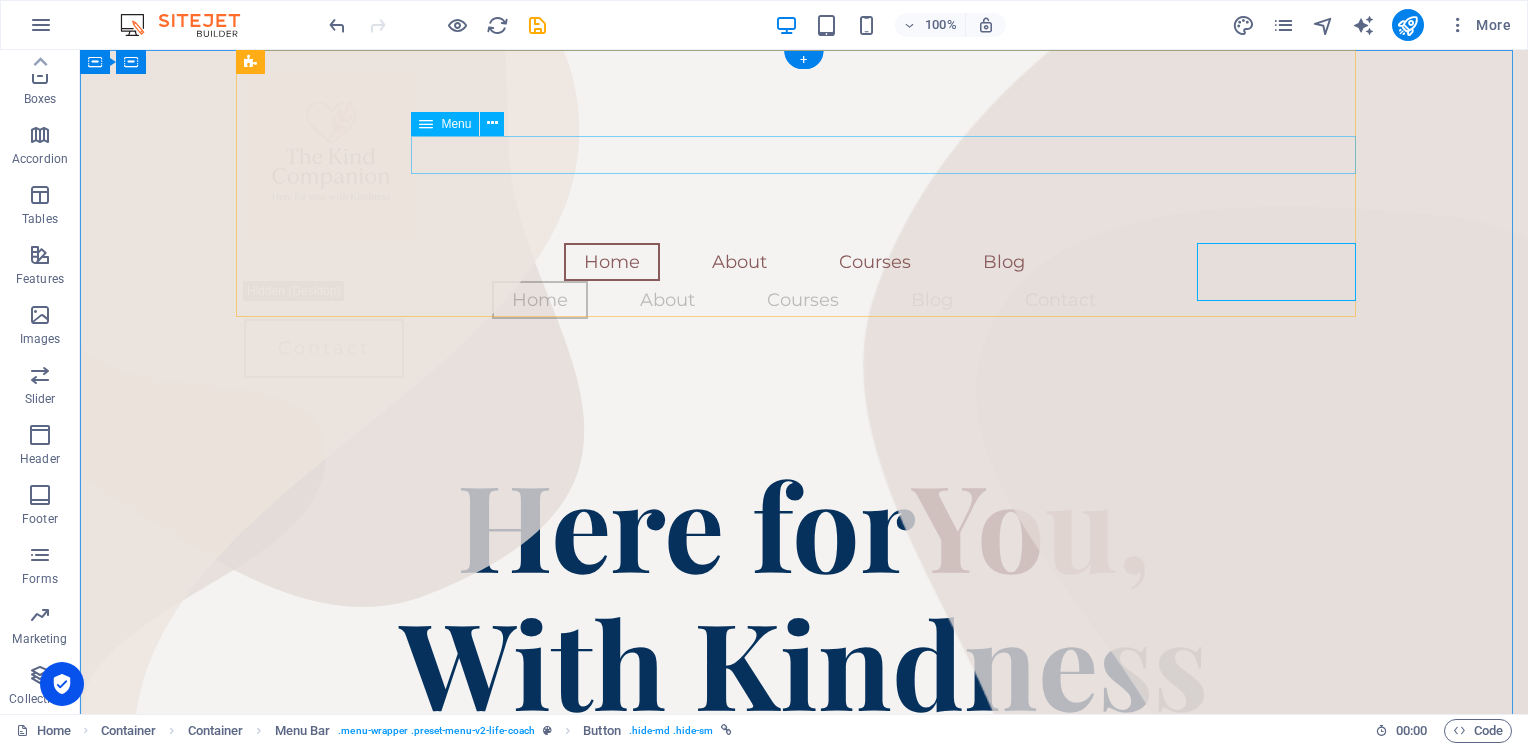 click on "Home About Courses Blog" at bounding box center [804, 262] 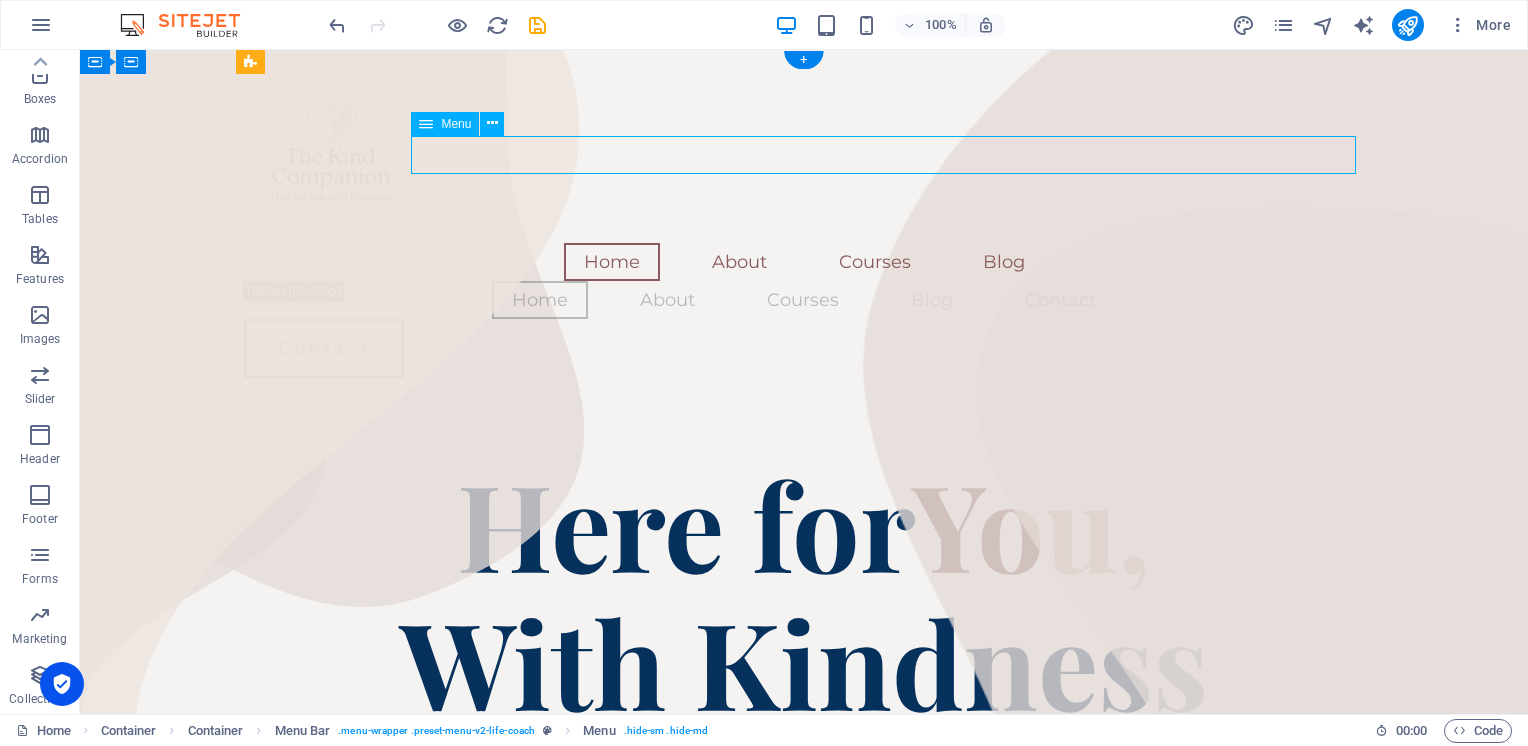 click on "Home About Courses Blog" at bounding box center [804, 262] 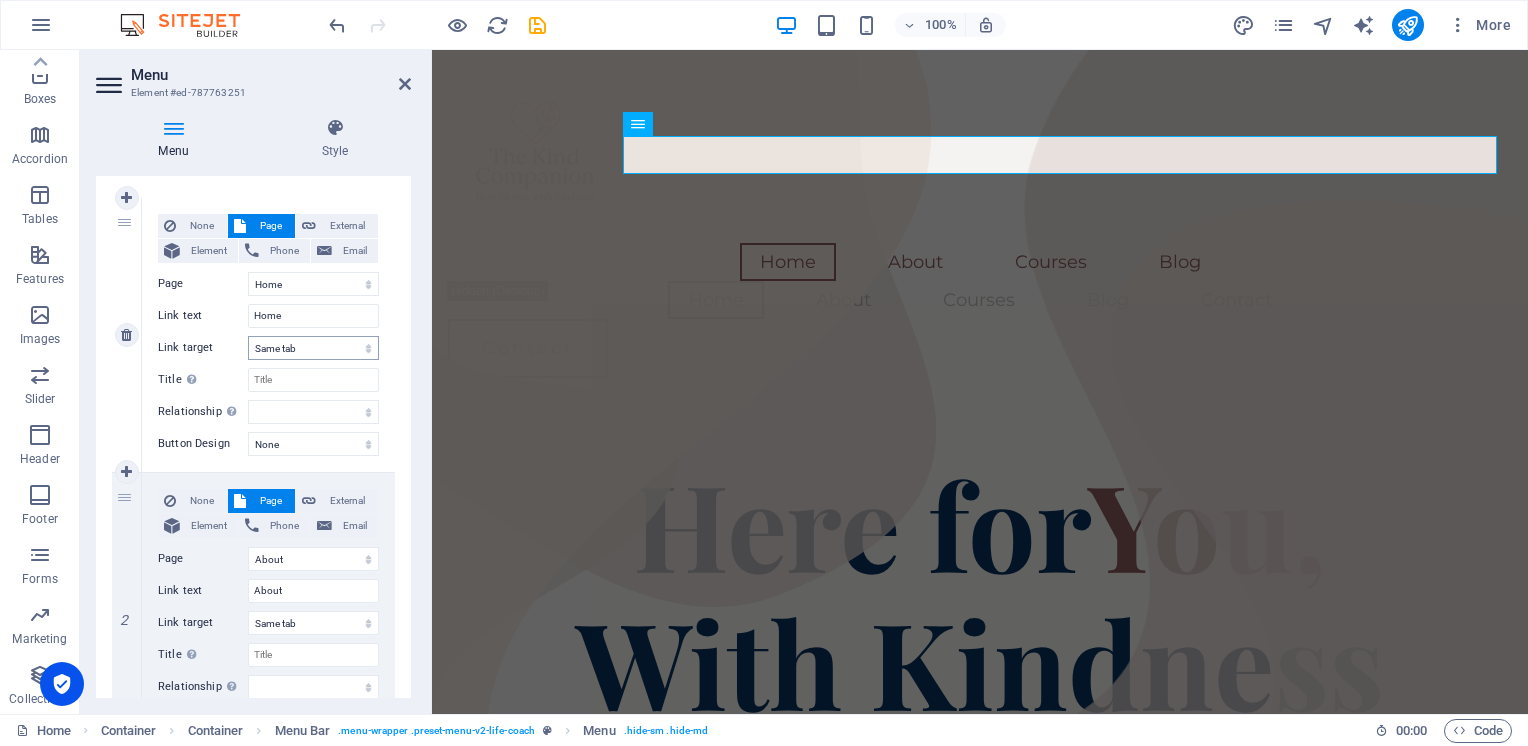 scroll, scrollTop: 183, scrollLeft: 0, axis: vertical 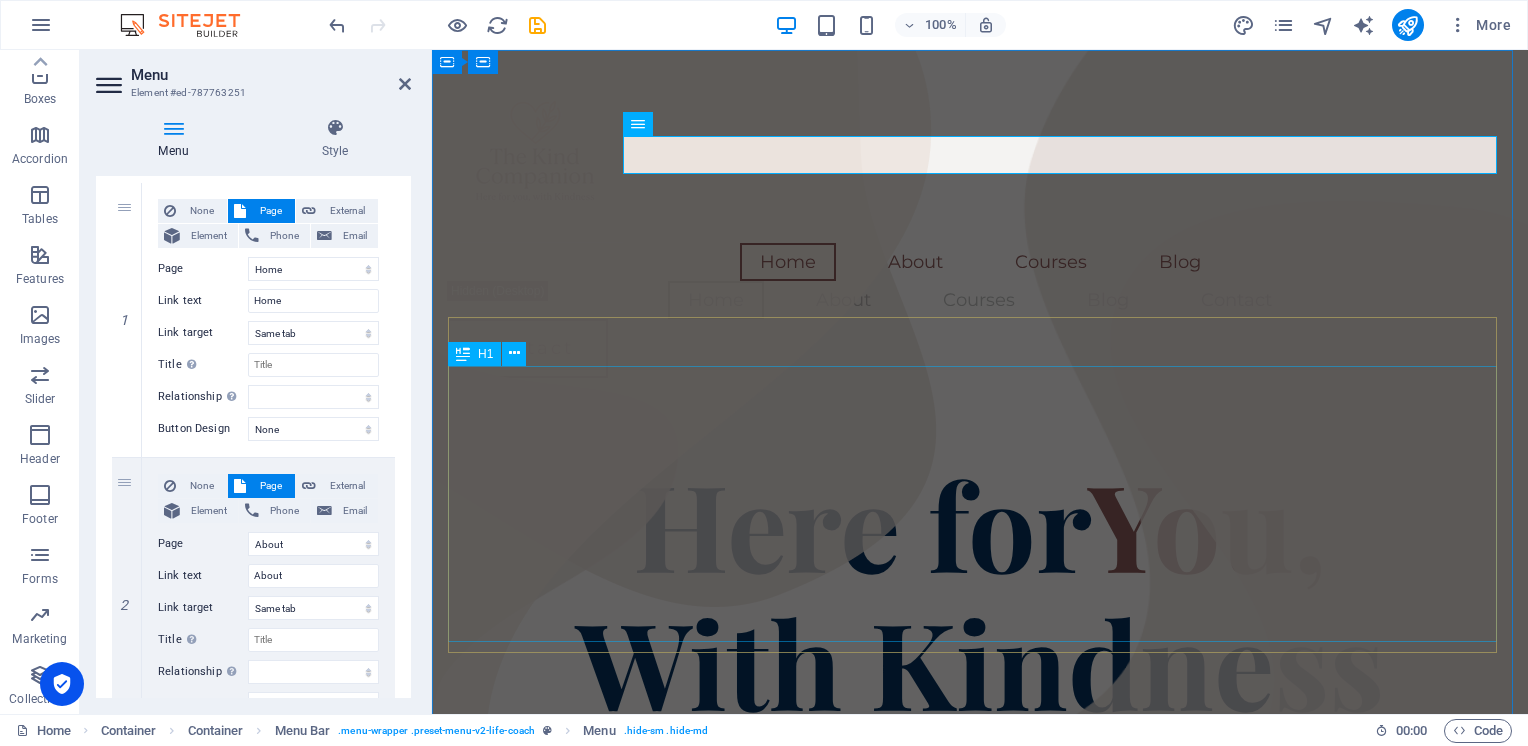 click on "Here for  You, With Kindness" at bounding box center (980, 592) 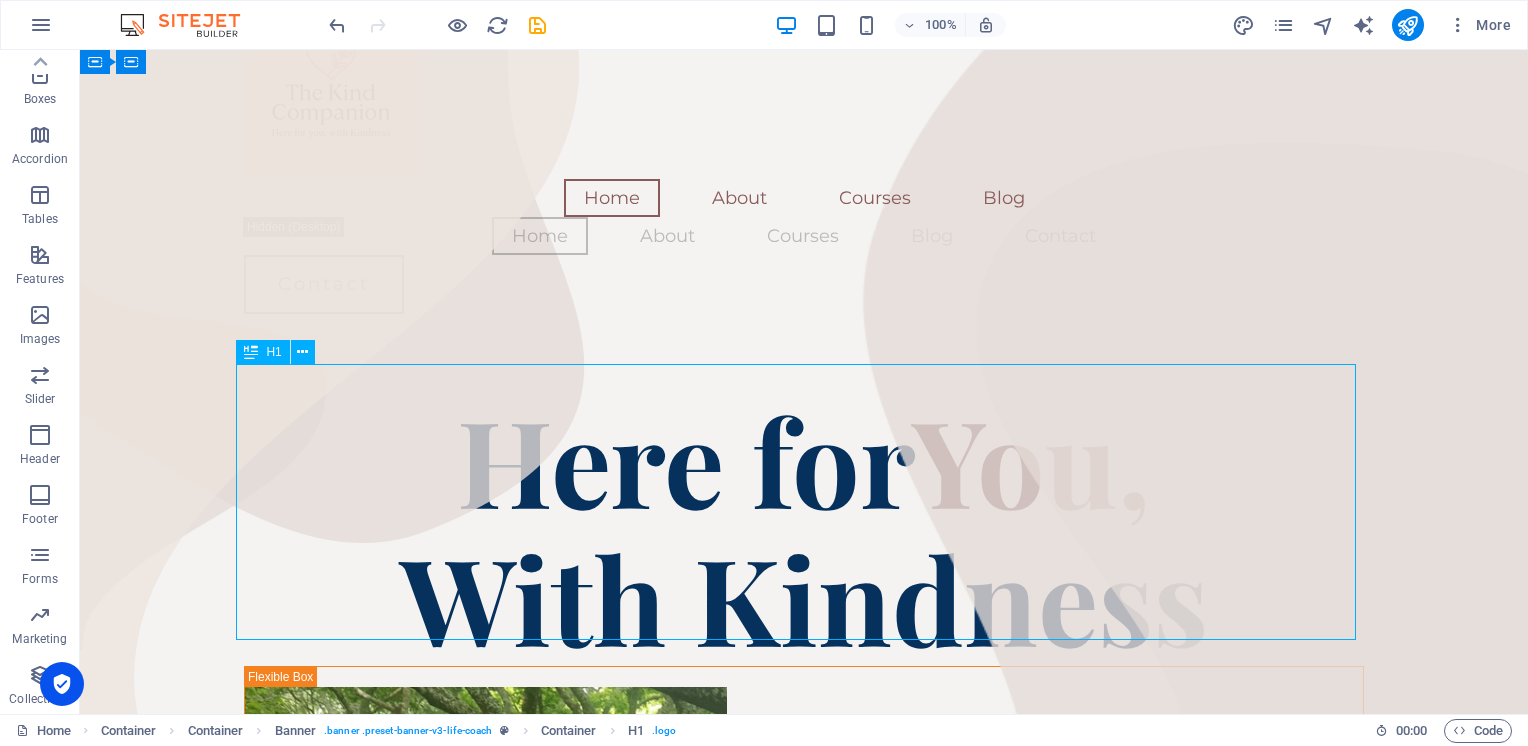 scroll, scrollTop: 0, scrollLeft: 0, axis: both 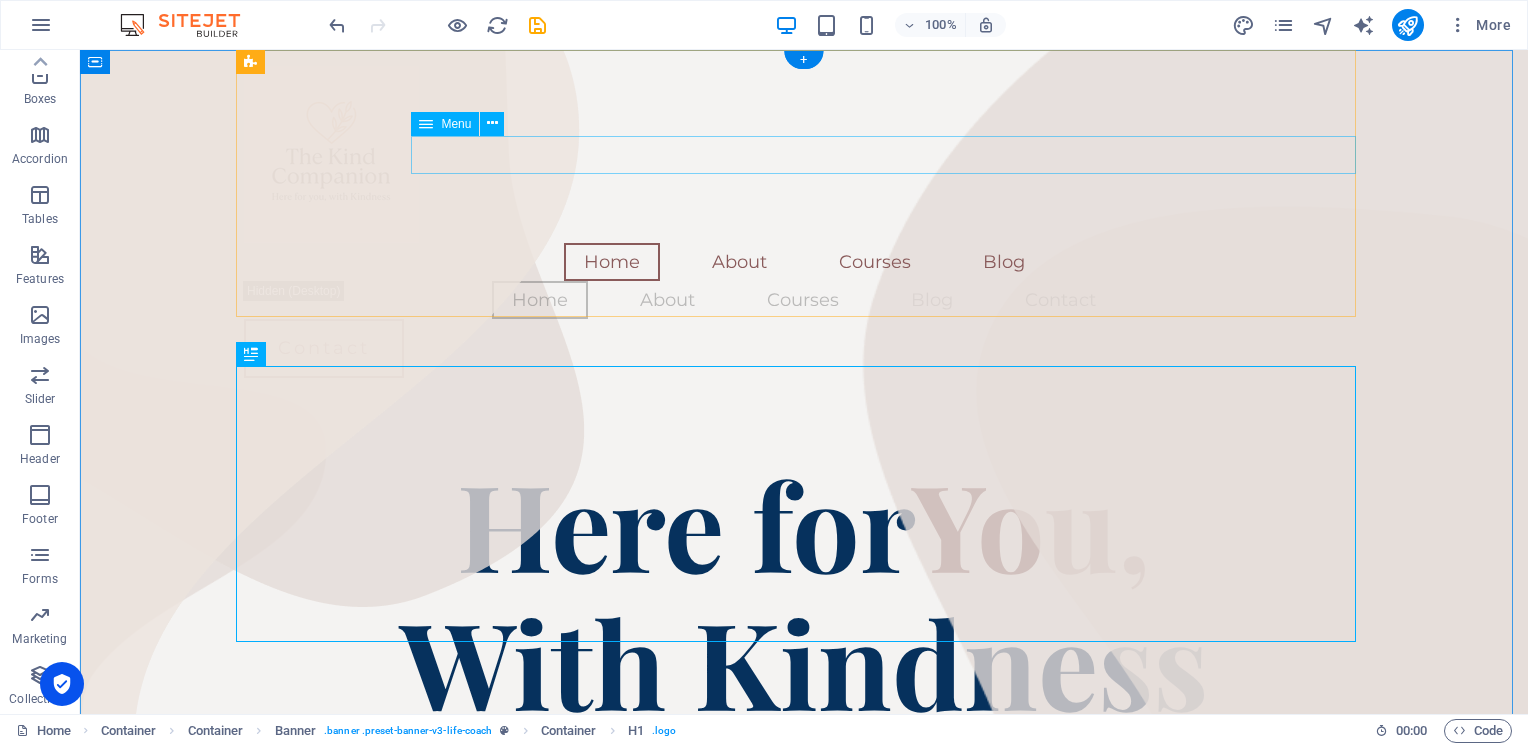 click on "Home About Courses Blog" at bounding box center (804, 262) 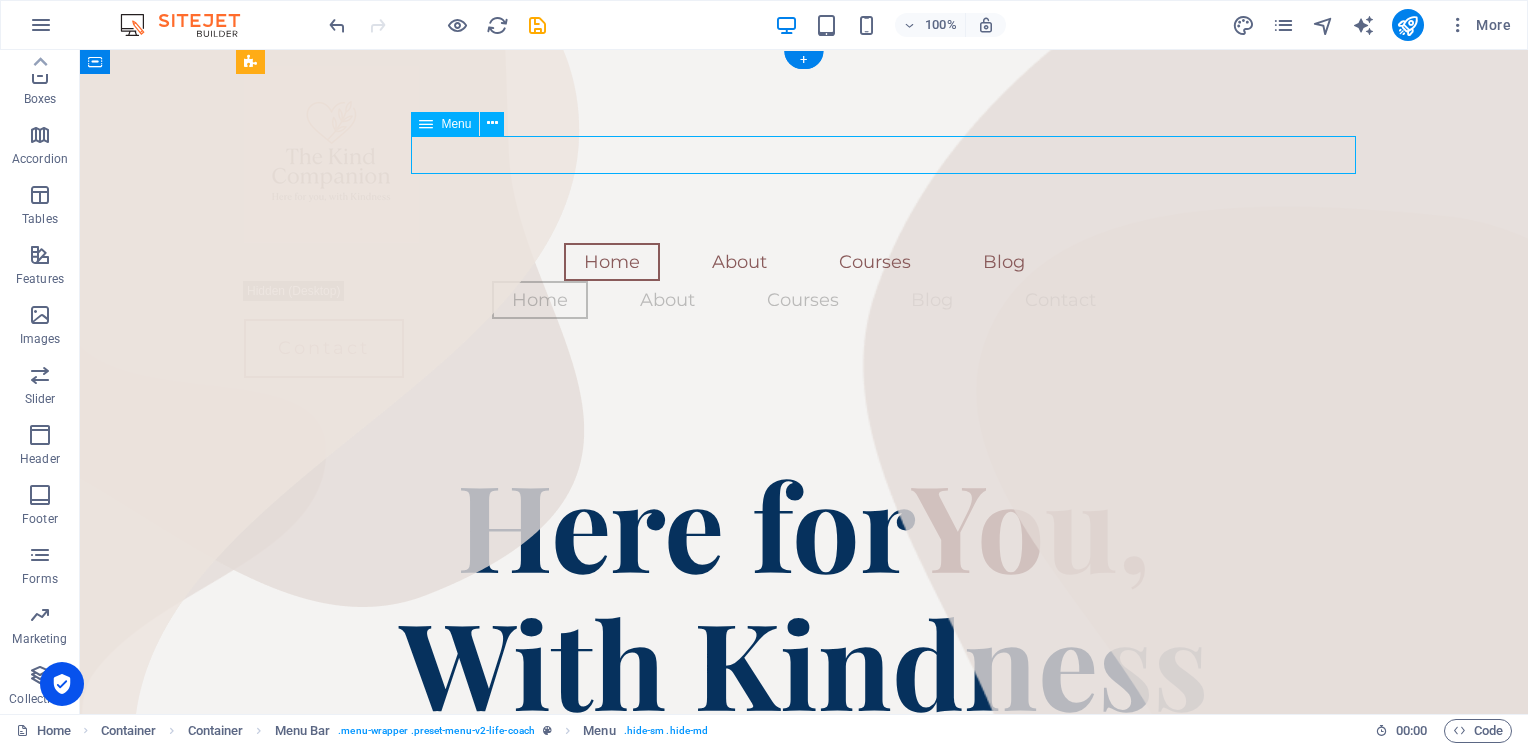 click on "Home About Courses Blog" at bounding box center [804, 262] 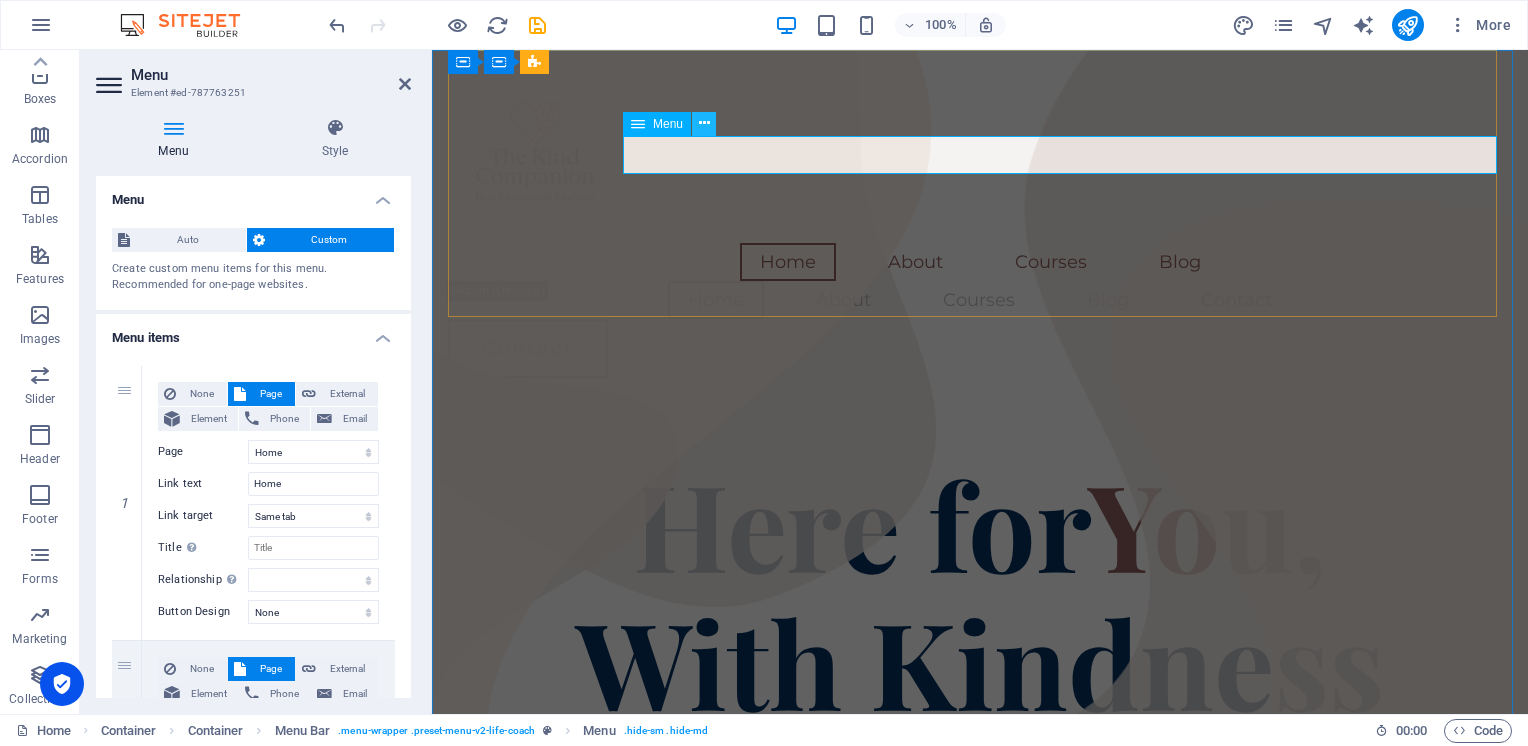 click at bounding box center (704, 123) 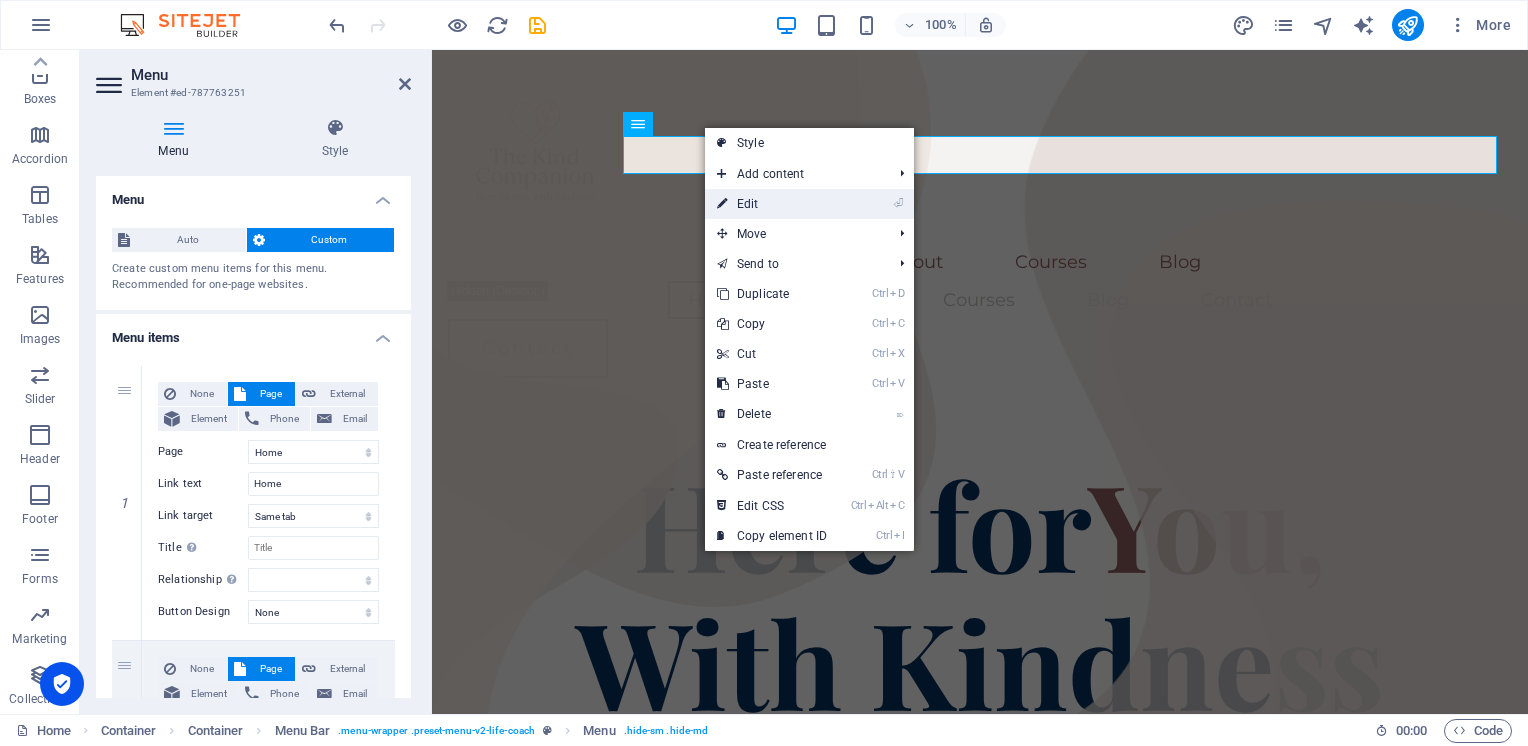 drag, startPoint x: 748, startPoint y: 202, endPoint x: 316, endPoint y: 152, distance: 434.88388 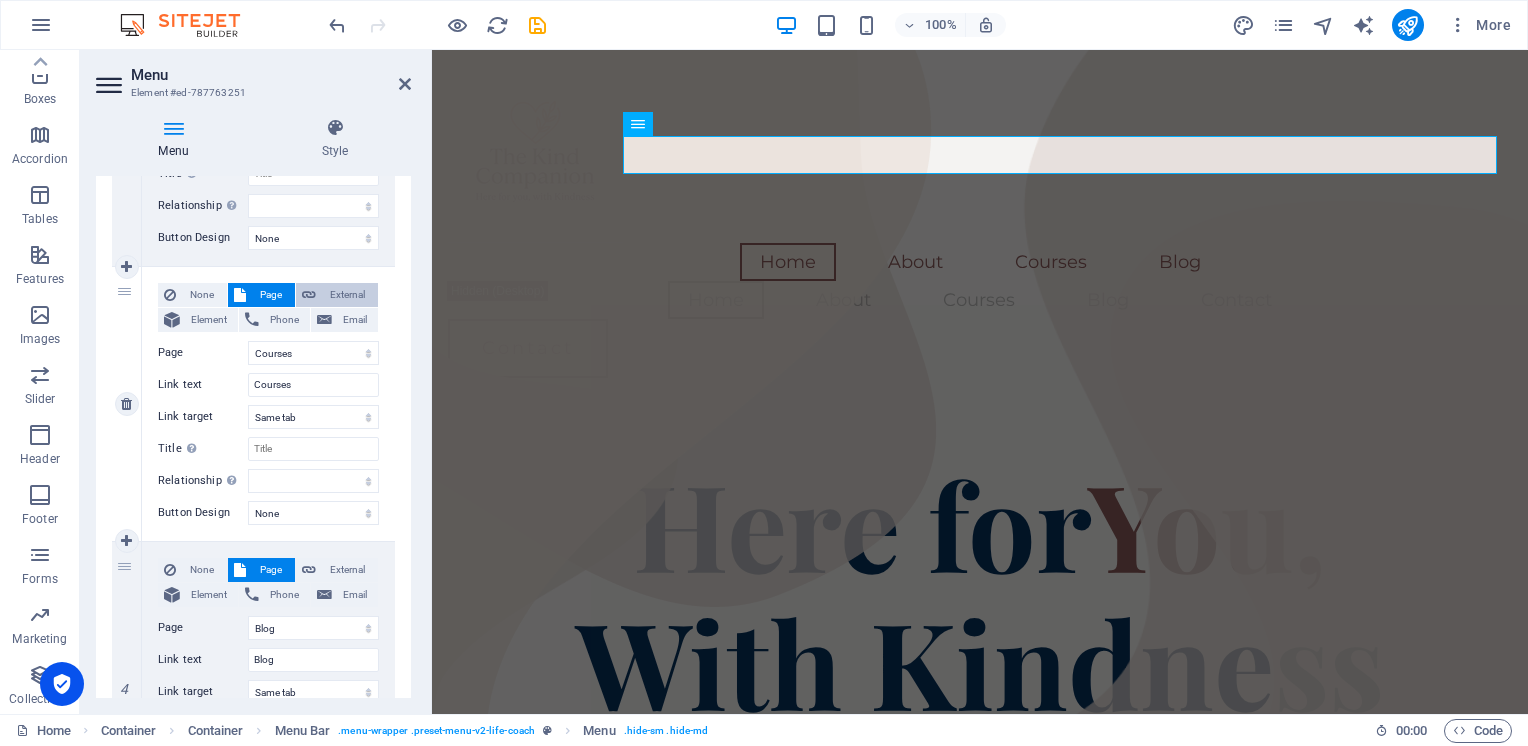 scroll, scrollTop: 650, scrollLeft: 0, axis: vertical 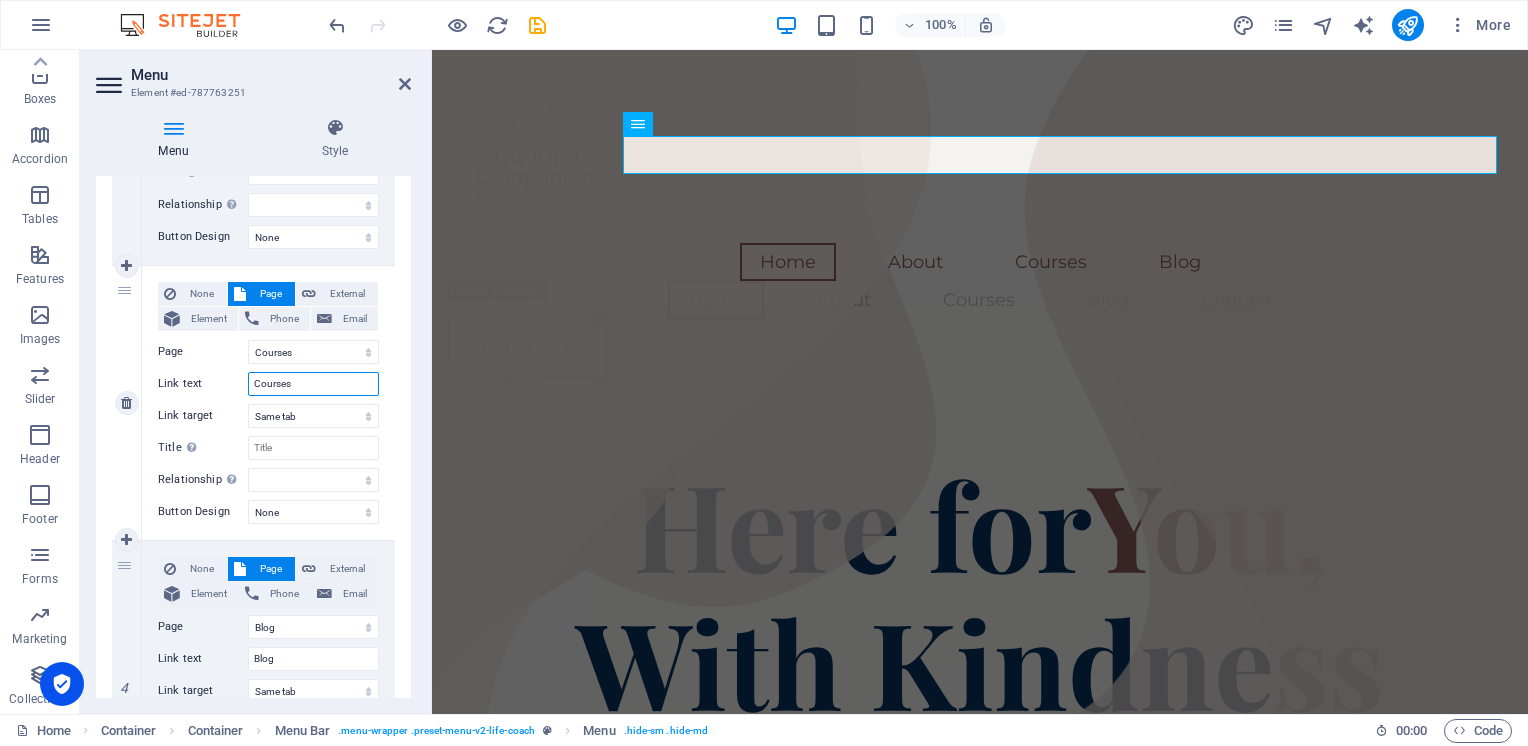 click on "Courses" at bounding box center (313, 384) 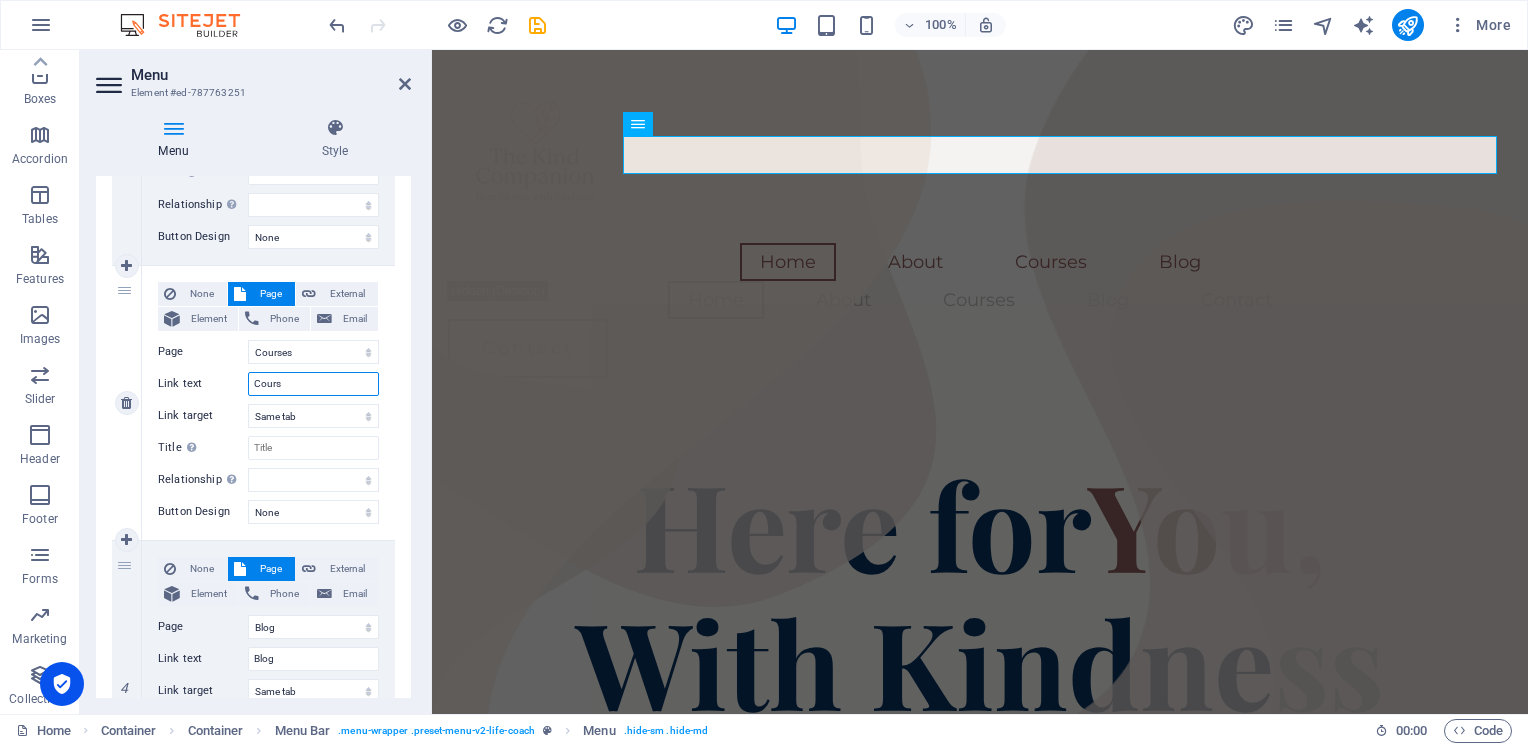 type on "Cour" 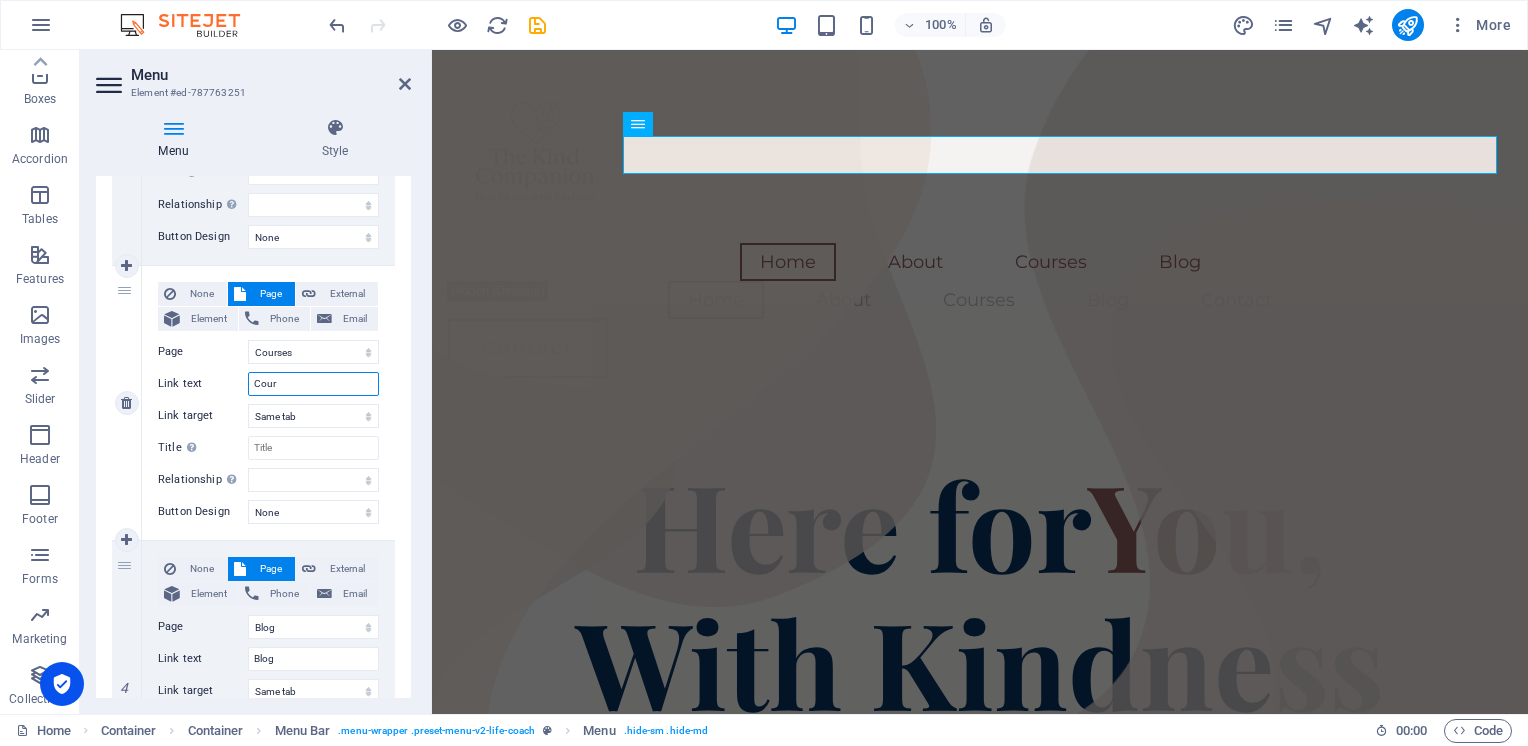 select 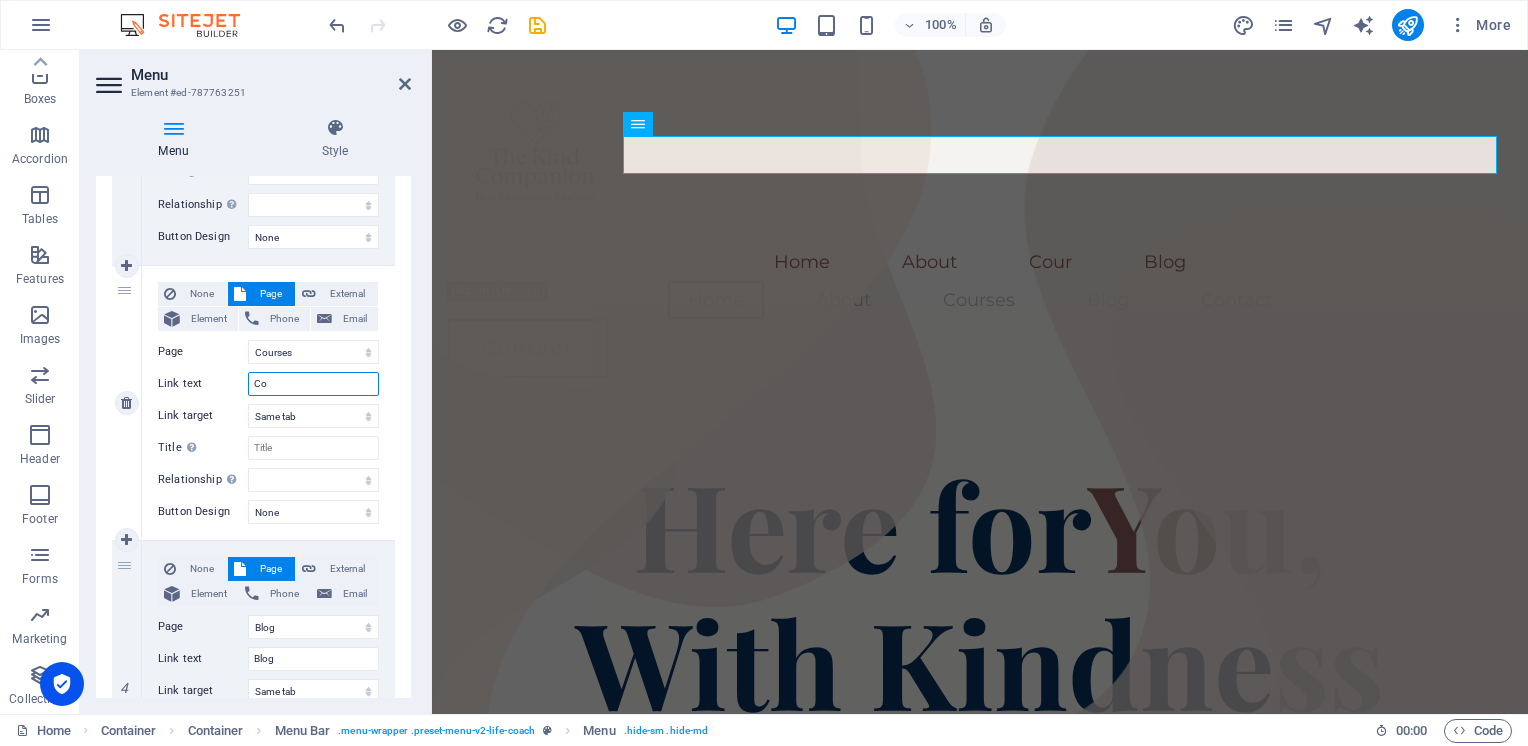 type on "C" 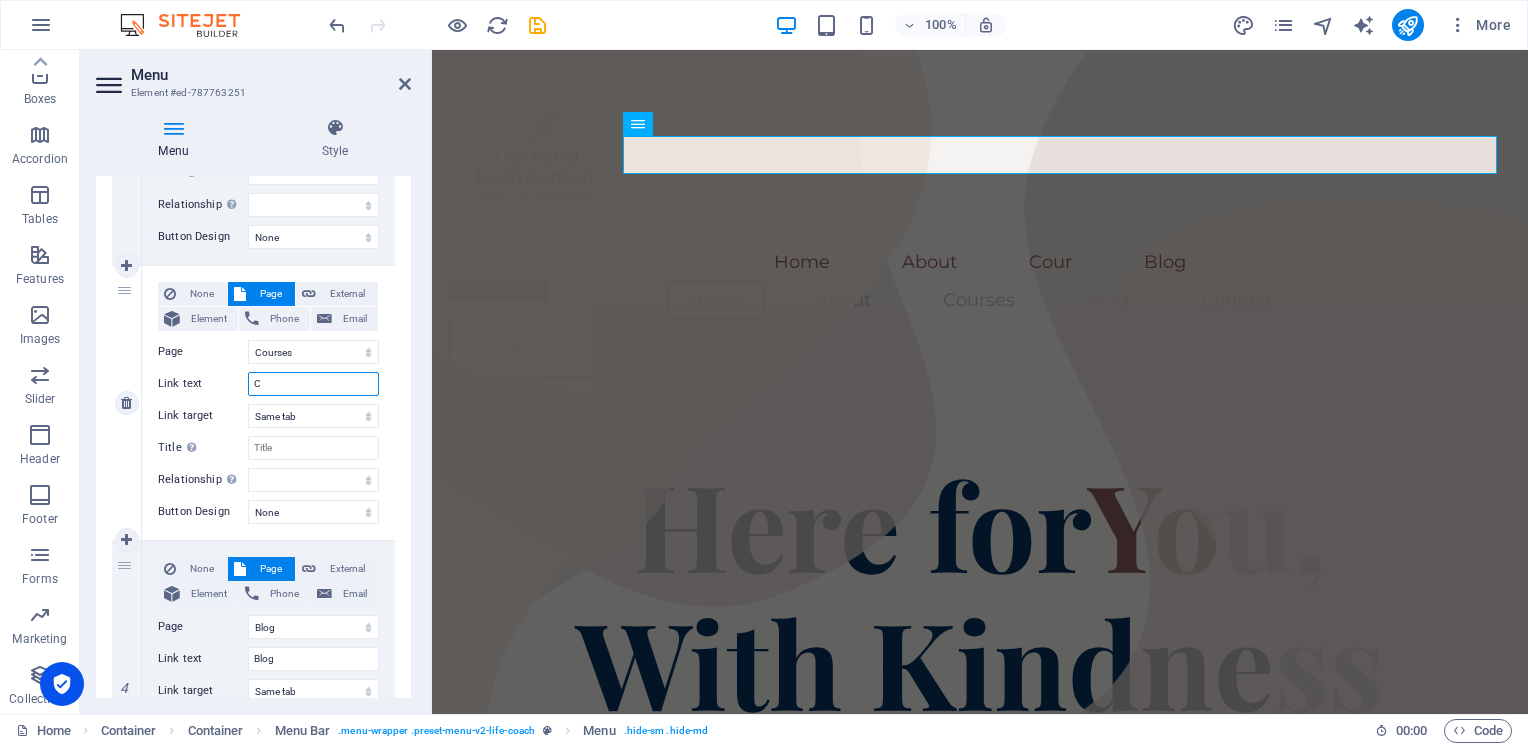 type 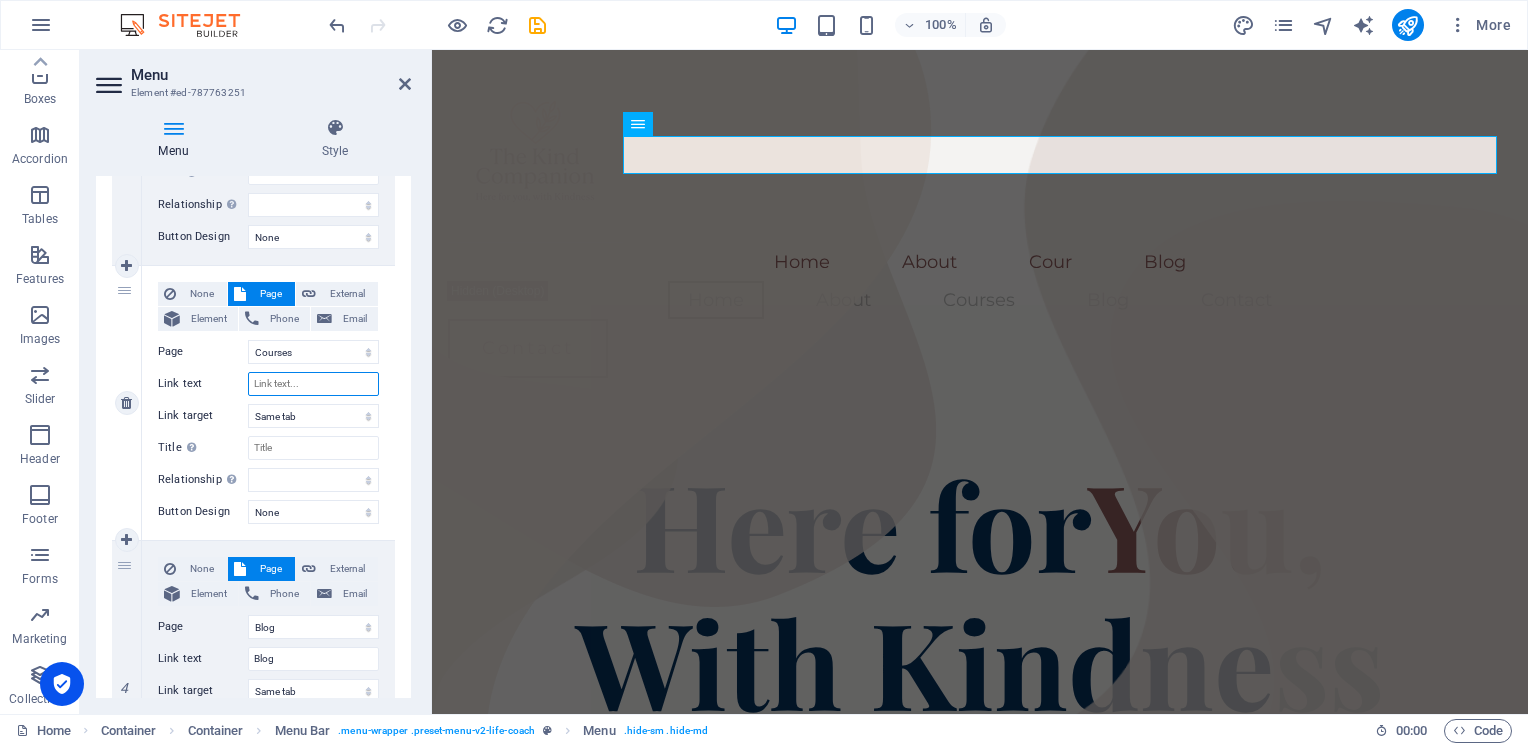 select 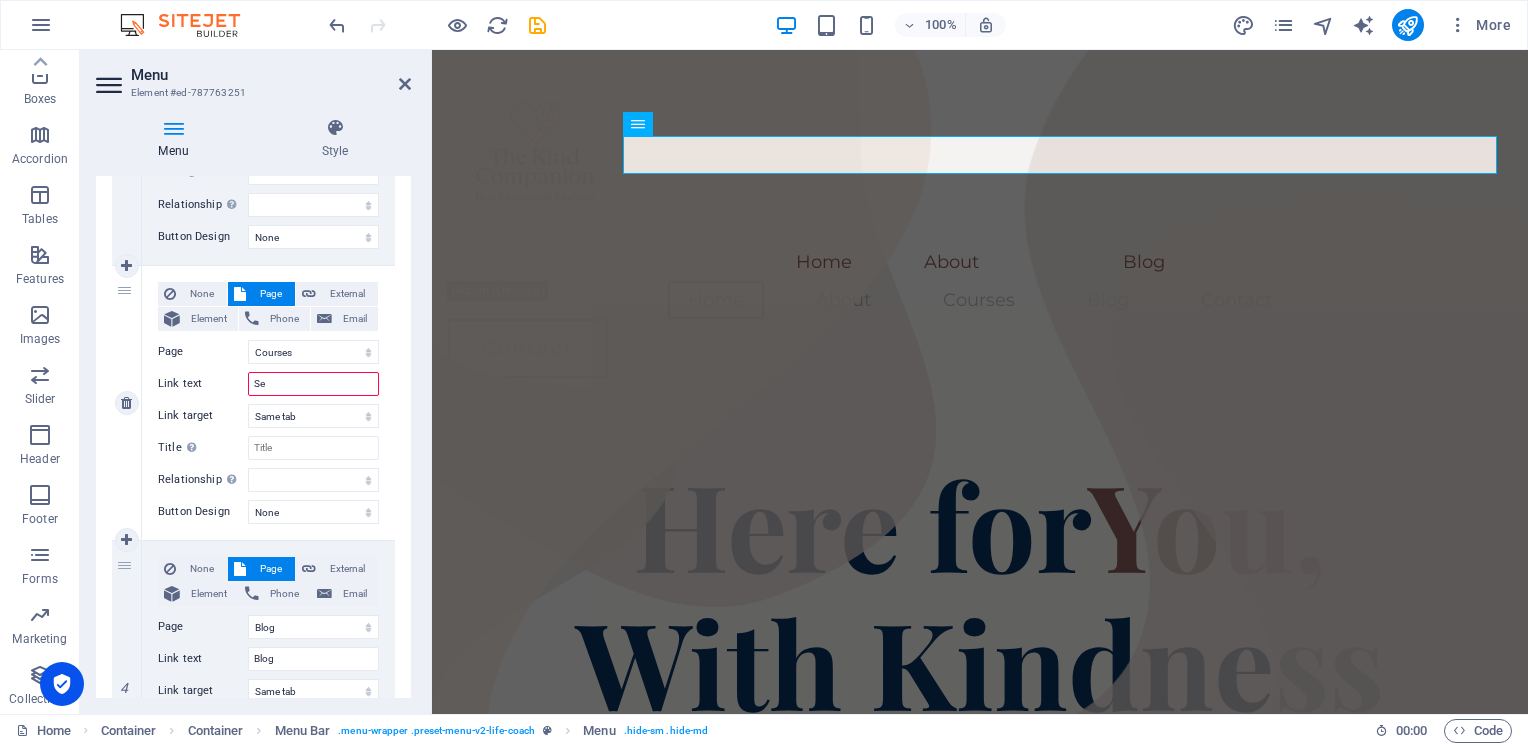 type on "Ser" 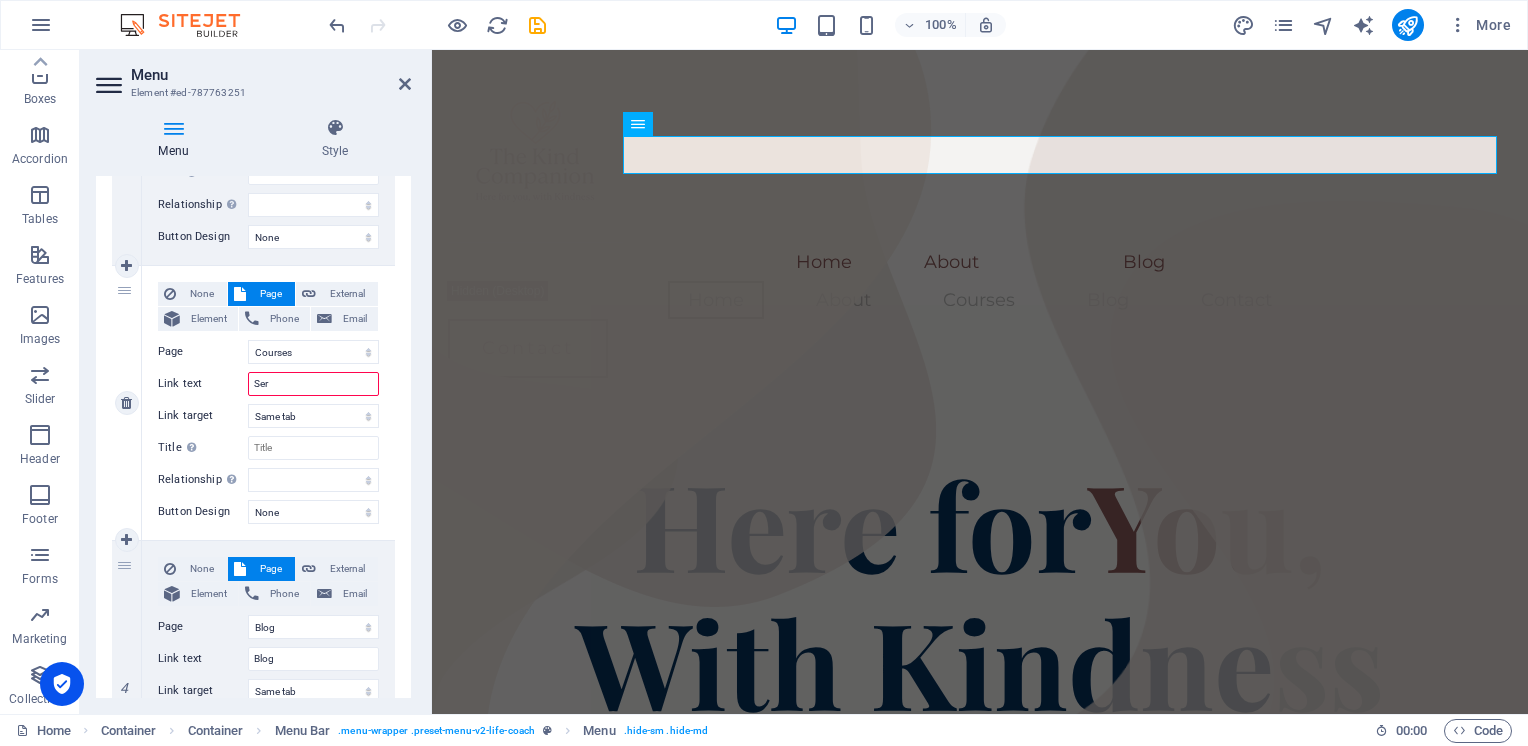 select 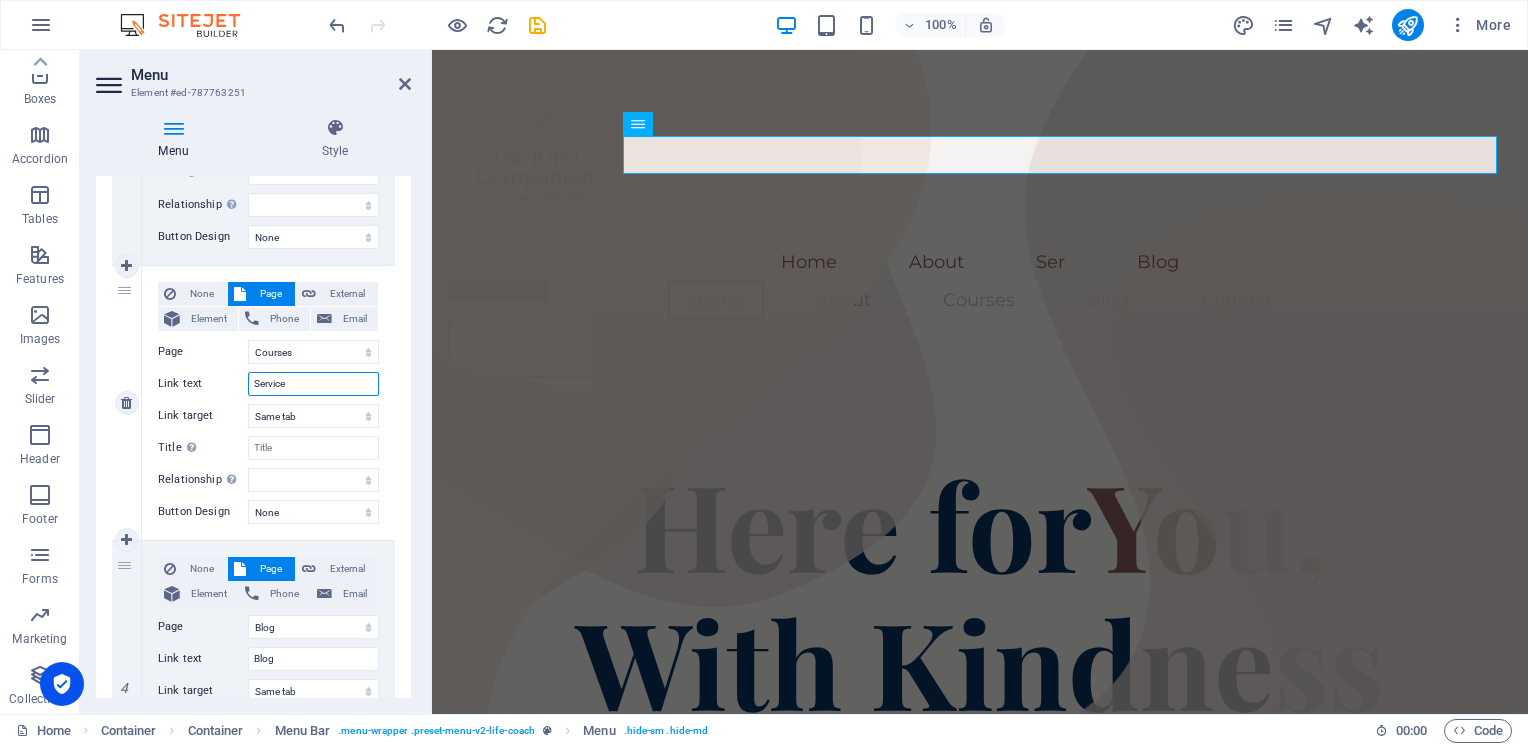 type on "Services" 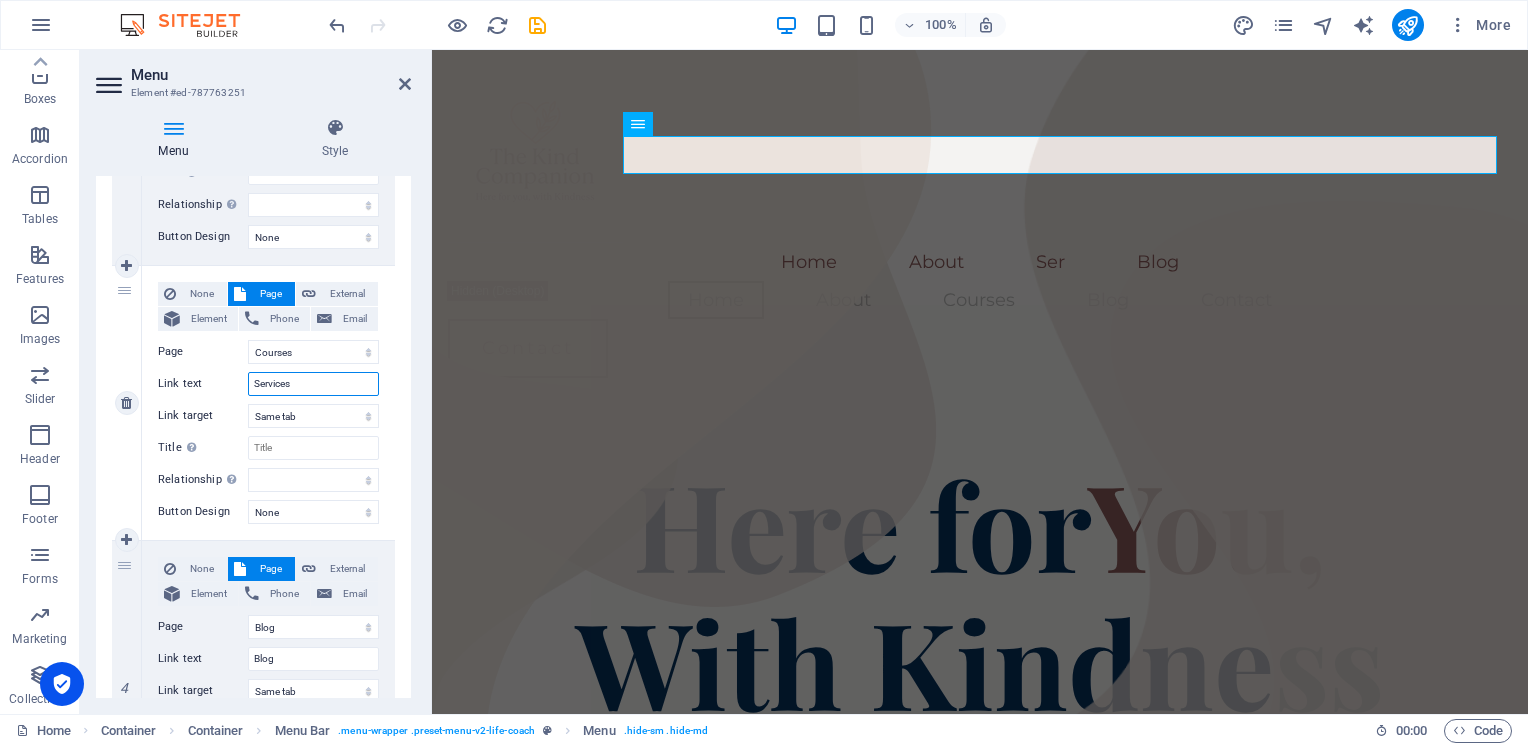select 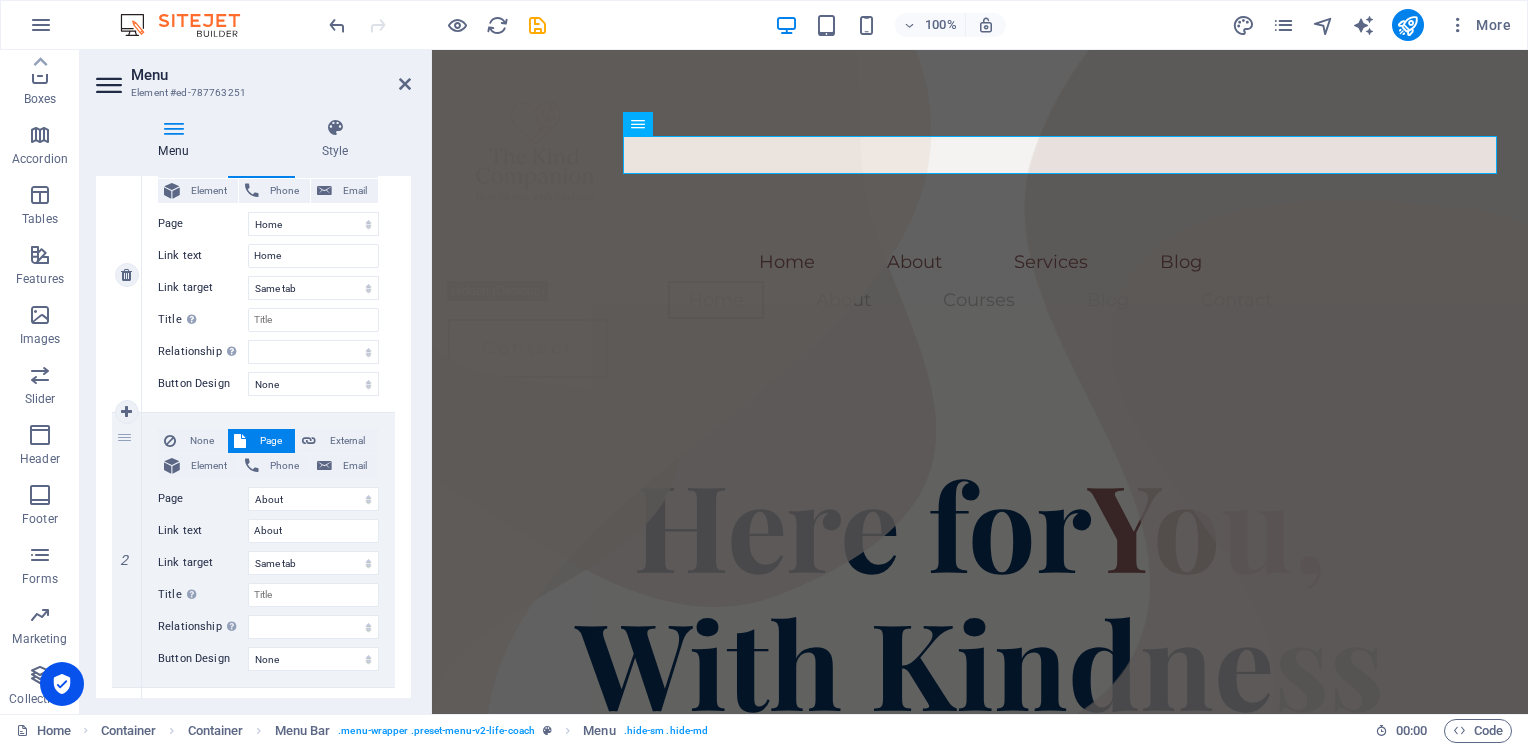 scroll, scrollTop: 224, scrollLeft: 0, axis: vertical 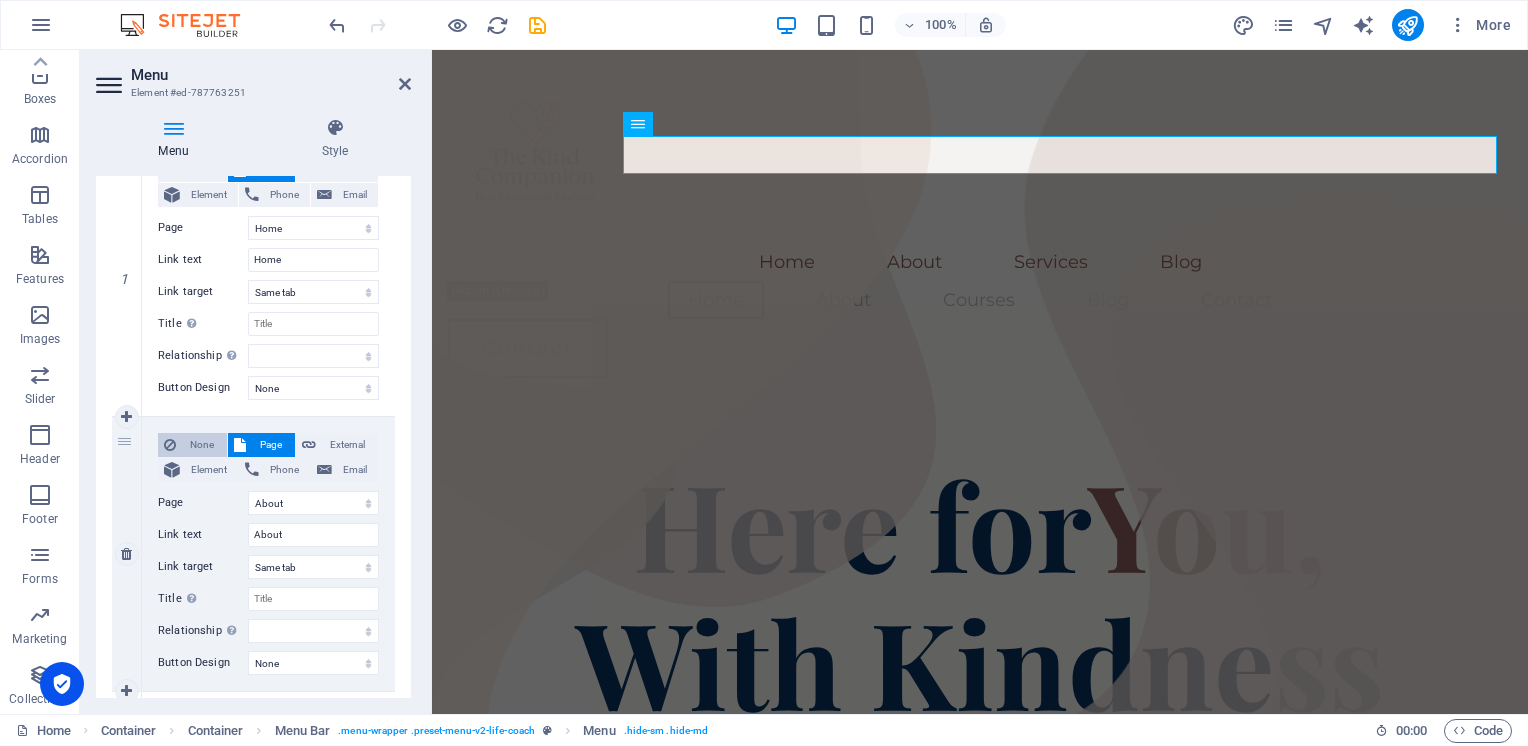 type on "Services" 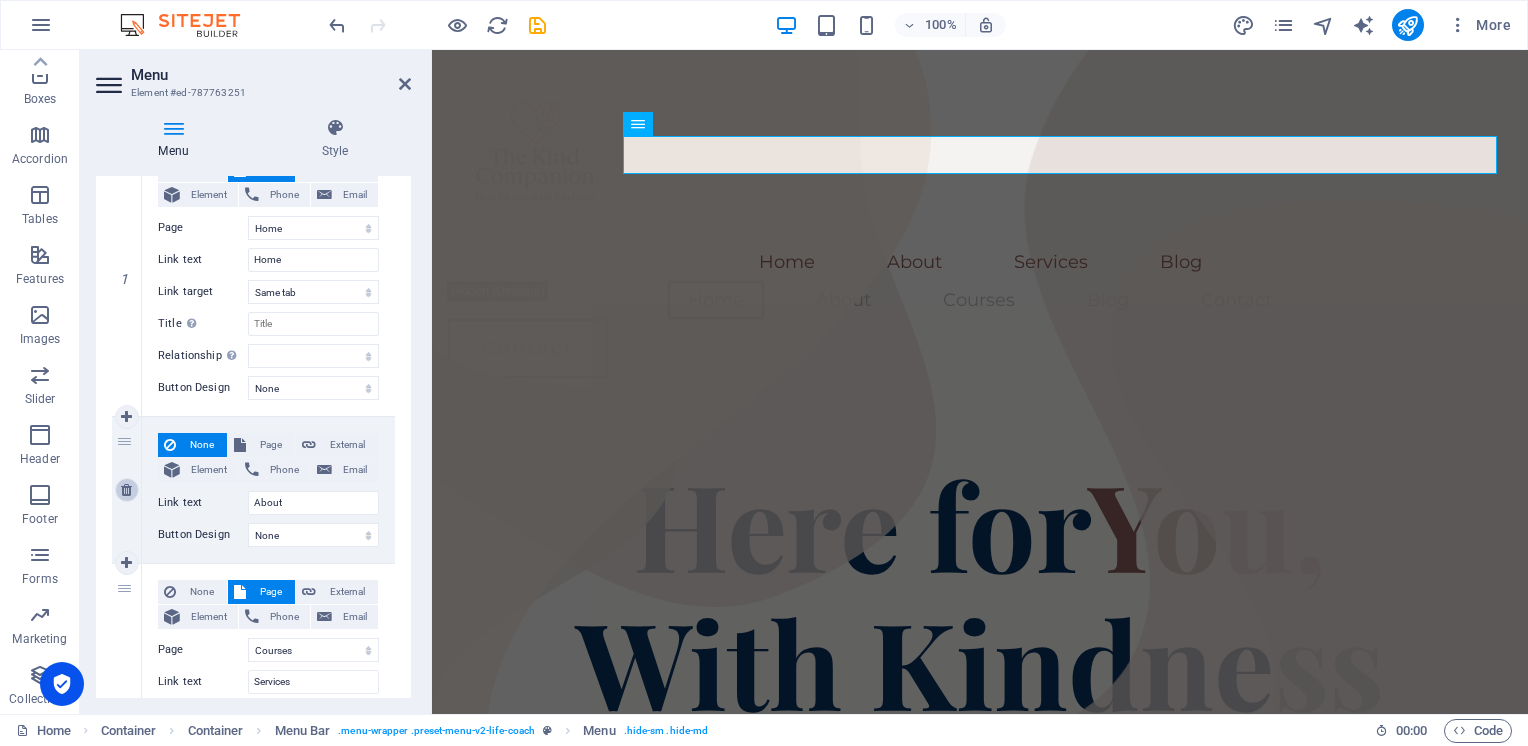 click at bounding box center [126, 490] 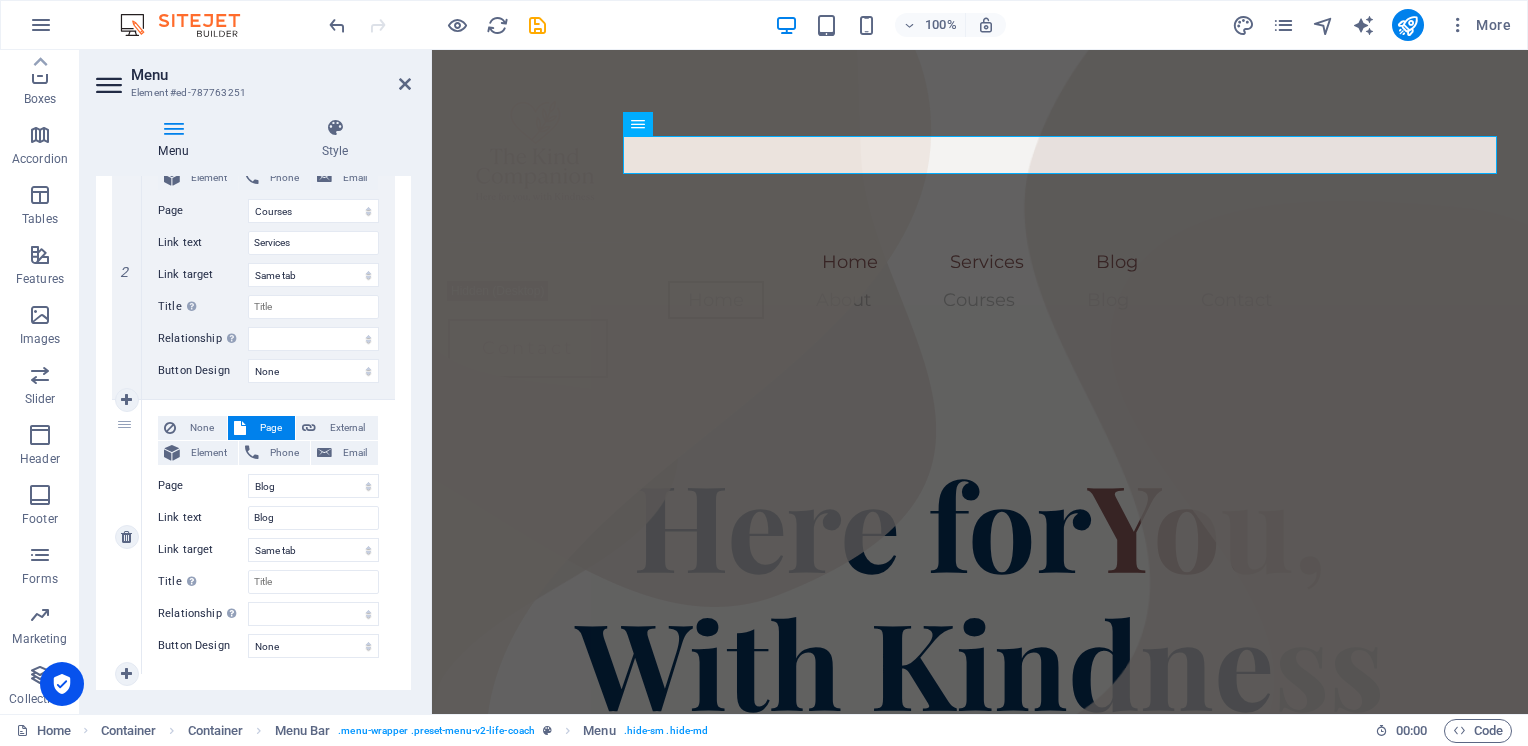 scroll, scrollTop: 547, scrollLeft: 0, axis: vertical 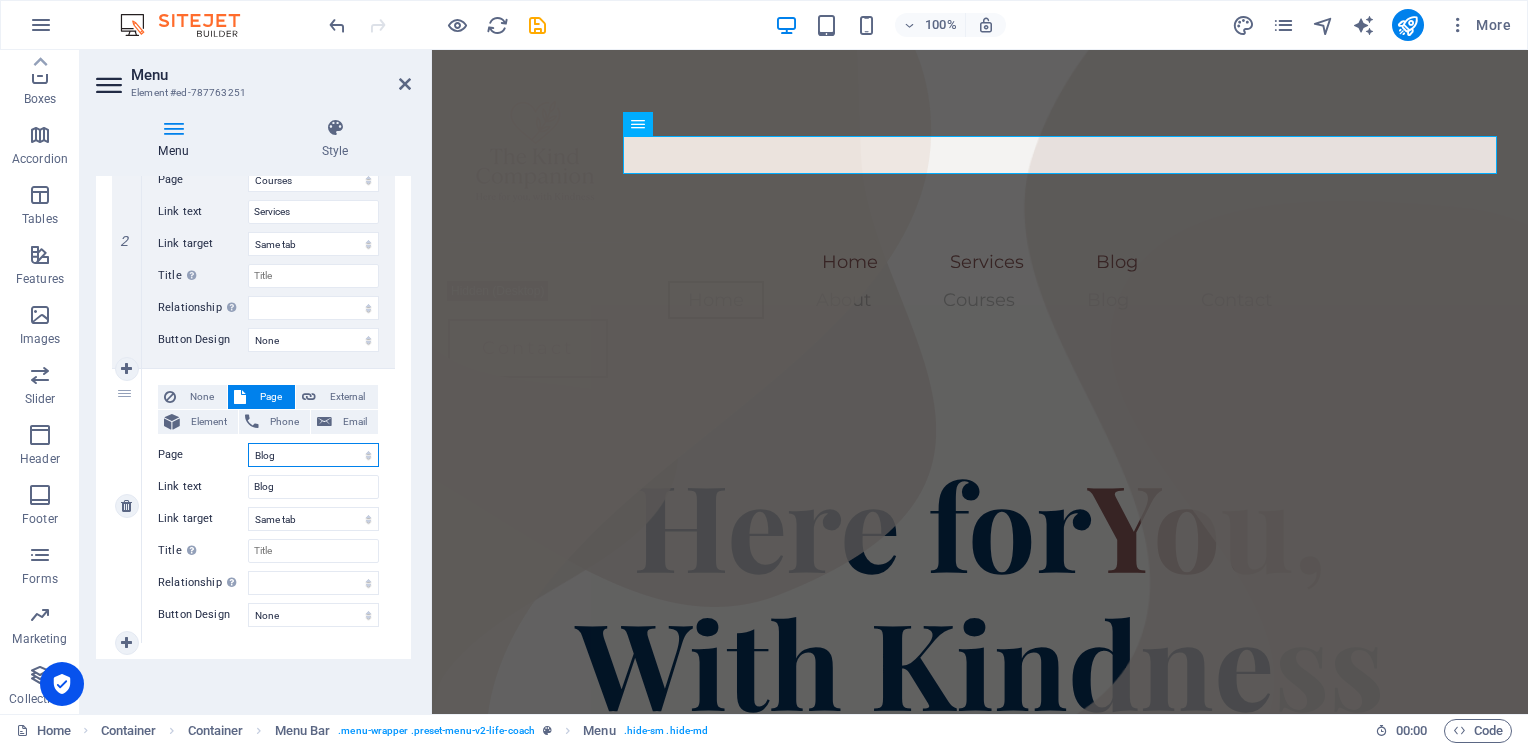 click on "Home About Courses Blog Contact Legal Notice Privacy" at bounding box center [313, 455] 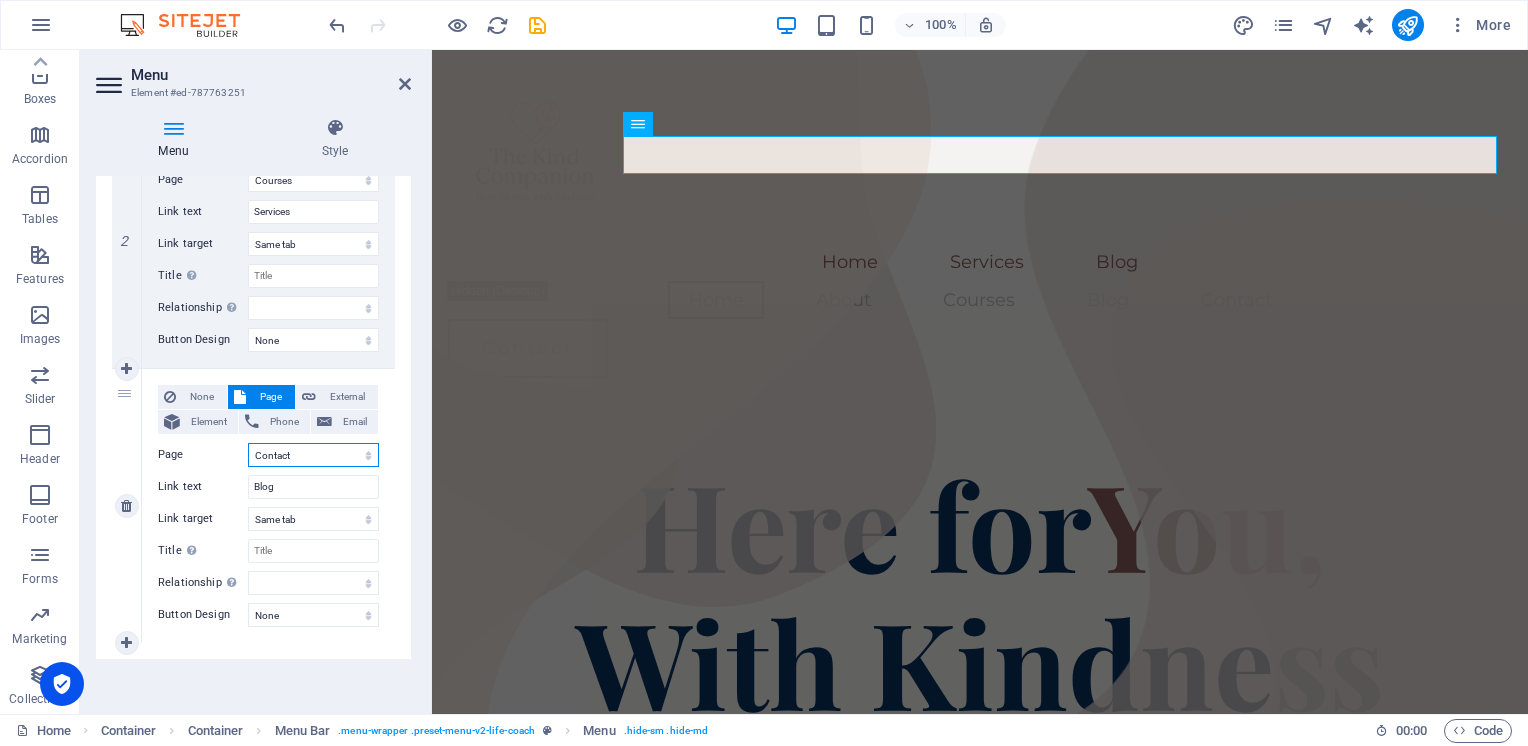 click on "Home About Courses Blog Contact Legal Notice Privacy" at bounding box center [313, 455] 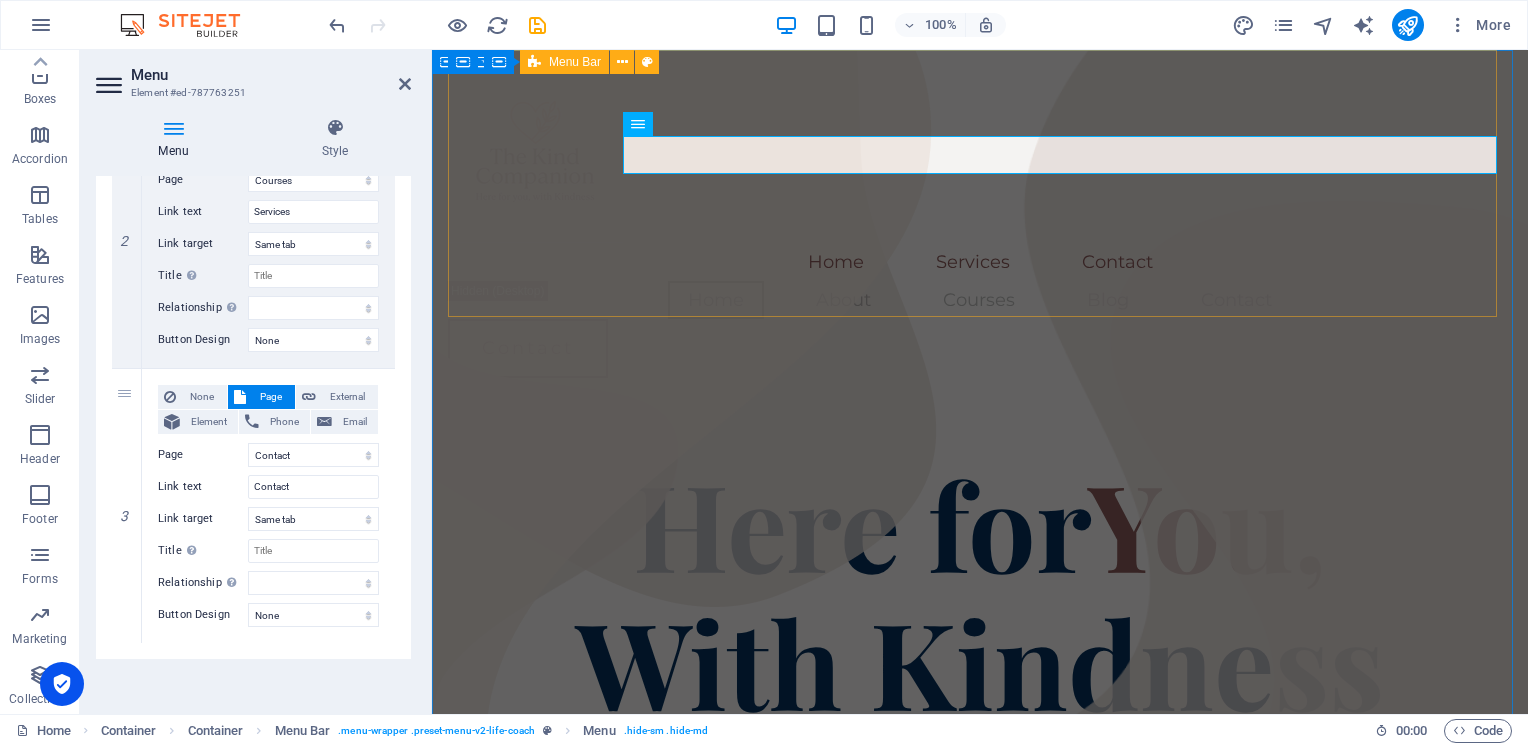 click on "Home Services Contact Home About Courses Blog Contact Contact" at bounding box center (980, 222) 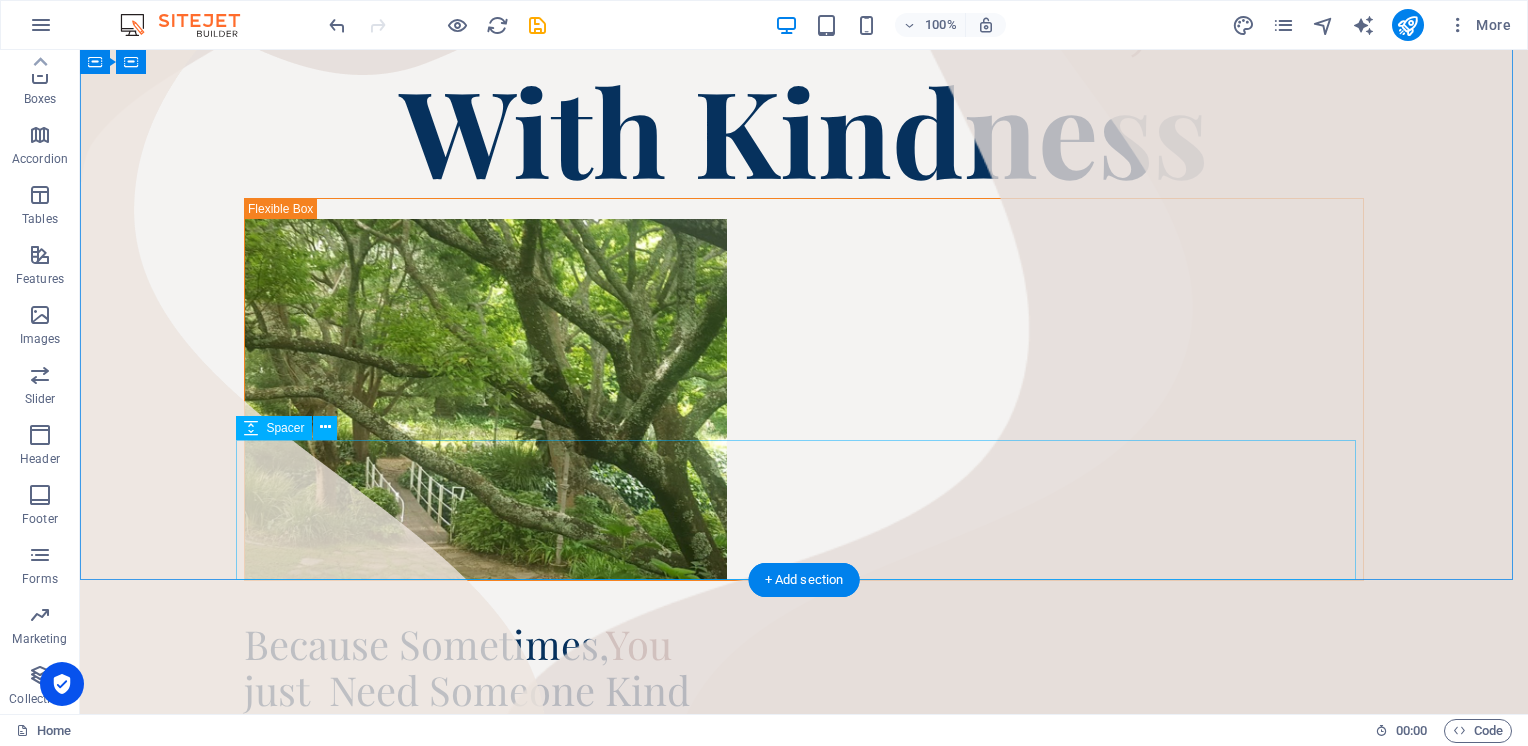 scroll, scrollTop: 533, scrollLeft: 0, axis: vertical 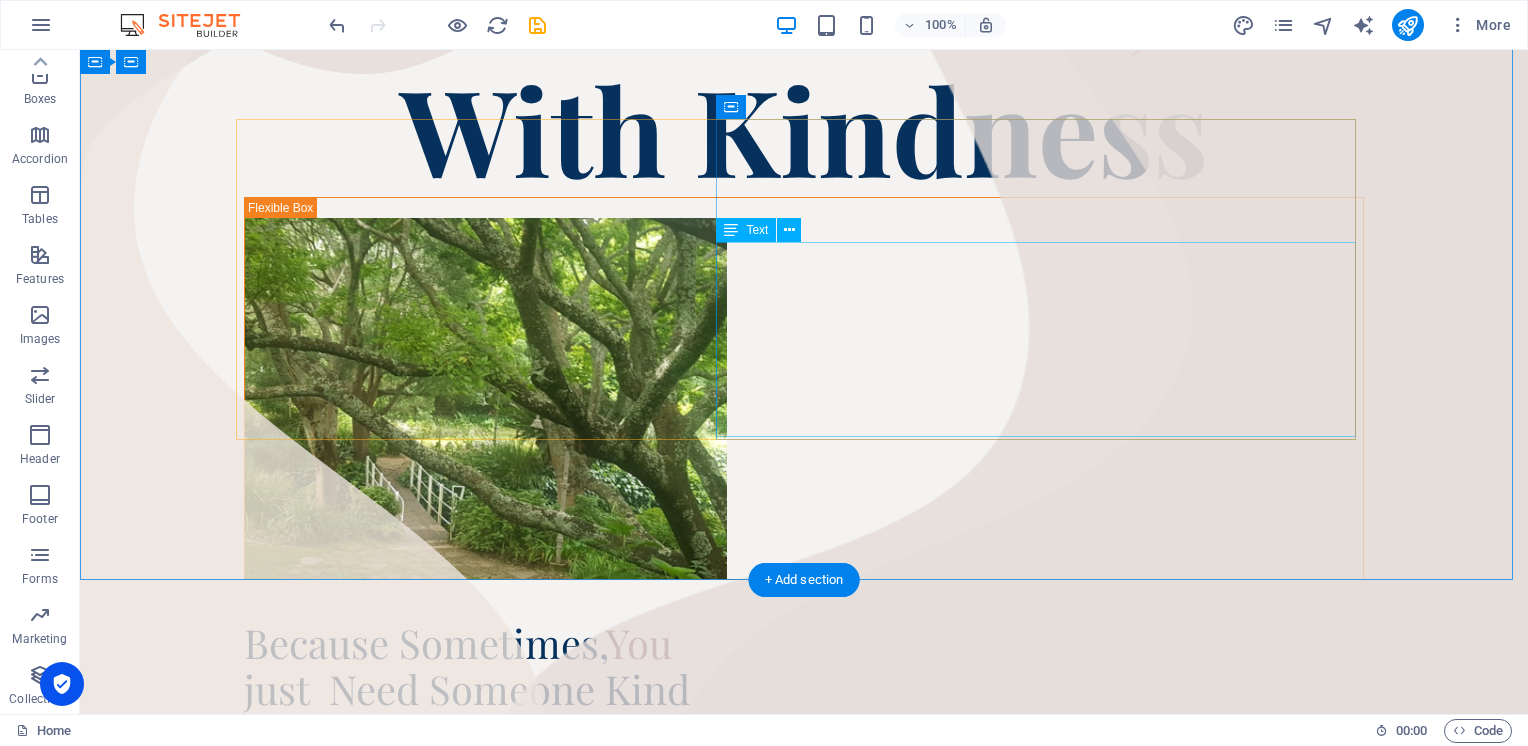 click on "Whether you are looking for company on a walk, someone to enjoy a meal or a movie with, or simply a kind presence to talk to,  The Kind Companion  is here for you.  Warmth, empathy, respect are offered through thoughtful companionship tailored to your needs - always in safe public spaces. No pressure - just kind company, from one human to another." at bounding box center [804, 805] 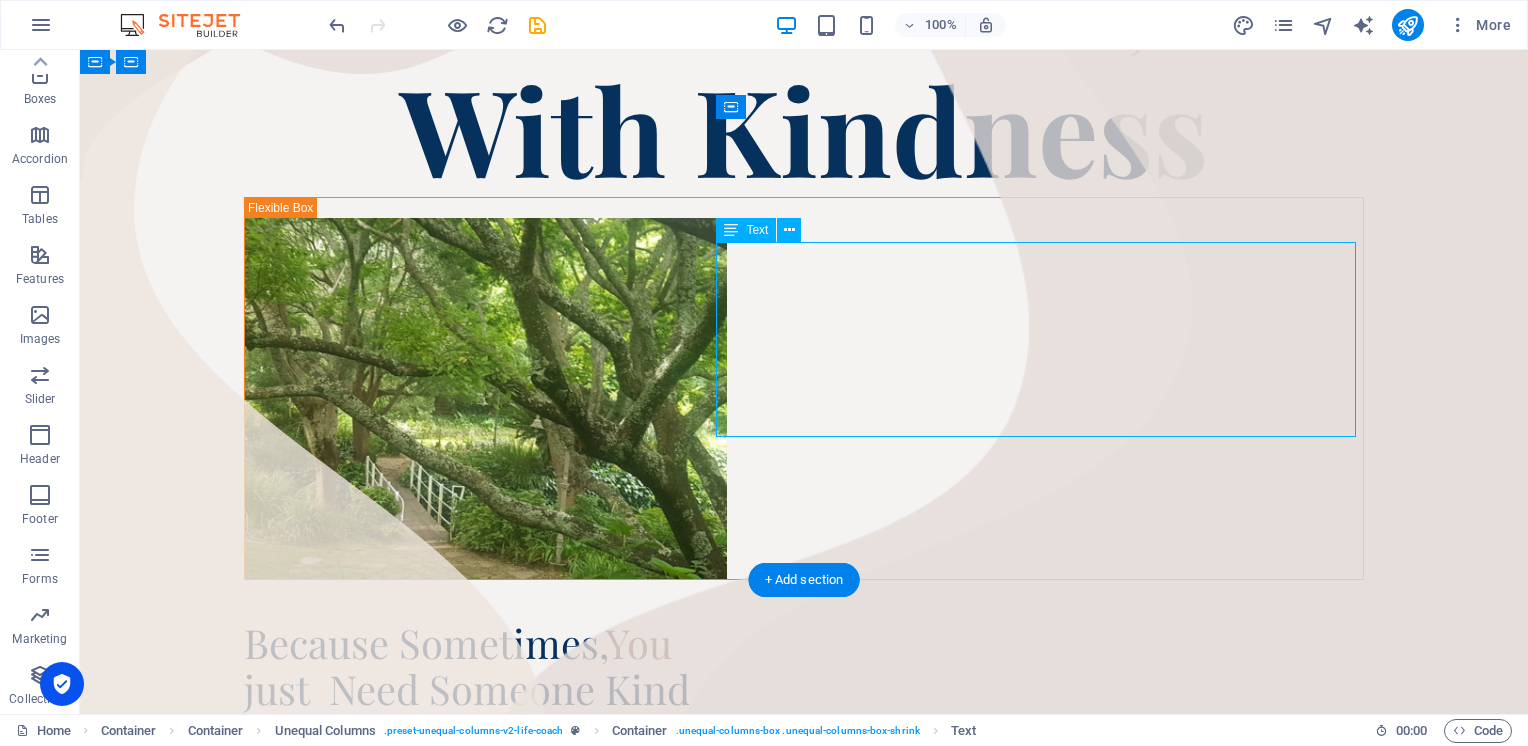click on "Whether you are looking for company on a walk, someone to enjoy a meal or a movie with, or simply a kind presence to talk to,  The Kind Companion  is here for you.  Warmth, empathy, respect are offered through thoughtful companionship tailored to your needs - always in safe public spaces. No pressure - just kind company, from one human to another." at bounding box center [804, 805] 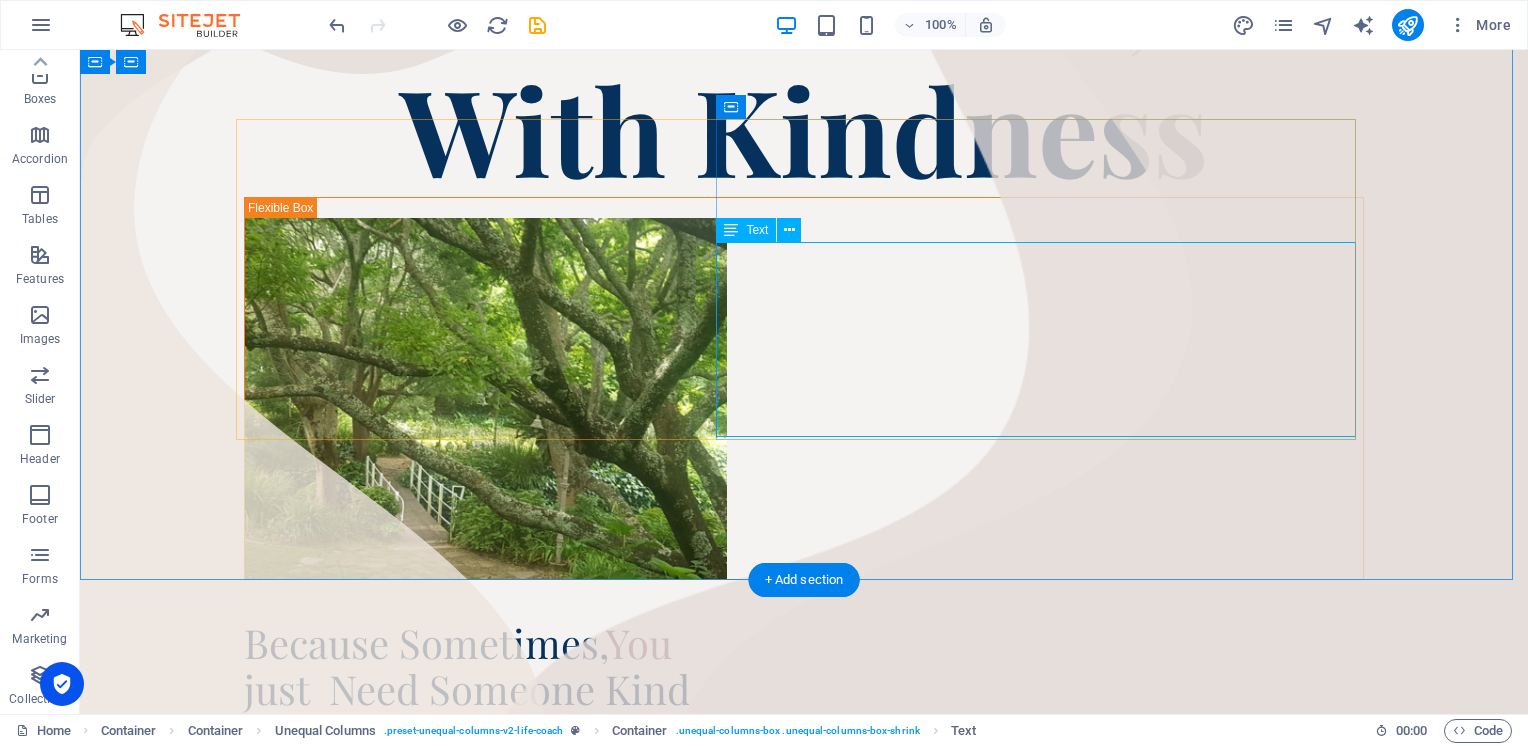 click on "Whether you are looking for company on a walk, someone to enjoy a meal or a movie with, or simply a kind presence to talk to,  The Kind Companion  is here for you.  Warmth, empathy, respect are offered through thoughtful companionship tailored to your needs - always in safe public spaces. No pressure - just kind company, from one human to another." at bounding box center [804, 805] 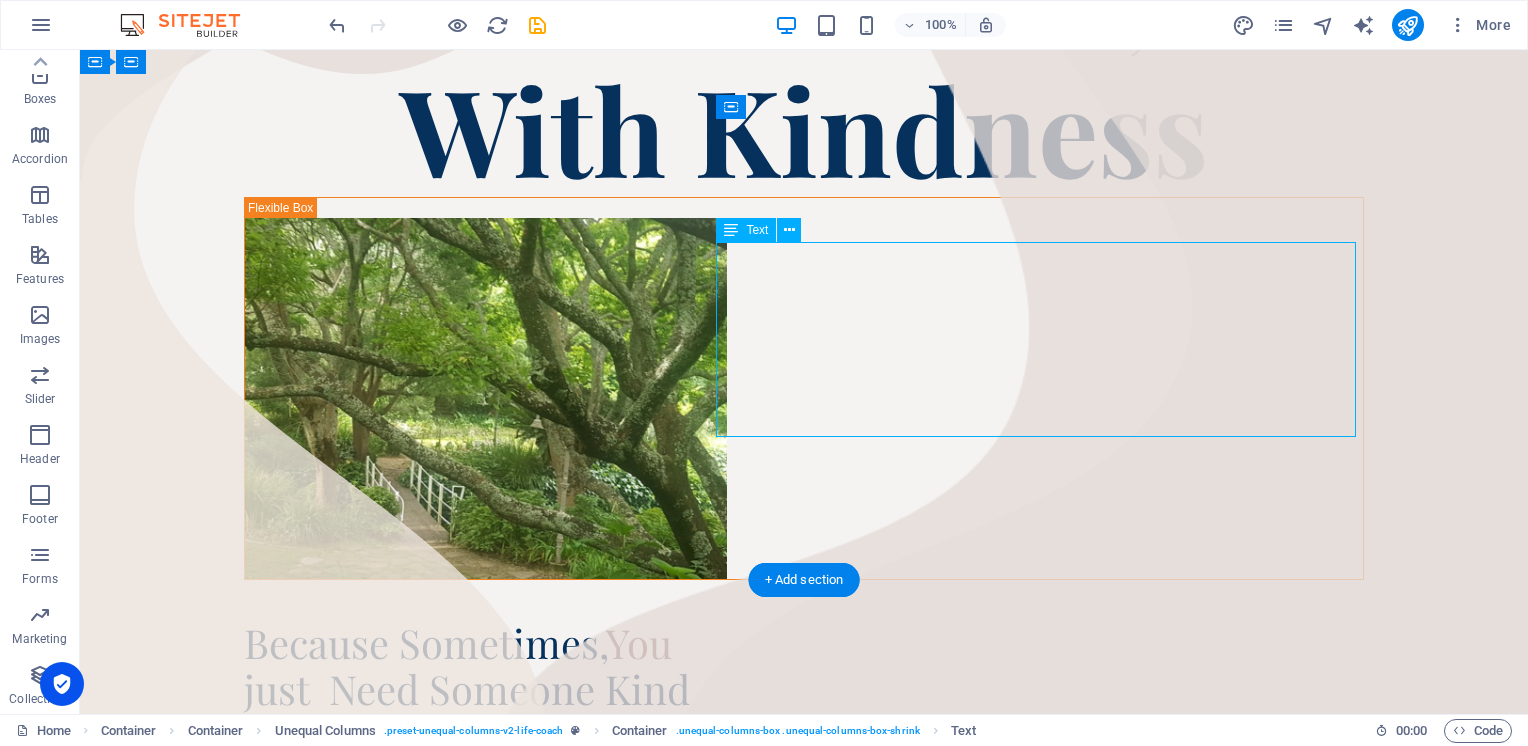 click on "Whether you are looking for company on a walk, someone to enjoy a meal or a movie with, or simply a kind presence to talk to,  The Kind Companion  is here for you.  Warmth, empathy, respect are offered through thoughtful companionship tailored to your needs - always in safe public spaces. No pressure - just kind company, from one human to another." at bounding box center [804, 805] 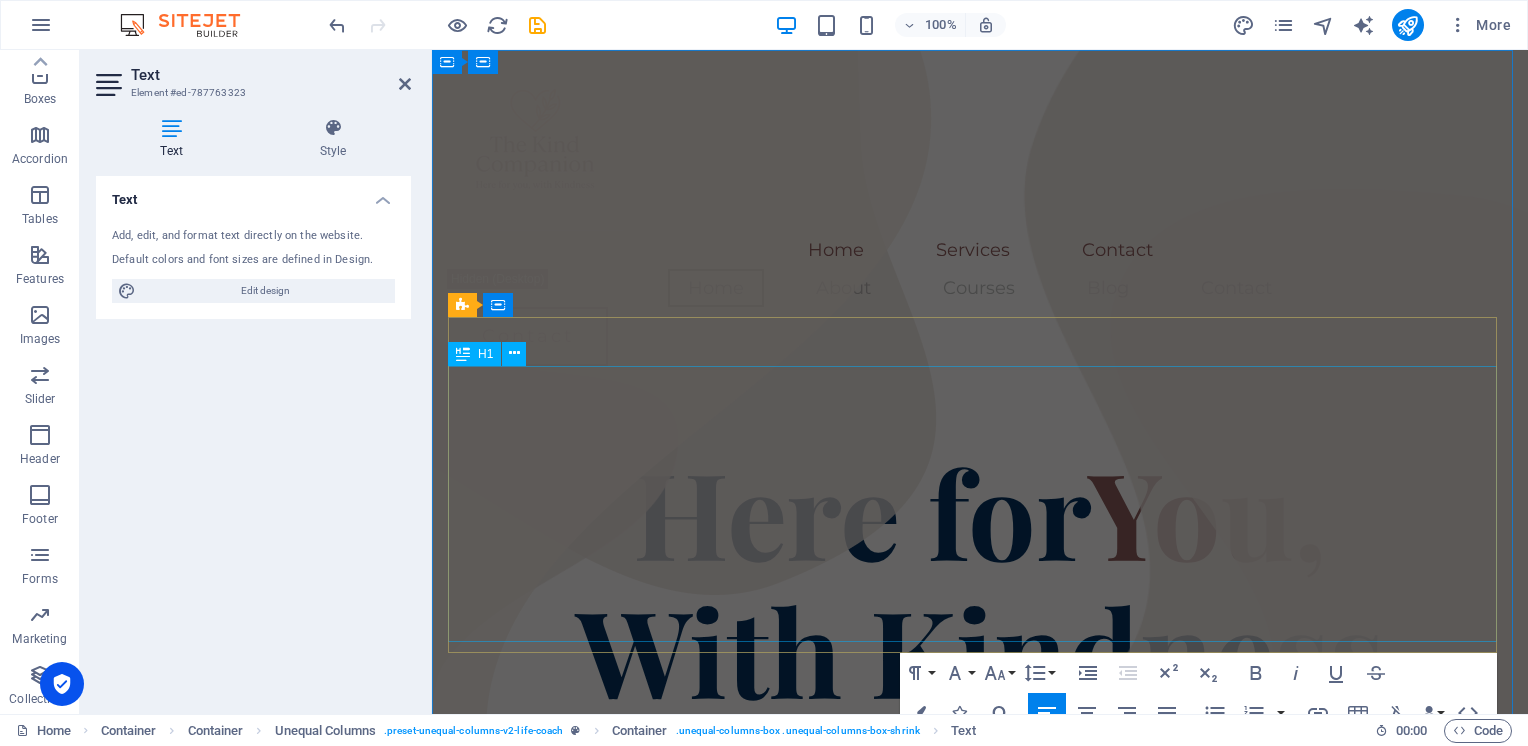 scroll, scrollTop: 0, scrollLeft: 0, axis: both 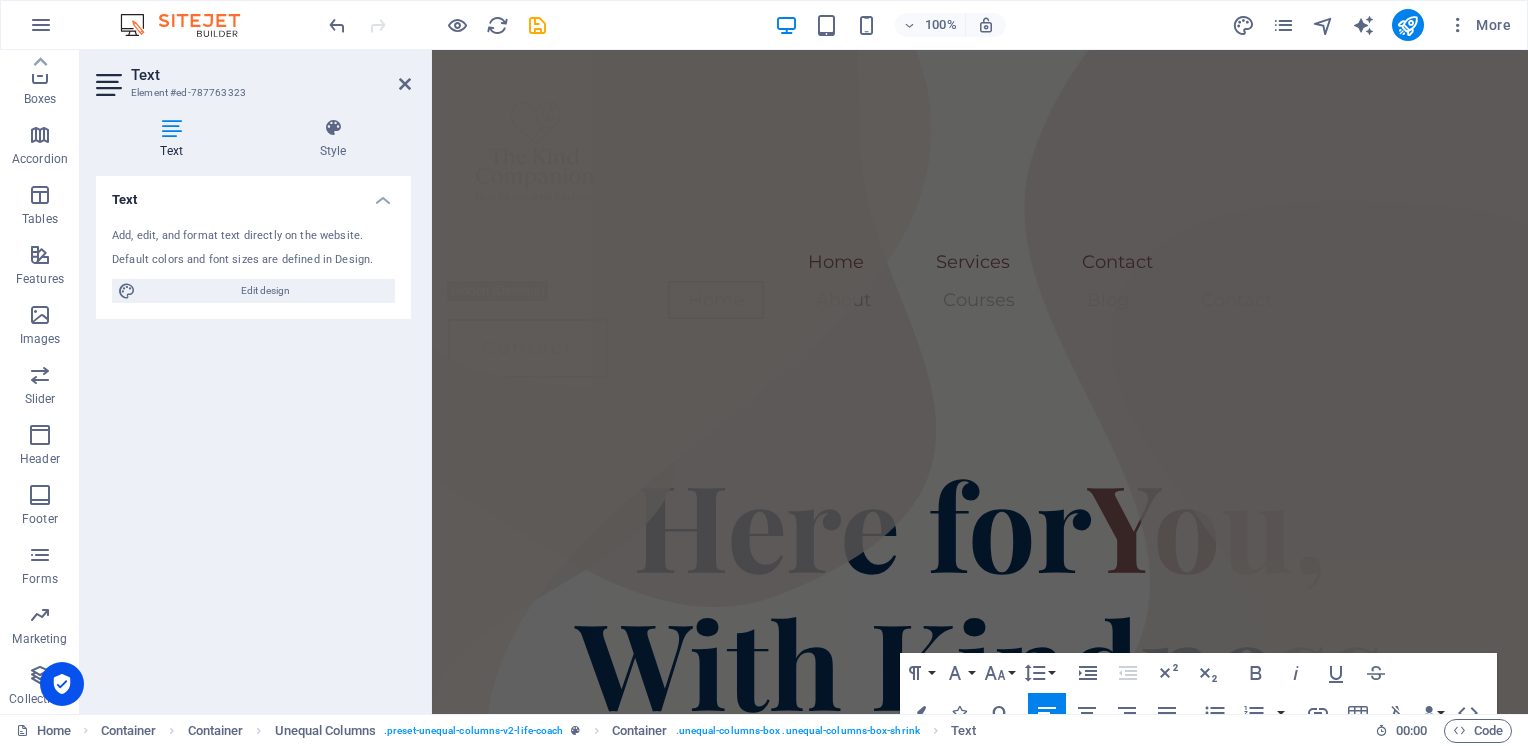 click on "Text Add, edit, and format text directly on the website. Default colors and font sizes are defined in Design. Edit design Alignment Left aligned Centered Right aligned" at bounding box center [253, 437] 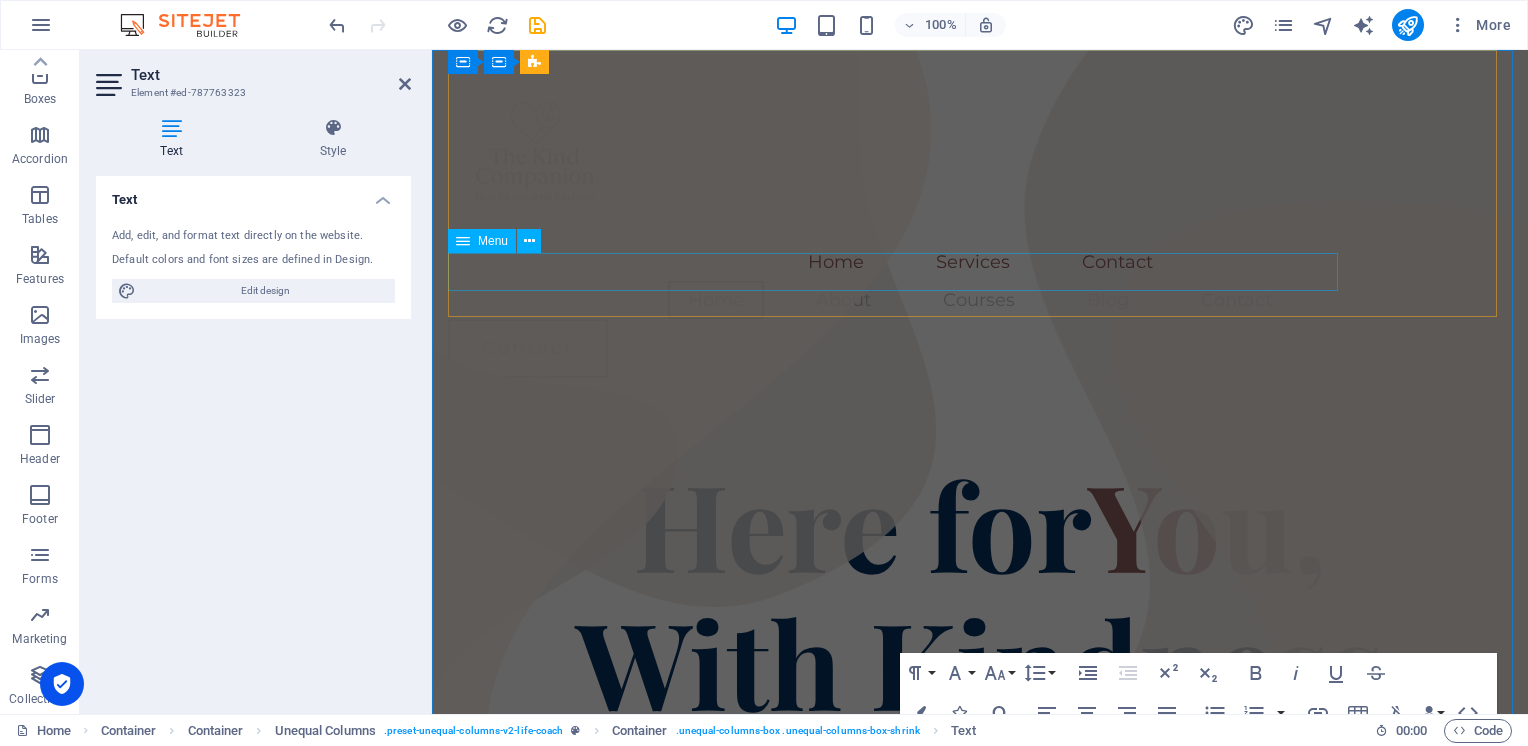 click on "Home About Courses Blog Contact" at bounding box center [980, 300] 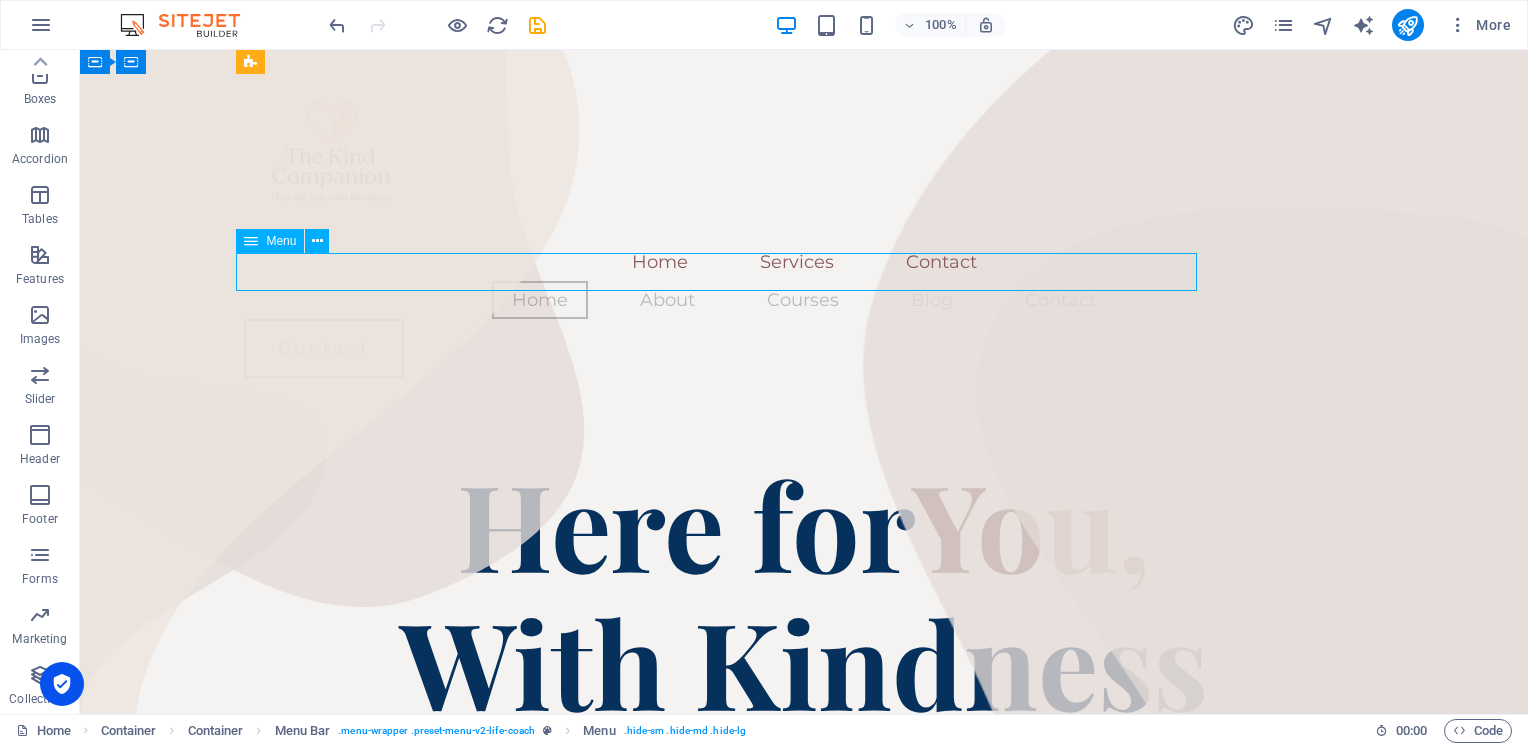 click on "Home About Courses Blog Contact" at bounding box center [804, 300] 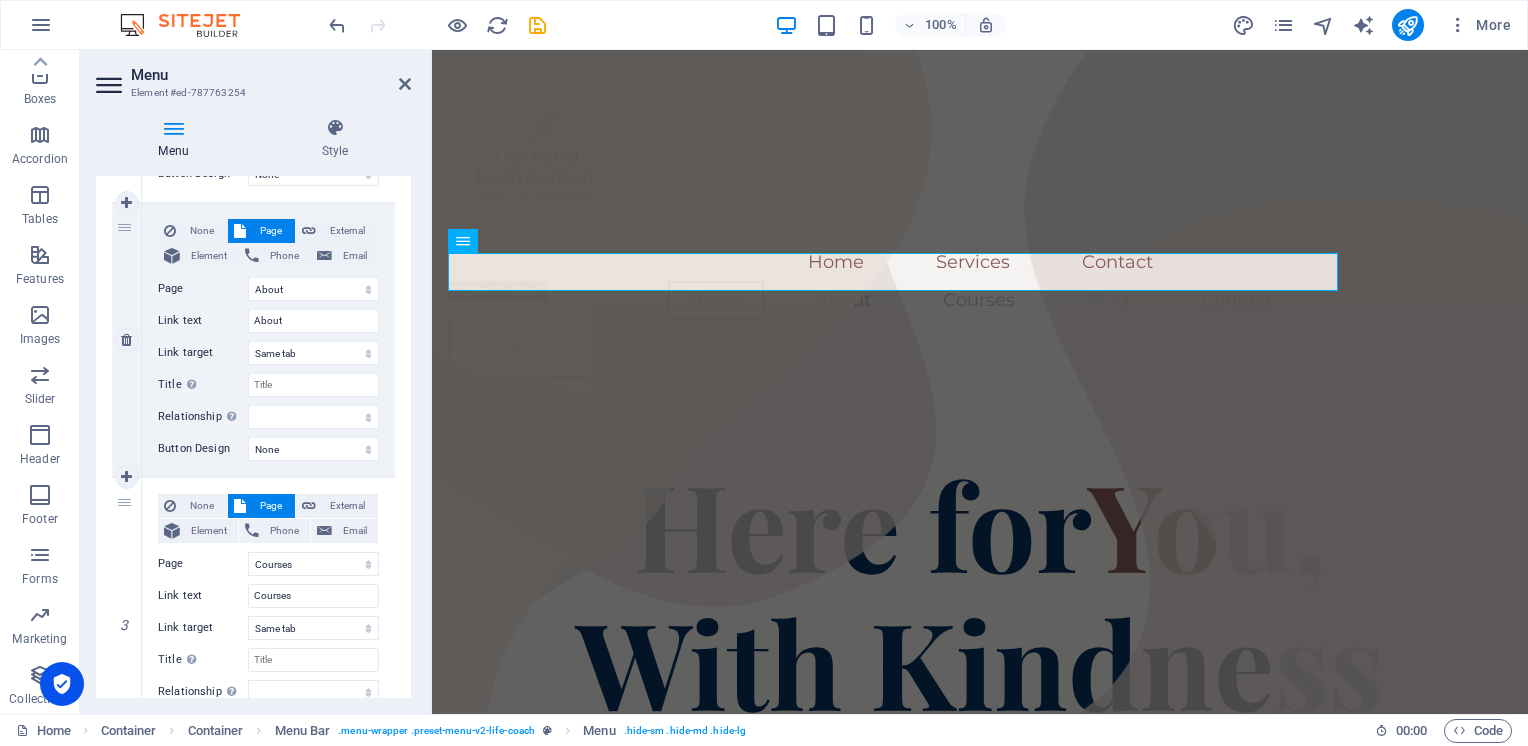 scroll, scrollTop: 347, scrollLeft: 0, axis: vertical 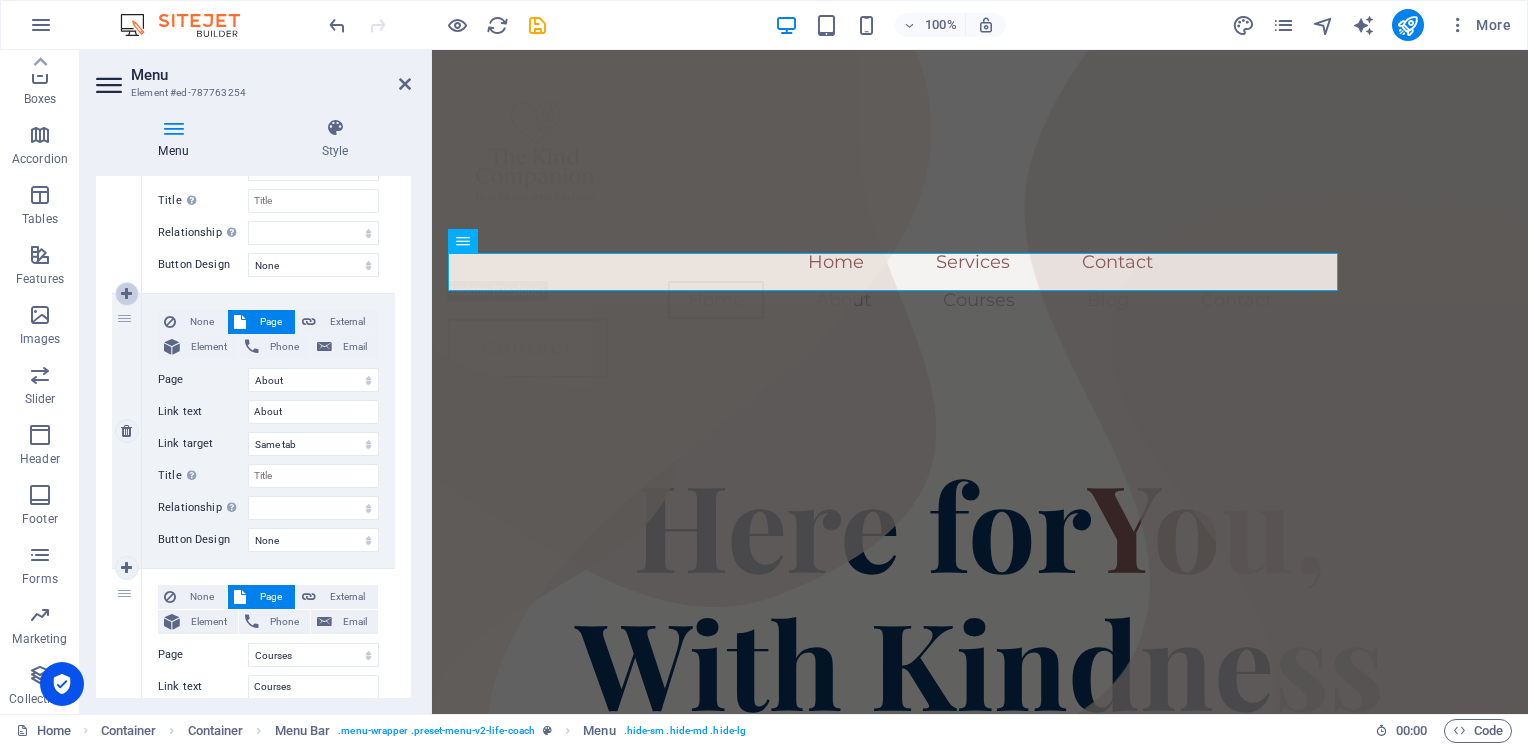 click at bounding box center (126, 294) 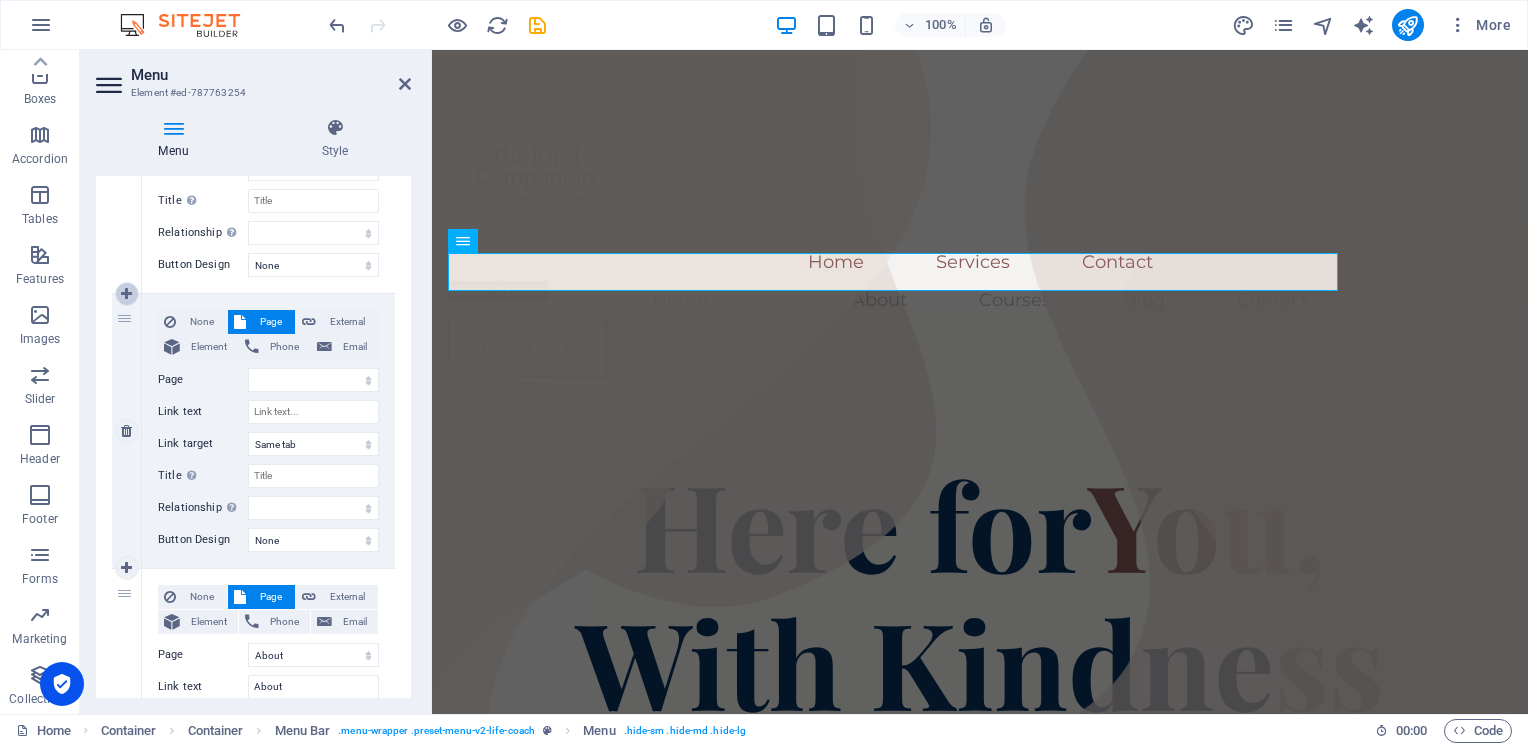 select on "4" 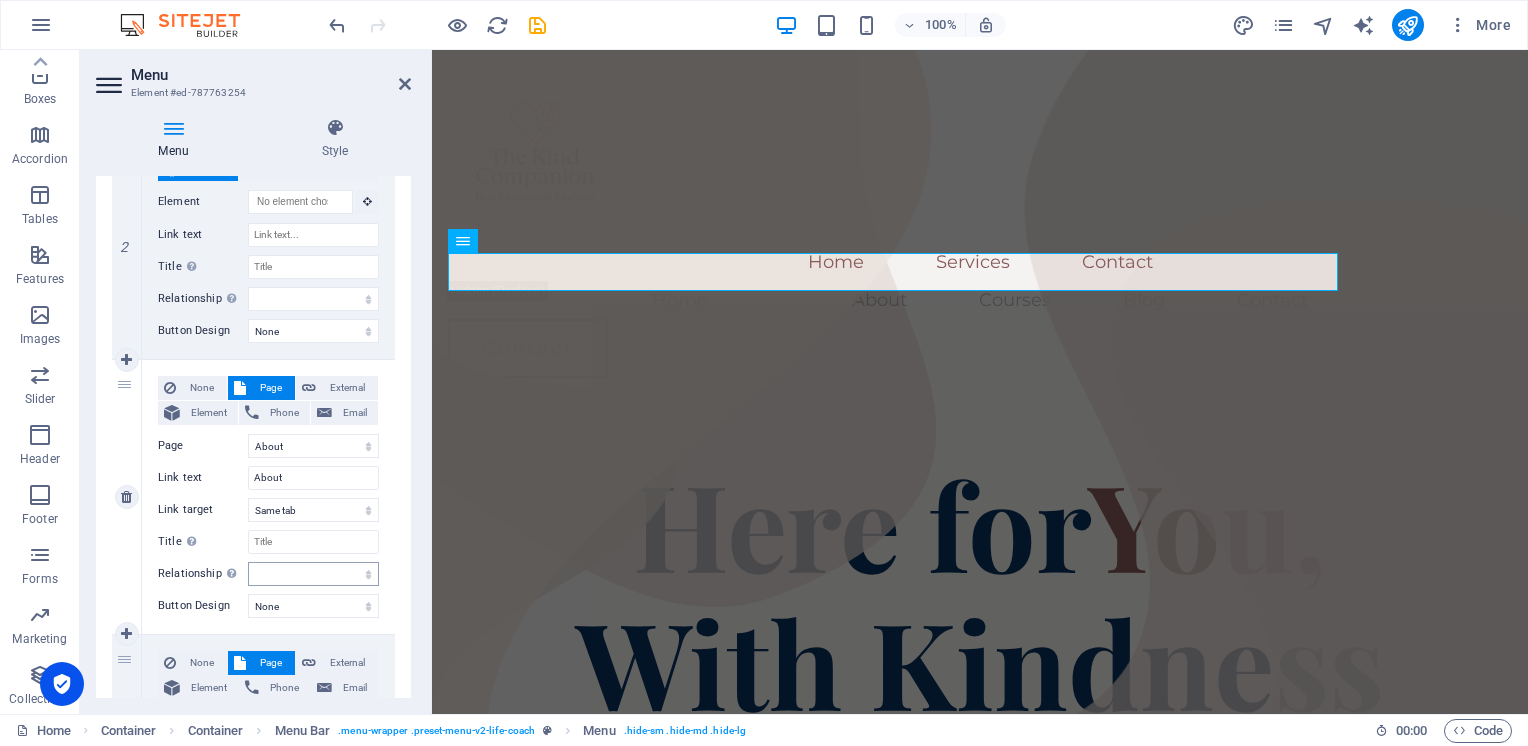scroll, scrollTop: 530, scrollLeft: 0, axis: vertical 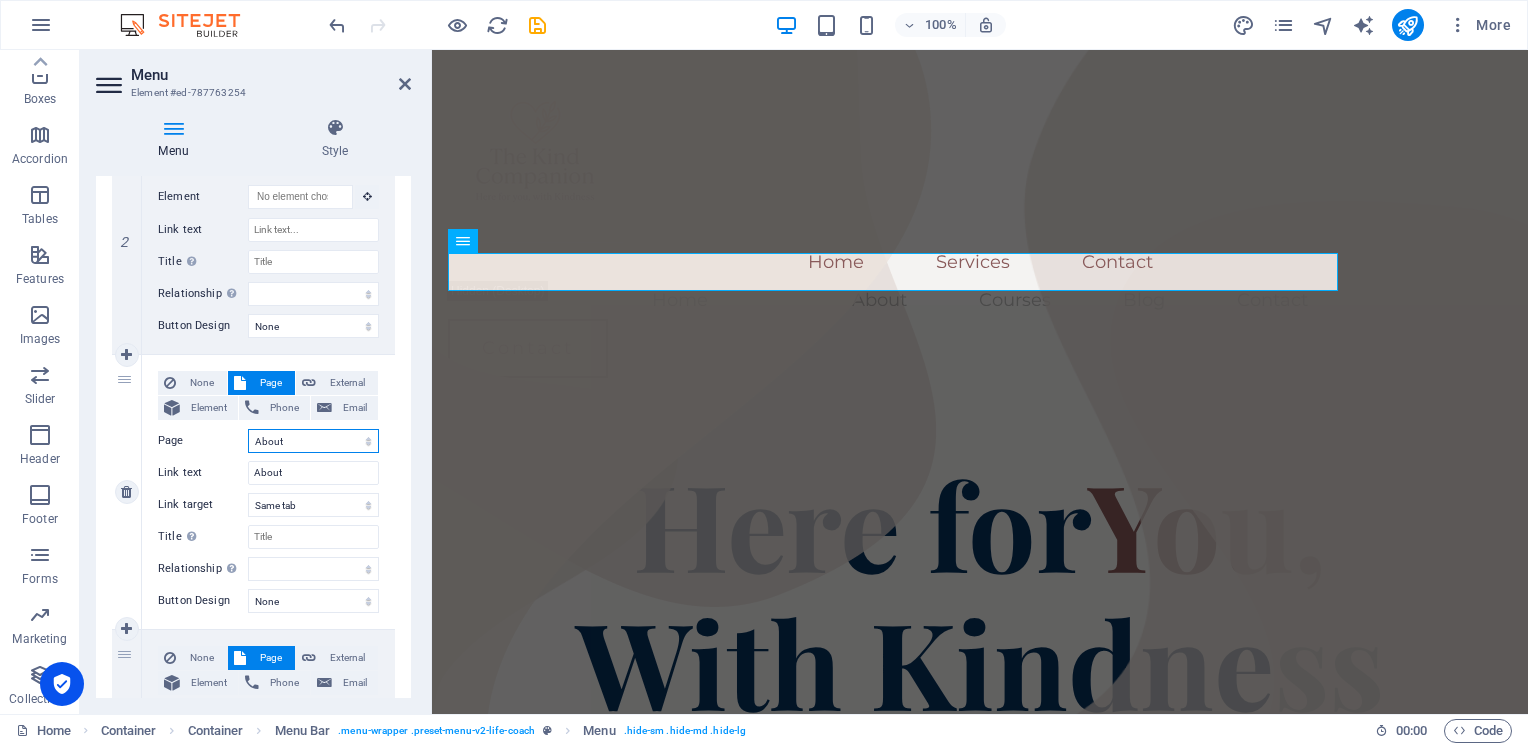 click on "Home About Courses Blog Contact Legal Notice Privacy" at bounding box center [313, 441] 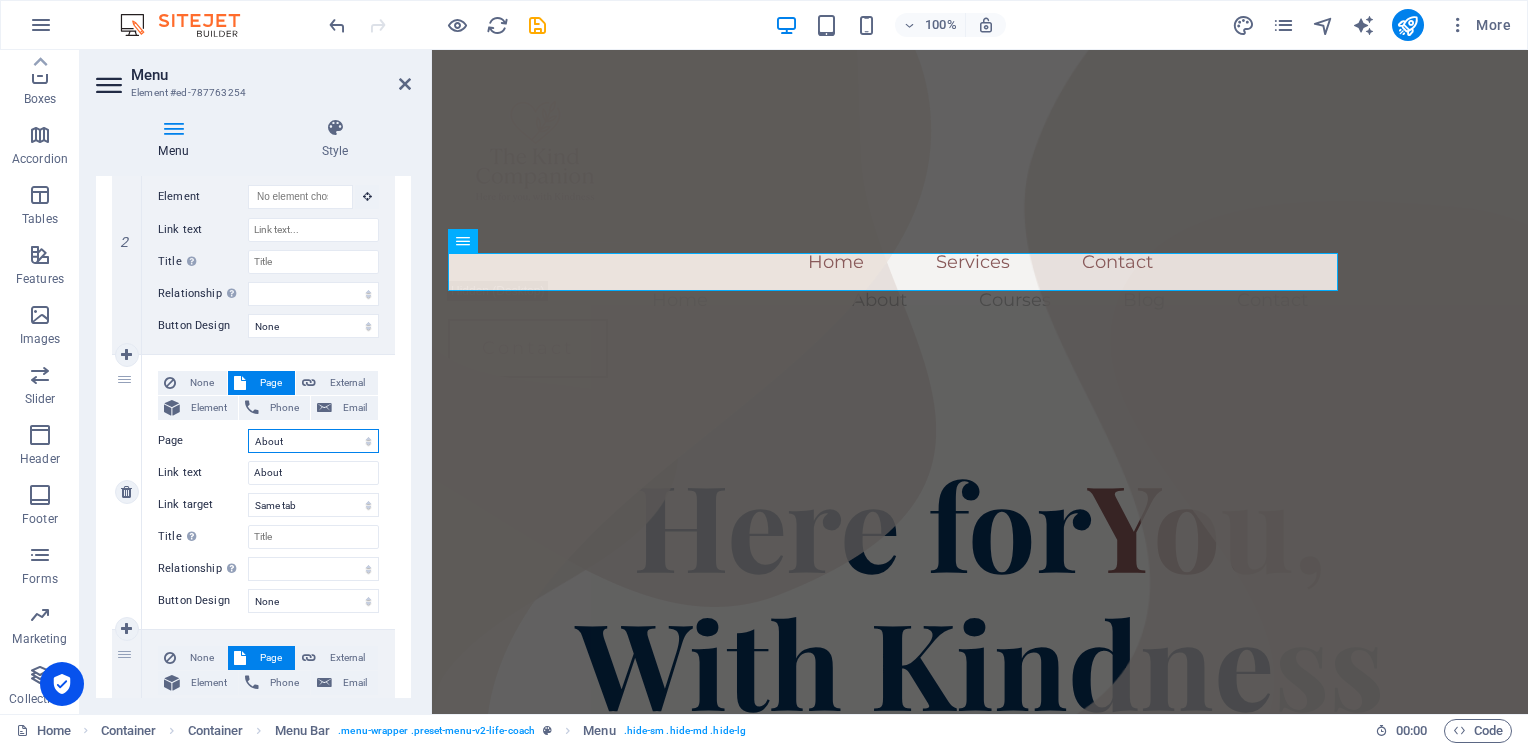 click on "Home About Courses Blog Contact Legal Notice Privacy" at bounding box center [313, 441] 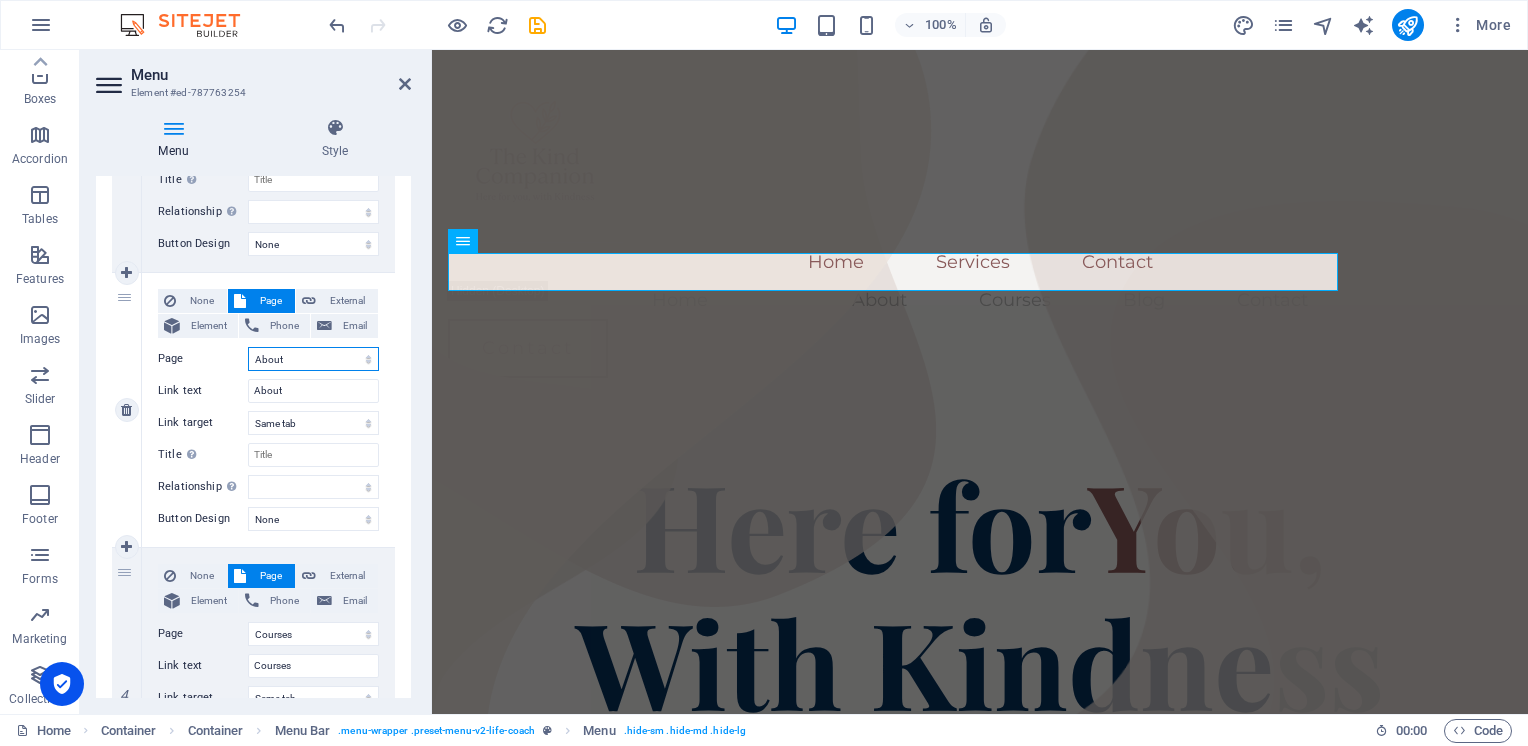 scroll, scrollTop: 613, scrollLeft: 0, axis: vertical 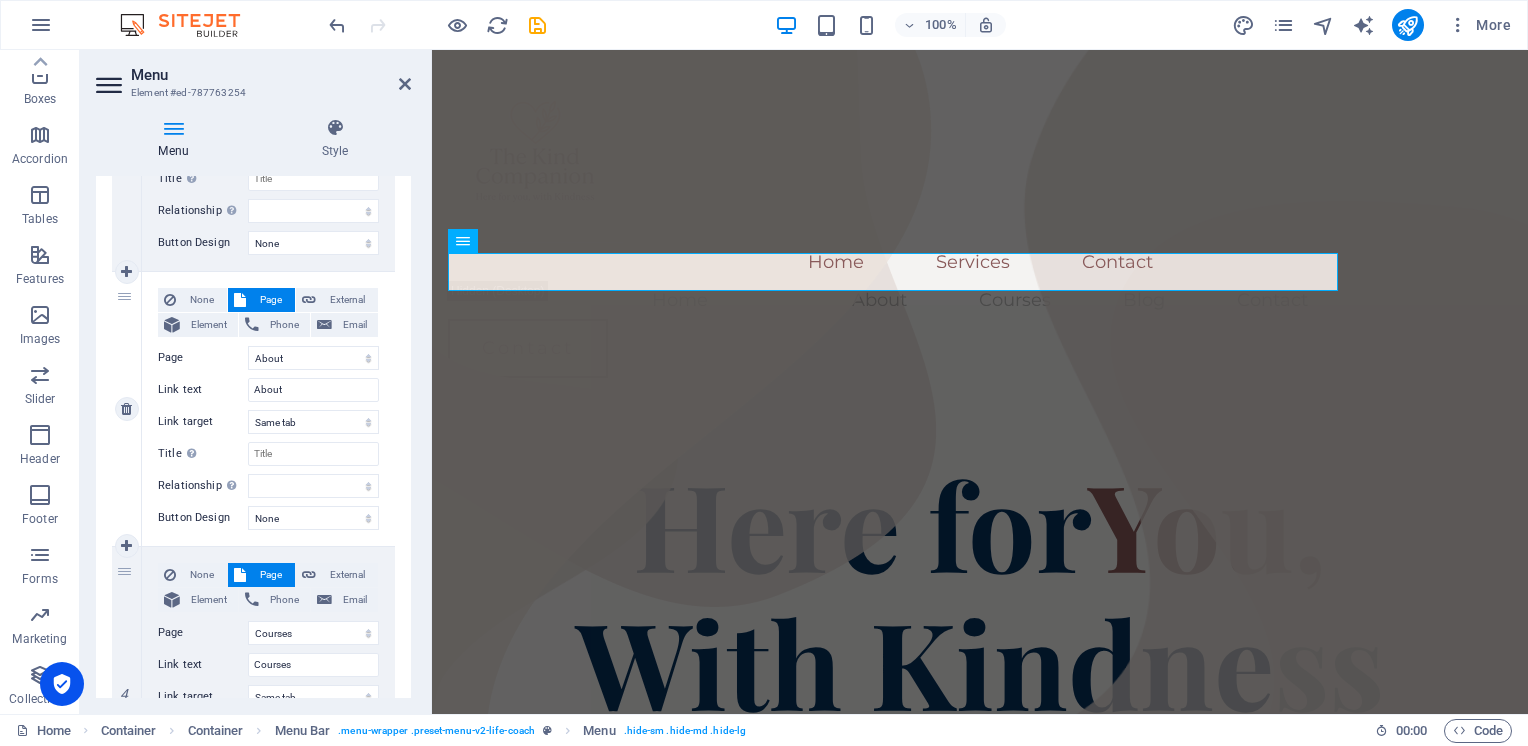 click on "3" at bounding box center [127, 409] 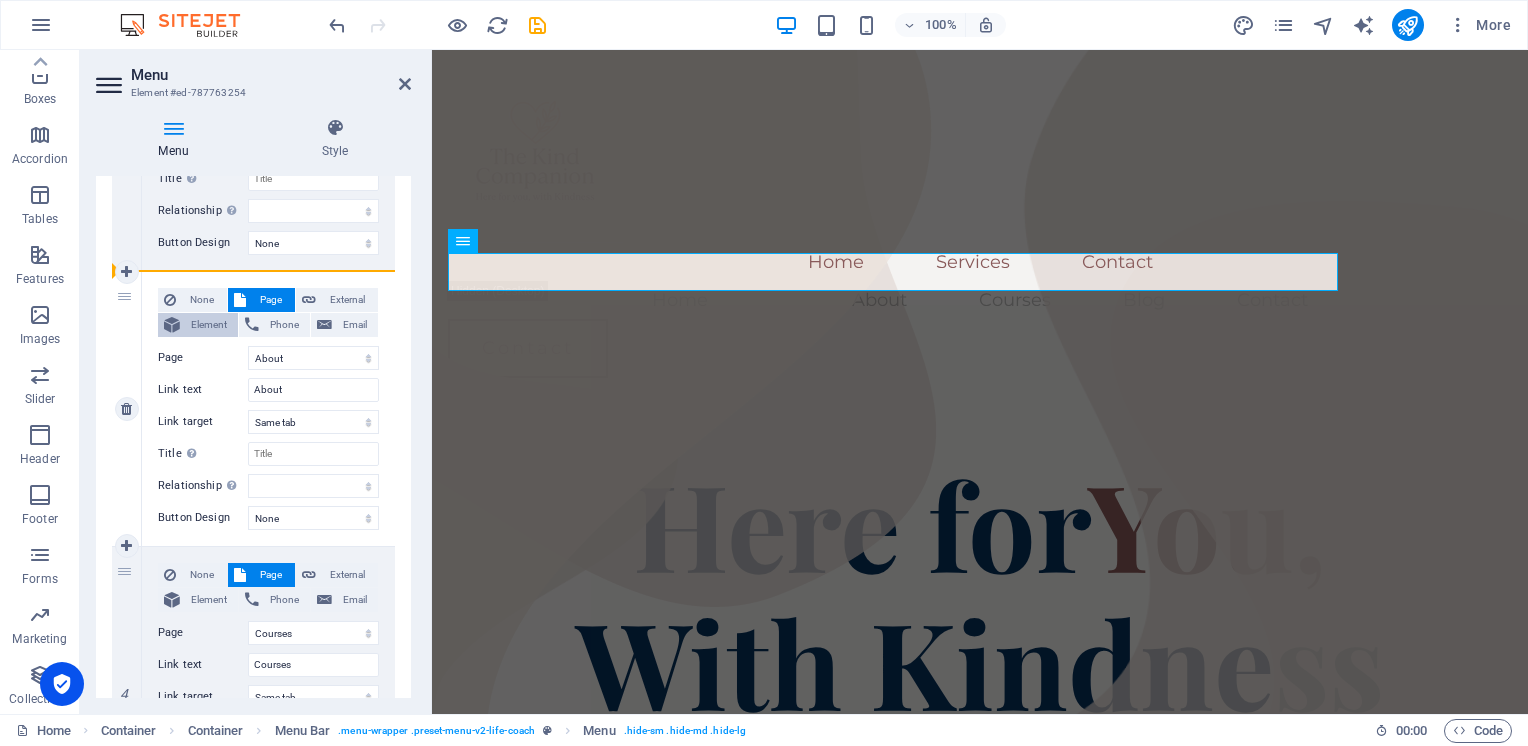 drag, startPoint x: 124, startPoint y: 319, endPoint x: 160, endPoint y: 330, distance: 37.64306 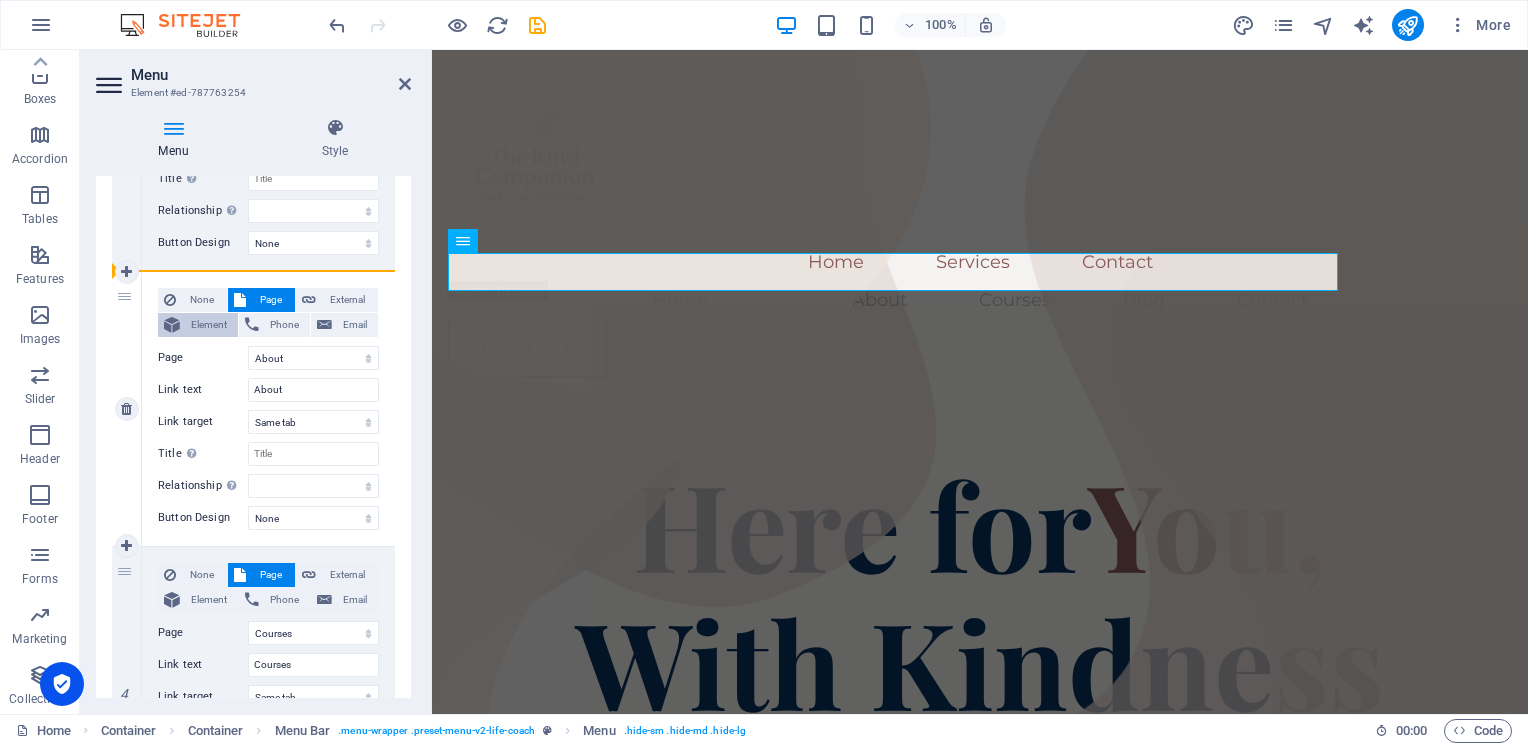 click on "3" at bounding box center [127, 409] 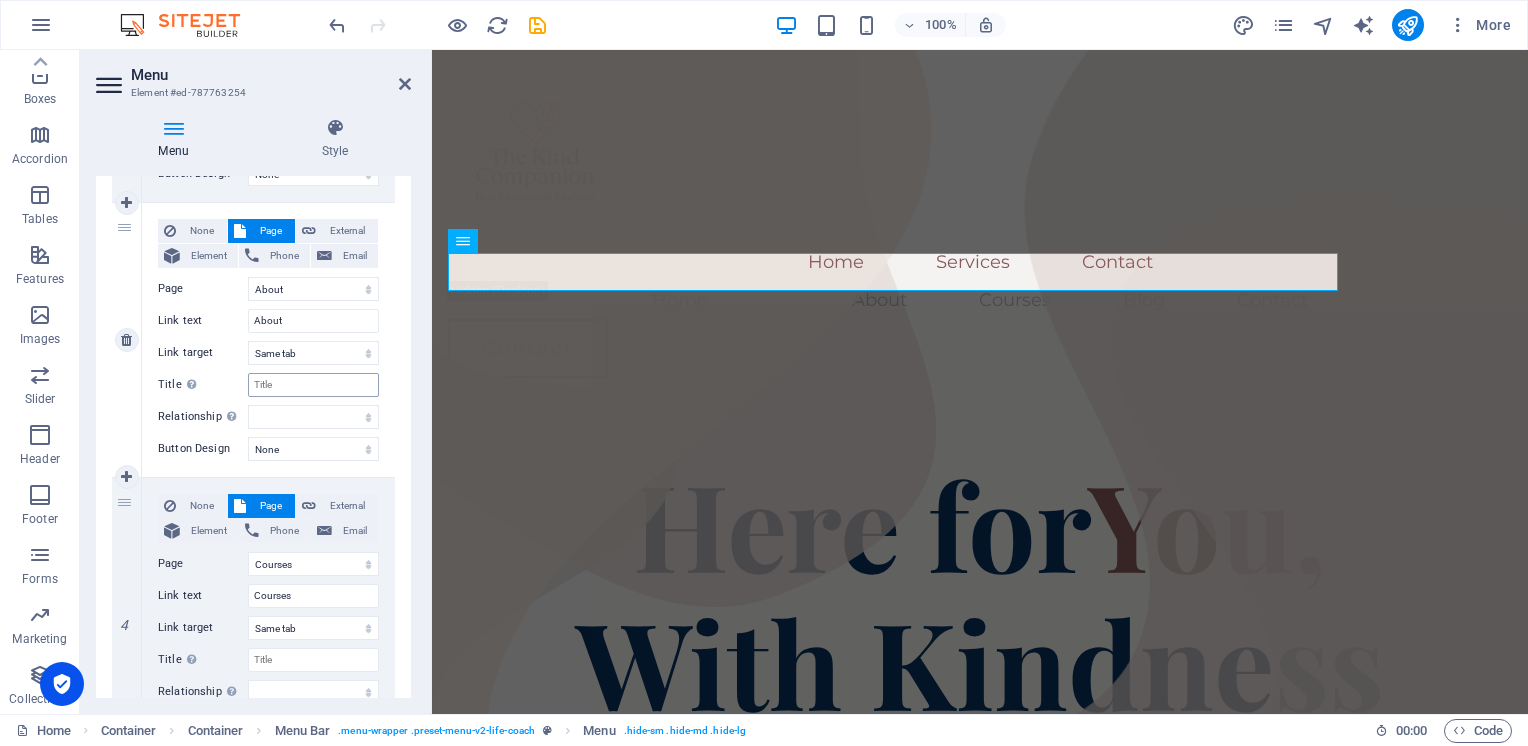 scroll, scrollTop: 688, scrollLeft: 0, axis: vertical 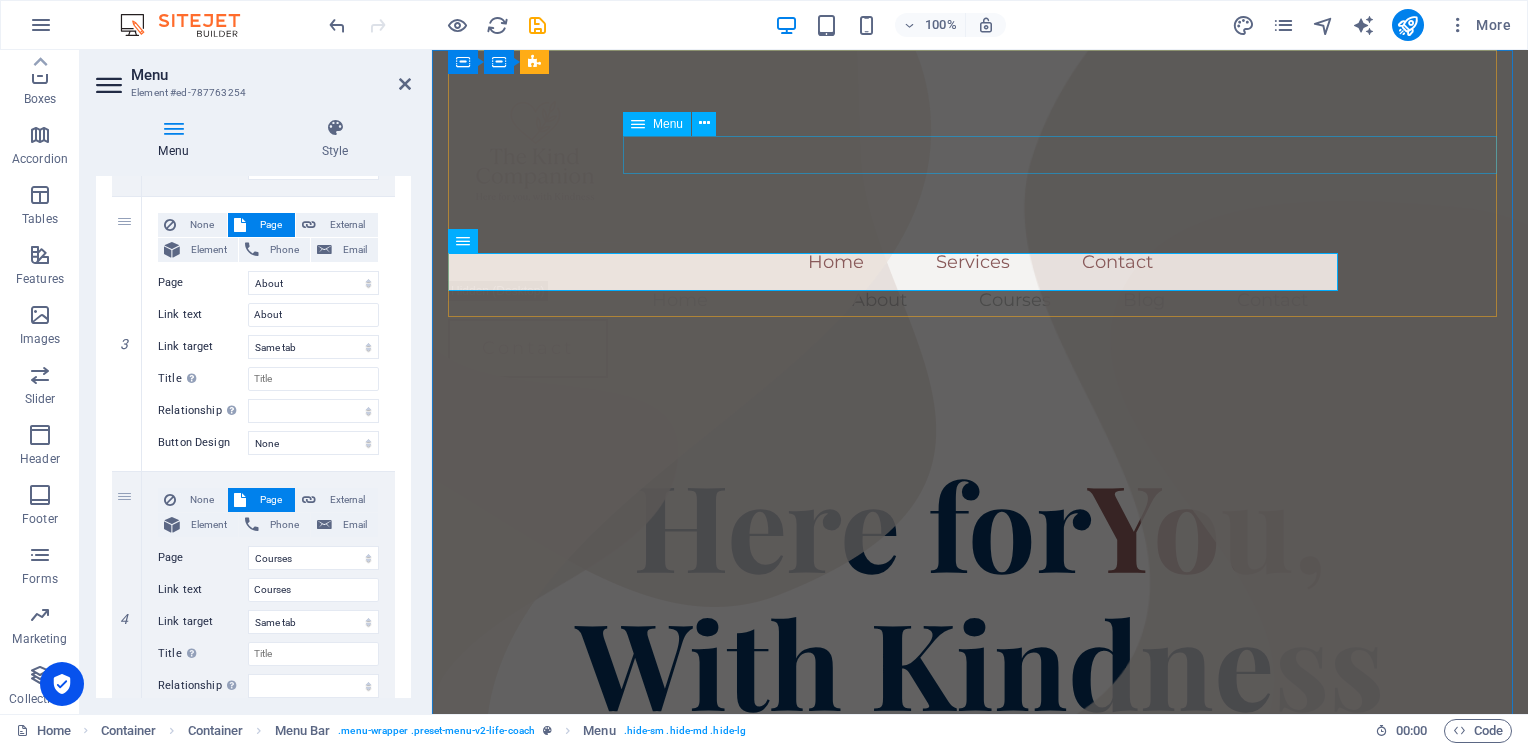 click on "Home Services Contact" at bounding box center (980, 262) 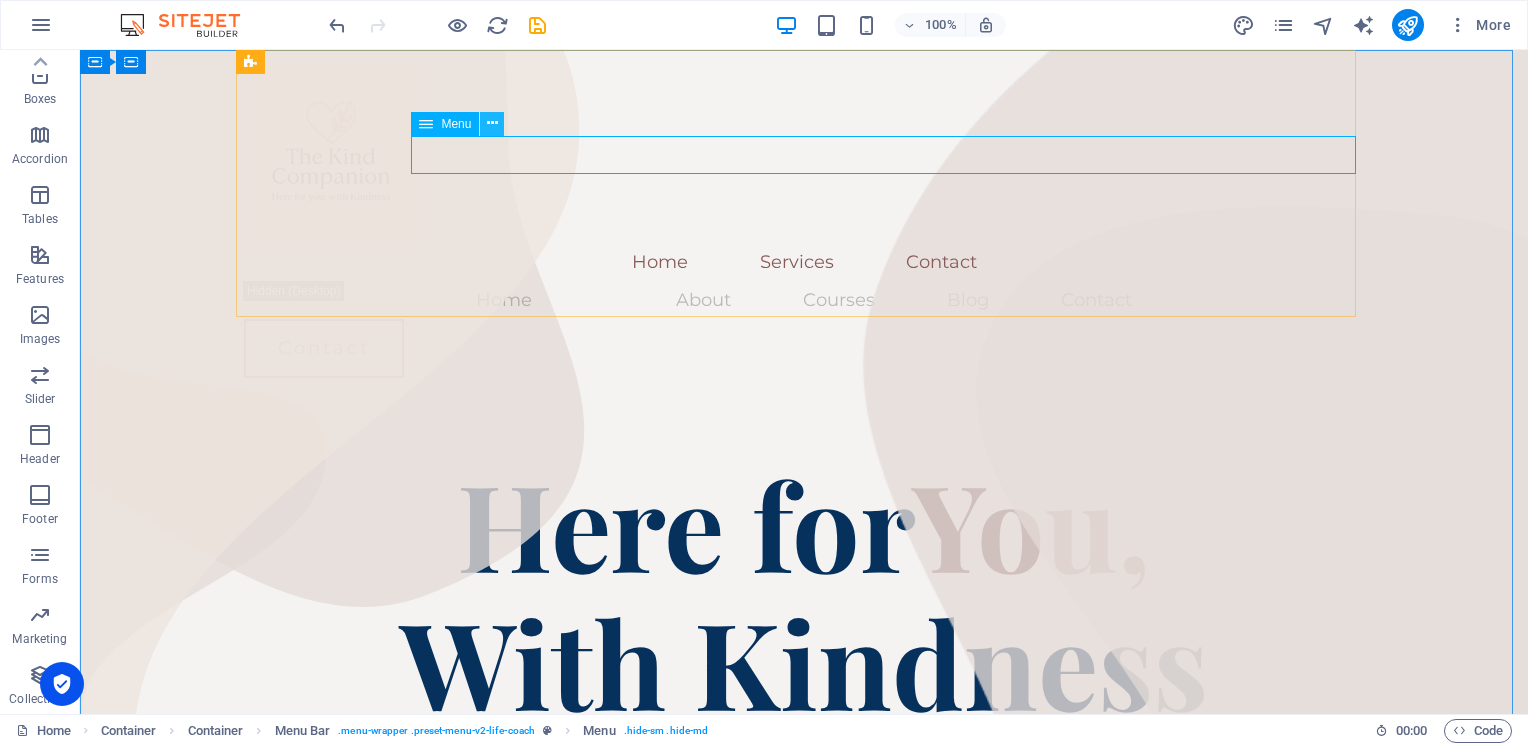 click at bounding box center (492, 123) 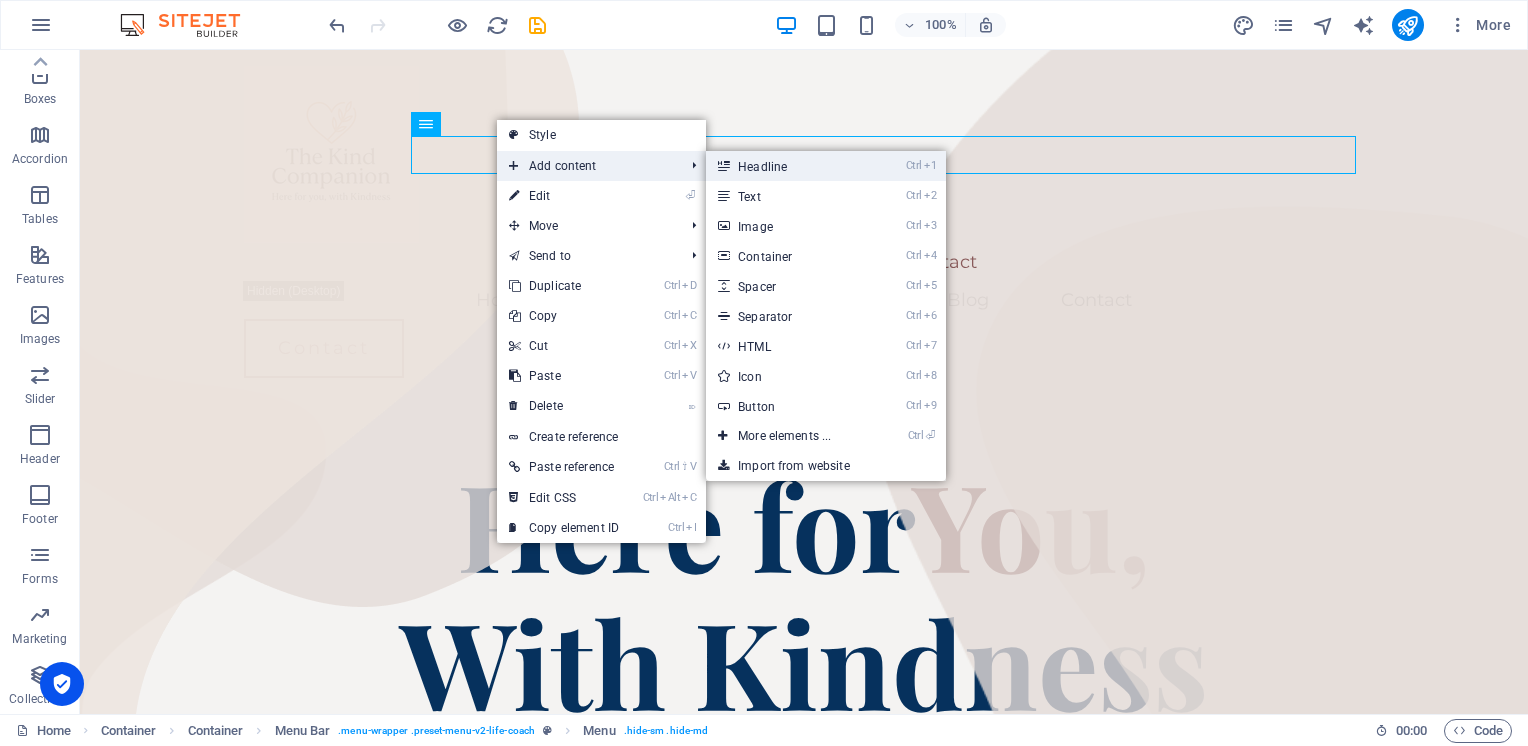 click on "Ctrl 1  Headline" at bounding box center (788, 166) 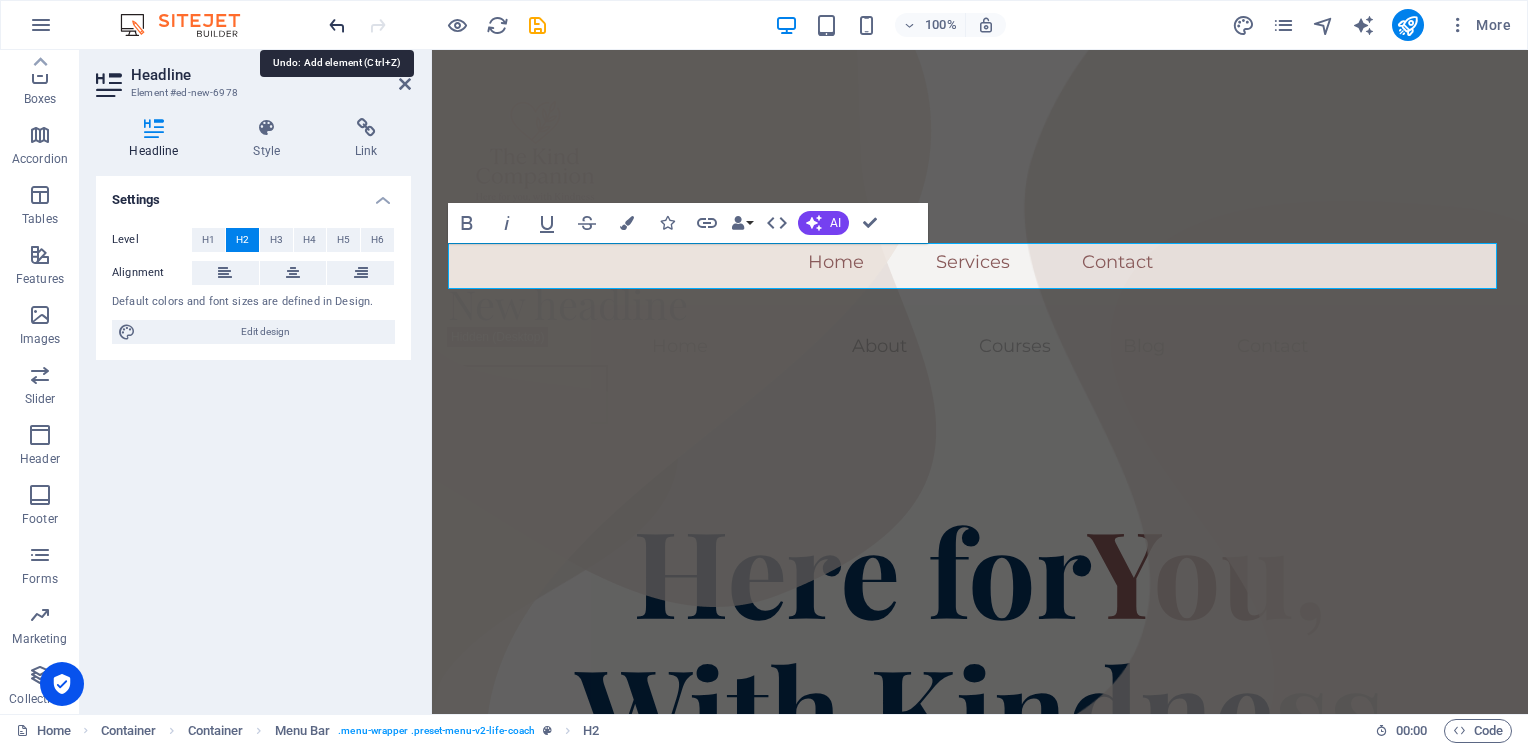 click at bounding box center [337, 25] 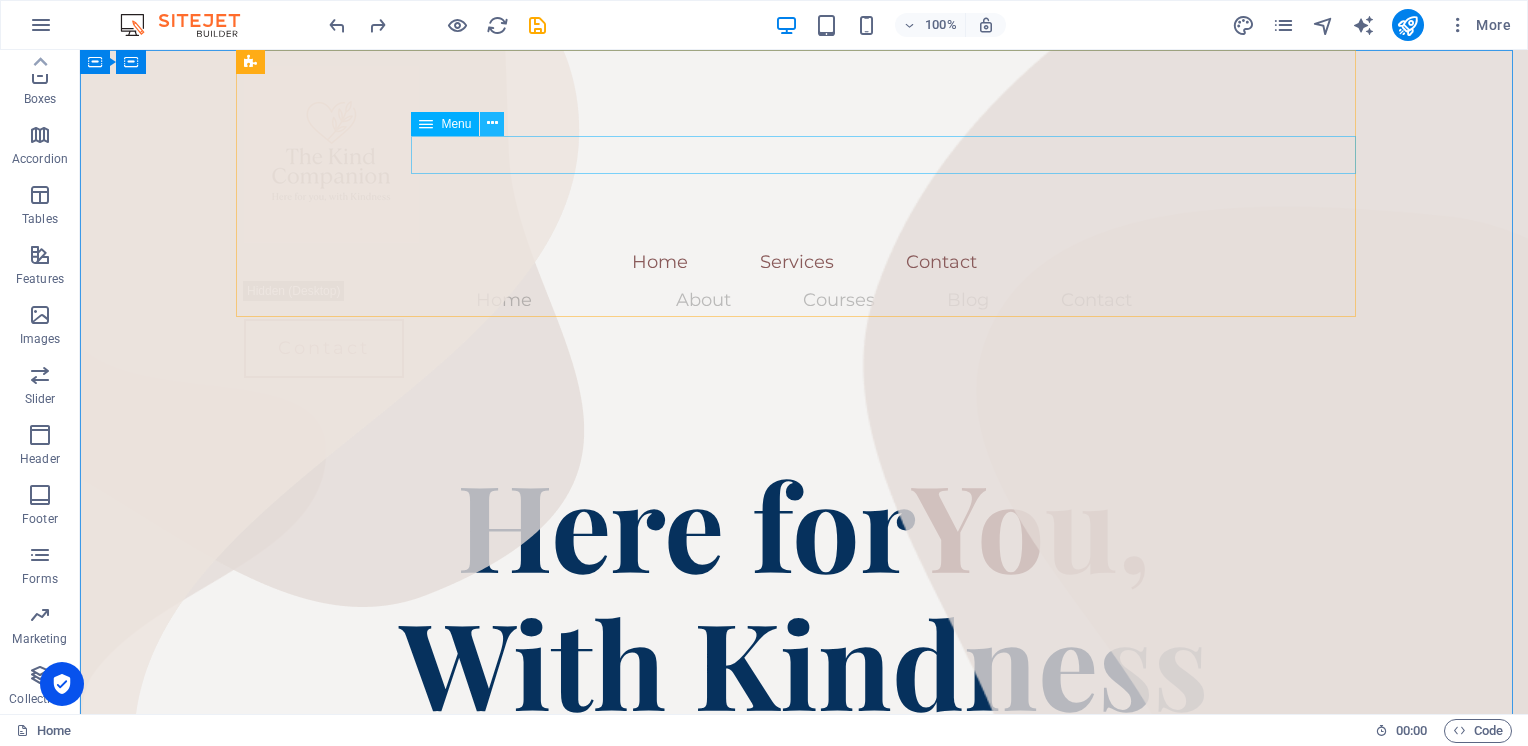 click at bounding box center (492, 124) 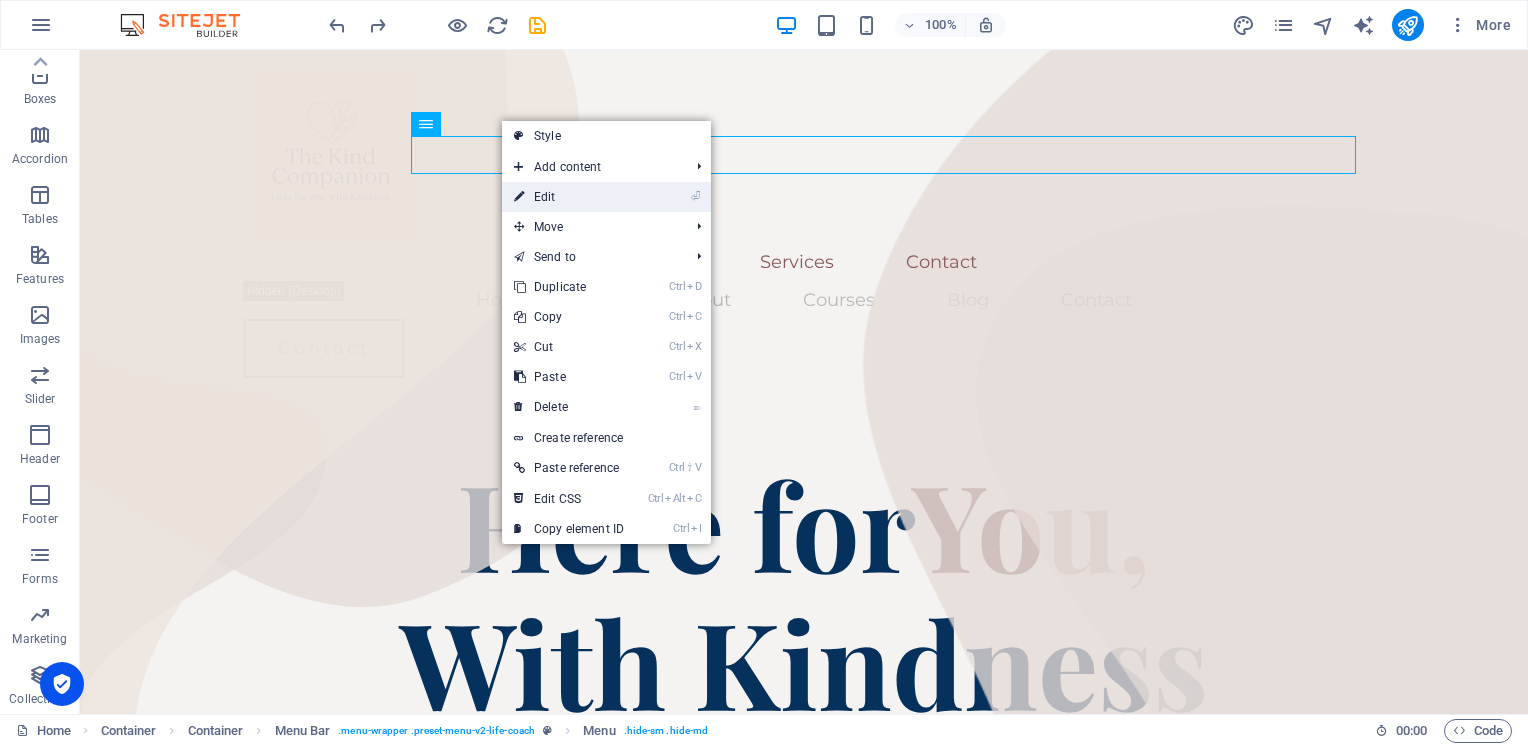 click on "⏎  Edit" at bounding box center [606, 197] 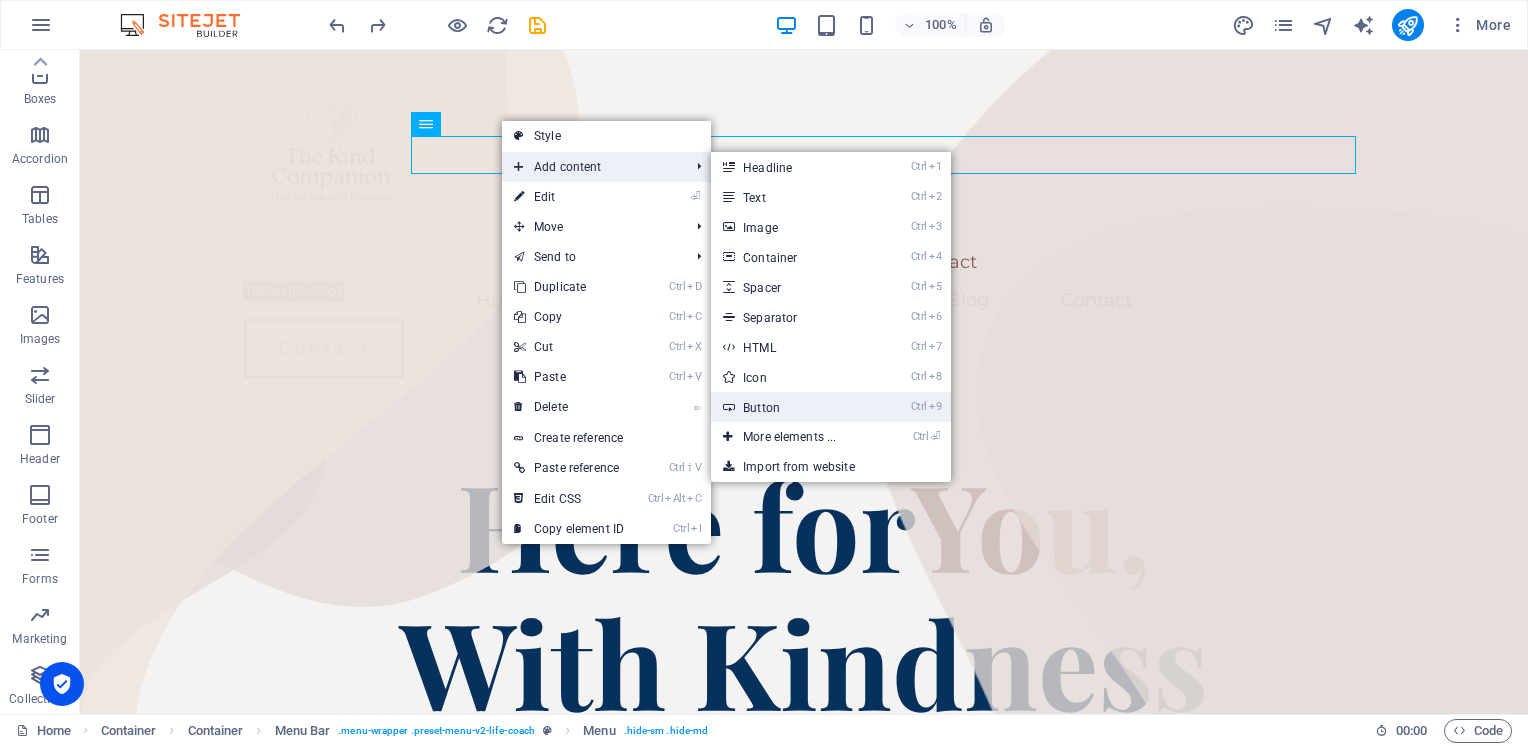 click on "Ctrl 9  Button" at bounding box center (793, 407) 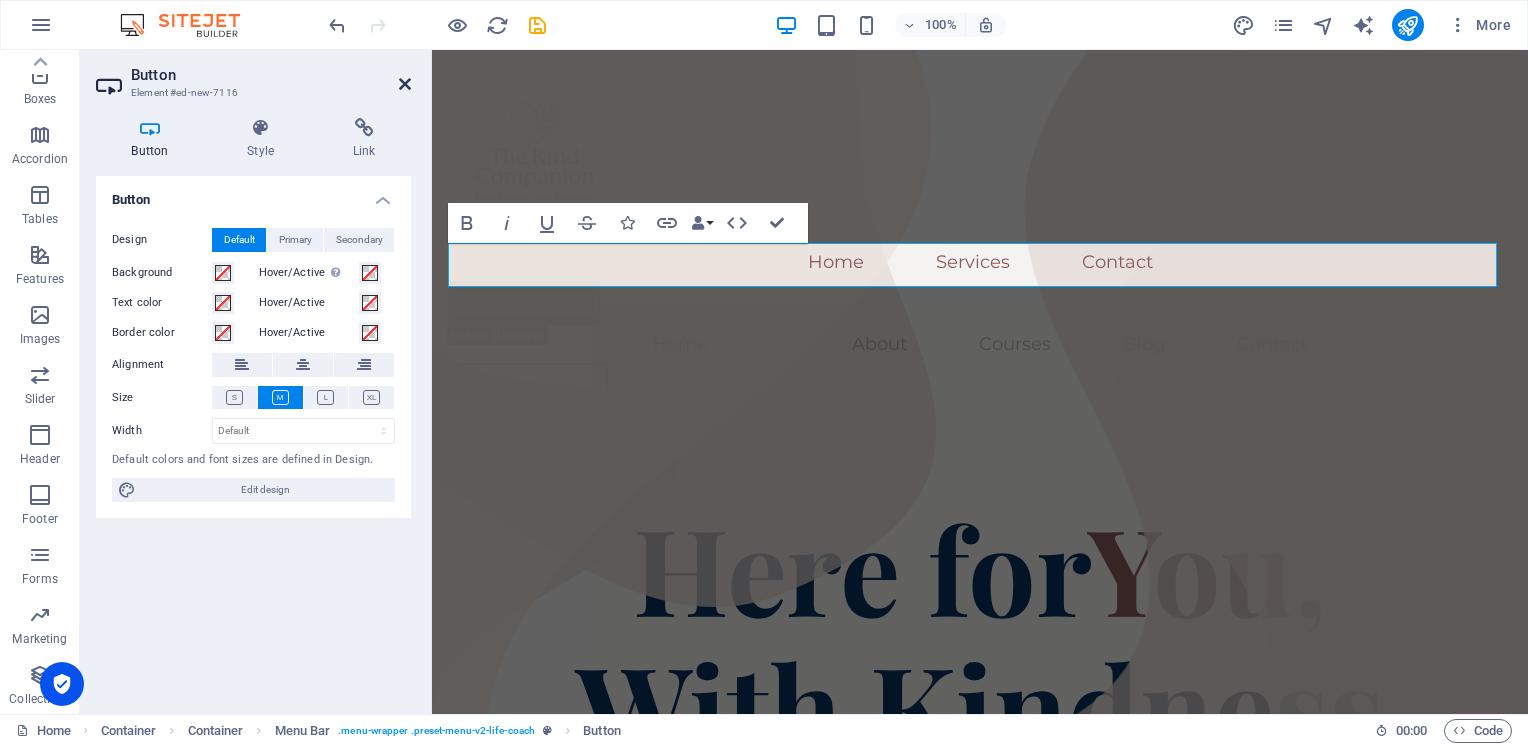 drag, startPoint x: 409, startPoint y: 83, endPoint x: 328, endPoint y: 33, distance: 95.189285 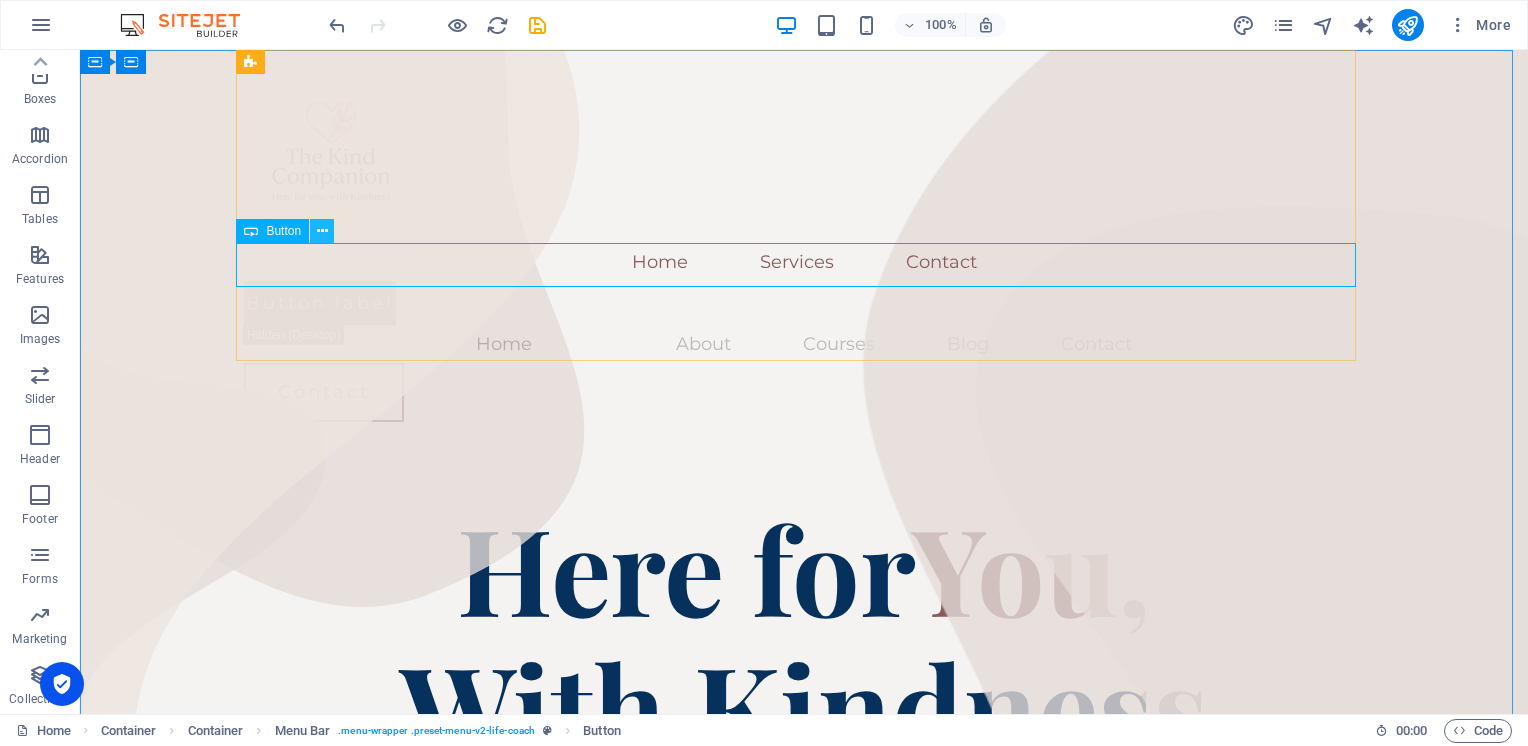 click at bounding box center (322, 231) 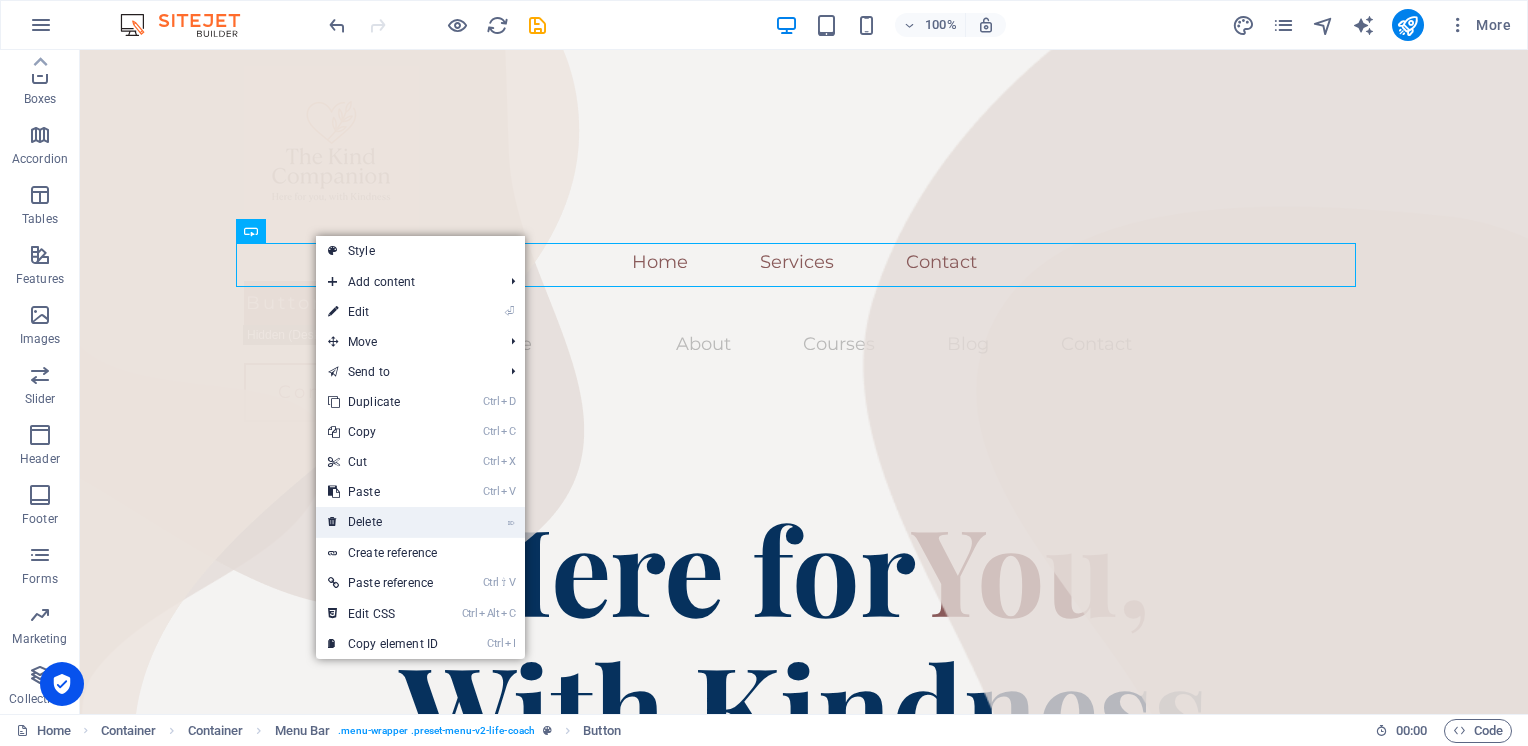 click on "⌦  Delete" at bounding box center (383, 522) 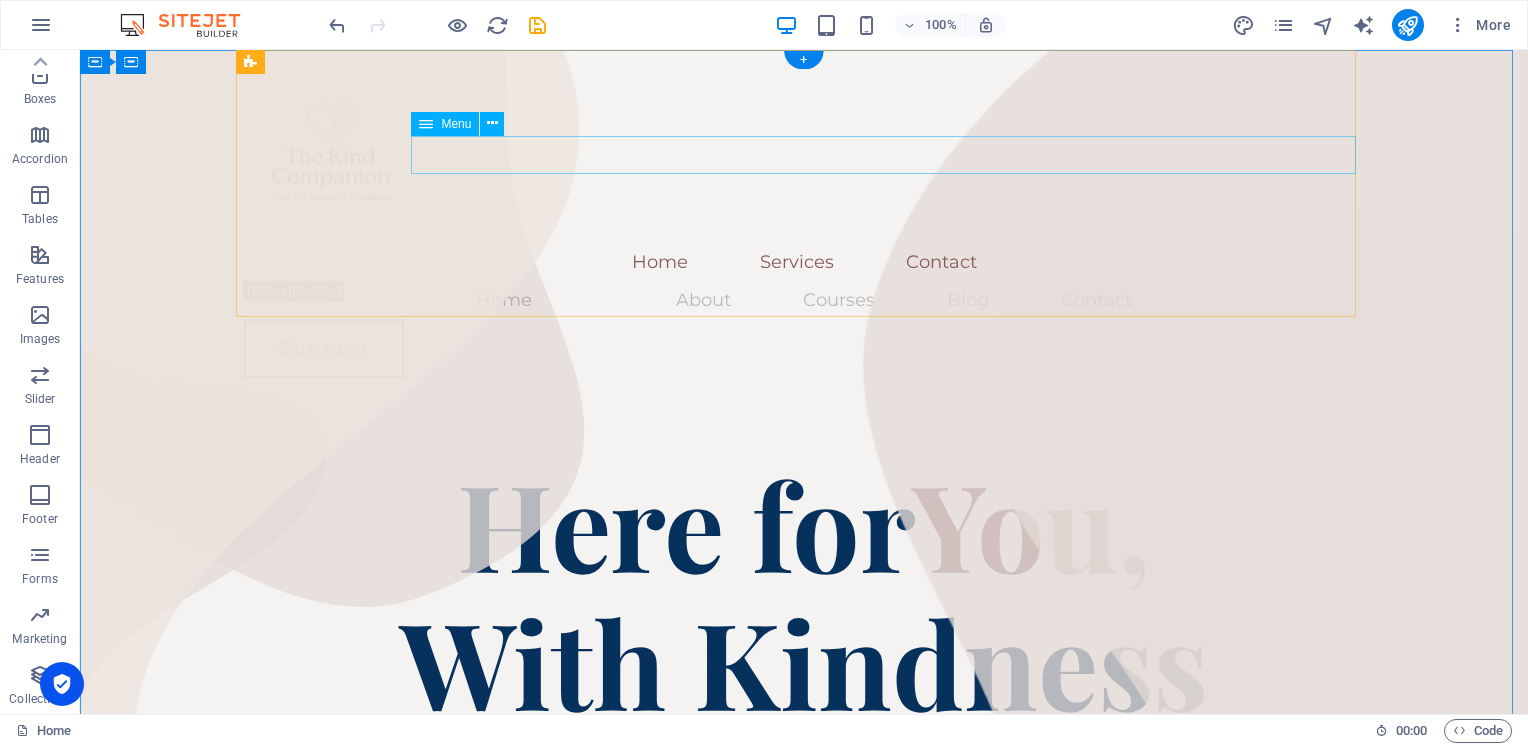 click on "Home Services Contact" at bounding box center (804, 262) 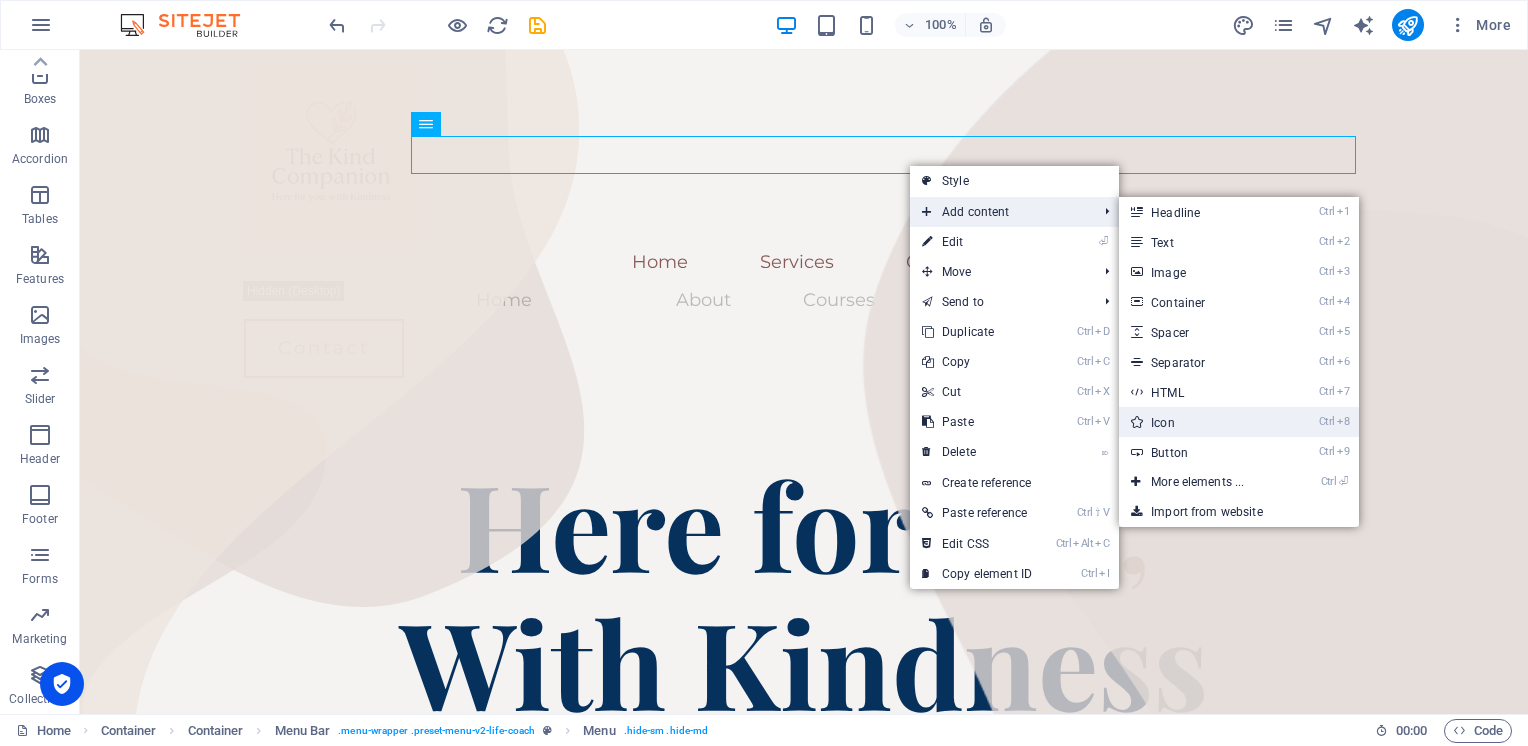 drag, startPoint x: 1231, startPoint y: 416, endPoint x: 799, endPoint y: 366, distance: 434.88388 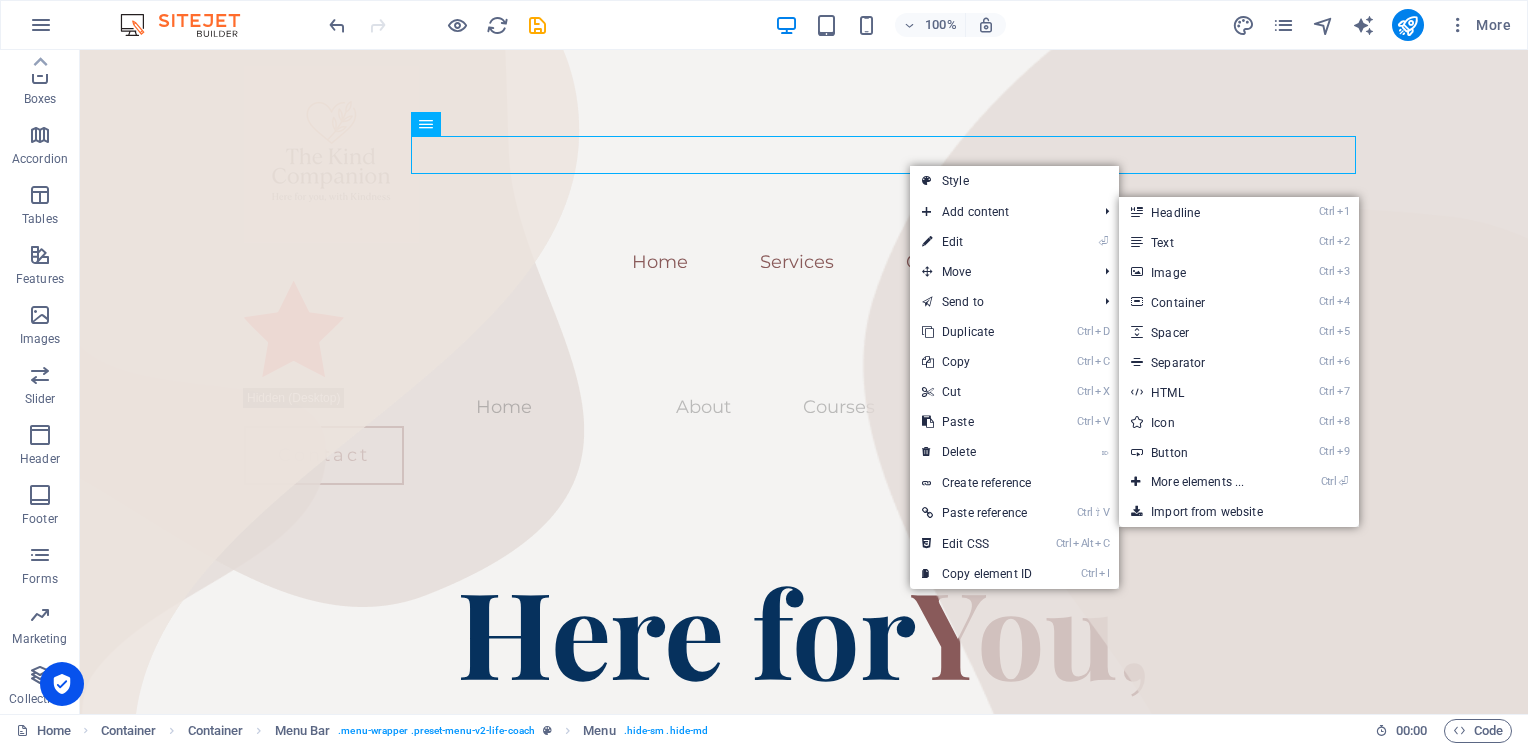 select on "xMidYMid" 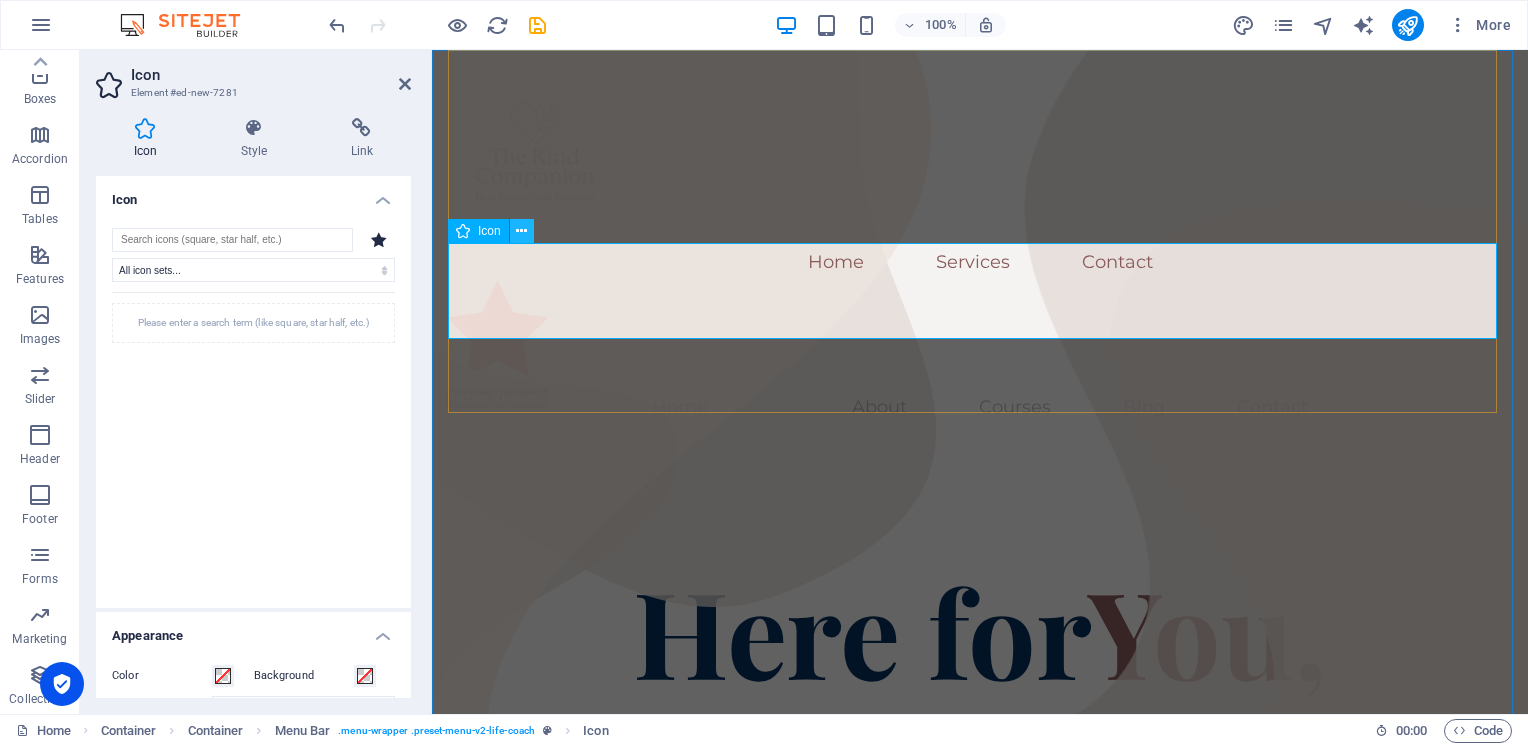 click at bounding box center (521, 231) 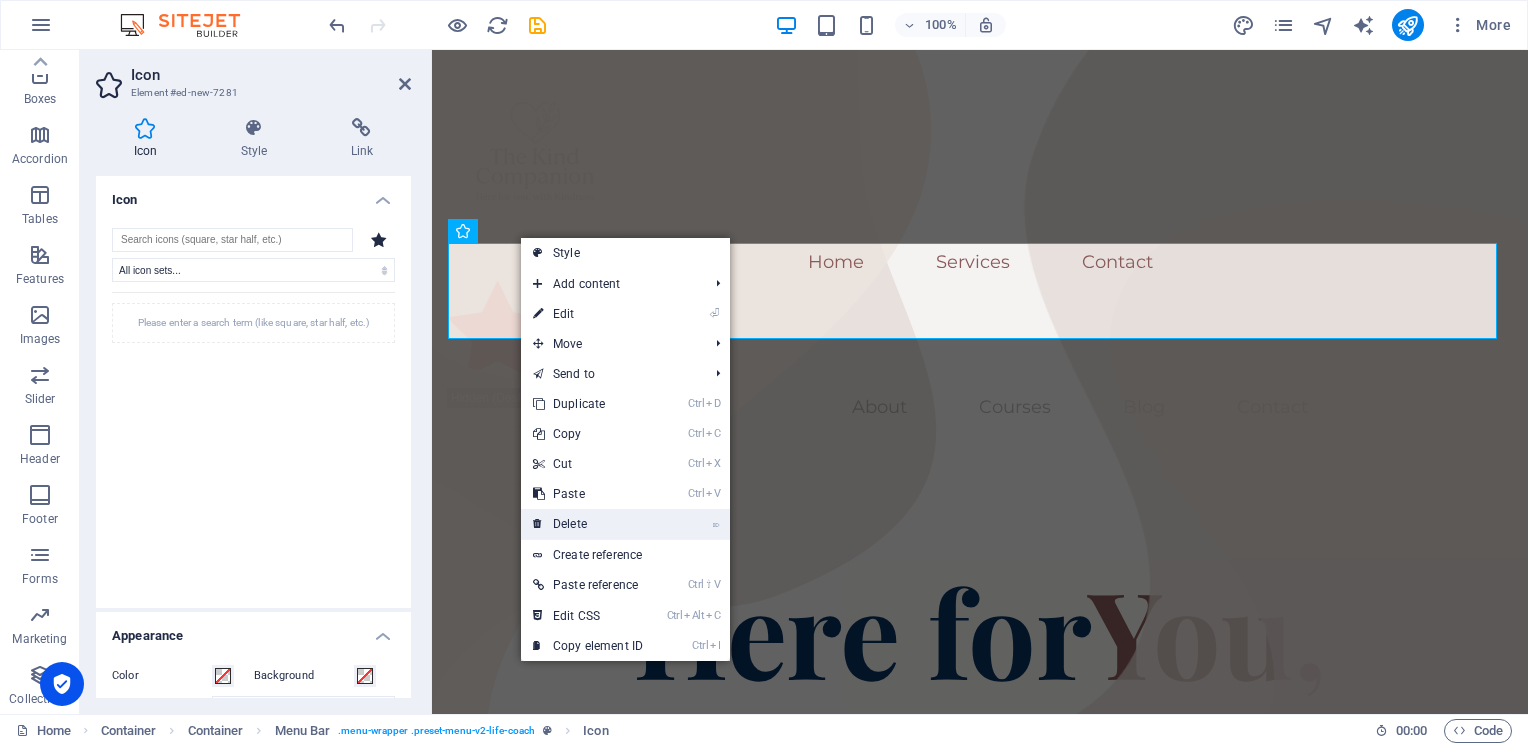 click on "⌦  Delete" at bounding box center (588, 524) 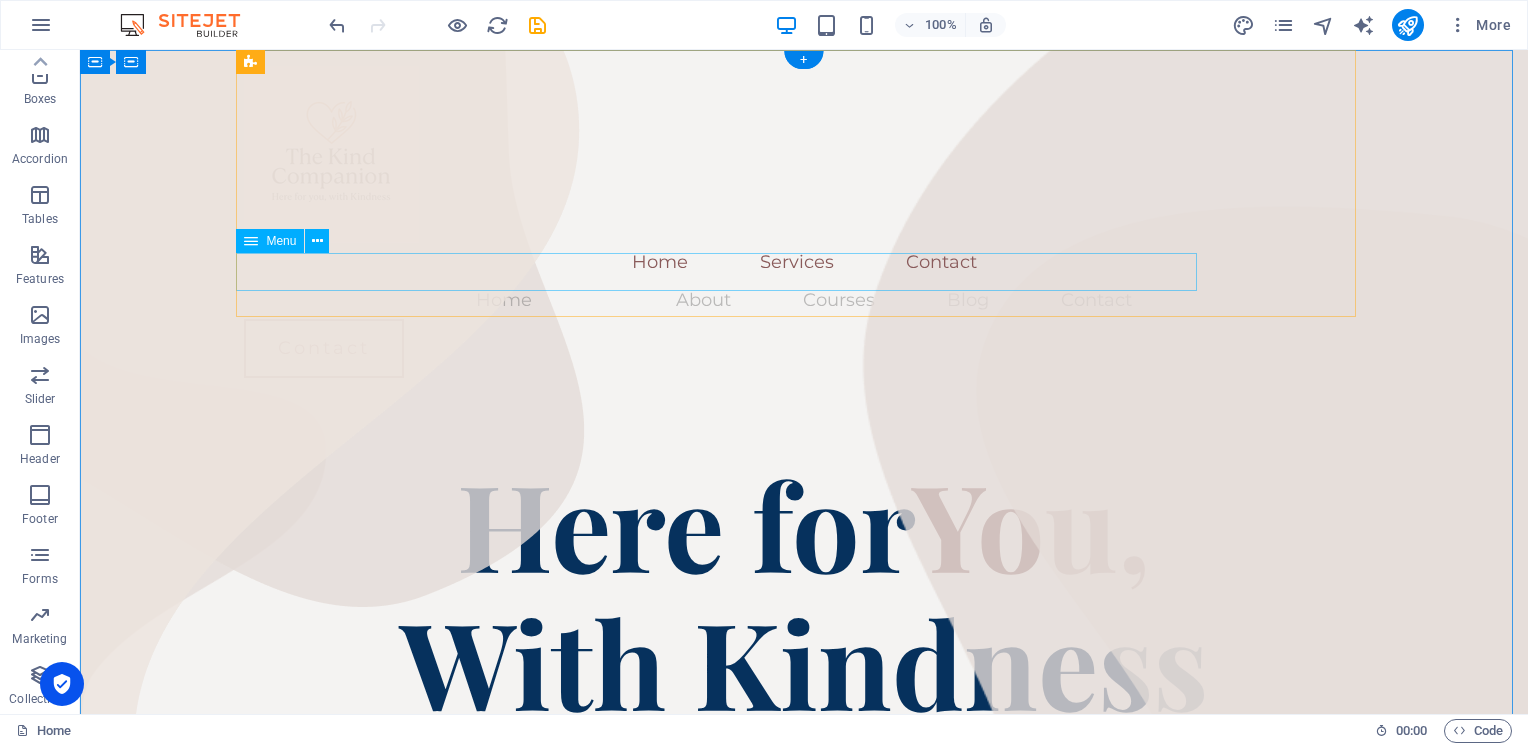 click on "Home About Courses Blog Contact" at bounding box center [804, 300] 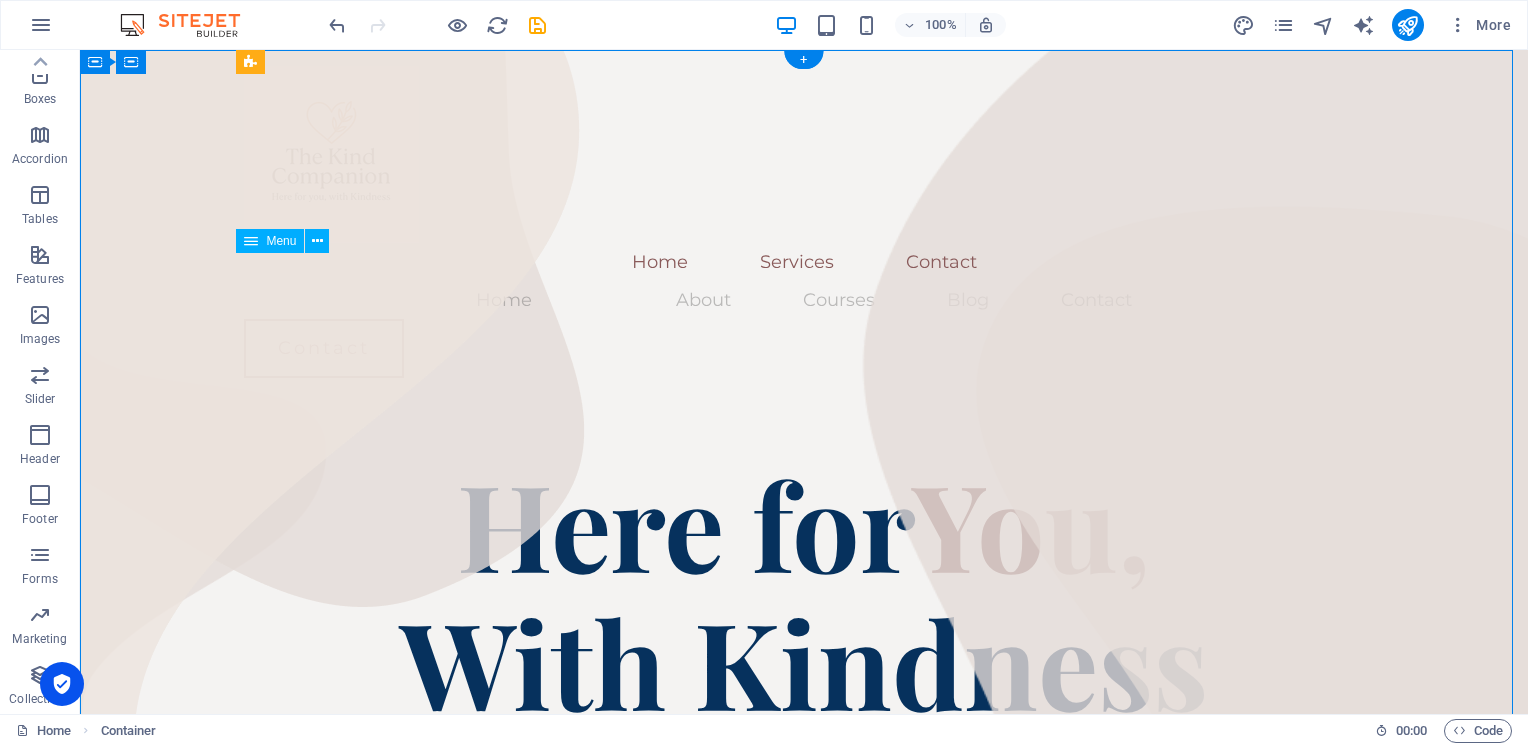 click on "Home About Courses Blog Contact" at bounding box center (804, 300) 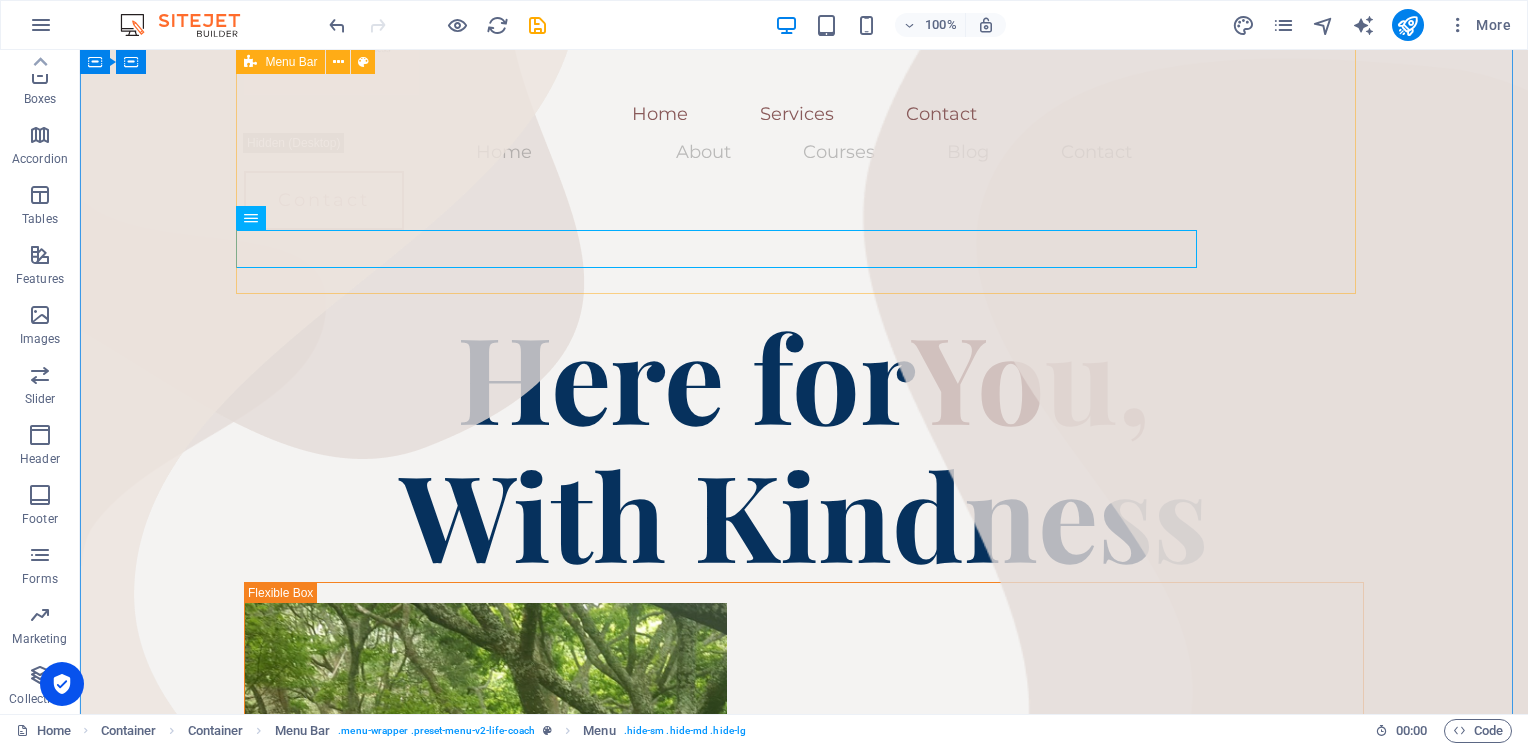 scroll, scrollTop: 0, scrollLeft: 0, axis: both 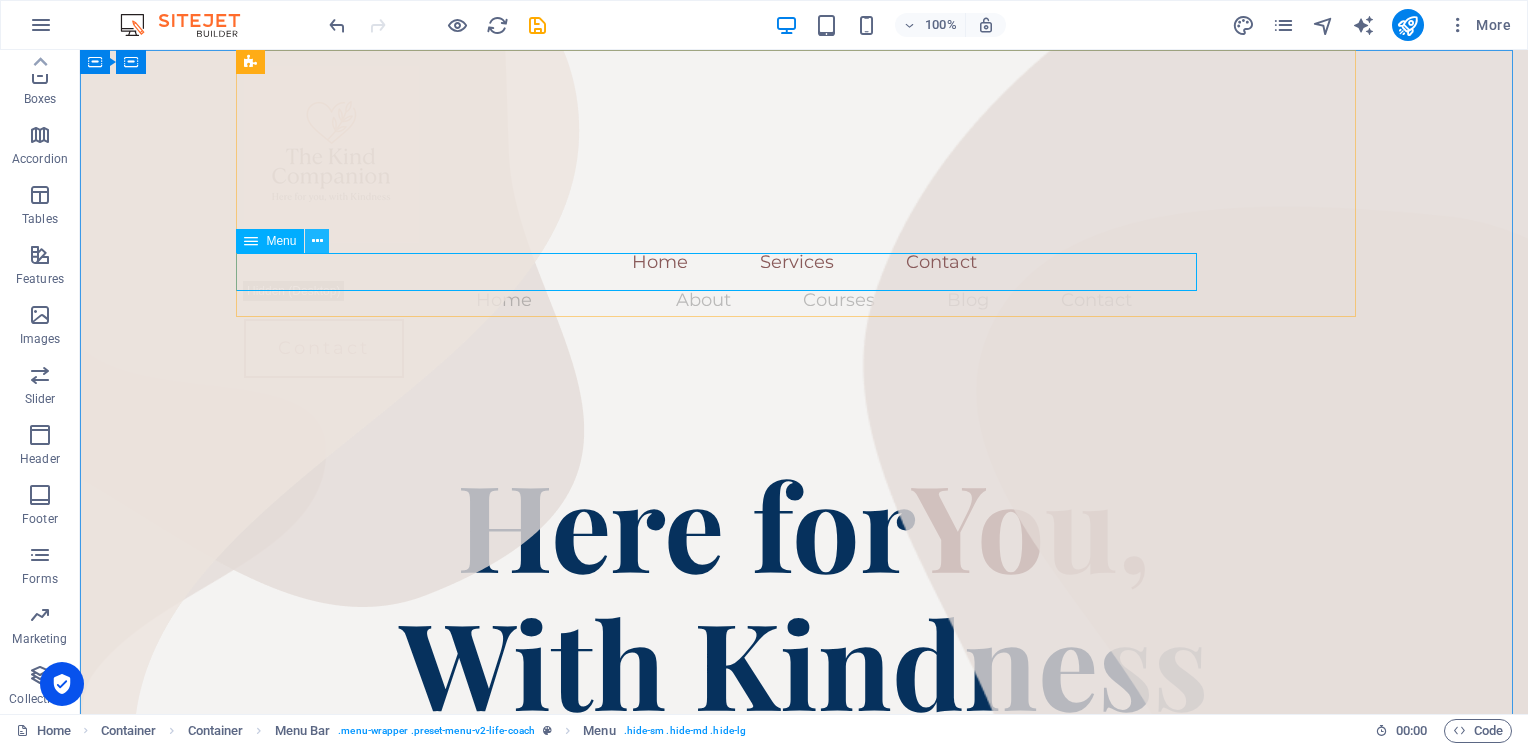 click at bounding box center (317, 241) 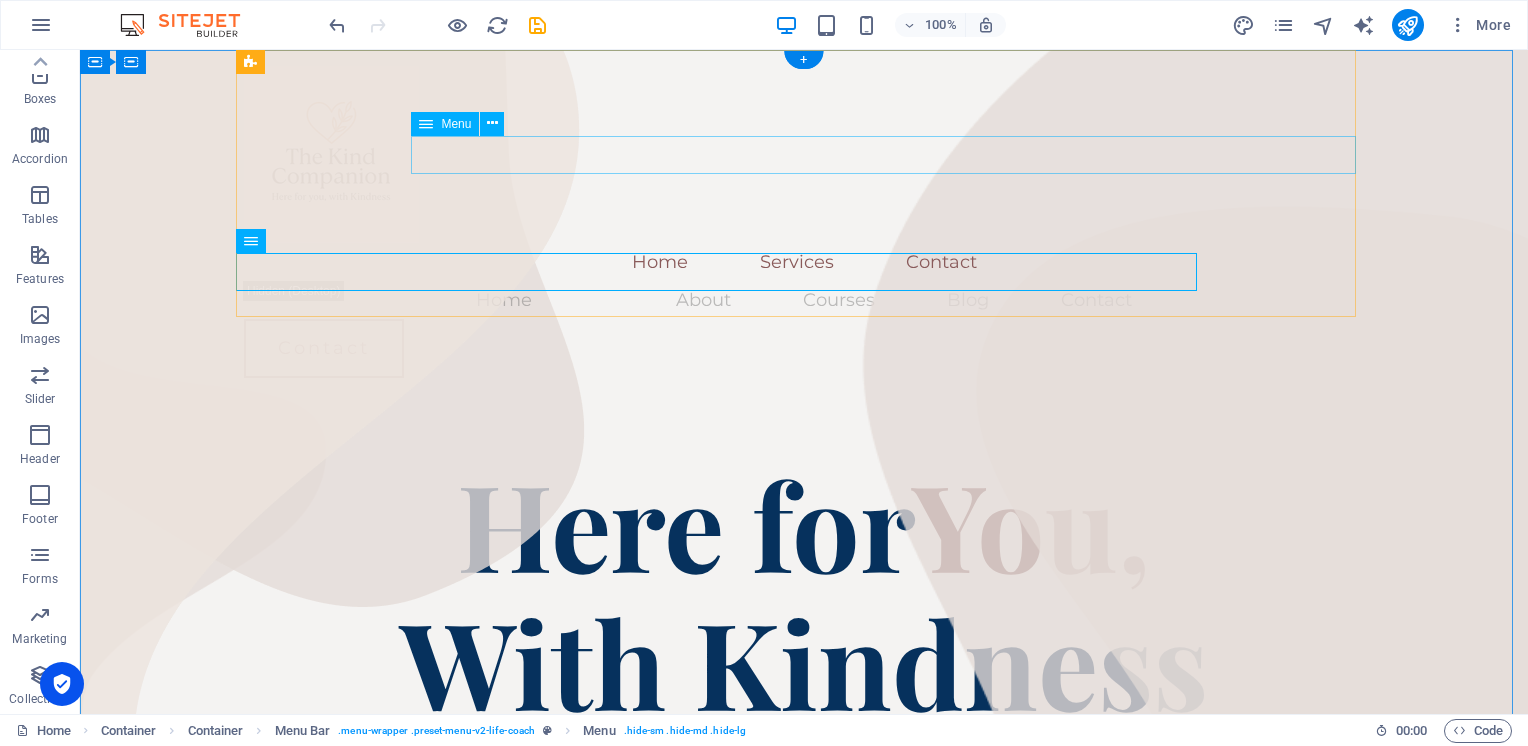 click on "Home Services Contact" at bounding box center (804, 262) 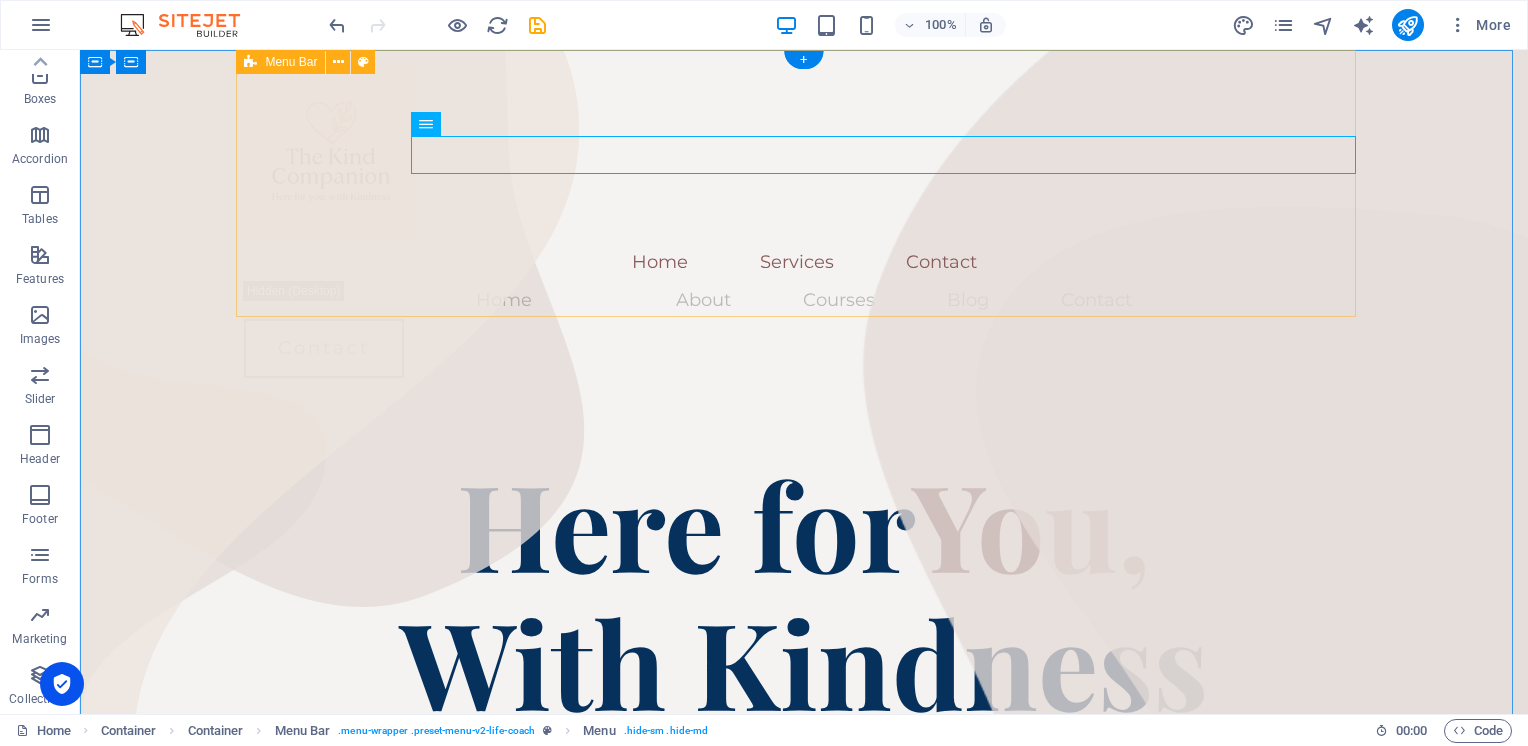 click on "Home Services Contact Home About Courses Blog Contact Contact" at bounding box center (804, 222) 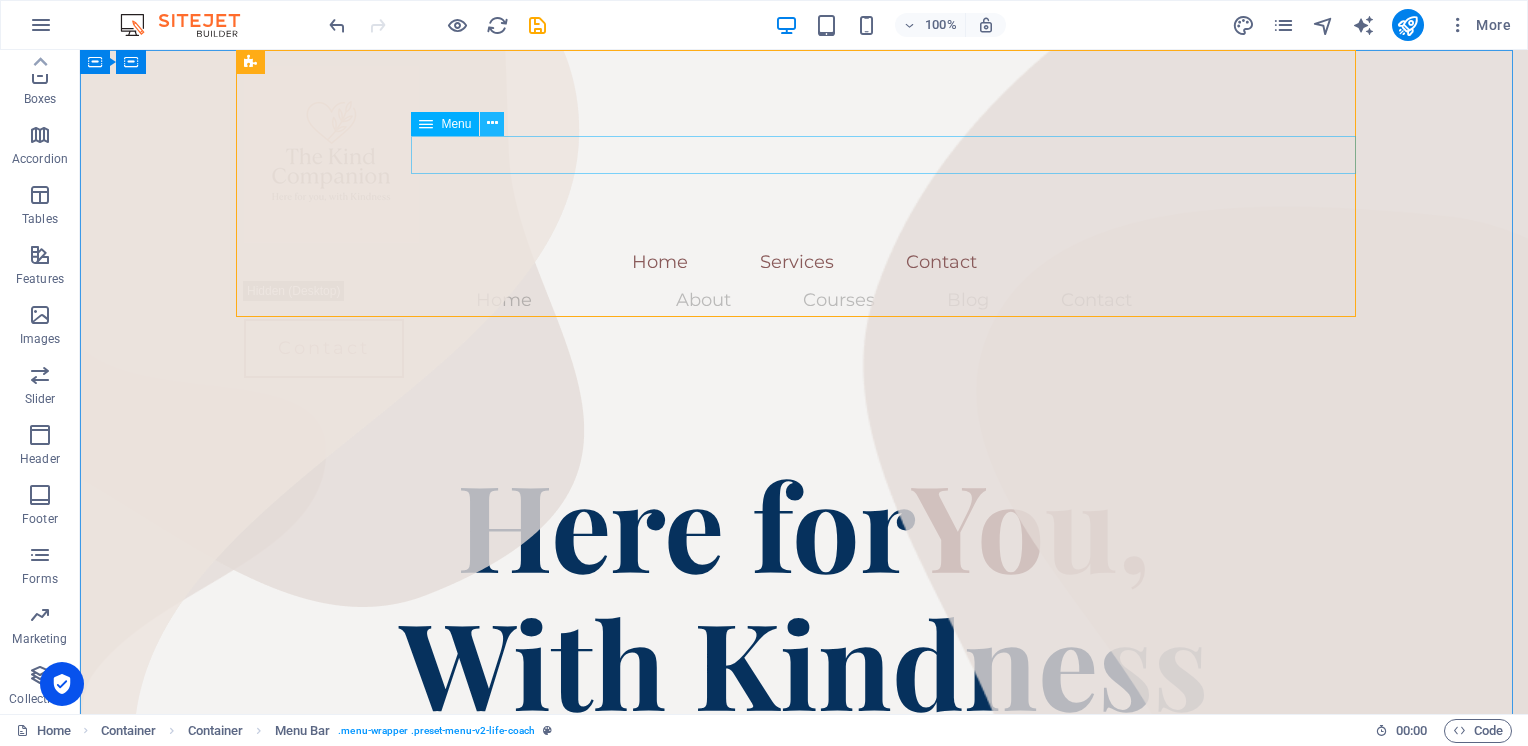 click at bounding box center (492, 123) 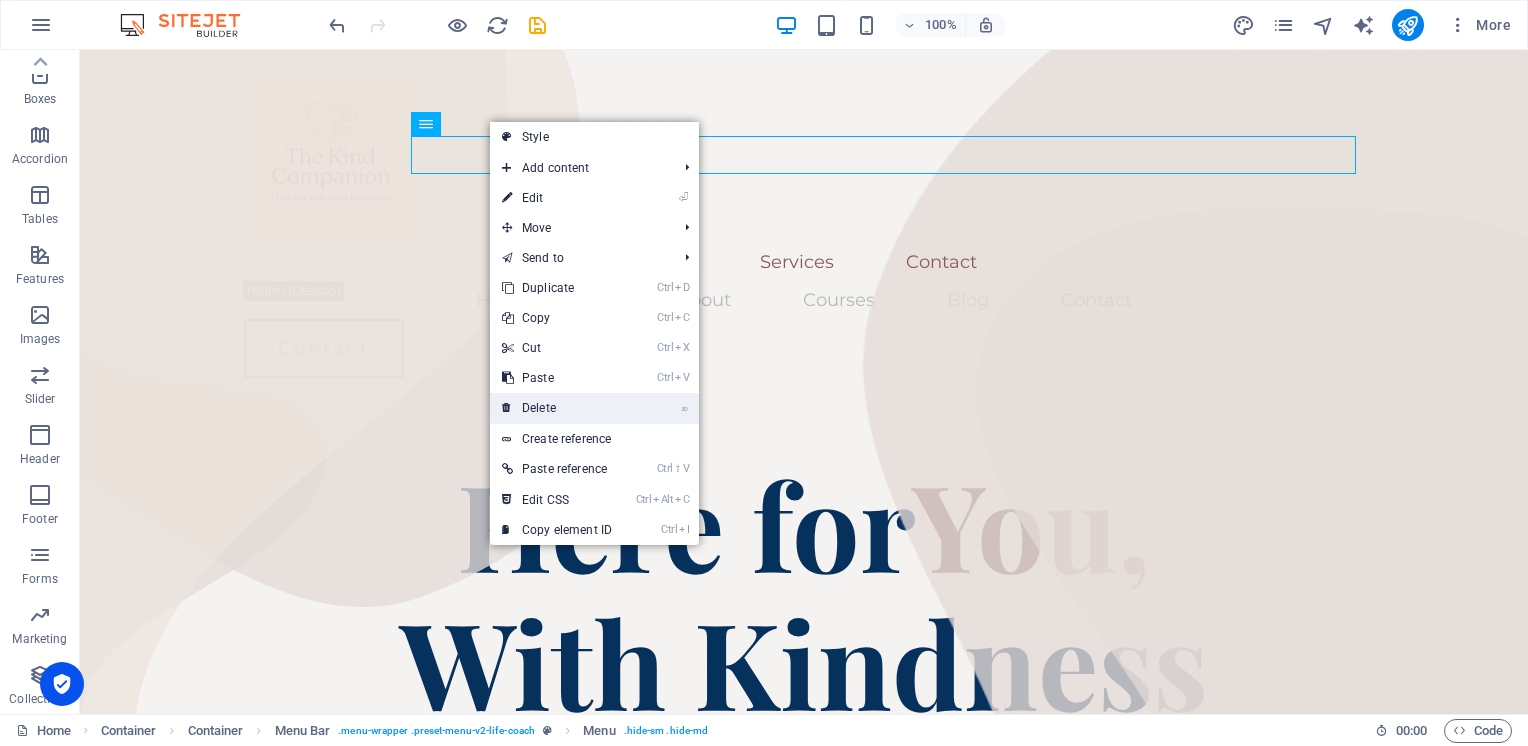click on "⌦  Delete" at bounding box center (557, 408) 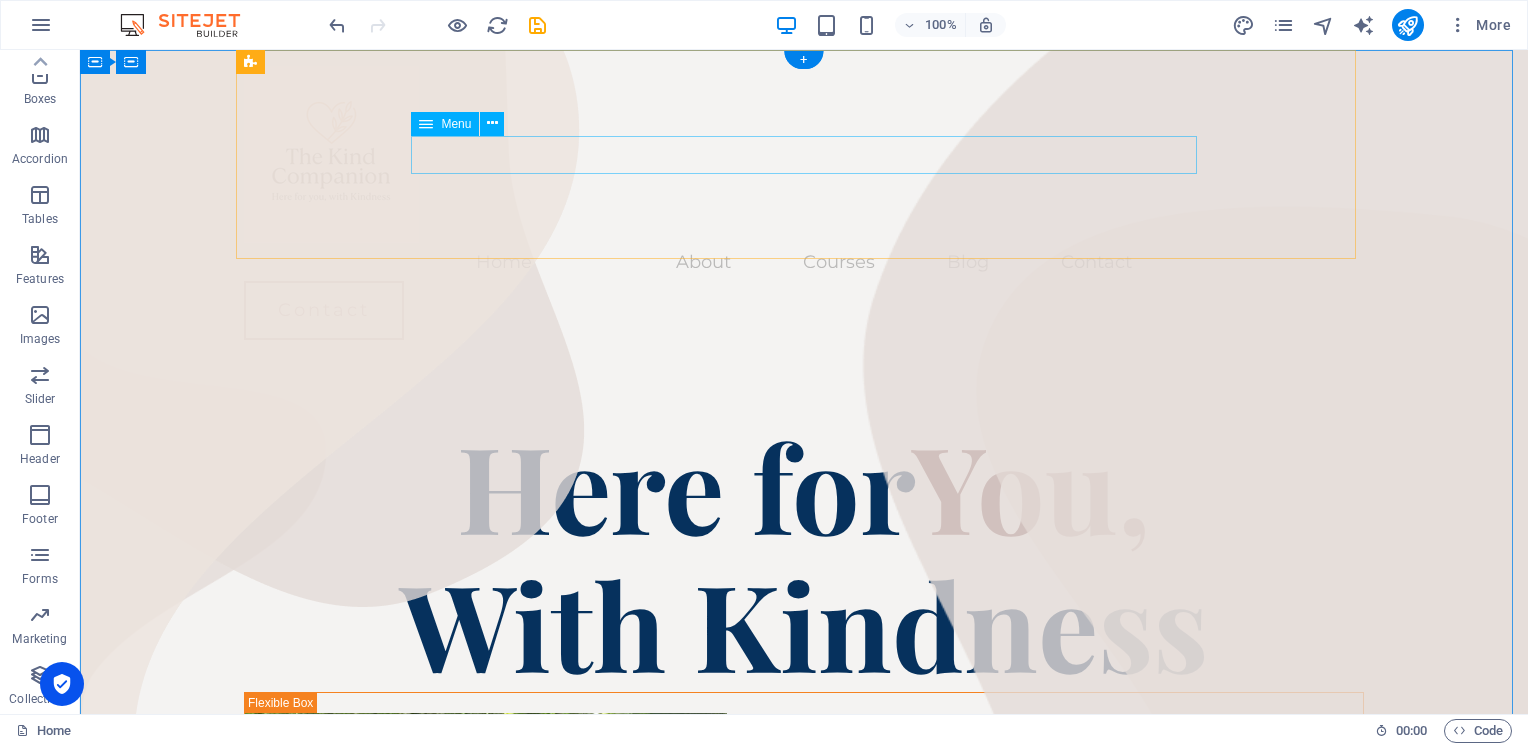 click on "Home About Courses Blog Contact" at bounding box center [804, 262] 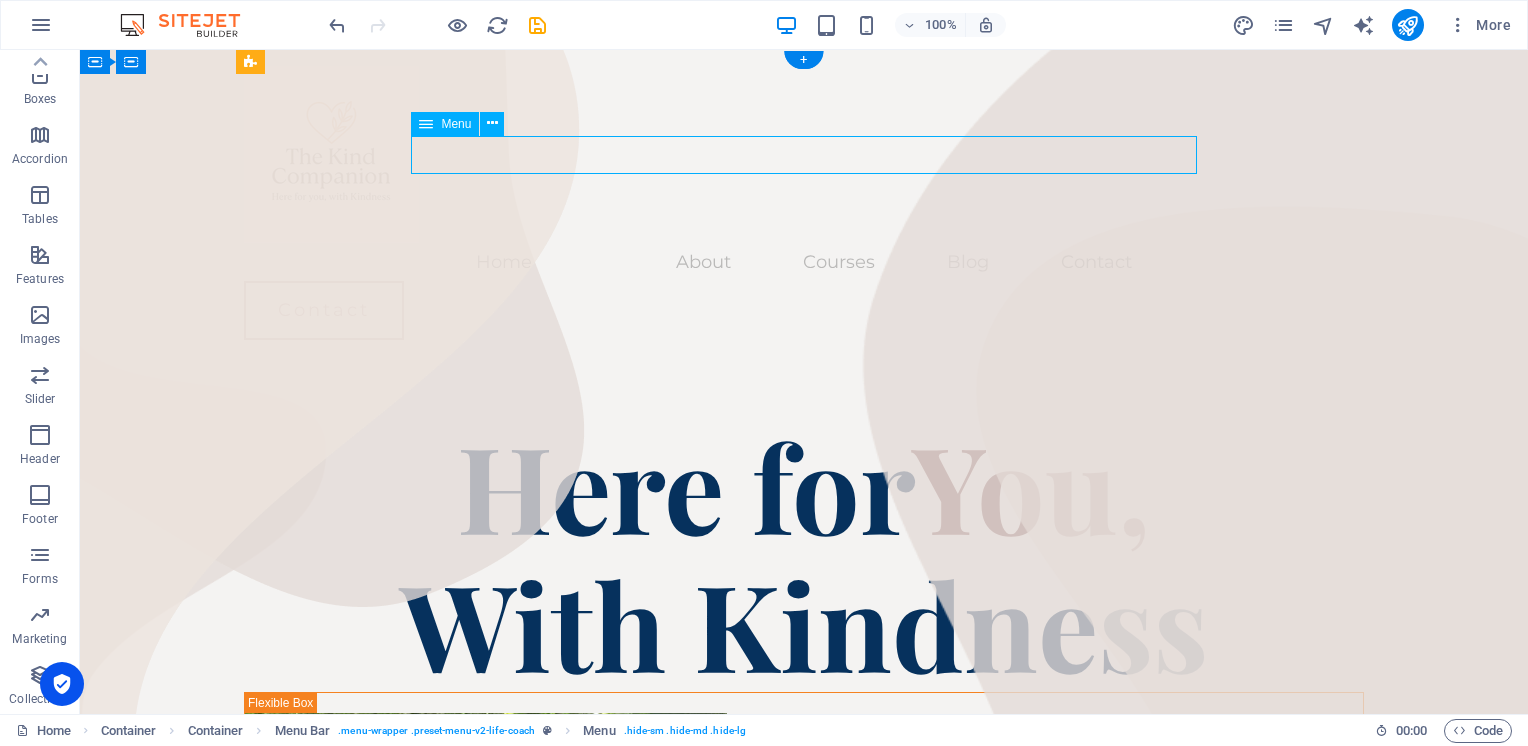 click on "Home About Courses Blog Contact" at bounding box center (804, 262) 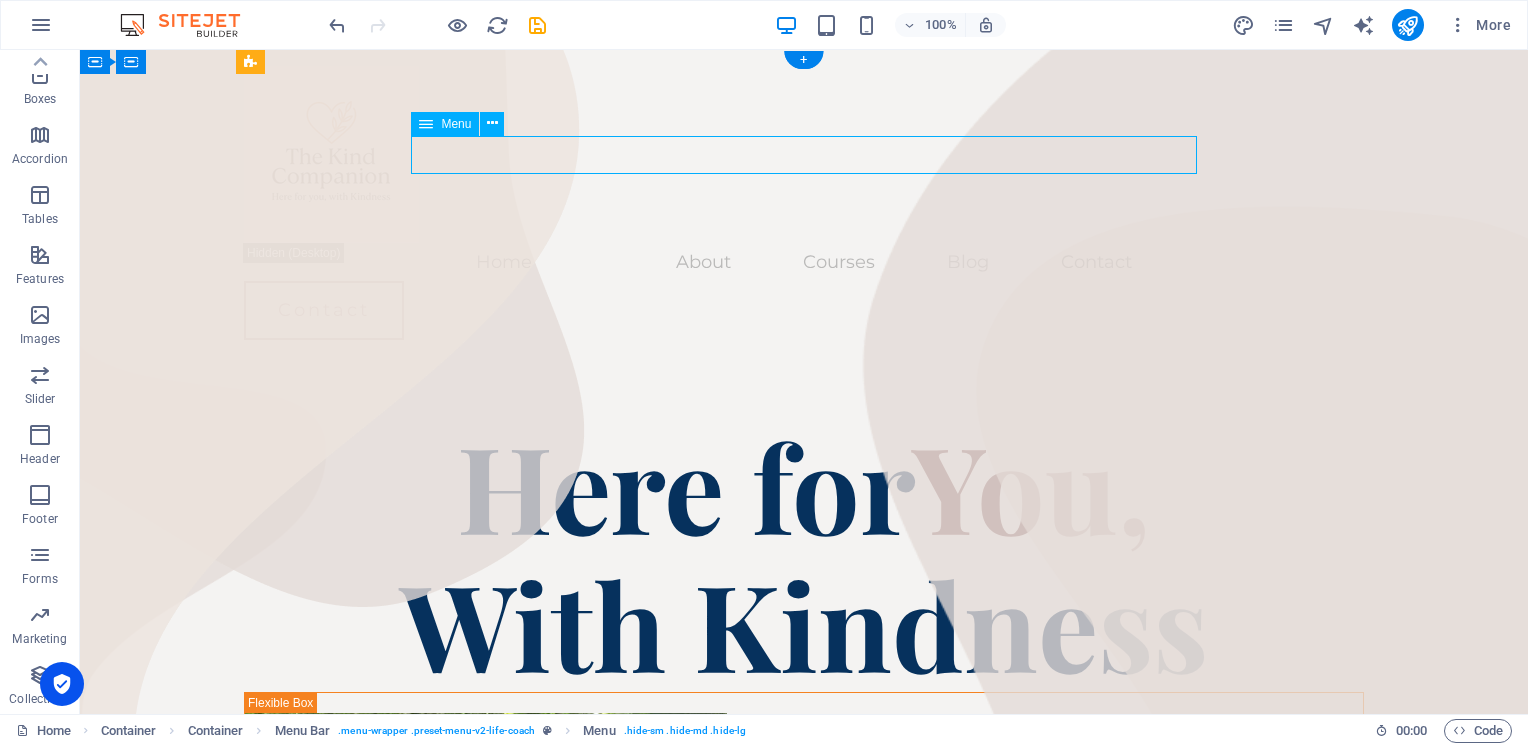 select 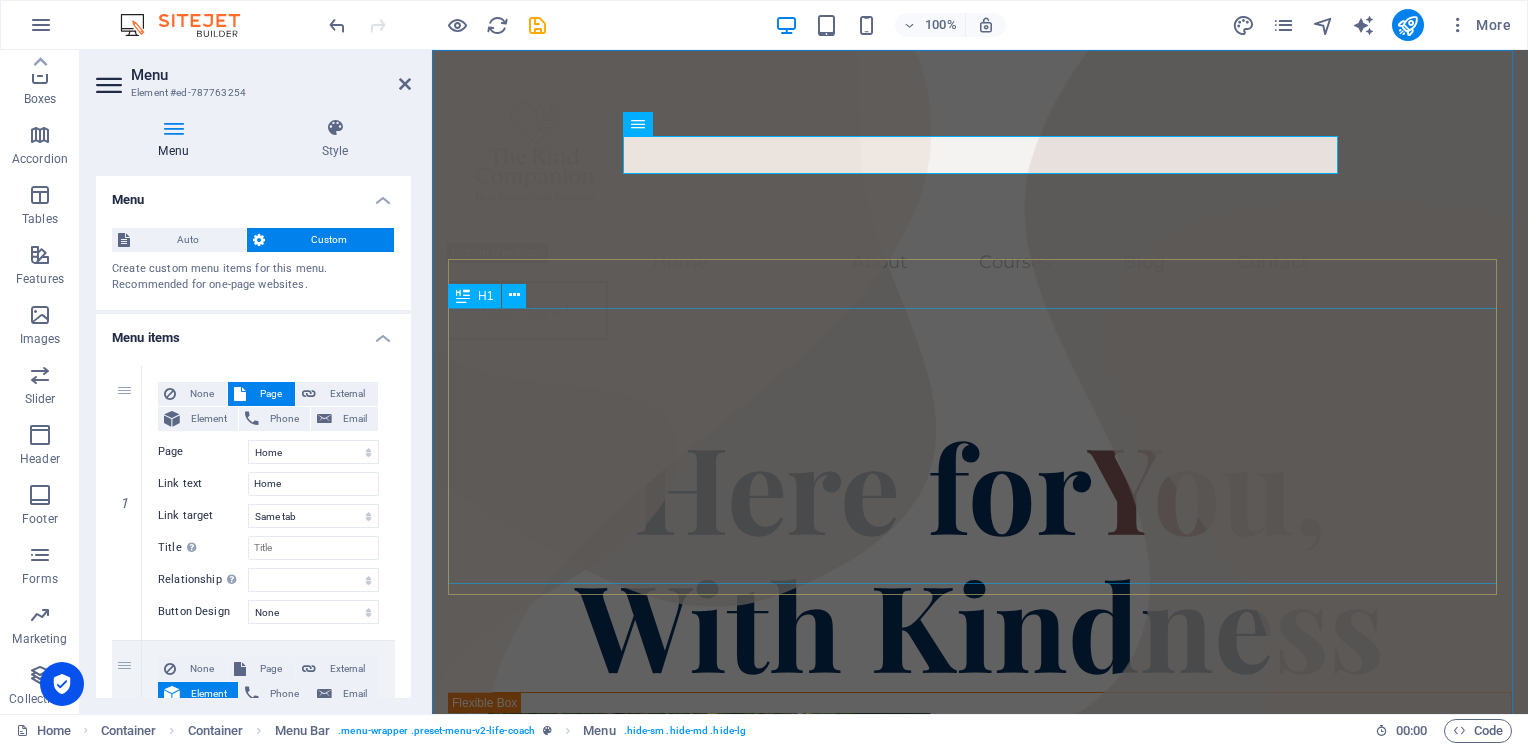 click on "Here for  You, With Kindness" at bounding box center (980, 554) 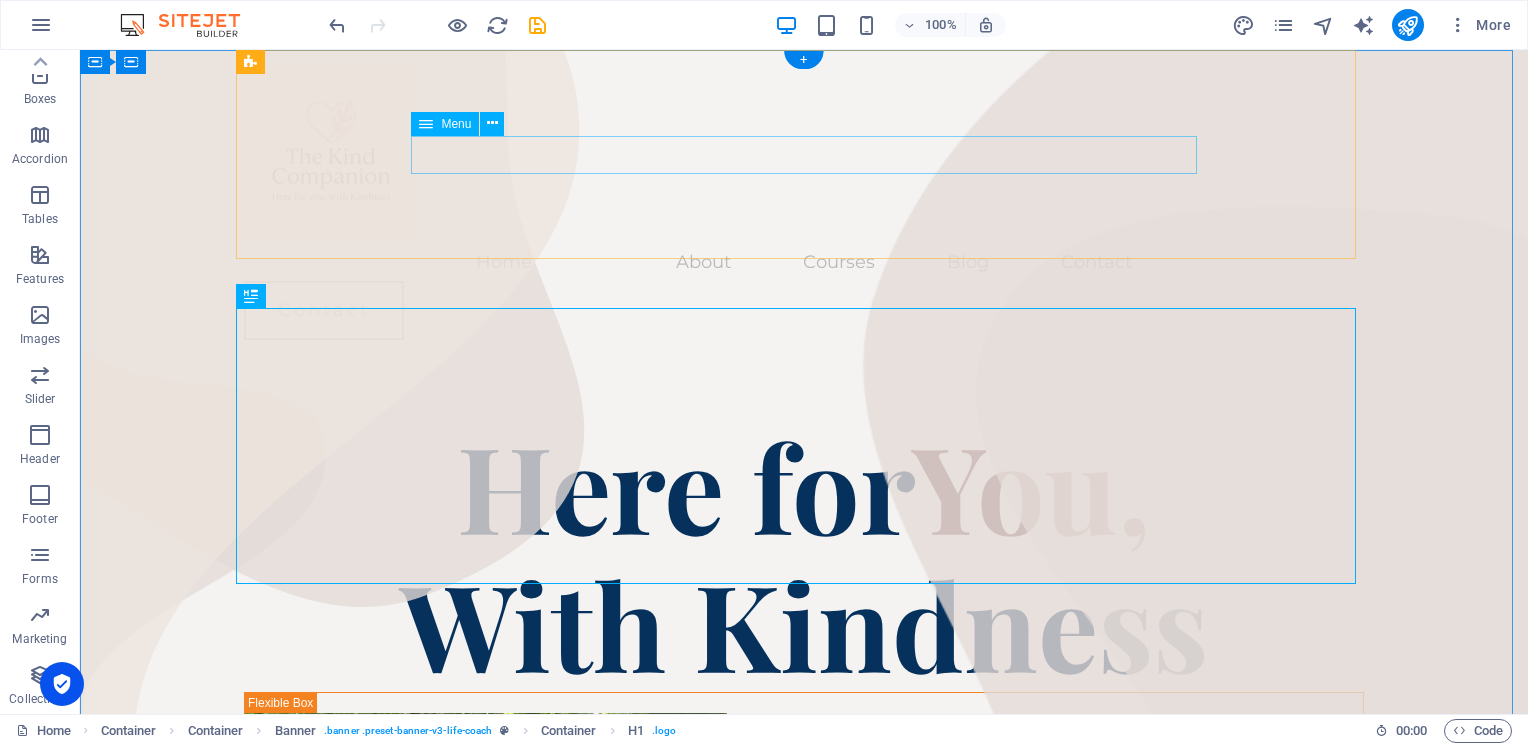 click on "Home About Courses Blog Contact" at bounding box center [804, 262] 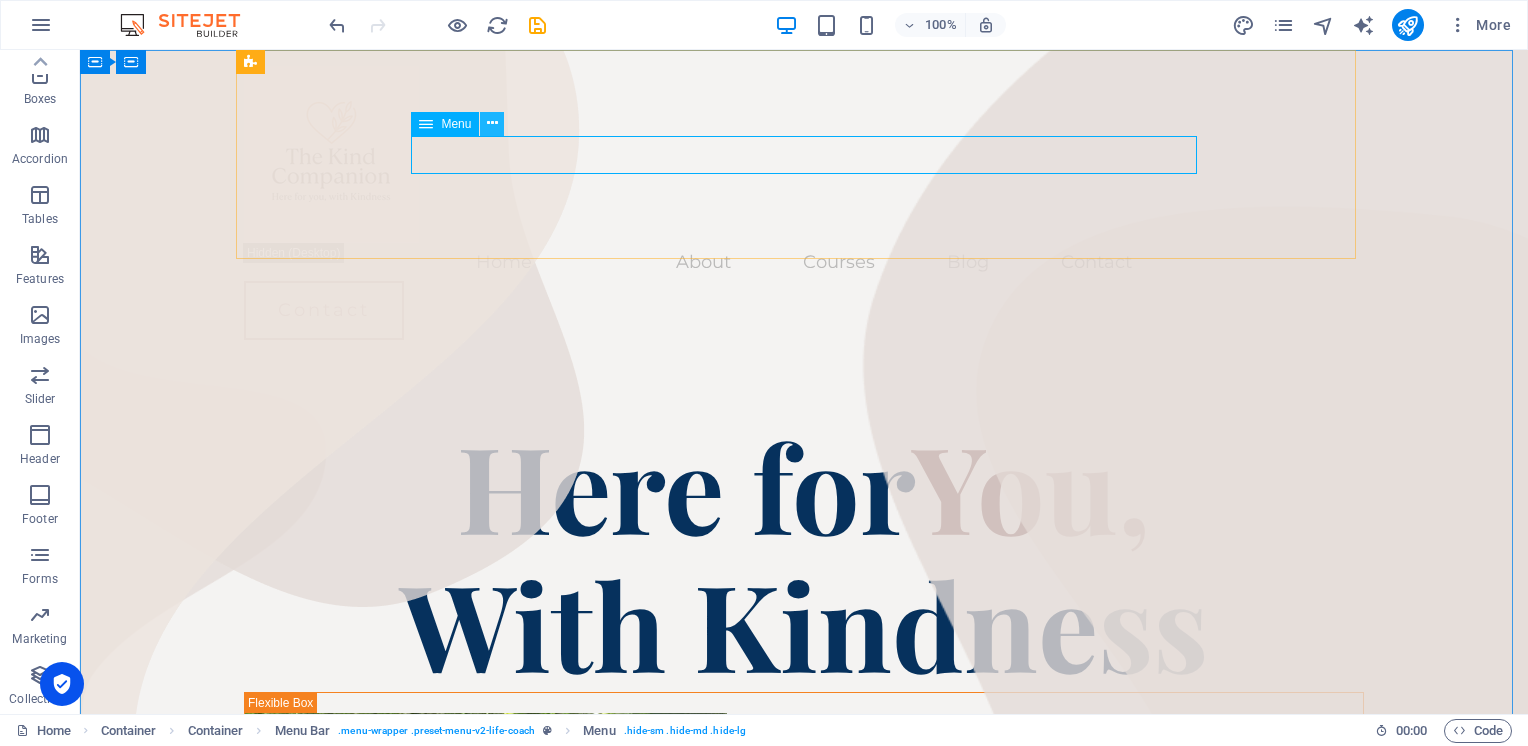 click at bounding box center (492, 123) 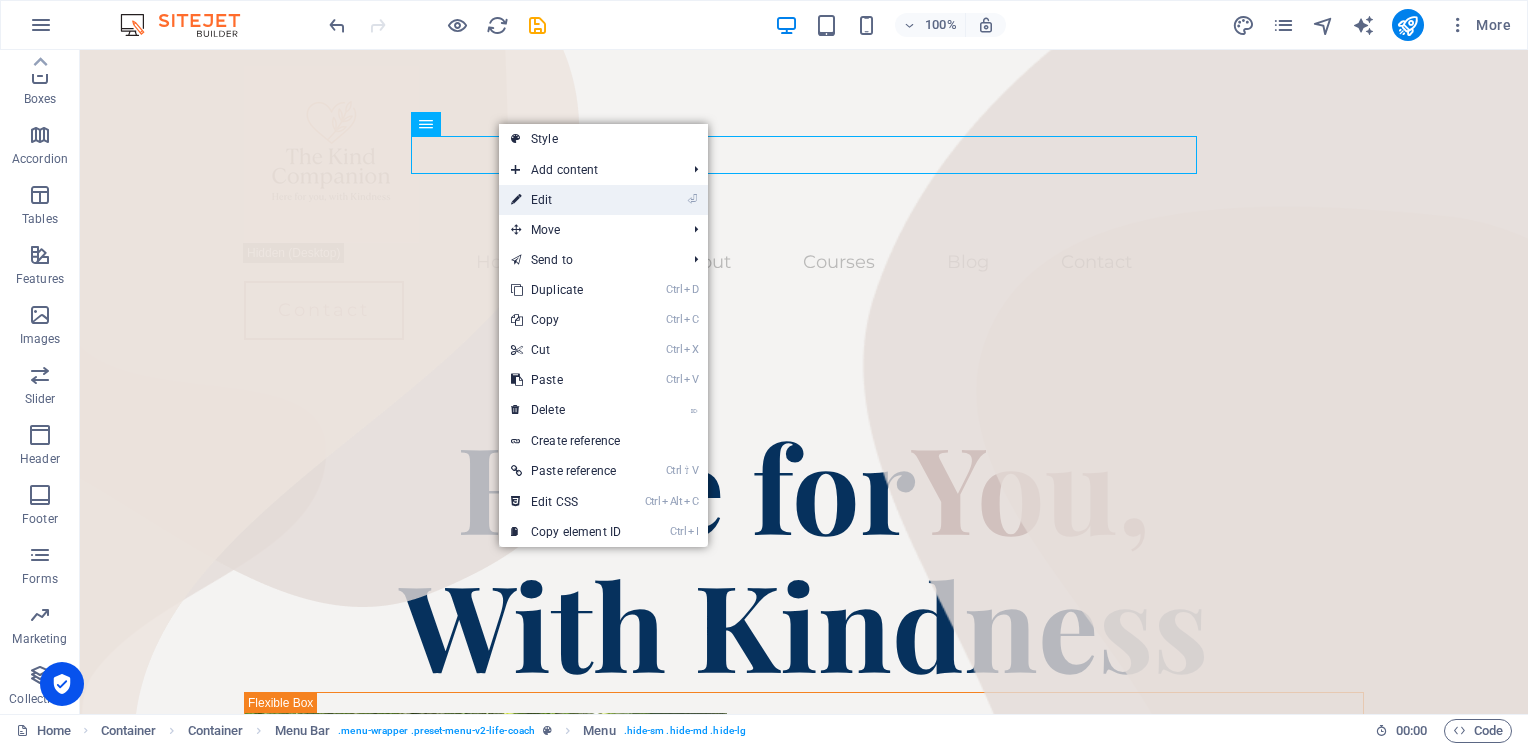 click on "⏎  Edit" at bounding box center (566, 200) 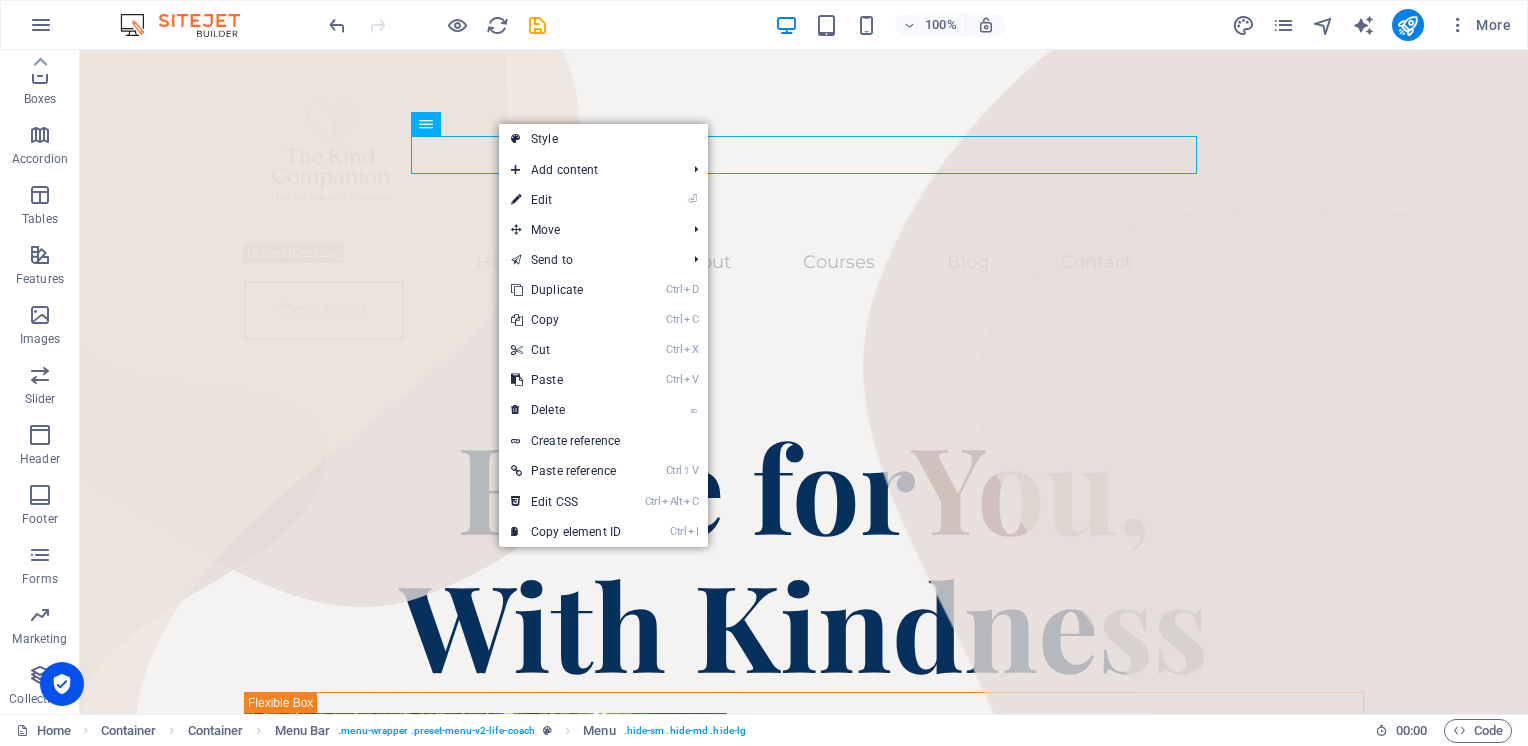 select 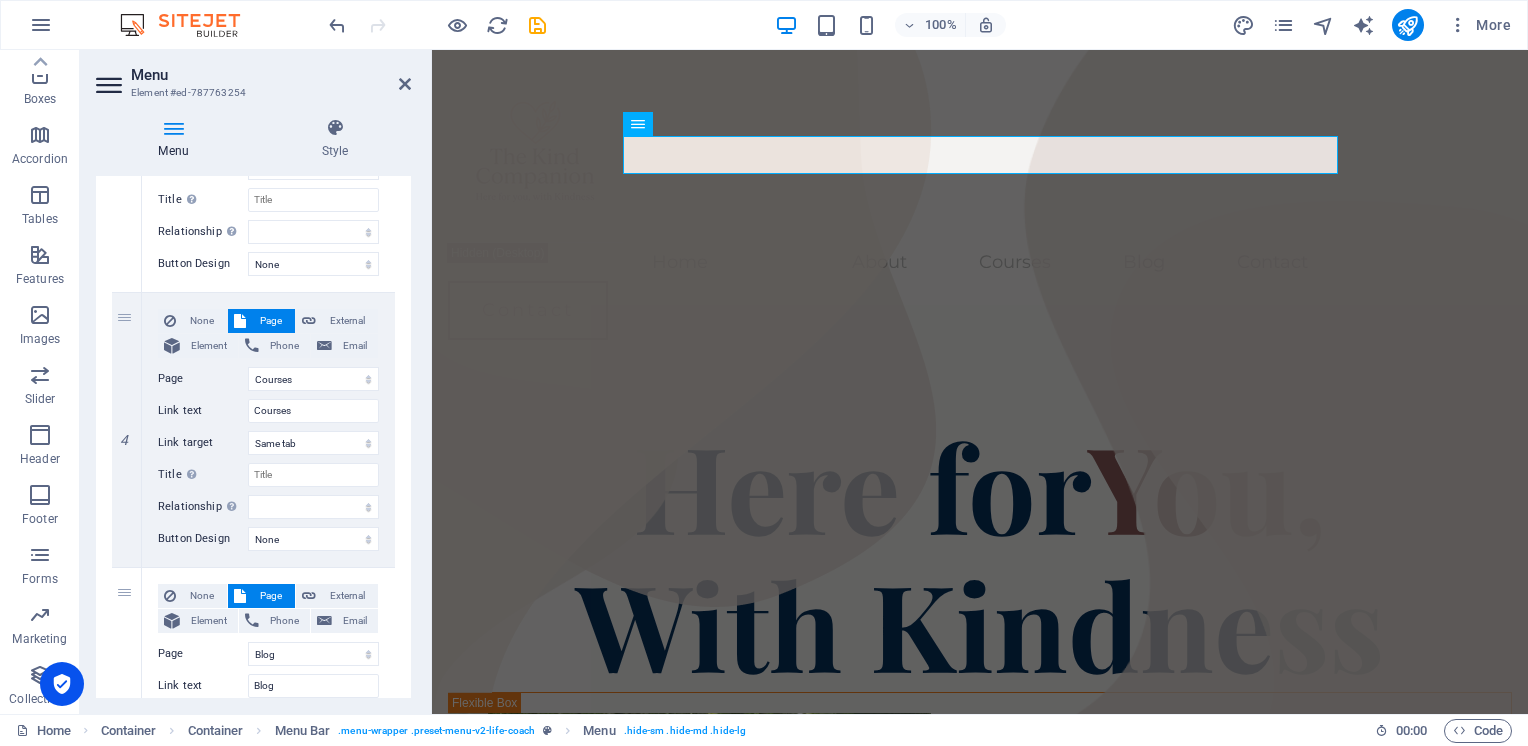 scroll, scrollTop: 875, scrollLeft: 0, axis: vertical 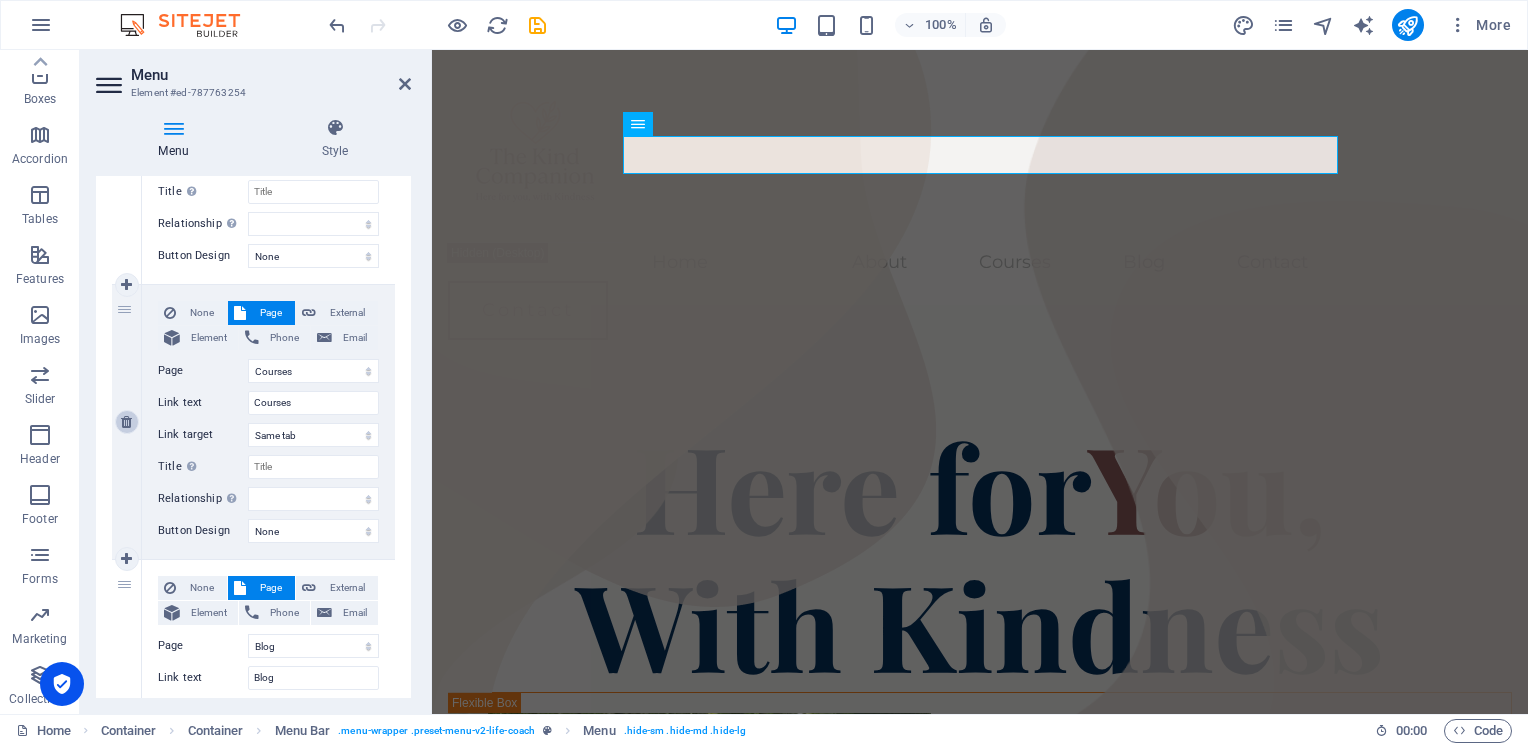 click at bounding box center (127, 422) 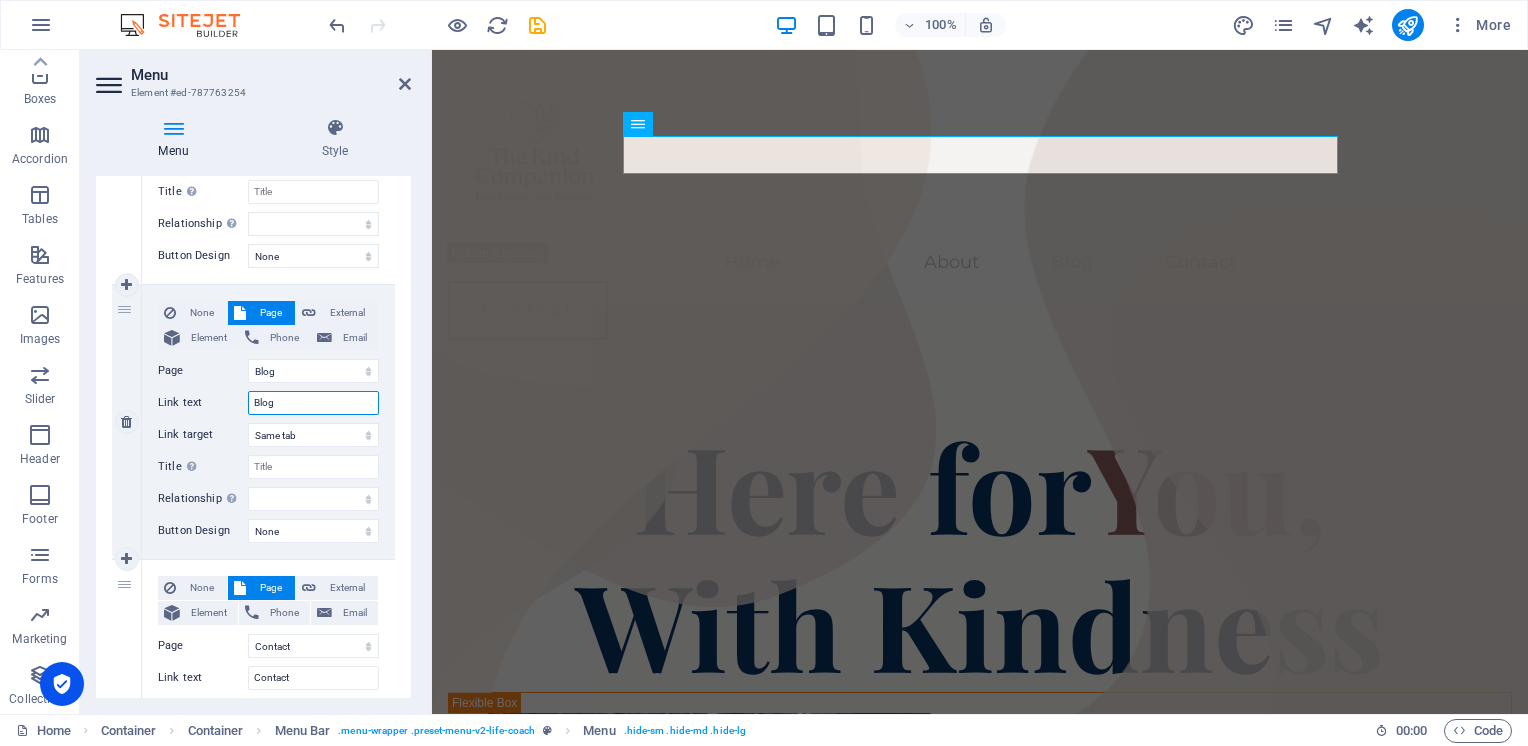 click on "Blog" at bounding box center (313, 403) 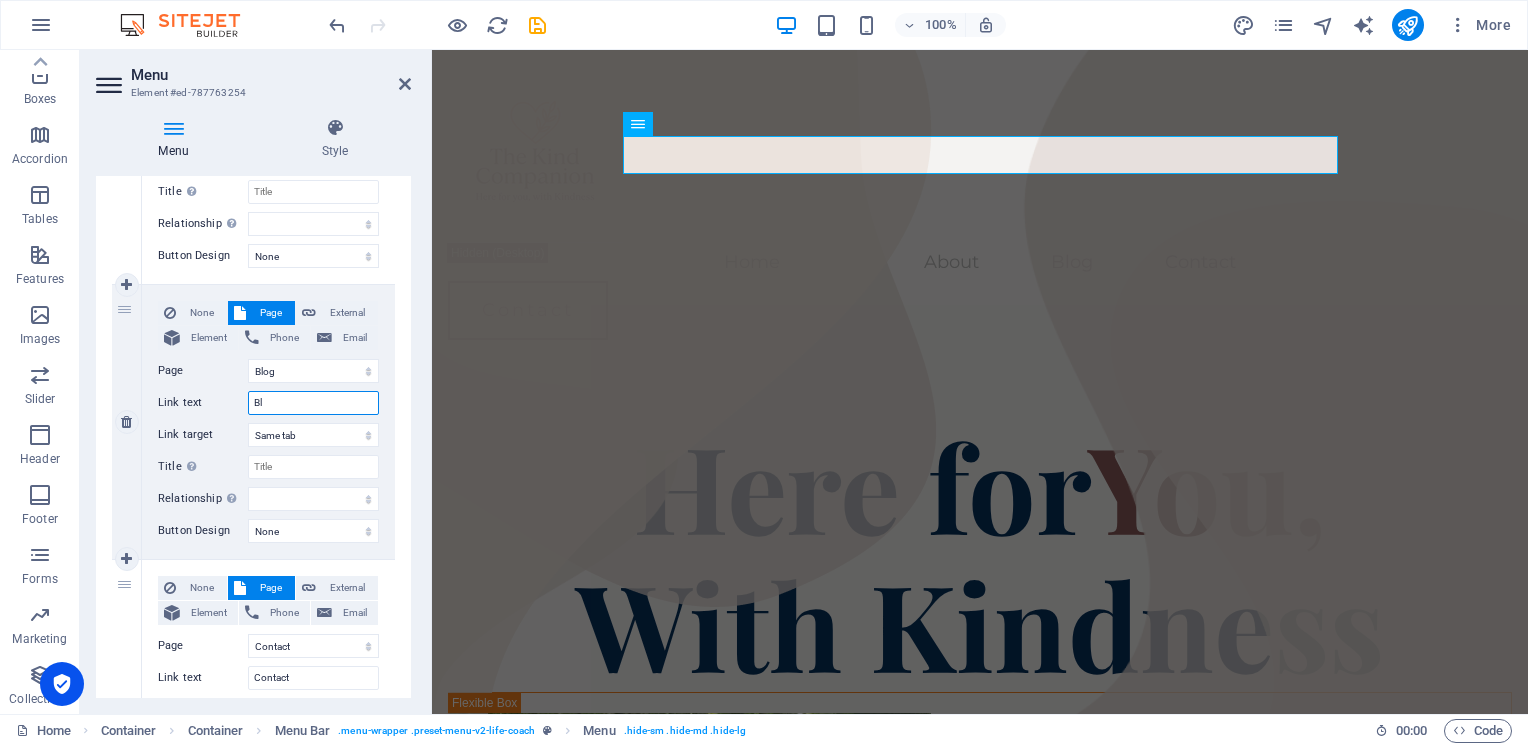 type on "B" 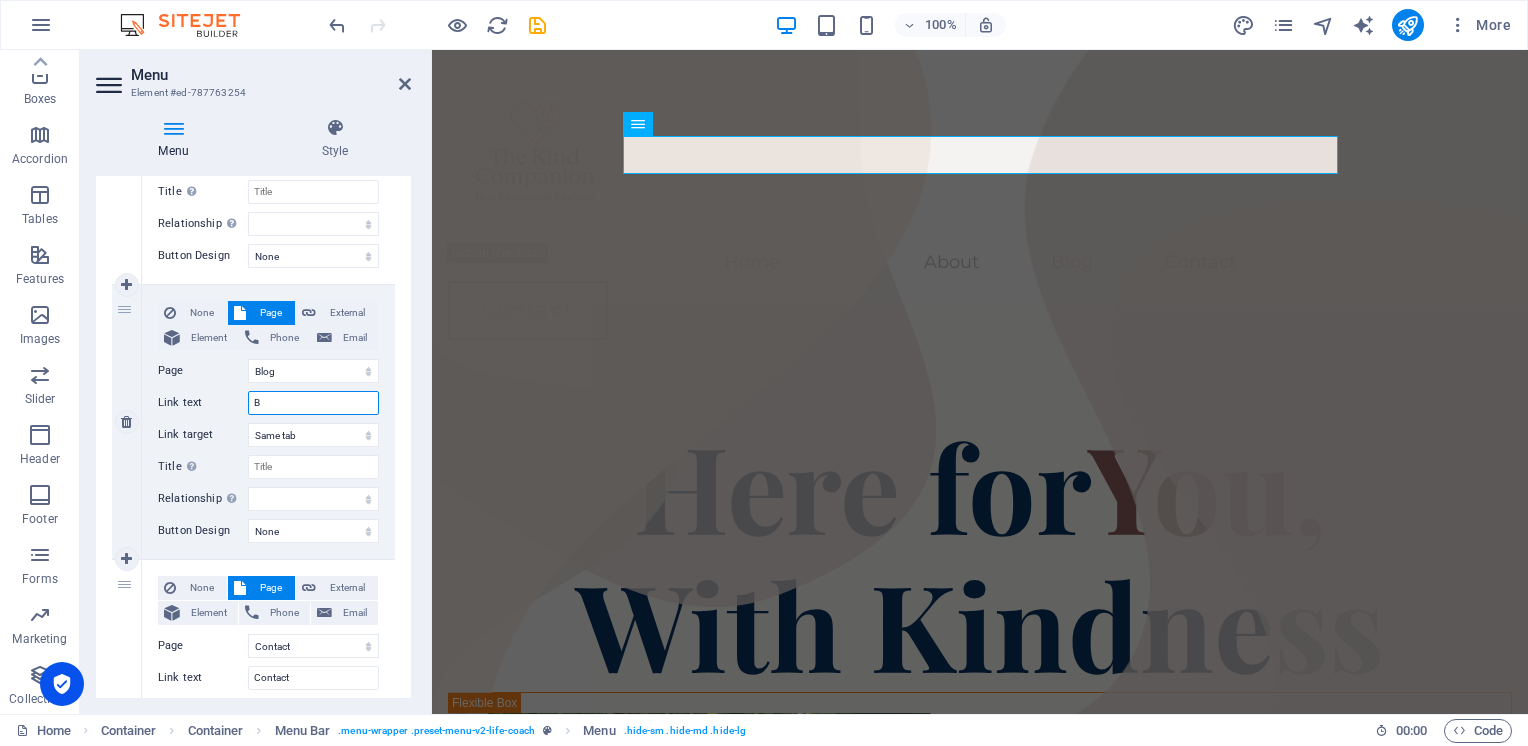 select 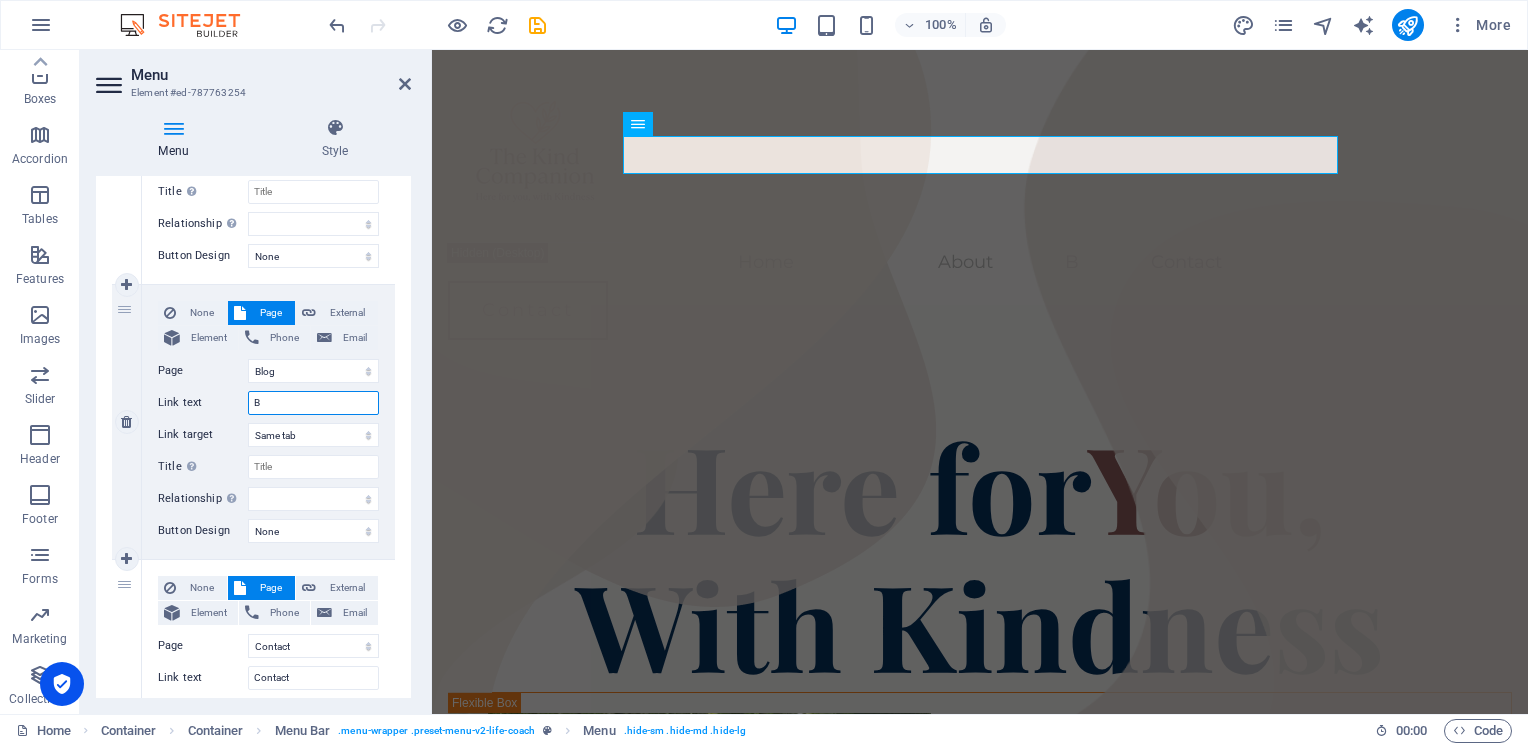 type 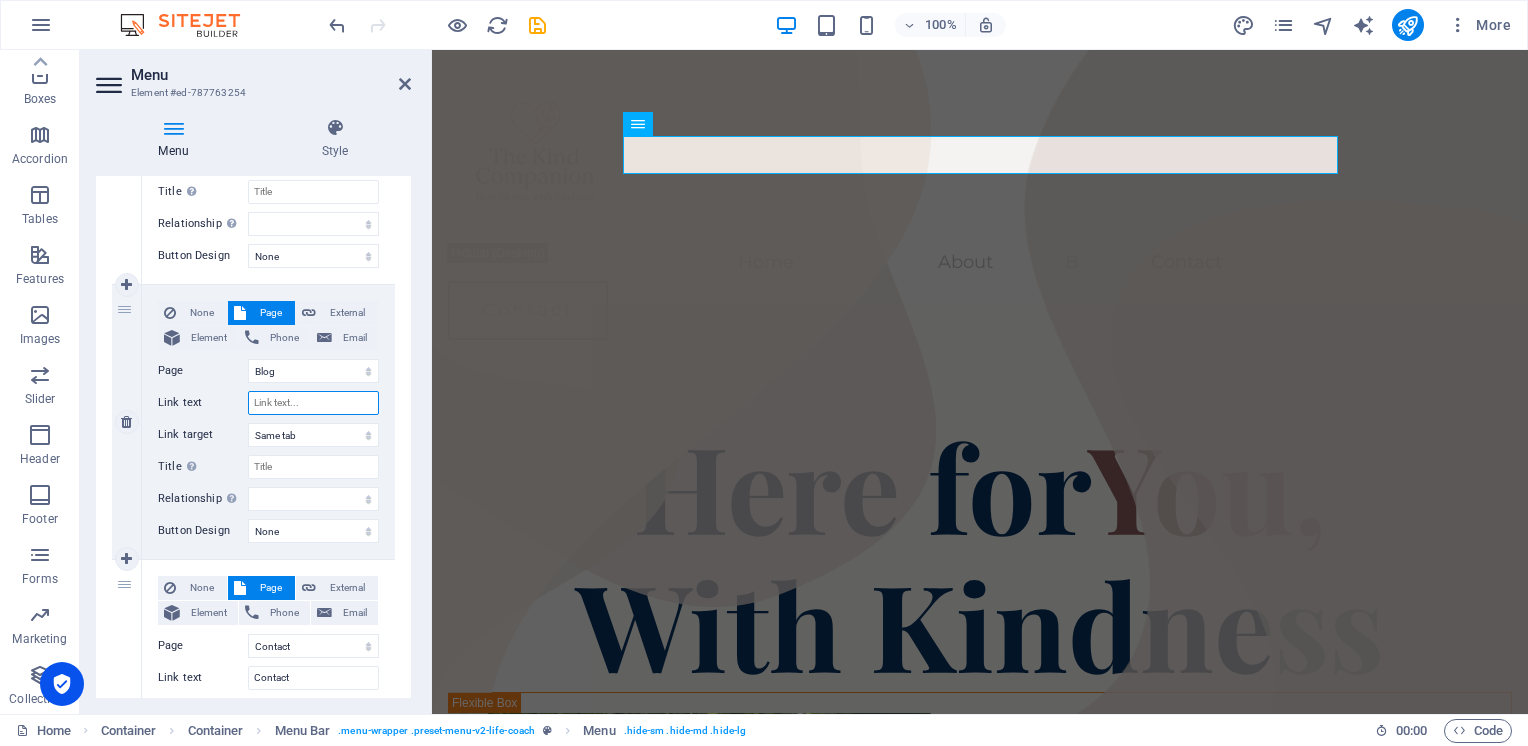 select 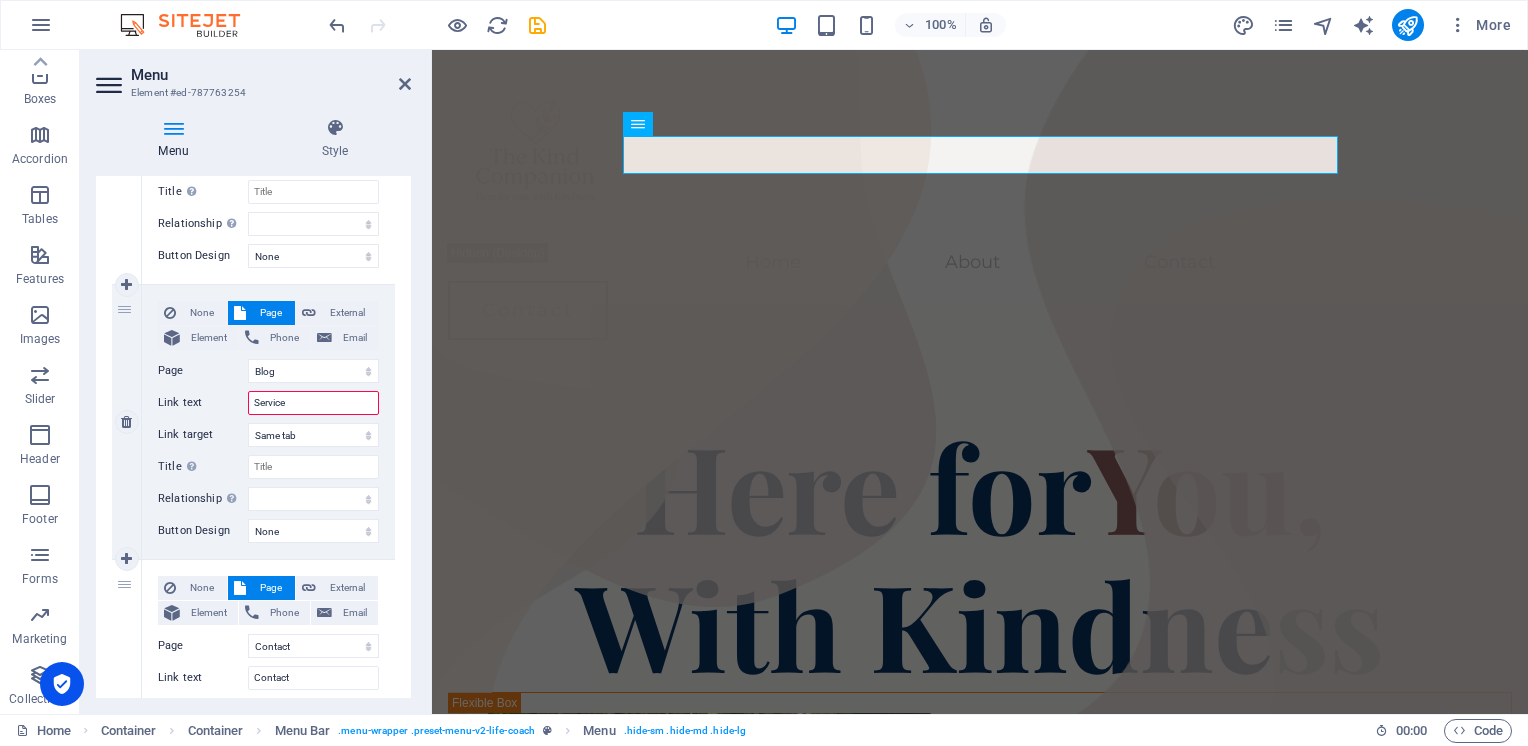 type on "Services" 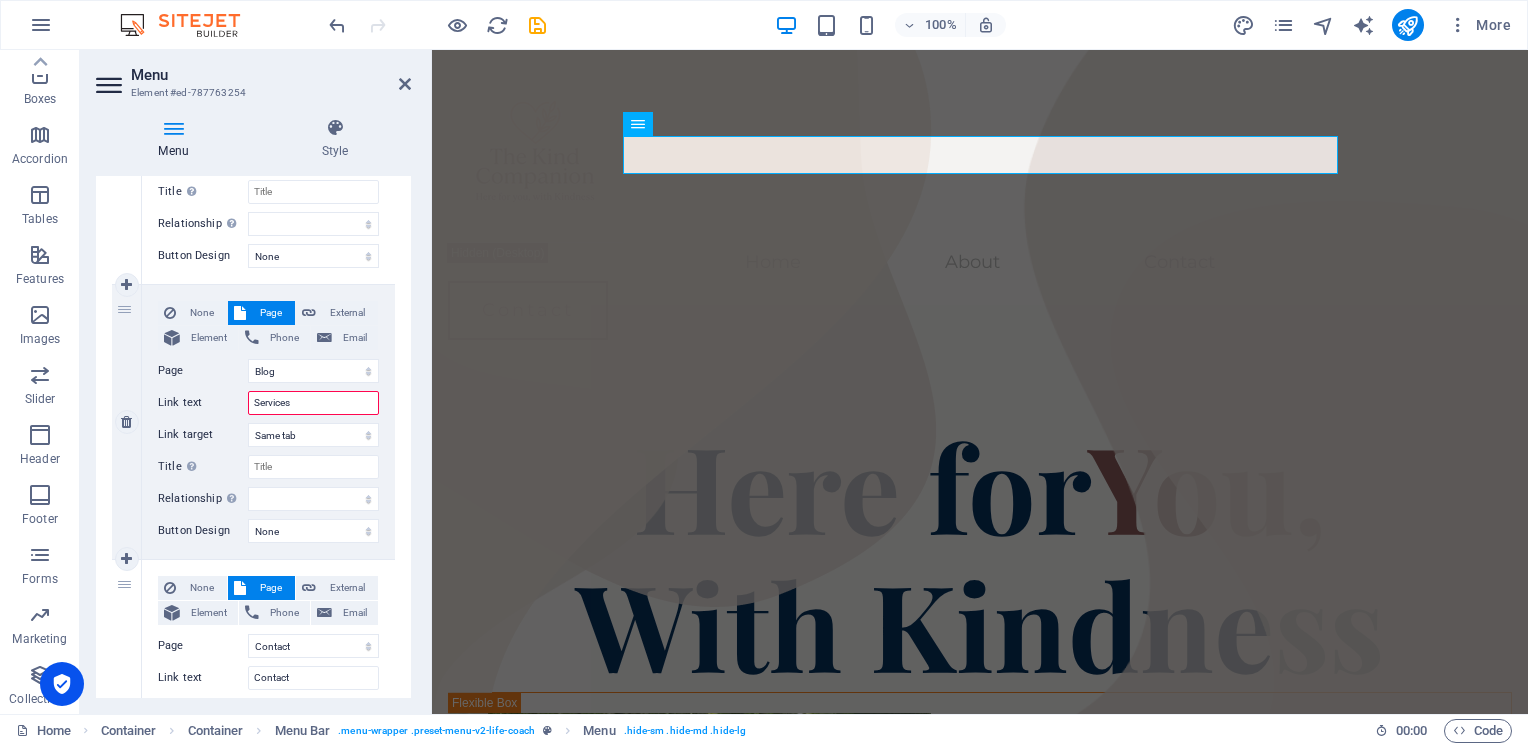 select 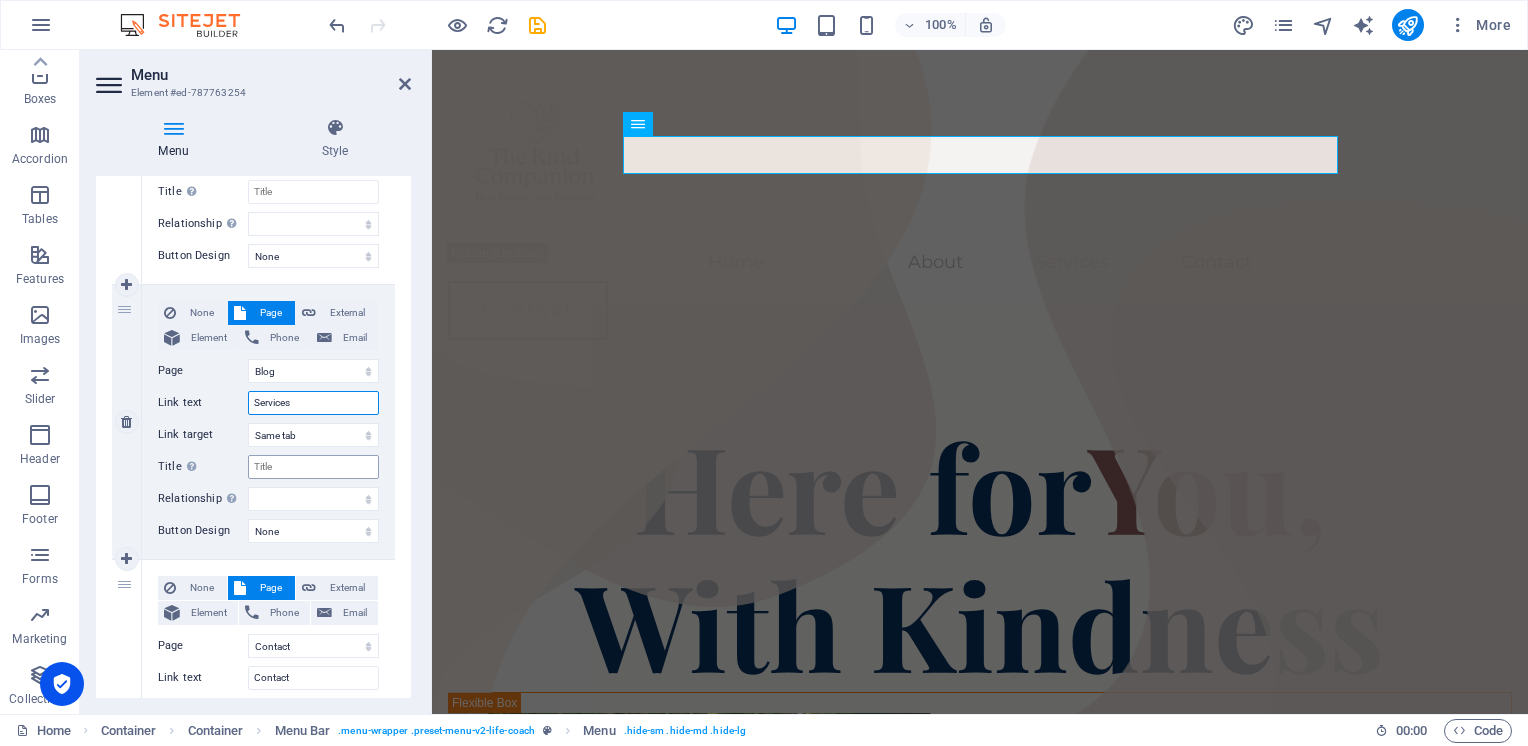 type on "Services" 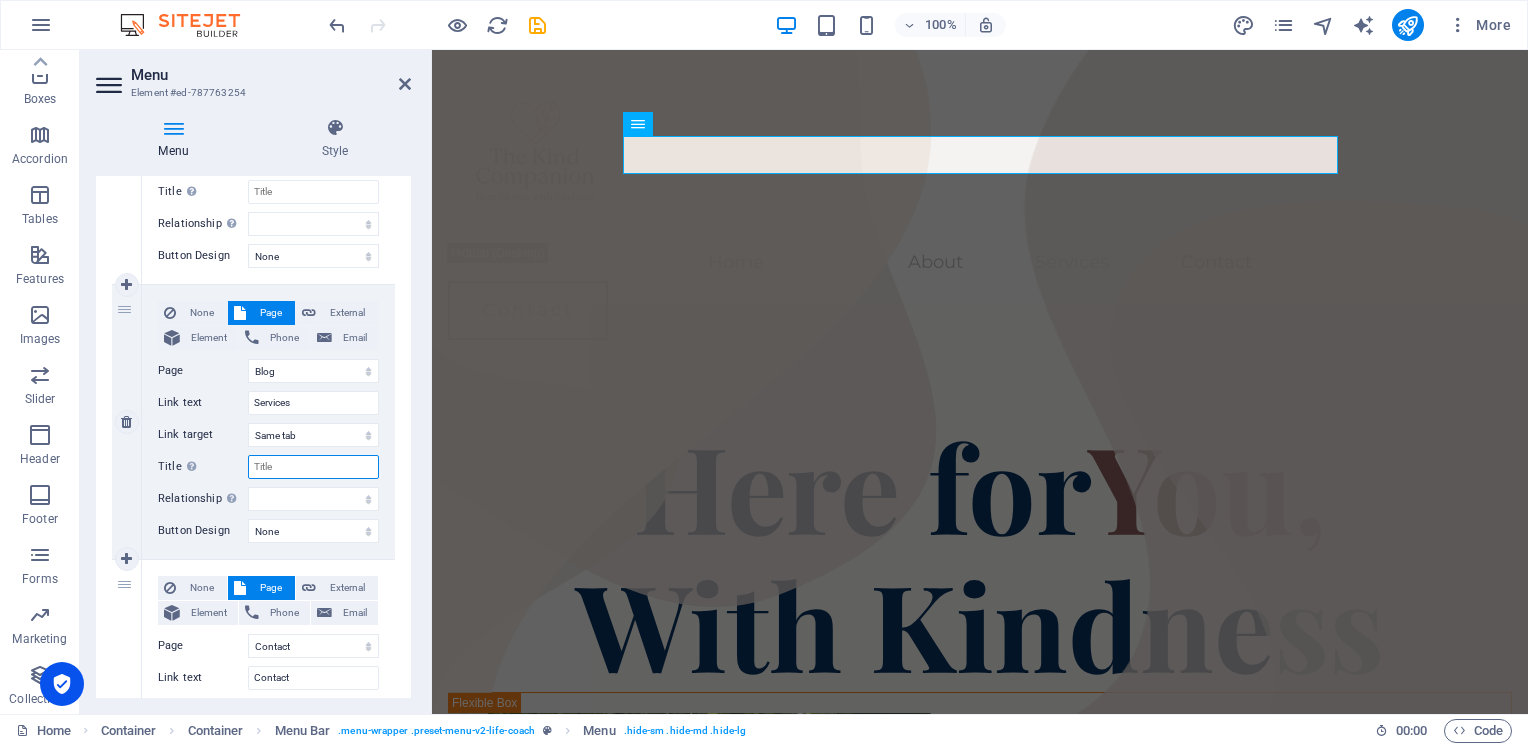 click on "Title Additional link description, should not be the same as the link text. The title is most often shown as a tooltip text when the mouse moves over the element. Leave empty if uncertain." at bounding box center (313, 467) 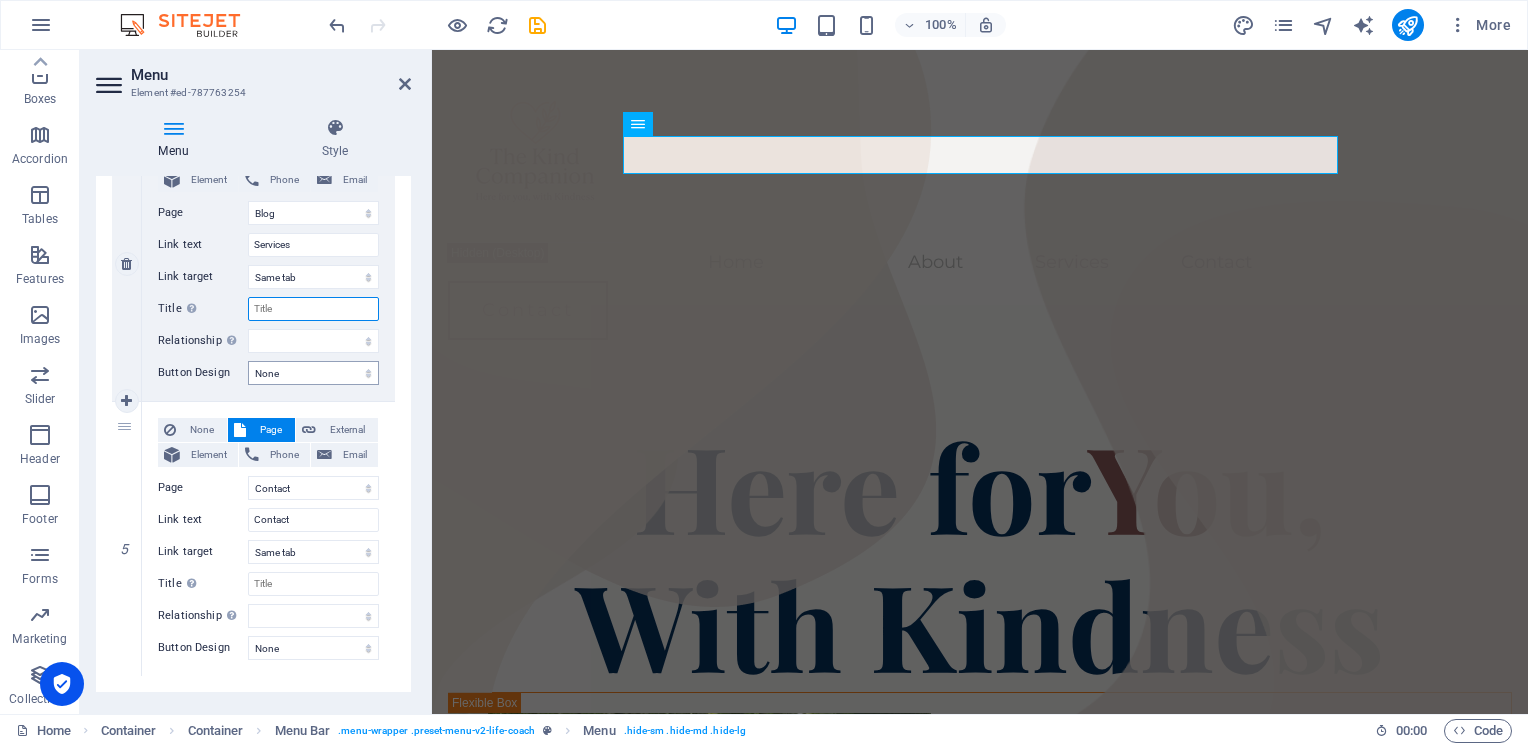 scroll, scrollTop: 1065, scrollLeft: 0, axis: vertical 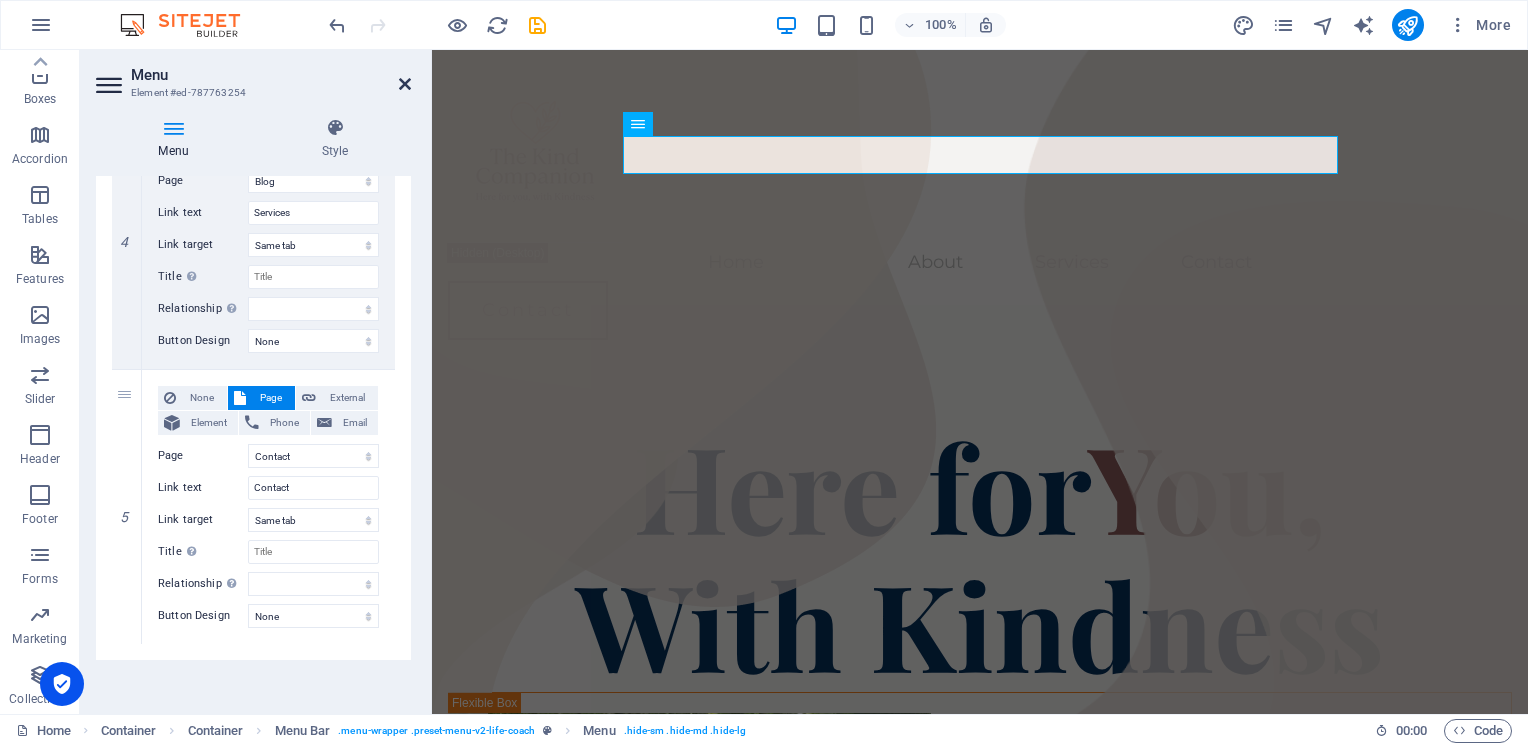 drag, startPoint x: 403, startPoint y: 88, endPoint x: 323, endPoint y: 39, distance: 93.813644 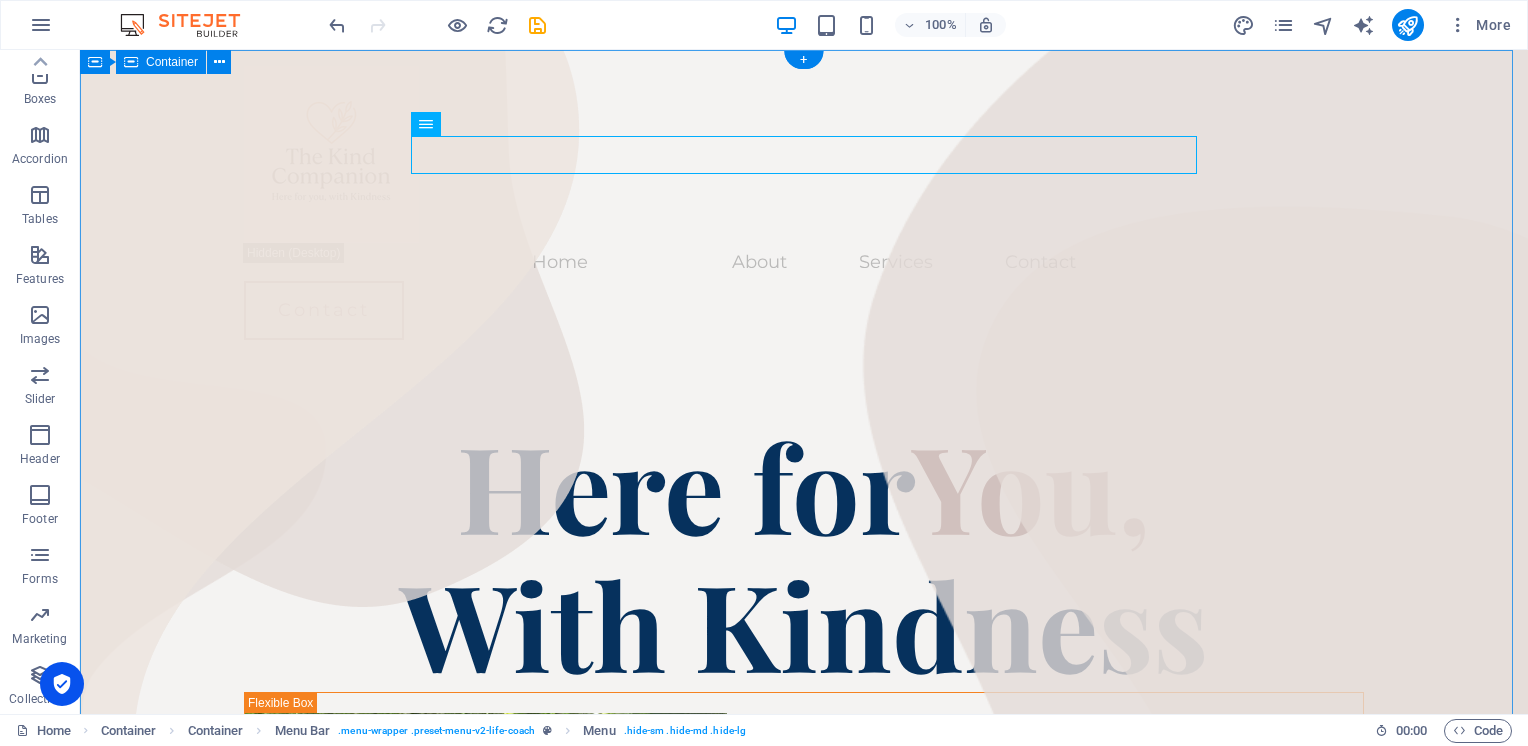 click on "Home About Services Contact Contact Here for  You, With Kindness Because Sometimes,  You  just  Need Someone Kind Whether you are looking for company on a walk, someone to enjoy a meal or a movie with, or simply a kind presence to talk to,  The Kind Companion  is here for you.  Warmth, empathy, respect are offered through thoughtful companionship tailored to your needs - always in safe public spaces. No pressure - just kind company, from one human to another." at bounding box center [804, 777] 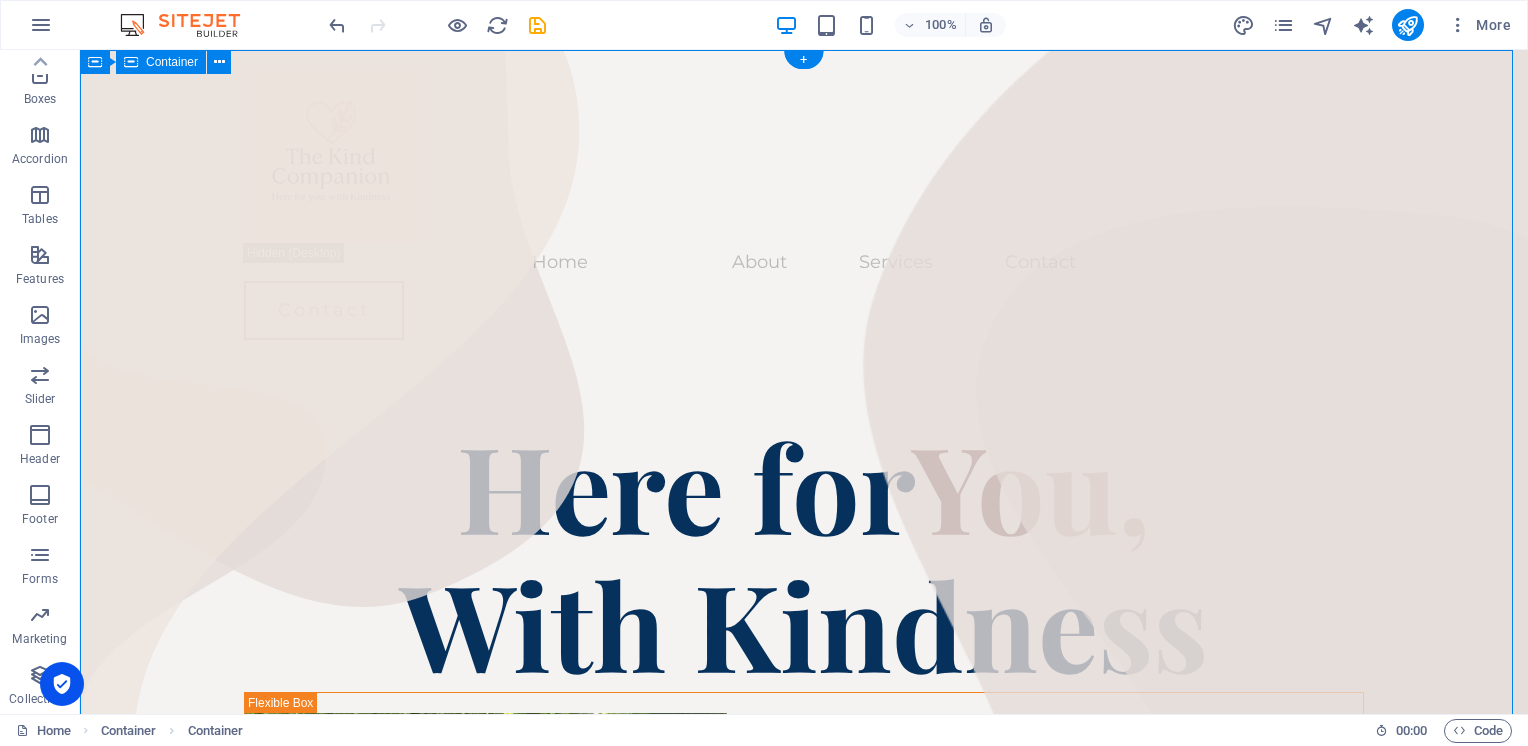 click on "Home About Services Contact Contact Here for  You, With Kindness Because Sometimes,  You  just  Need Someone Kind Whether you are looking for company on a walk, someone to enjoy a meal or a movie with, or simply a kind presence to talk to,  The Kind Companion  is here for you.  Warmth, empathy, respect are offered through thoughtful companionship tailored to your needs - always in safe public spaces. No pressure - just kind company, from one human to another." at bounding box center (804, 777) 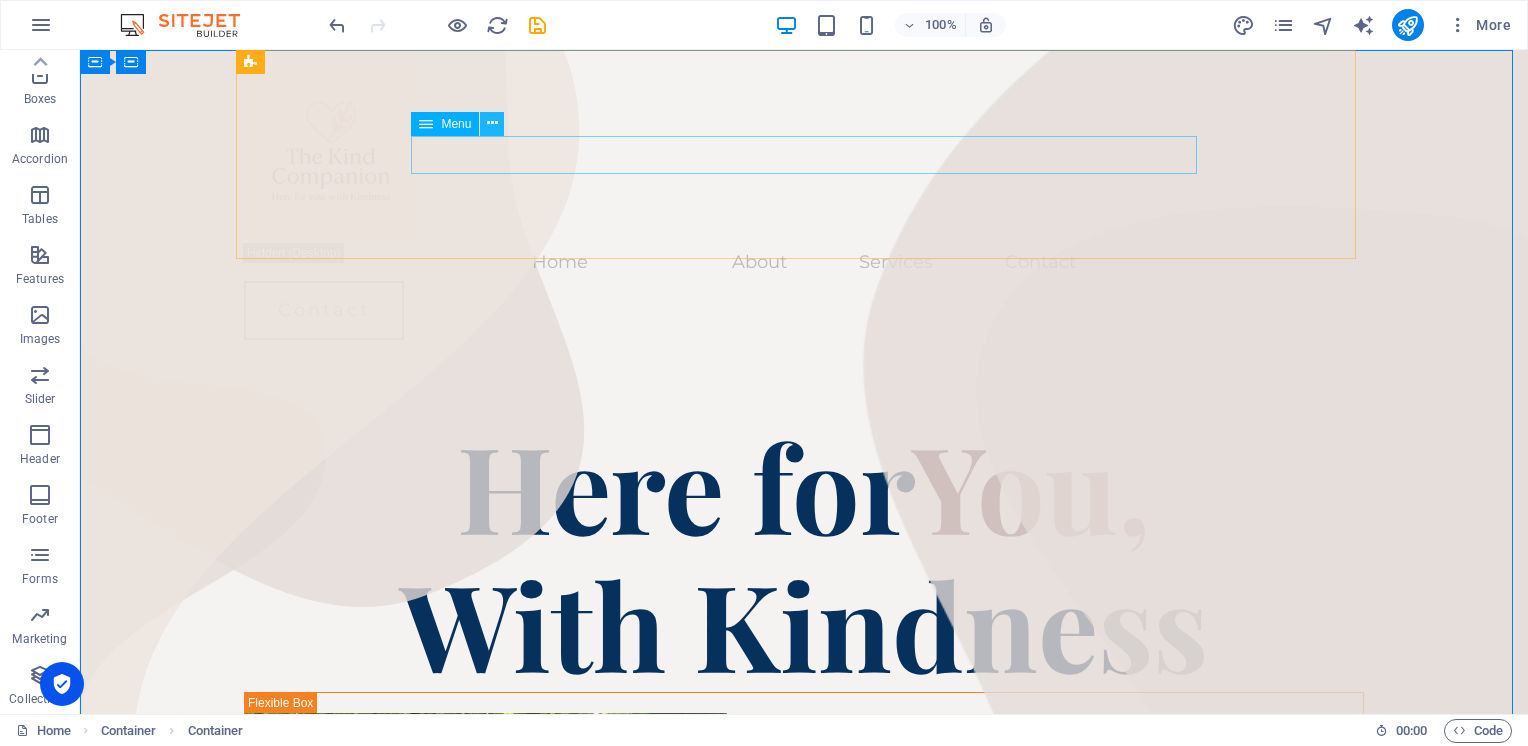 click at bounding box center [492, 124] 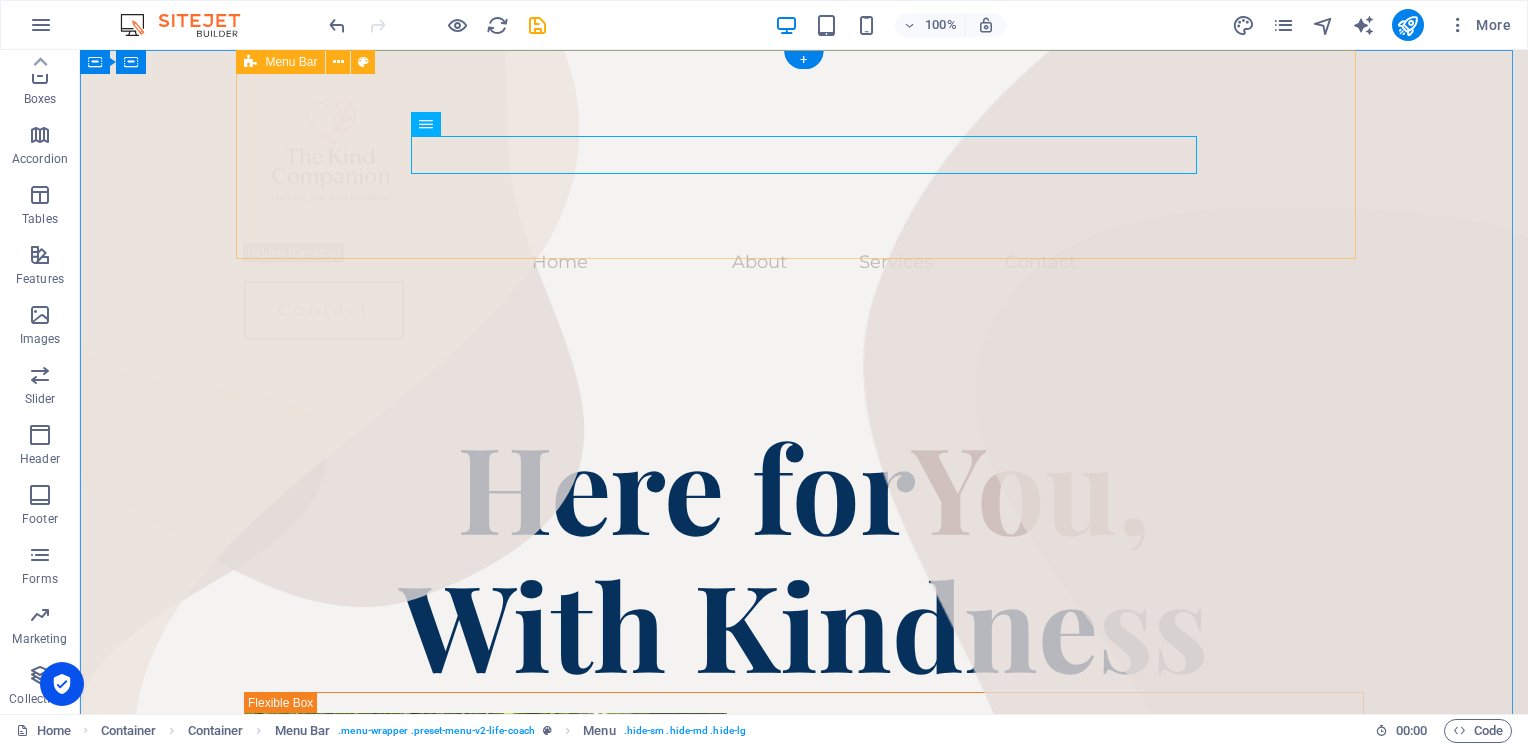 click on "Home About Services Contact Contact" at bounding box center (804, 203) 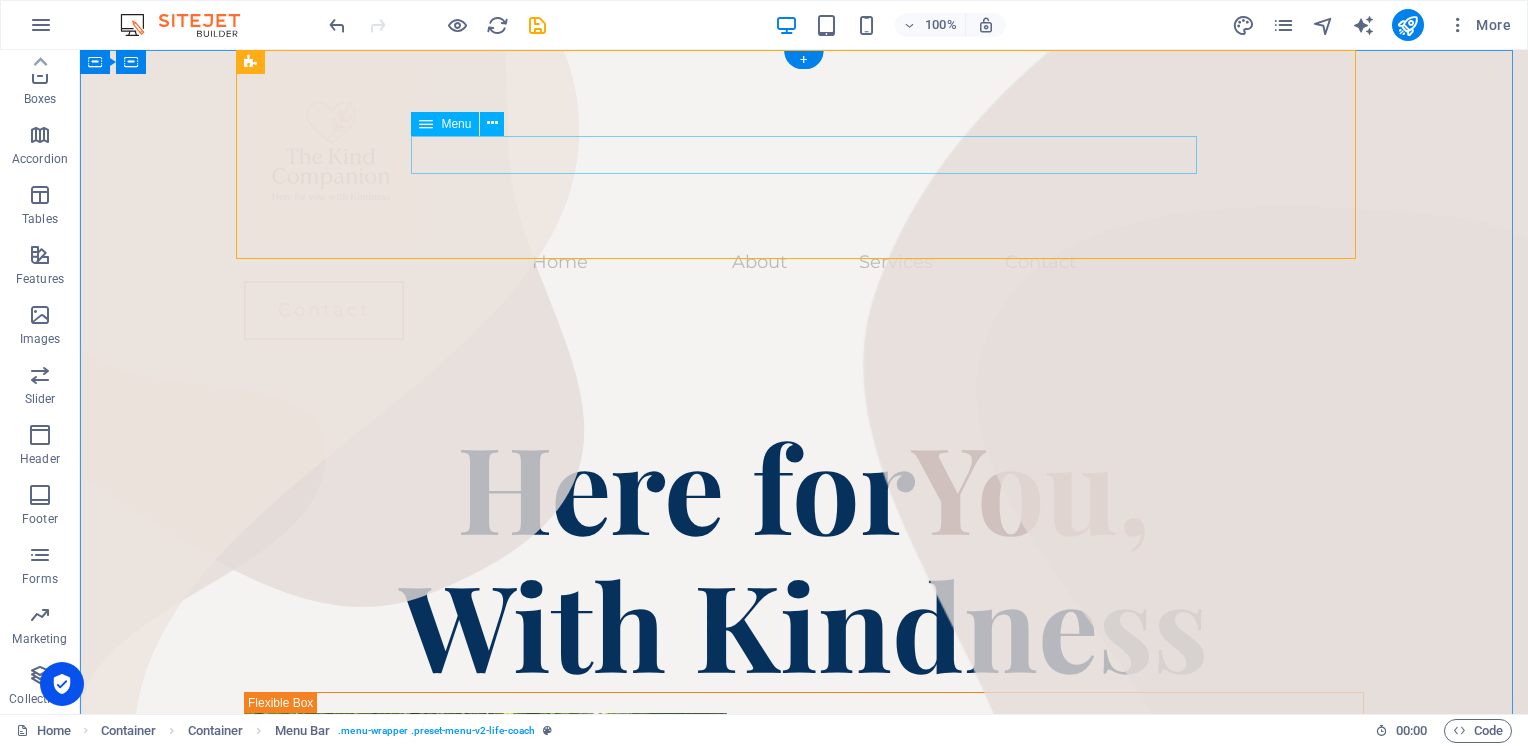 click on "Home About Services Contact" at bounding box center [804, 262] 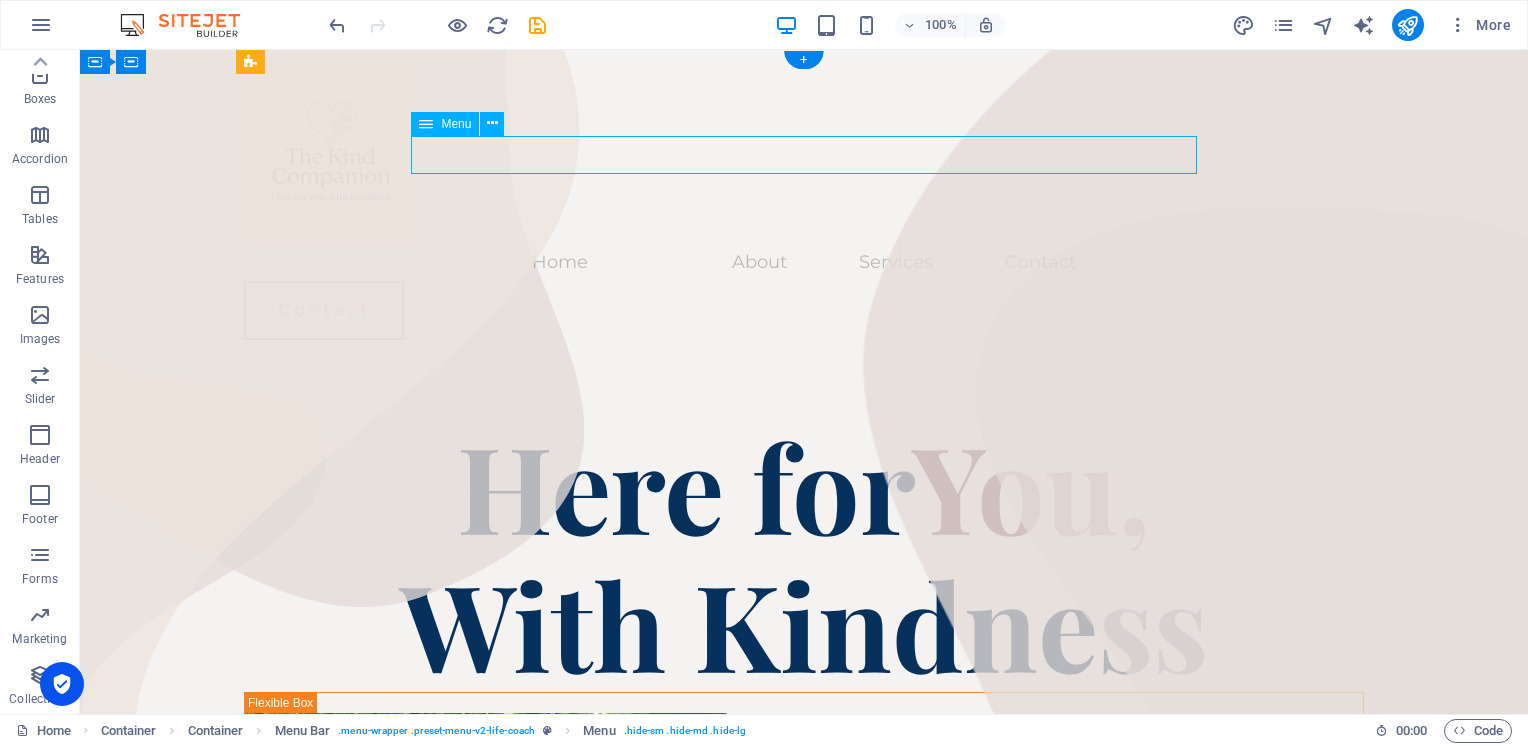 click on "Home About Services Contact" at bounding box center [804, 262] 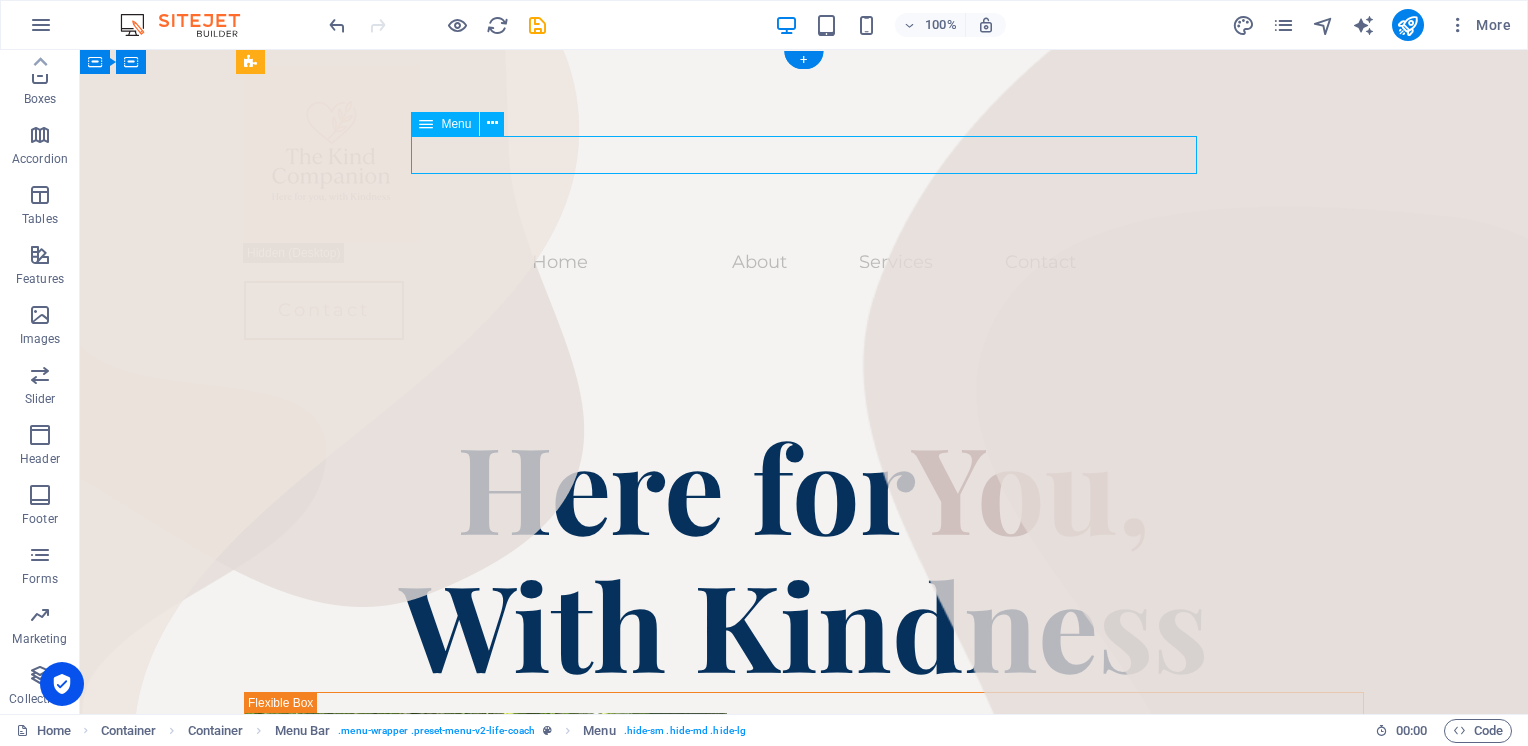 select 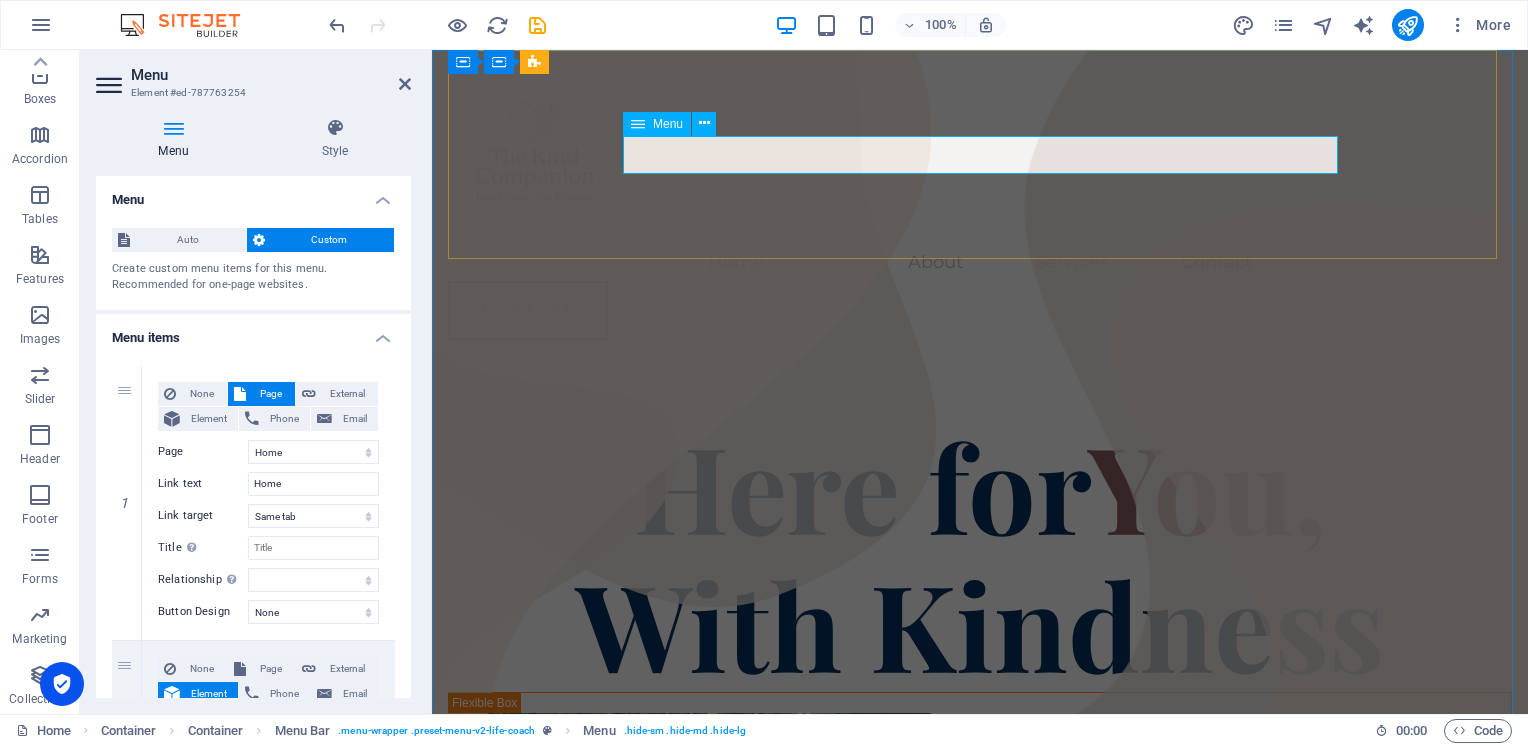 click on "Home About Services Contact" at bounding box center [980, 262] 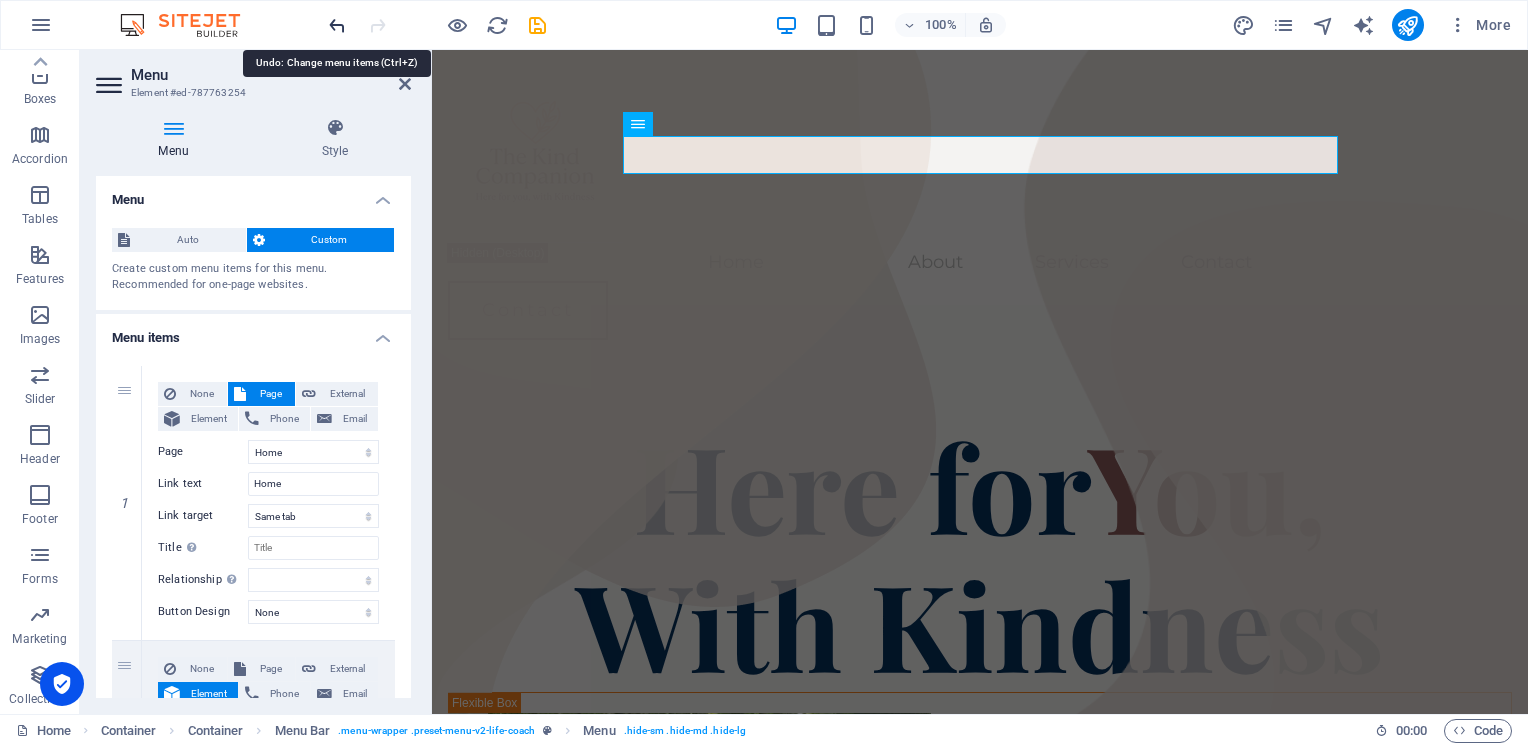 click at bounding box center (337, 25) 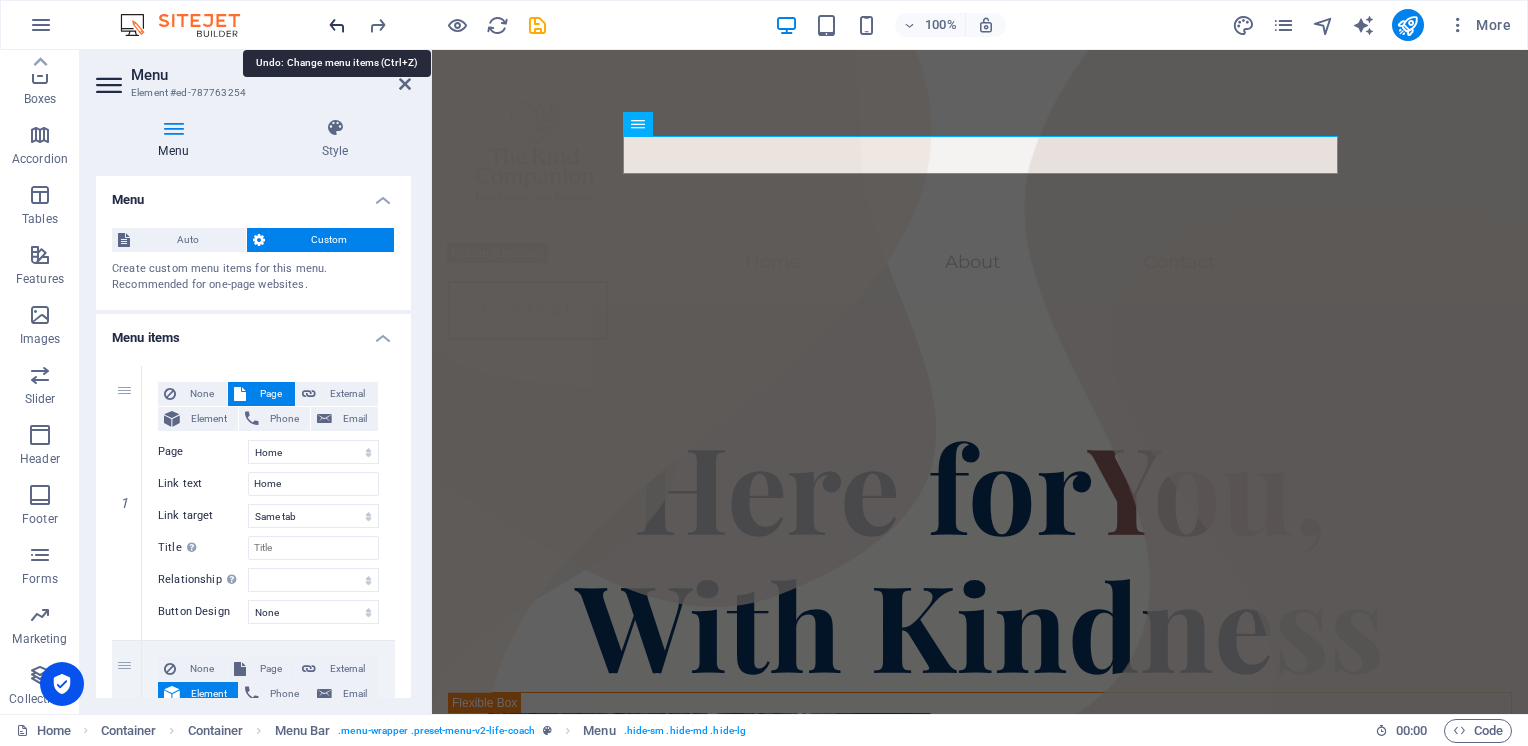 click at bounding box center [337, 25] 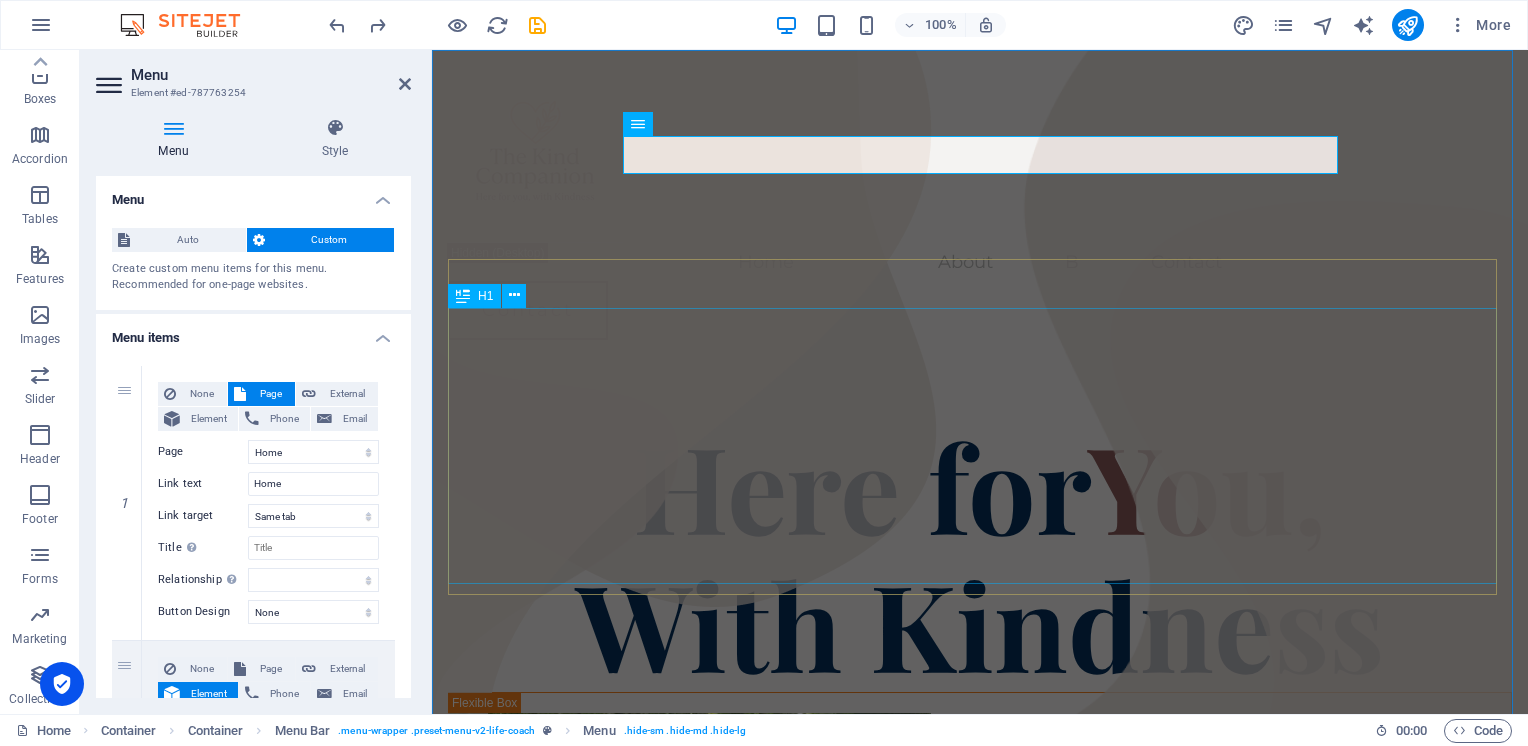 click on "Here for  You, With Kindness" at bounding box center (980, 554) 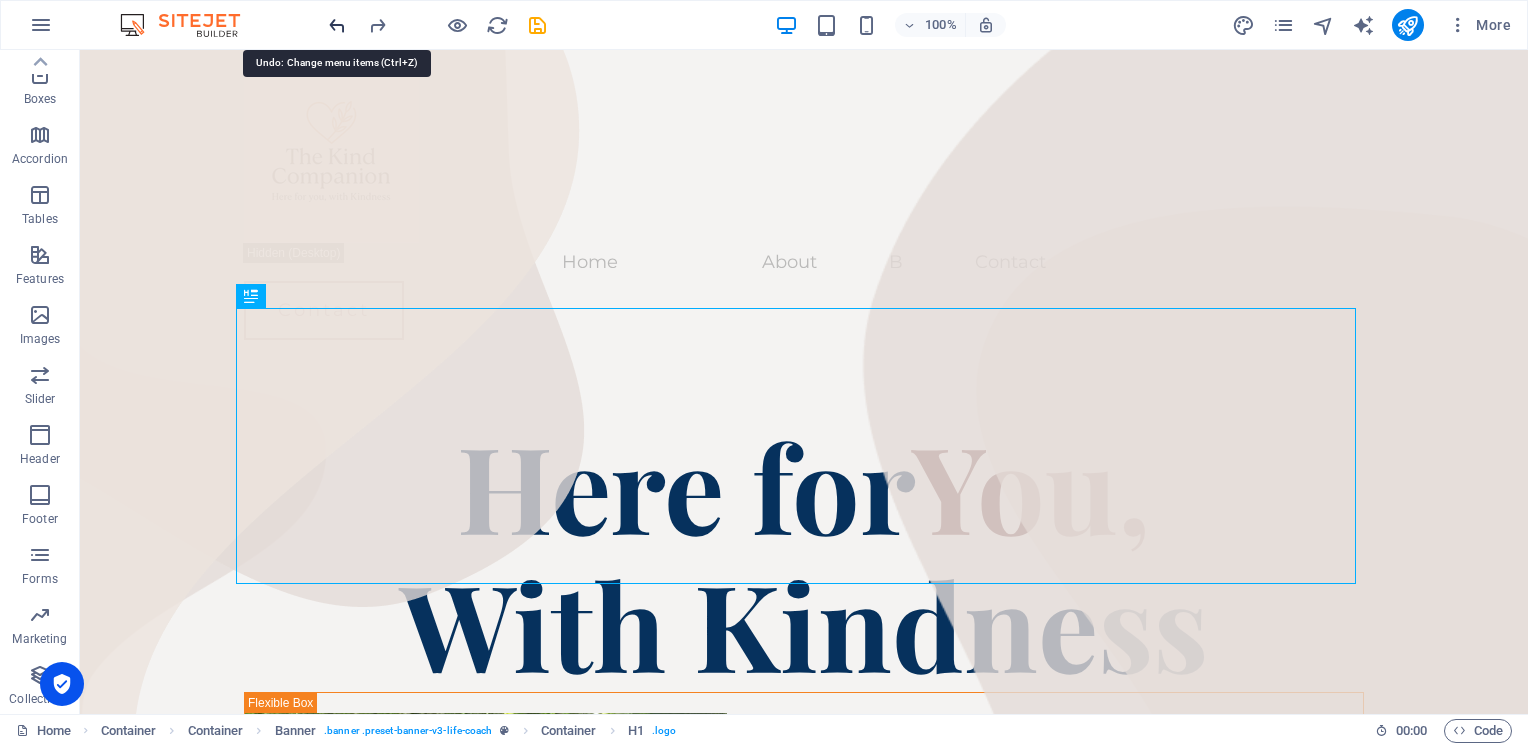 click at bounding box center (337, 25) 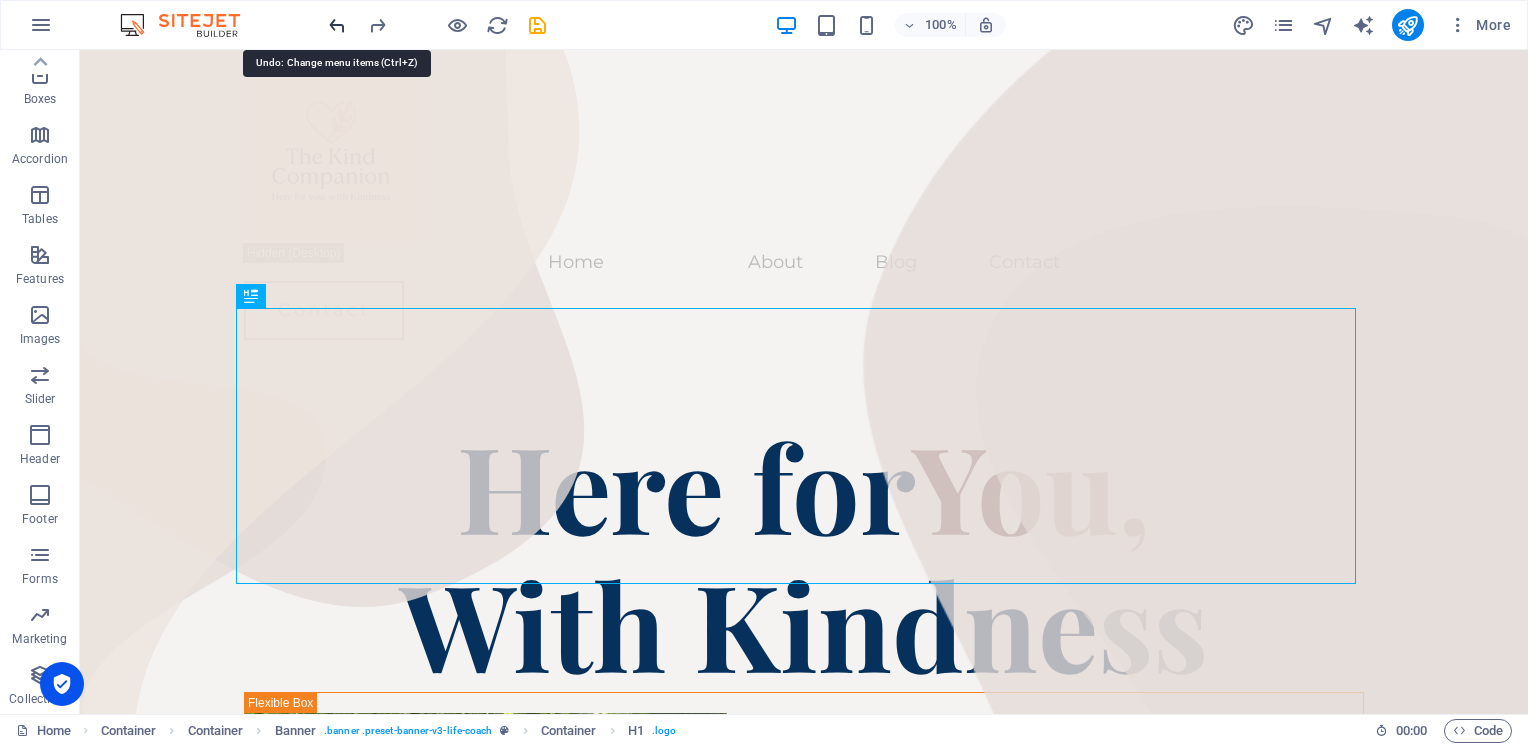 click at bounding box center (337, 25) 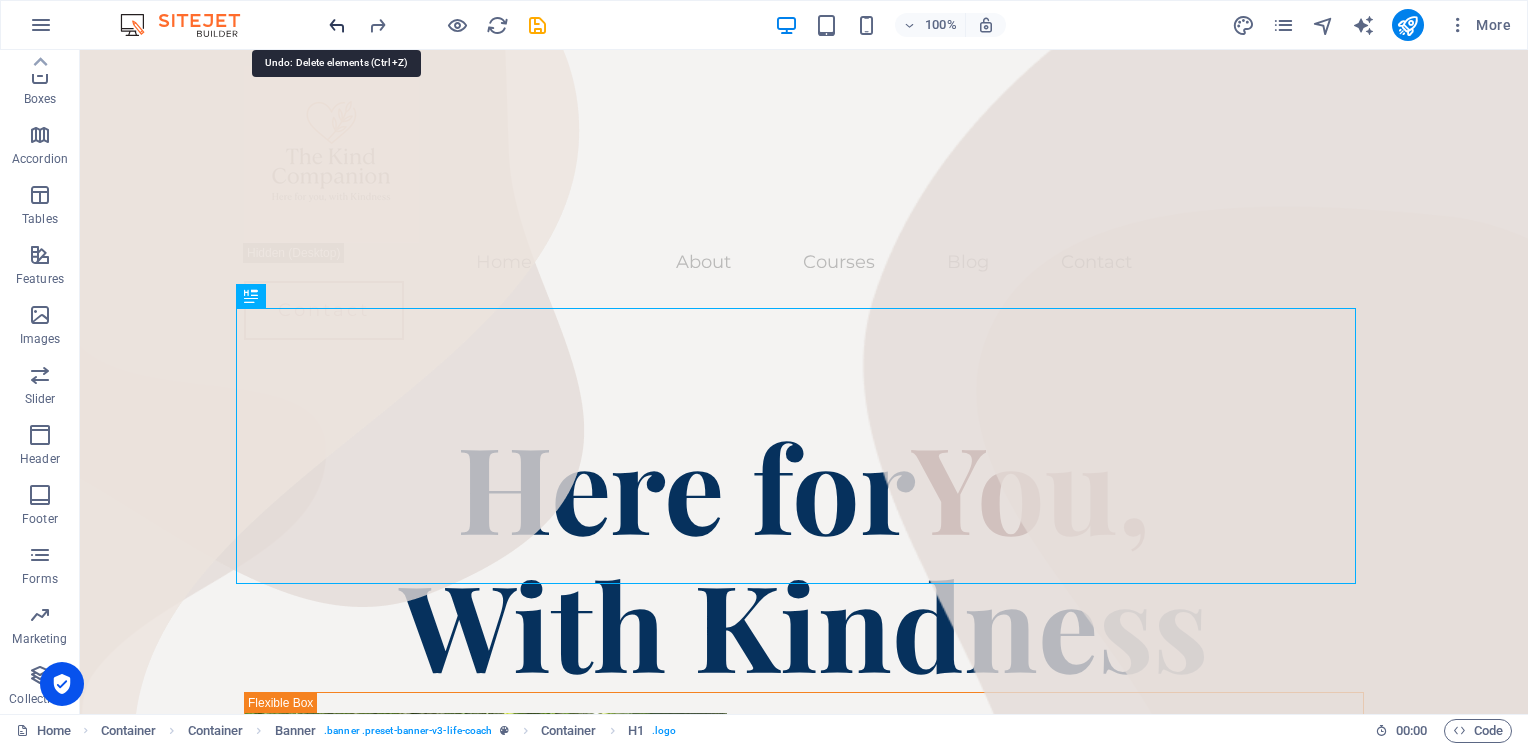 click at bounding box center (337, 25) 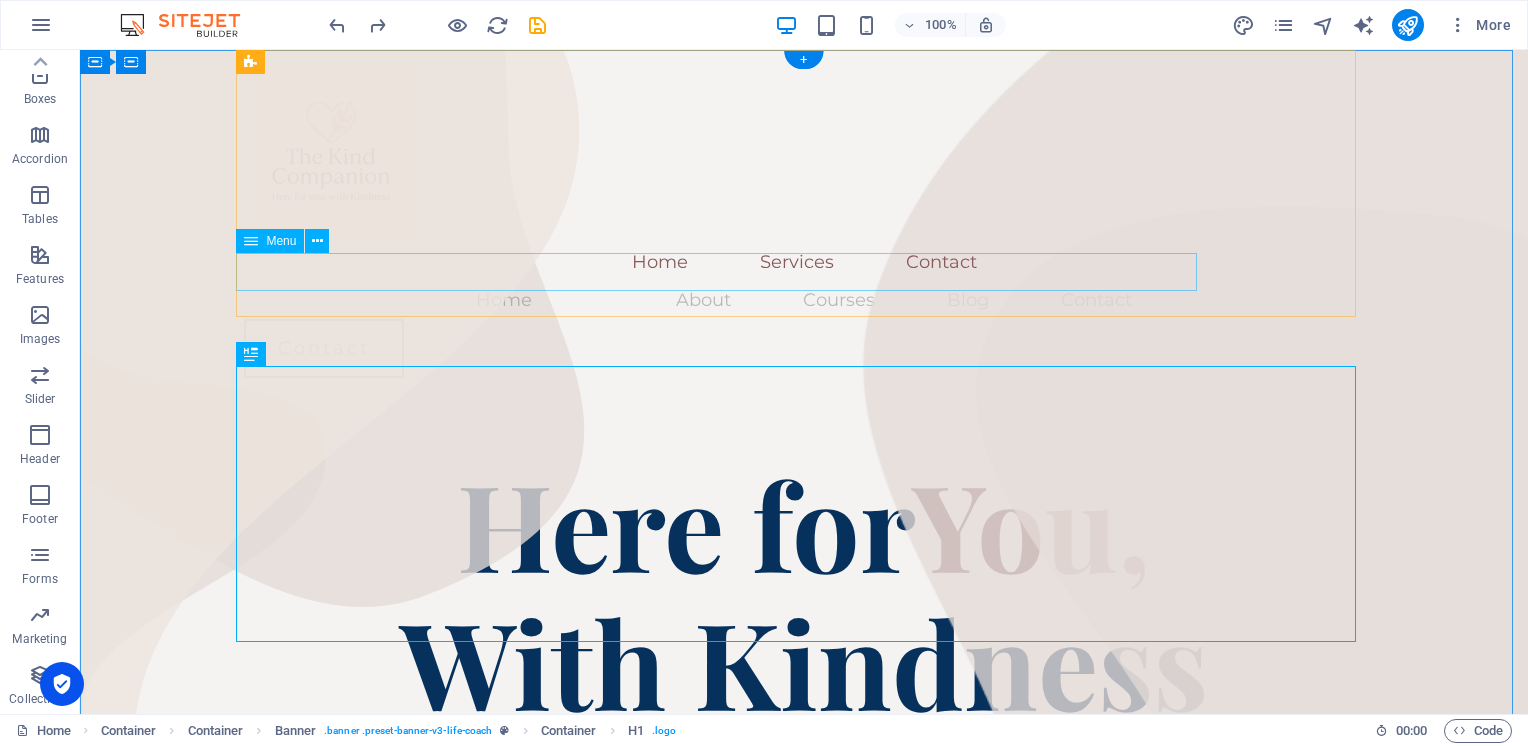 click on "Home About Courses Blog Contact" at bounding box center (804, 300) 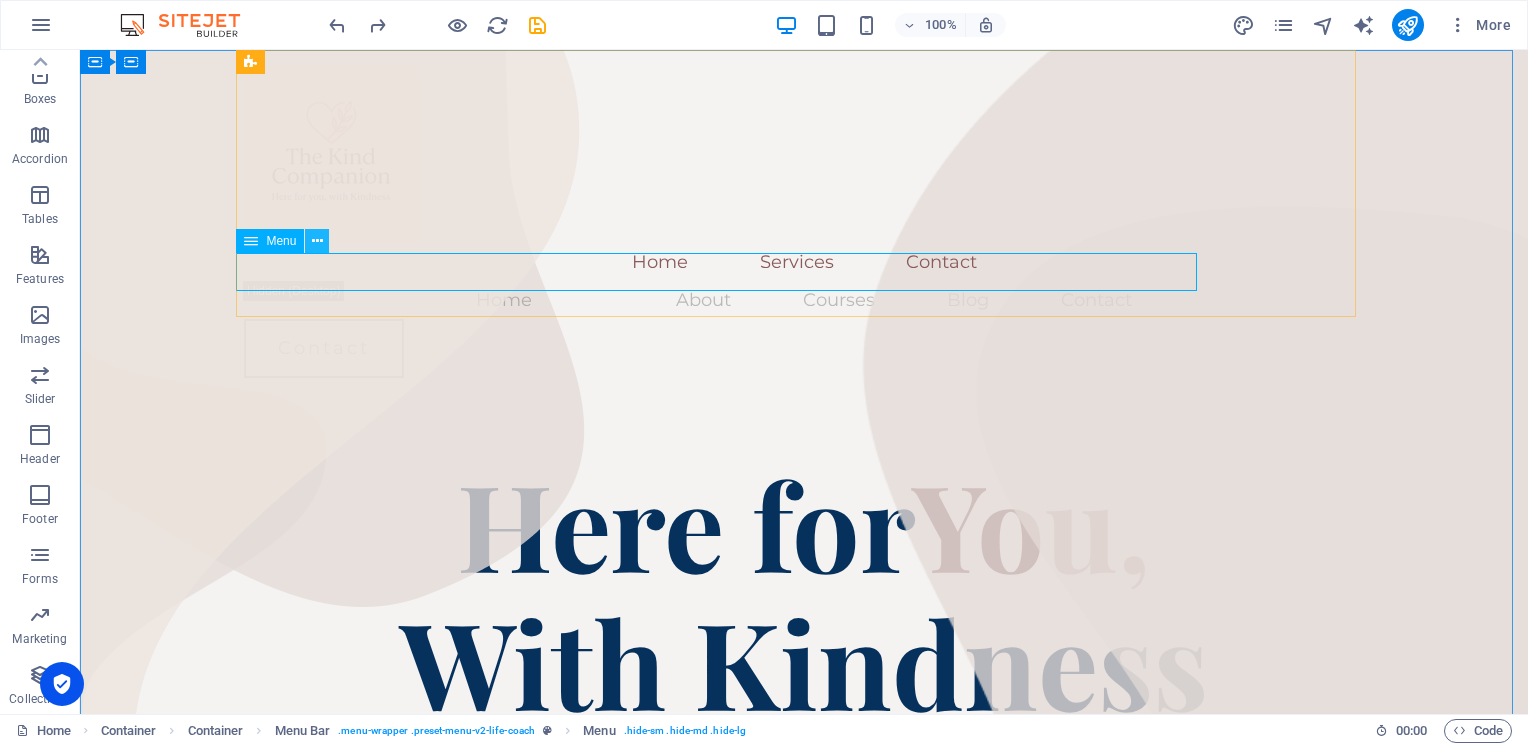 click at bounding box center [317, 241] 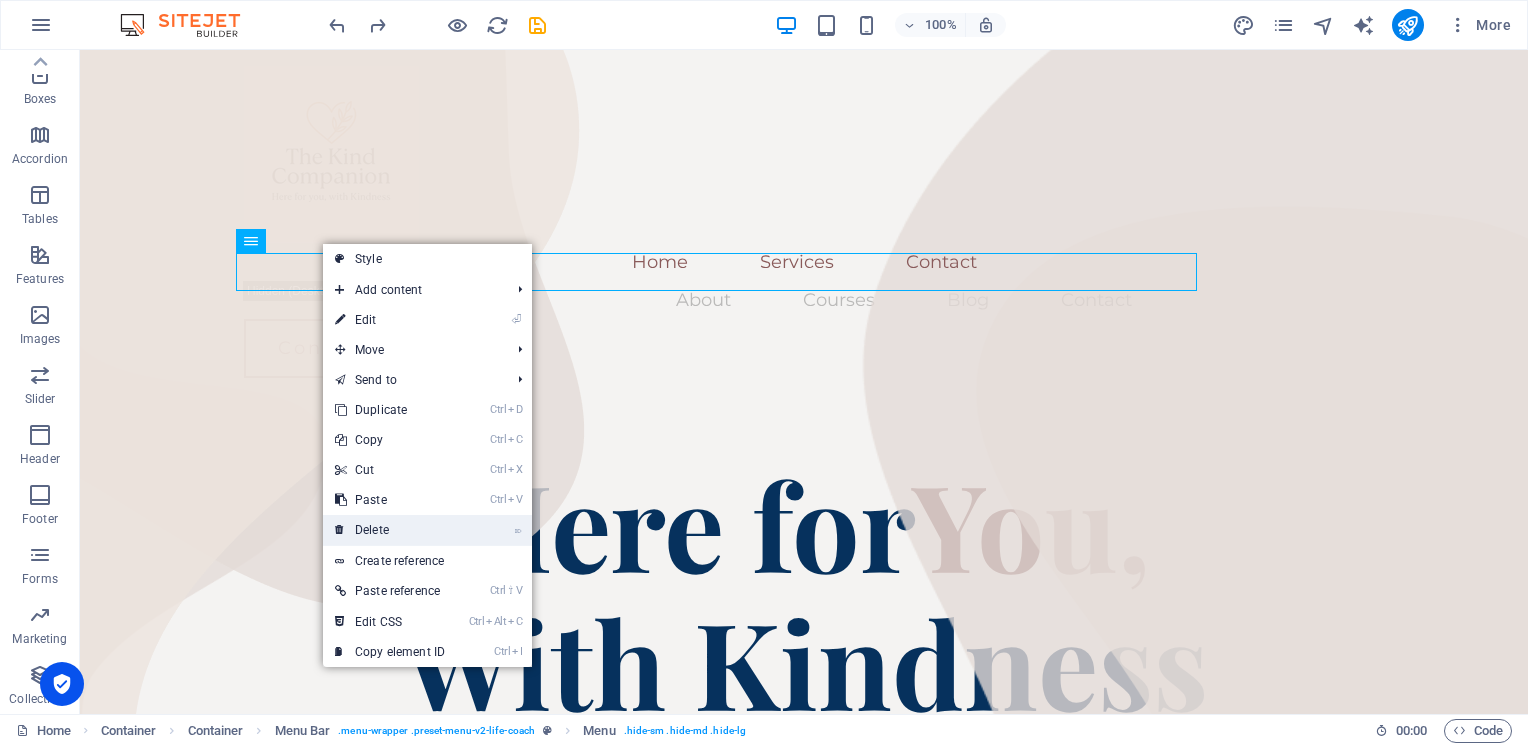 drag, startPoint x: 382, startPoint y: 532, endPoint x: 302, endPoint y: 482, distance: 94.33981 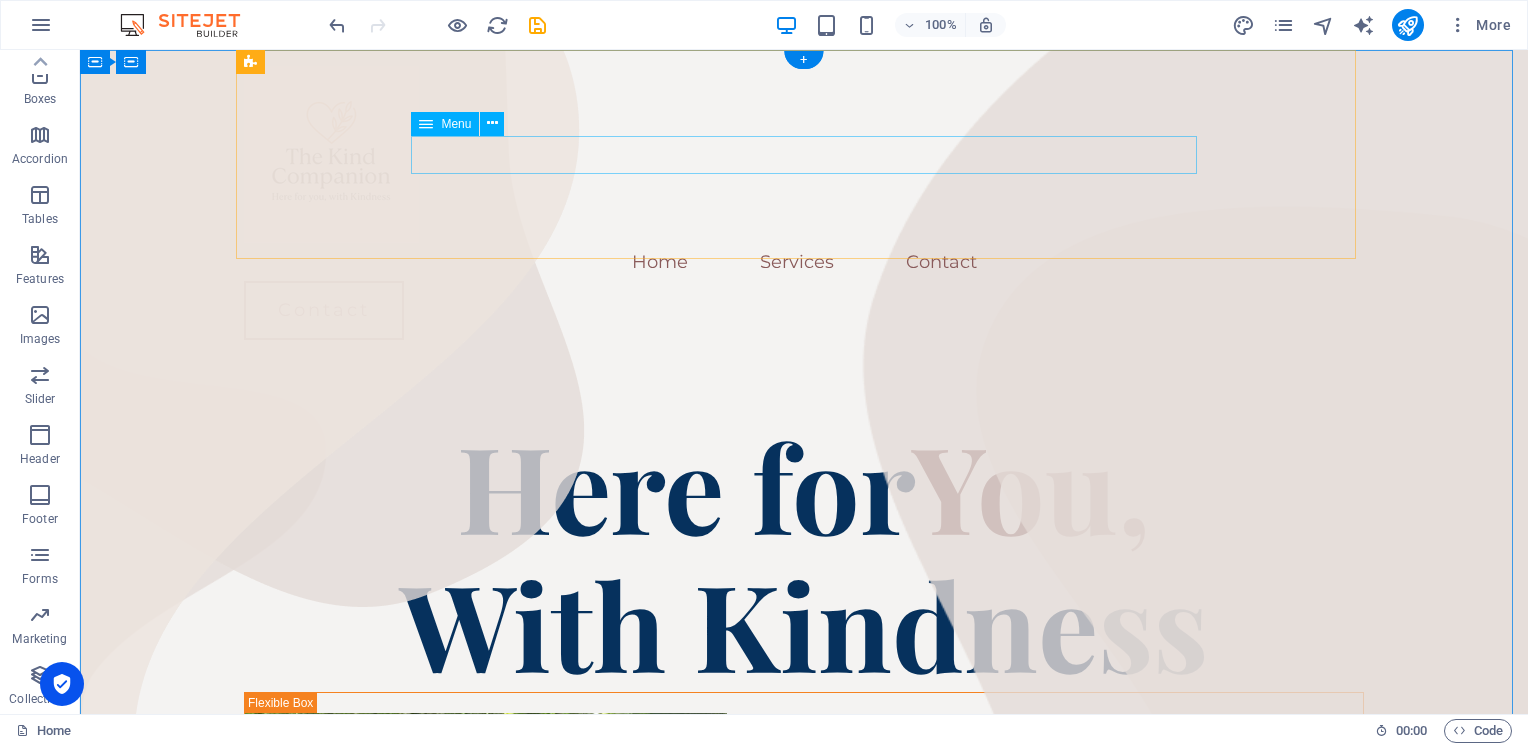 click on "Home Services Contact" at bounding box center (804, 262) 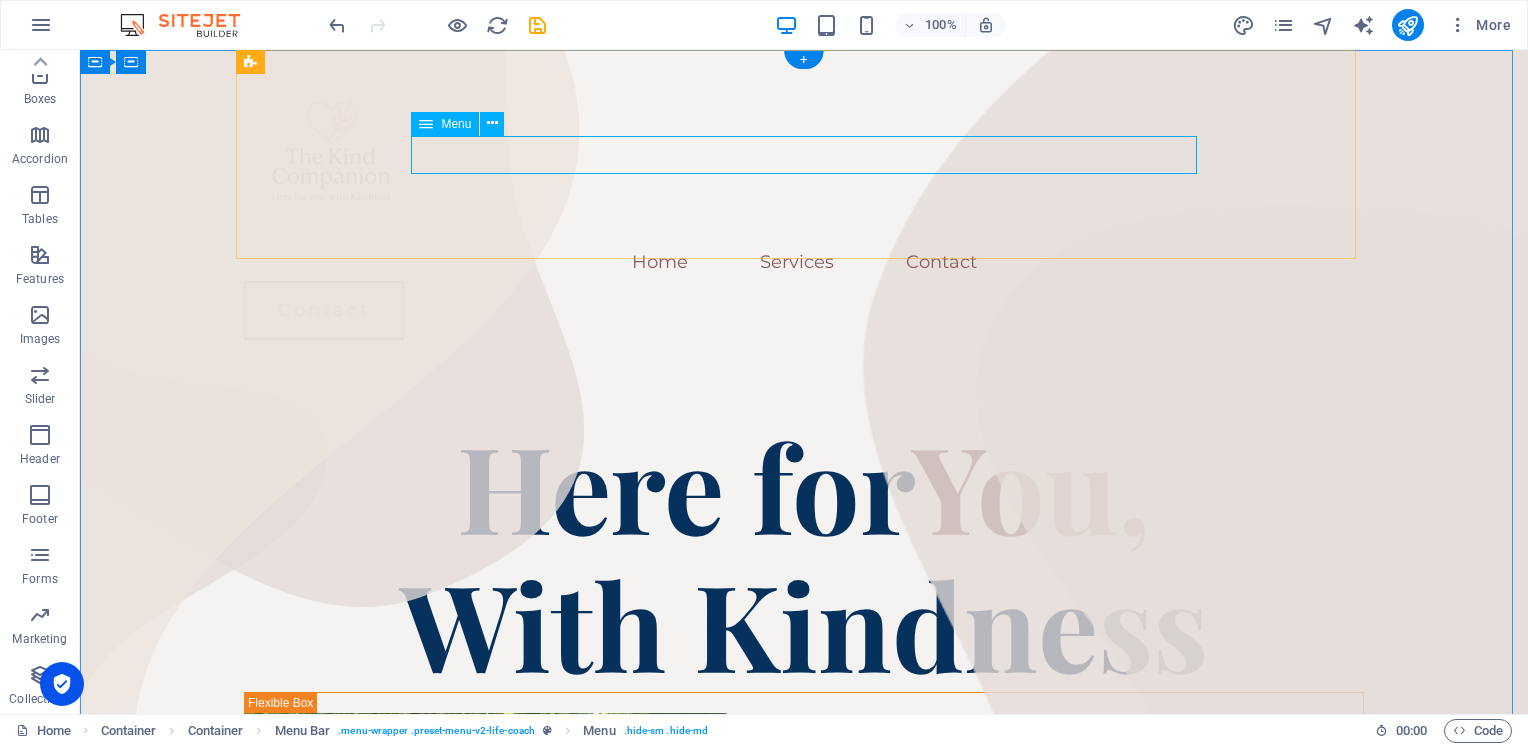click on "Home Services Contact" at bounding box center (804, 262) 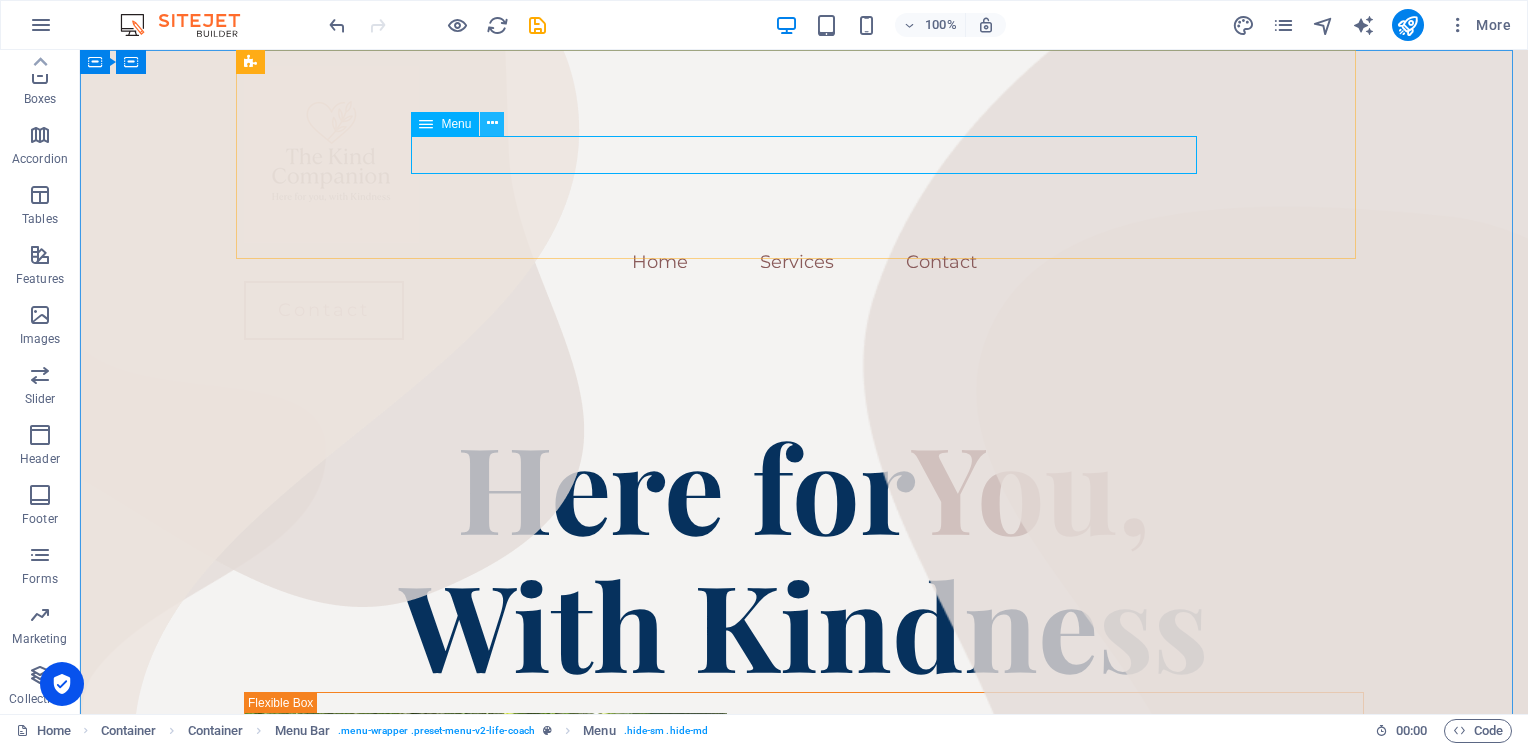 click at bounding box center (492, 123) 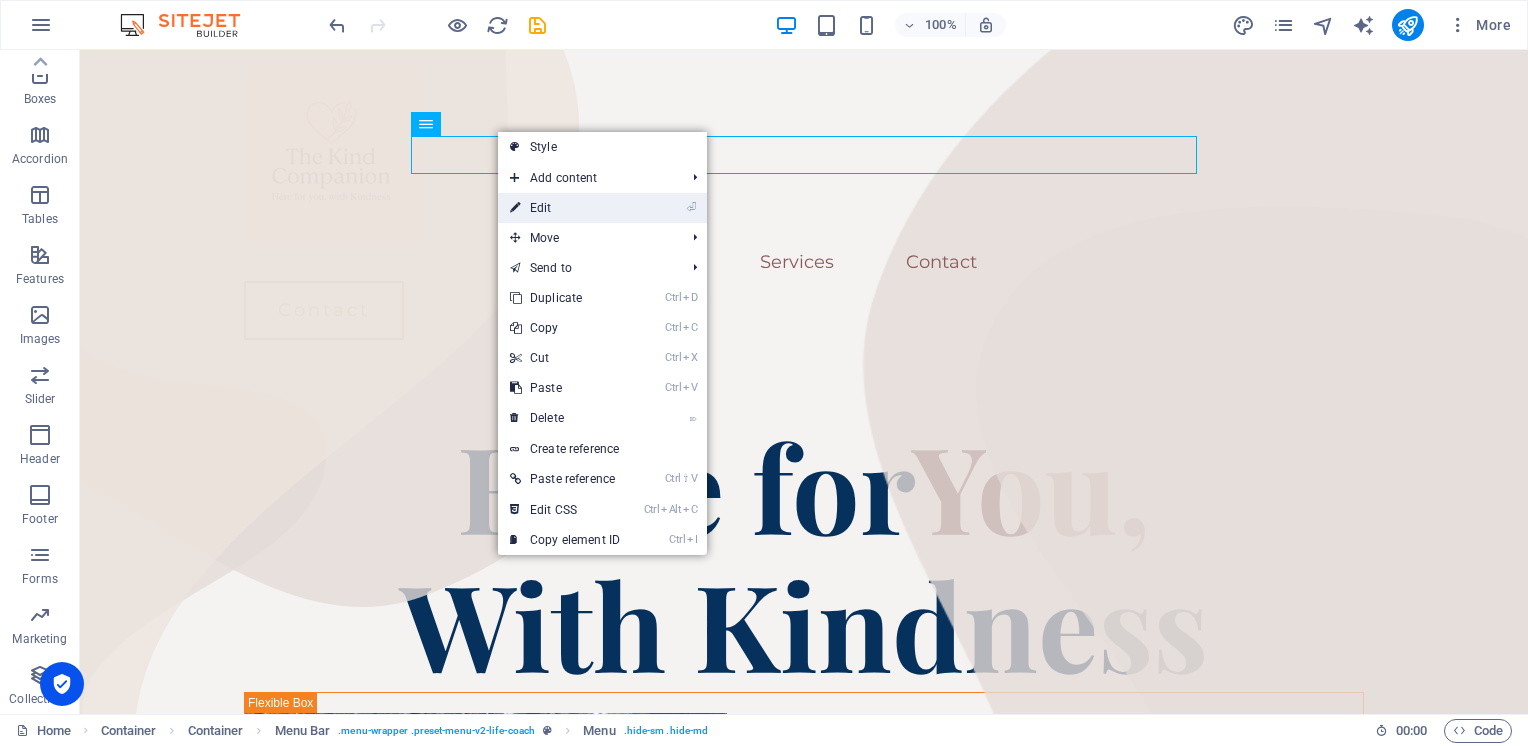 click at bounding box center (515, 208) 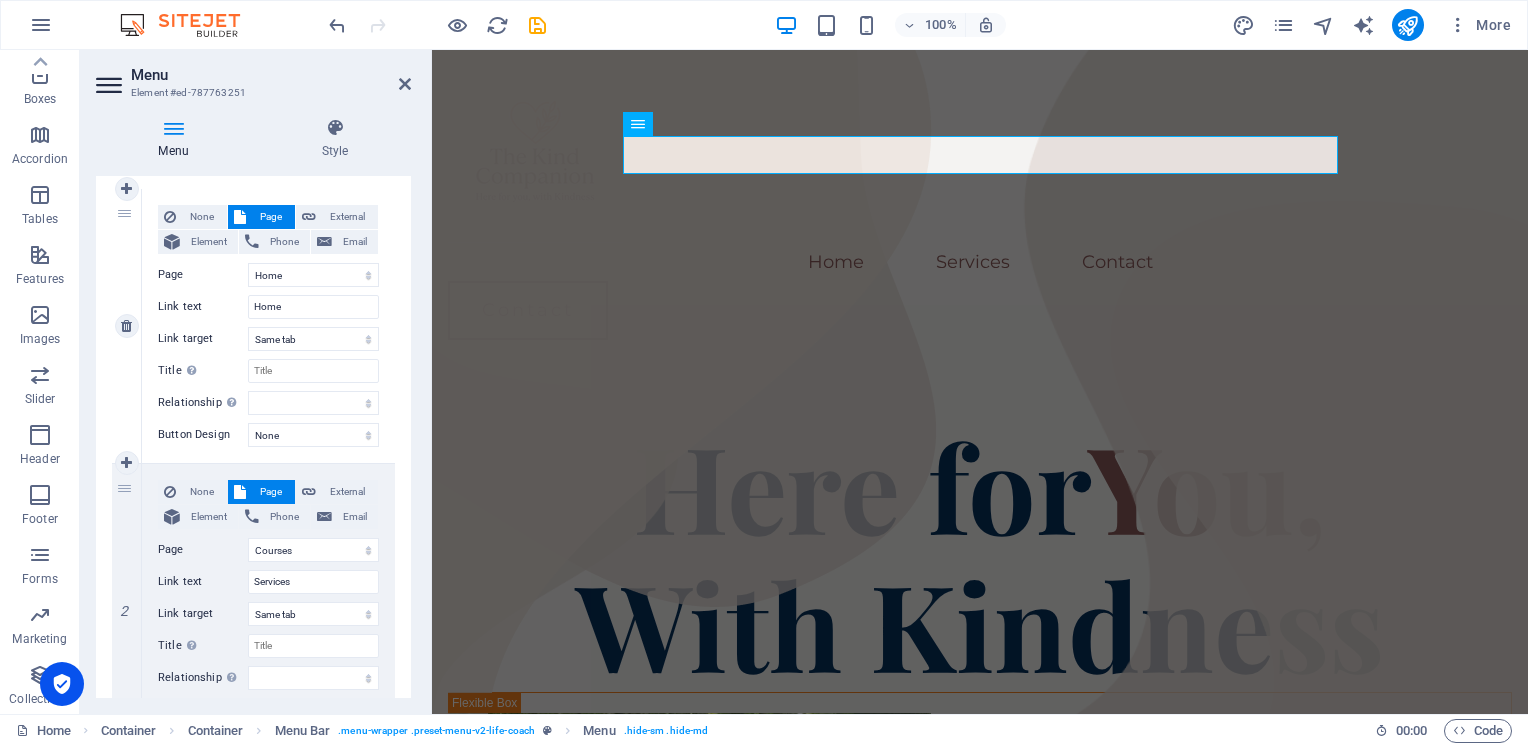 scroll, scrollTop: 183, scrollLeft: 0, axis: vertical 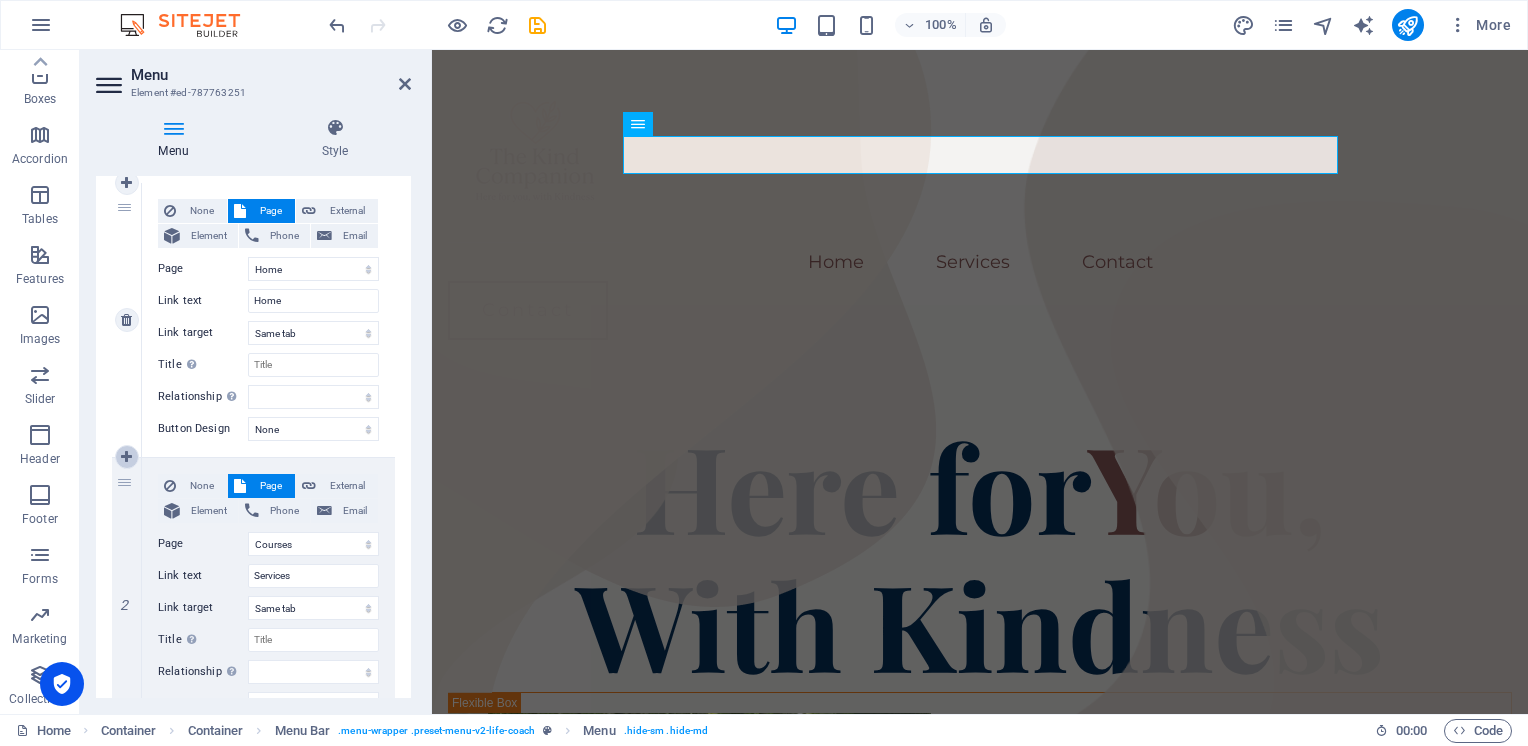 click at bounding box center [126, 457] 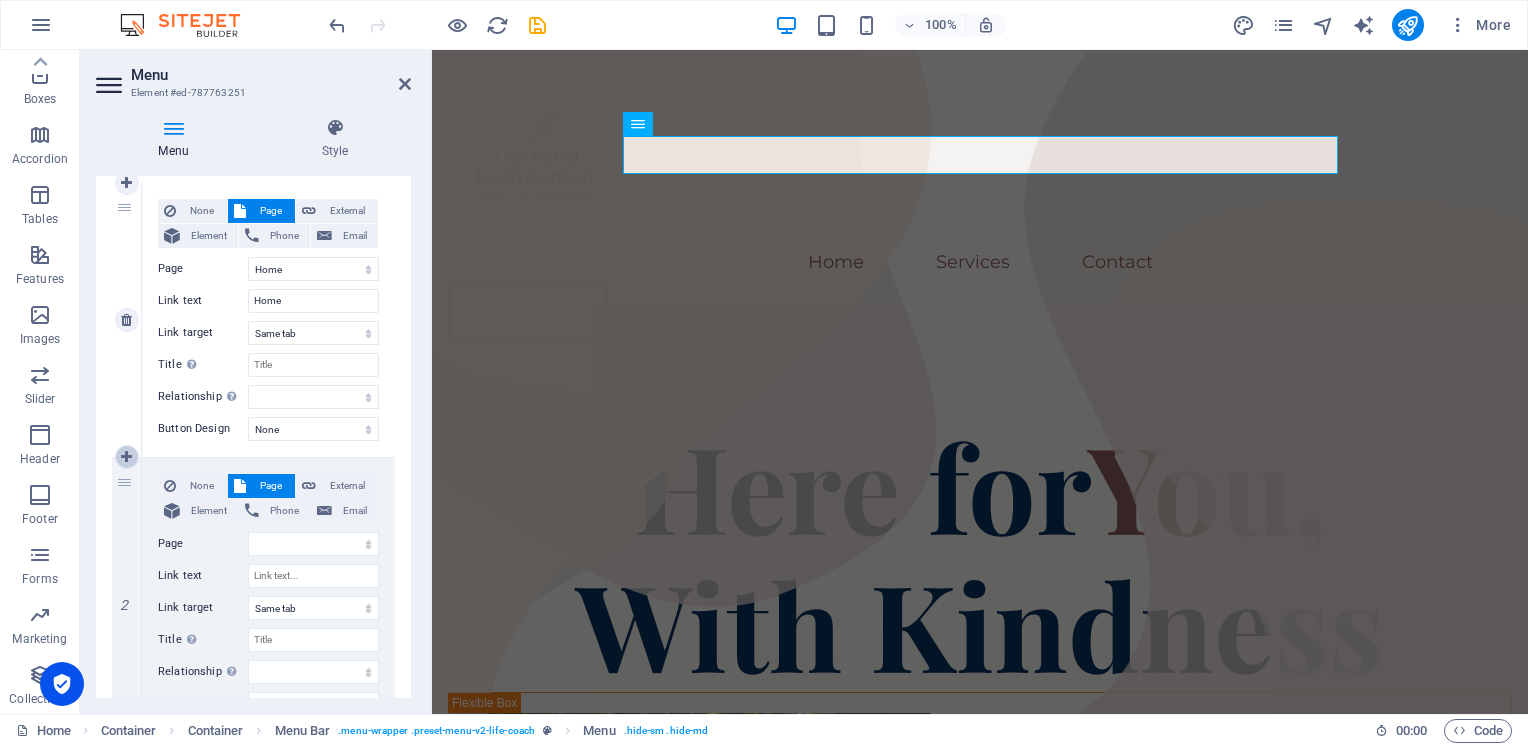 select on "4" 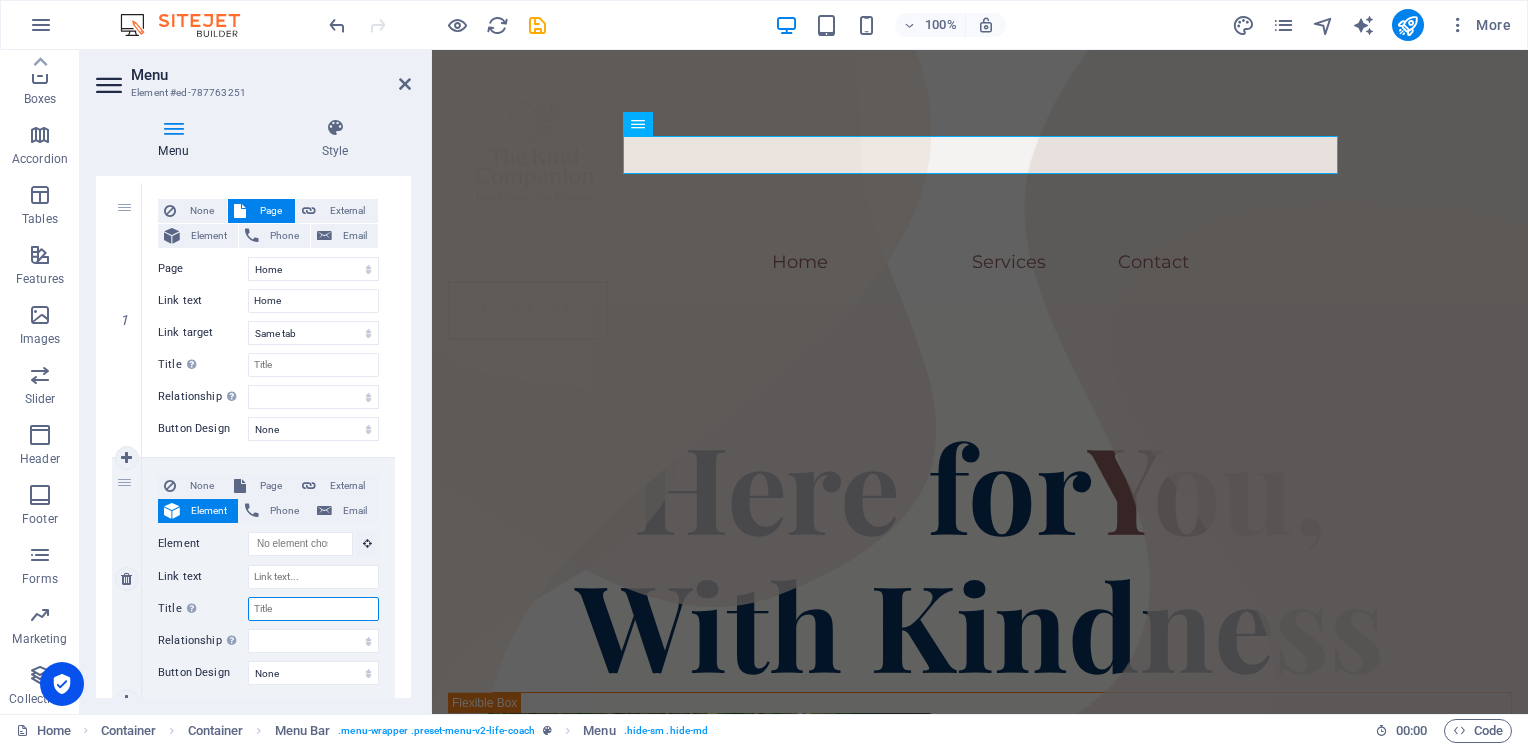 click on "Title Additional link description, should not be the same as the link text. The title is most often shown as a tooltip text when the mouse moves over the element. Leave empty if uncertain." at bounding box center [313, 609] 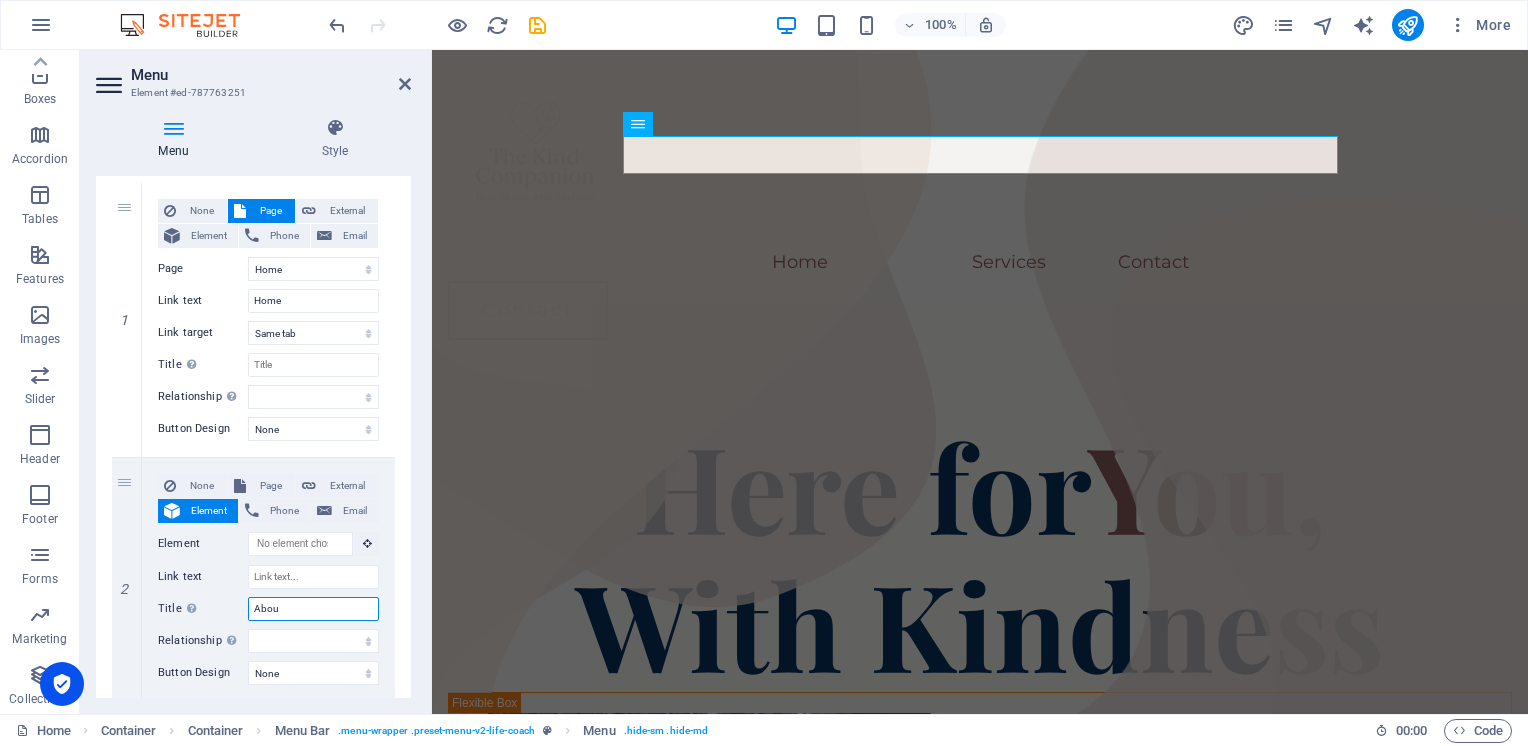 type on "About" 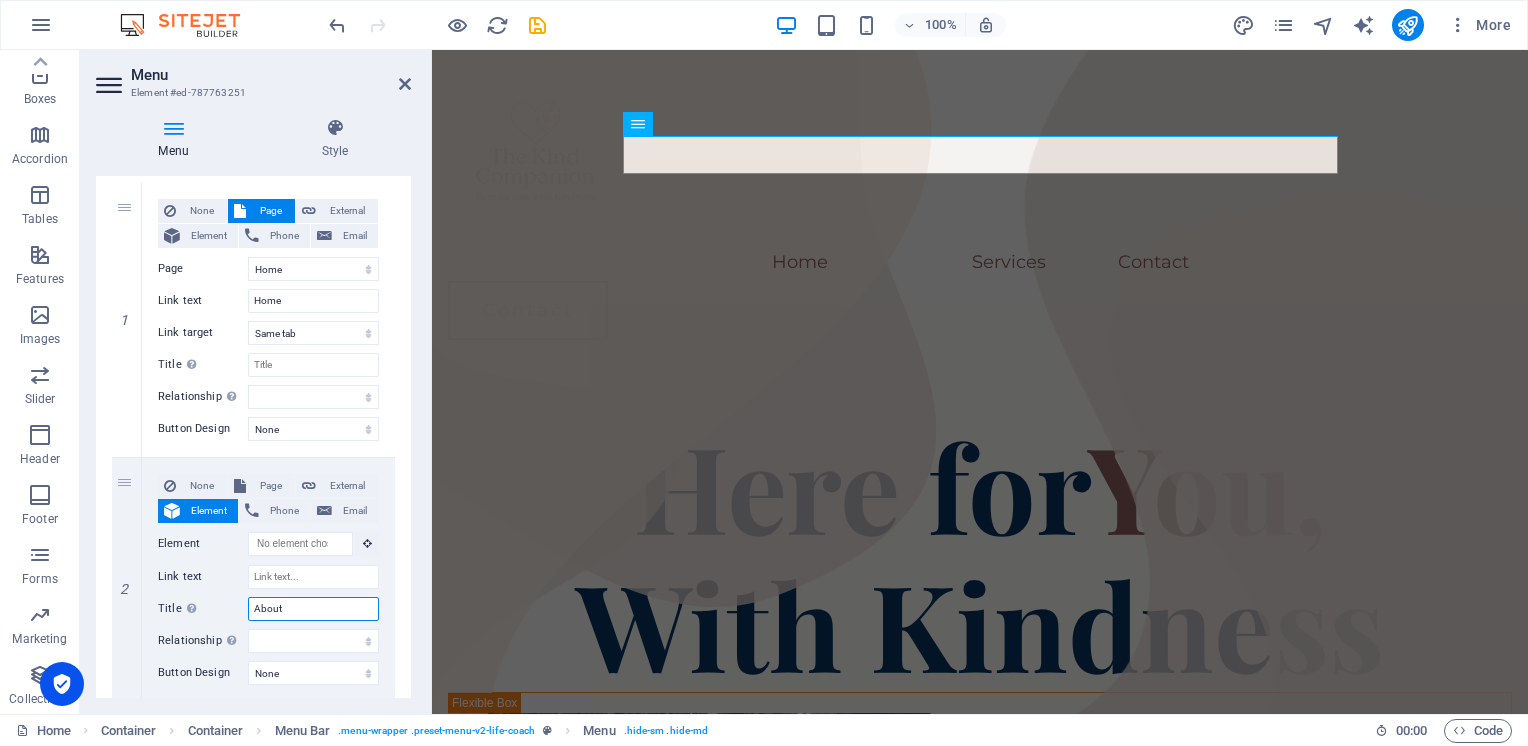 select 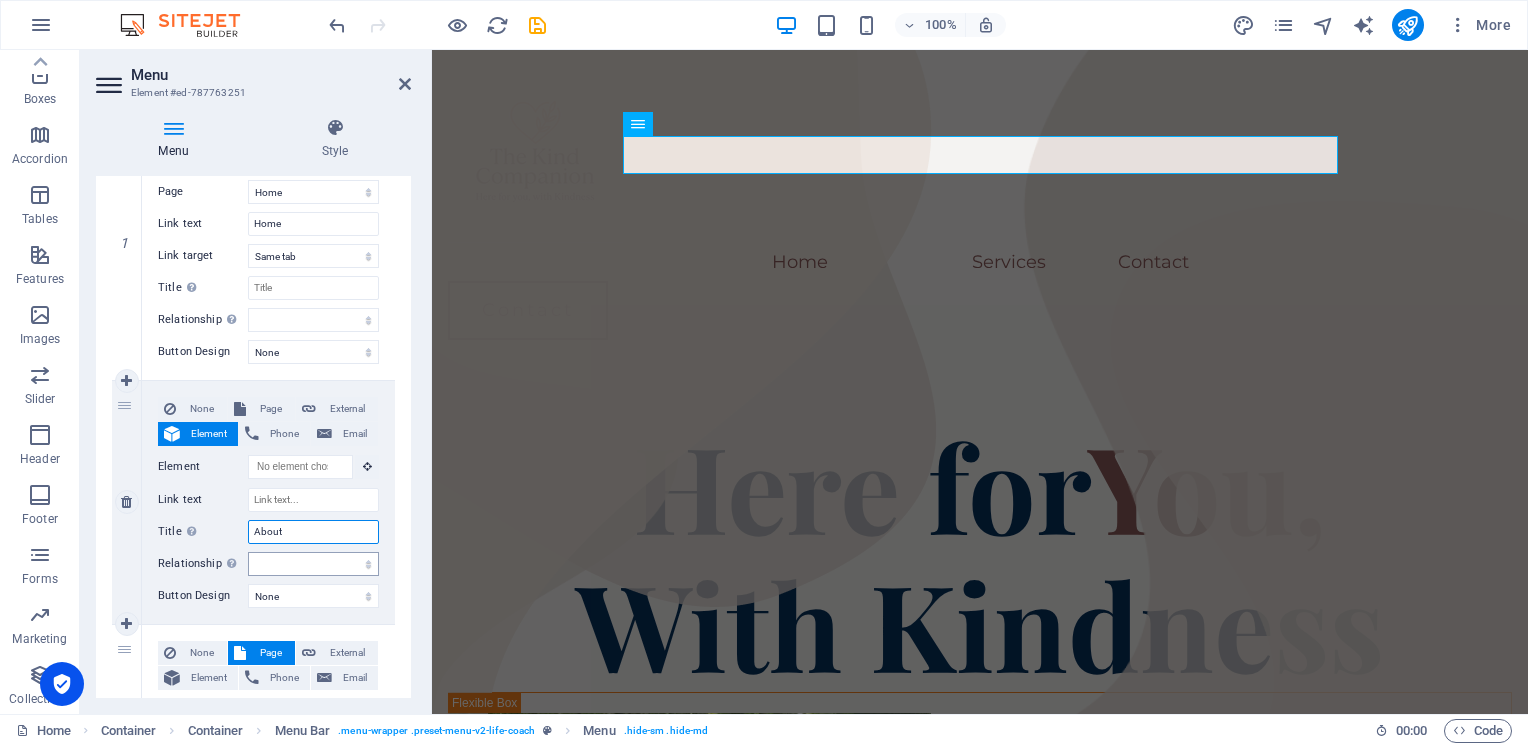 scroll, scrollTop: 341, scrollLeft: 0, axis: vertical 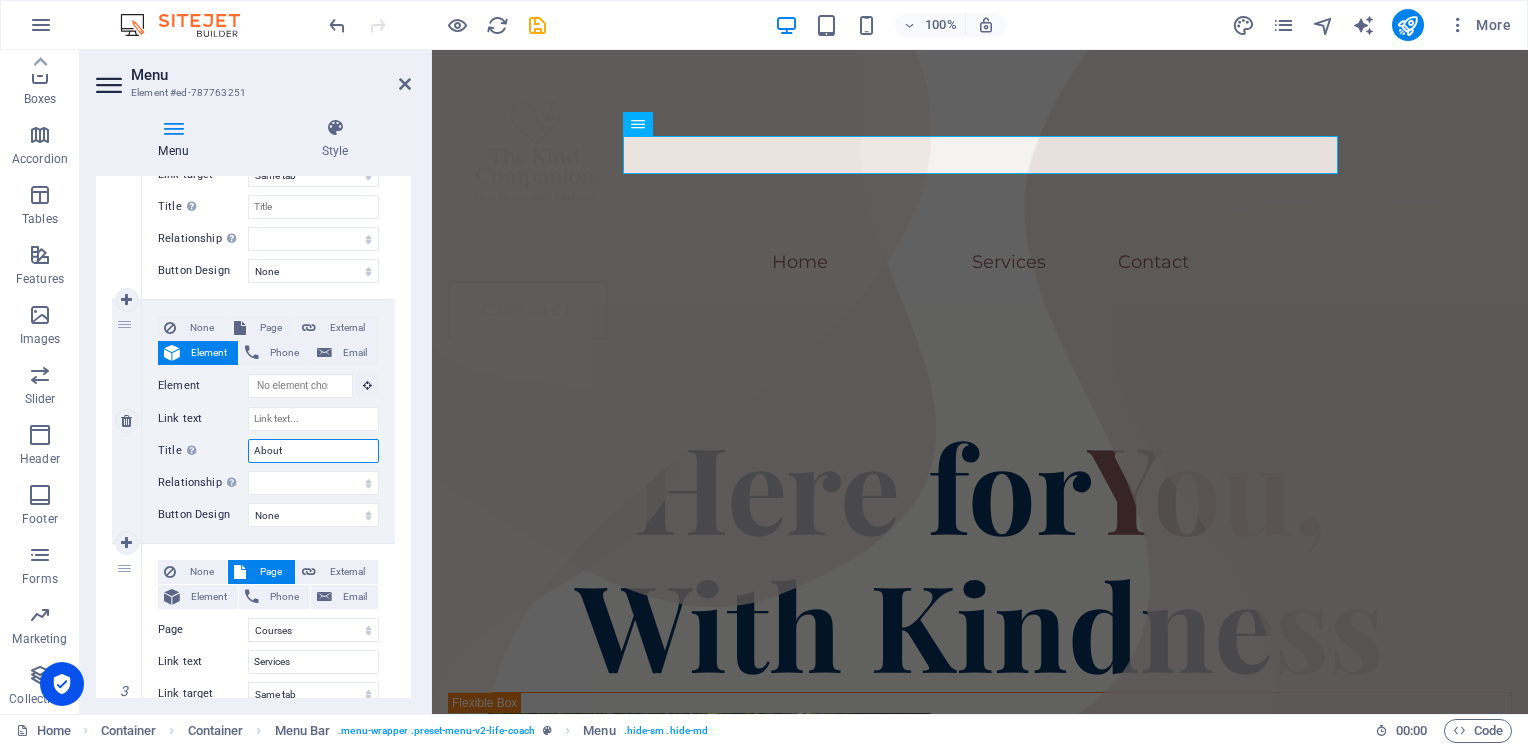 click on "About" at bounding box center (313, 451) 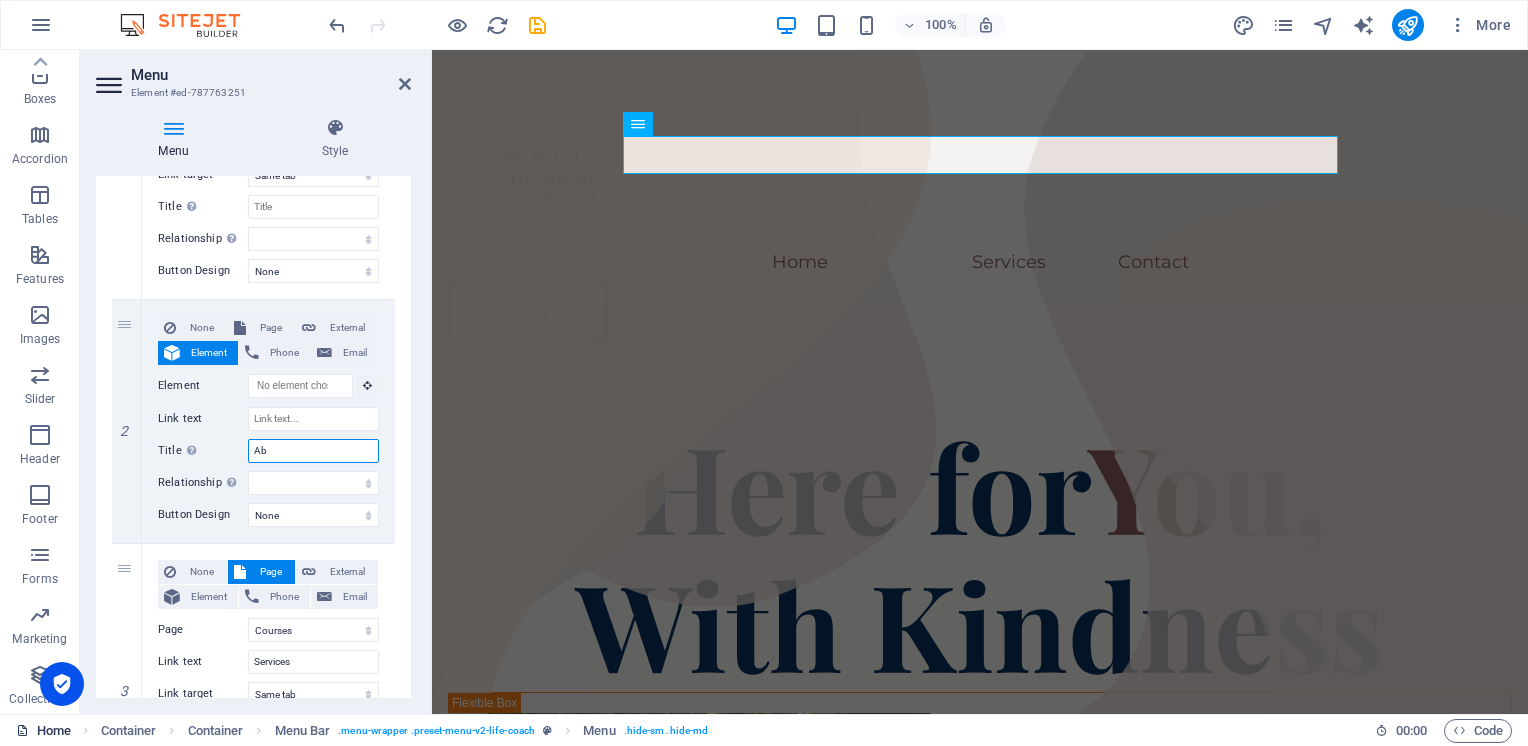 type on "A" 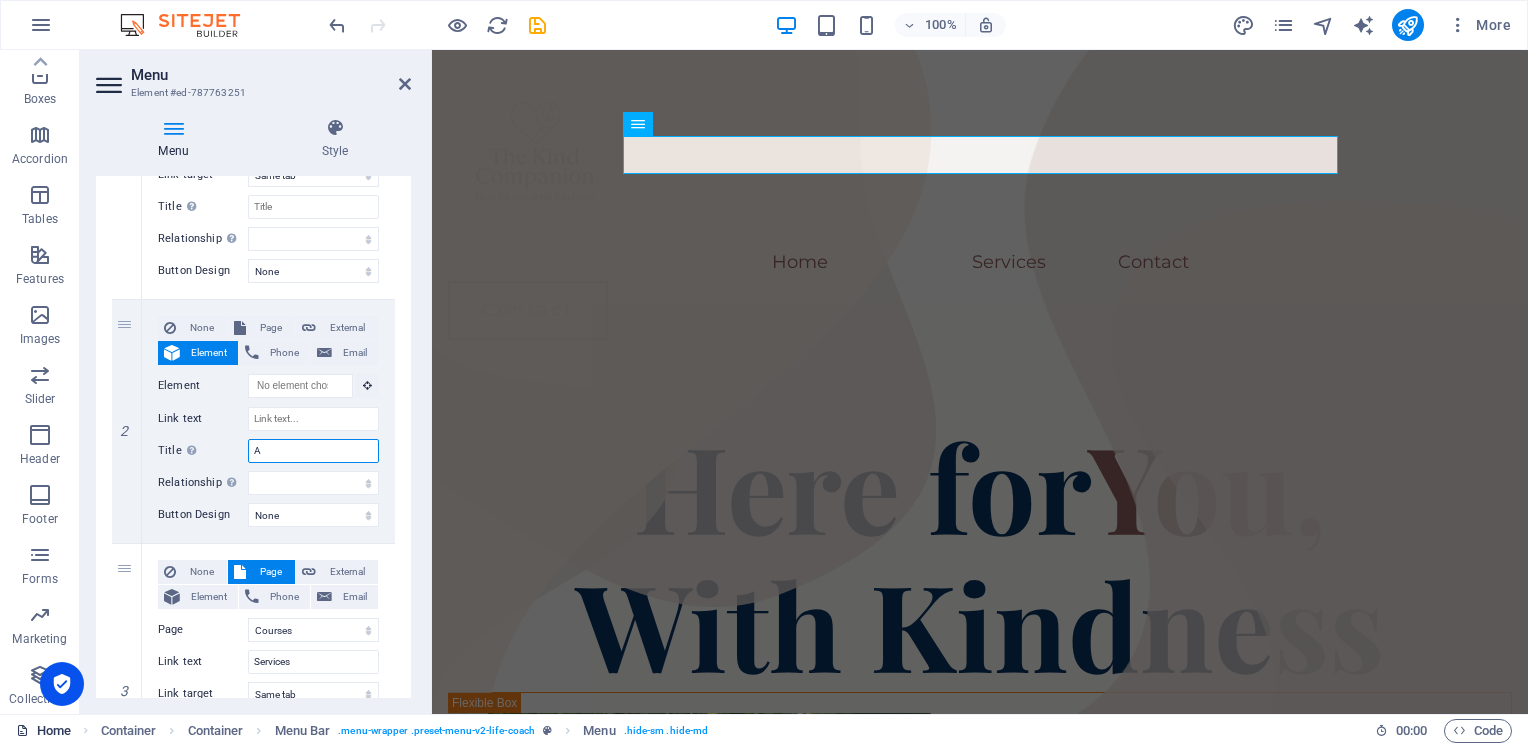 type 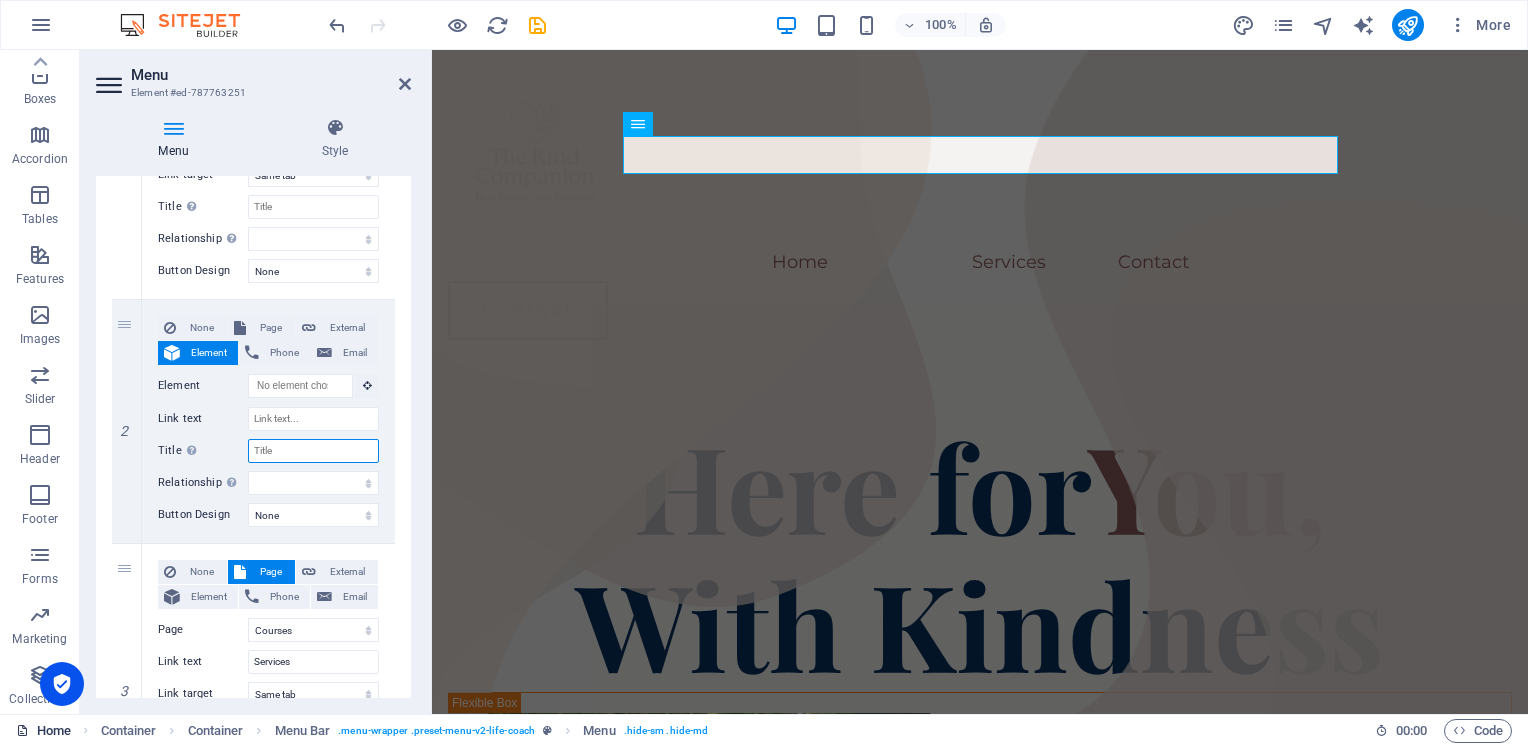 select 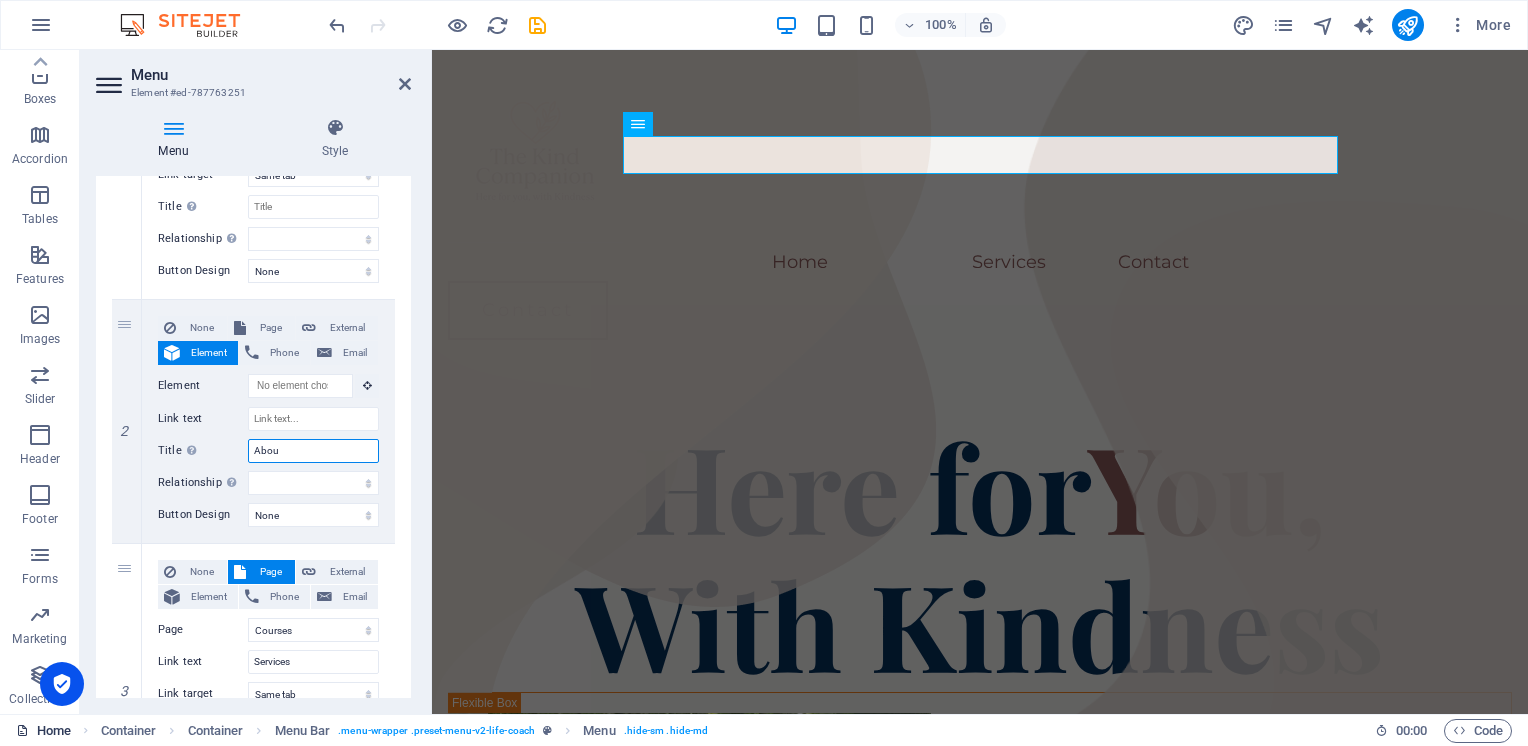 type on "About" 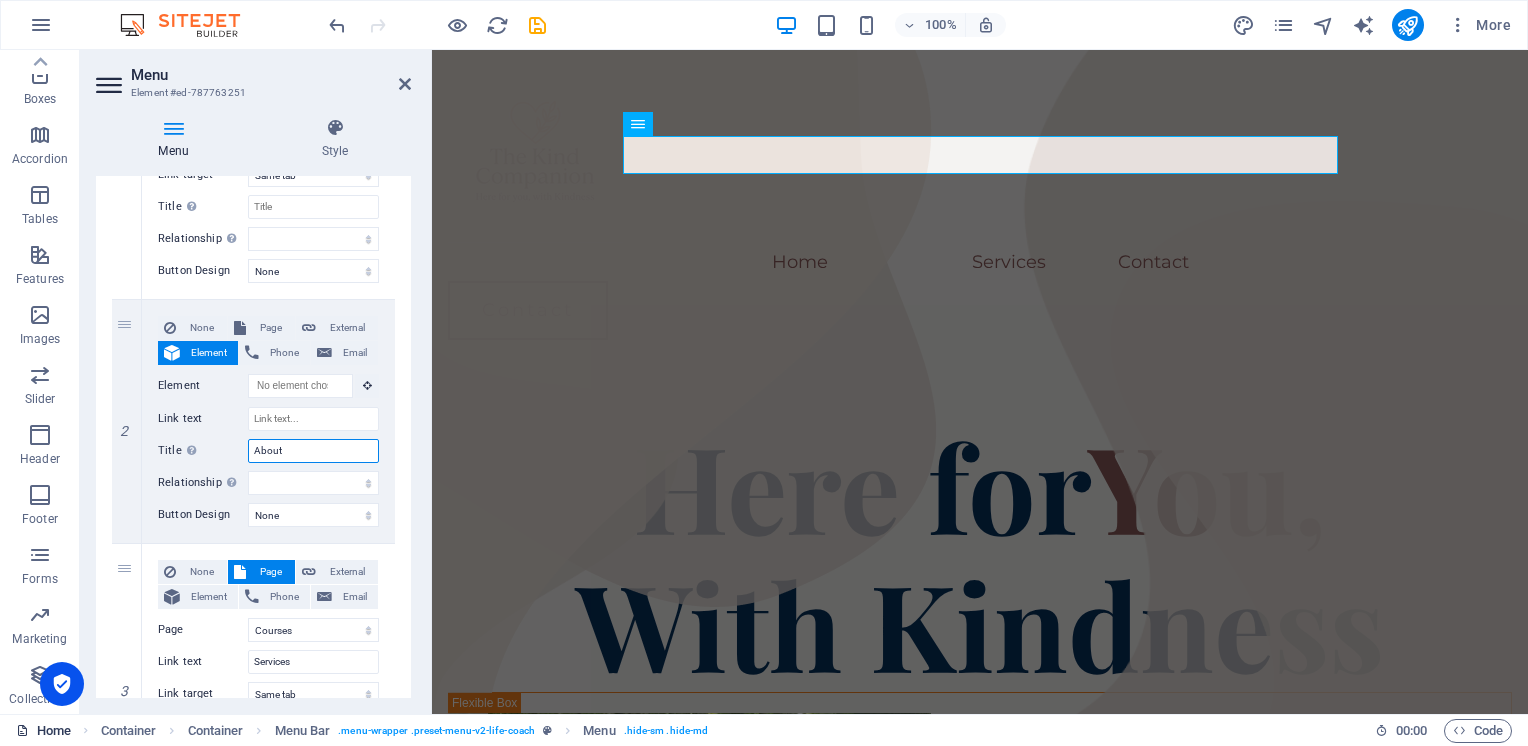 select 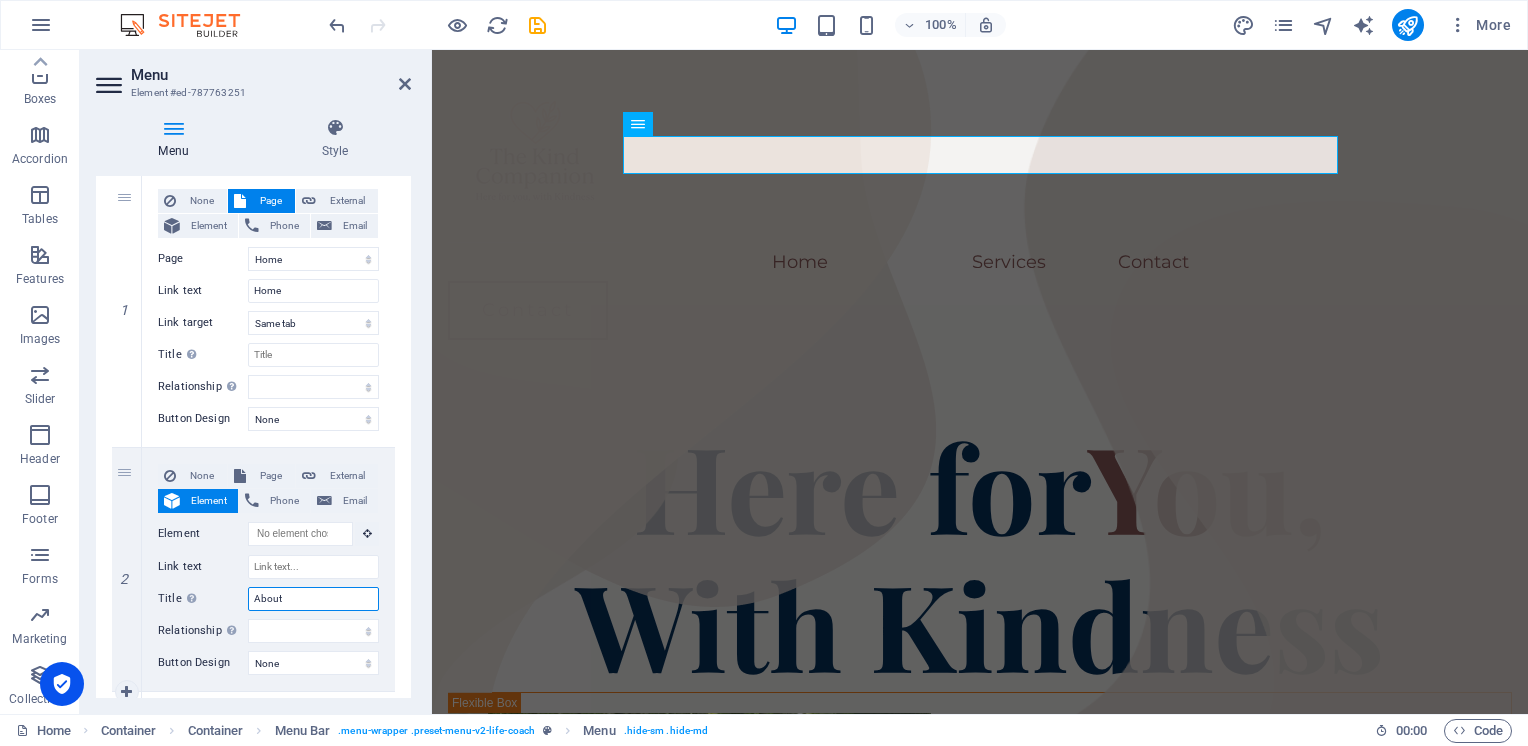 scroll, scrollTop: 150, scrollLeft: 0, axis: vertical 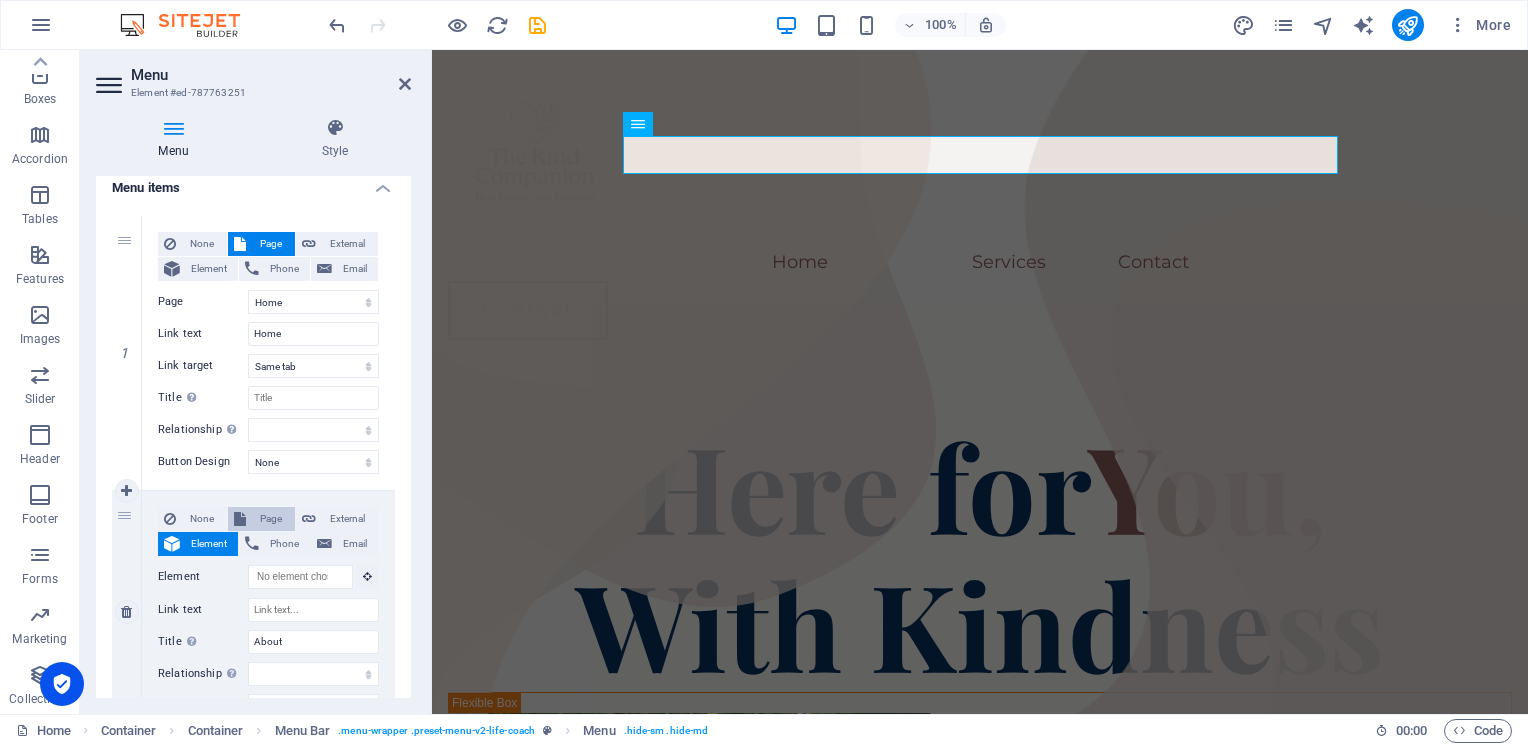click on "Page" at bounding box center (270, 519) 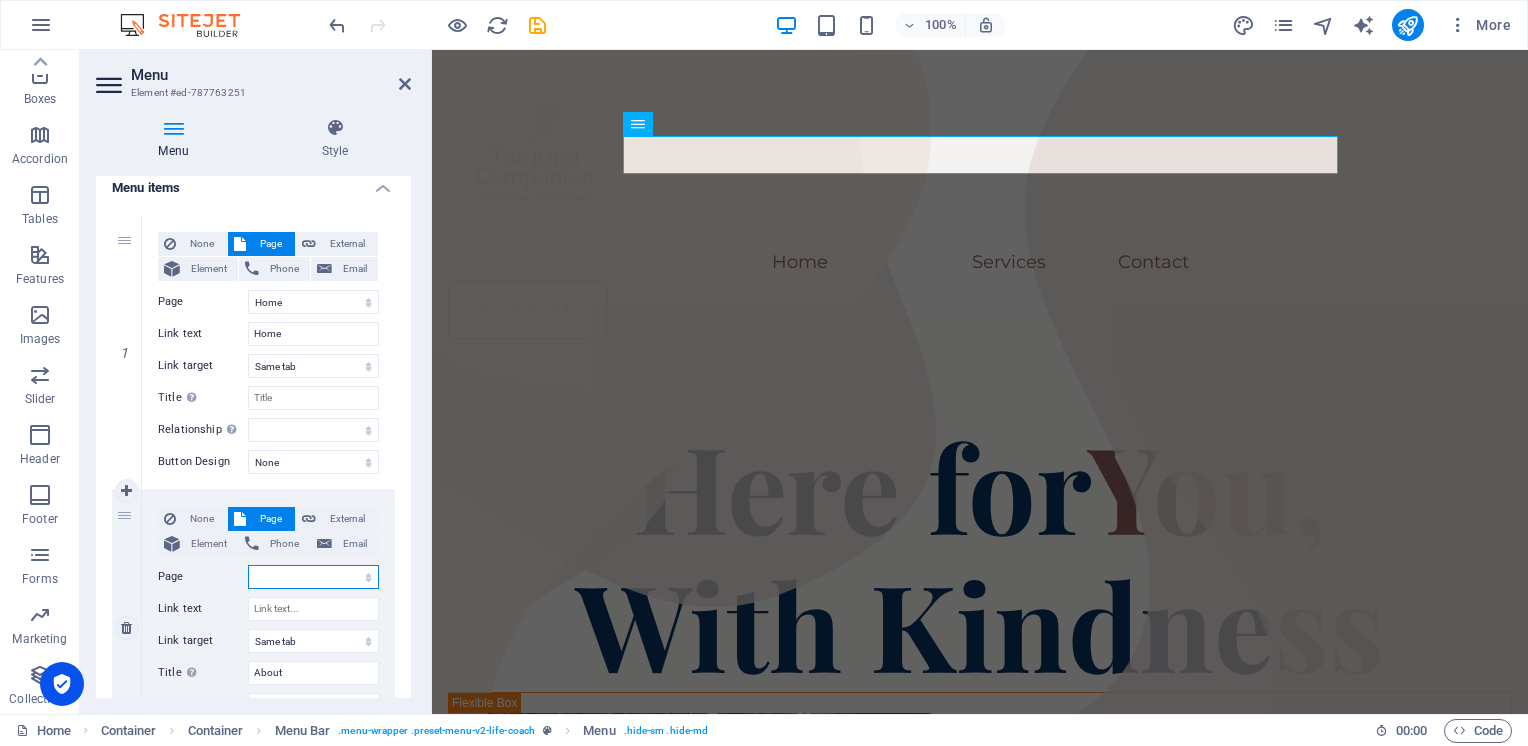 click on "Home About Courses Blog Contact Legal Notice Privacy" at bounding box center (313, 577) 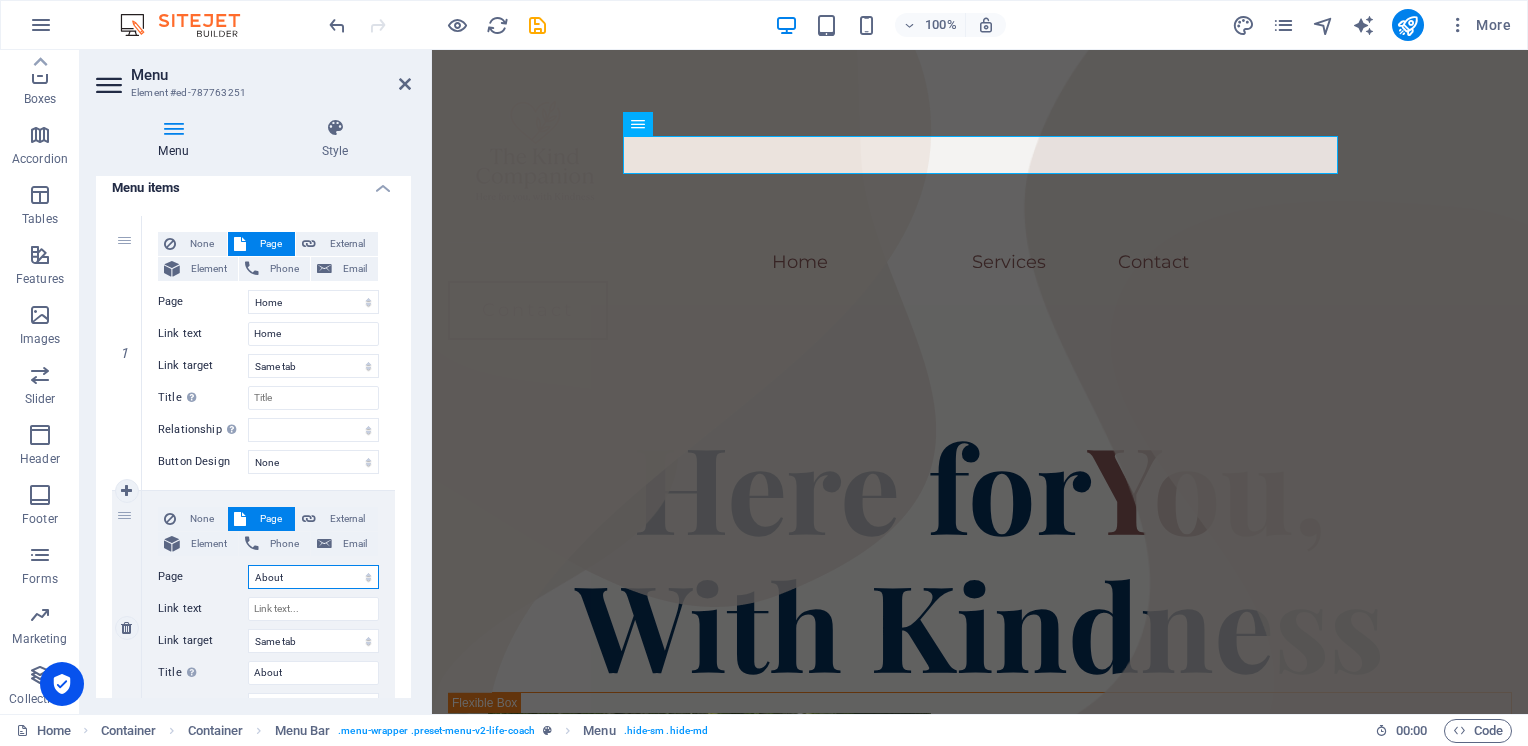 click on "Home About Courses Blog Contact Legal Notice Privacy" at bounding box center (313, 577) 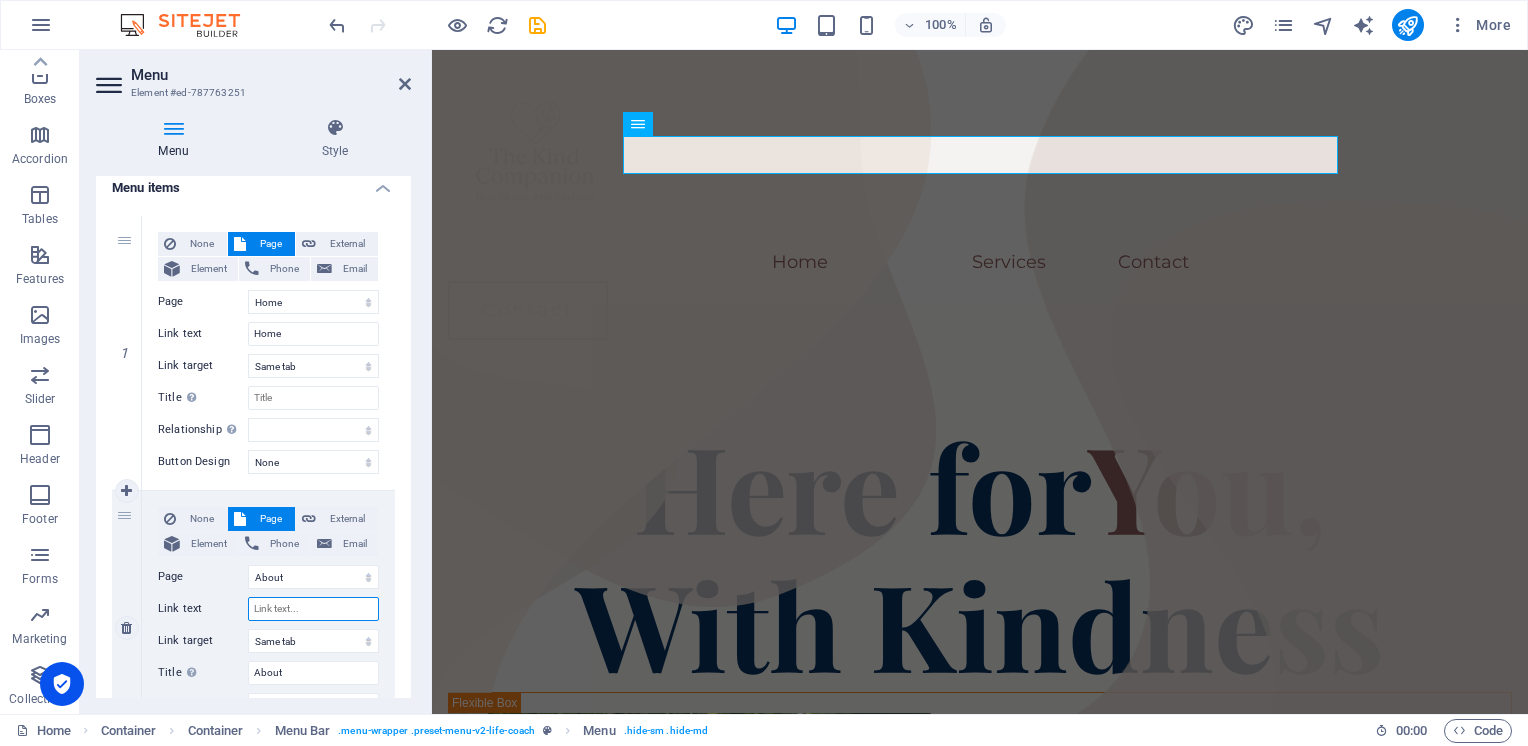 click on "Link text" at bounding box center (313, 609) 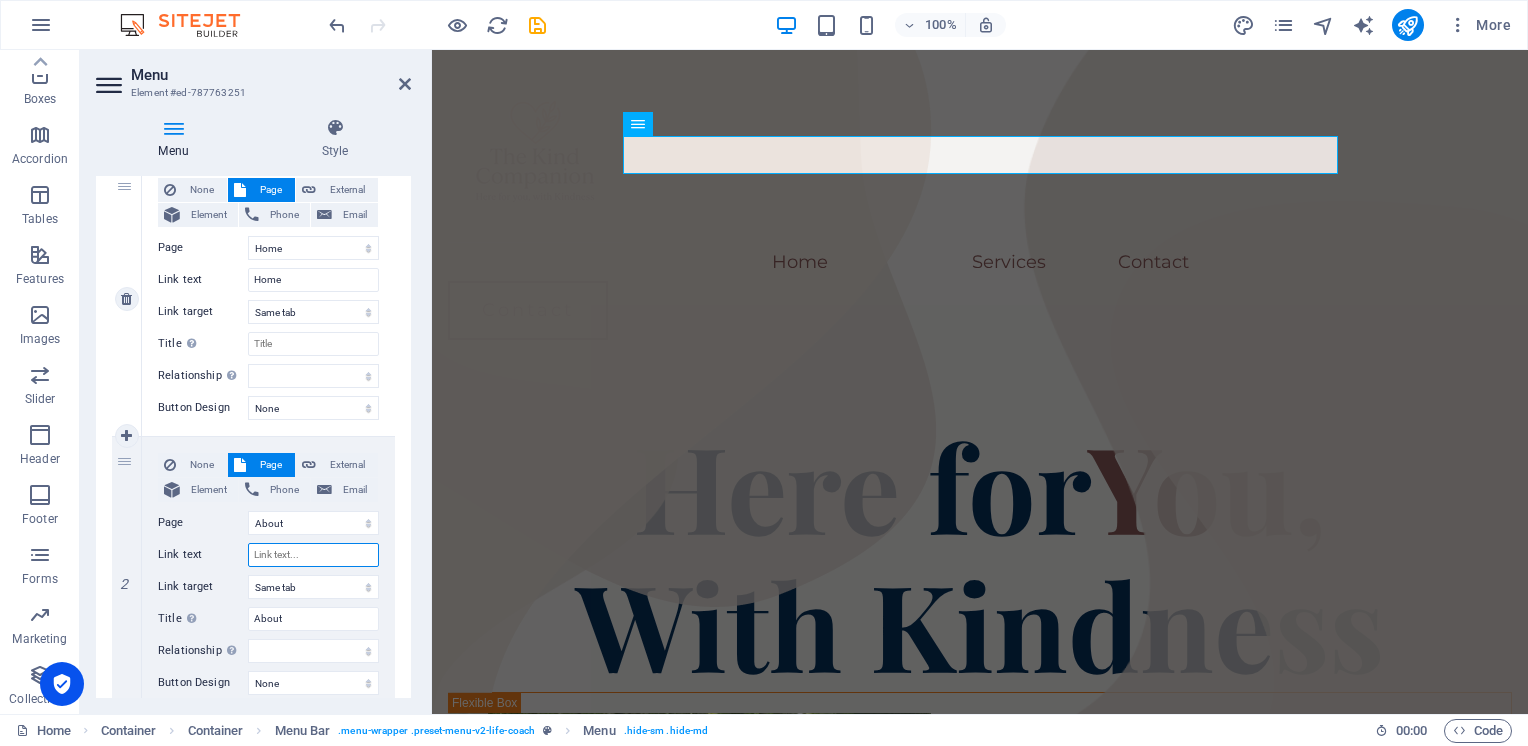 scroll, scrollTop: 224, scrollLeft: 0, axis: vertical 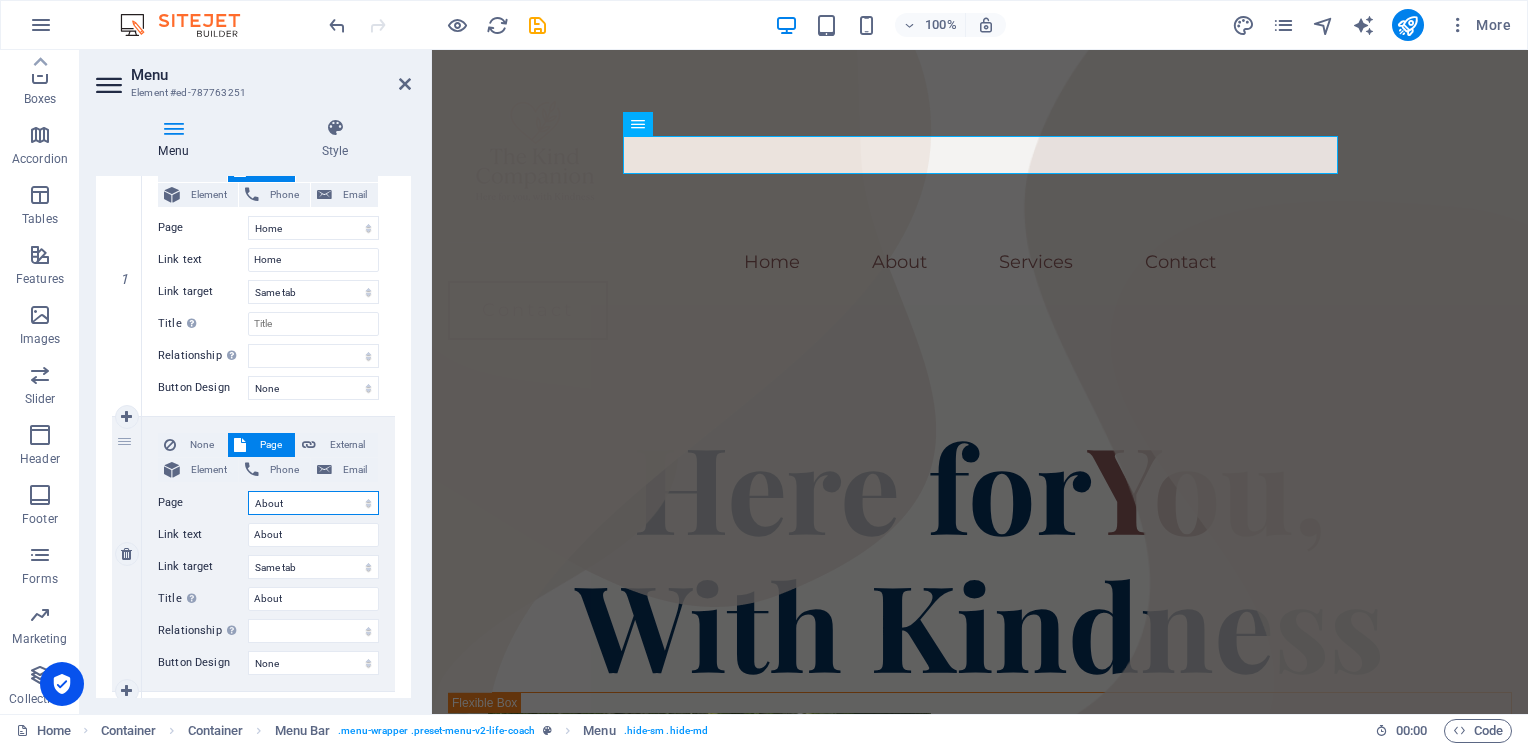 click on "Home About Courses Blog Contact Legal Notice Privacy" at bounding box center (313, 503) 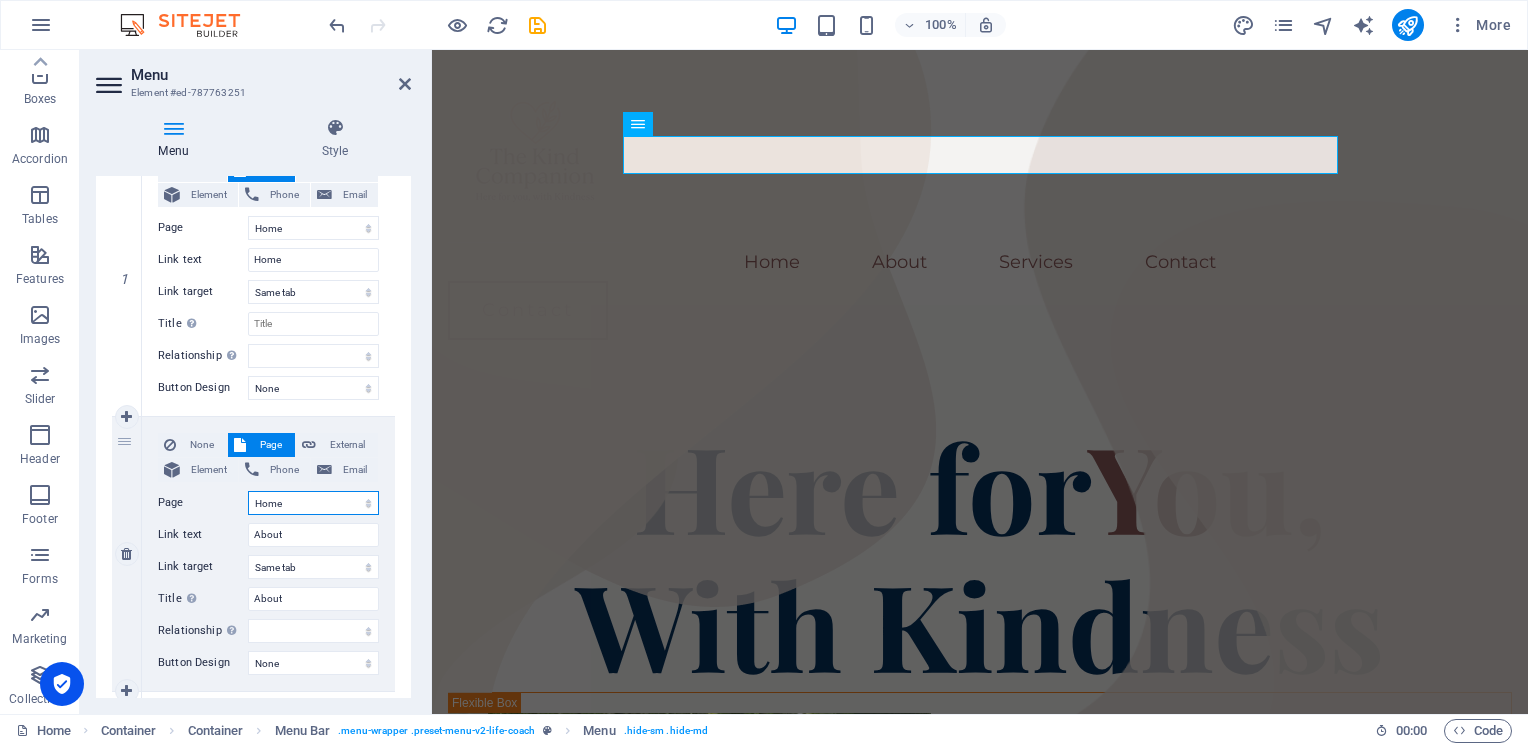 click on "Home About Courses Blog Contact Legal Notice Privacy" at bounding box center [313, 503] 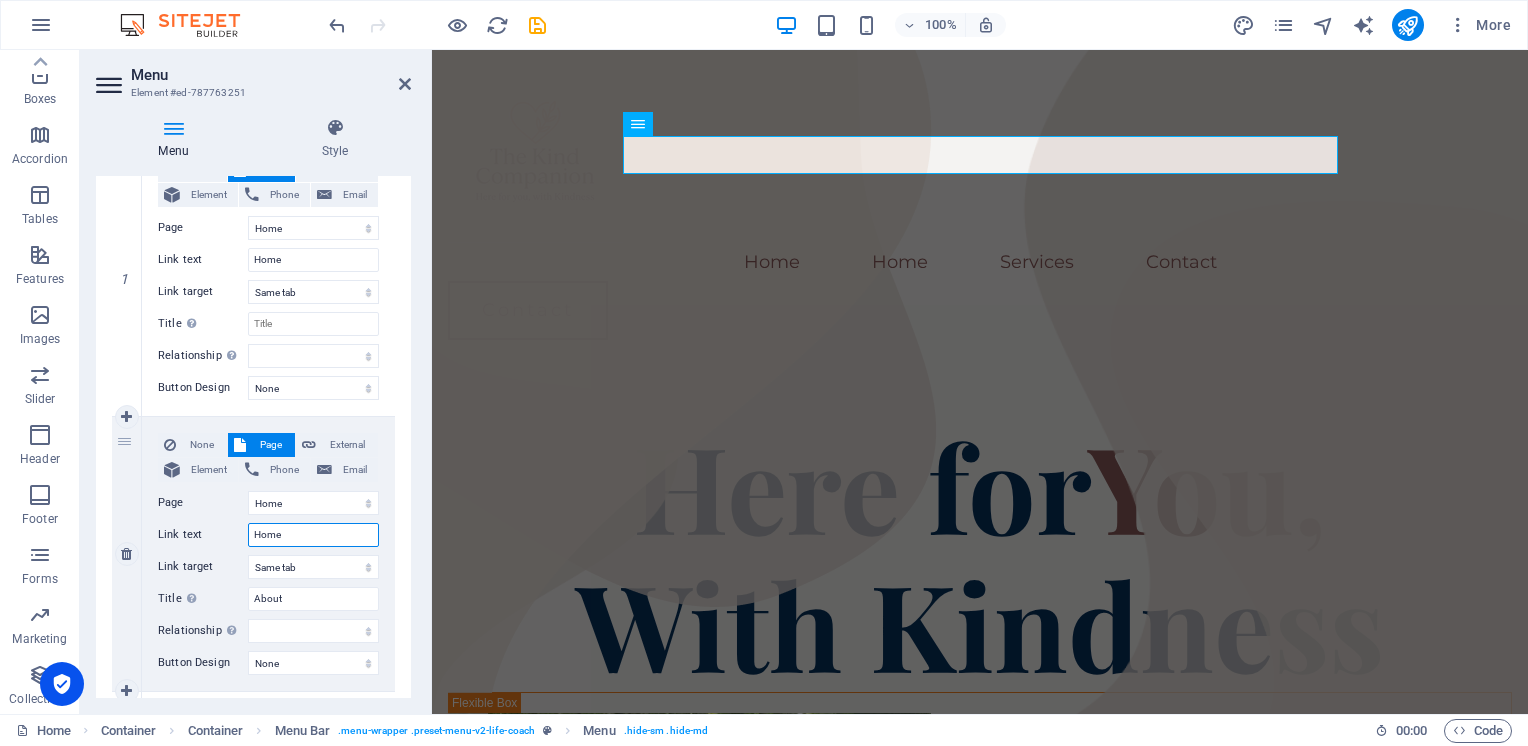 click on "Home" at bounding box center [313, 535] 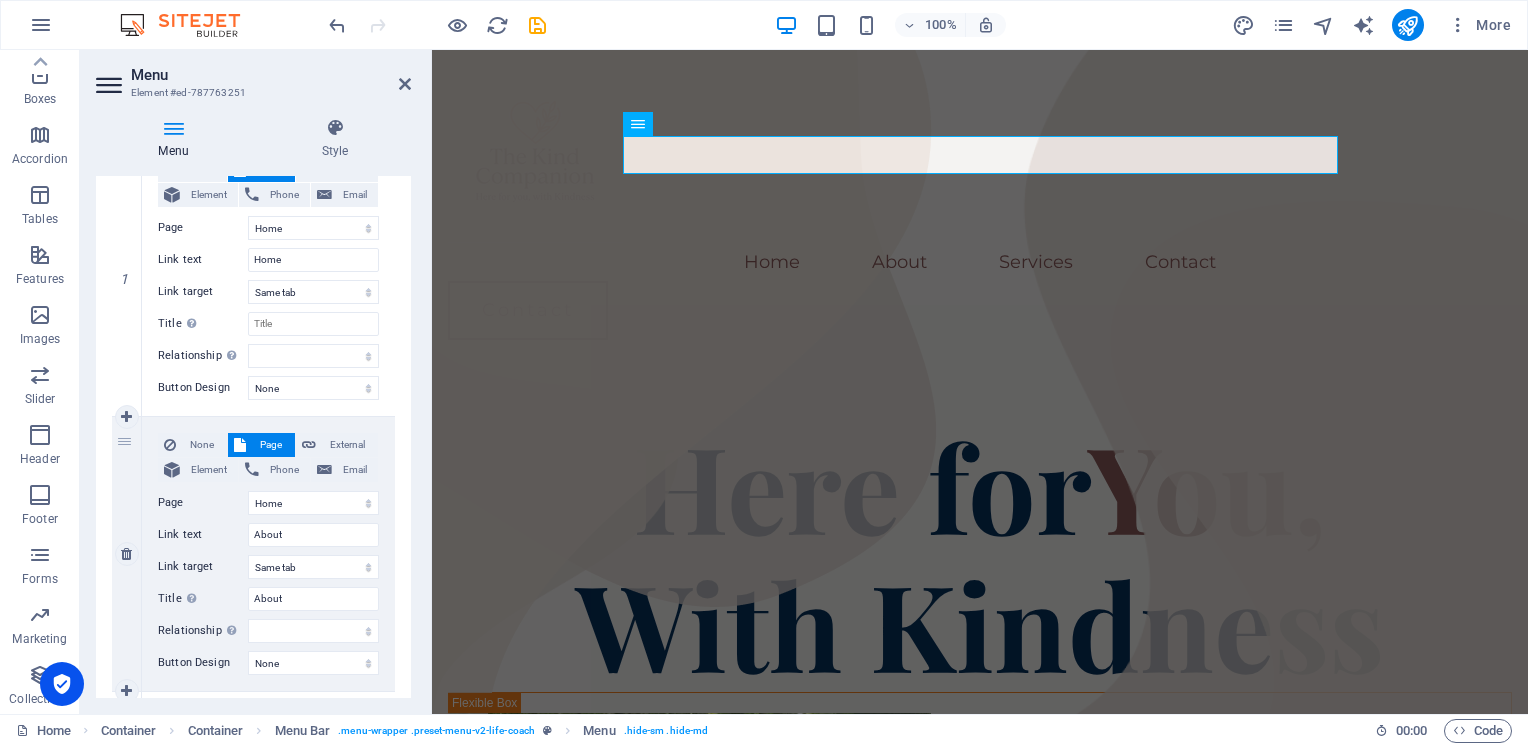 click on "None Page External Element Phone Email Page Home About Courses Blog Contact Legal Notice Privacy Element
URL Phone Email Link text About Link target New tab Same tab Overlay Title Additional link description, should not be the same as the link text. The title is most often shown as a tooltip text when the mouse moves over the element. Leave empty if uncertain. About Relationship Sets the  relationship of this link to the link target . For example, the value "nofollow" instructs search engines not to follow the link. Can be left empty. alternate author bookmark external help license next nofollow noreferrer noopener prev search tag Button Design None Default Primary Secondary" at bounding box center [268, 554] 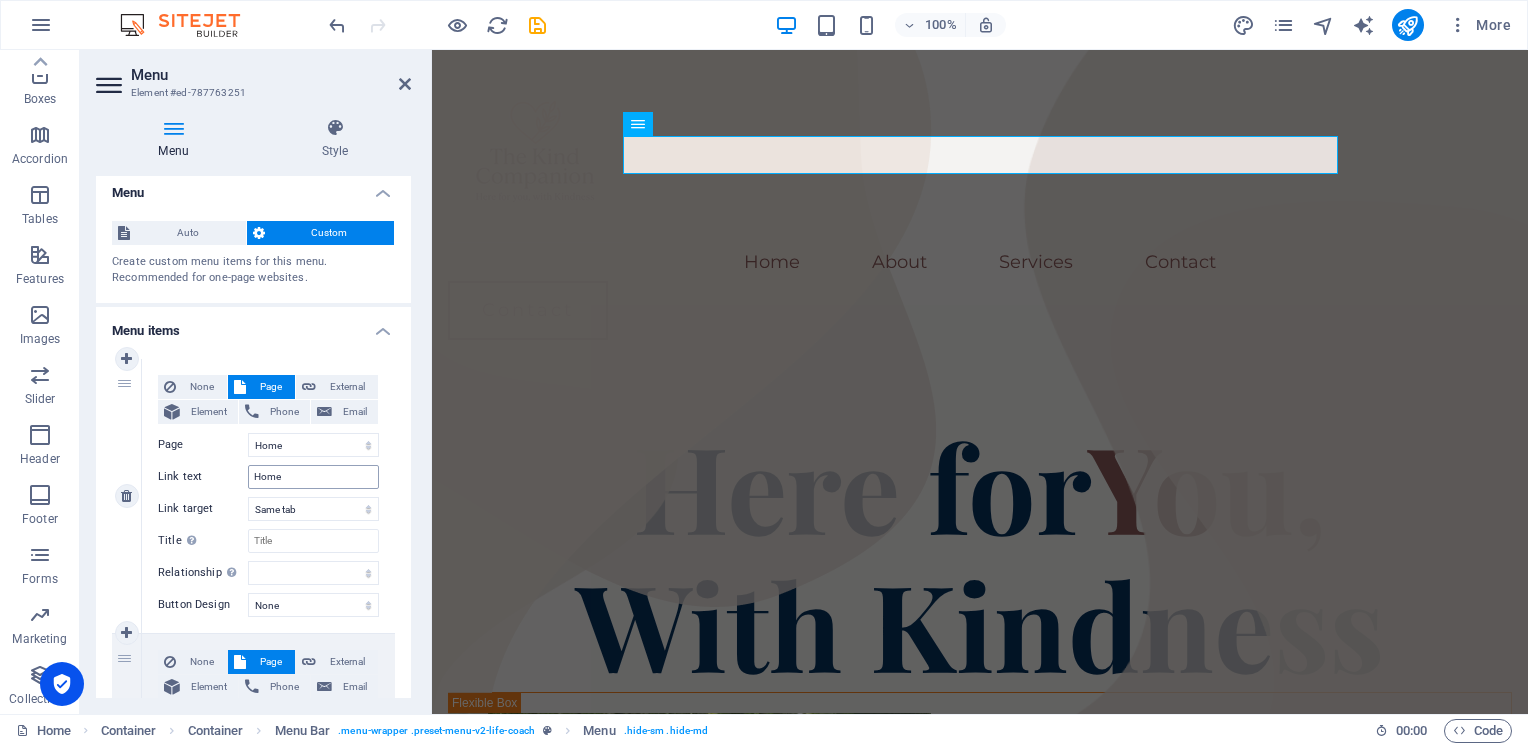 scroll, scrollTop: 8, scrollLeft: 0, axis: vertical 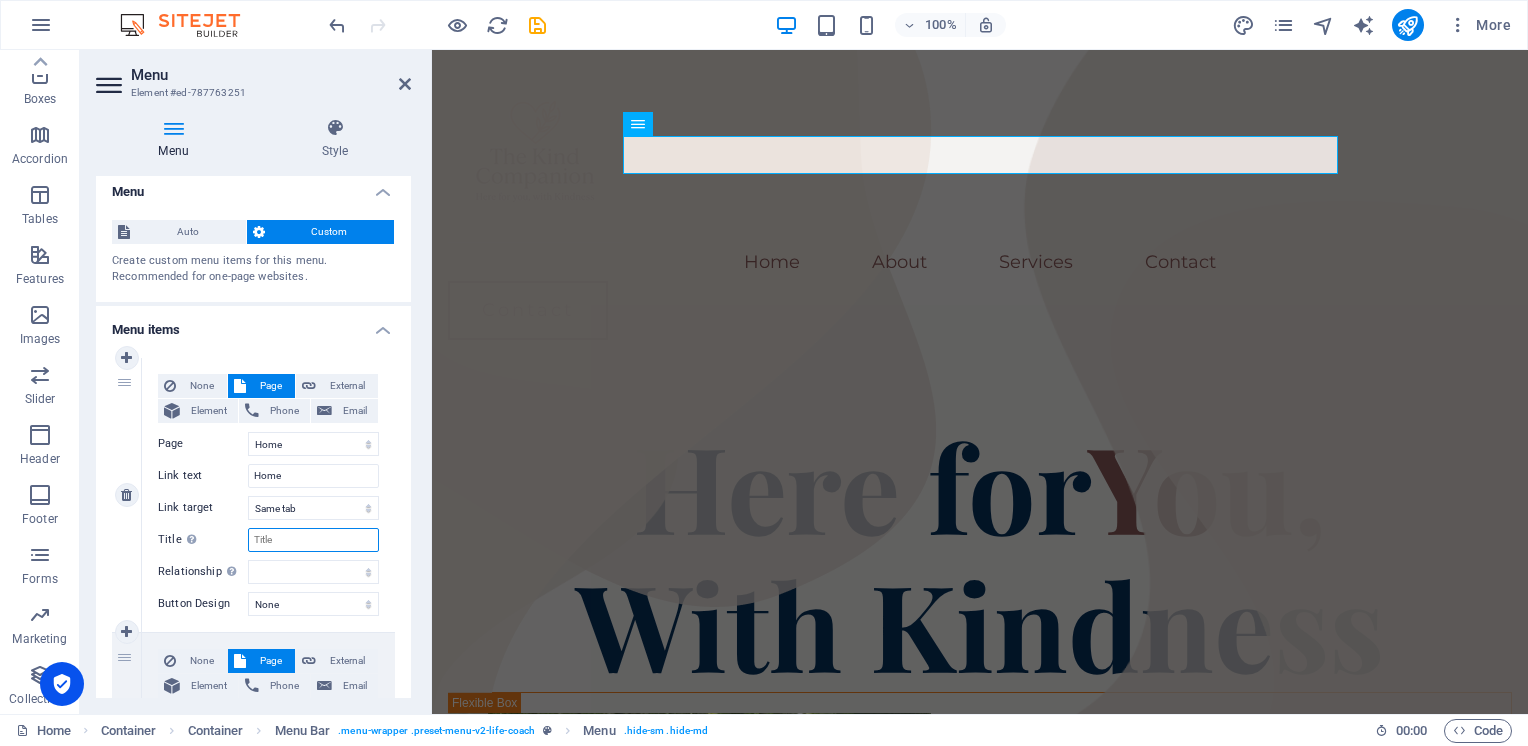 click on "Title Additional link description, should not be the same as the link text. The title is most often shown as a tooltip text when the mouse moves over the element. Leave empty if uncertain." at bounding box center (313, 540) 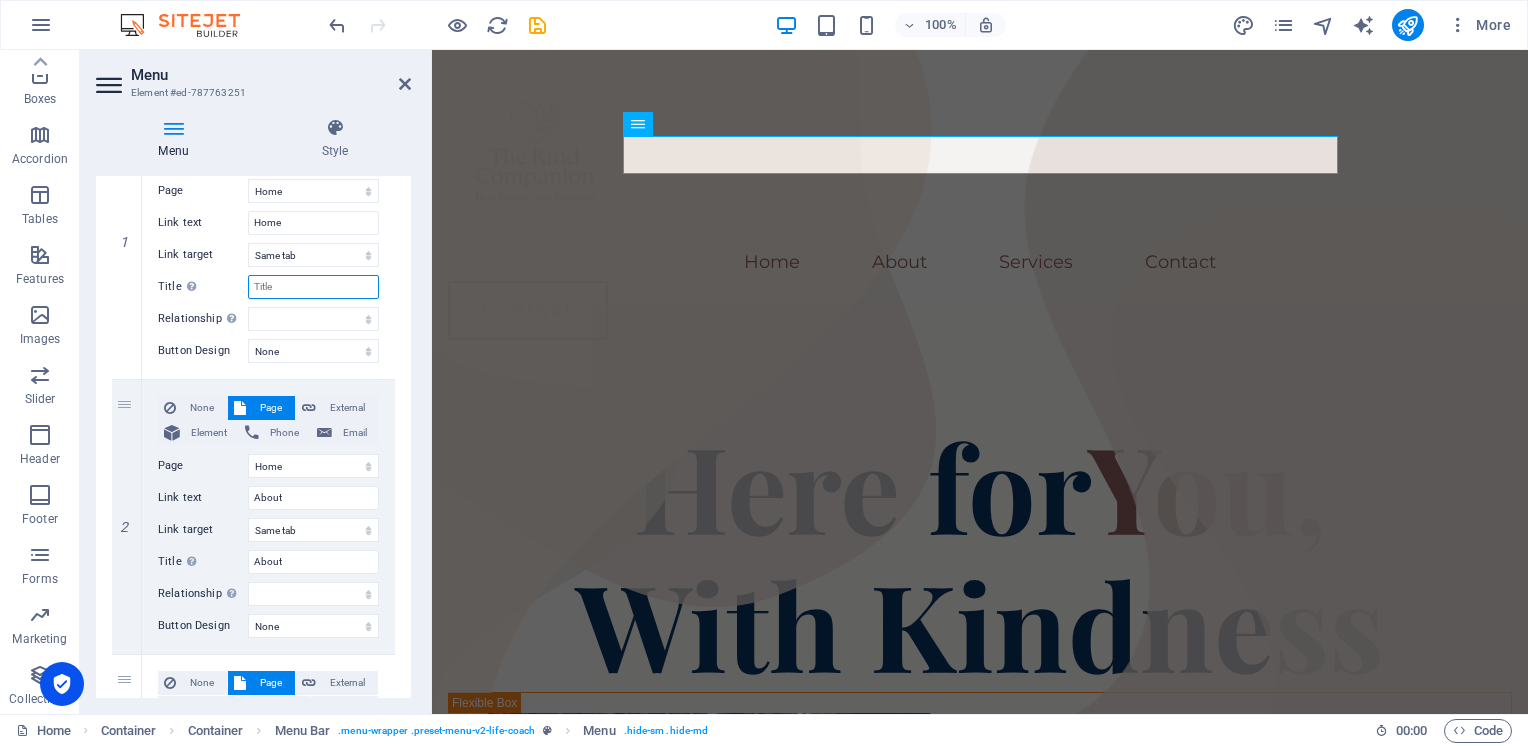 scroll, scrollTop: 278, scrollLeft: 0, axis: vertical 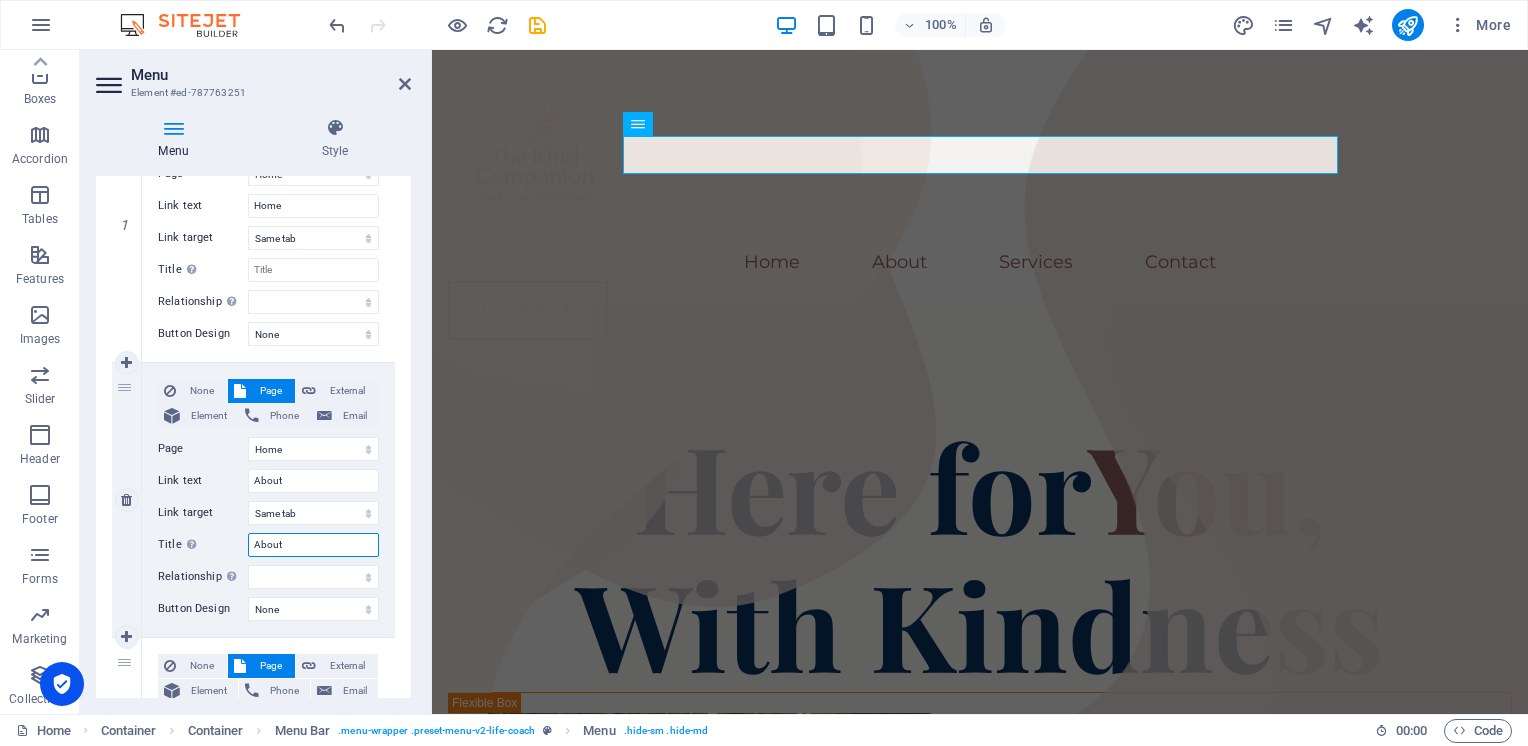 click on "About" at bounding box center (313, 545) 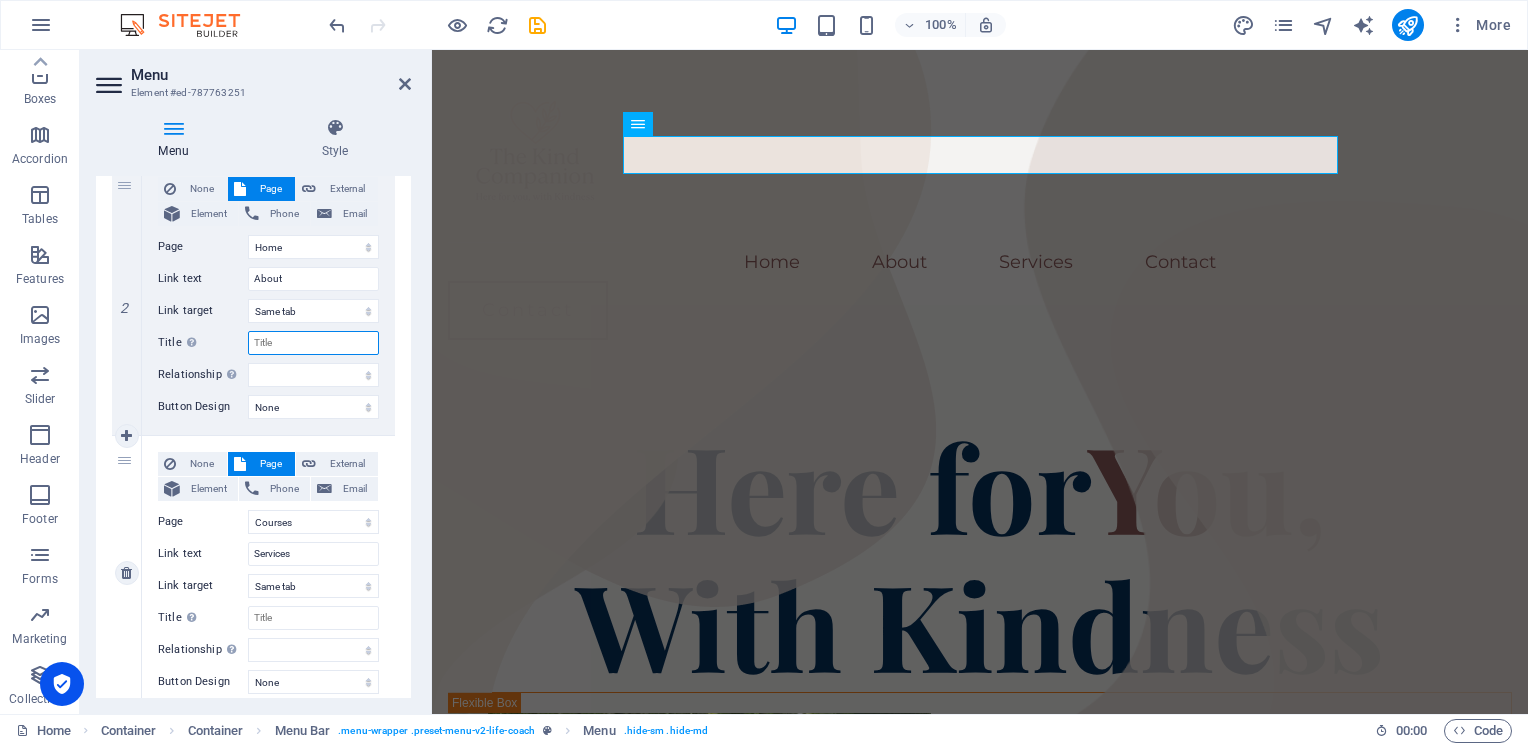 scroll, scrollTop: 486, scrollLeft: 0, axis: vertical 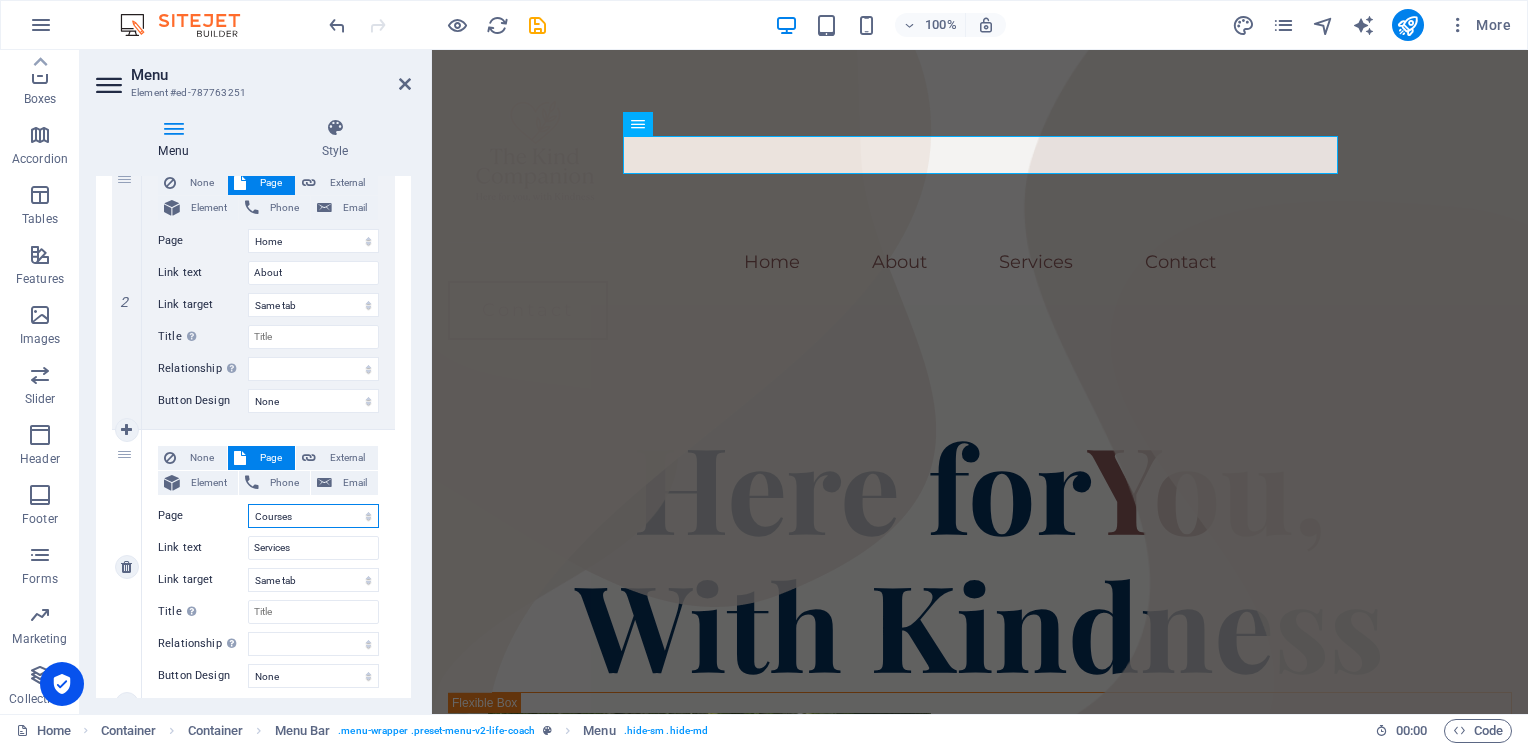 click on "Home About Courses Blog Contact Legal Notice Privacy" at bounding box center (313, 516) 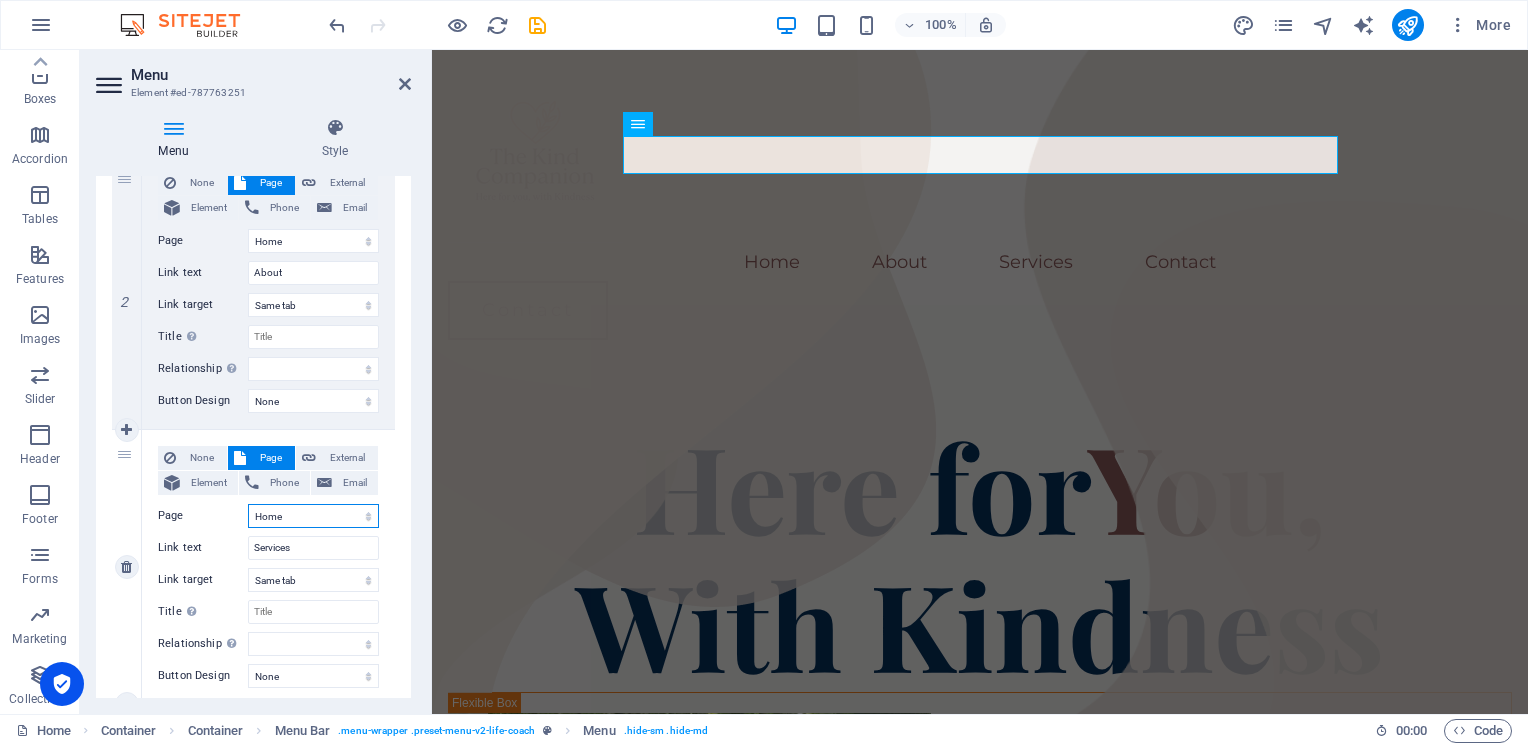 click on "Home About Courses Blog Contact Legal Notice Privacy" at bounding box center (313, 516) 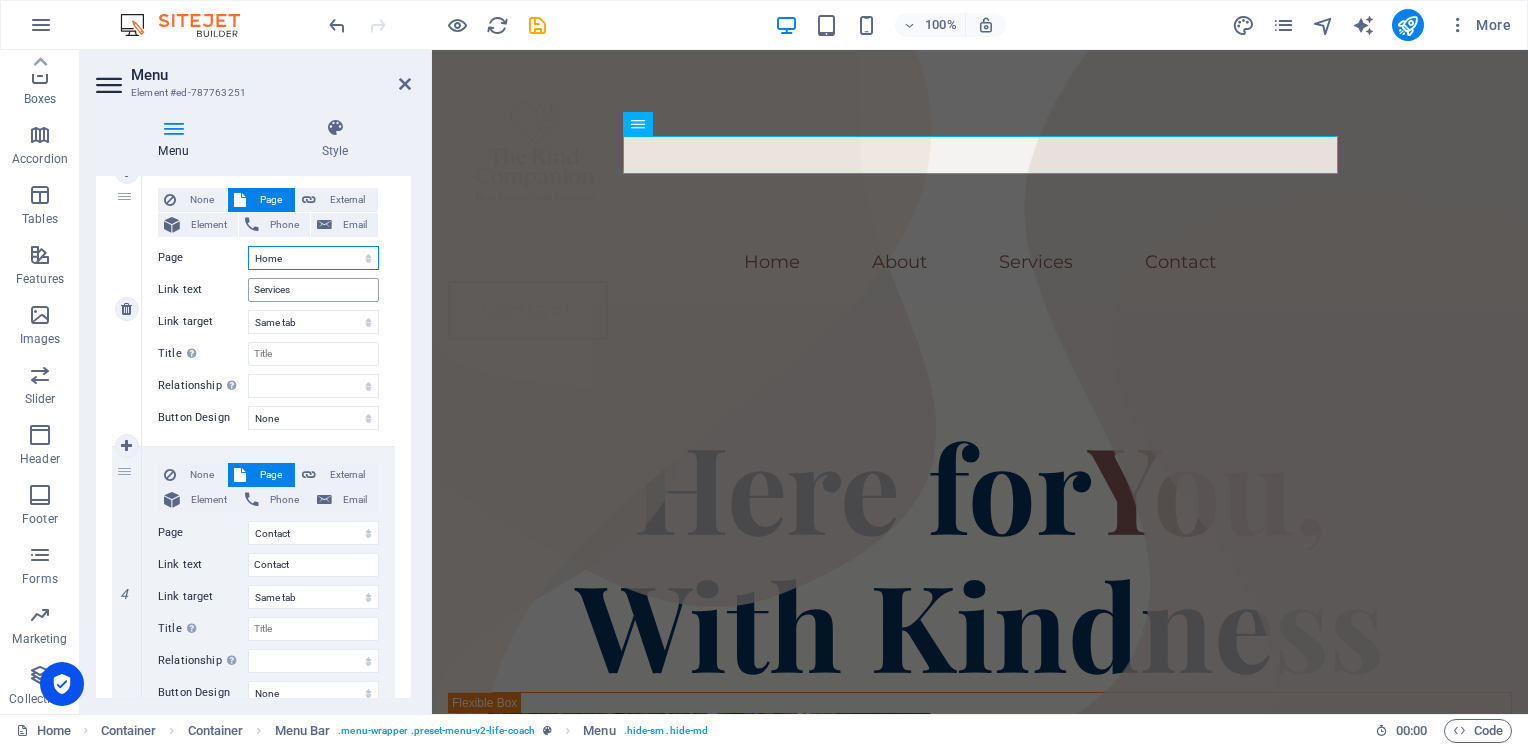 scroll, scrollTop: 778, scrollLeft: 0, axis: vertical 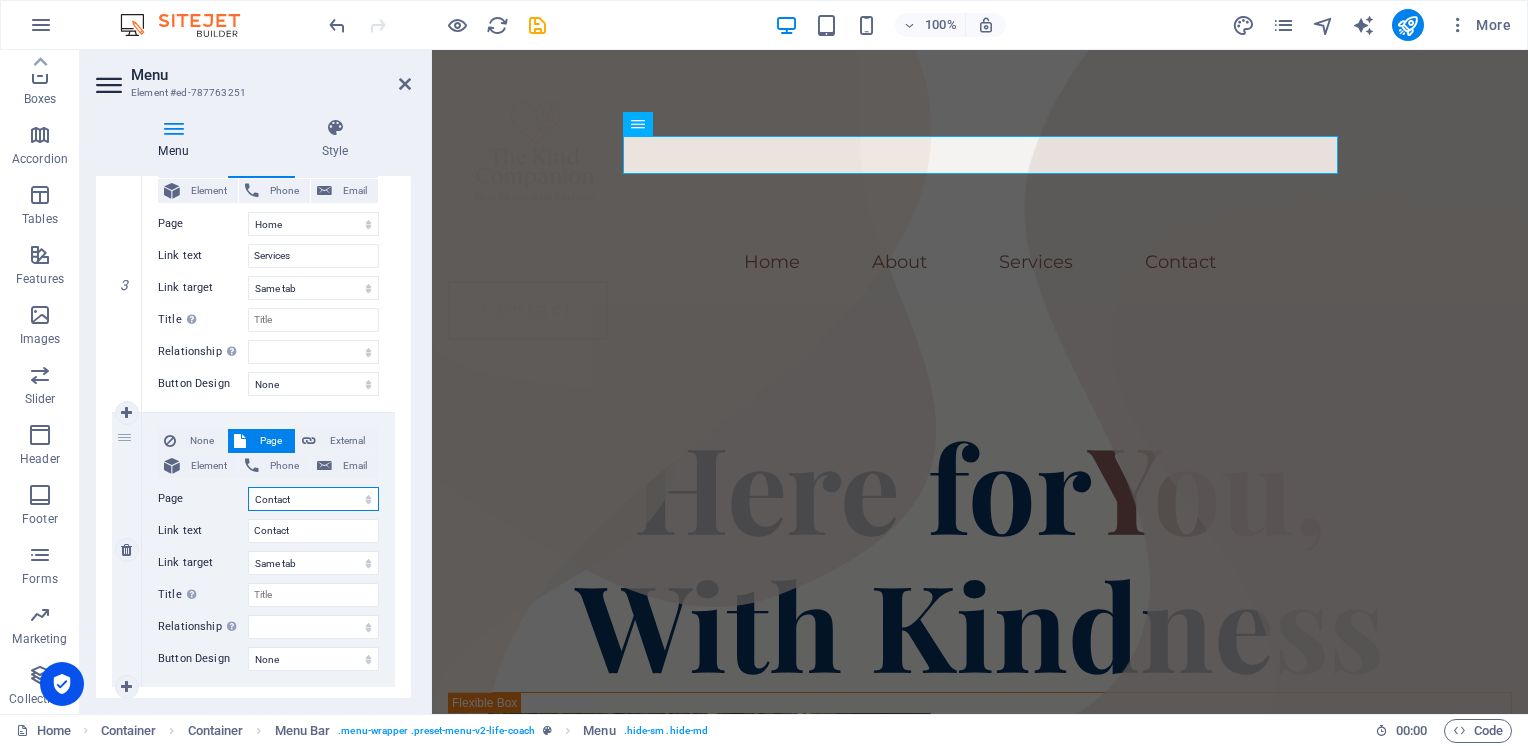 click on "Home About Courses Blog Contact Legal Notice Privacy" at bounding box center [313, 499] 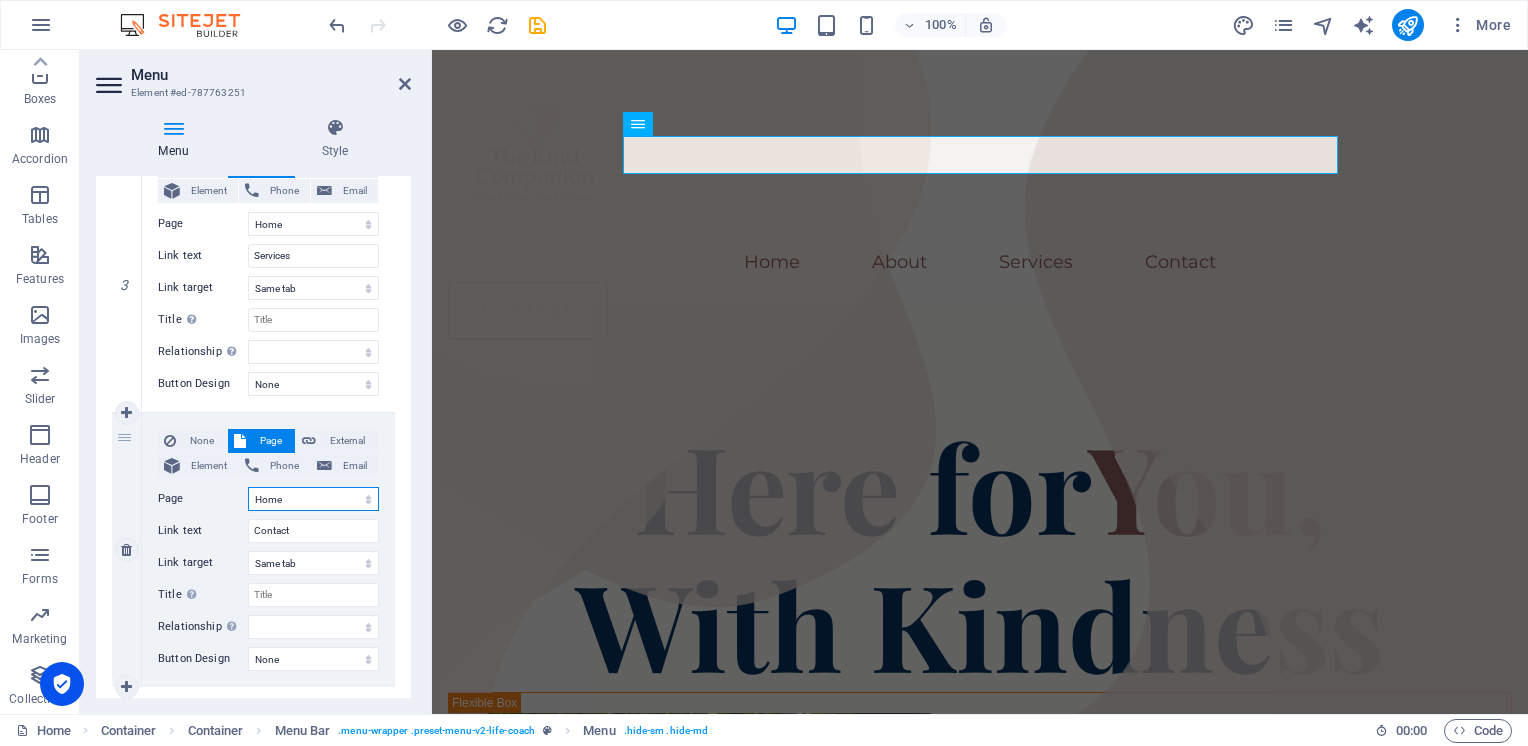 click on "Home About Courses Blog Contact Legal Notice Privacy" at bounding box center (313, 499) 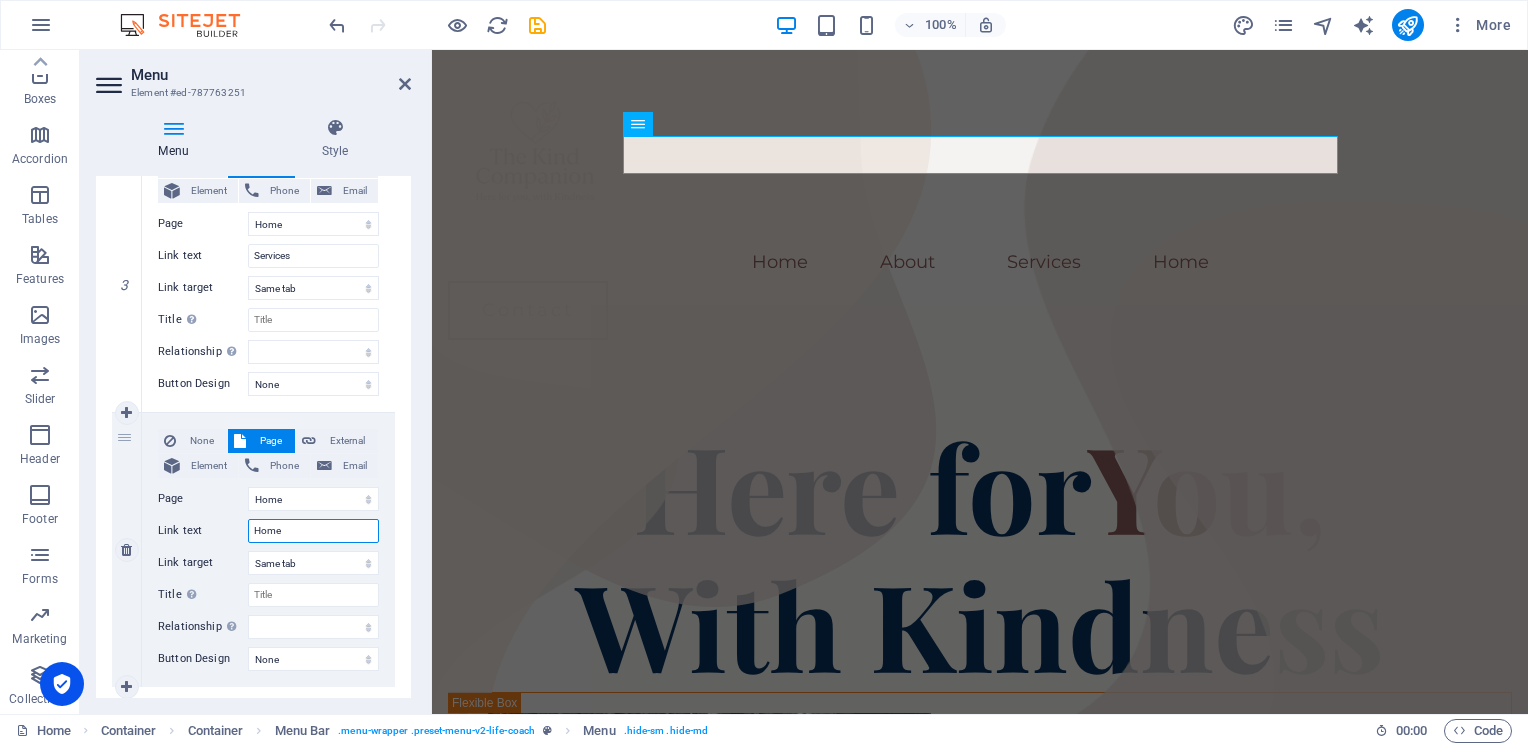 click on "Home" at bounding box center (313, 531) 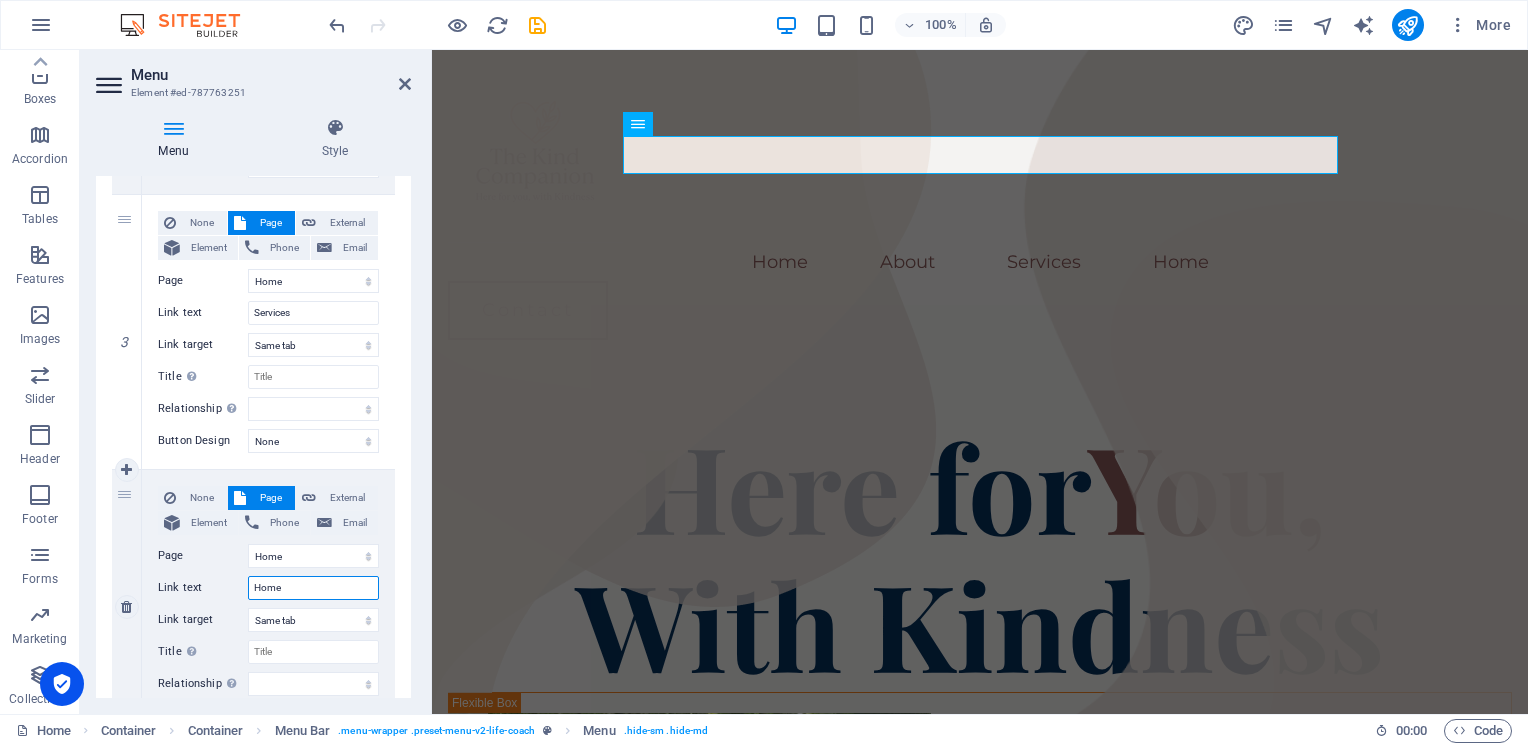 scroll, scrollTop: 720, scrollLeft: 0, axis: vertical 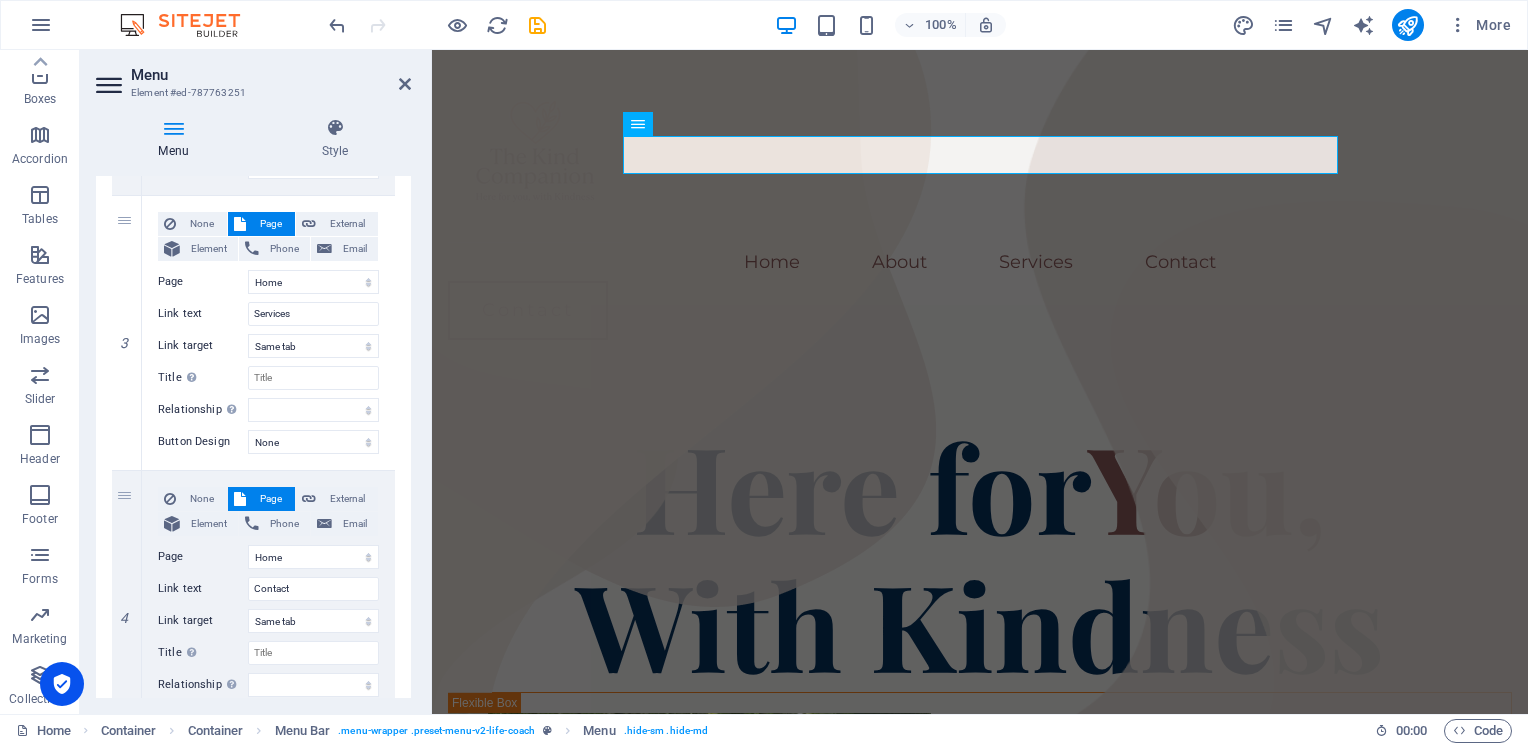 click on "1 None Page External Element Phone Email Page Home About Courses Blog Contact Legal Notice Privacy Element
URL /15256522 Phone Email Link text Home Link target New tab Same tab Overlay Title Additional link description, should not be the same as the link text. The title is most often shown as a tooltip text when the mouse moves over the element. Leave empty if uncertain. Relationship Sets the  relationship of this link to the link target . For example, the value "nofollow" instructs search engines not to follow the link. Can be left empty. alternate author bookmark external help license next nofollow noreferrer noopener prev search tag Button Design None Default Primary Secondary 2 None Page External Element Phone Email Page Home About Courses Blog Contact Legal Notice Privacy Element
URL Phone Email Link text About Link target New tab Same tab Overlay Title Relationship Sets the  relationship of this link to the link target alternate author bookmark external 3" at bounding box center (253, 195) 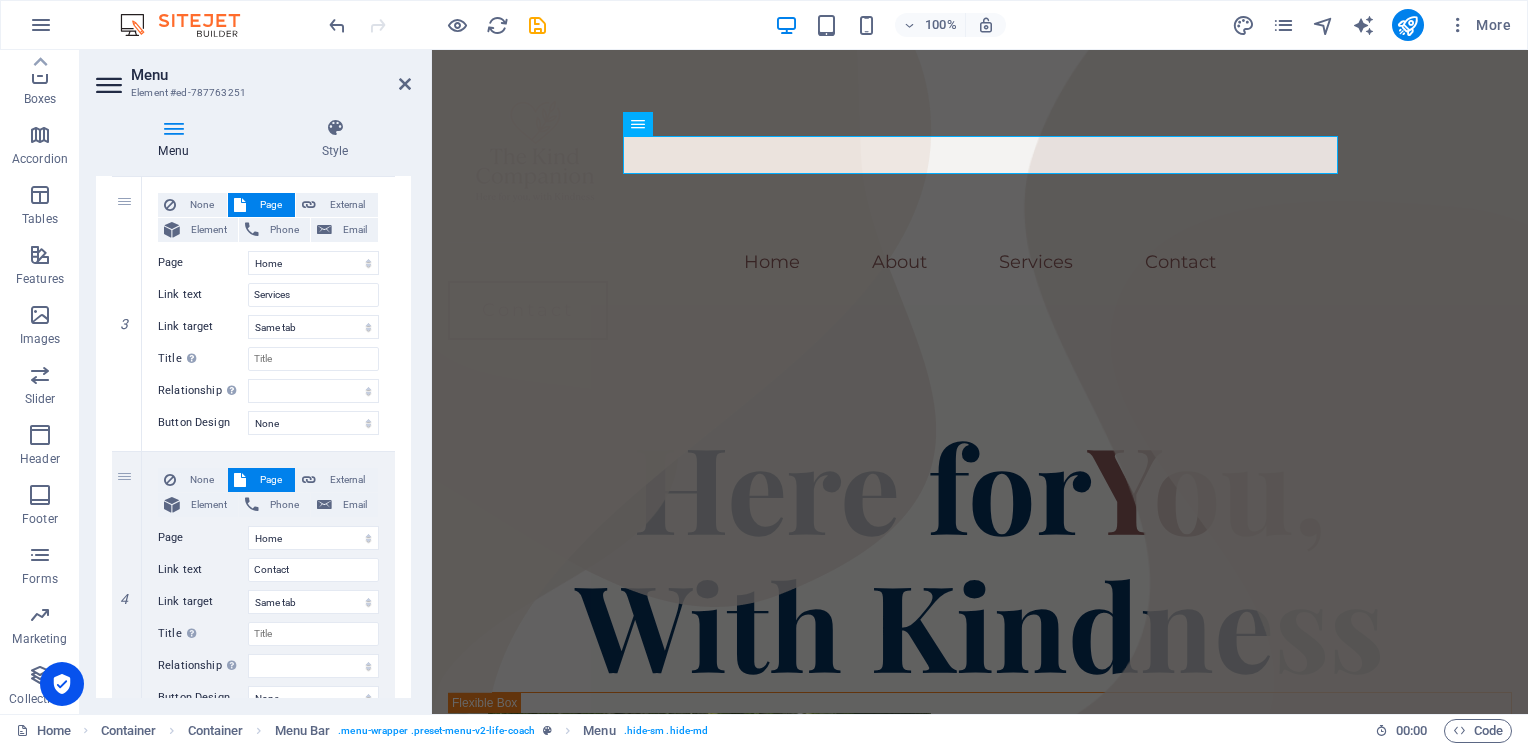 scroll, scrollTop: 730, scrollLeft: 0, axis: vertical 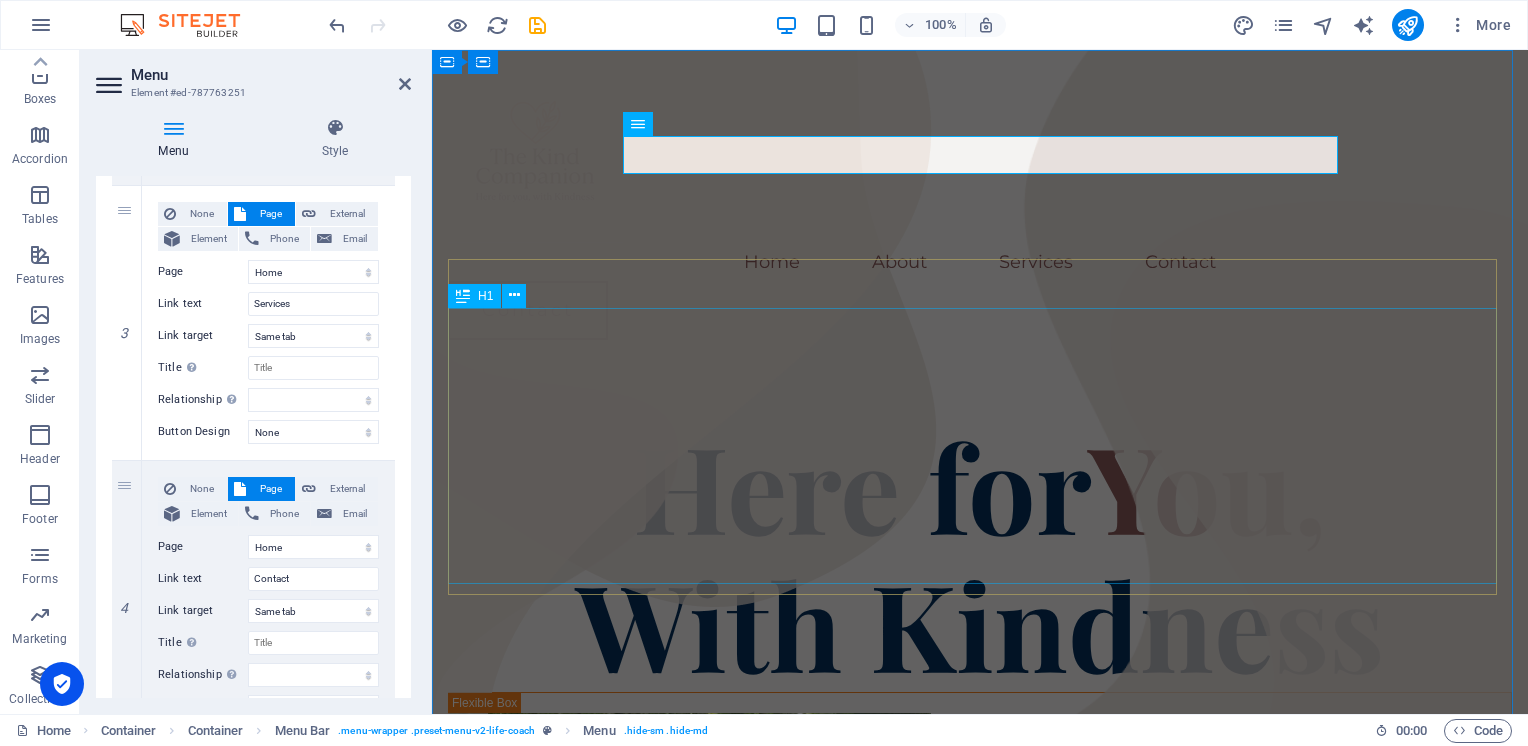 click on "Here for  You, With Kindness" at bounding box center [980, 554] 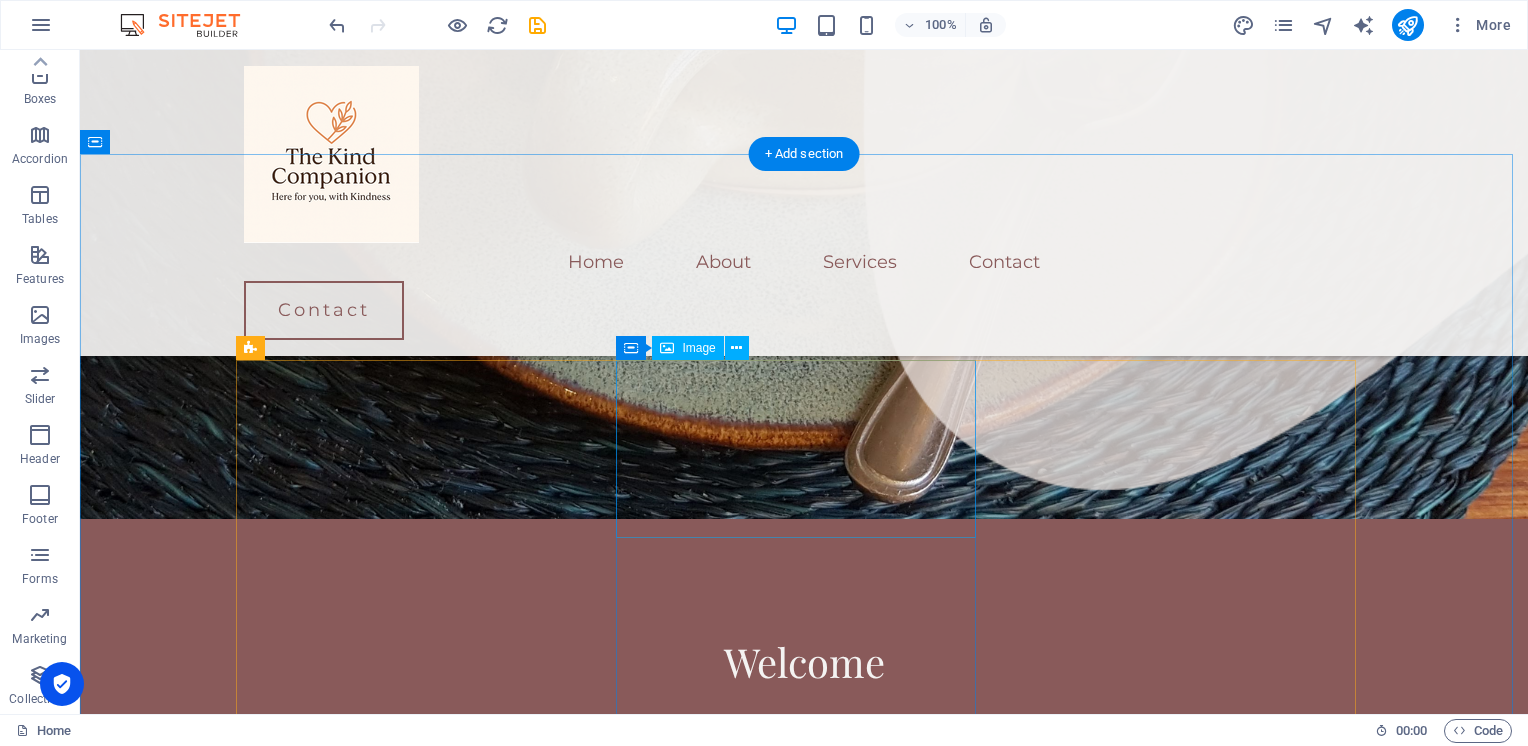 scroll, scrollTop: 1992, scrollLeft: 0, axis: vertical 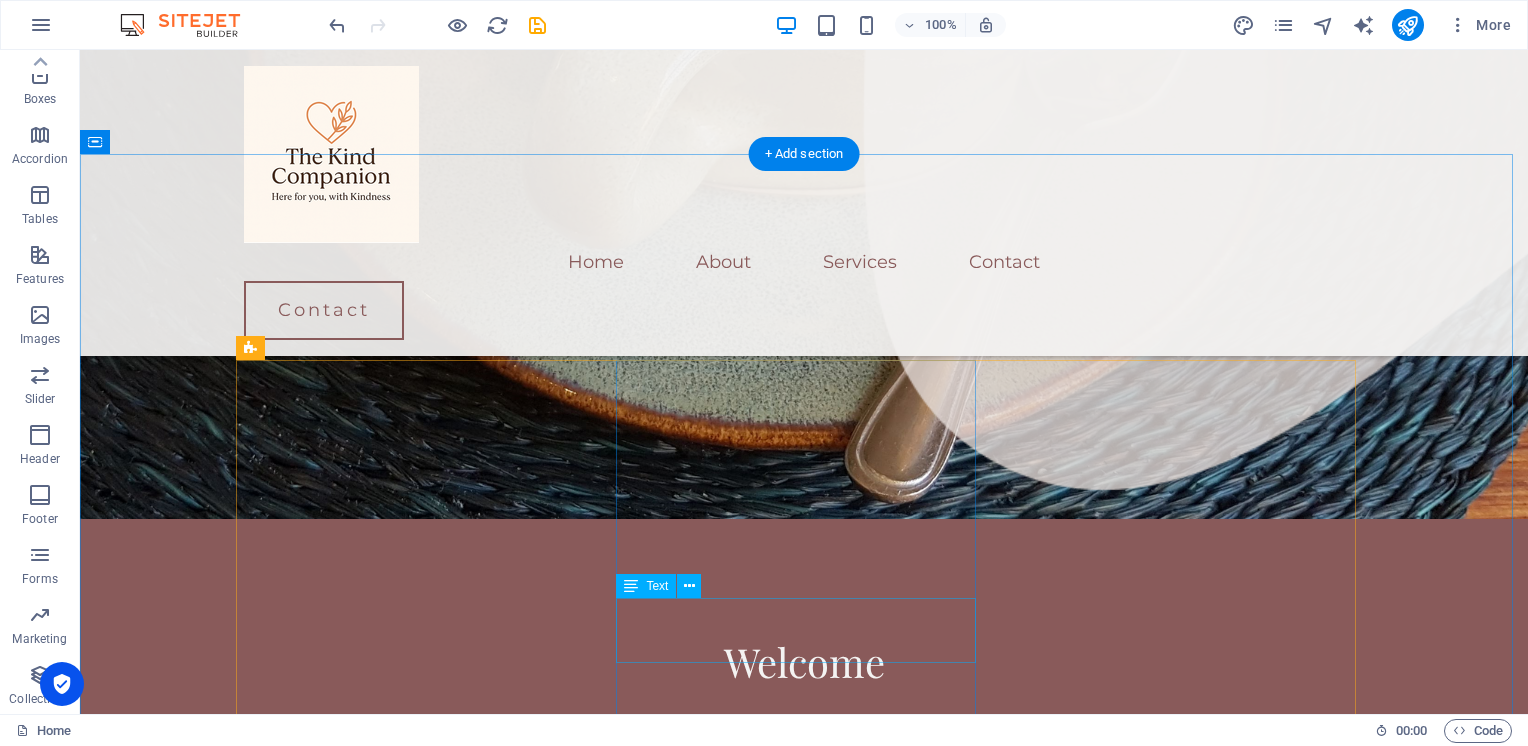 click on "You deserve care, warmth and kindness." at bounding box center (424, 1381) 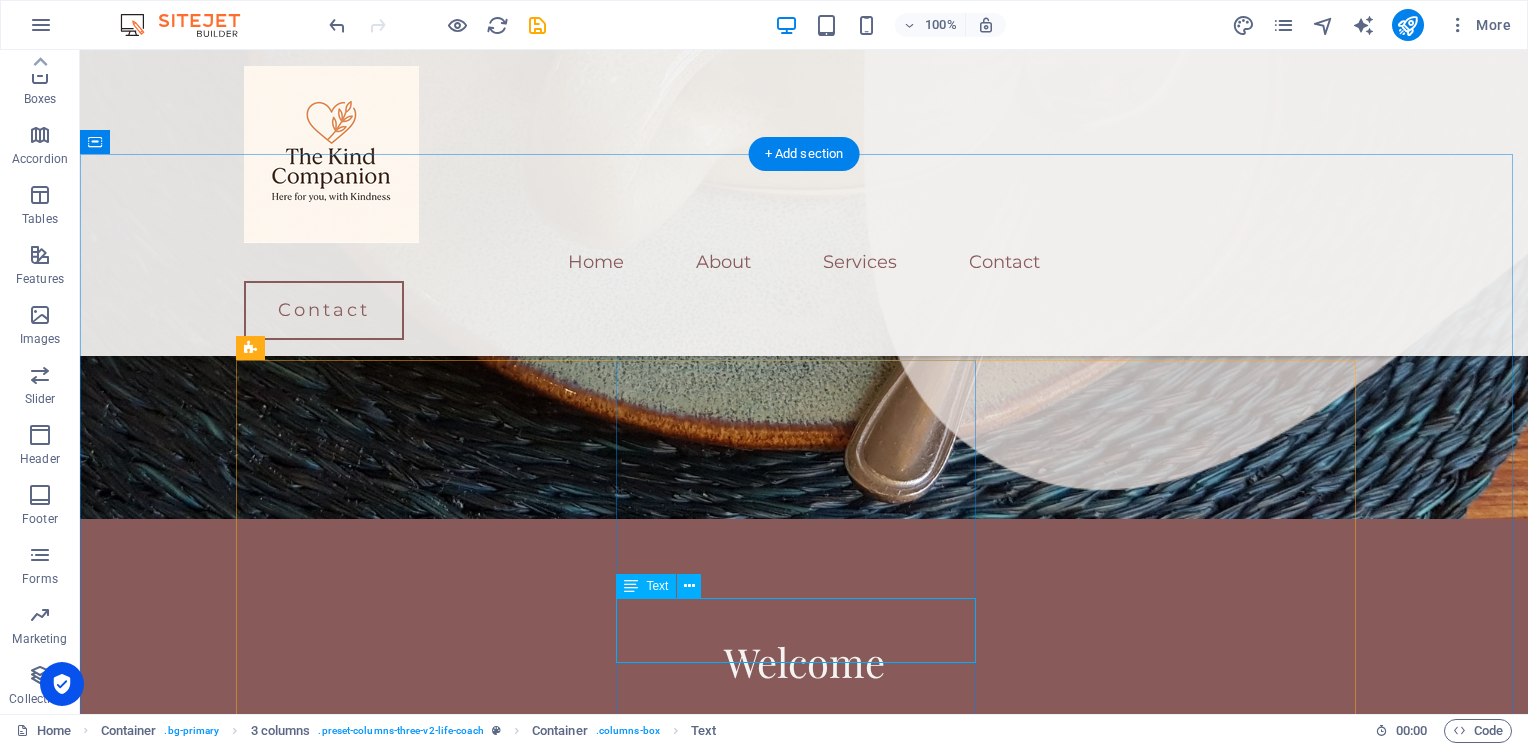 click on "You deserve care, warmth and kindness." at bounding box center (424, 1381) 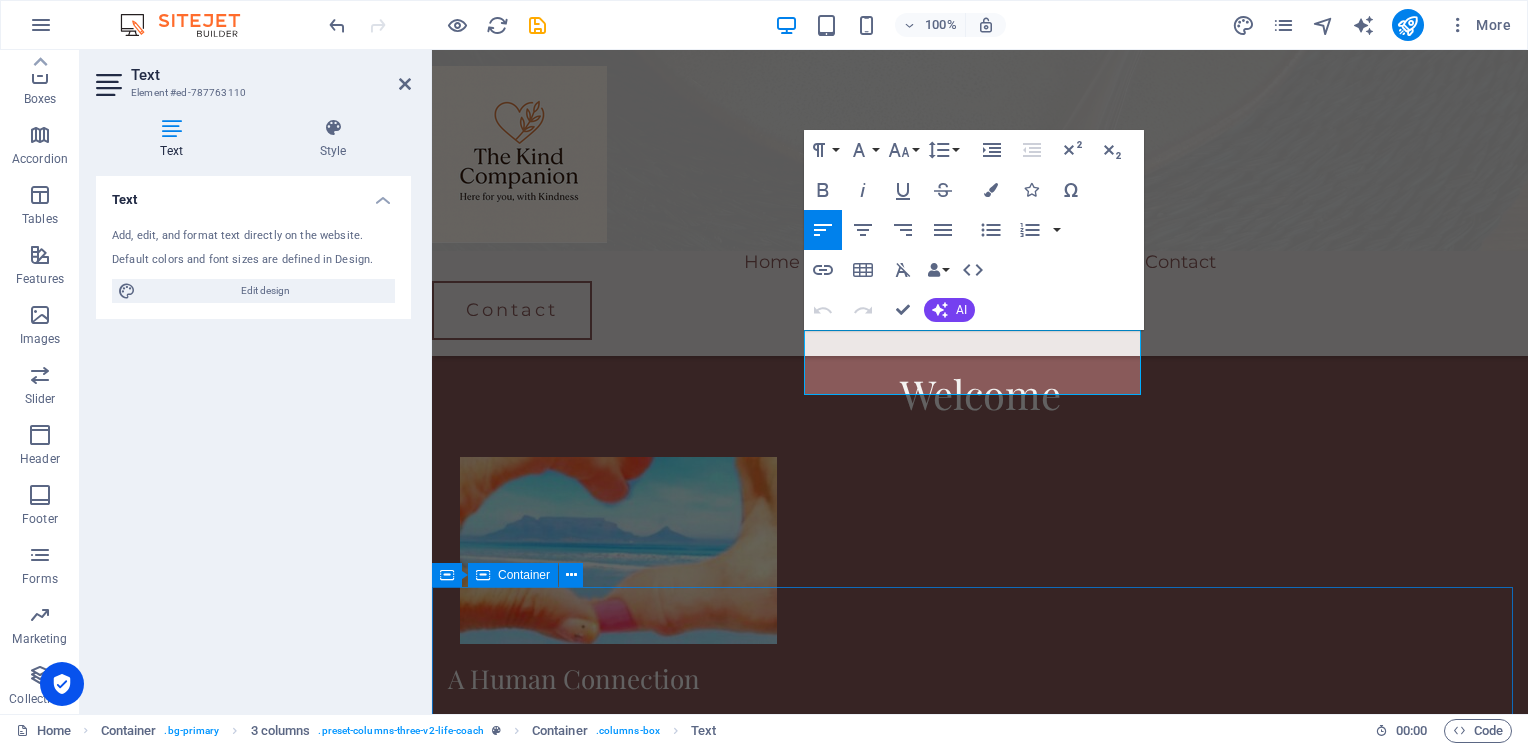 scroll, scrollTop: 2018, scrollLeft: 0, axis: vertical 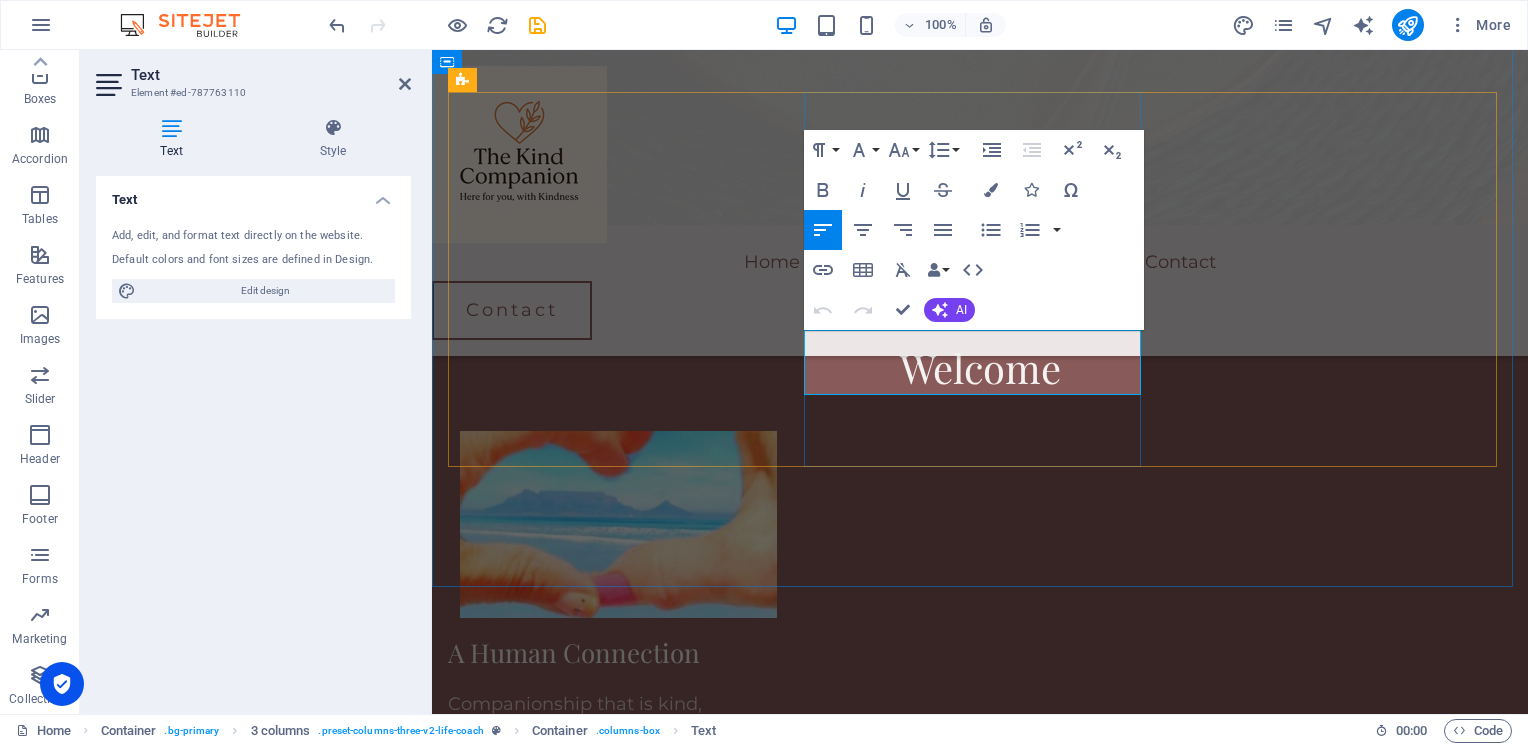 click on "You deserve care, warmth and kindness." at bounding box center (618, 1086) 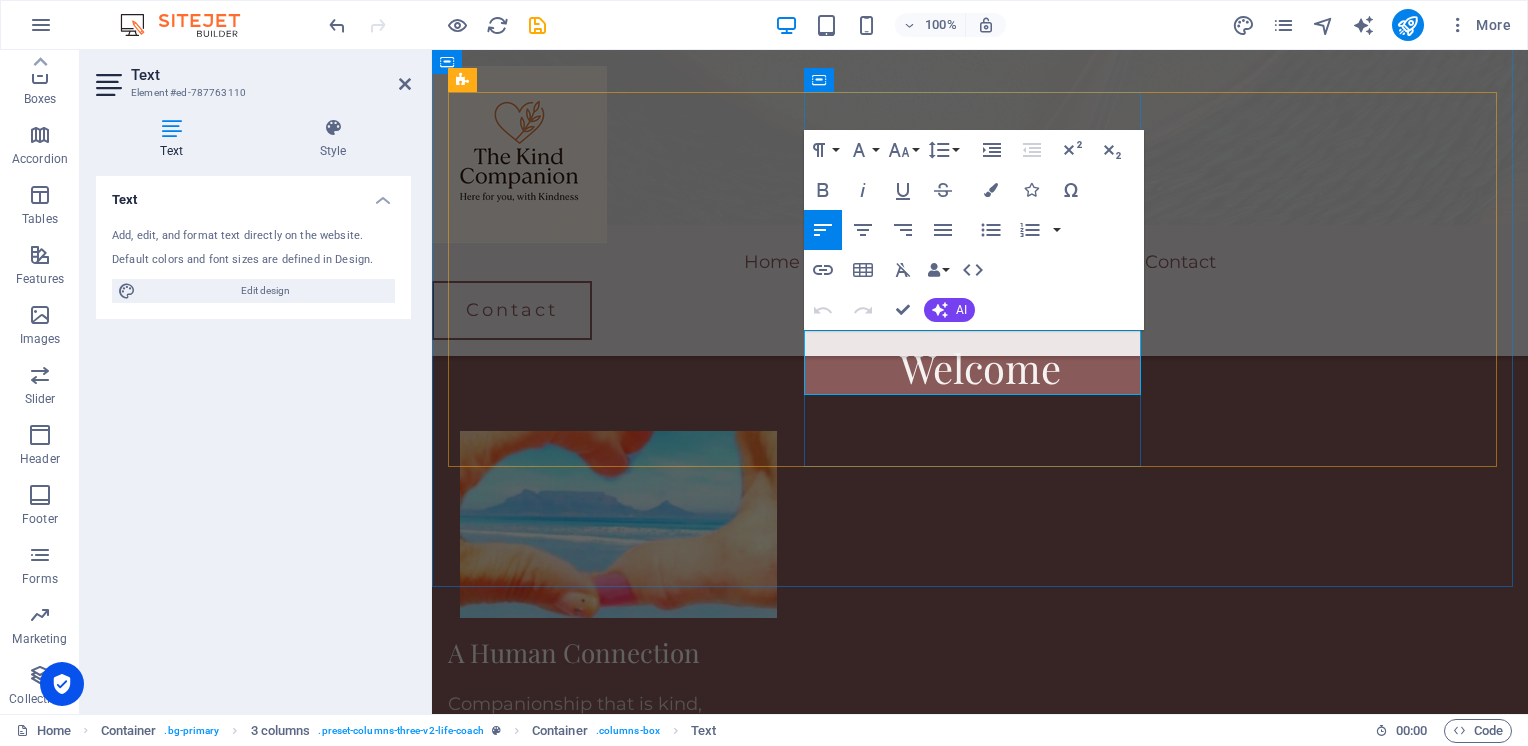 click on "You deserve care, warmth and kindness." at bounding box center [585, 1086] 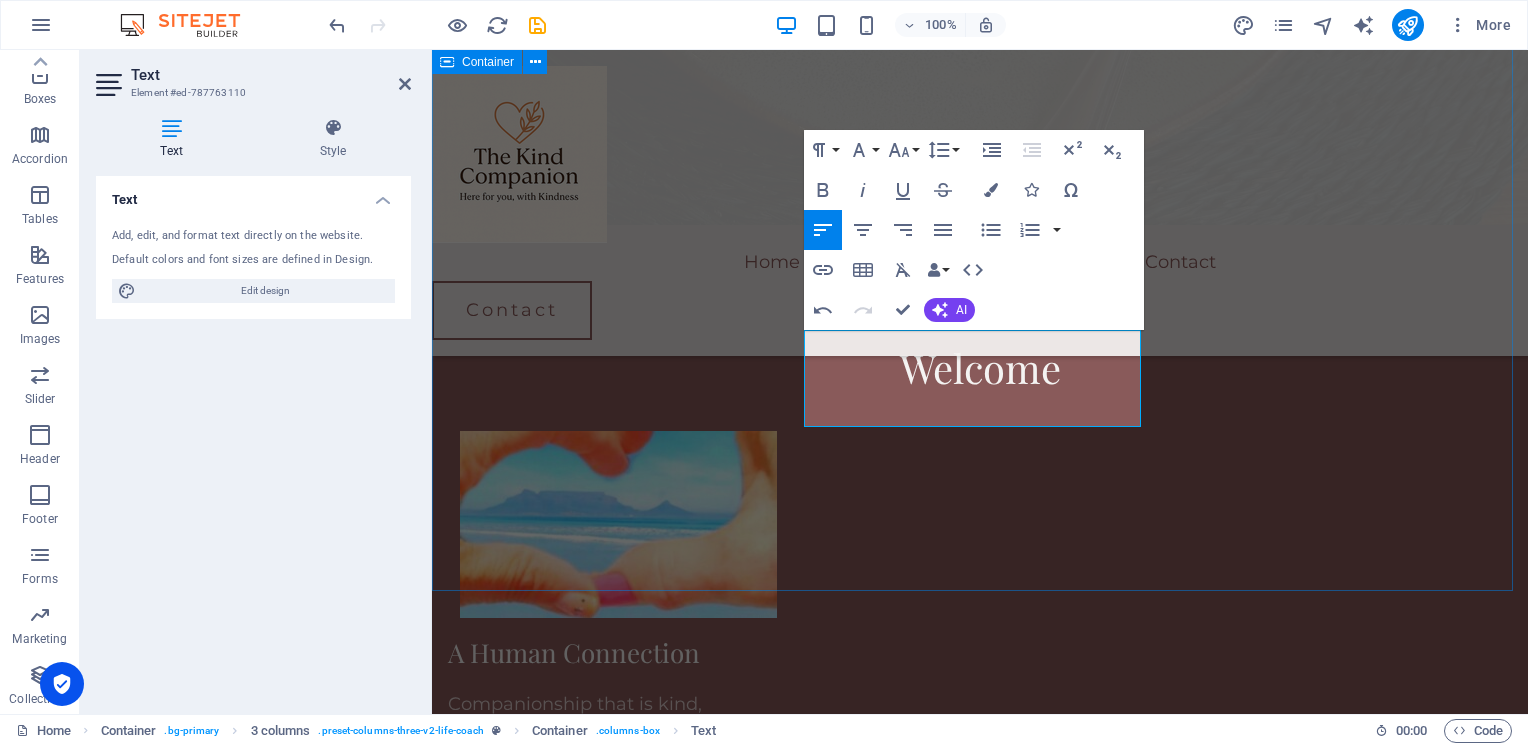 click on "Welcome A Human Connection Companionship that is kind, thoughtful and tailored just for you. Learn more   A Warm Presence You deserve care, warmth and kindness. Learn more   Respectful Company A seat across the table, a heart that listens. Learn more  " at bounding box center (980, 960) 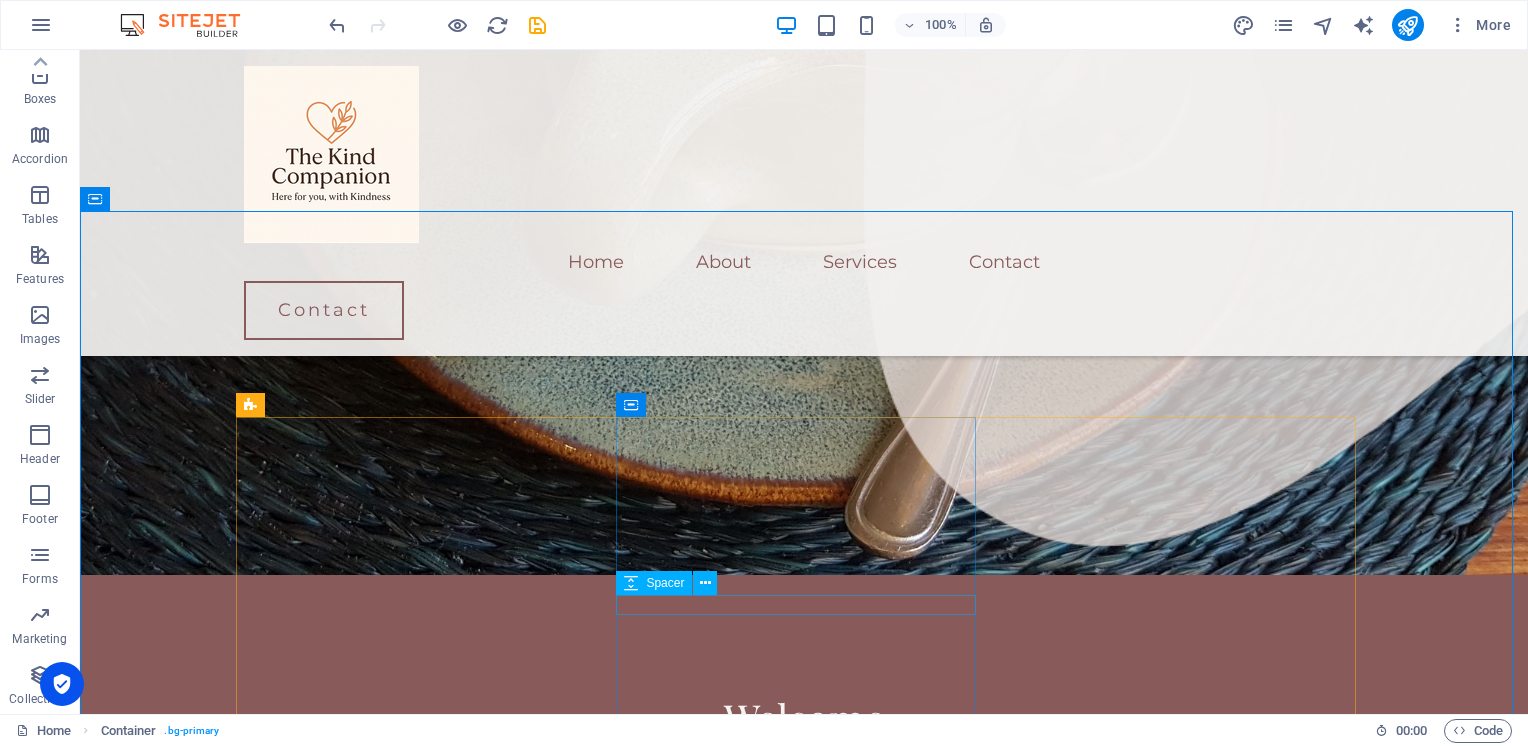 scroll, scrollTop: 1935, scrollLeft: 0, axis: vertical 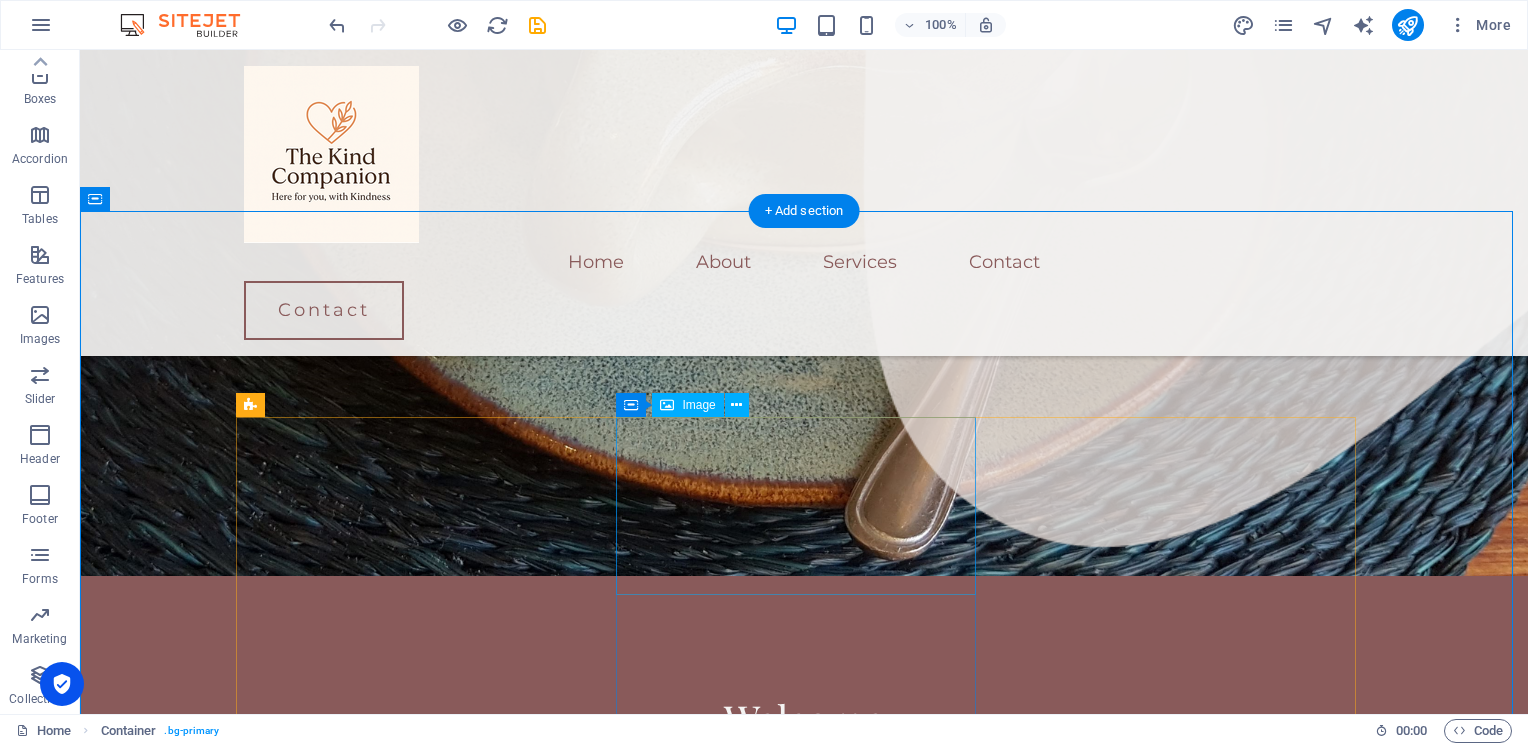 click at bounding box center [424, 1257] 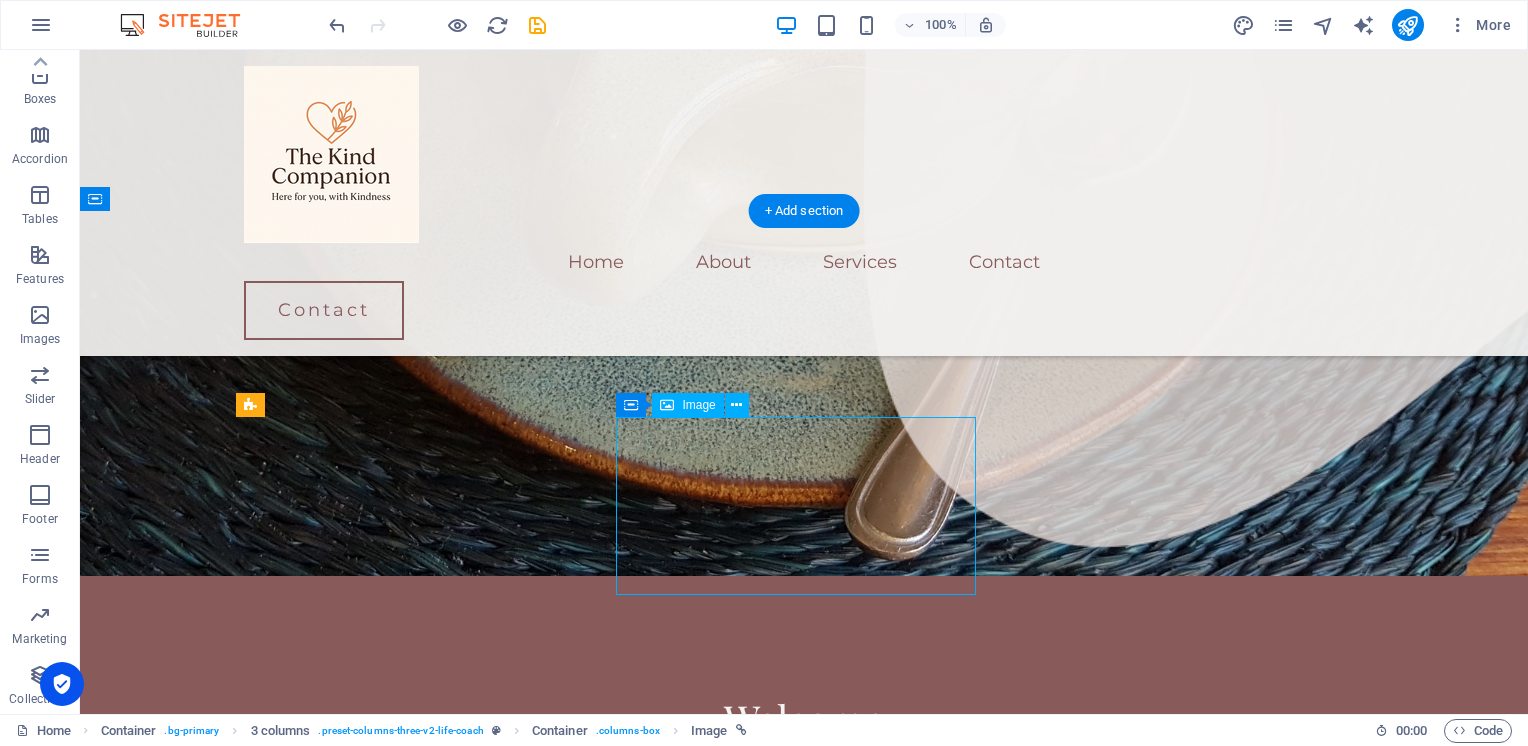 click at bounding box center (424, 1257) 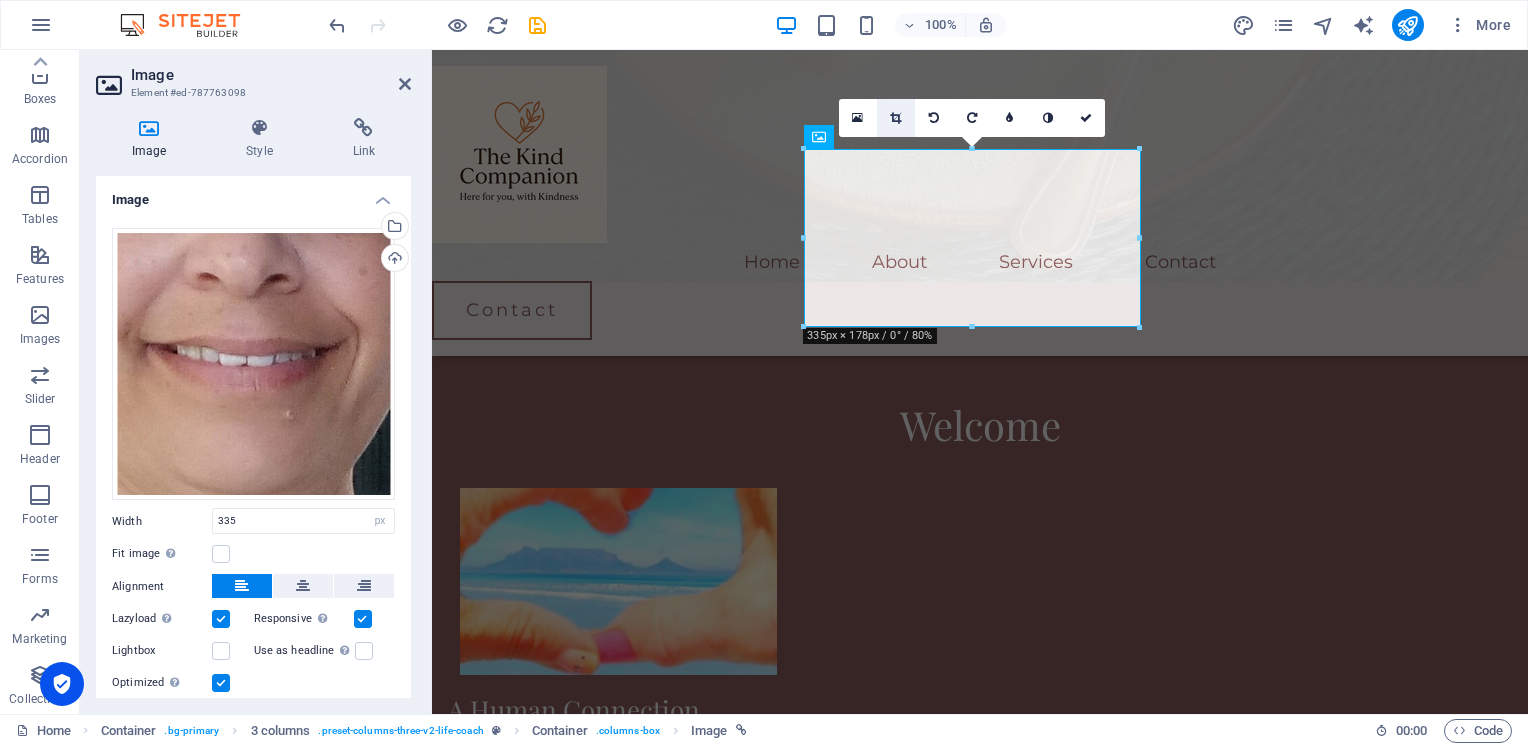 click at bounding box center [896, 118] 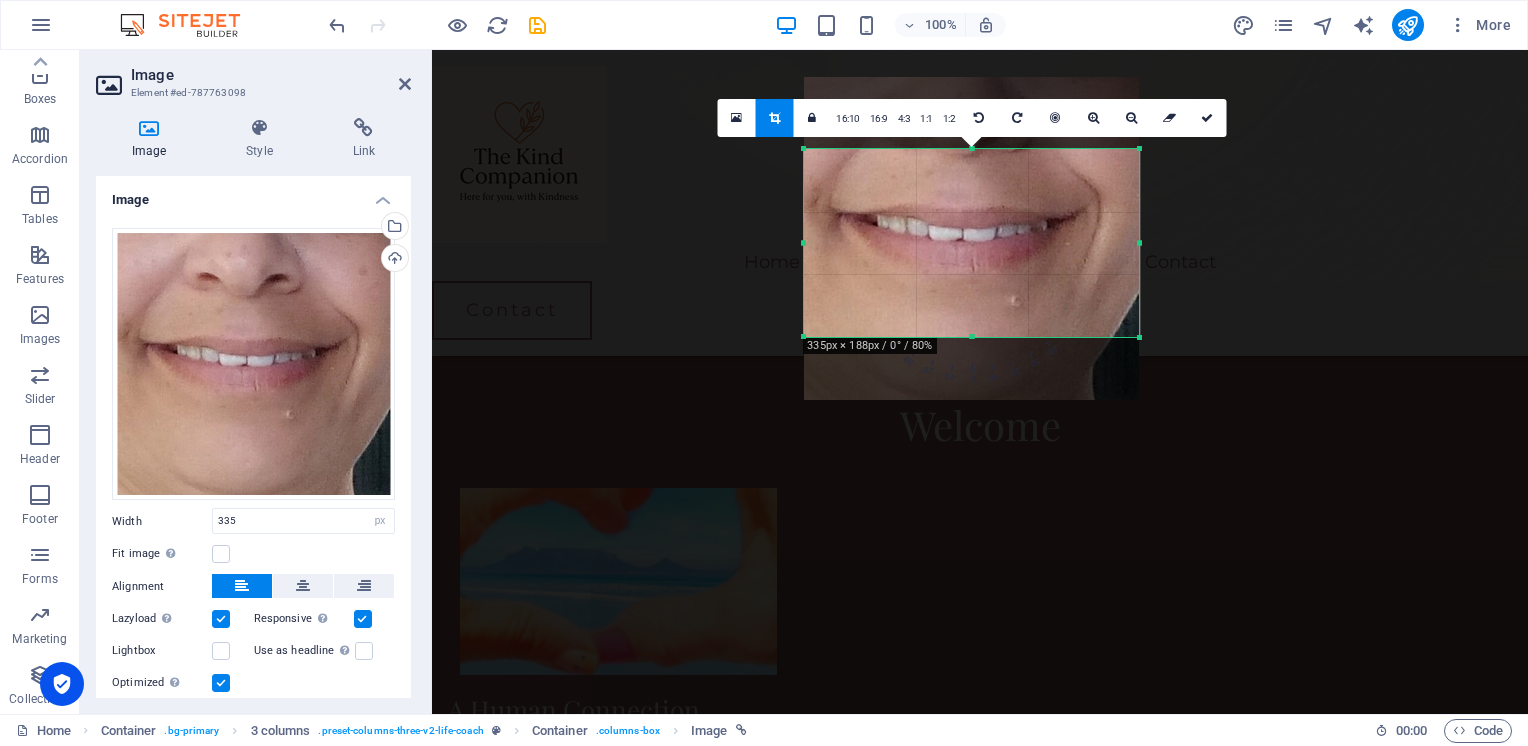 drag, startPoint x: 971, startPoint y: 327, endPoint x: 966, endPoint y: 337, distance: 11.18034 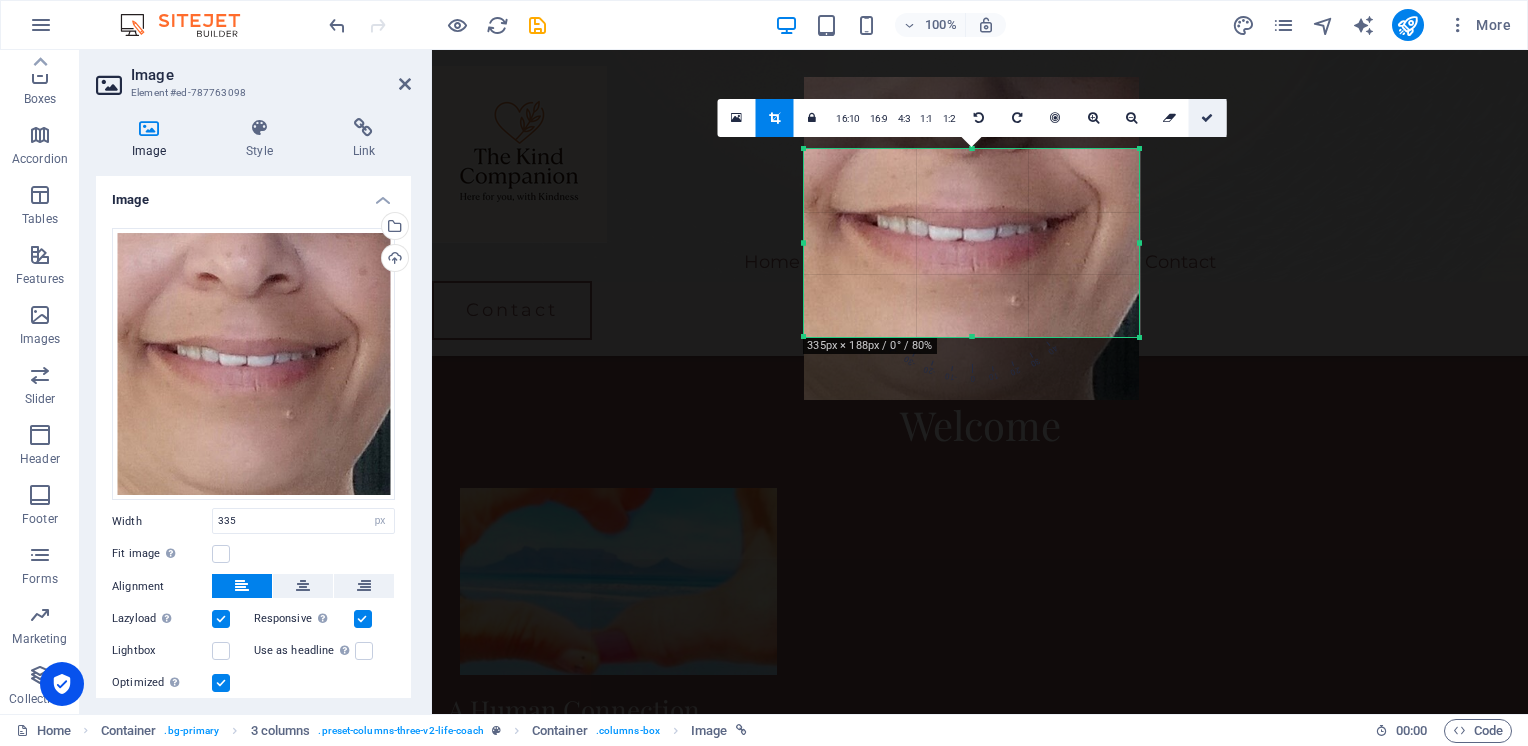 click at bounding box center (1207, 118) 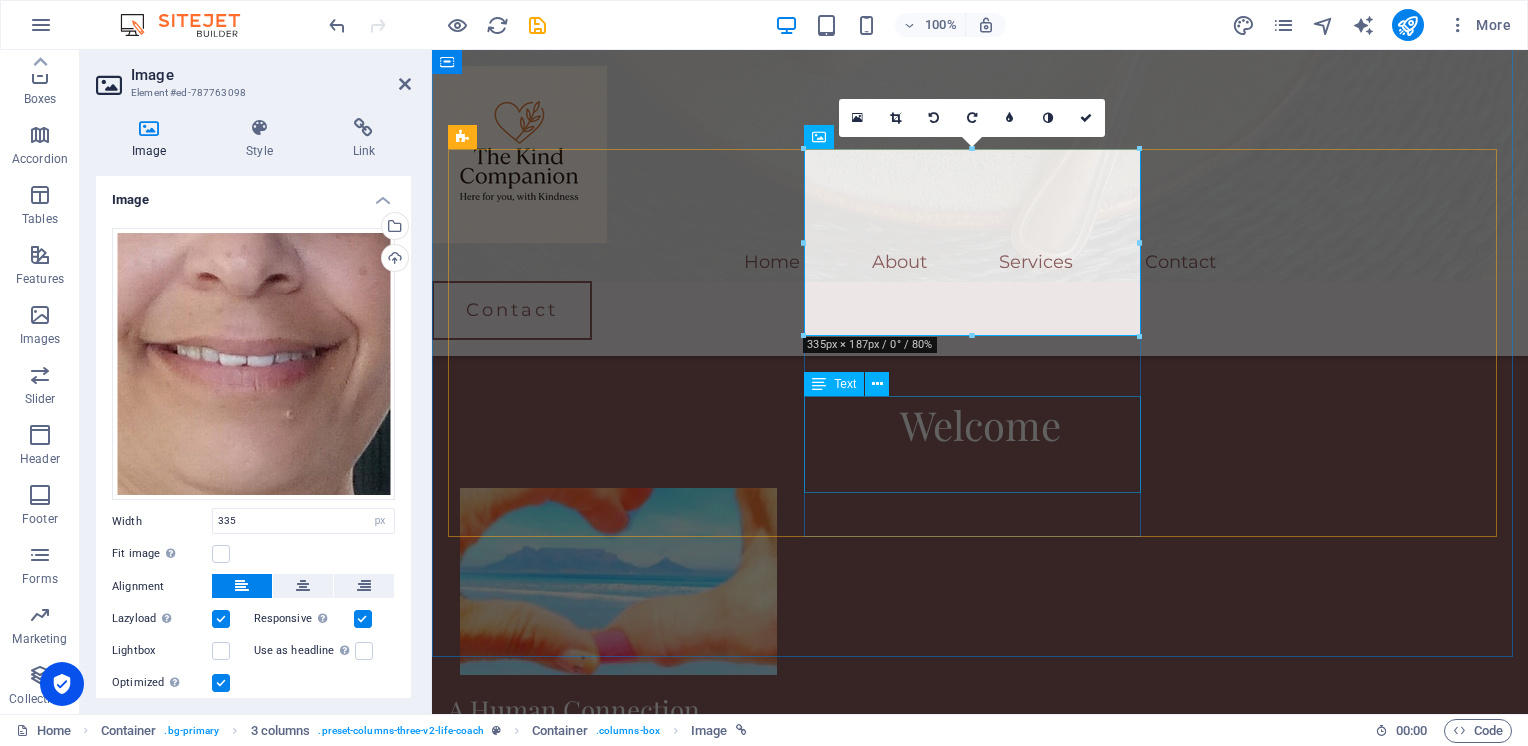 click on "You deserve care, warmth and kindness." at bounding box center [618, 1168] 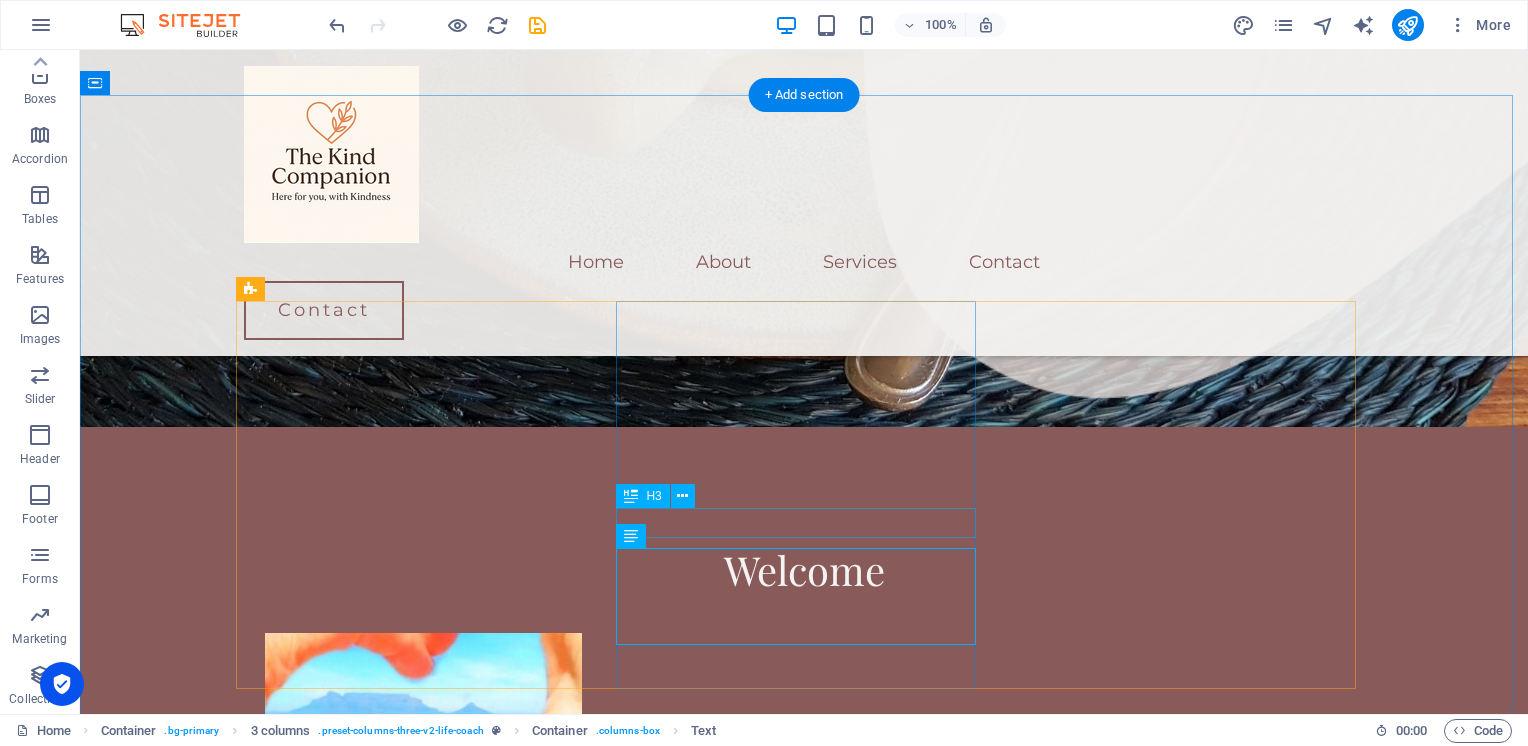 scroll, scrollTop: 2102, scrollLeft: 0, axis: vertical 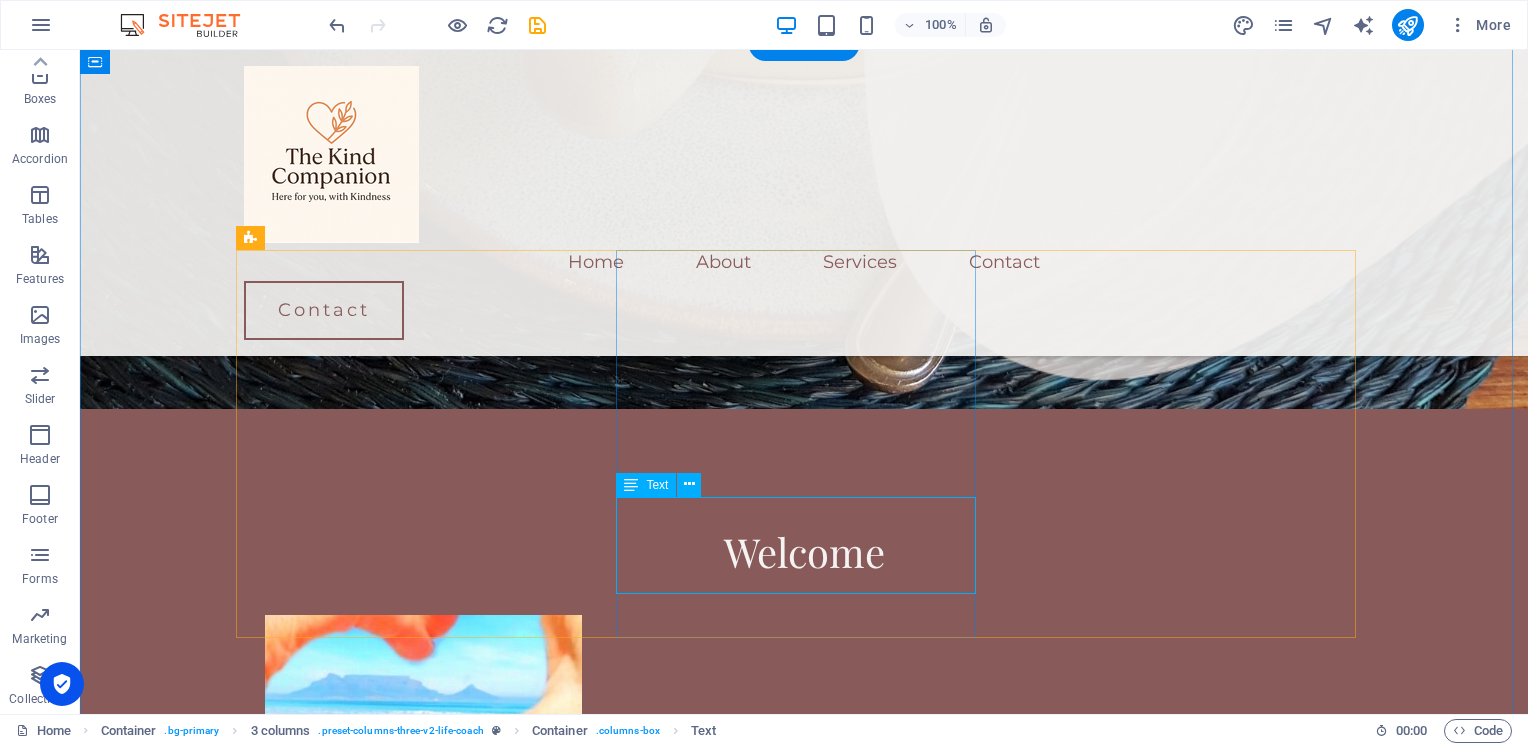 click on "You deserve care, warmth and kindness." at bounding box center [424, 1296] 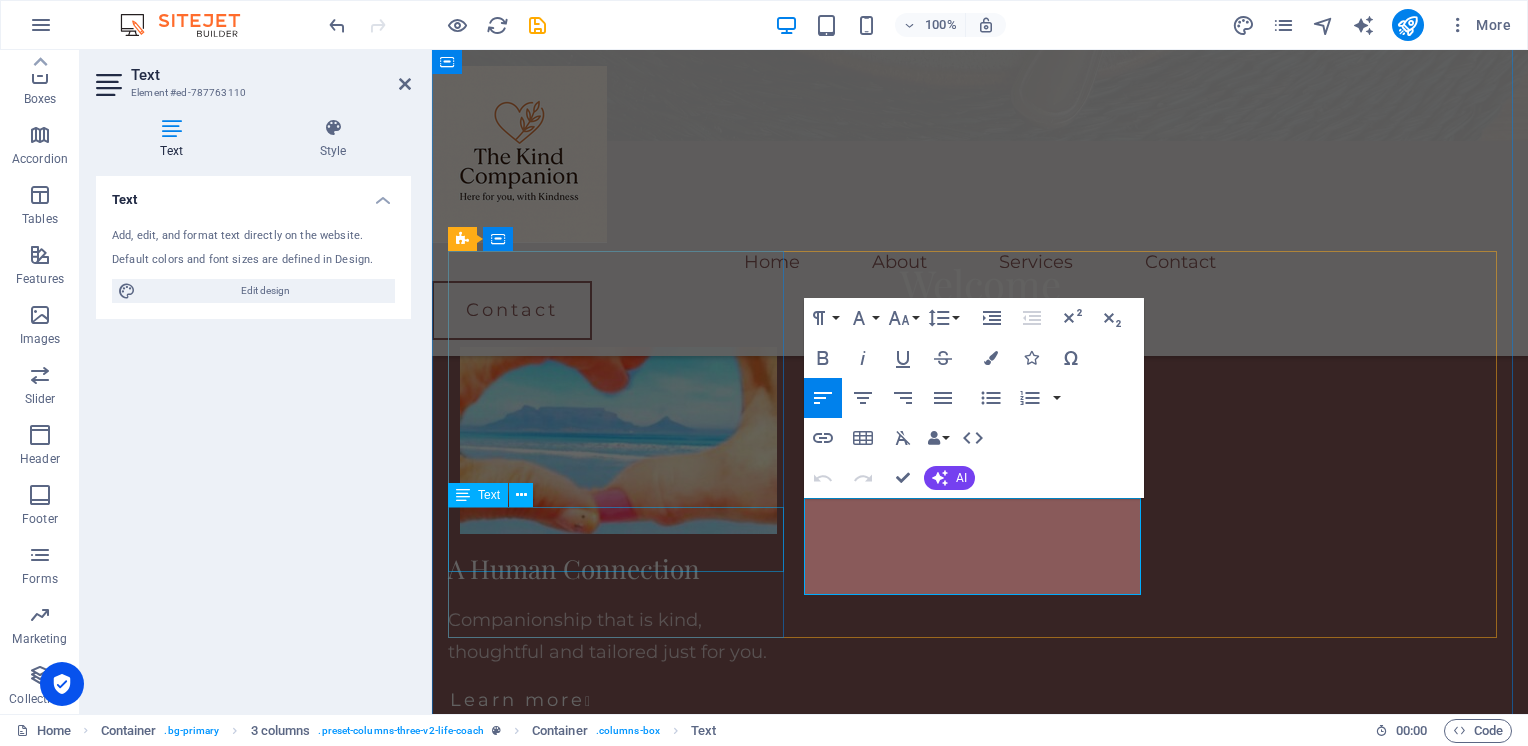 scroll, scrollTop: 1860, scrollLeft: 0, axis: vertical 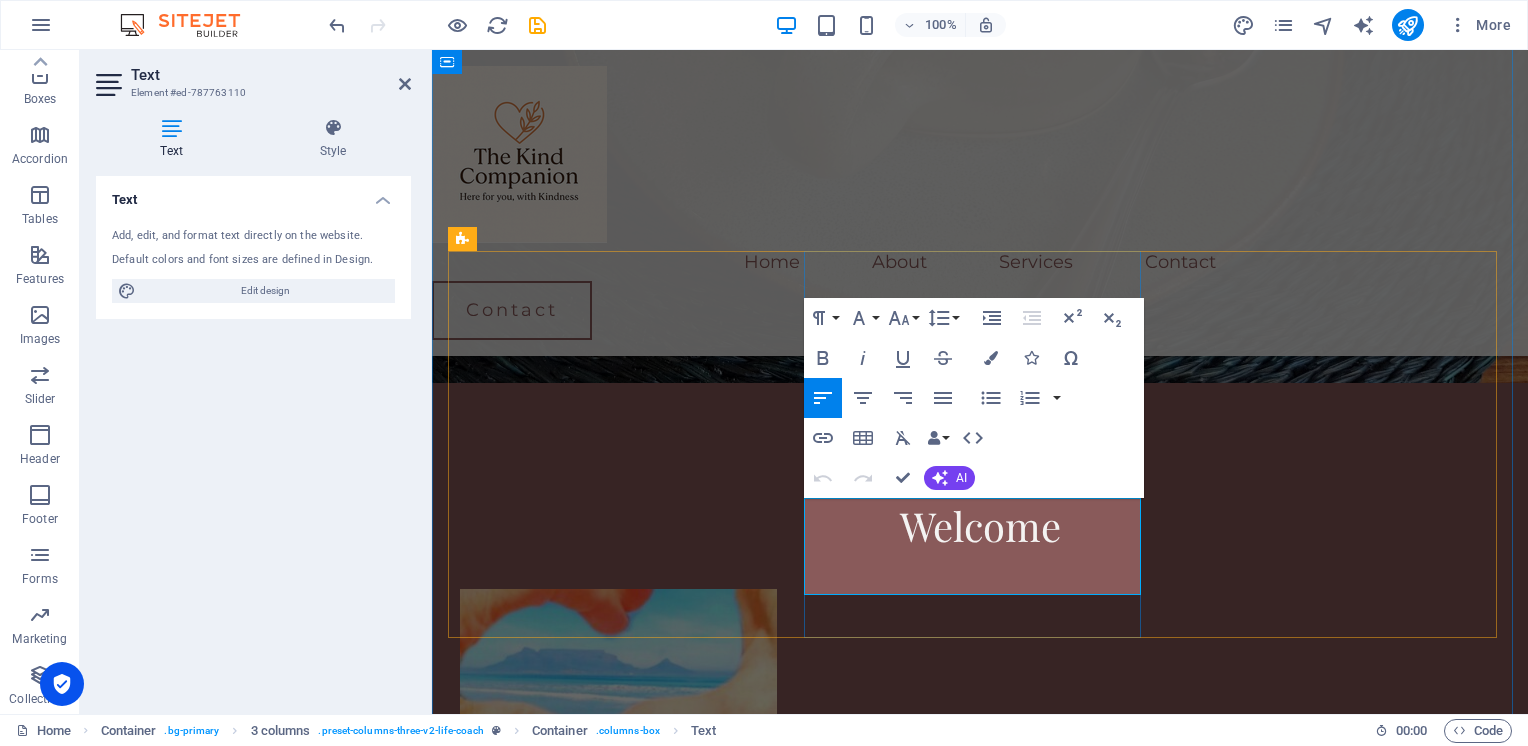 click on "You deserve care, warmth and kindness." at bounding box center [585, 1286] 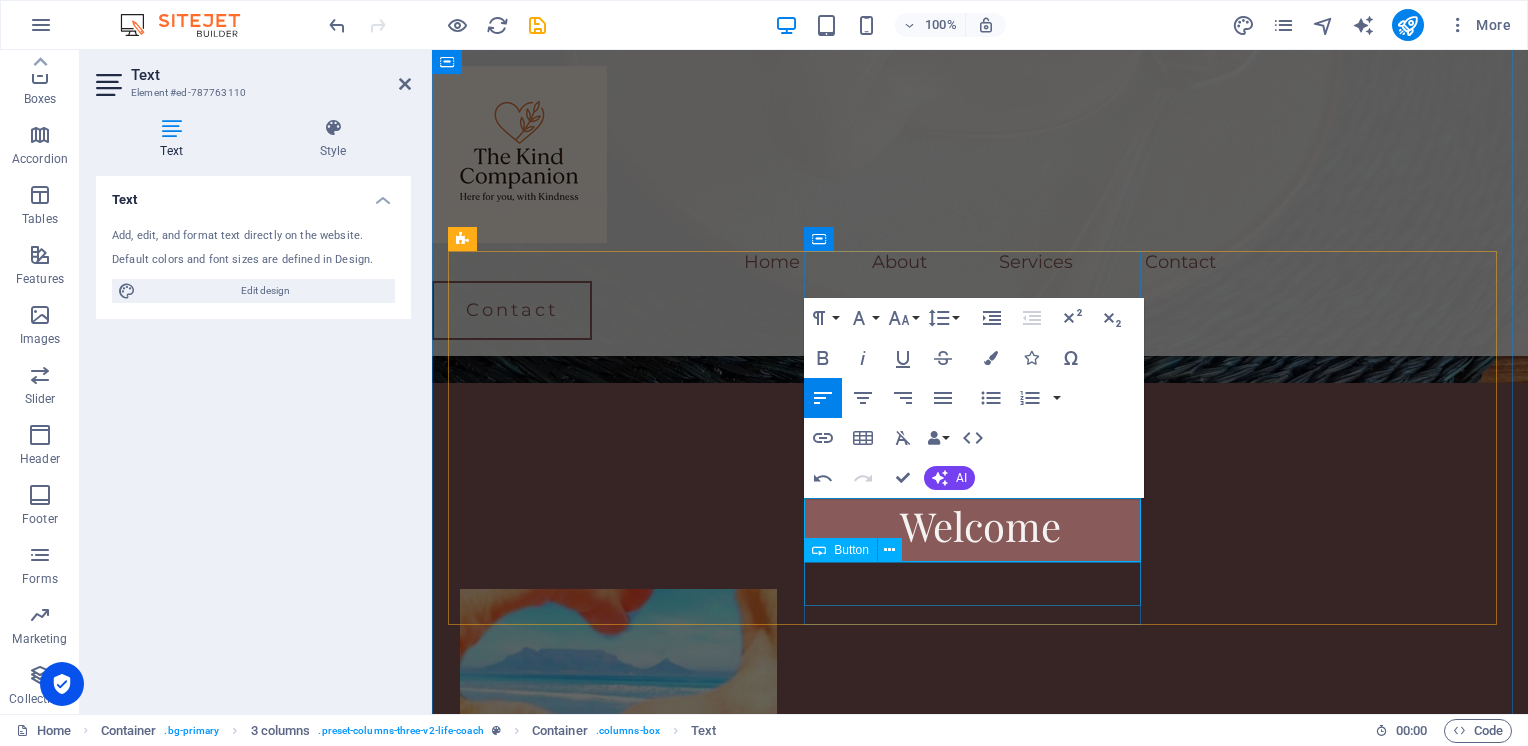 click on "Learn more  " at bounding box center (618, 1308) 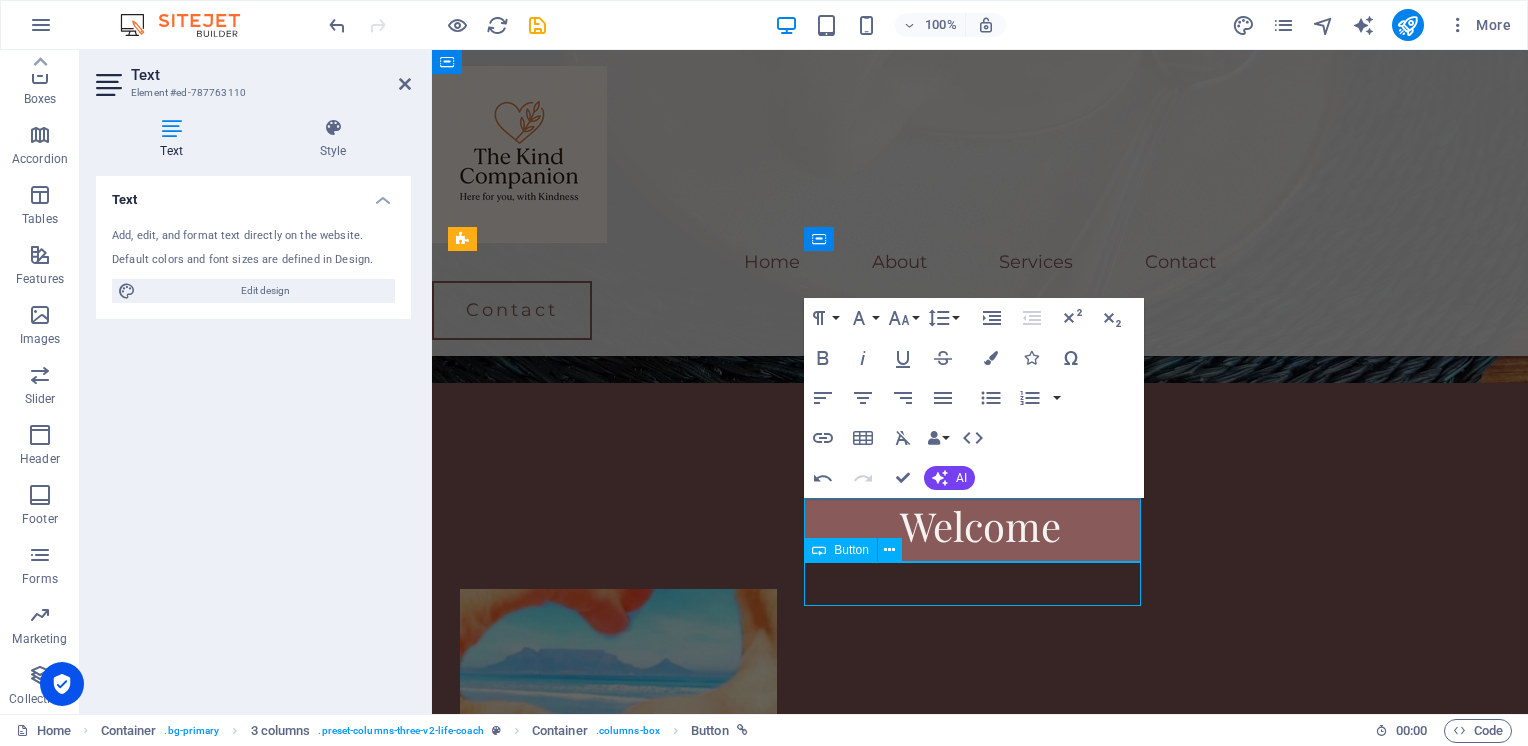 scroll, scrollTop: 2102, scrollLeft: 0, axis: vertical 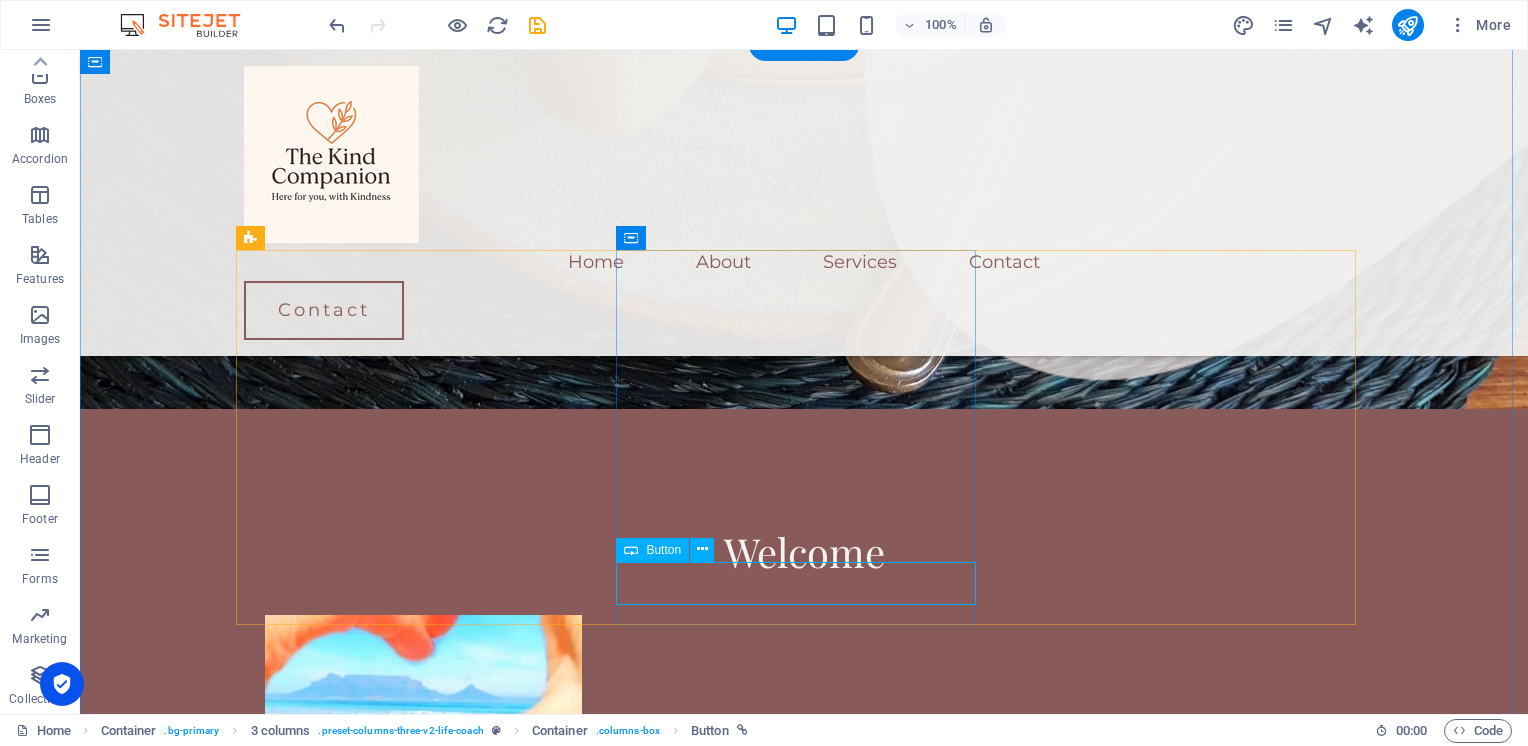 click on "Learn more  " at bounding box center (424, 1334) 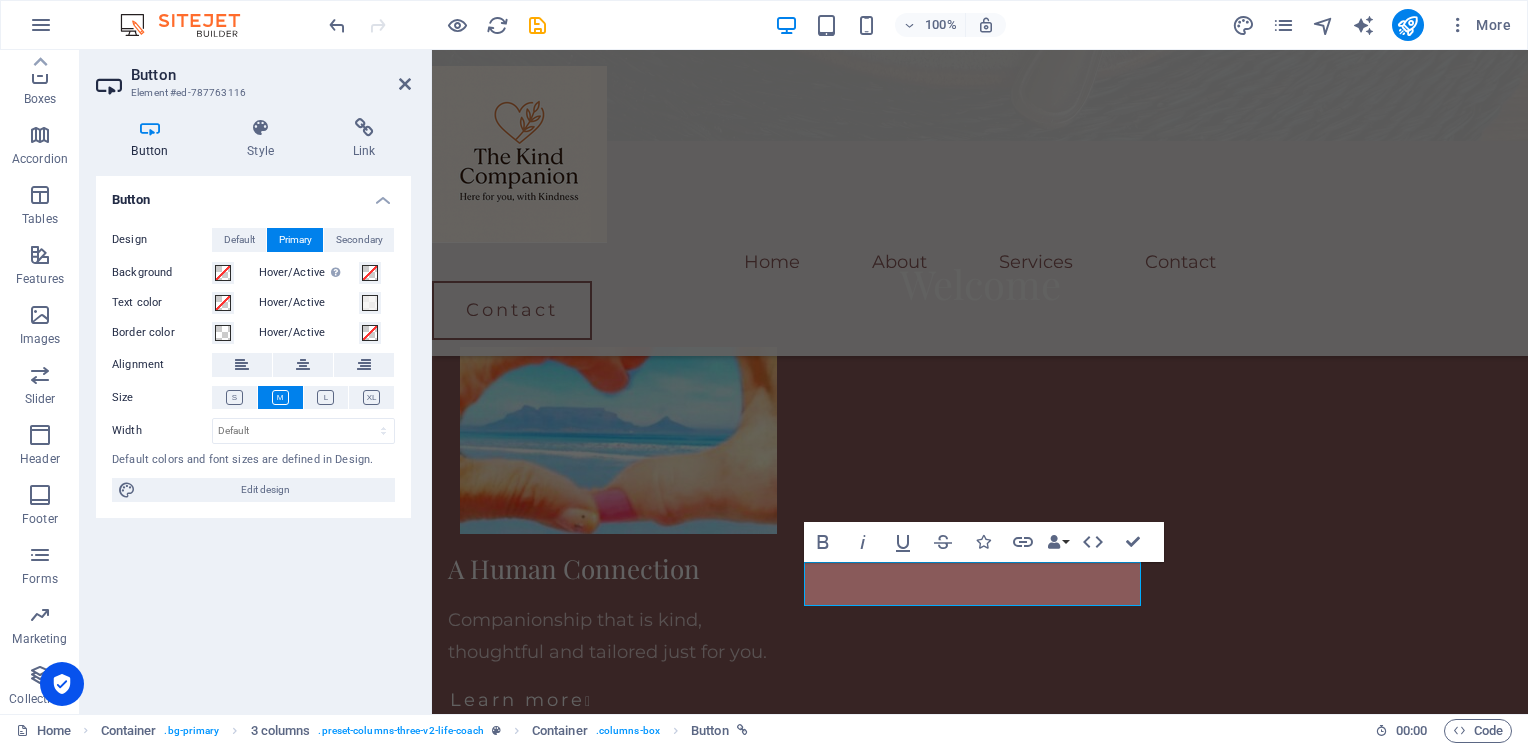 scroll, scrollTop: 1860, scrollLeft: 0, axis: vertical 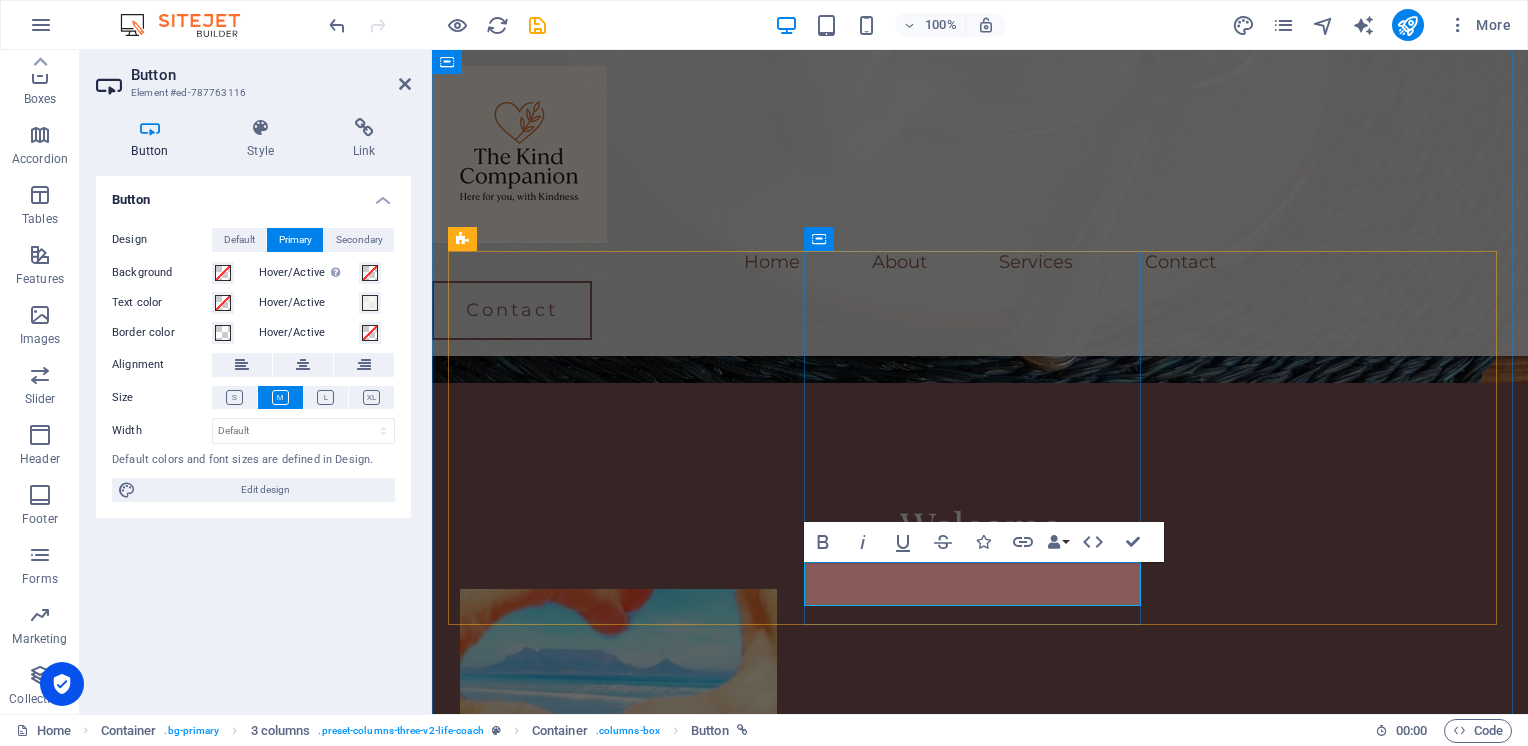 click on "Learn more  " at bounding box center [521, 1308] 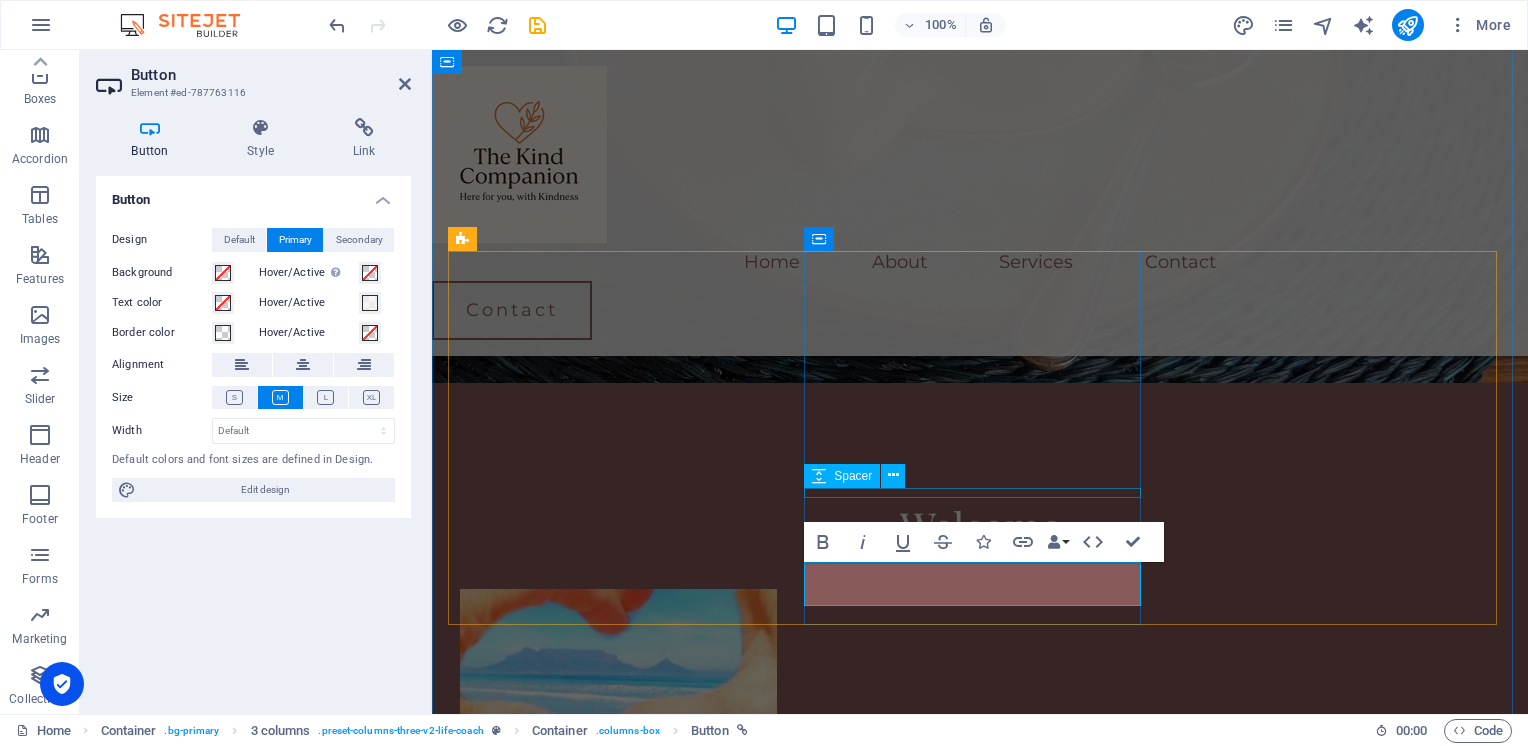 click at bounding box center (618, 1216) 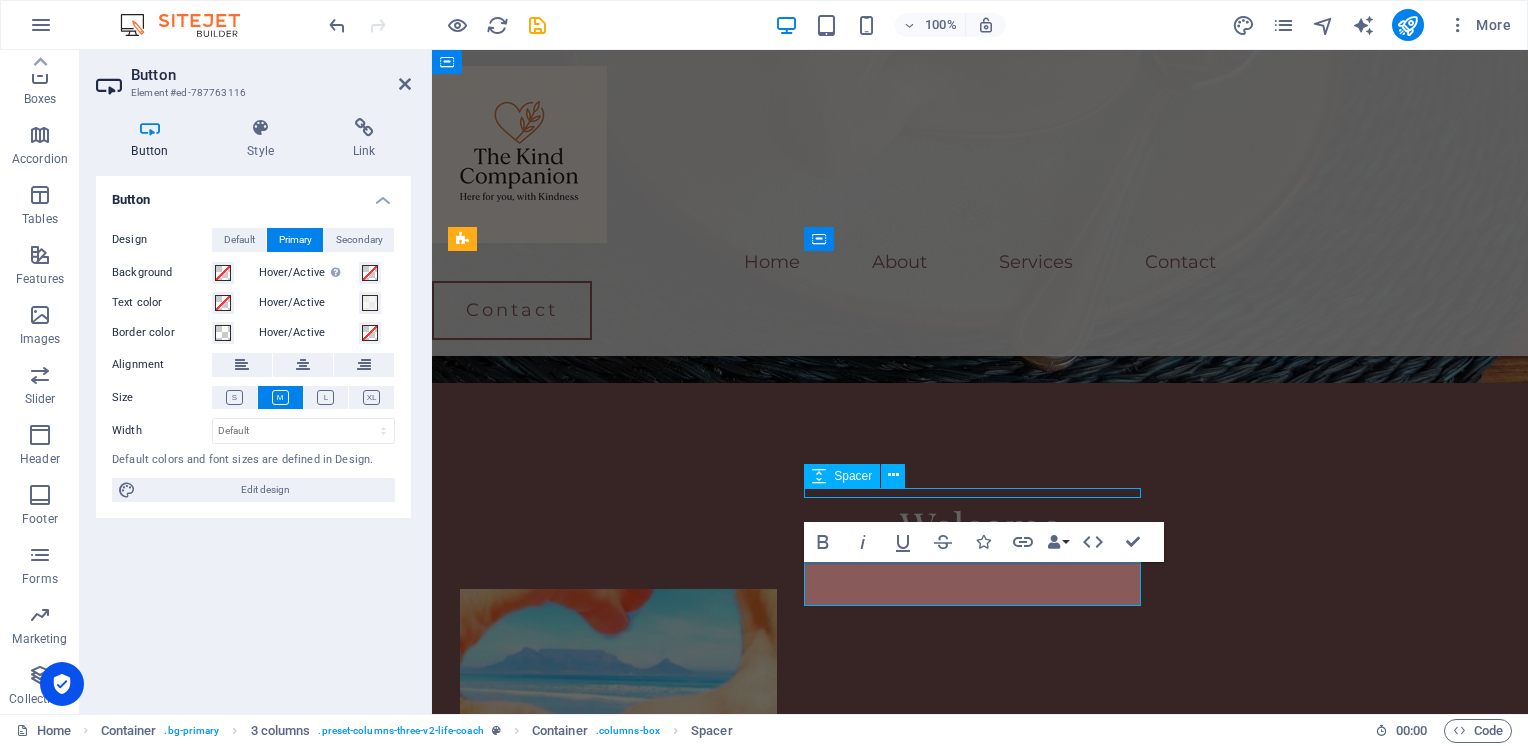 scroll, scrollTop: 2102, scrollLeft: 0, axis: vertical 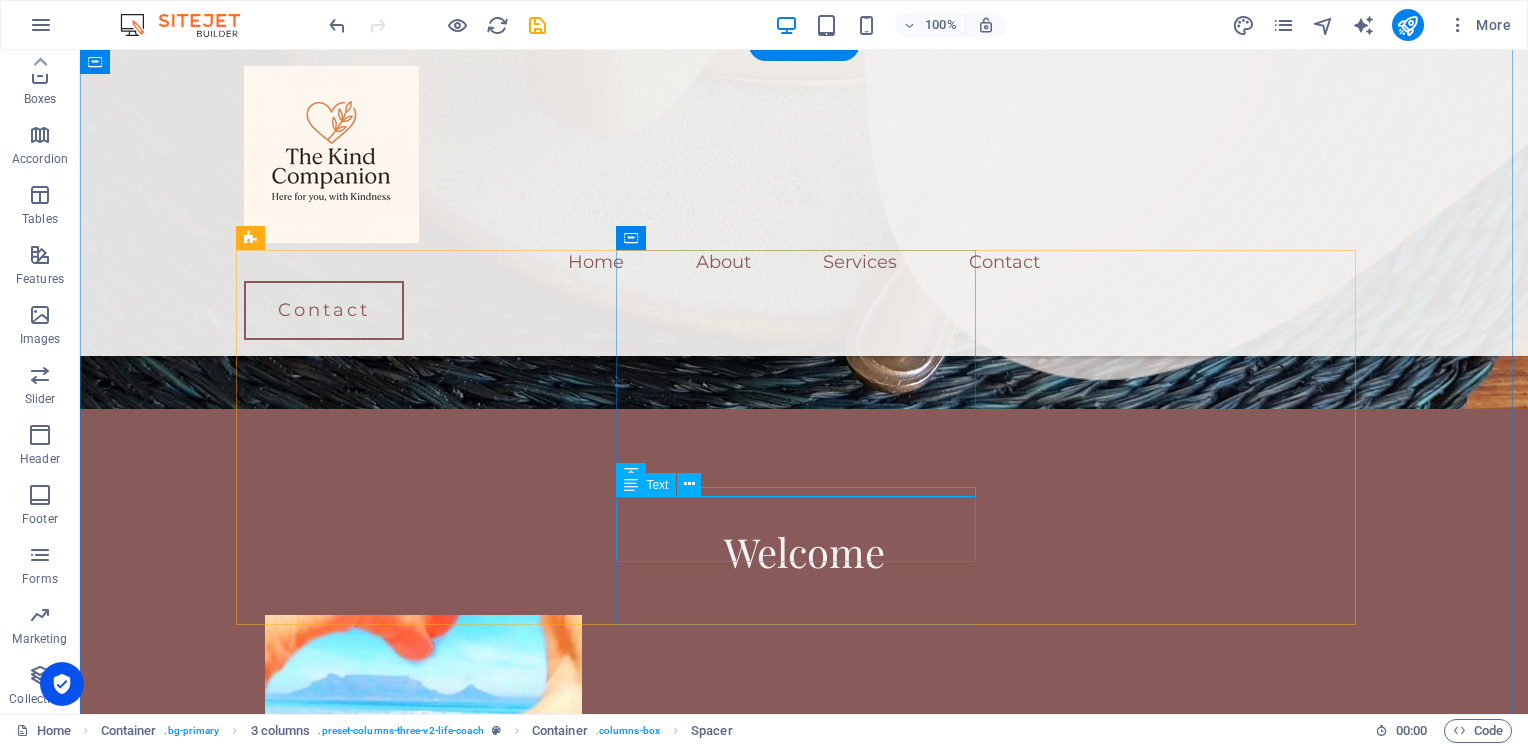 click on "You deserve care, warmth and kindness." at bounding box center (424, 1280) 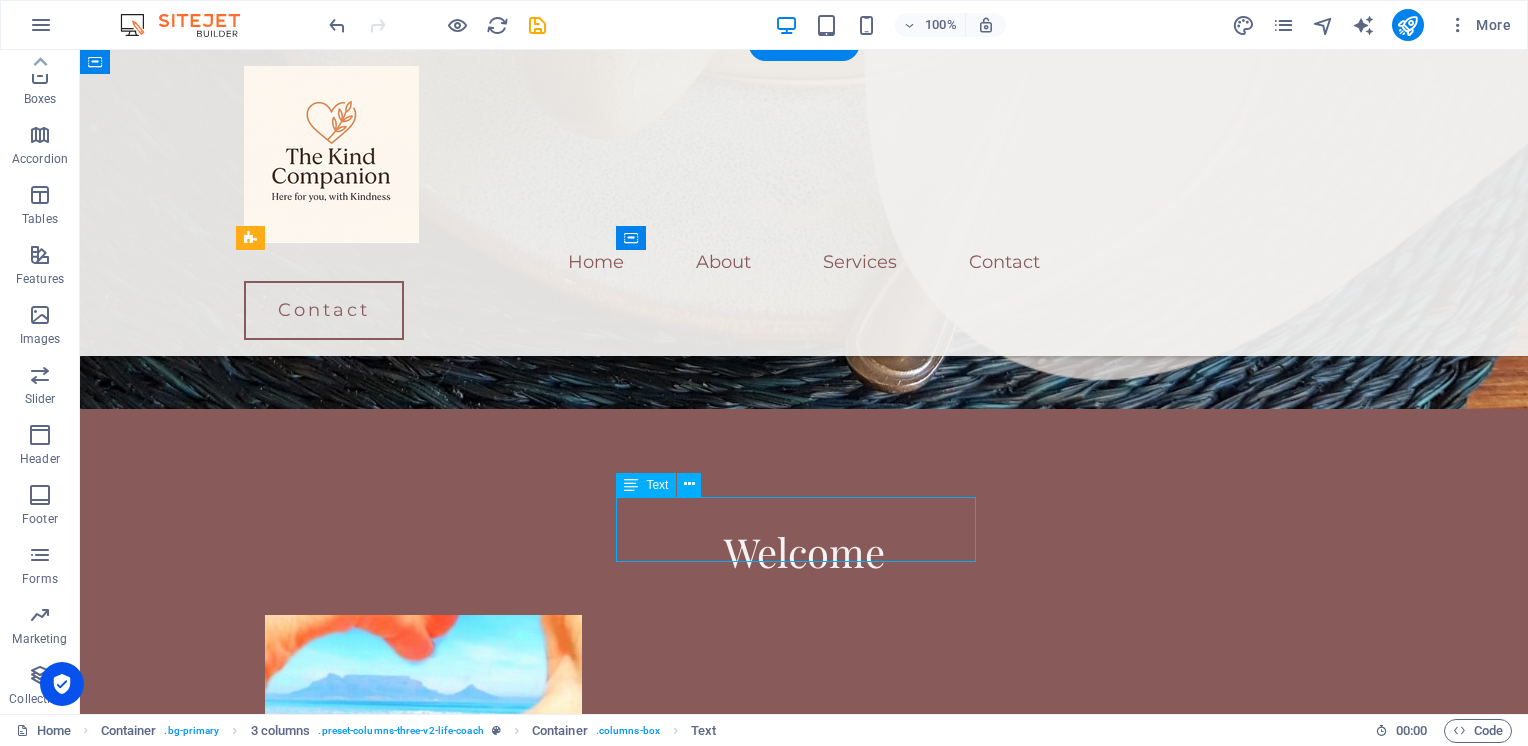 click on "You deserve care, warmth and kindness." at bounding box center (424, 1280) 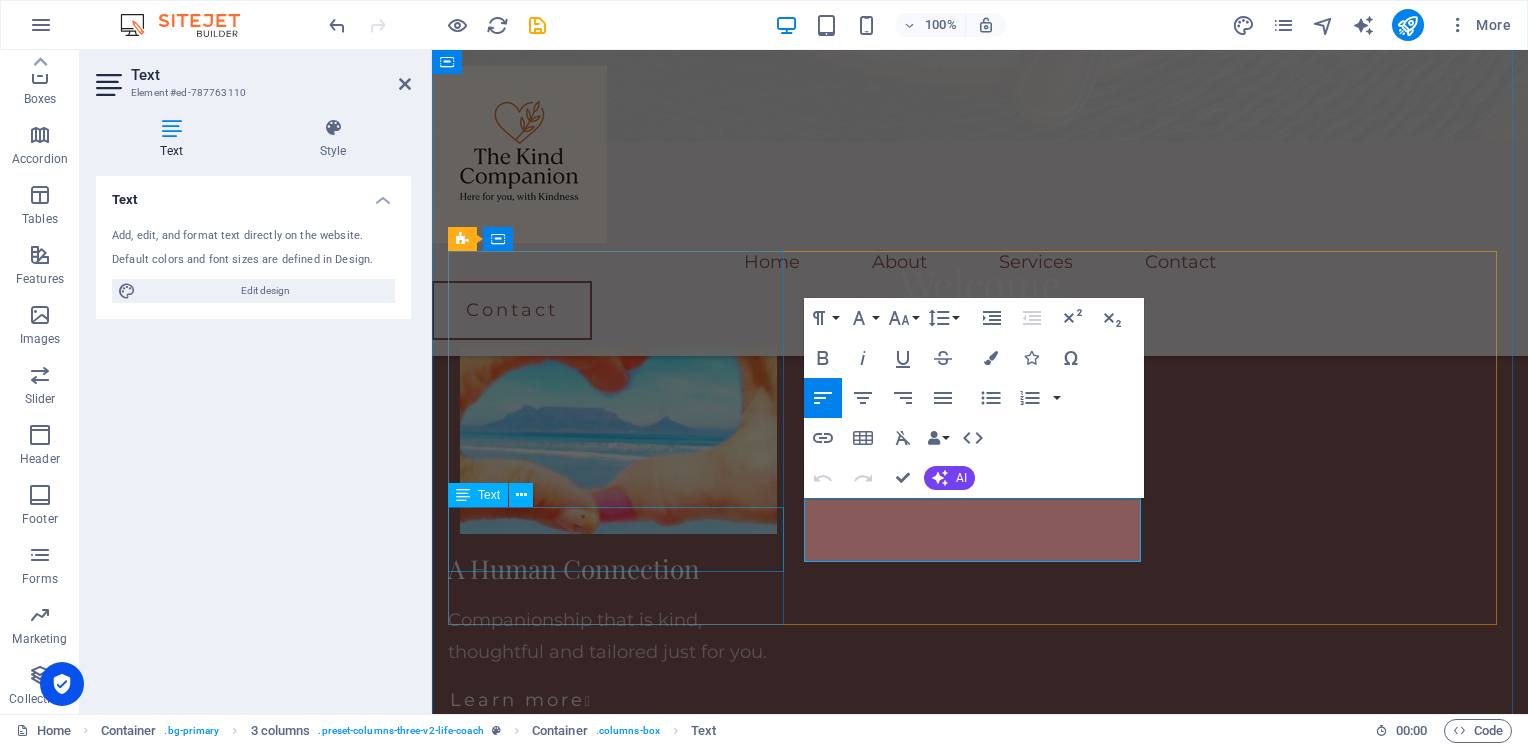 scroll, scrollTop: 1860, scrollLeft: 0, axis: vertical 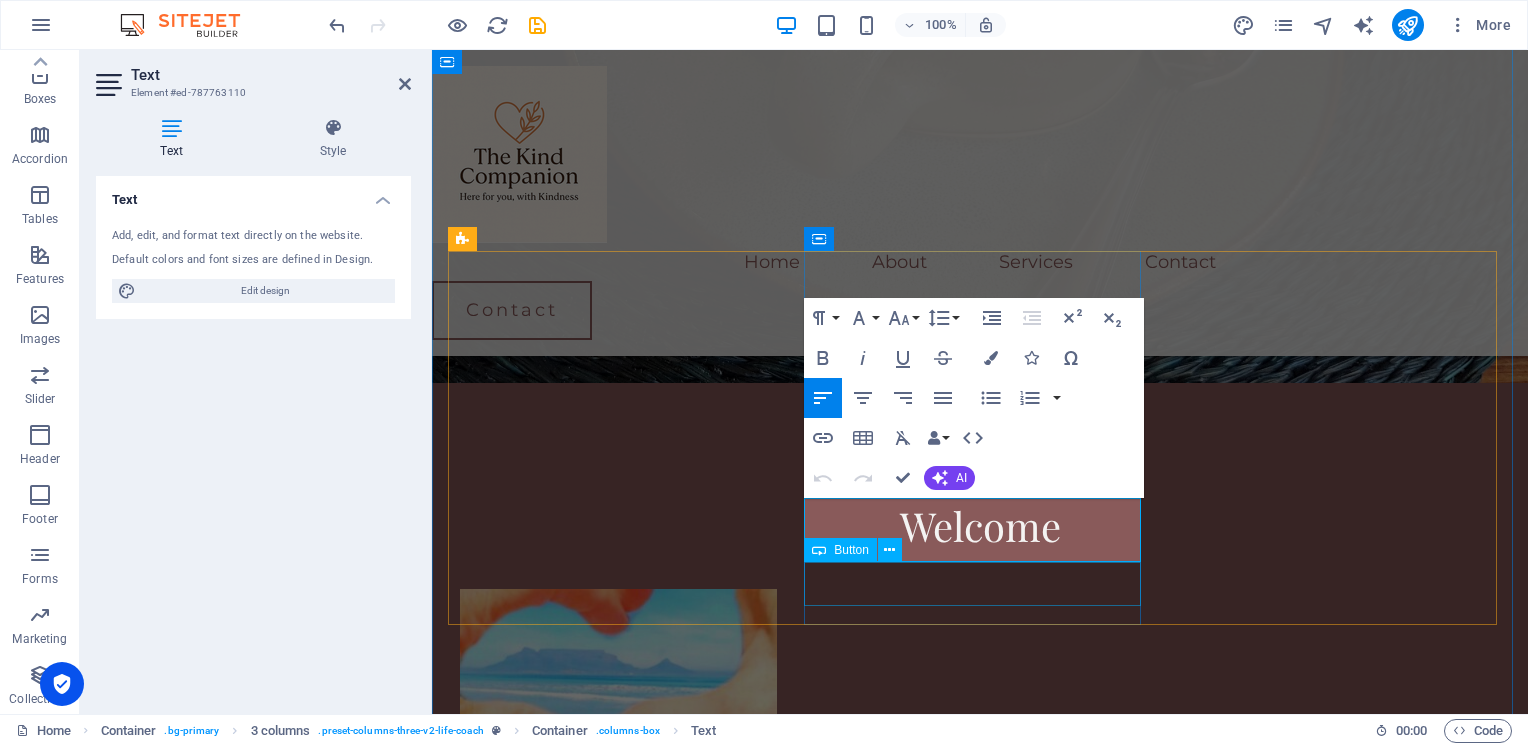 click on "Button" at bounding box center [859, 550] 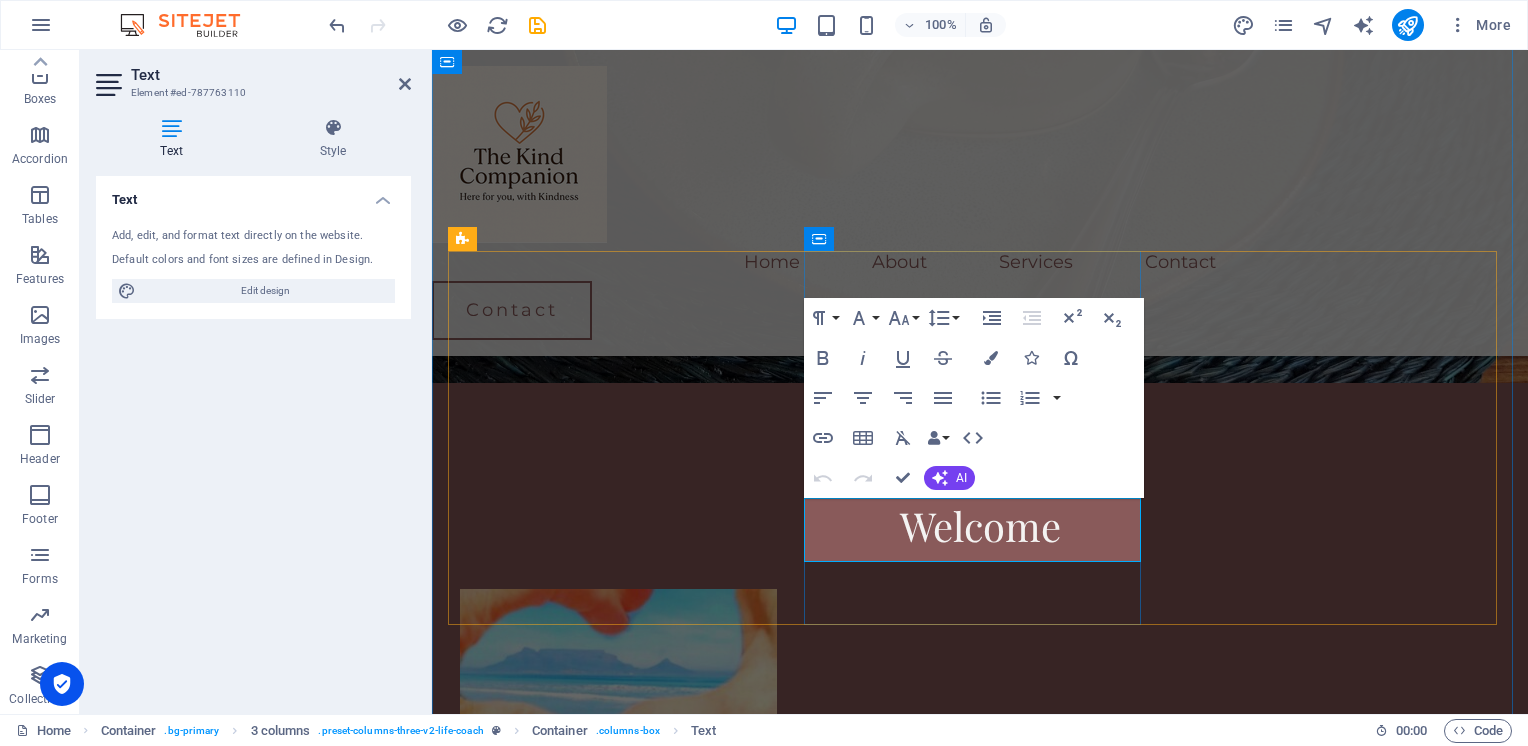 click on "You deserve care, warmth and kindness." at bounding box center [618, 1253] 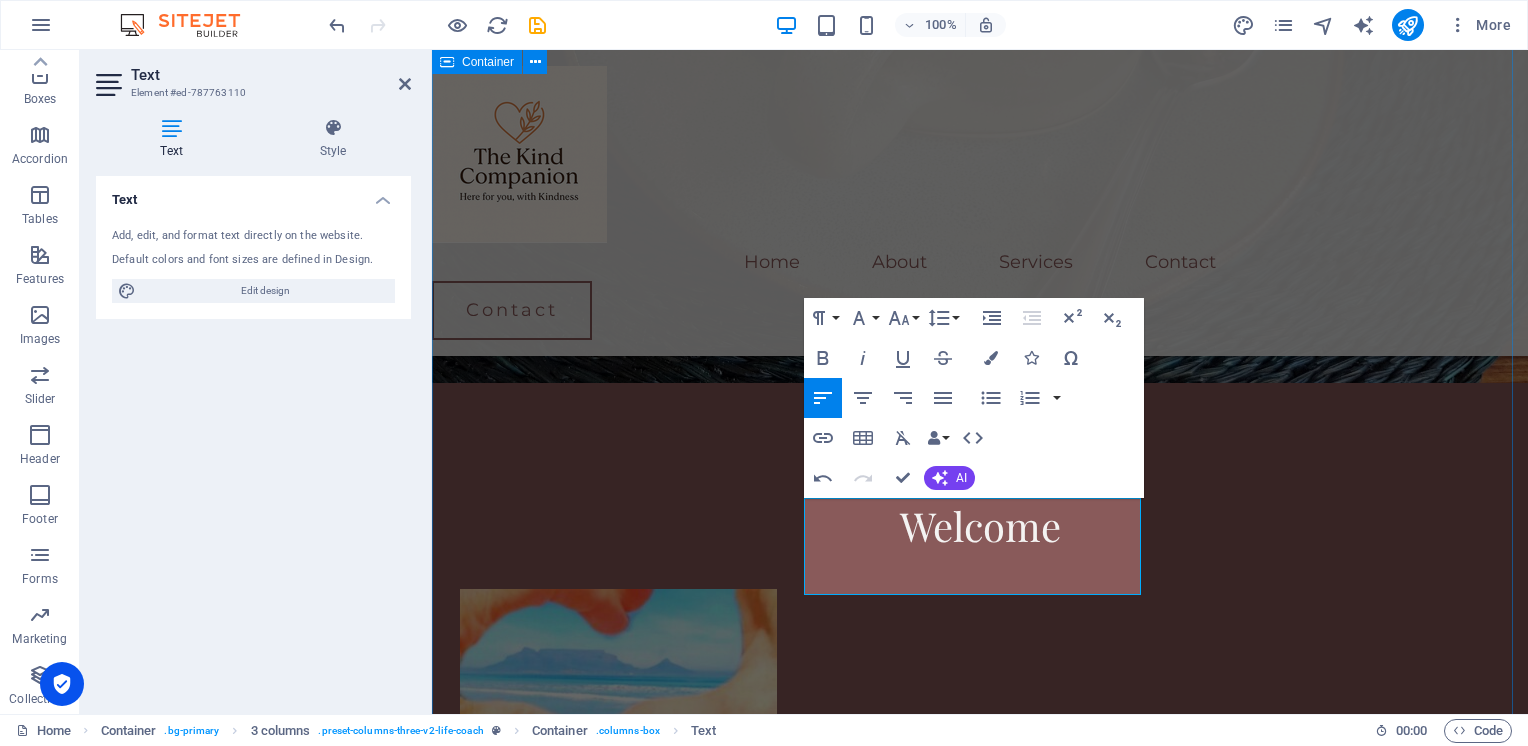 click on "Welcome A Human Connection Companionship that is kind, thoughtful and tailored just for you. Learn more   A Warm Presence You deserve care, warmth and kindness. ​ Learn more   Respectful Company A seat across the table, a heart that listens. Learn more  " at bounding box center (980, 1123) 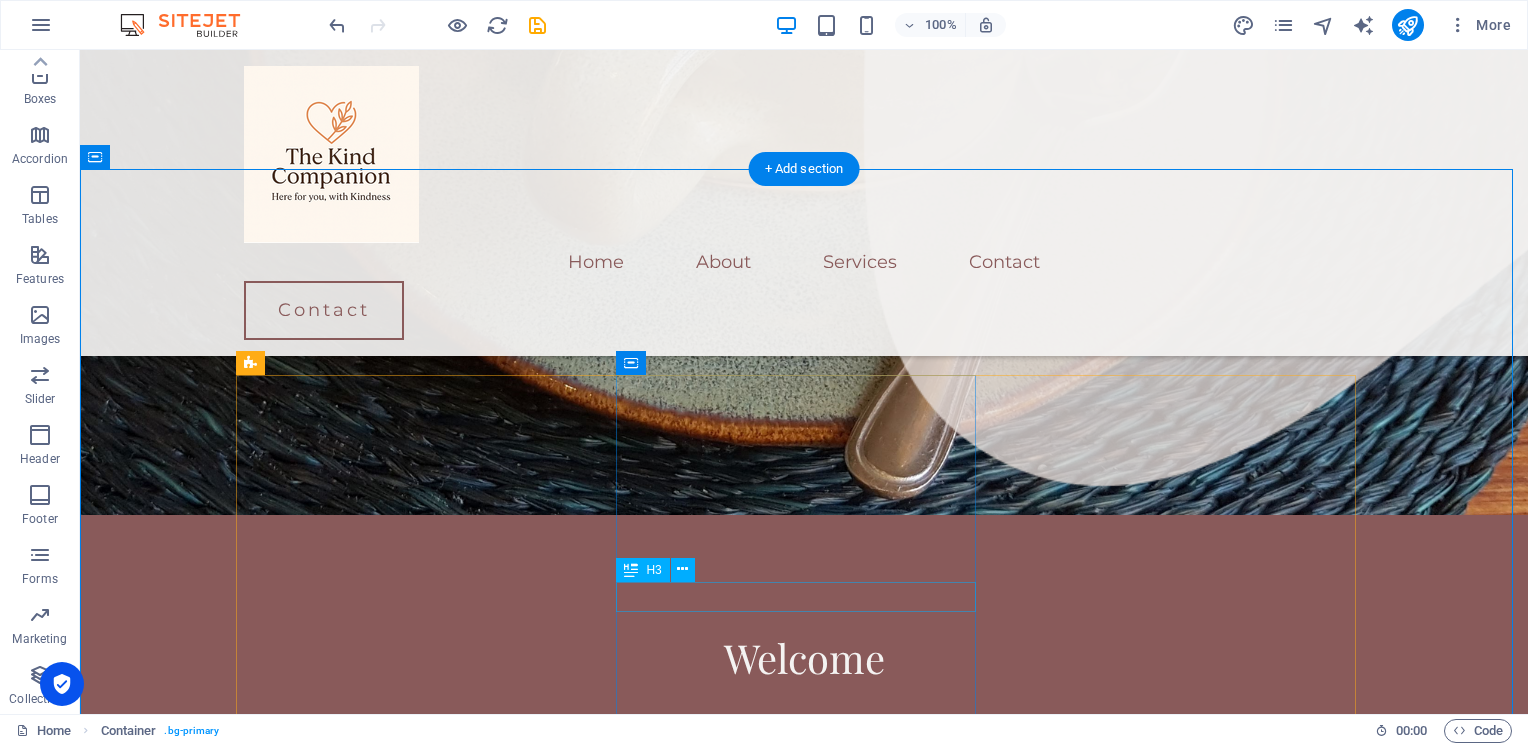 scroll, scrollTop: 1976, scrollLeft: 0, axis: vertical 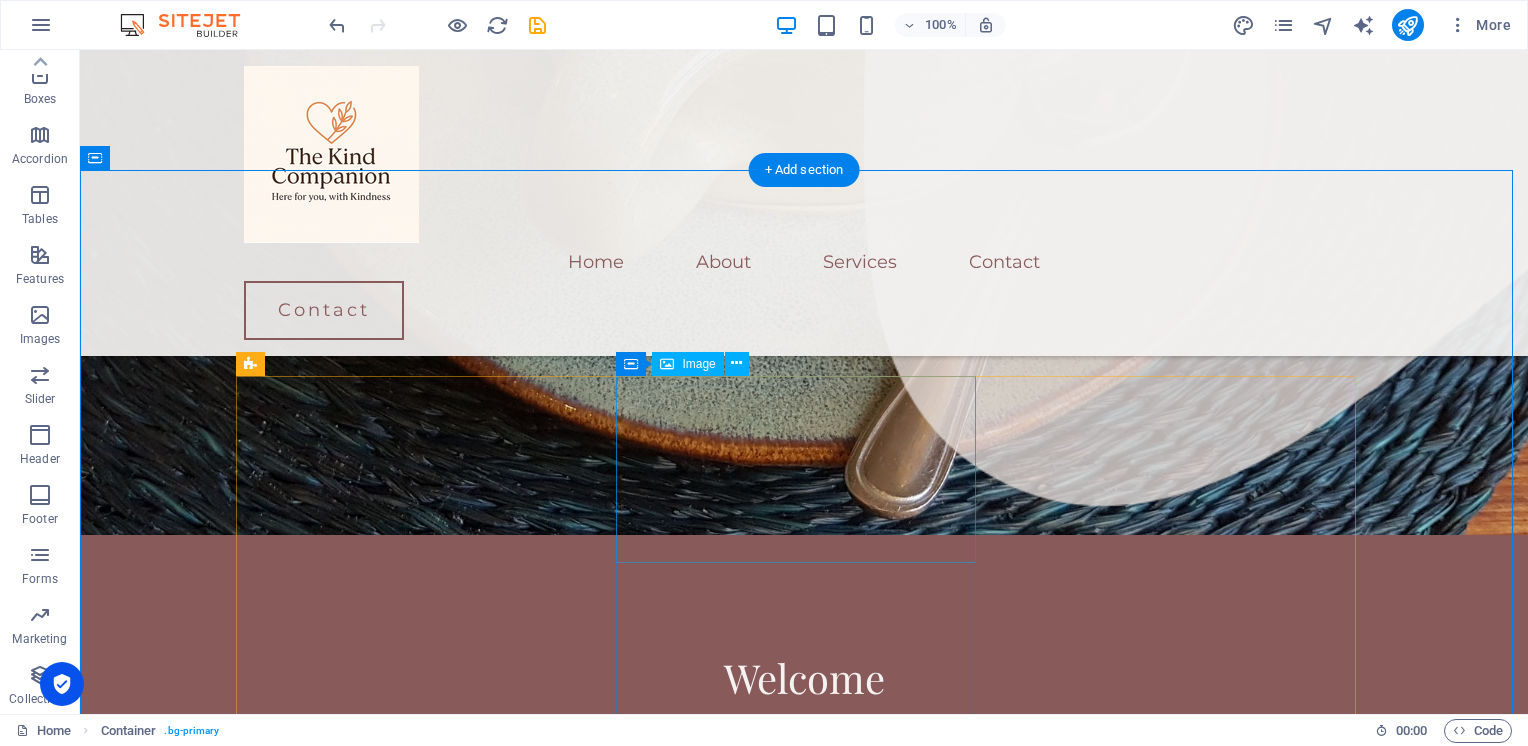 click at bounding box center [424, 1220] 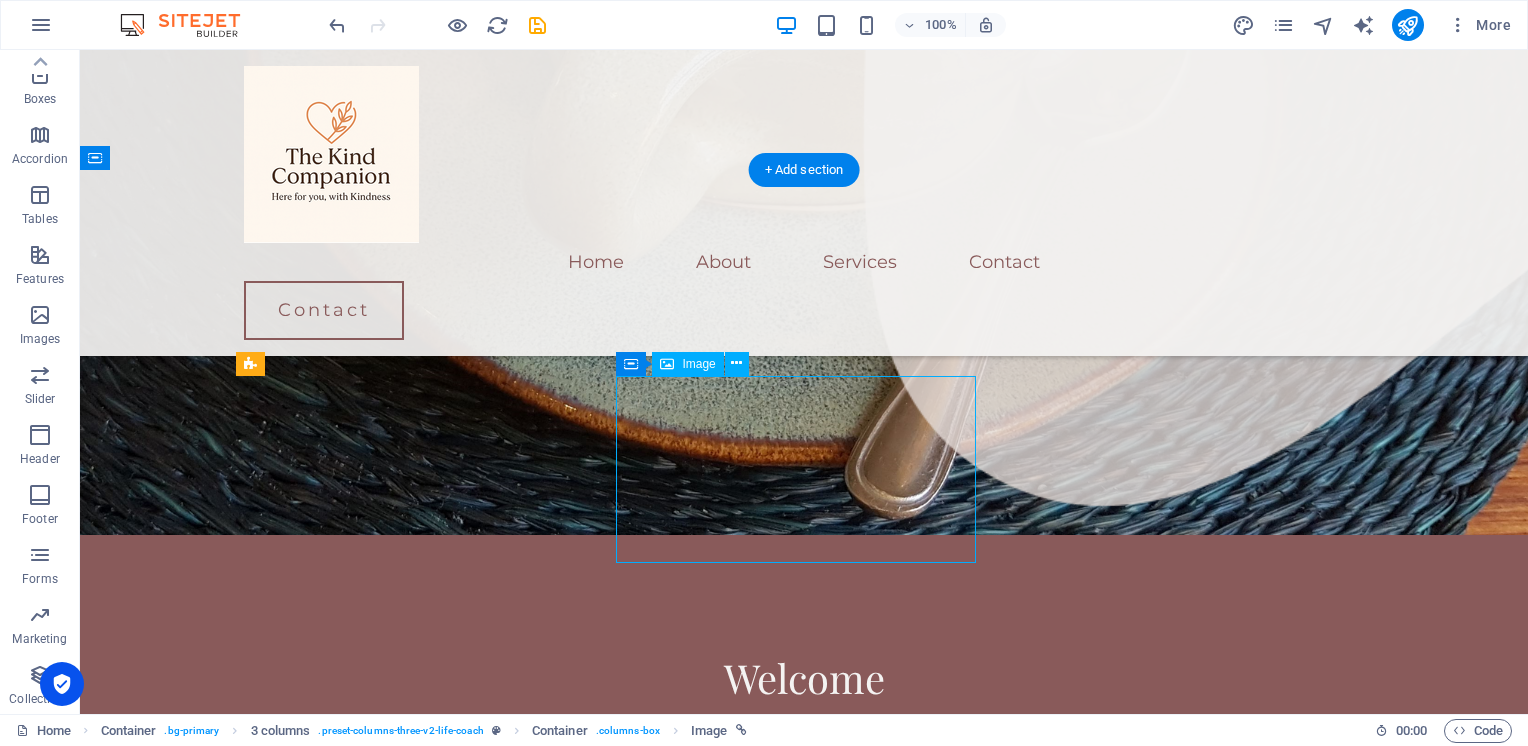 click at bounding box center (424, 1220) 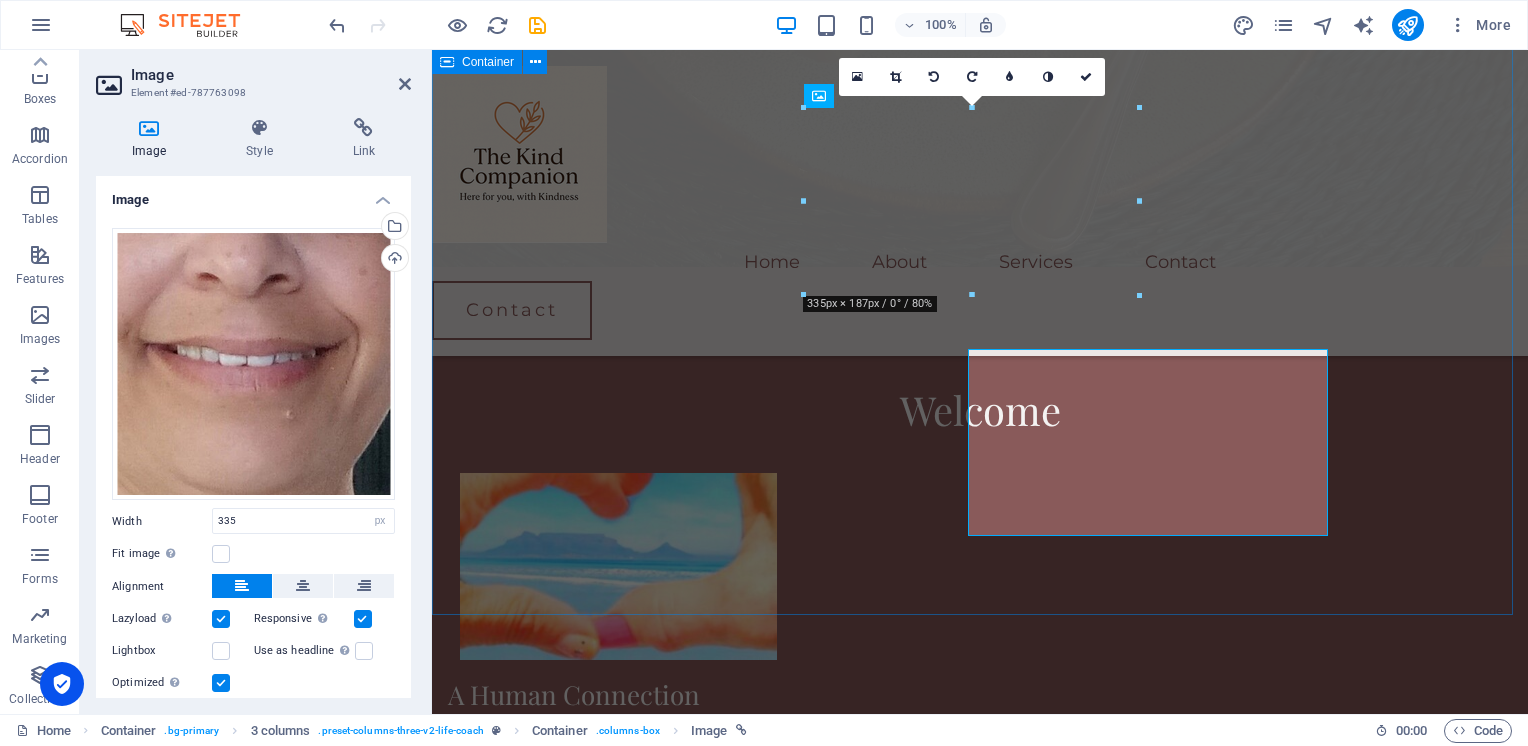 scroll, scrollTop: 2003, scrollLeft: 0, axis: vertical 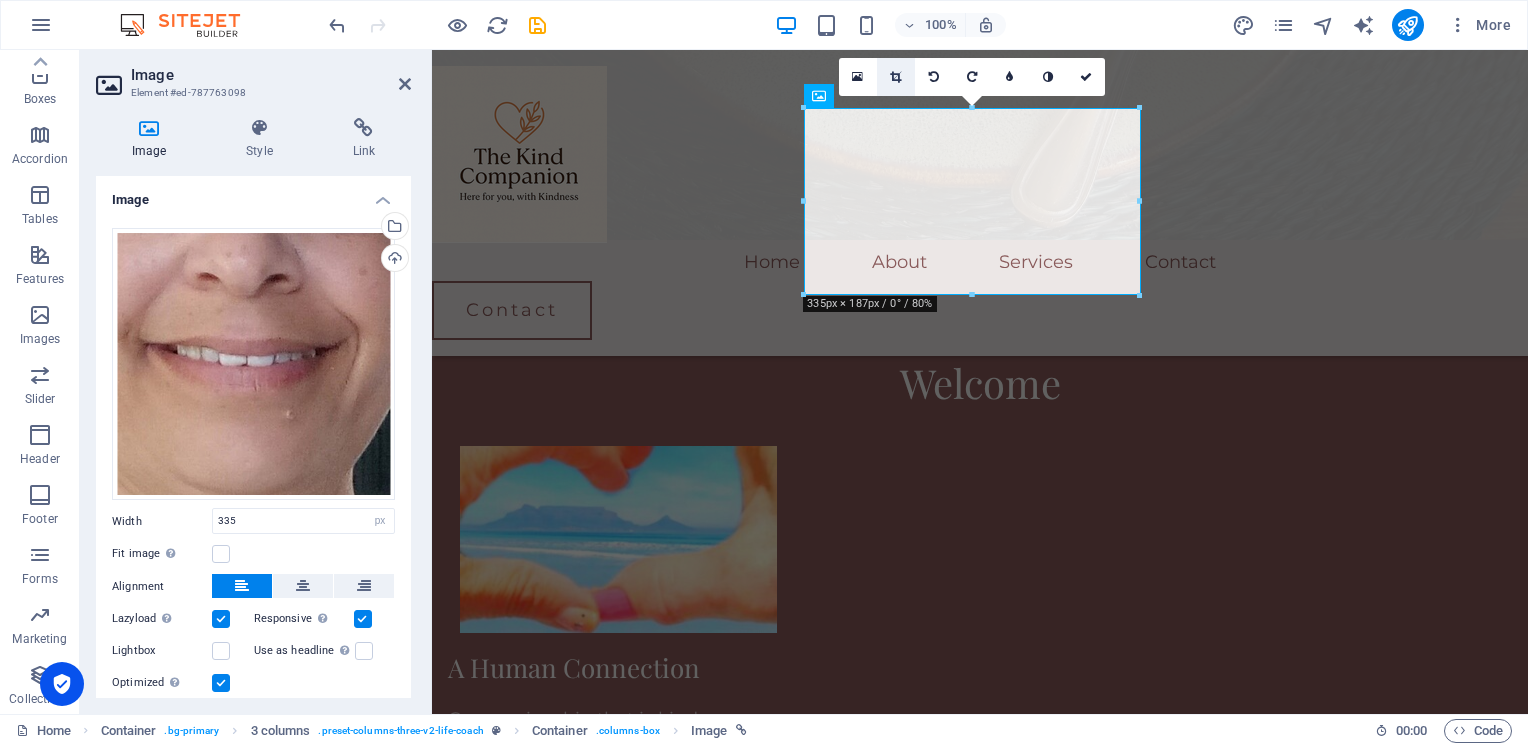 click at bounding box center [895, 77] 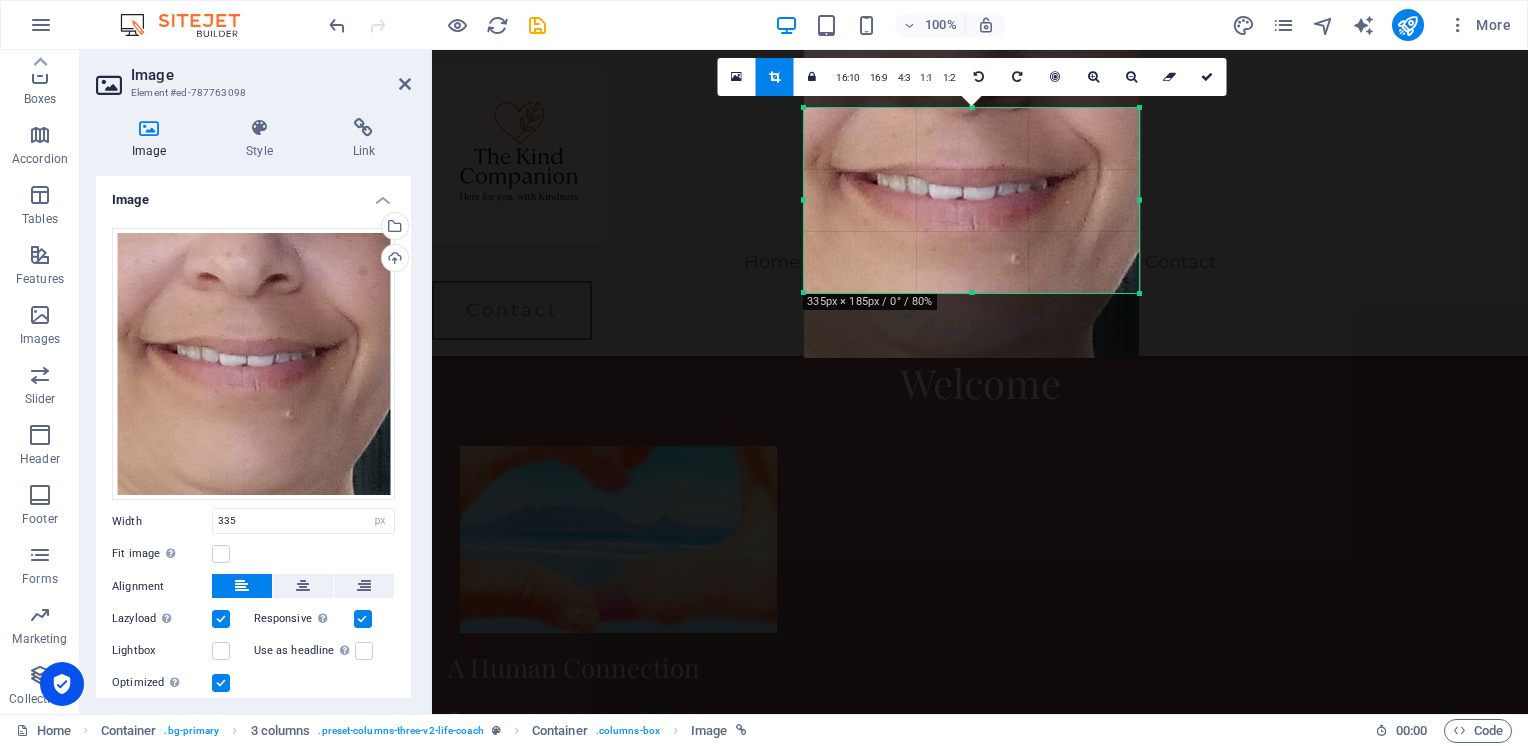 click at bounding box center [971, 293] 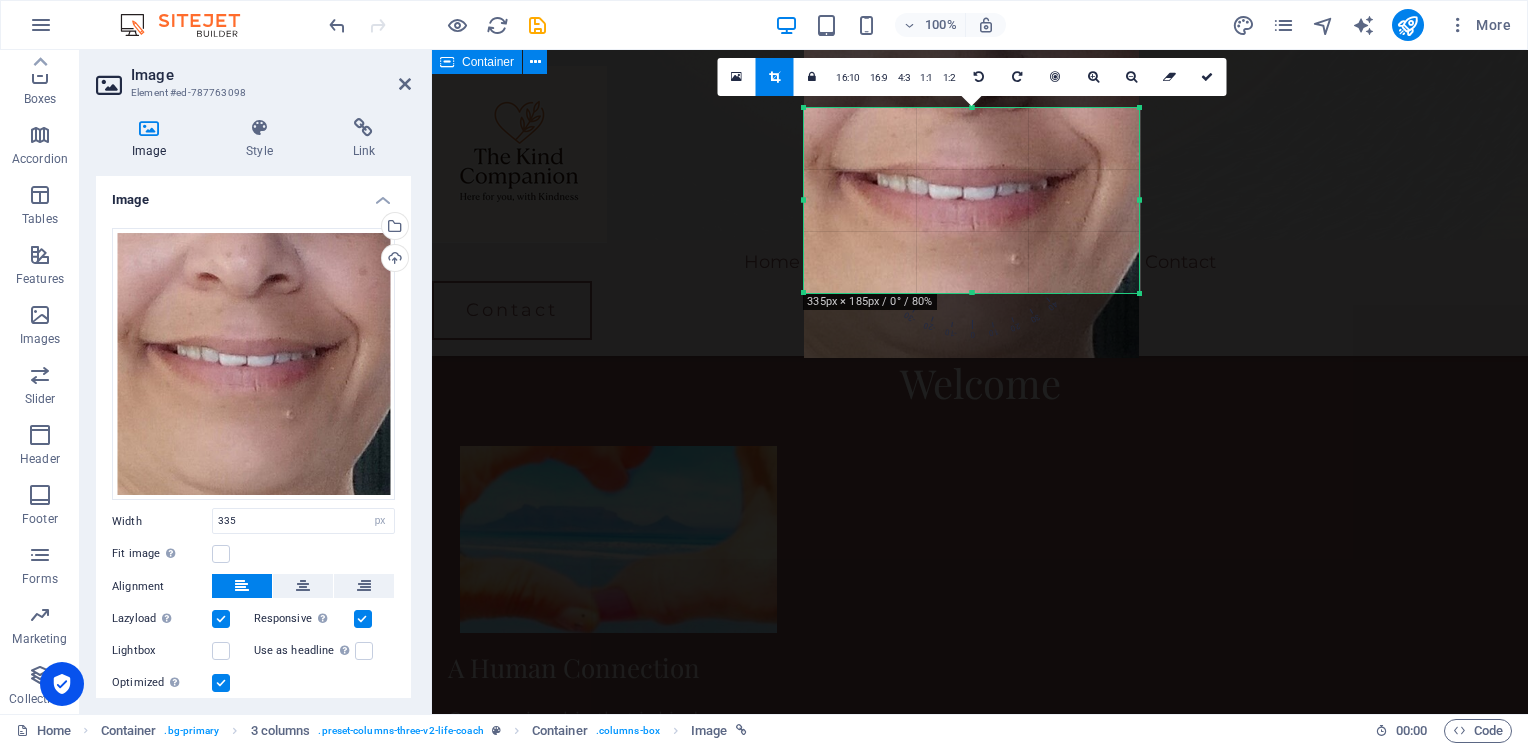 click on "Welcome A Human Connection Companionship that is kind, thoughtful and tailored just for you. Learn more   A Warm Presence You deserve care, warmth and kindness. Learn more   Respectful Company A seat across the table, a heart that listens. Learn more  " at bounding box center (980, 979) 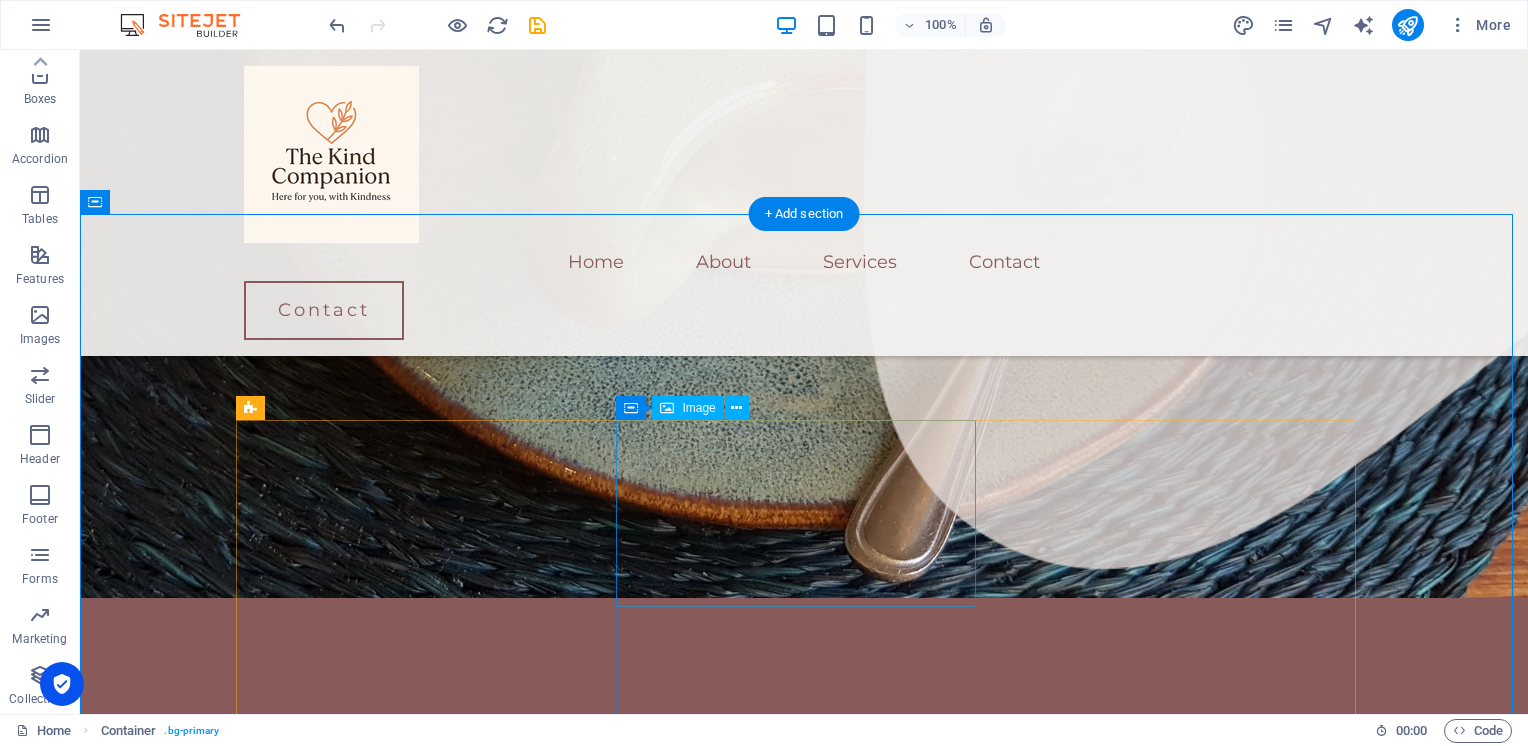 scroll, scrollTop: 1910, scrollLeft: 0, axis: vertical 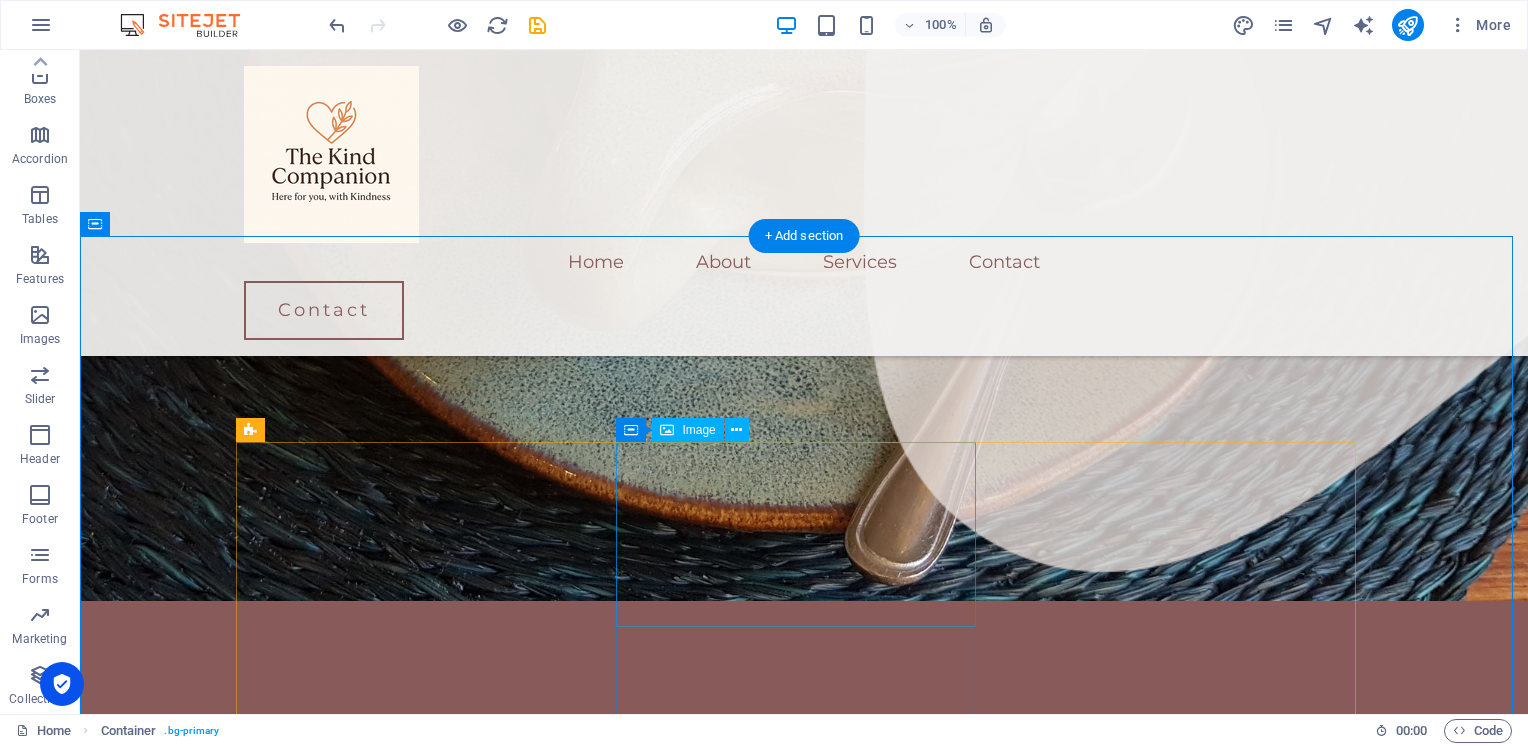 click at bounding box center (424, 1285) 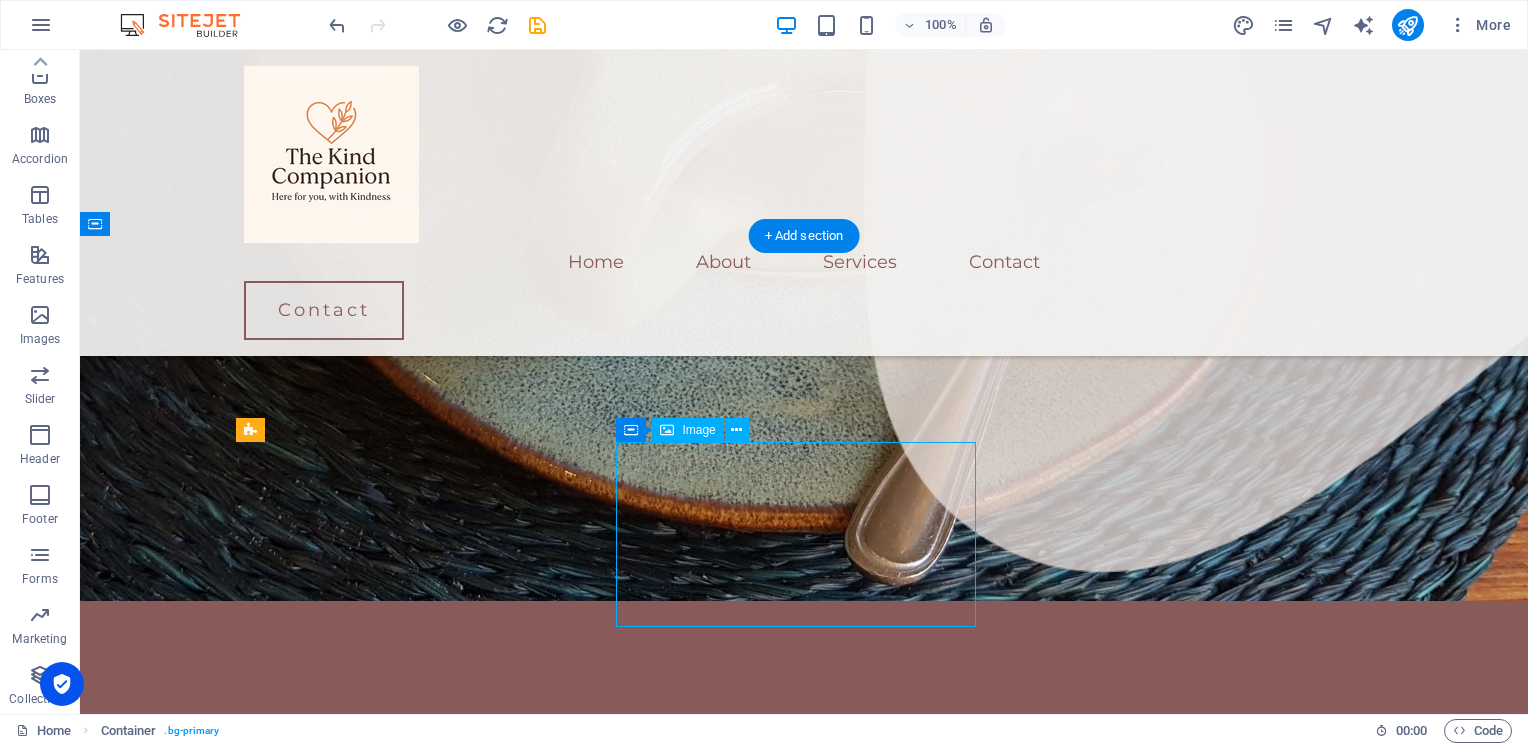 click at bounding box center [424, 1285] 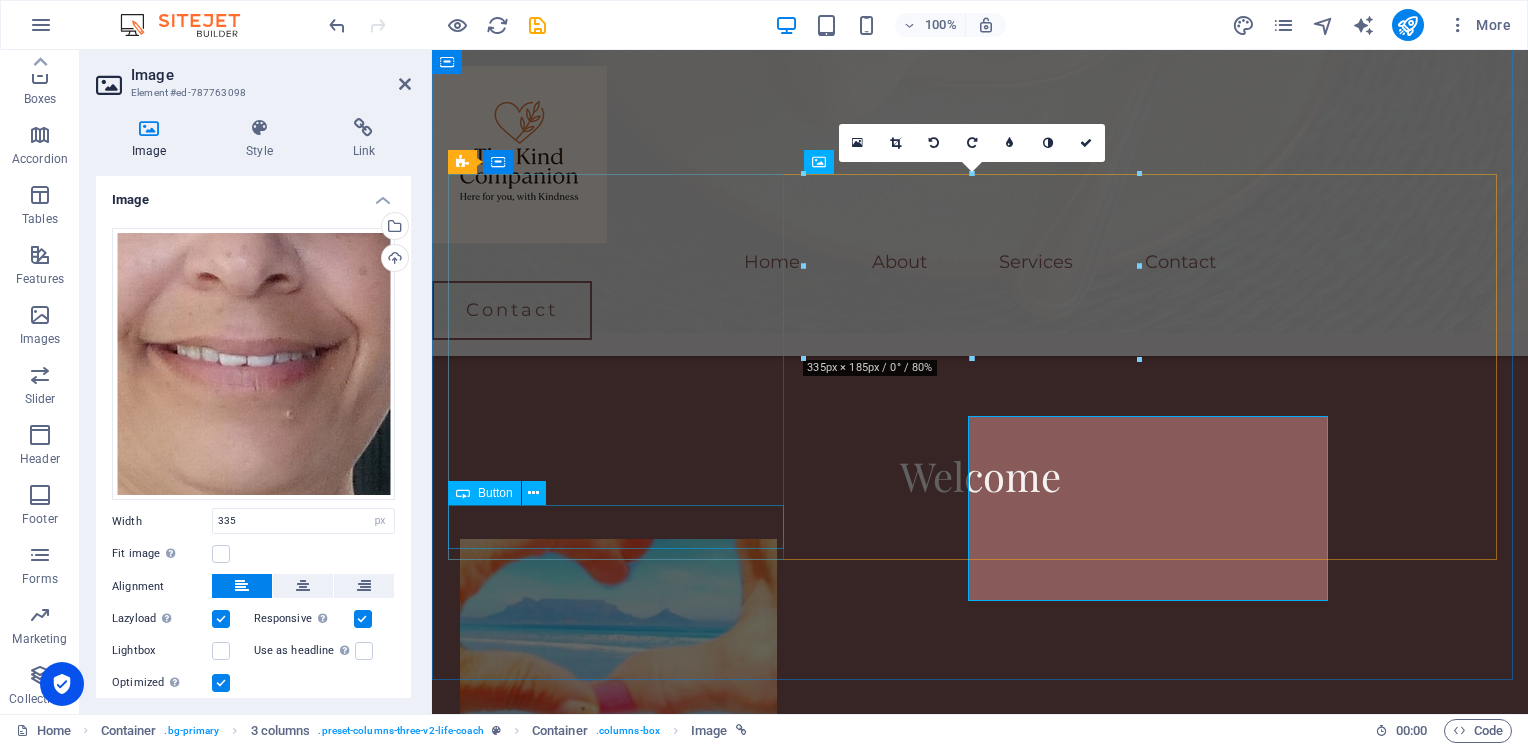 scroll, scrollTop: 1936, scrollLeft: 0, axis: vertical 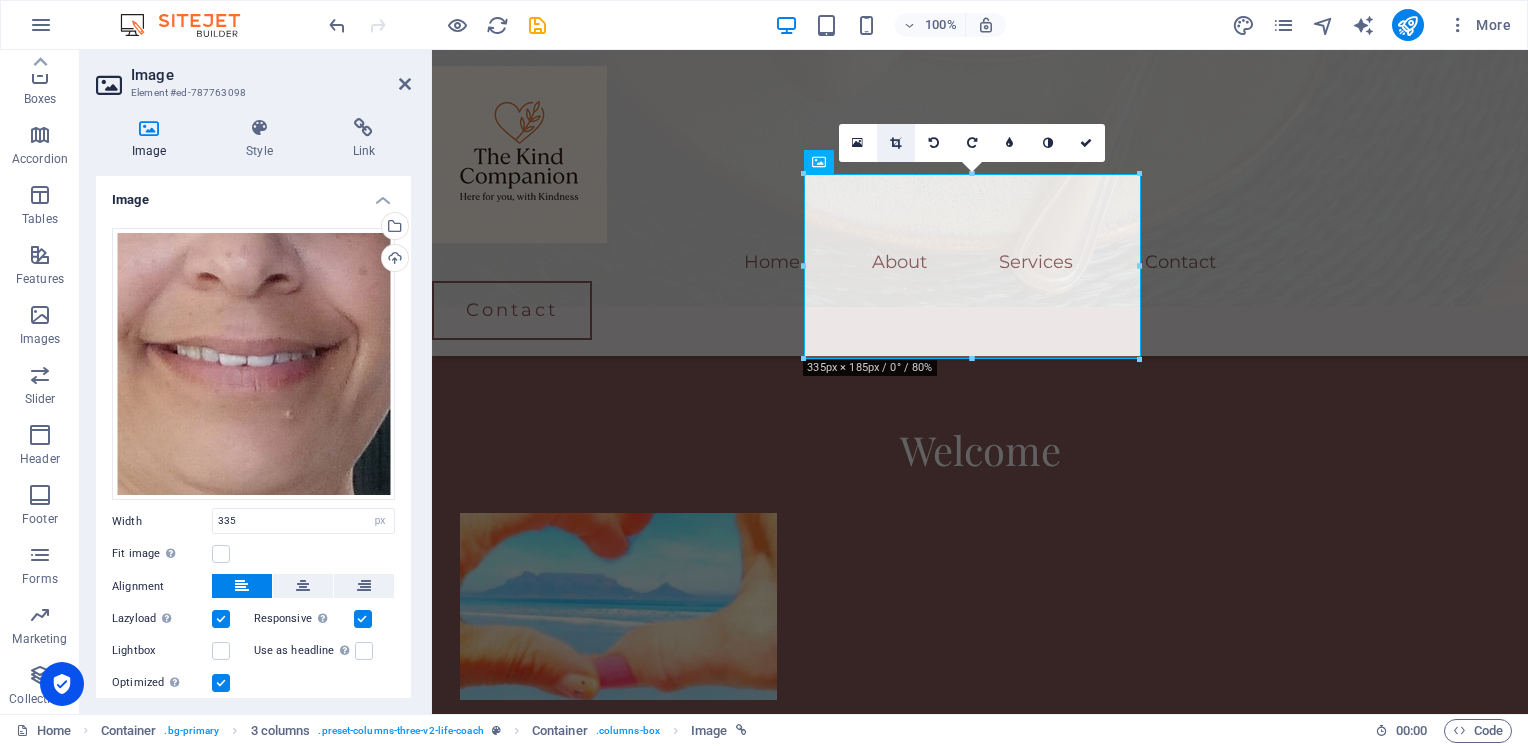 click at bounding box center [895, 143] 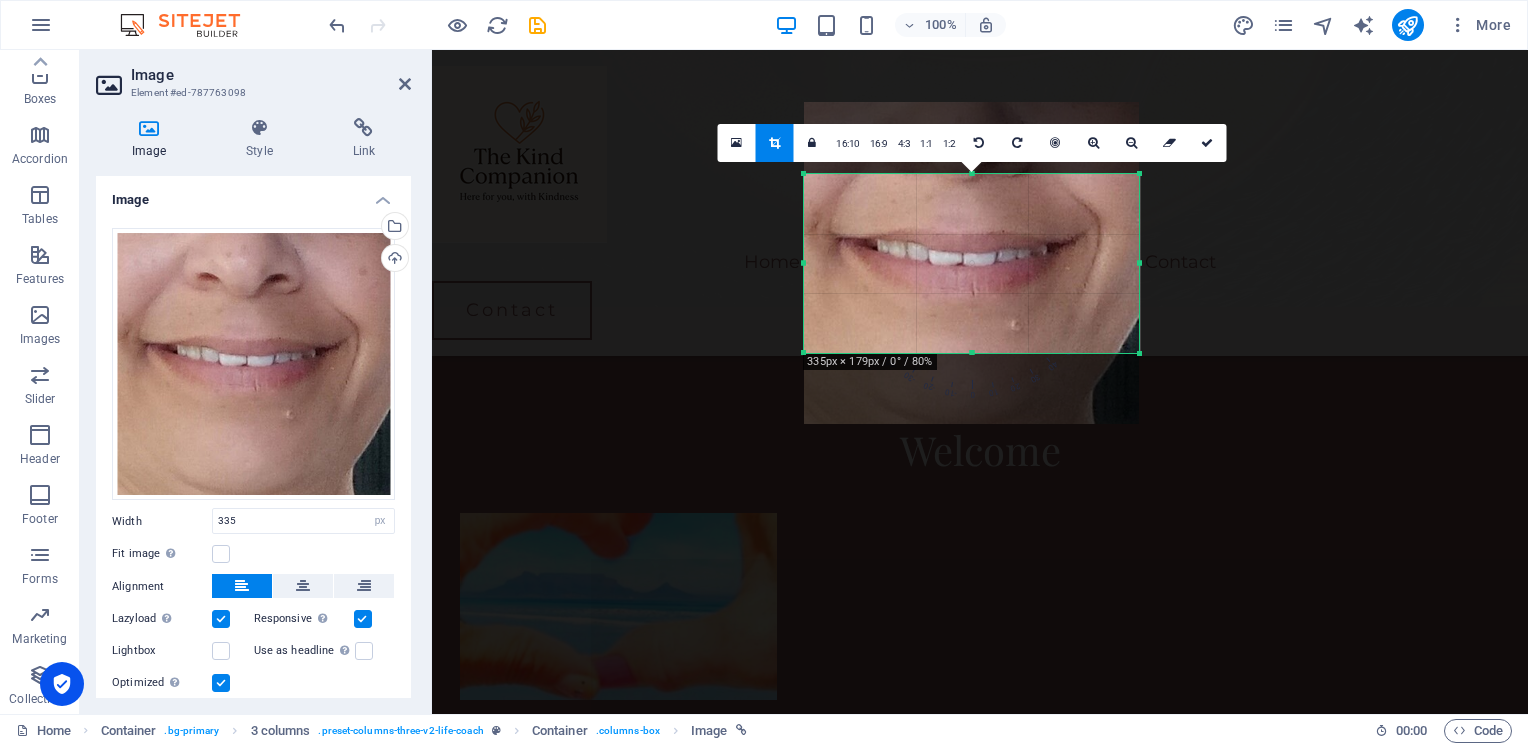 click at bounding box center (971, 353) 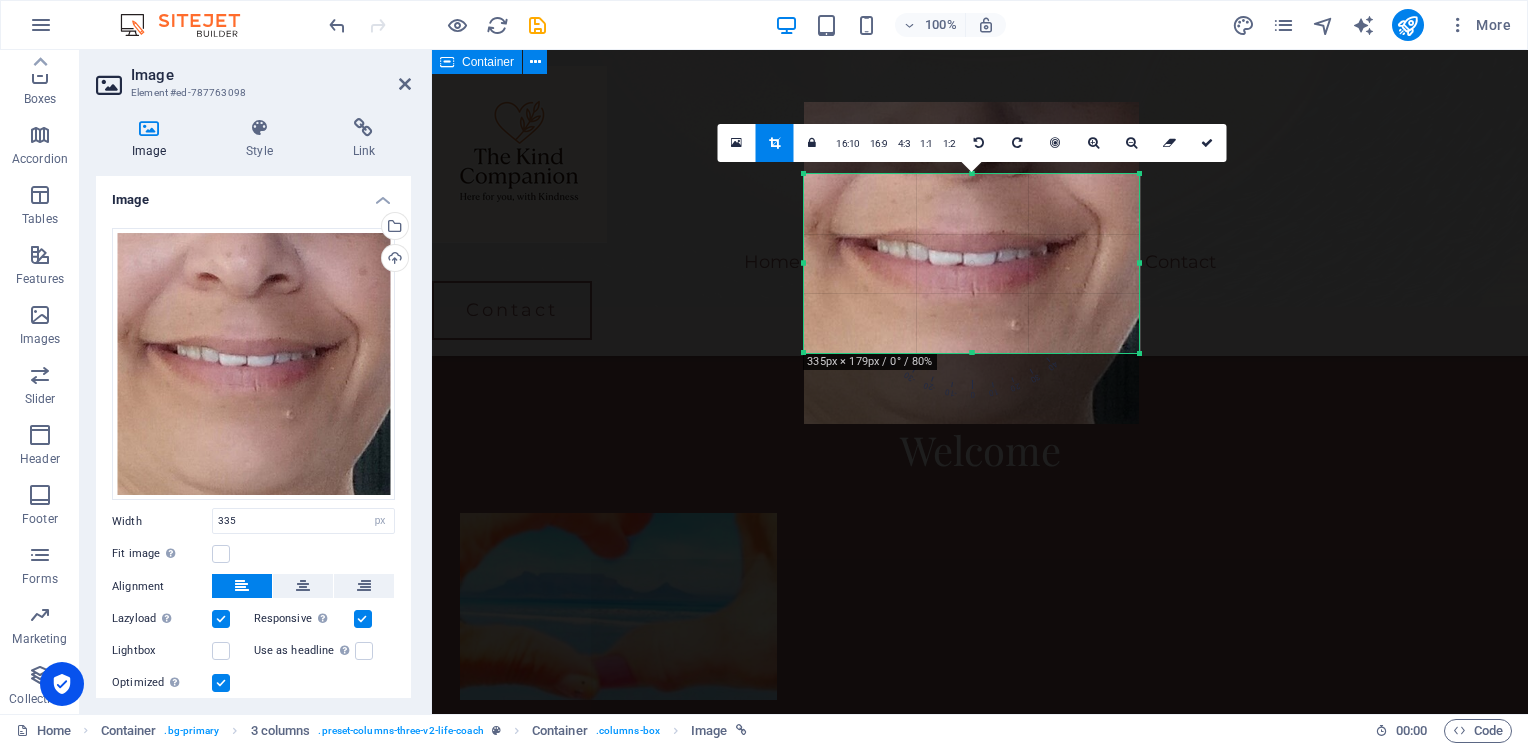 click on "Welcome A Human Connection Companionship that is kind, thoughtful and tailored just for you. Learn more   A Warm Presence You deserve care, warmth and kindness. Learn more   Respectful Company A seat across the table, a heart that listens. Learn more  " at bounding box center [980, 1043] 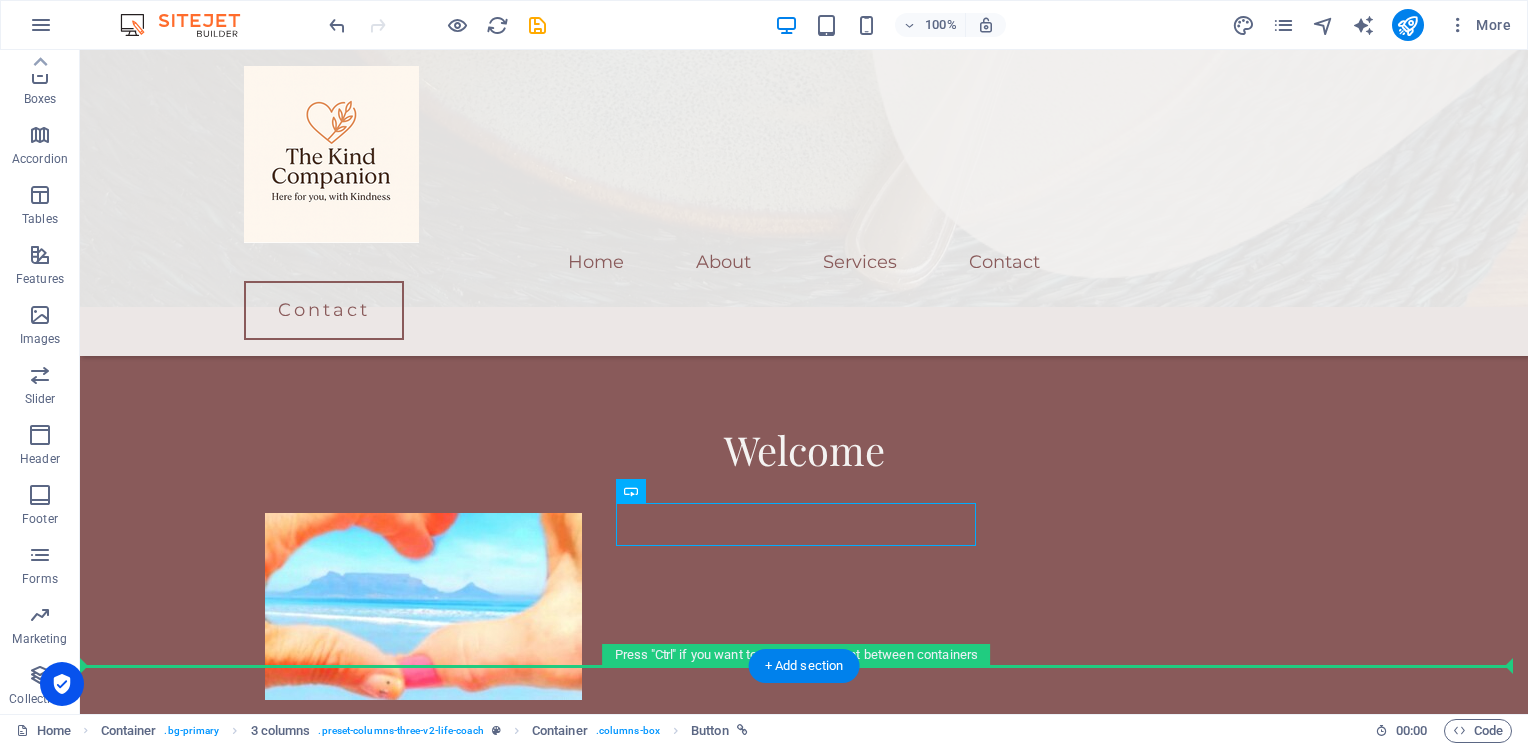 scroll, scrollTop: 2222, scrollLeft: 0, axis: vertical 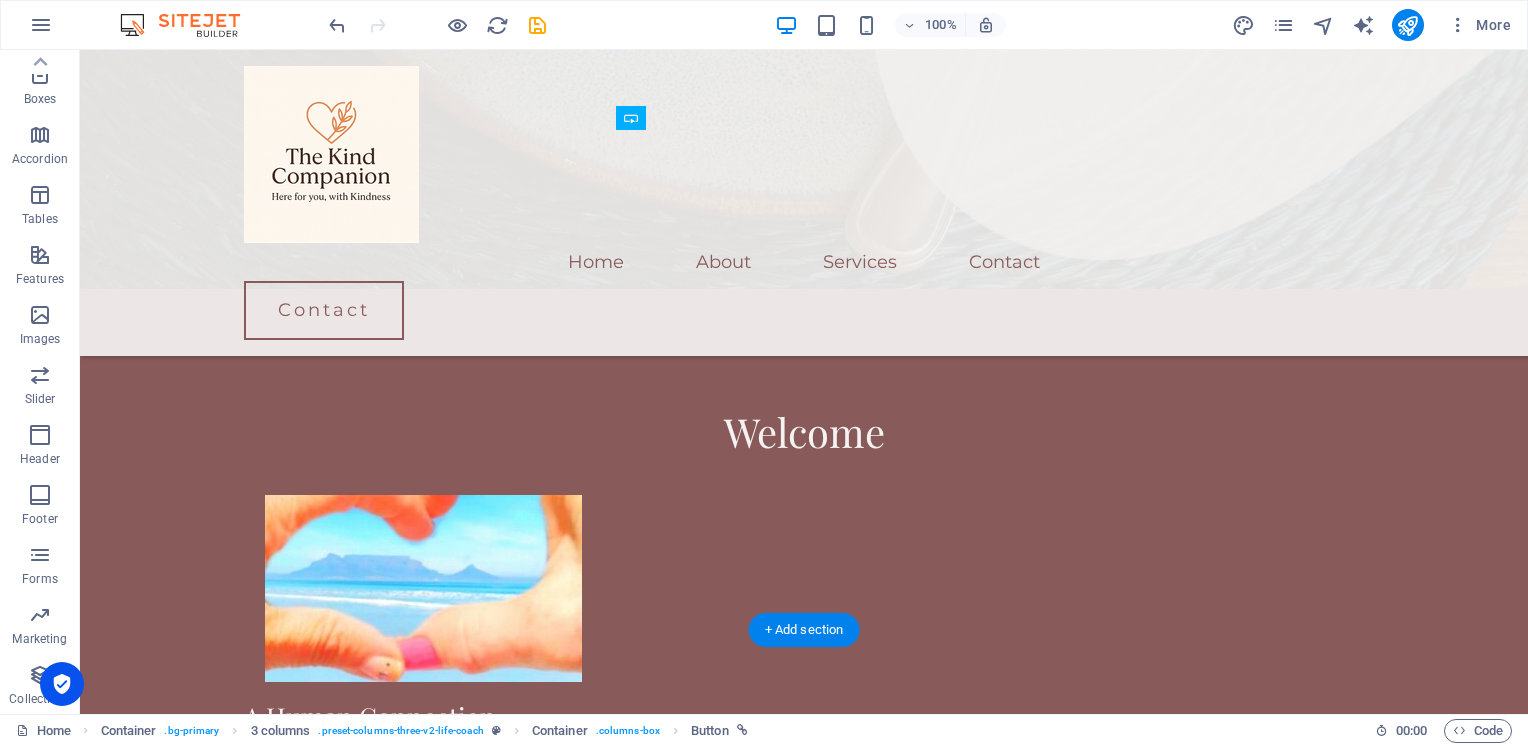 drag, startPoint x: 974, startPoint y: 620, endPoint x: 952, endPoint y: 486, distance: 135.79396 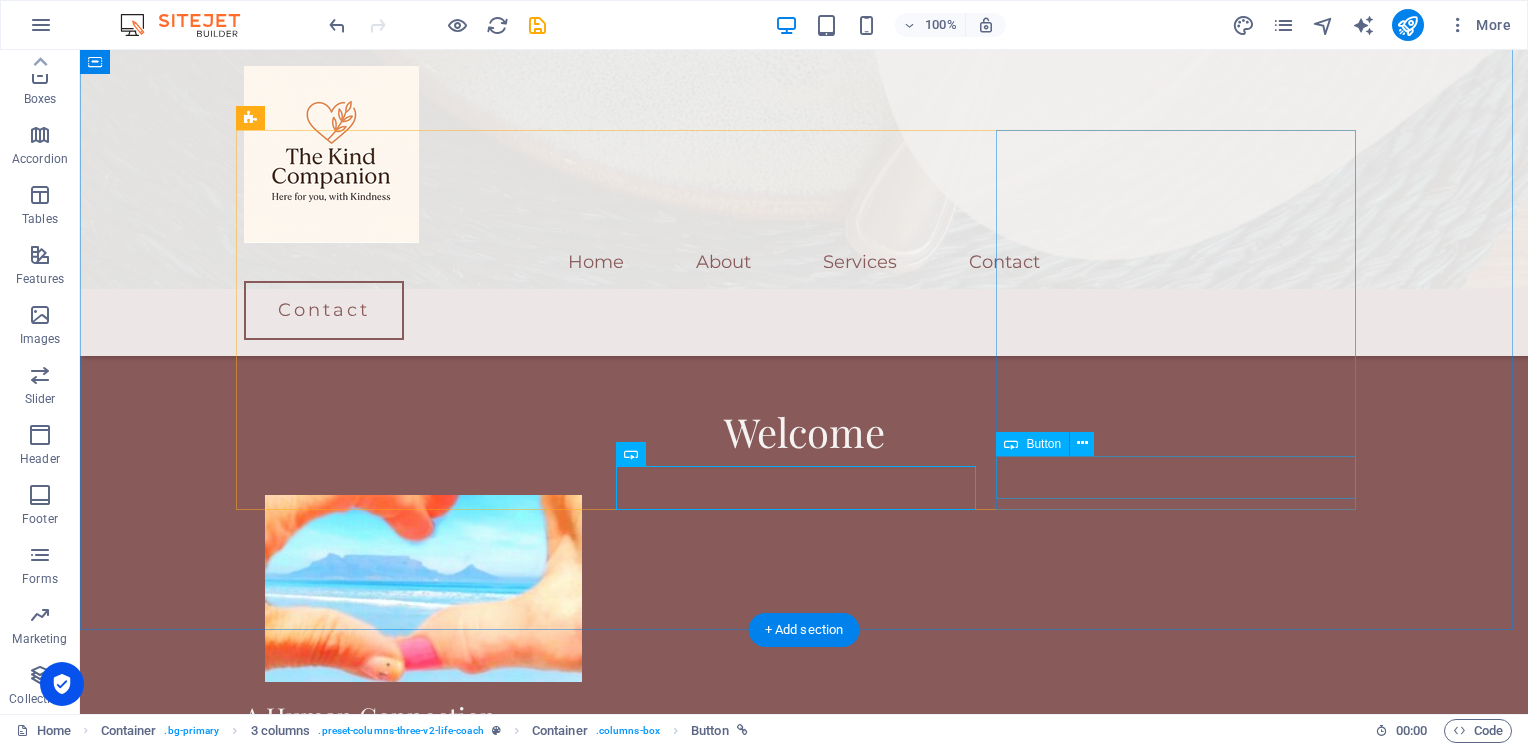 click on "Learn more  " at bounding box center (424, 1619) 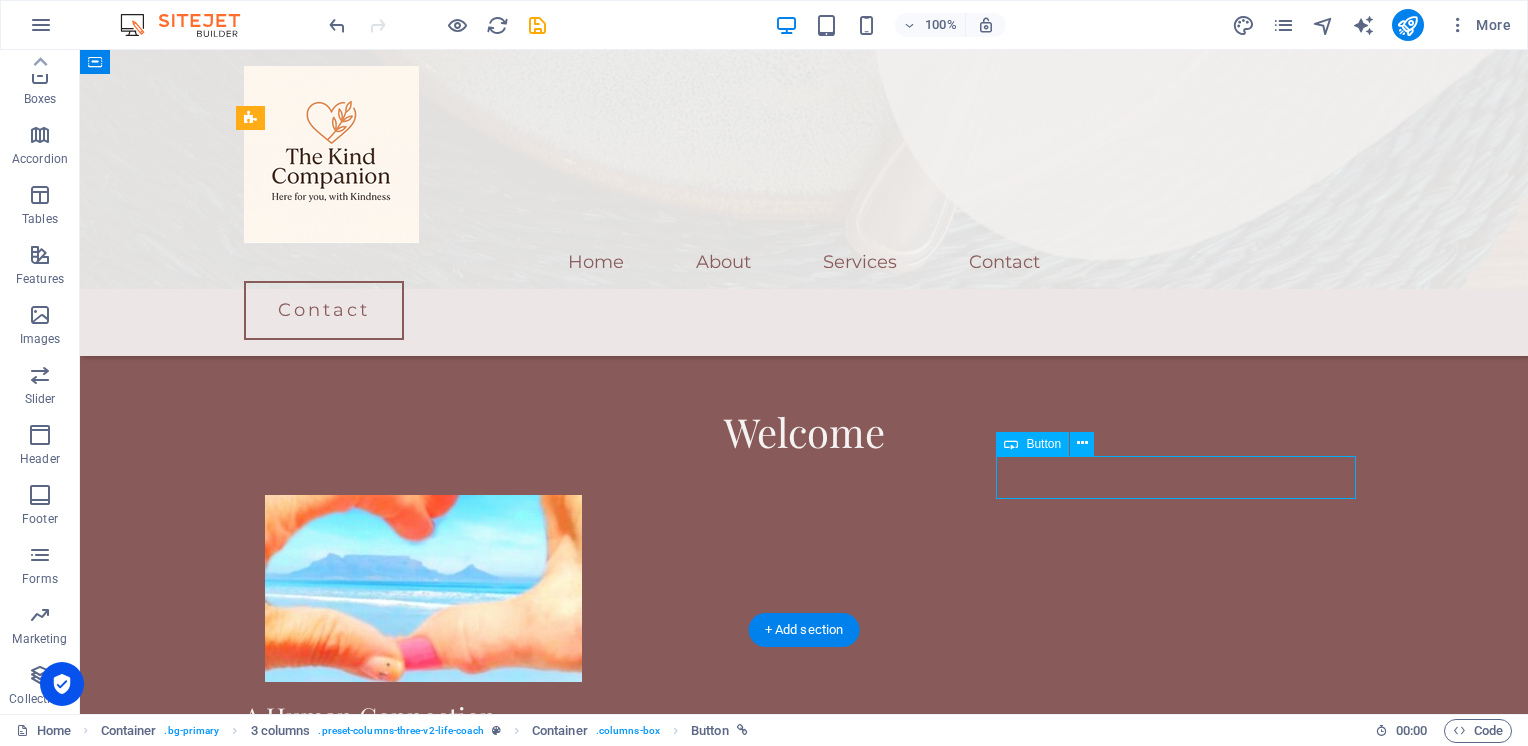 click on "Learn more  " at bounding box center [424, 1619] 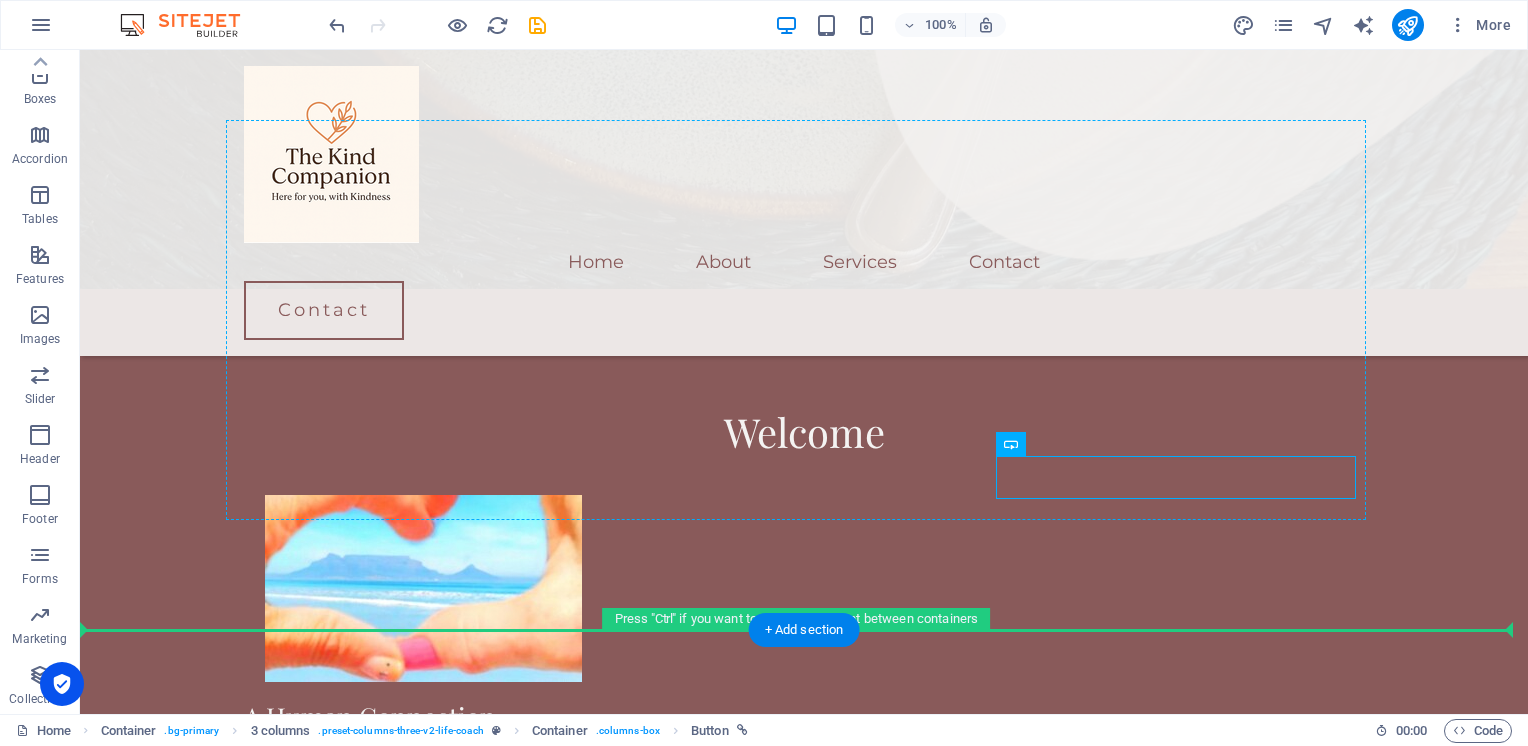 drag, startPoint x: 1352, startPoint y: 463, endPoint x: 1255, endPoint y: 501, distance: 104.177734 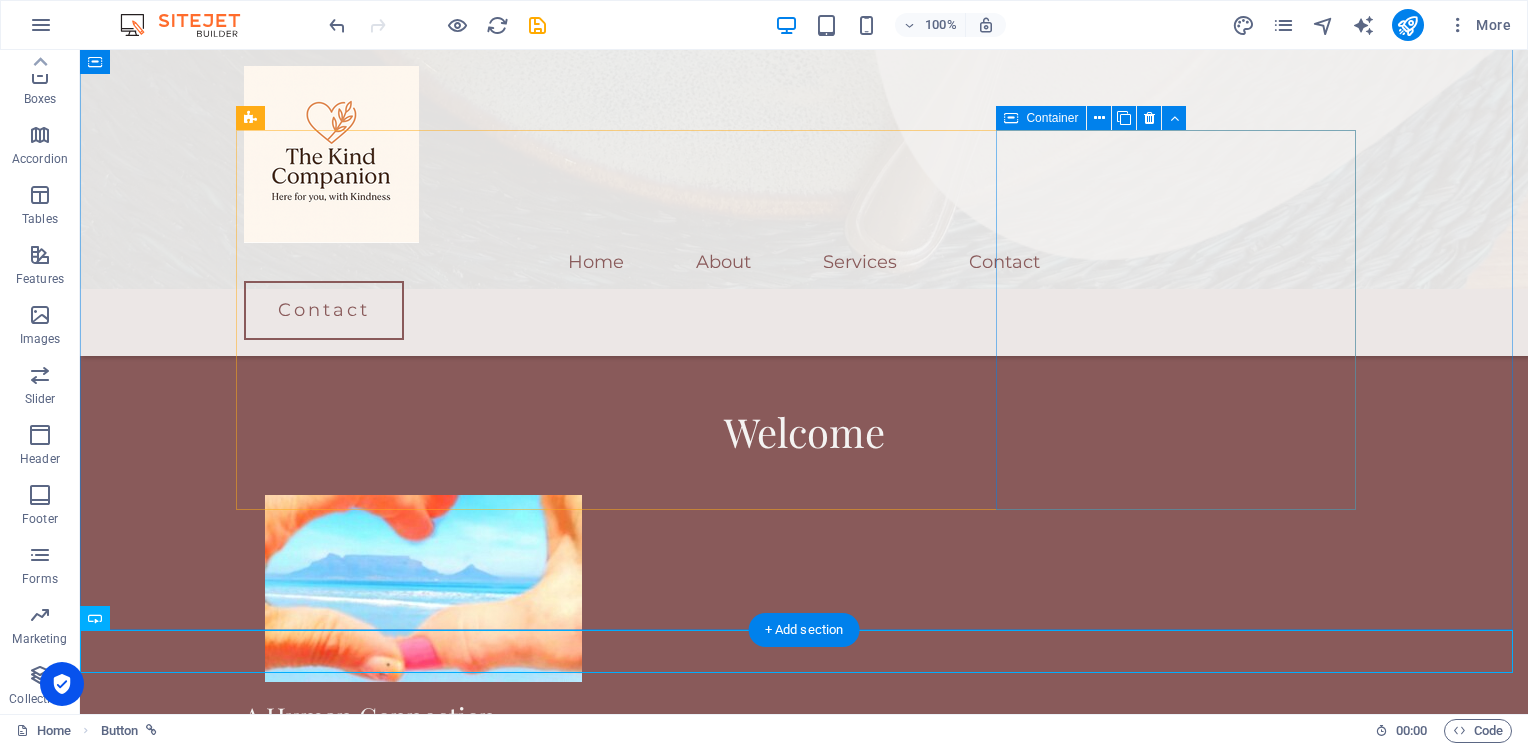 click on "Respectful Company A seat across the table, a heart that listens." at bounding box center [424, 1434] 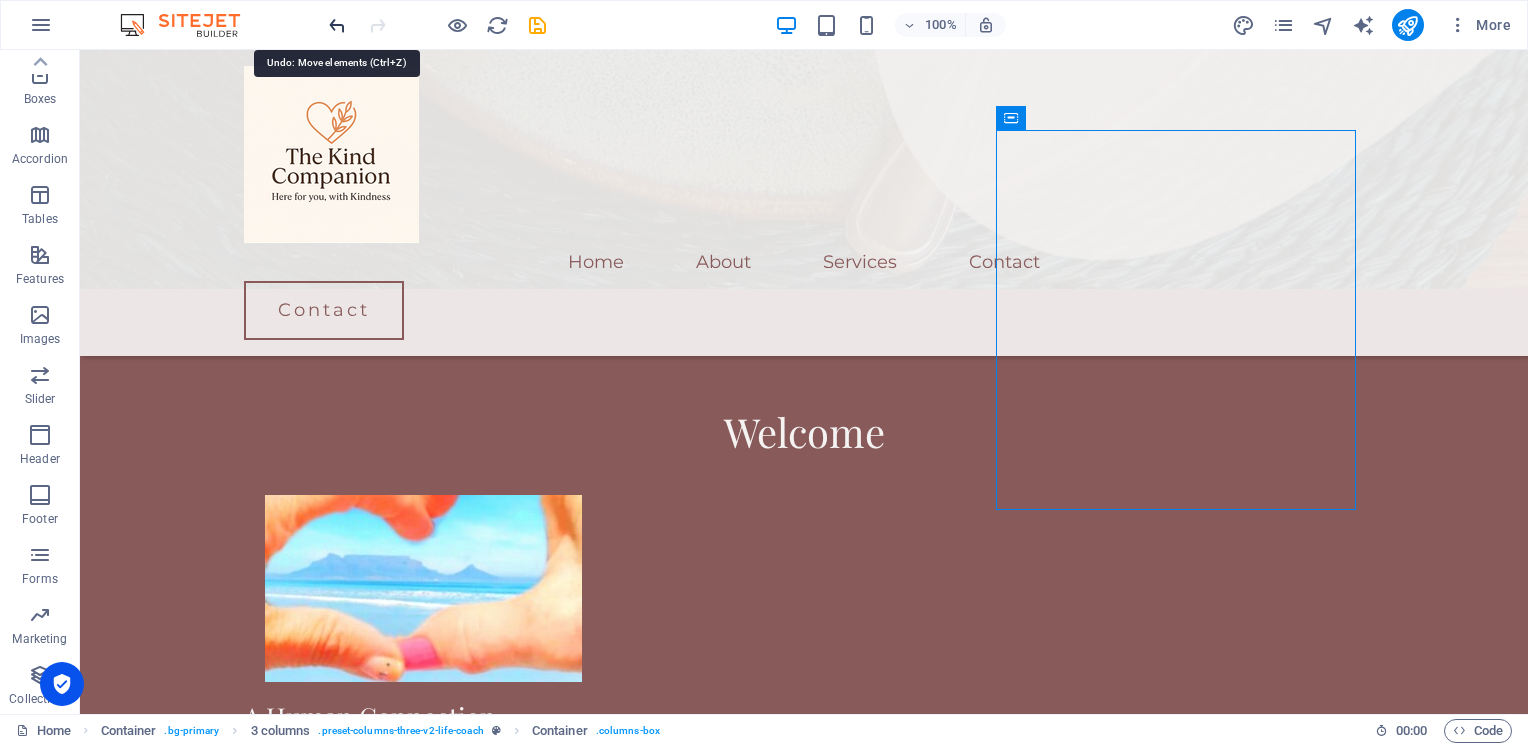 click at bounding box center (337, 25) 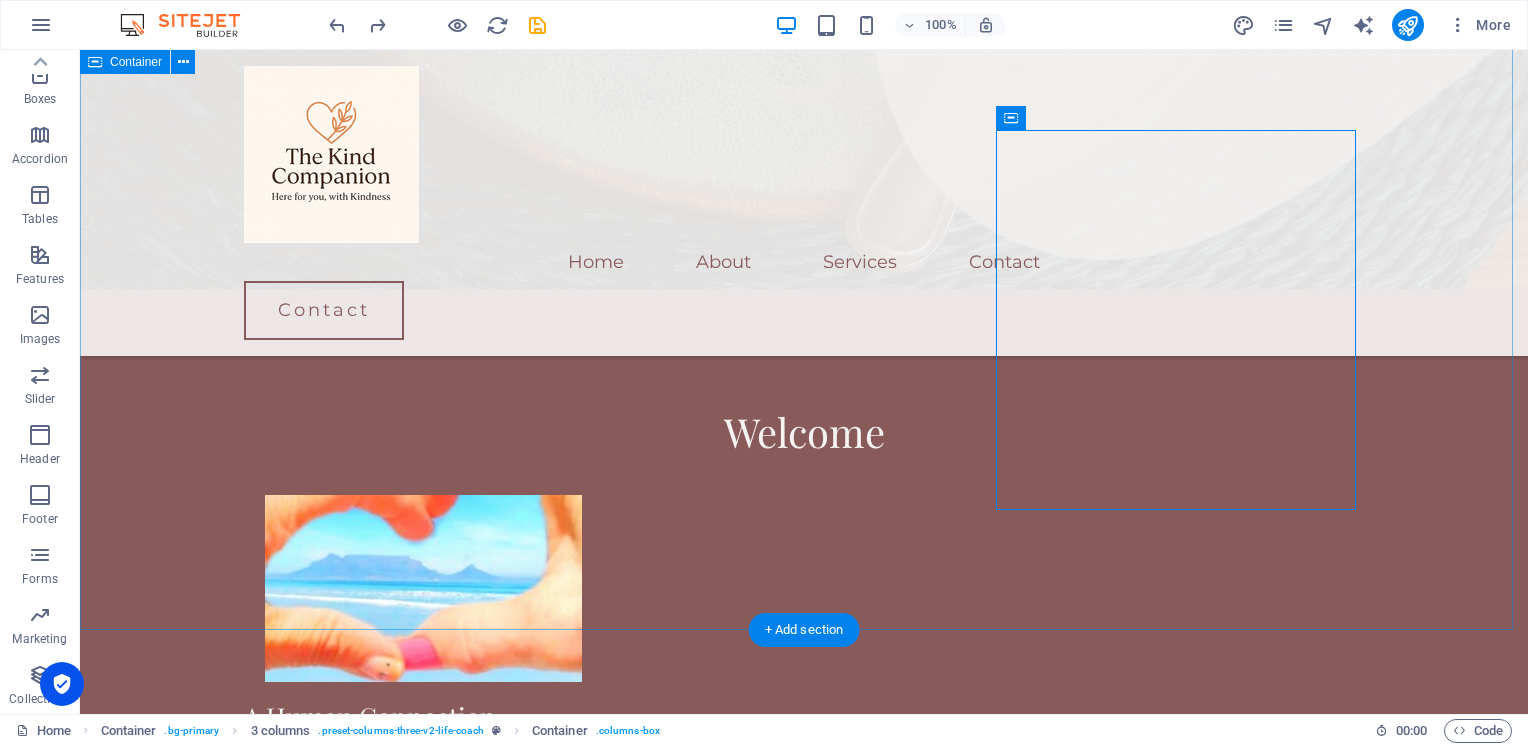 click on "Welcome A Human Connection Companionship that is kind, thoughtful and tailored just for you. Learn more   A Warm Presence You deserve care, warmth and kindness. Learn more   Respectful Company A seat across the table, a heart that listens. Learn more  " at bounding box center [804, 1025] 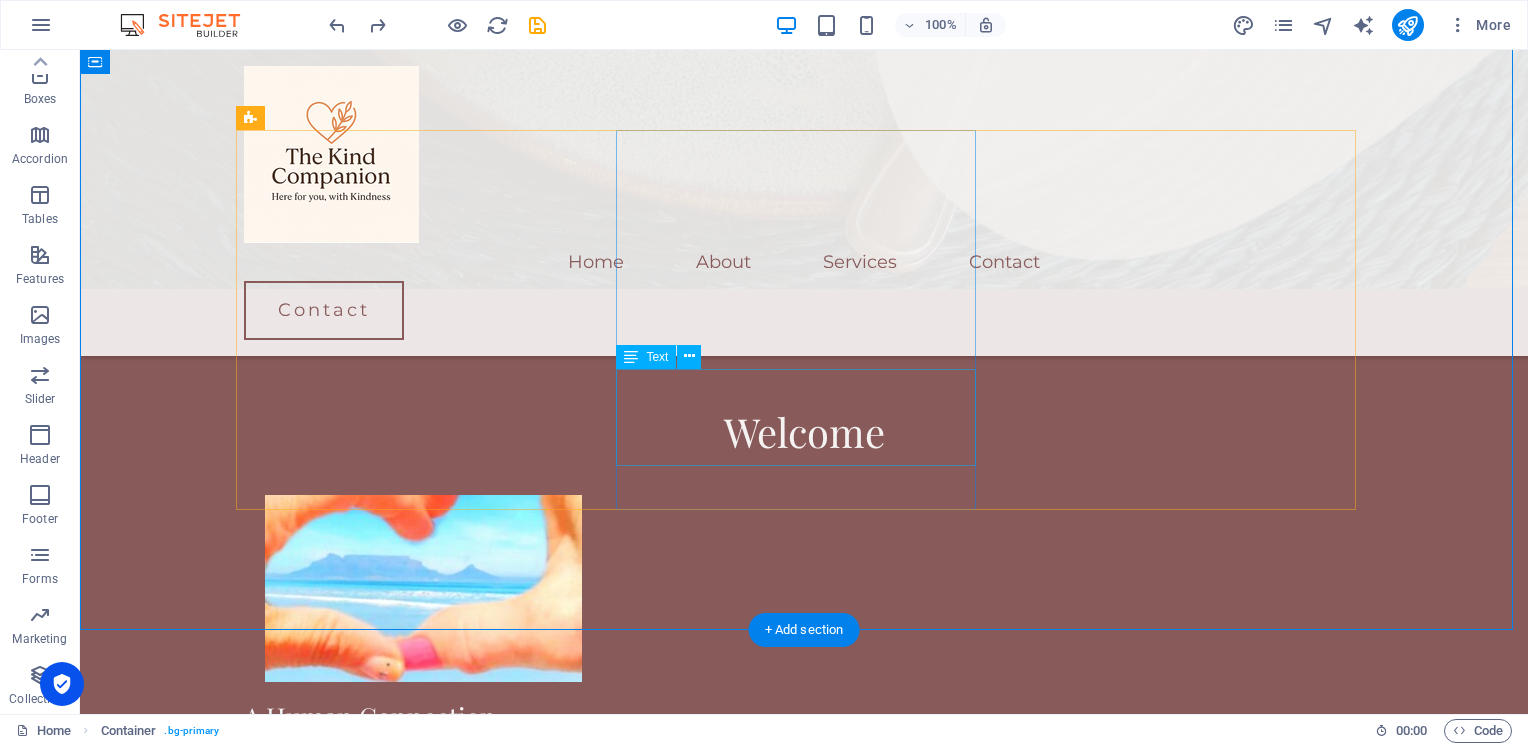 click on "You deserve care, warmth and kindness." at bounding box center (424, 1168) 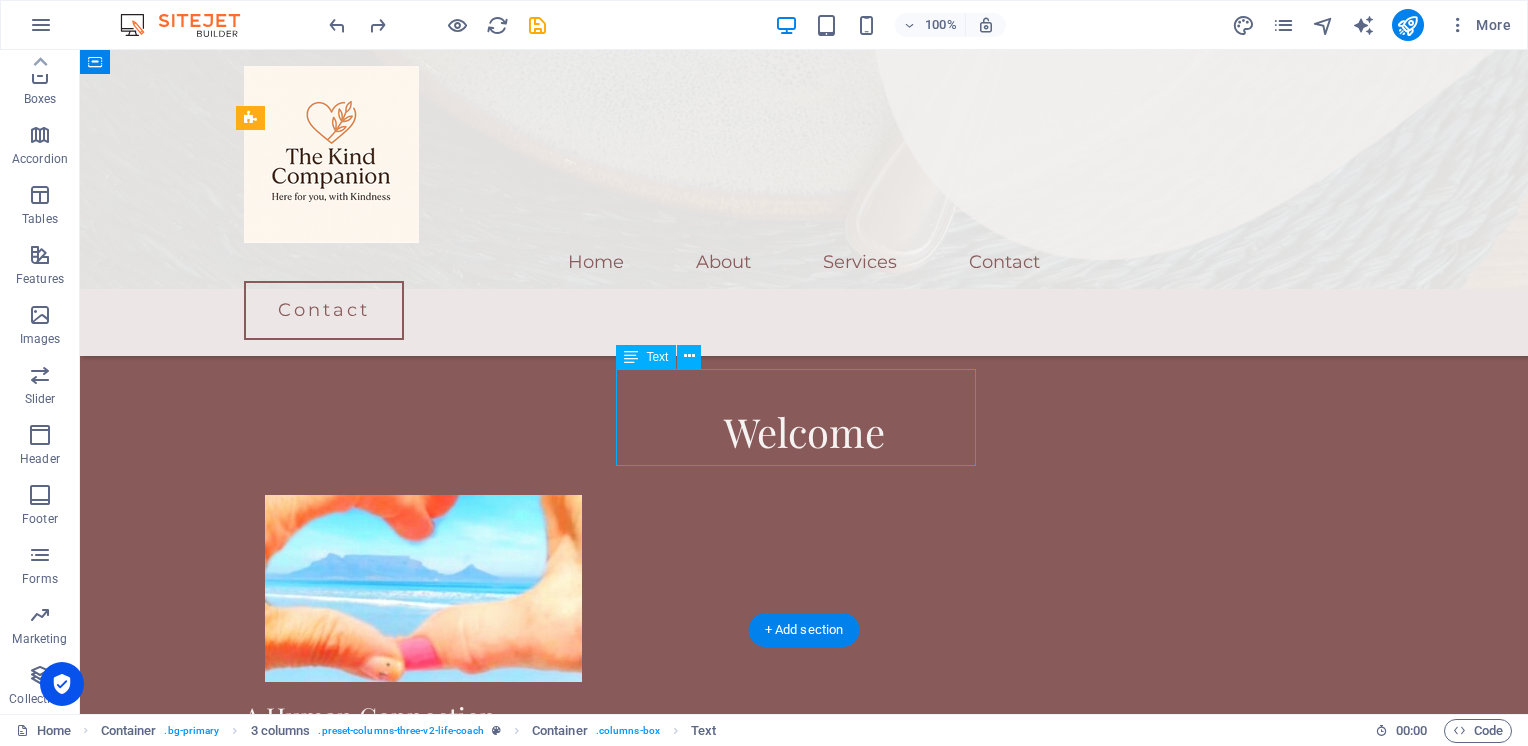 click on "You deserve care, warmth and kindness." at bounding box center [424, 1168] 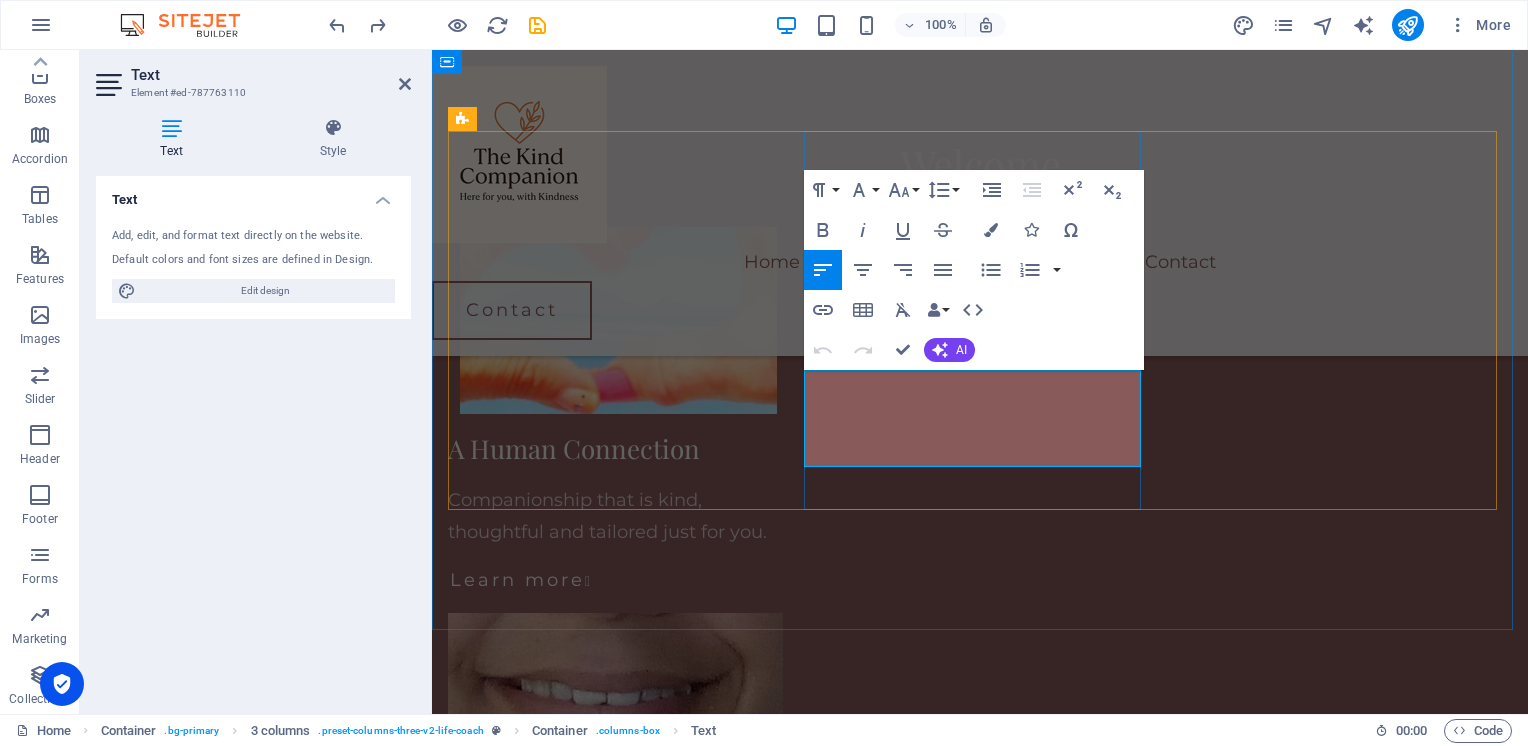 scroll, scrollTop: 1980, scrollLeft: 0, axis: vertical 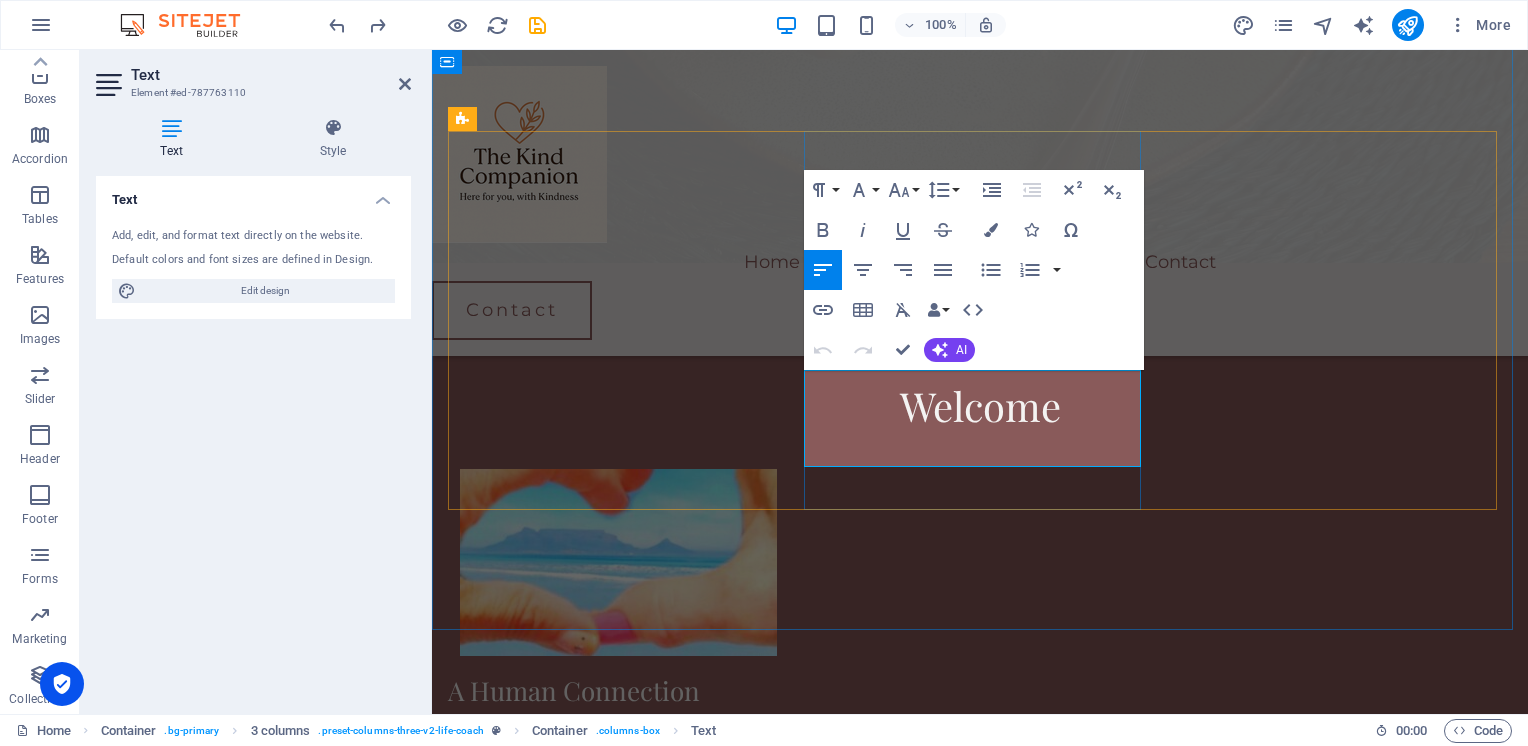 click on "You deserve care, warmth and kindness." at bounding box center (585, 1125) 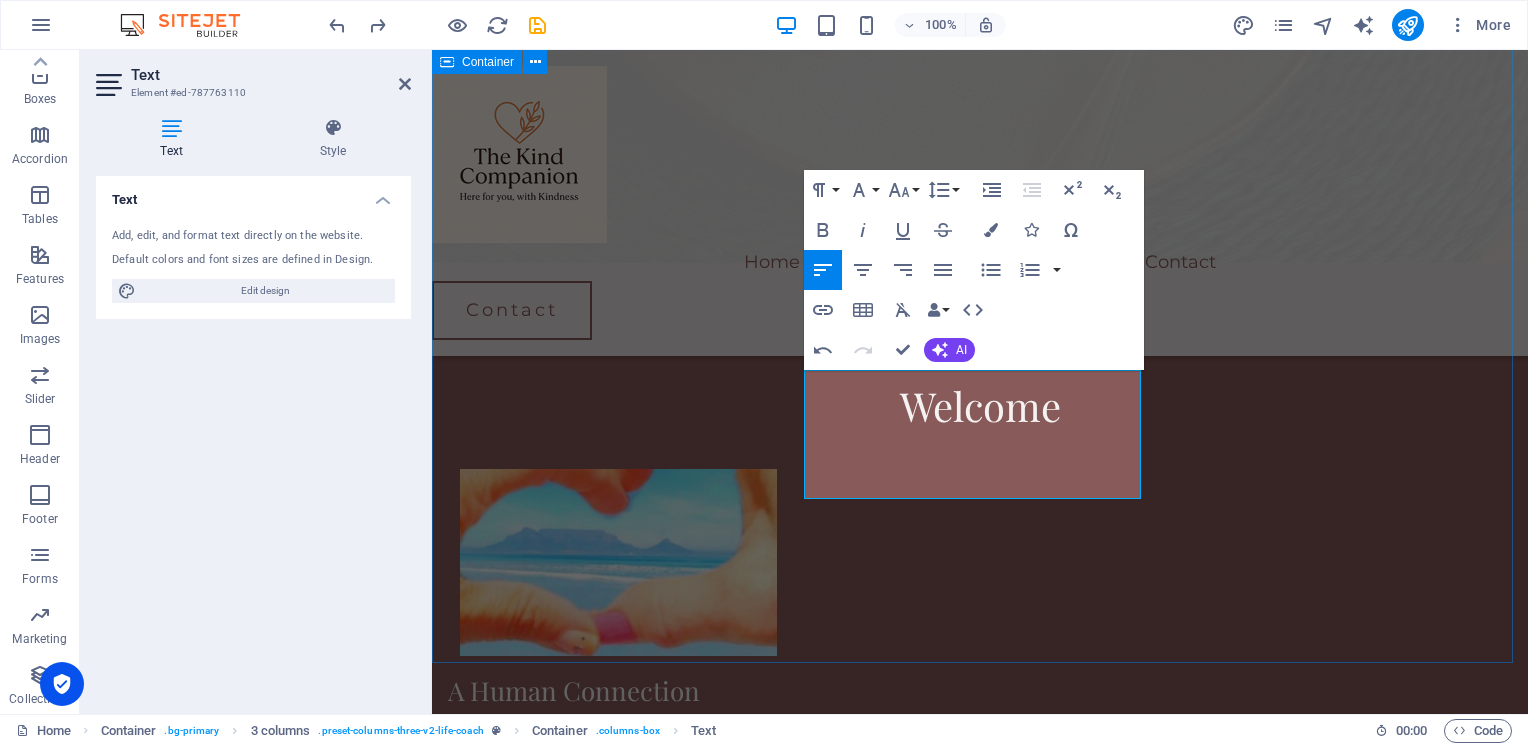 click on "Welcome A Human Connection Companionship that is kind, thoughtful and tailored just for you. Learn more   A Warm Presence You deserve care, warmth and kindness. Learn more   Respectful Company A seat across the table, a heart that listens. Learn more  " at bounding box center [980, 1015] 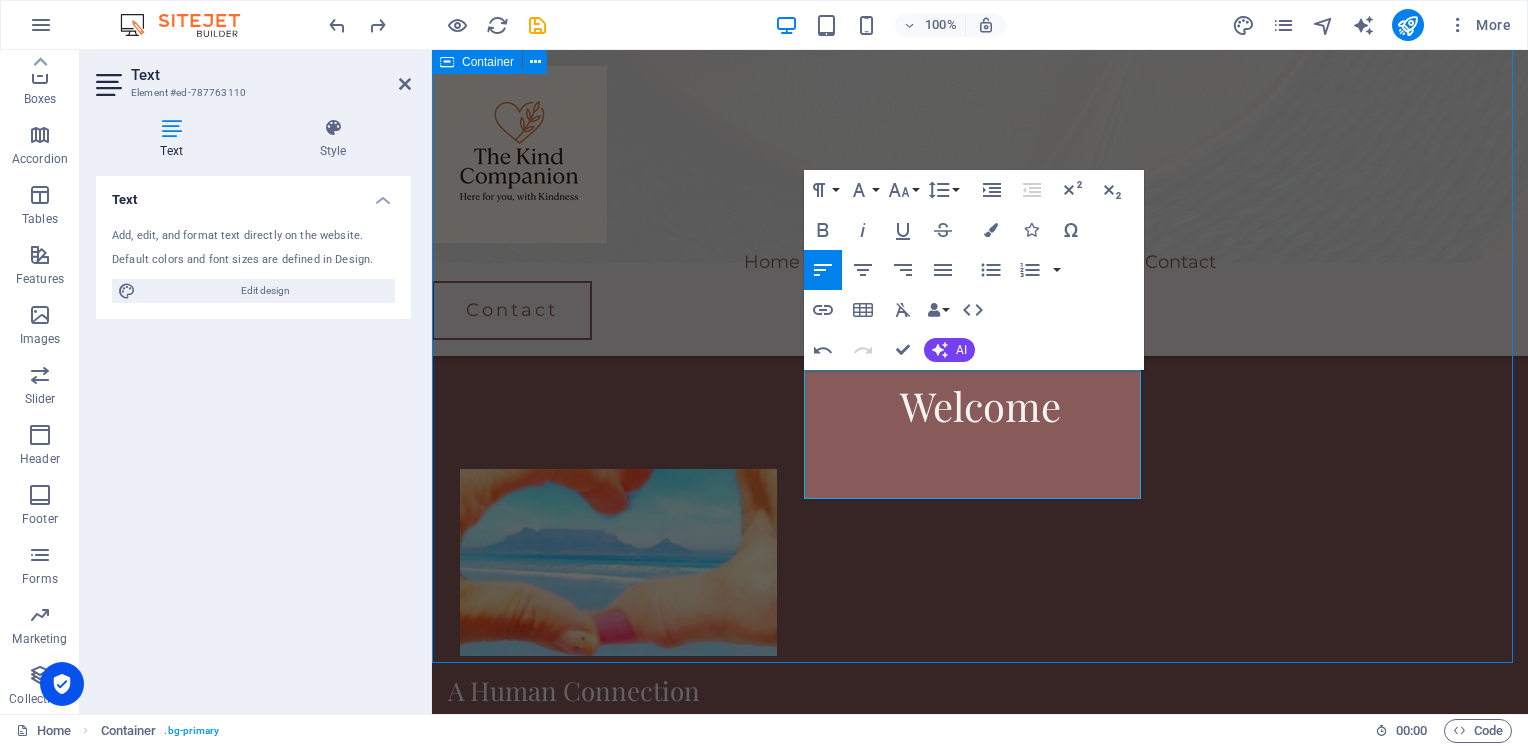 scroll, scrollTop: 2221, scrollLeft: 0, axis: vertical 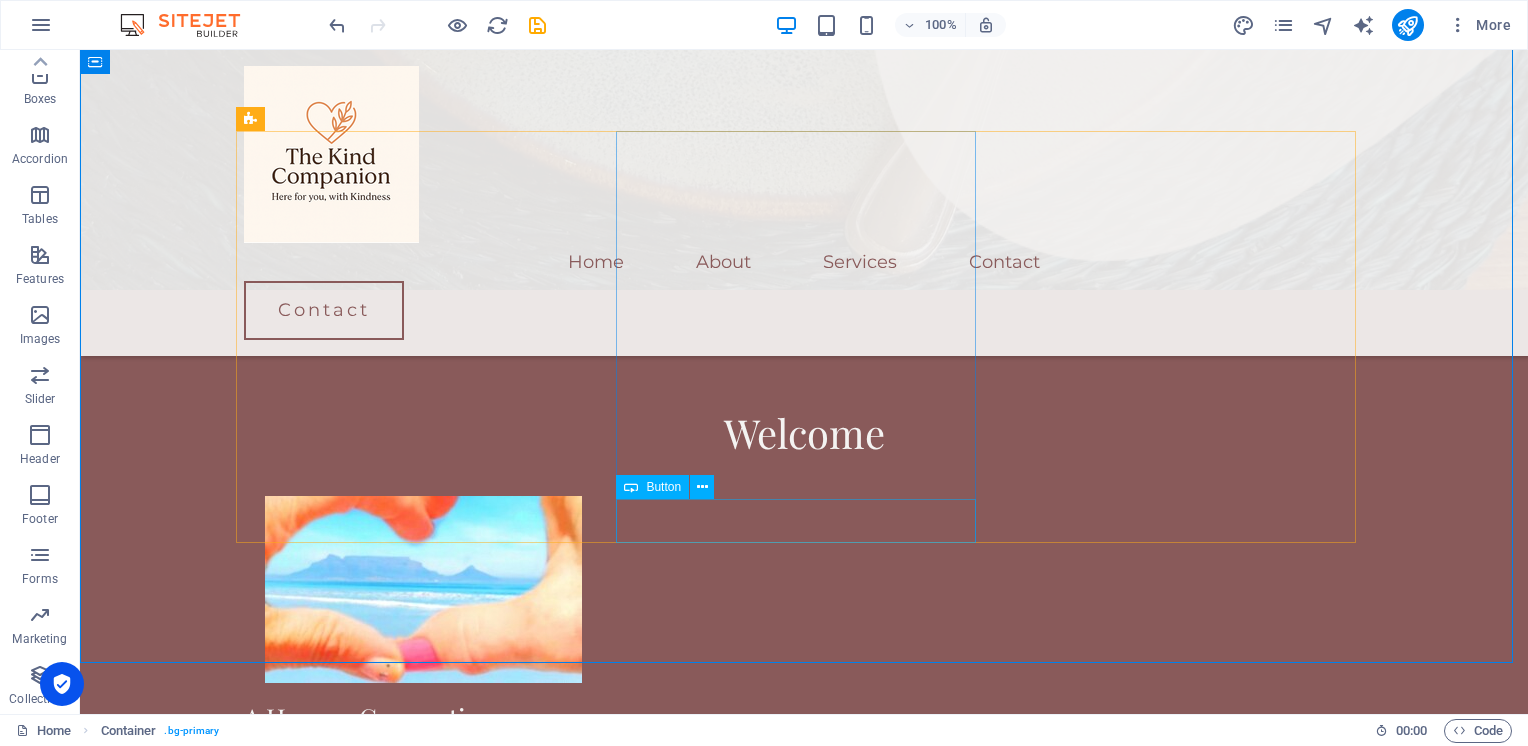click at bounding box center [631, 487] 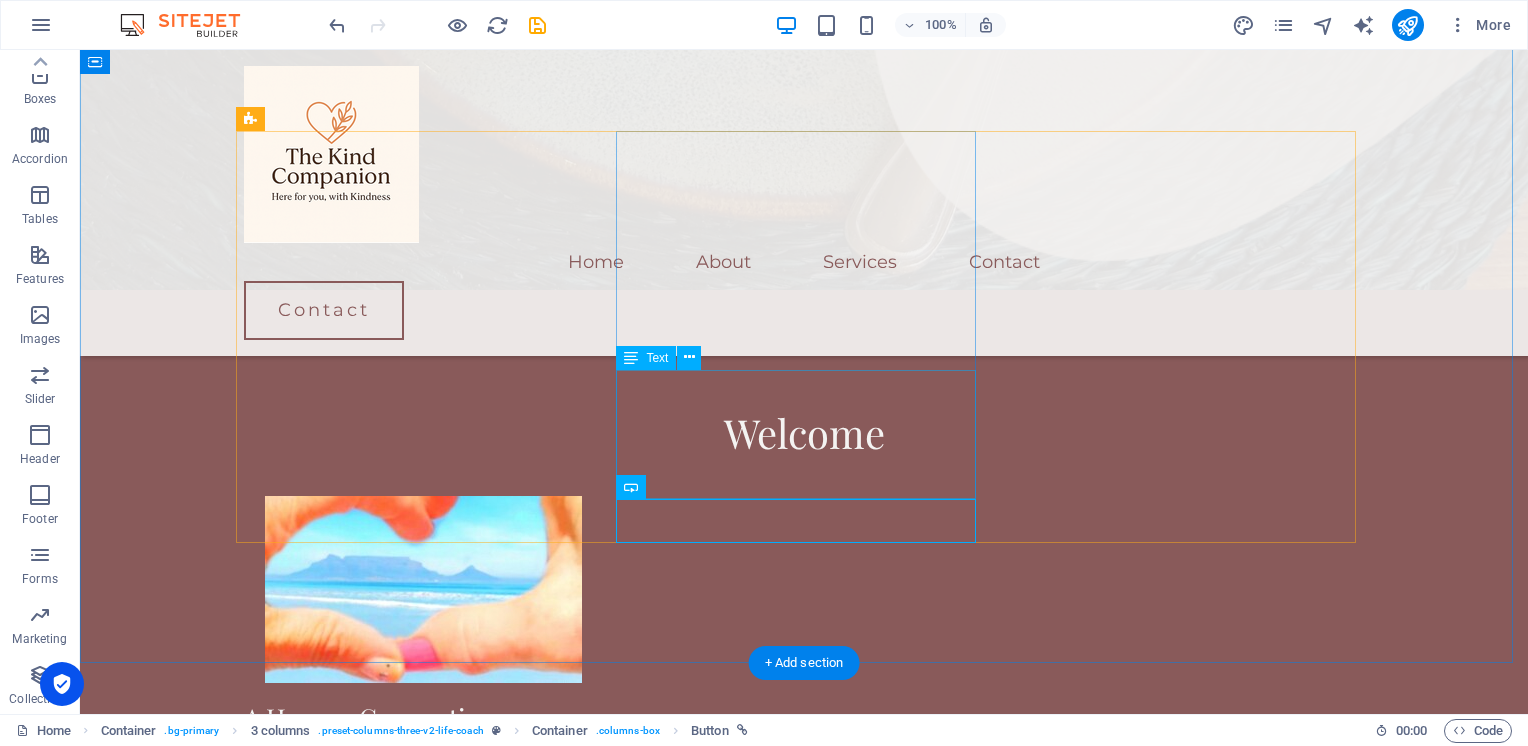 click on "You deserve care, warmth and kindness." at bounding box center [424, 1186] 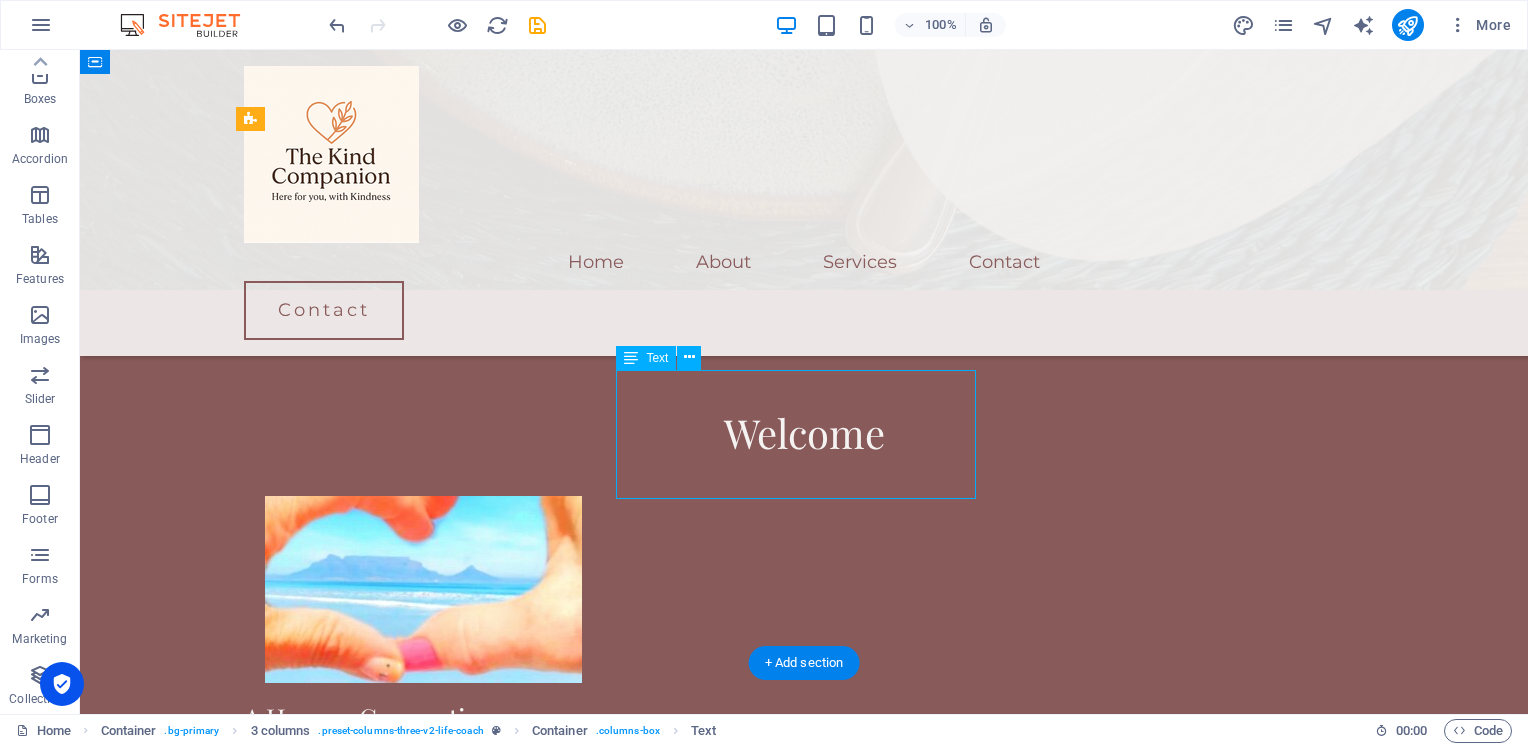 click on "You deserve care, warmth and kindness." at bounding box center [424, 1186] 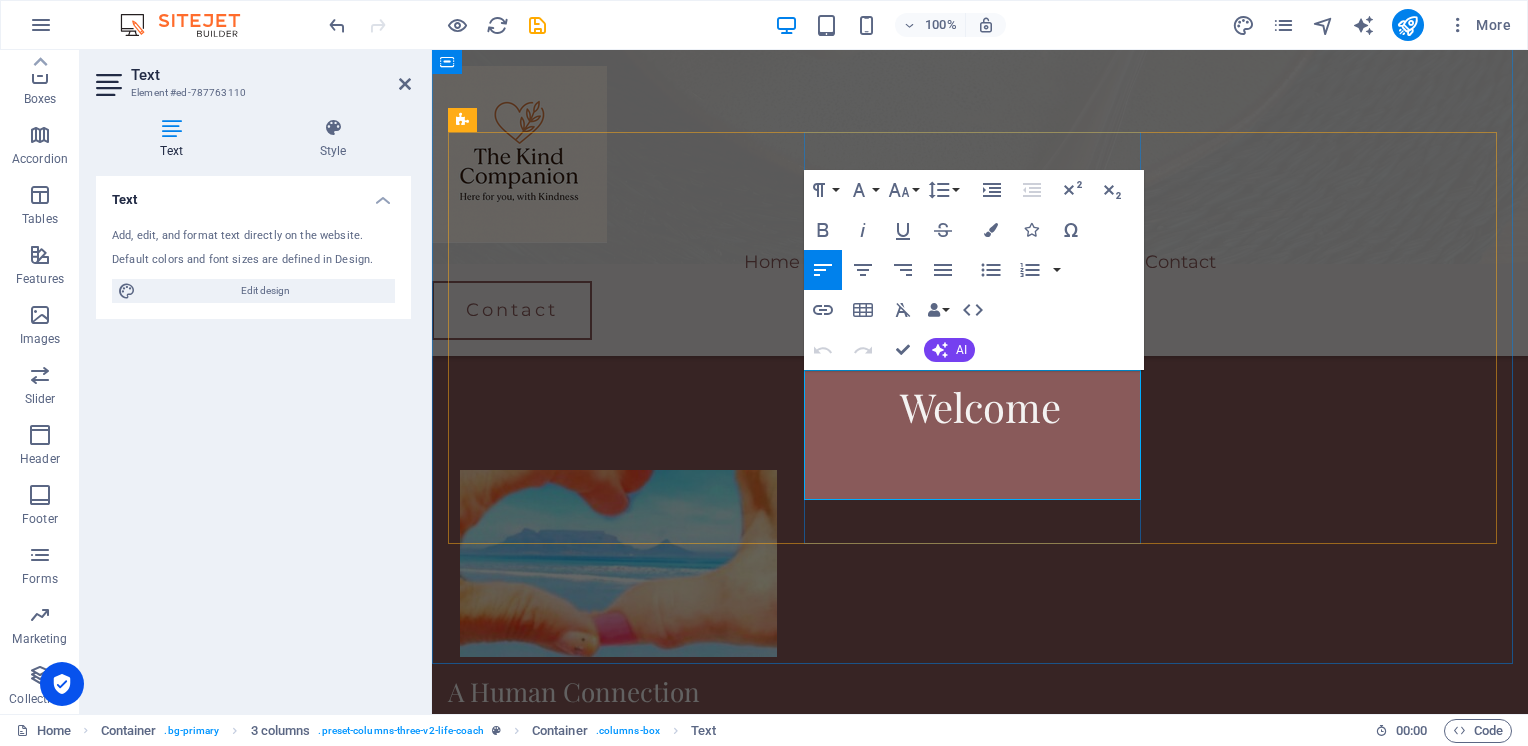 click at bounding box center (618, 1208) 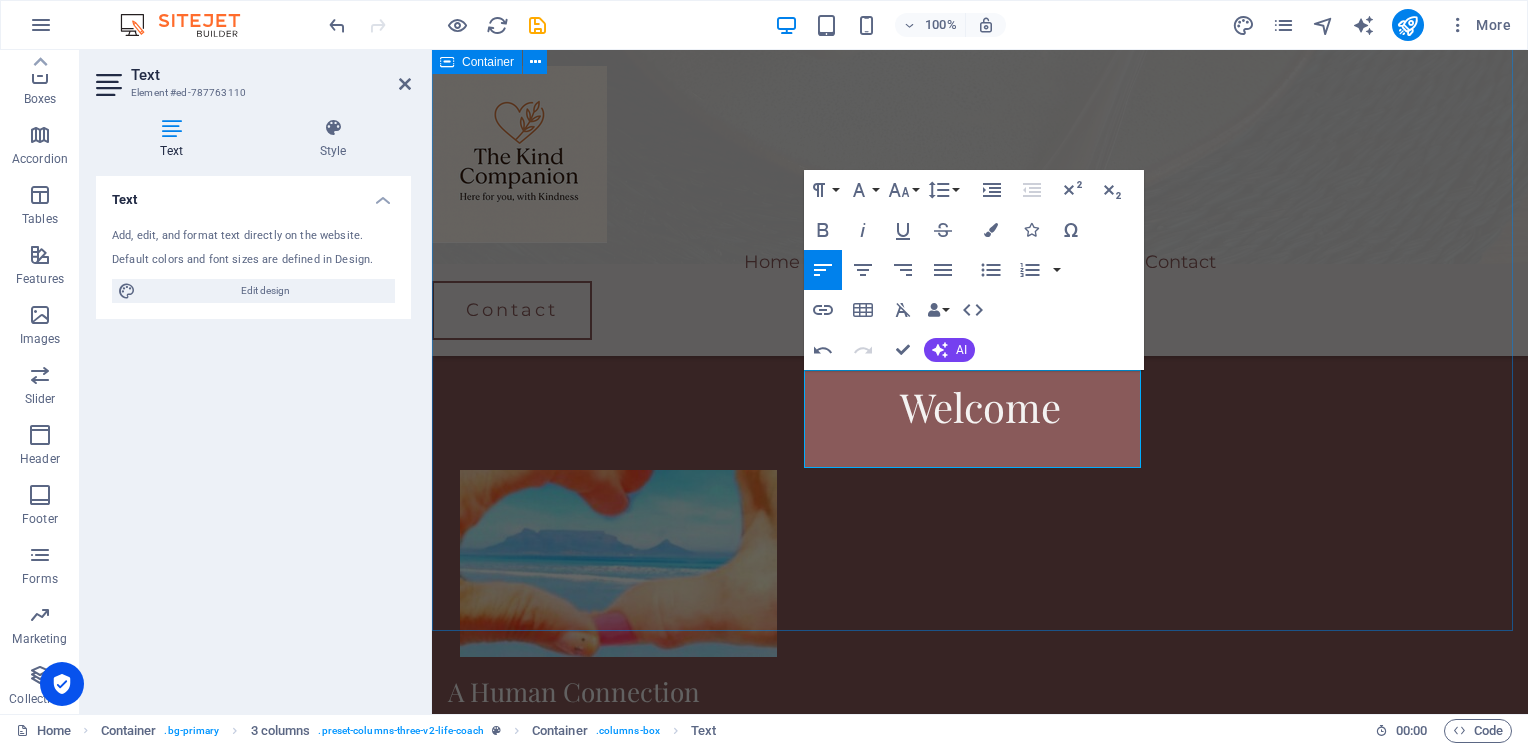 click on "Welcome A Human Connection Companionship that is kind, thoughtful and tailored just for you. Learn more   A Warm Presence You deserve care, warmth and kindness. Learn more   Respectful Company A seat across the table, a heart that listens. Learn more  " at bounding box center [980, 1000] 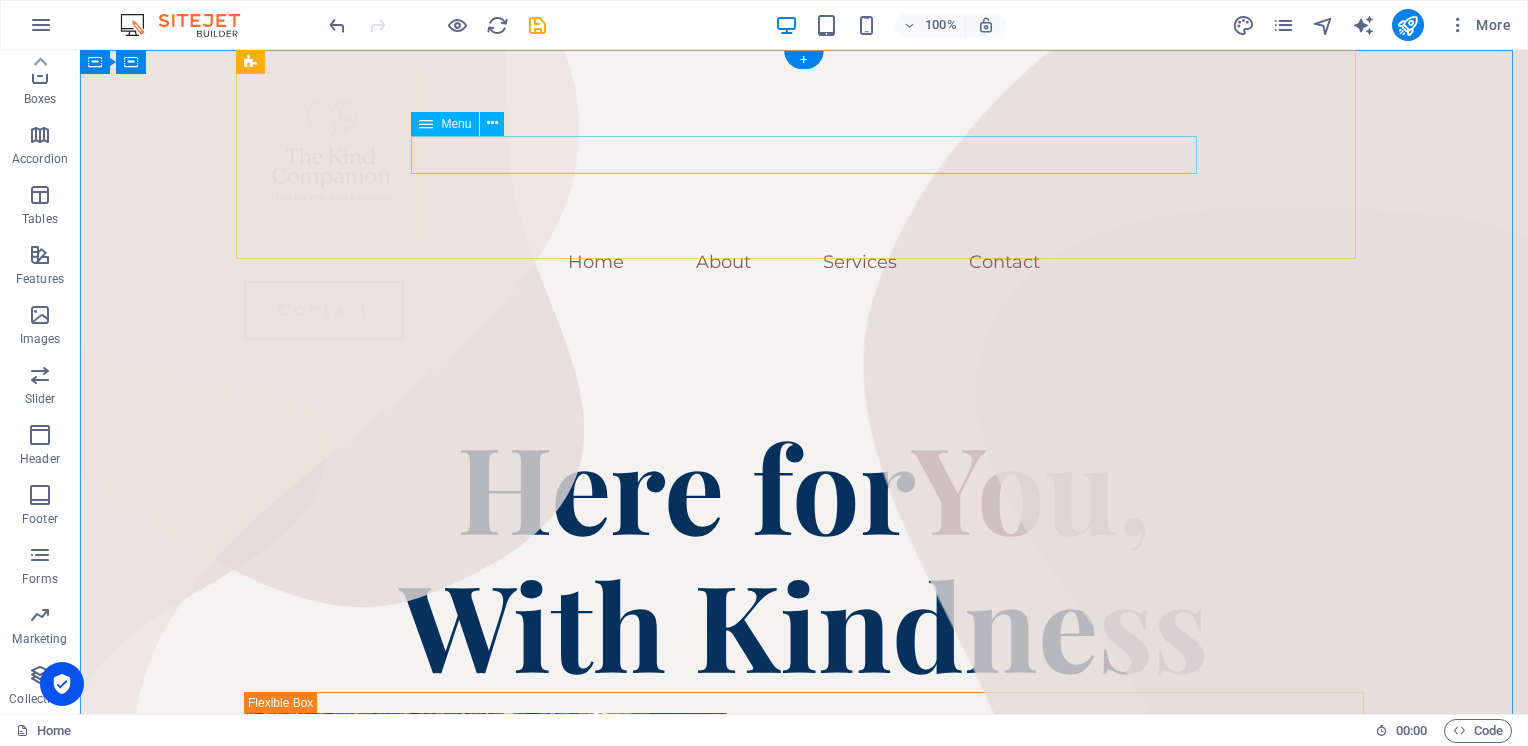 scroll, scrollTop: 0, scrollLeft: 0, axis: both 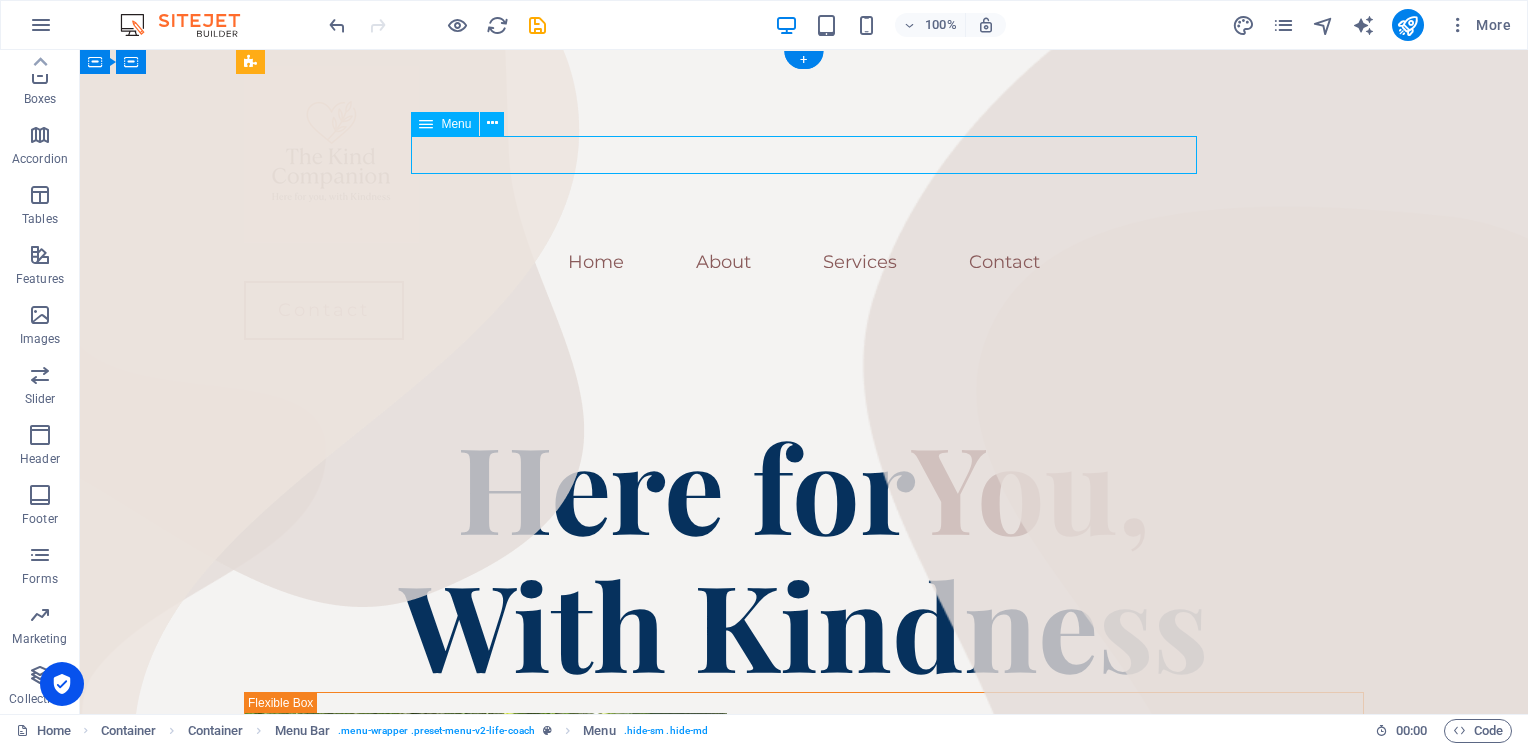 click on "Home About Services Contact" at bounding box center (804, 262) 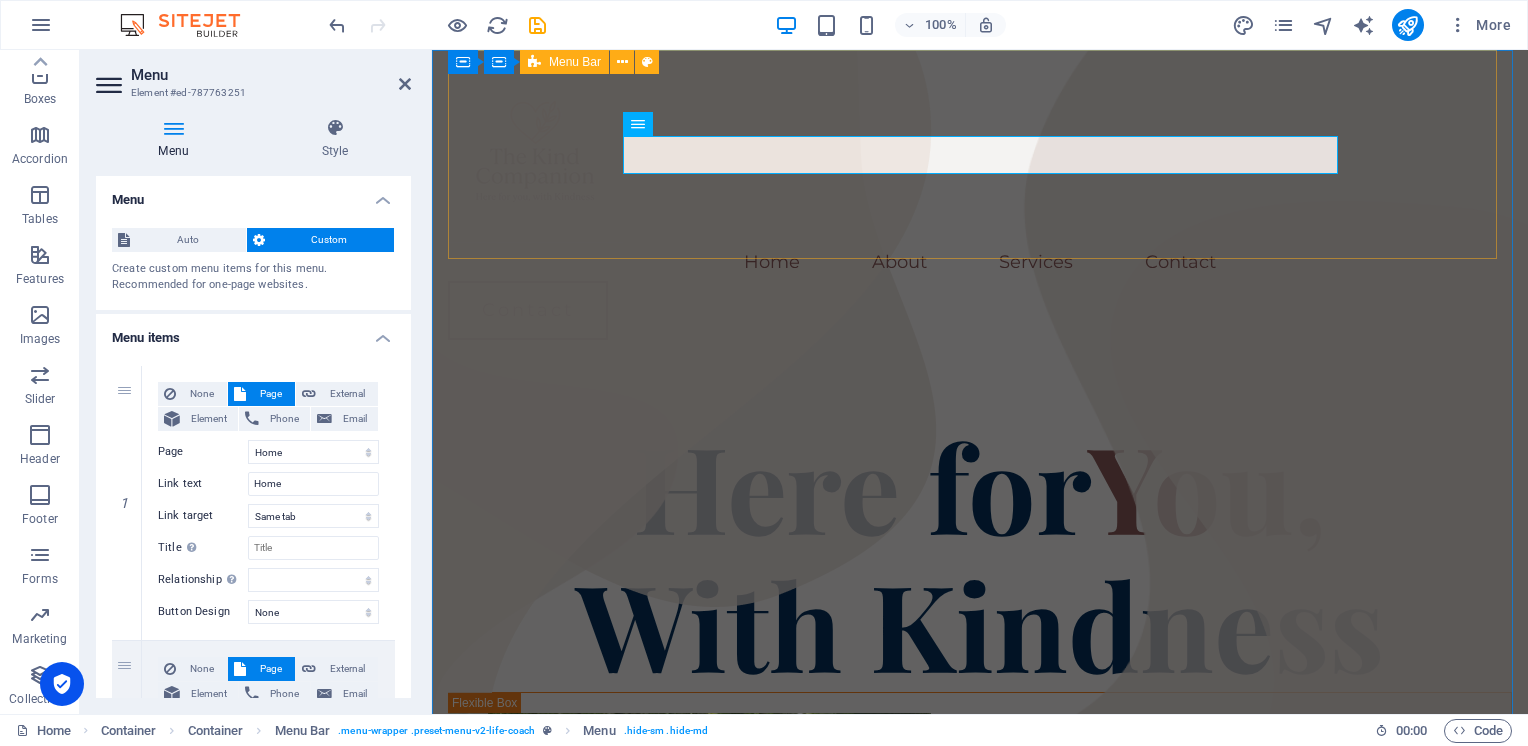 click on "Home About Services Contact Contact" at bounding box center [980, 203] 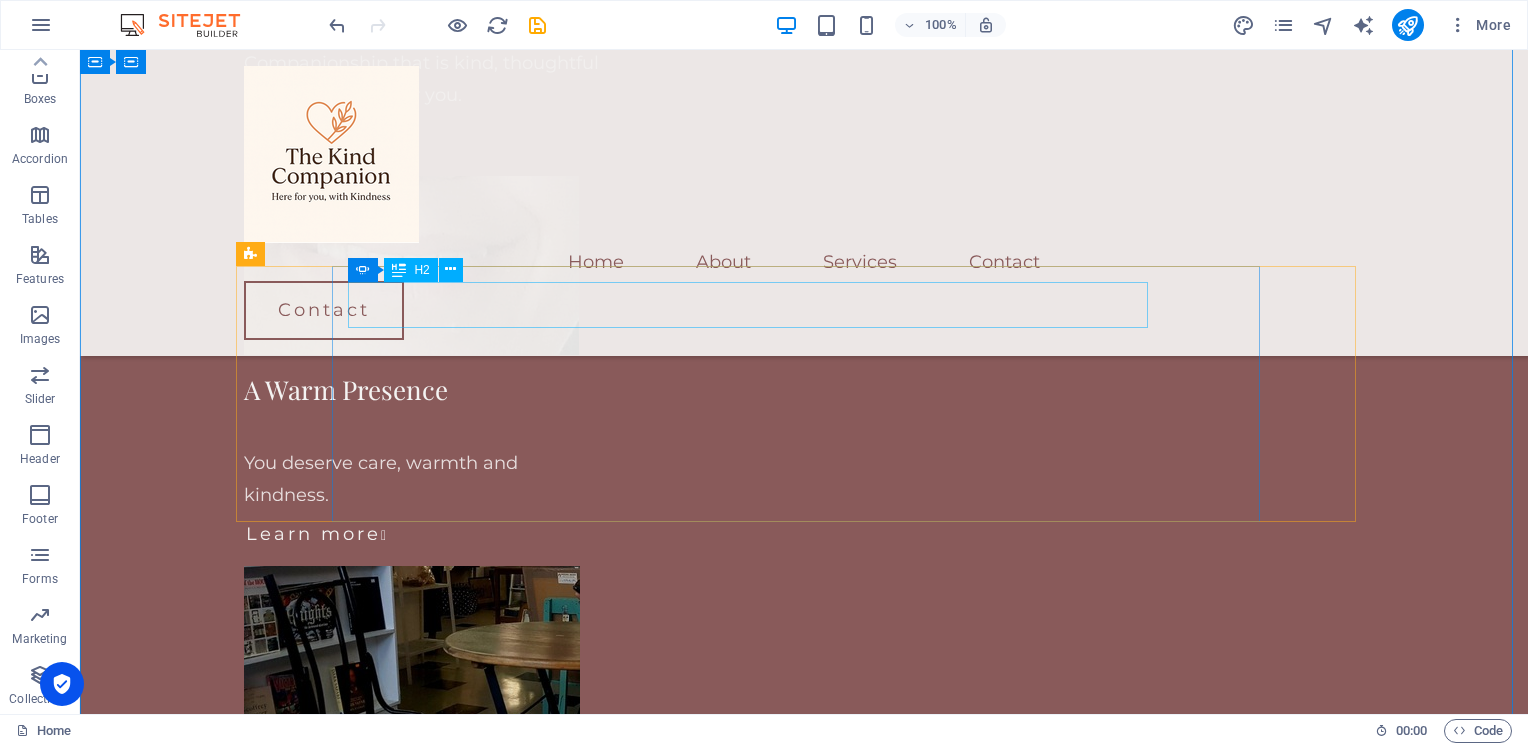 scroll, scrollTop: 2808, scrollLeft: 0, axis: vertical 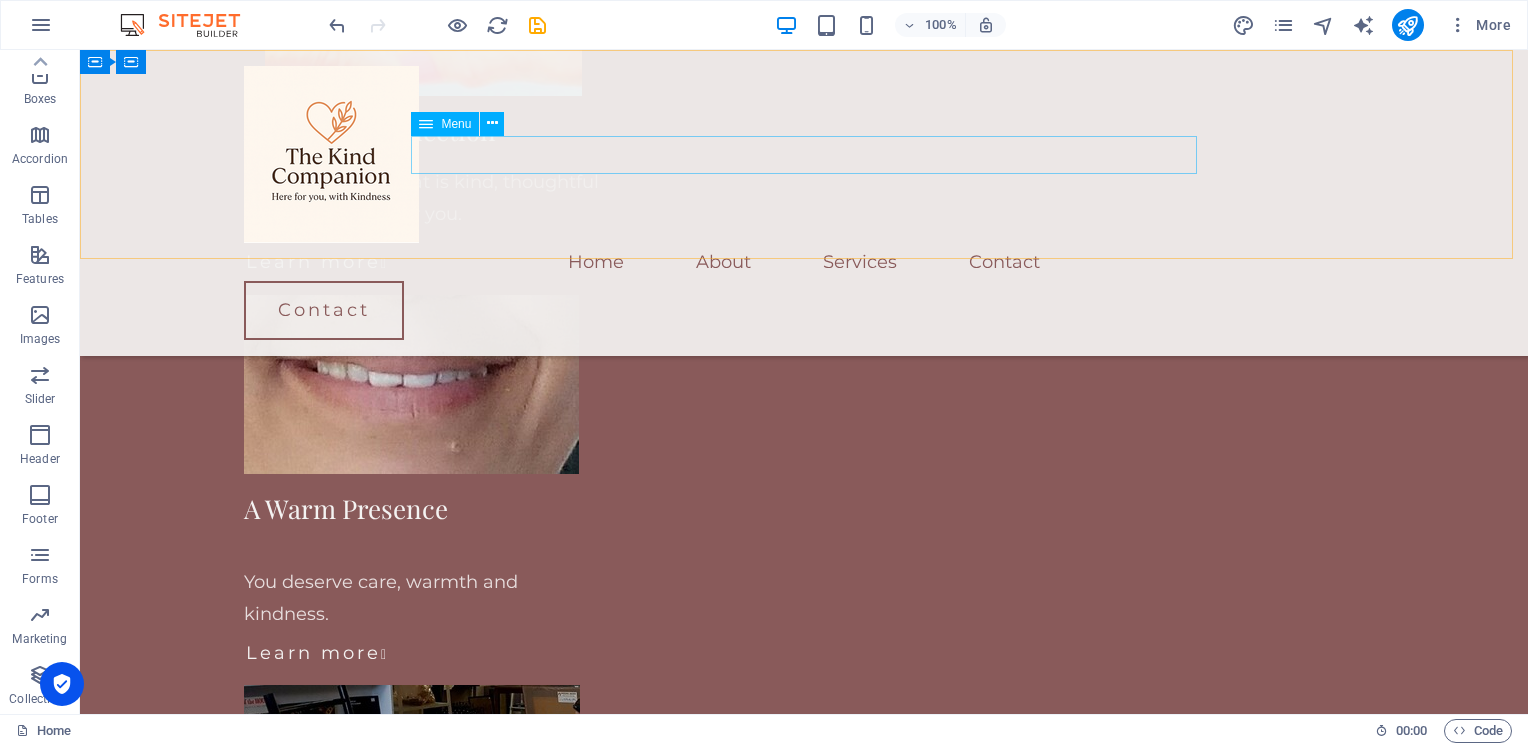 click on "Home About Services Contact" at bounding box center [804, 262] 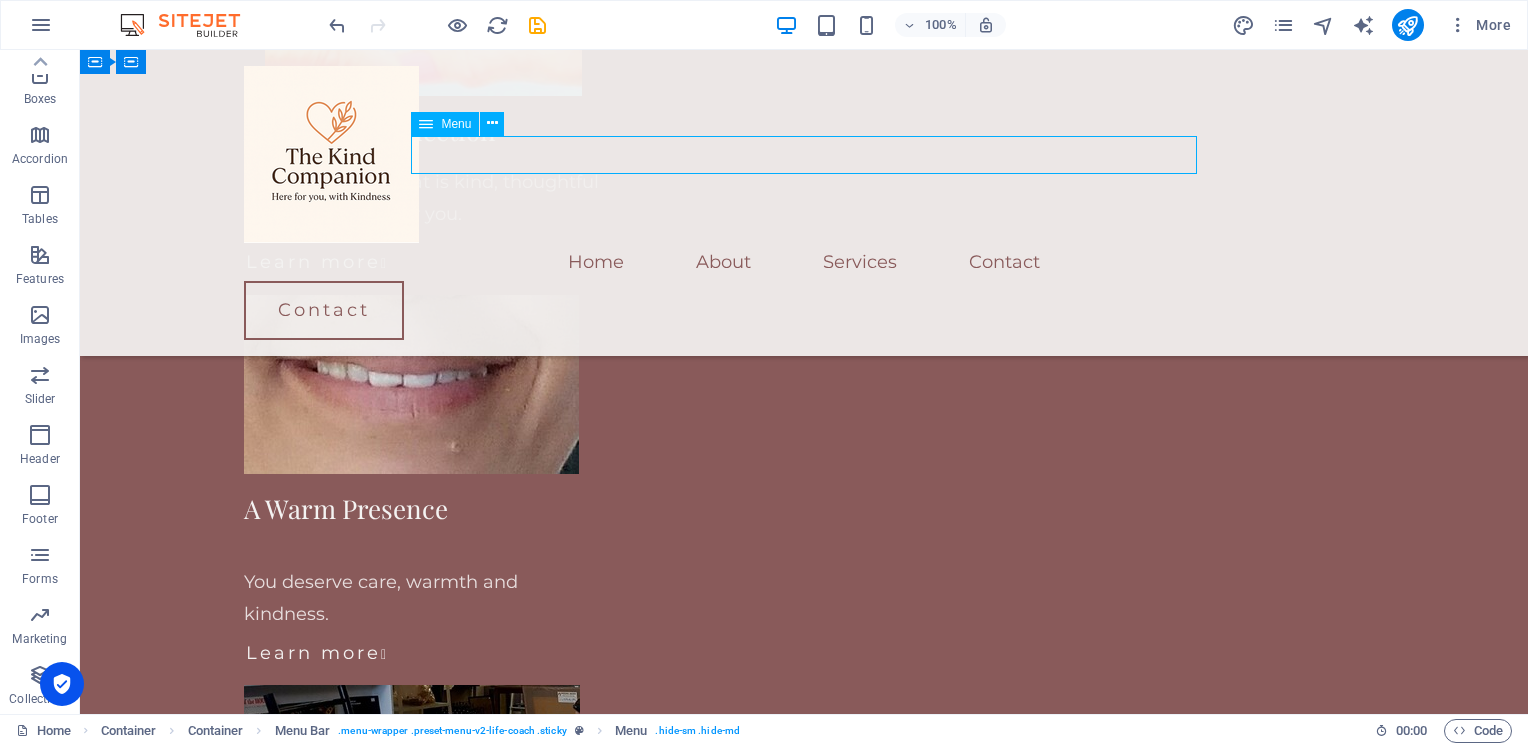 click on "Home About Services Contact" at bounding box center [804, 262] 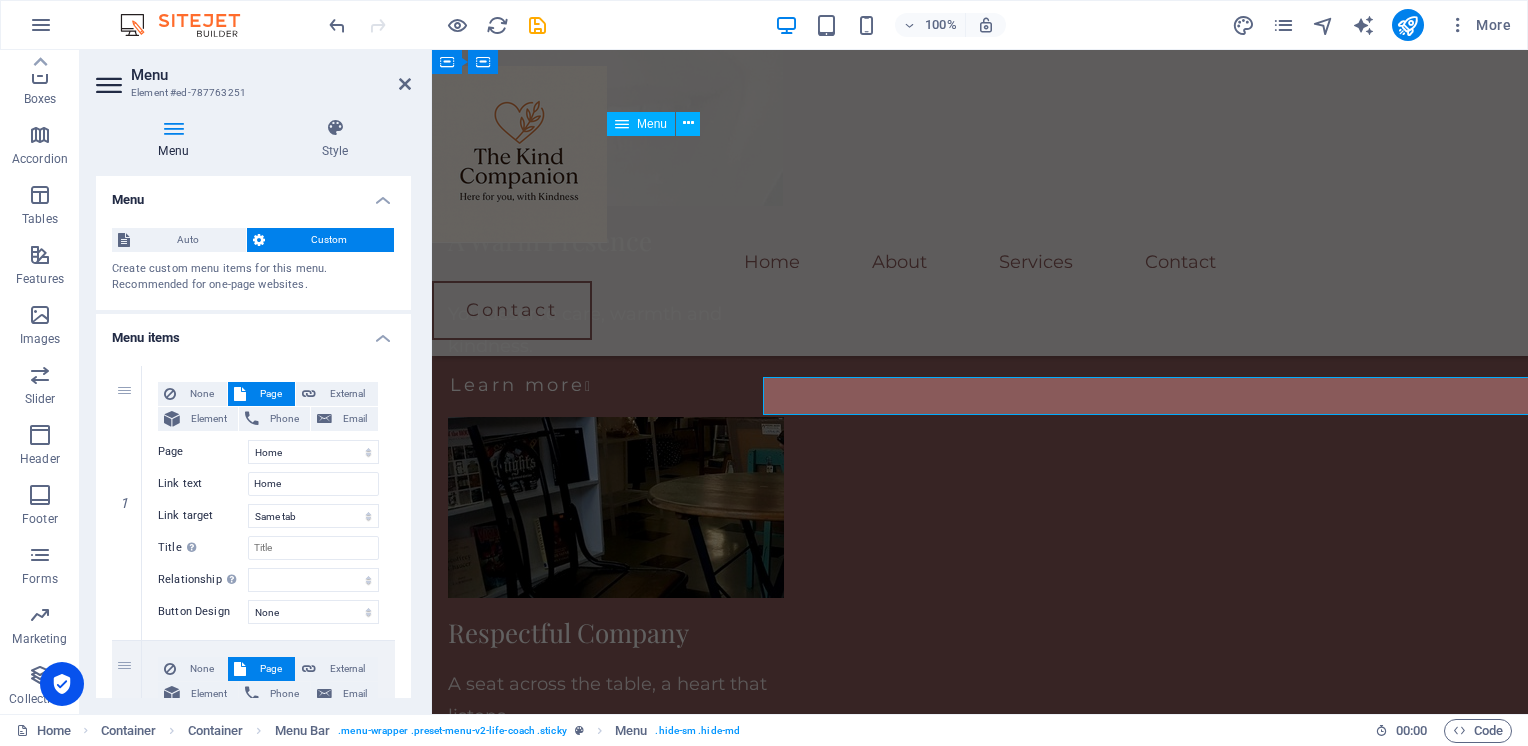 scroll, scrollTop: 2566, scrollLeft: 0, axis: vertical 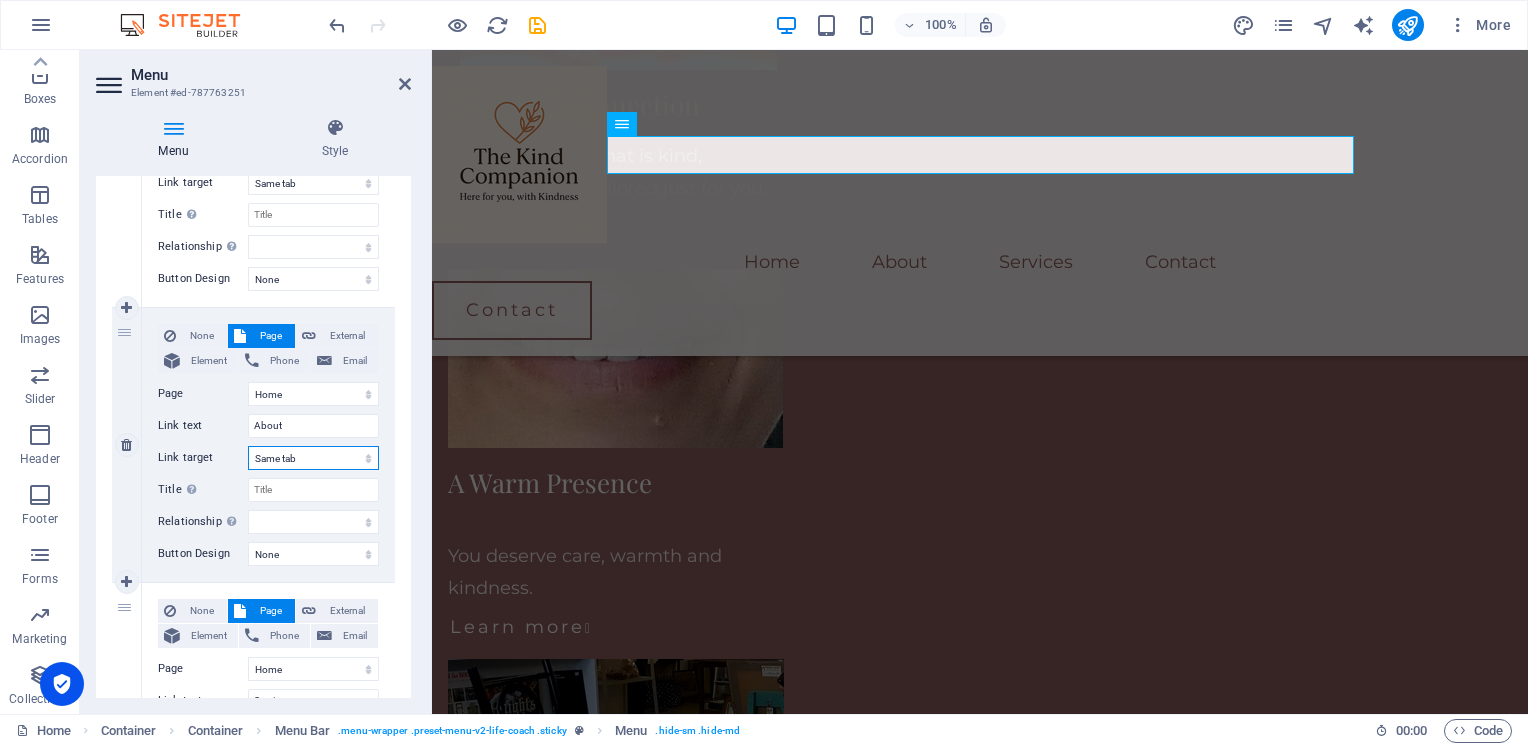 click on "New tab Same tab Overlay" at bounding box center (313, 458) 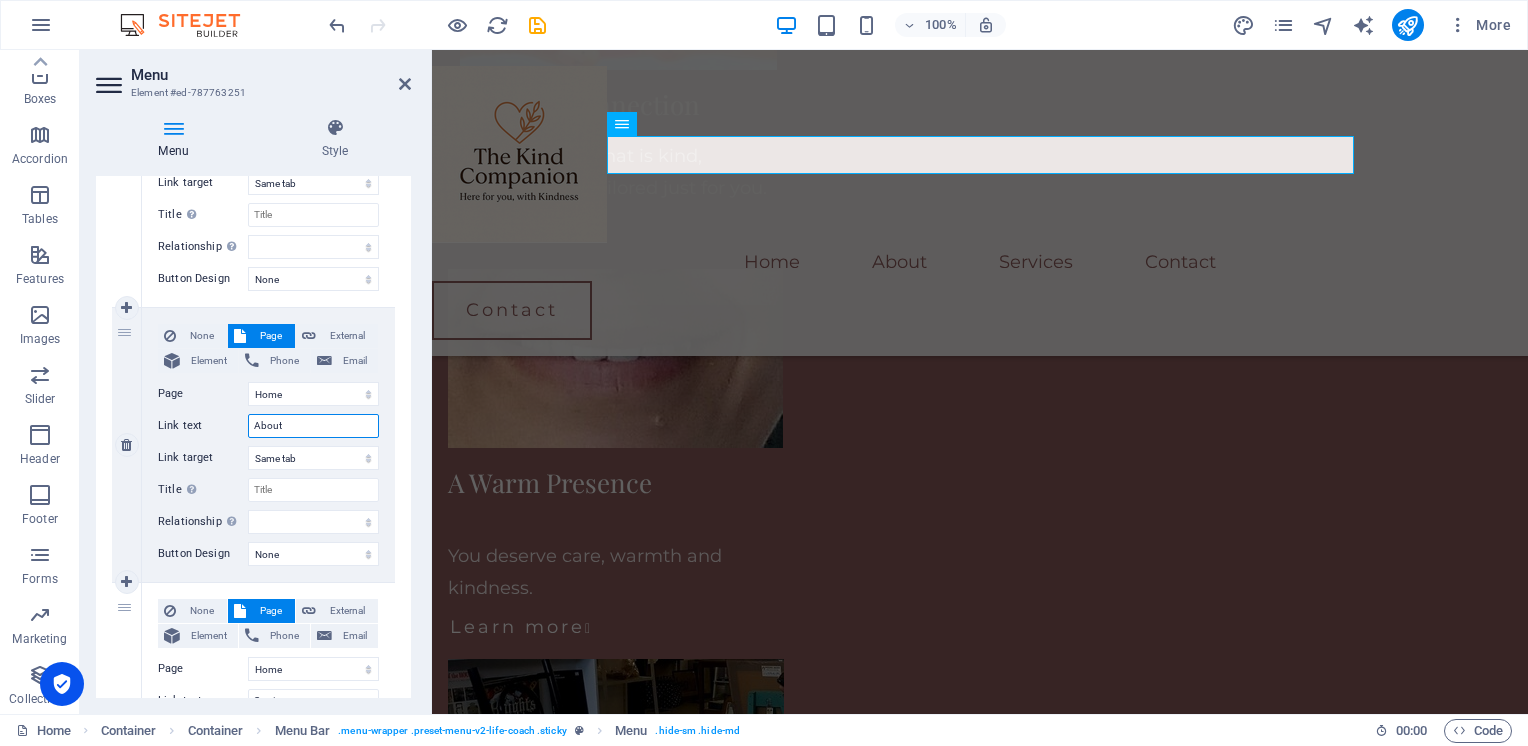click on "About" at bounding box center [313, 426] 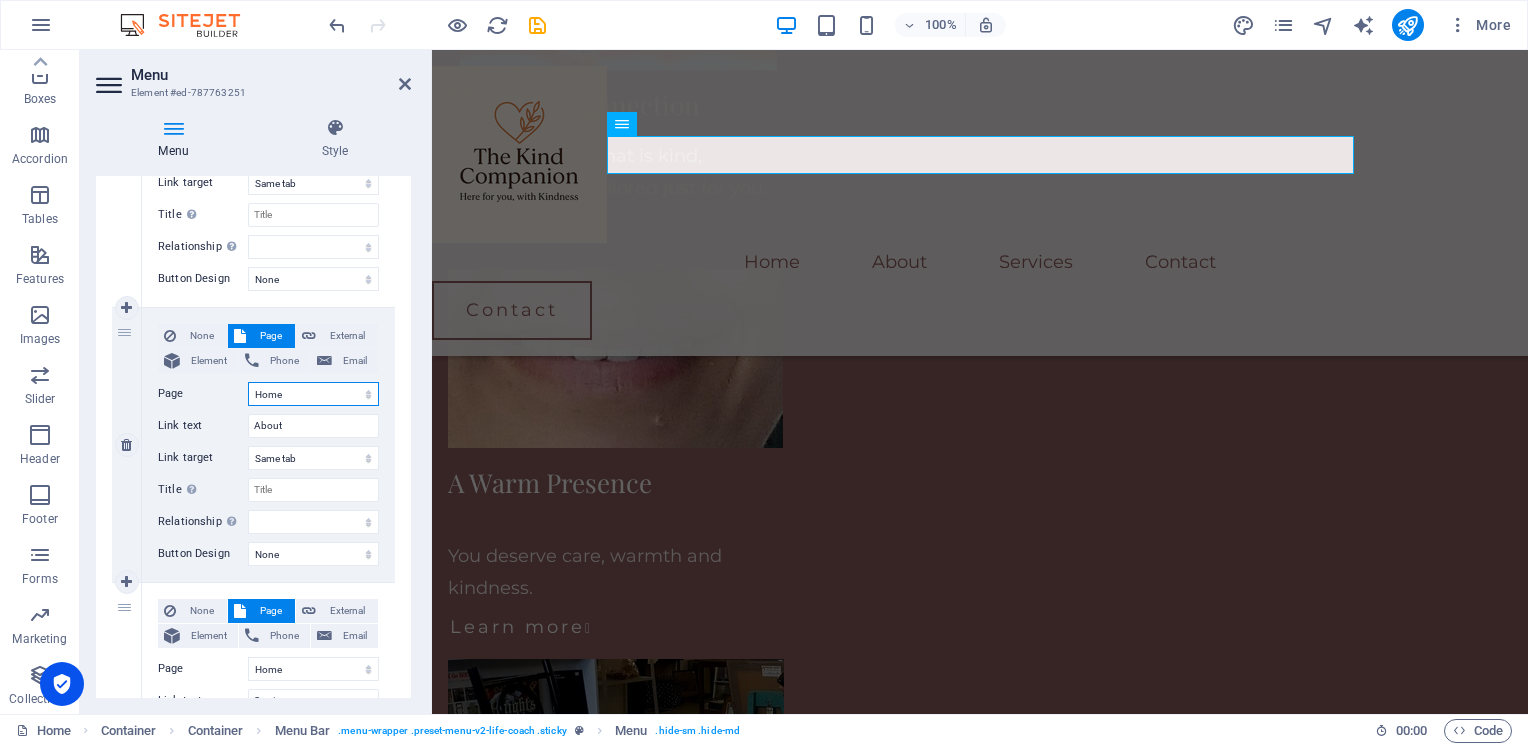click on "Home About Courses Blog Contact Legal Notice Privacy" at bounding box center (313, 394) 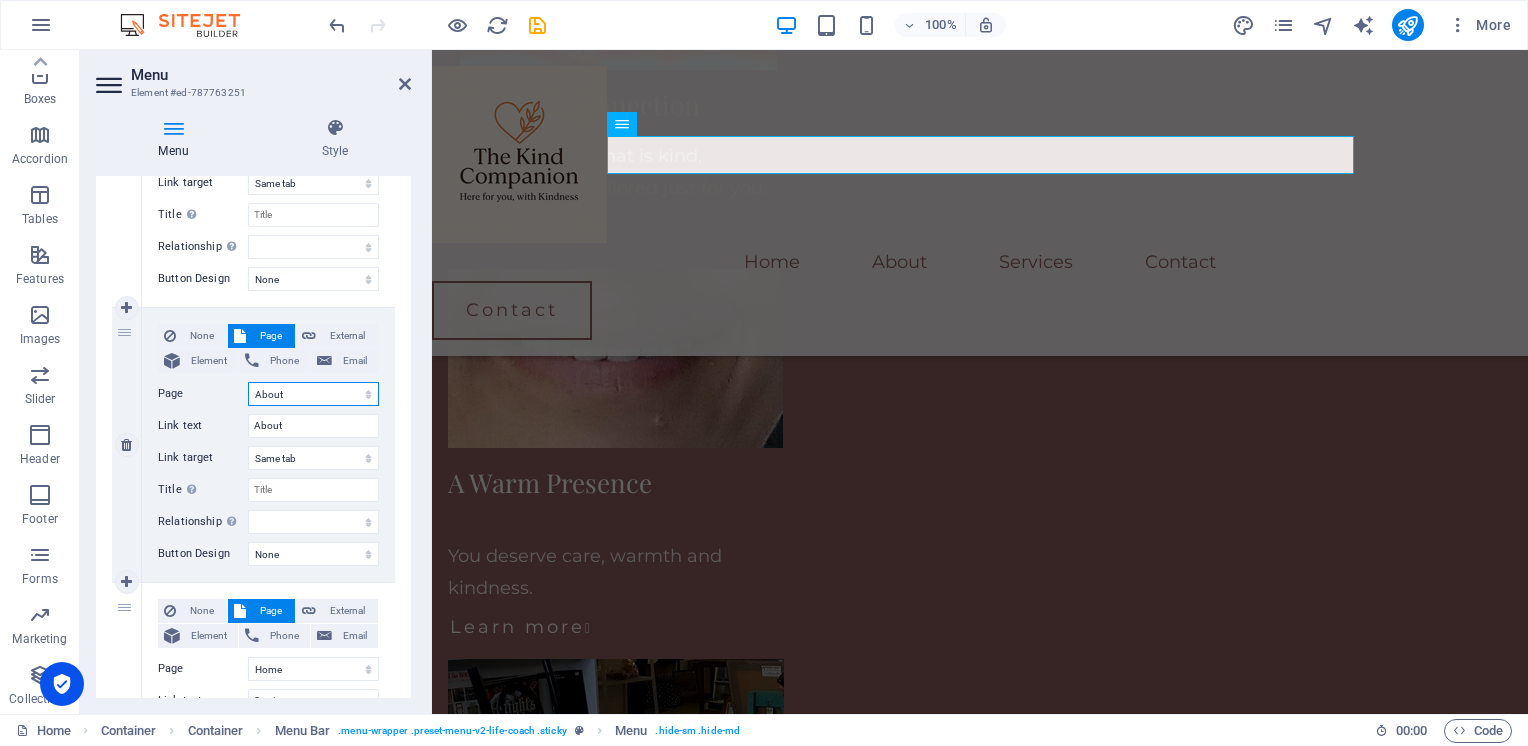 click on "Home About Courses Blog Contact Legal Notice Privacy" at bounding box center [313, 394] 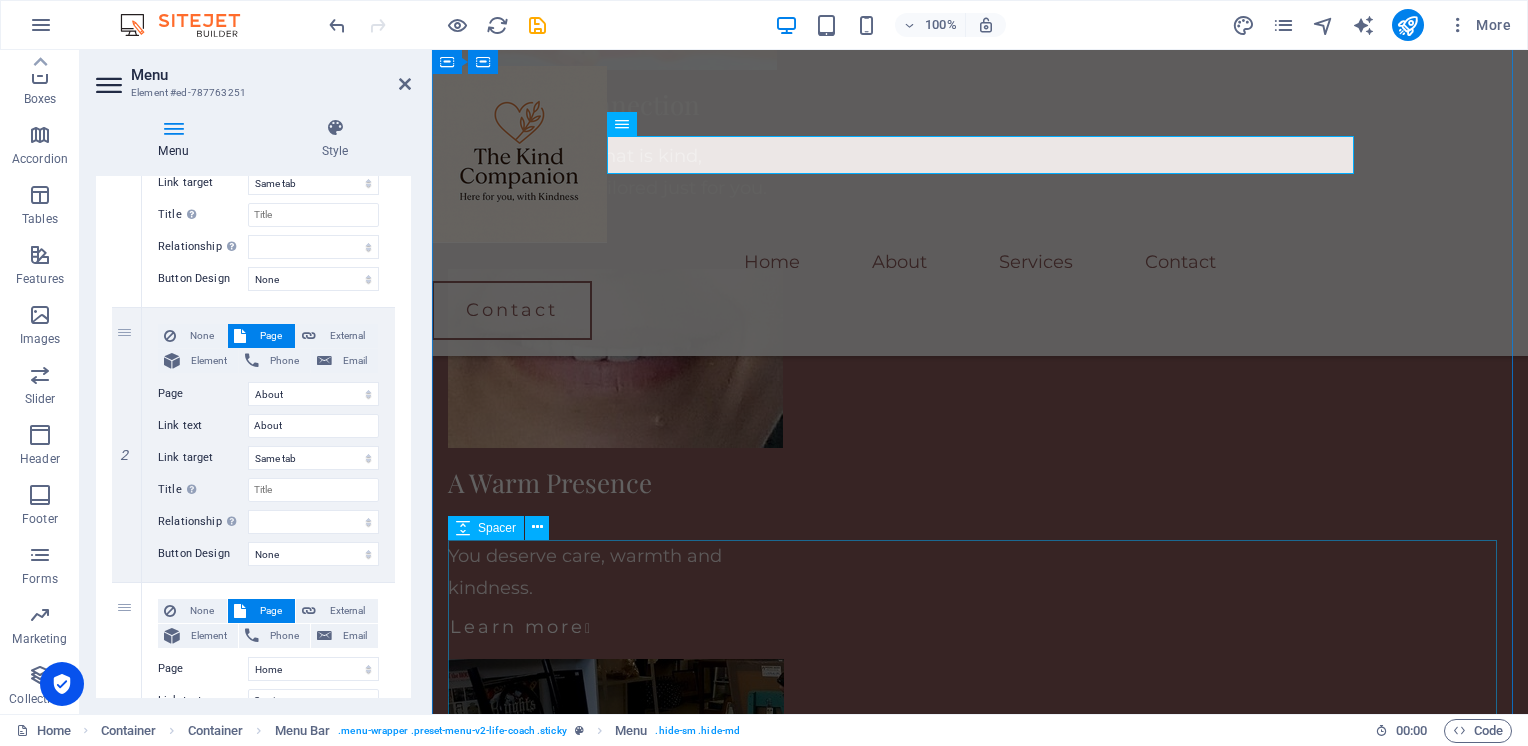 click at bounding box center (980, 1765) 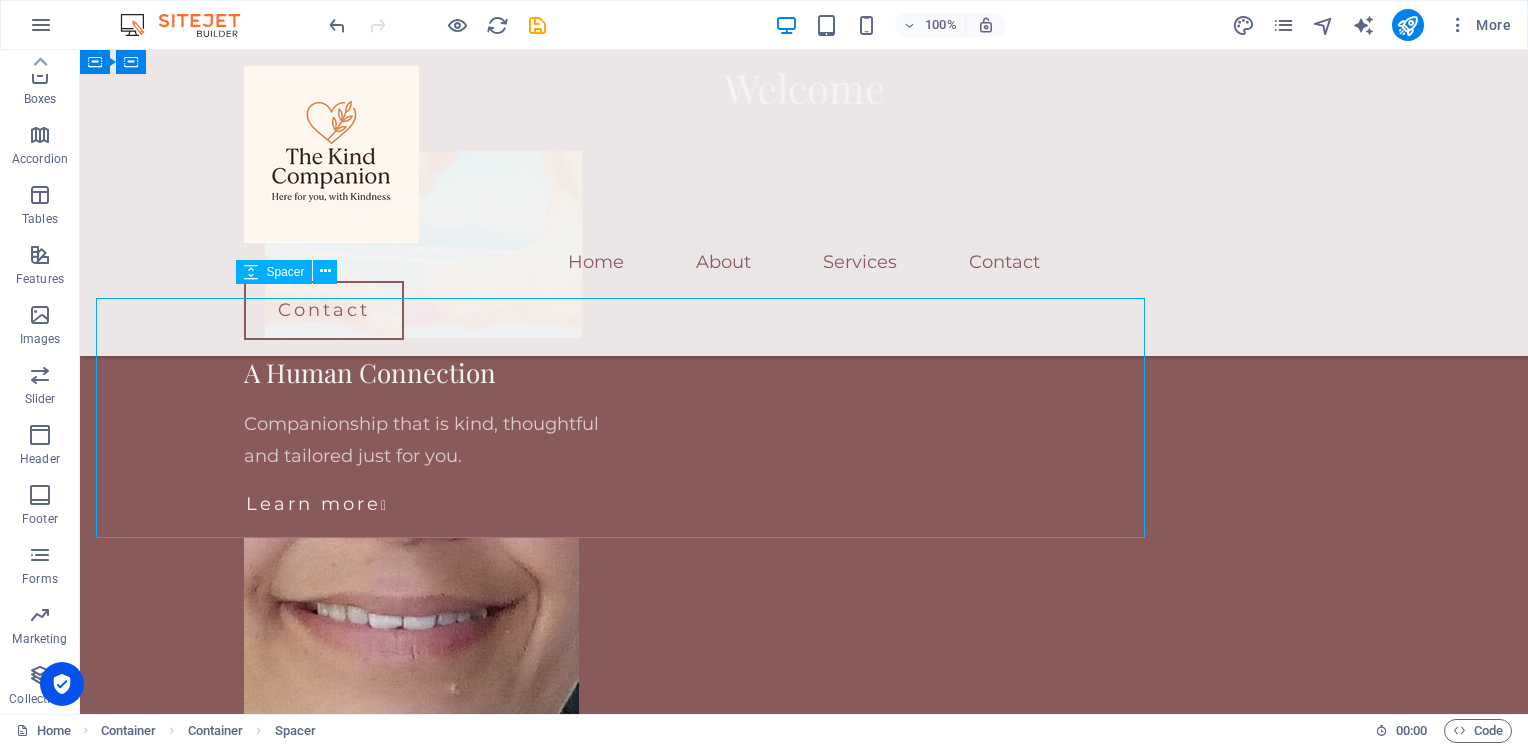 scroll, scrollTop: 2808, scrollLeft: 0, axis: vertical 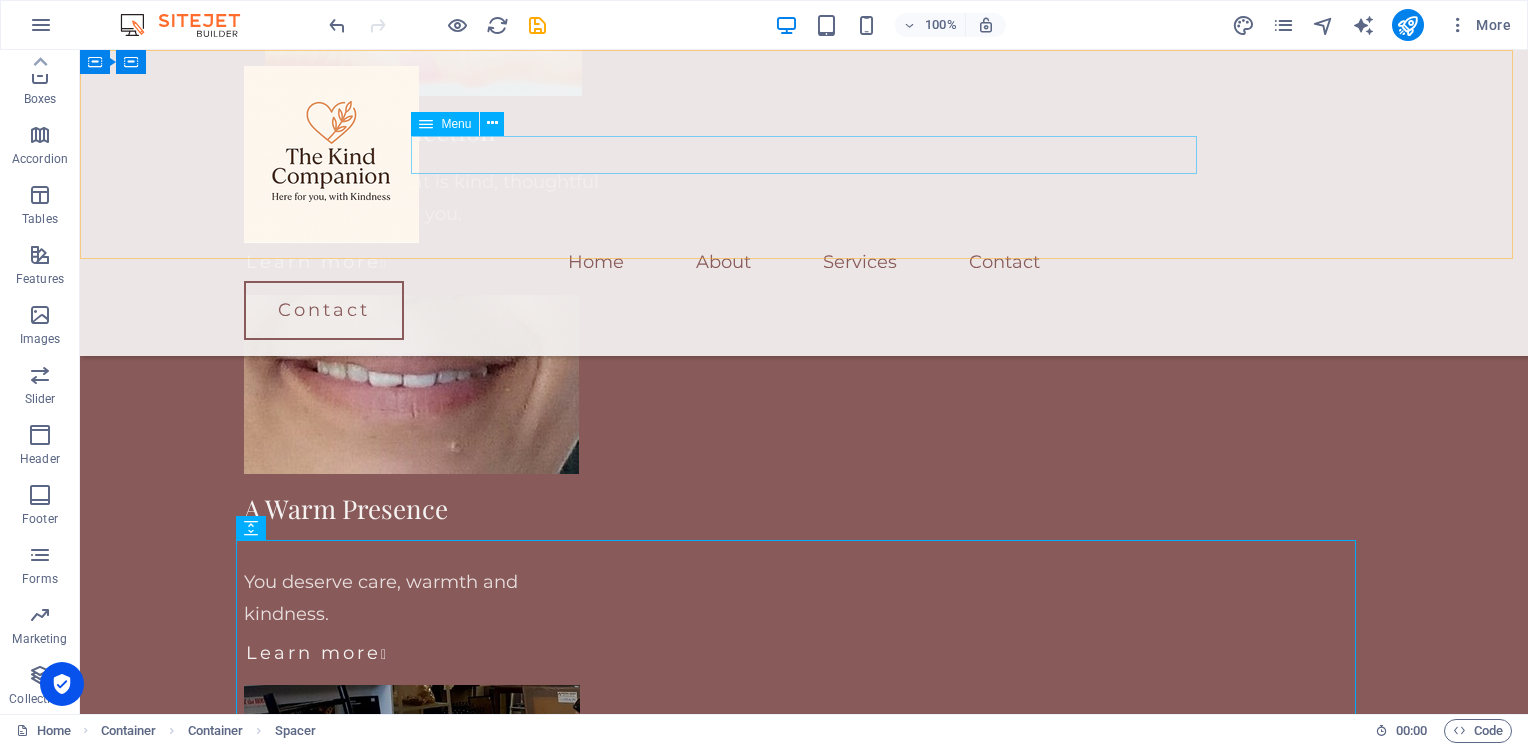 click on "Home About Services Contact" at bounding box center (804, 262) 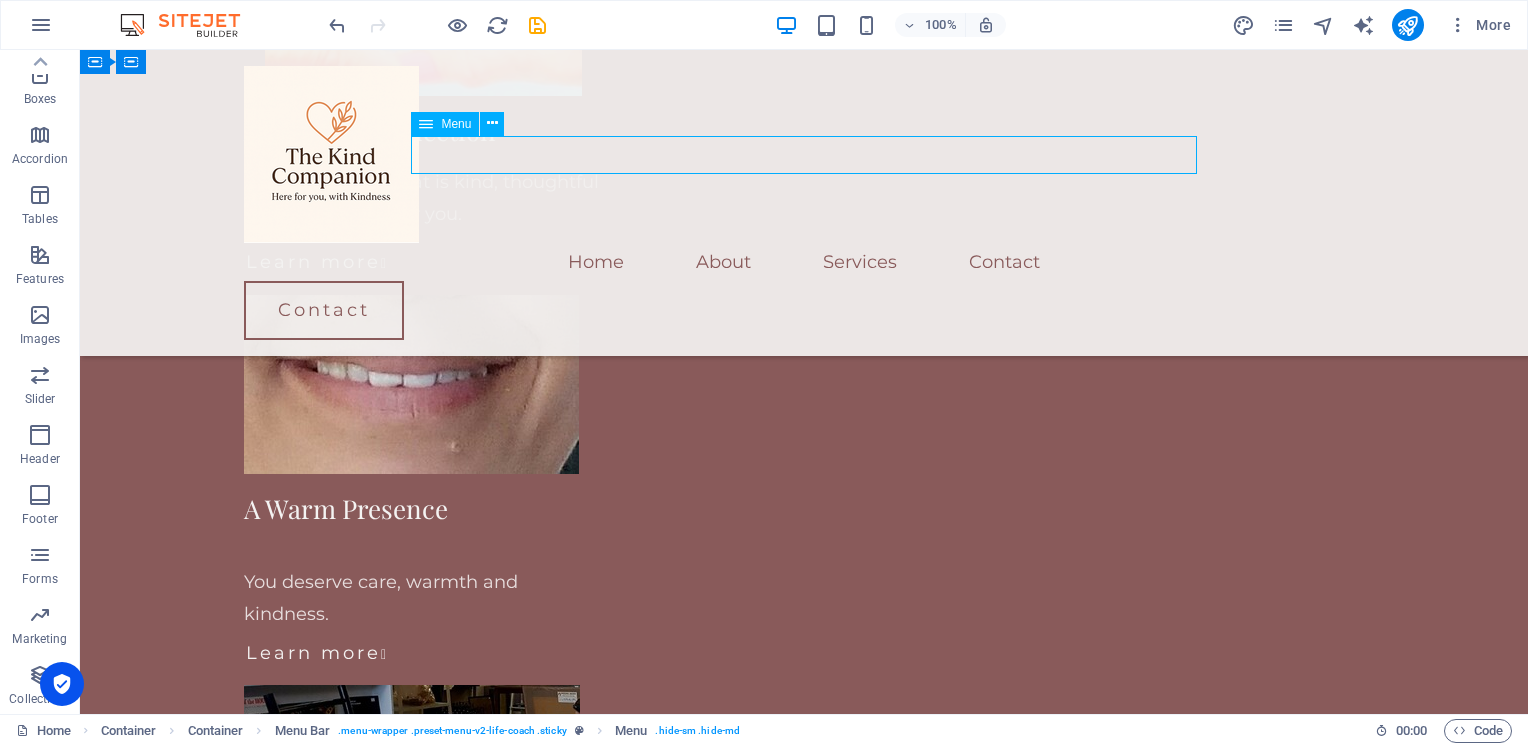 click on "Home About Services Contact" at bounding box center (804, 262) 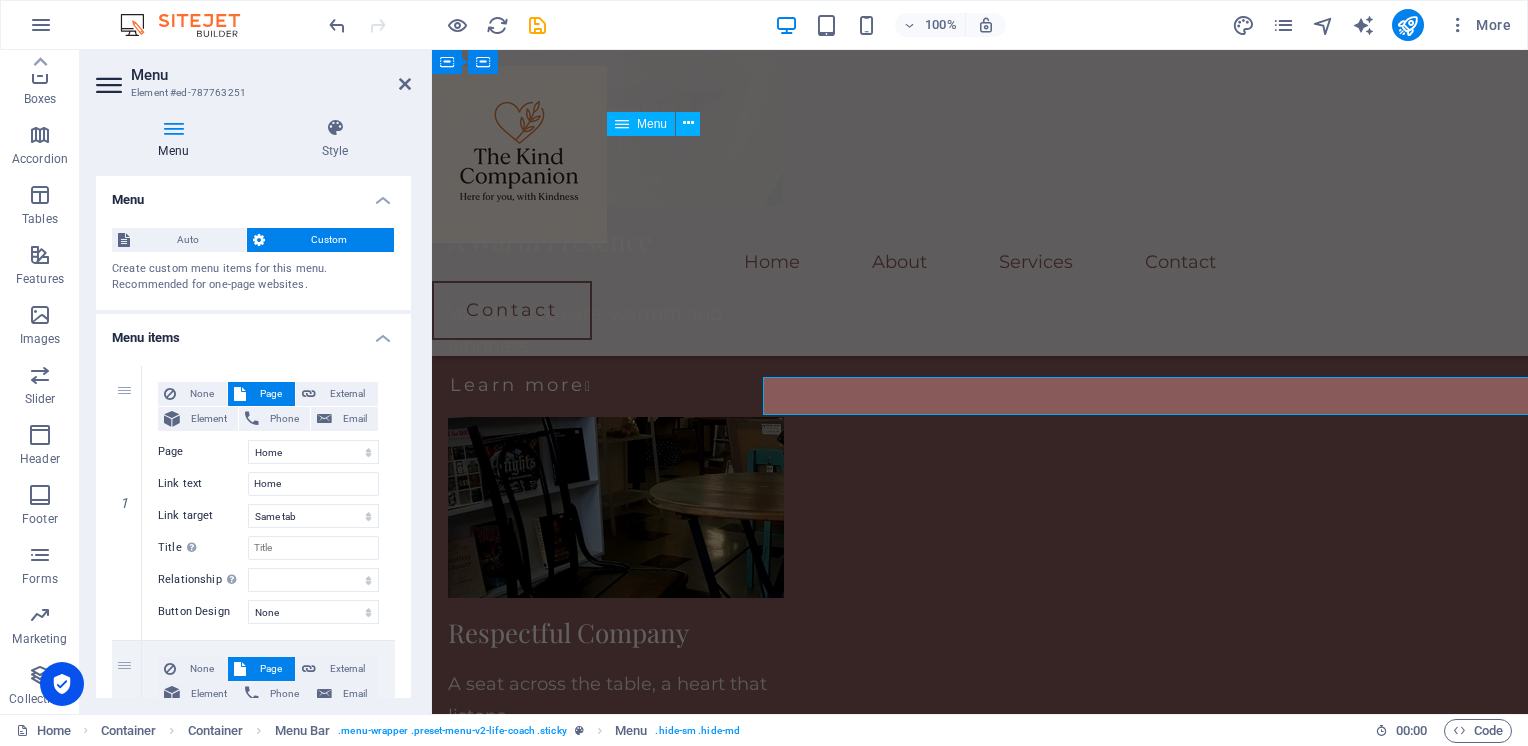 scroll, scrollTop: 2566, scrollLeft: 0, axis: vertical 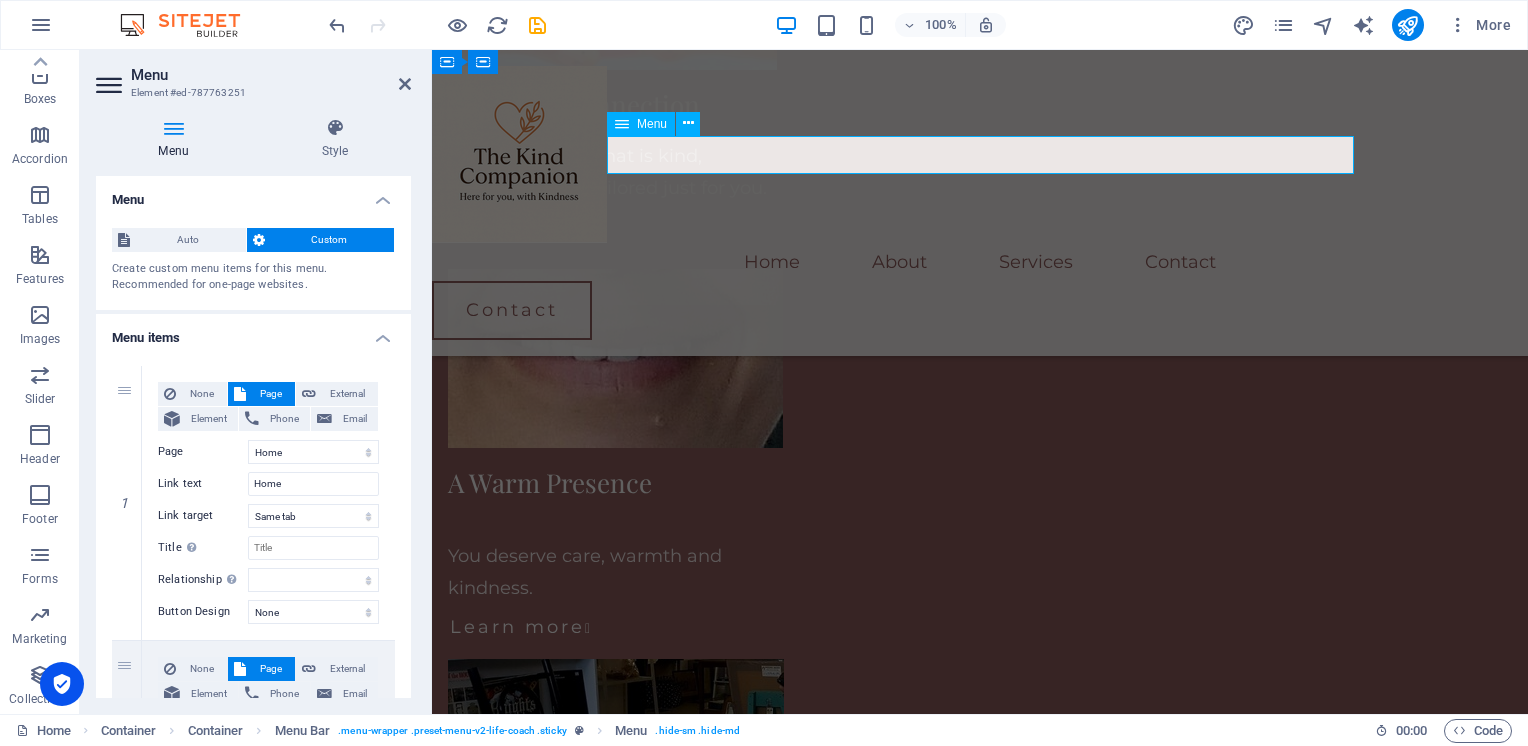 click on "Home About Services Contact" at bounding box center (980, 262) 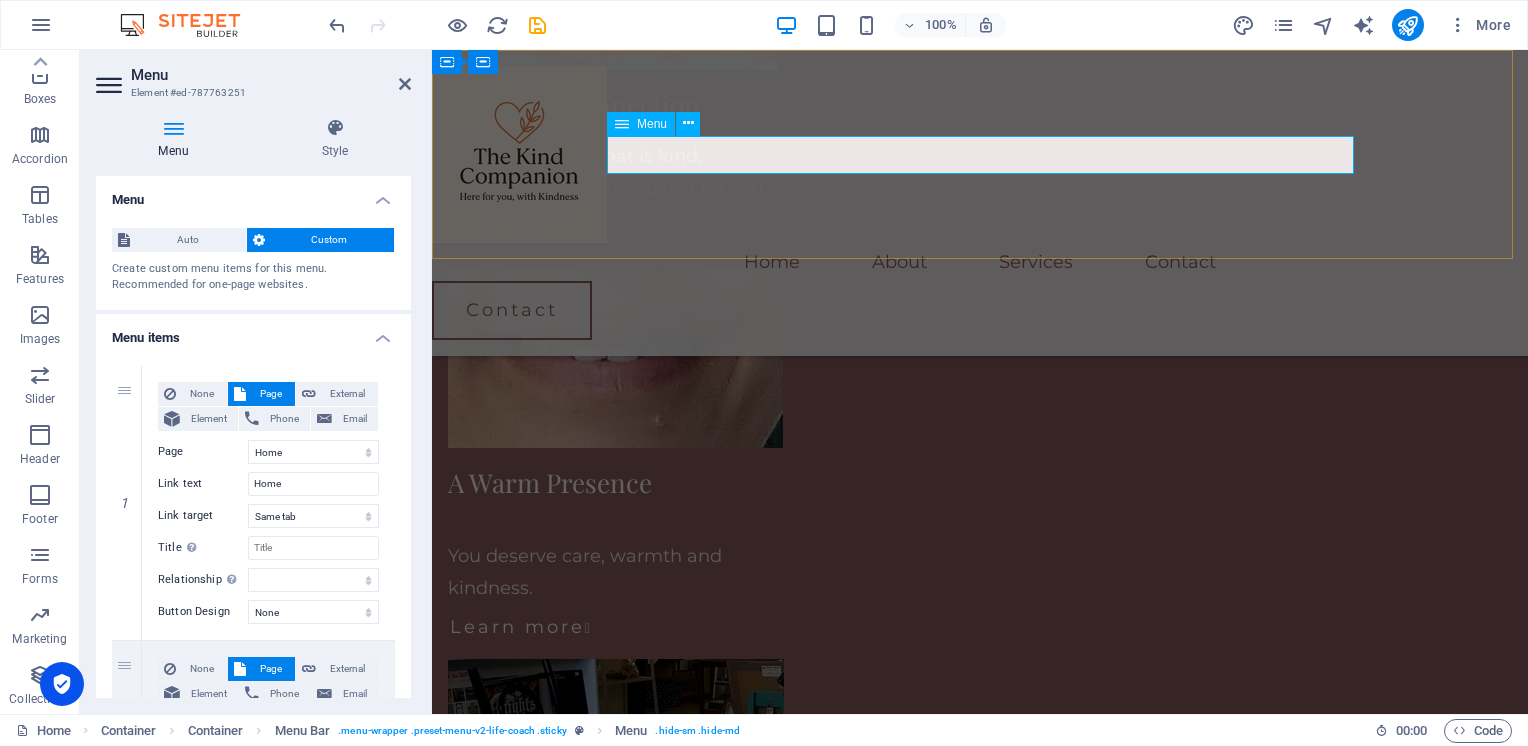 click on "Home About Services Contact" at bounding box center (980, 262) 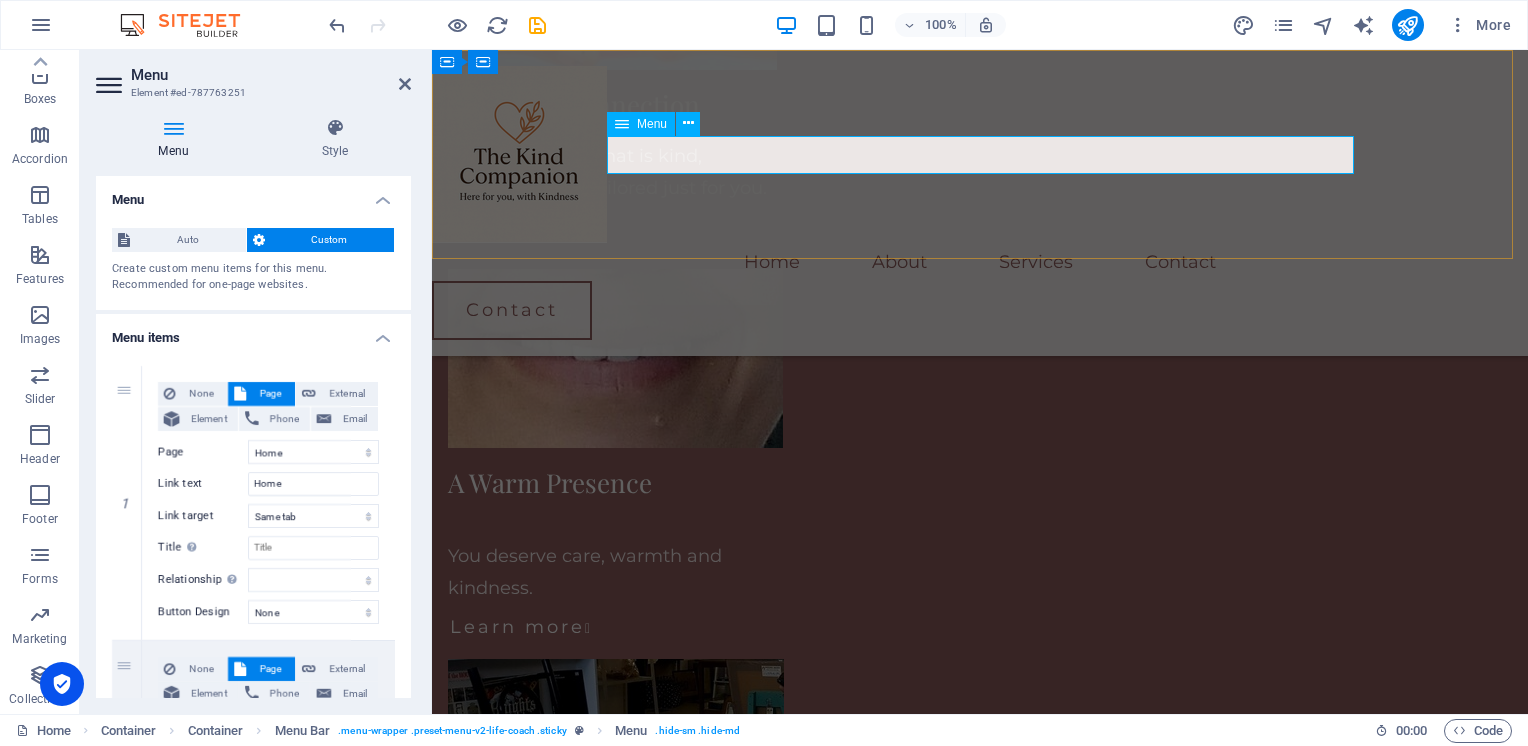 click on "Home About Services Contact" at bounding box center [980, 262] 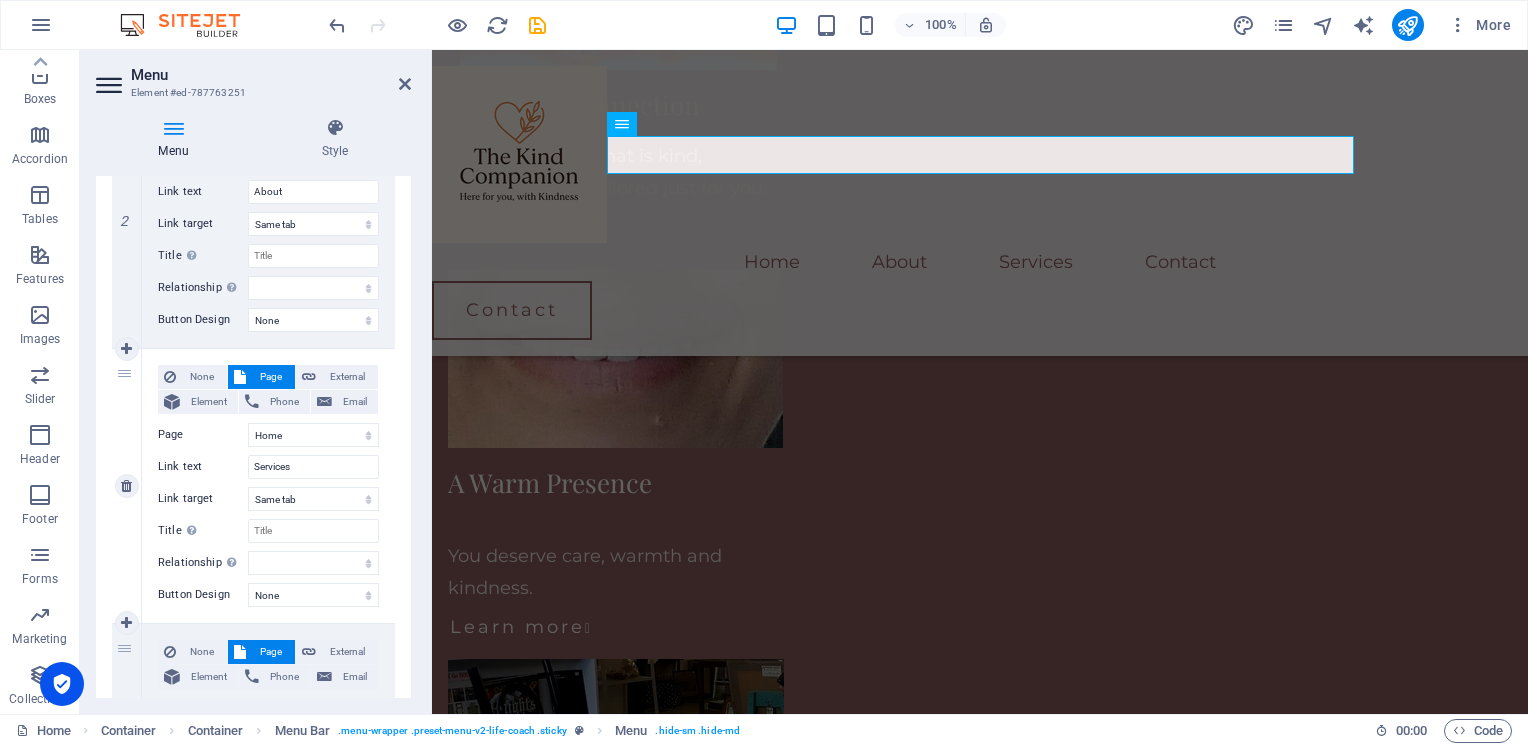 scroll, scrollTop: 575, scrollLeft: 0, axis: vertical 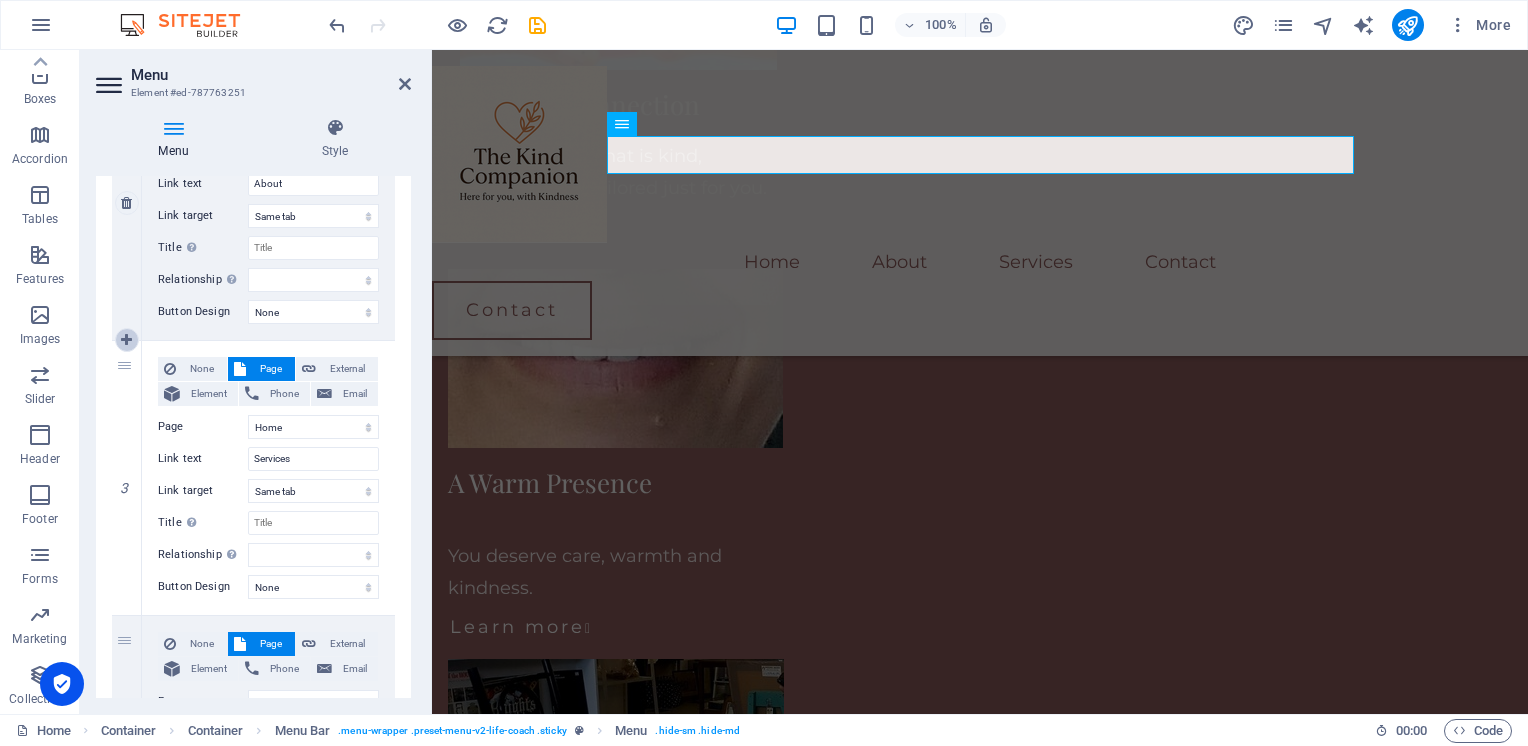 click at bounding box center [126, 340] 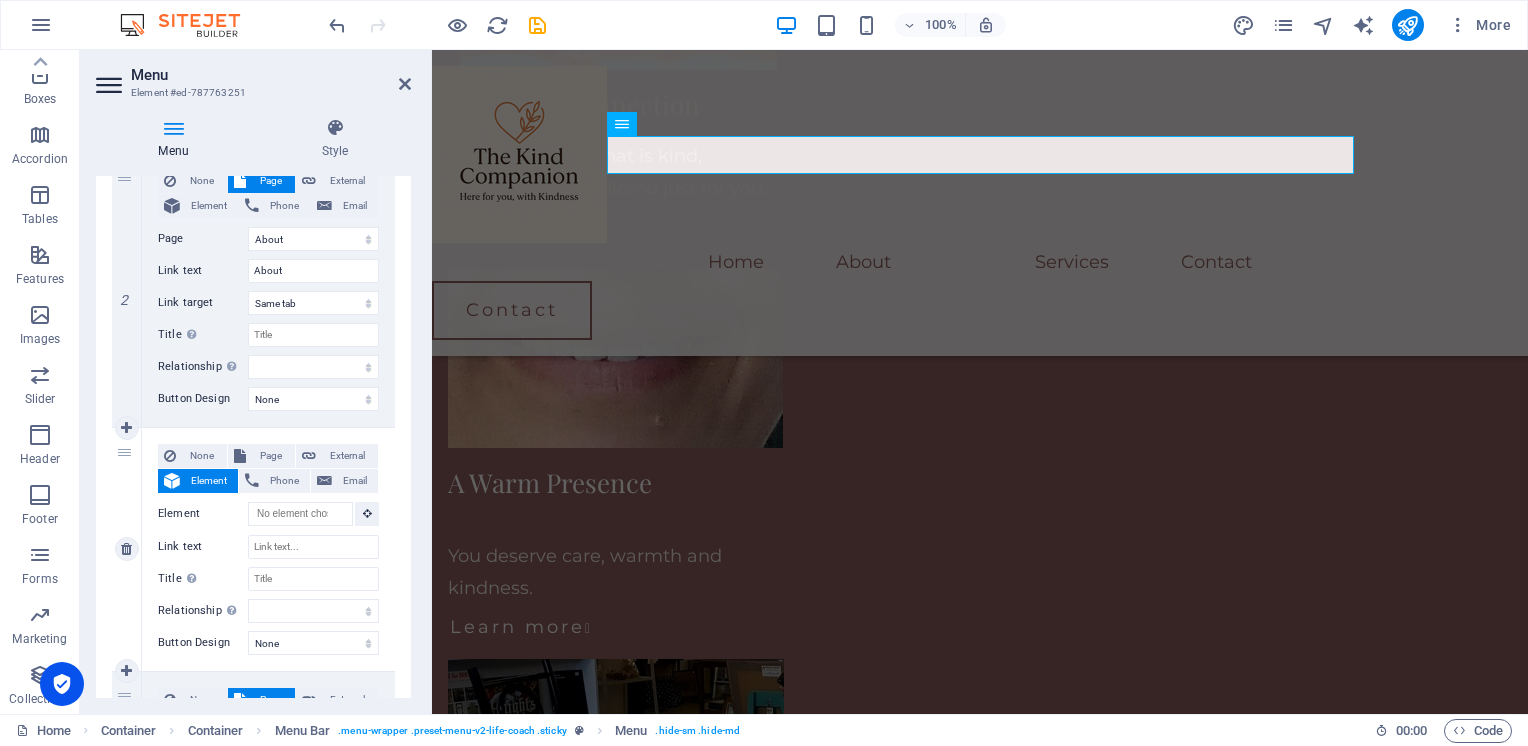 scroll, scrollTop: 475, scrollLeft: 0, axis: vertical 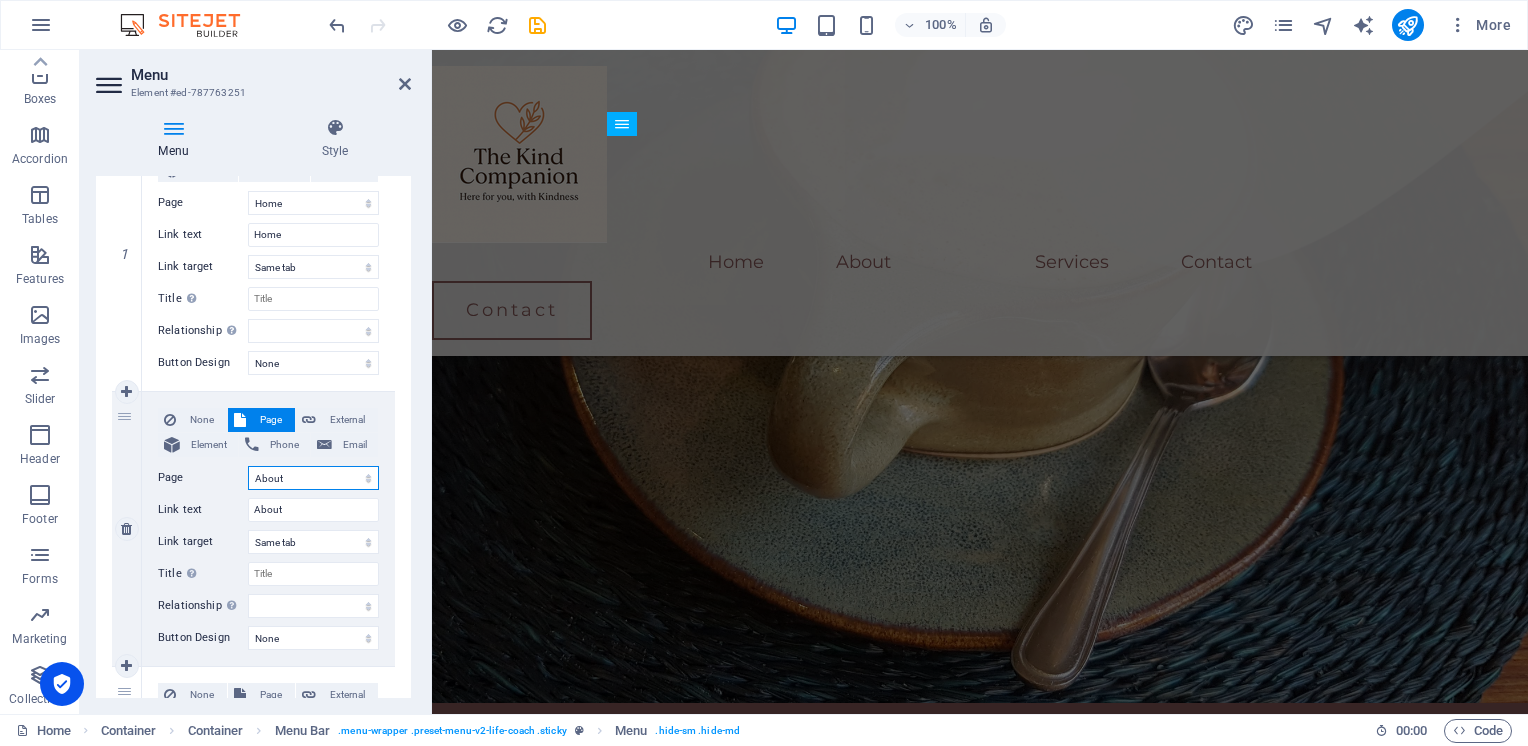 click on "Home About Courses Blog Contact Legal Notice Privacy" at bounding box center [313, 478] 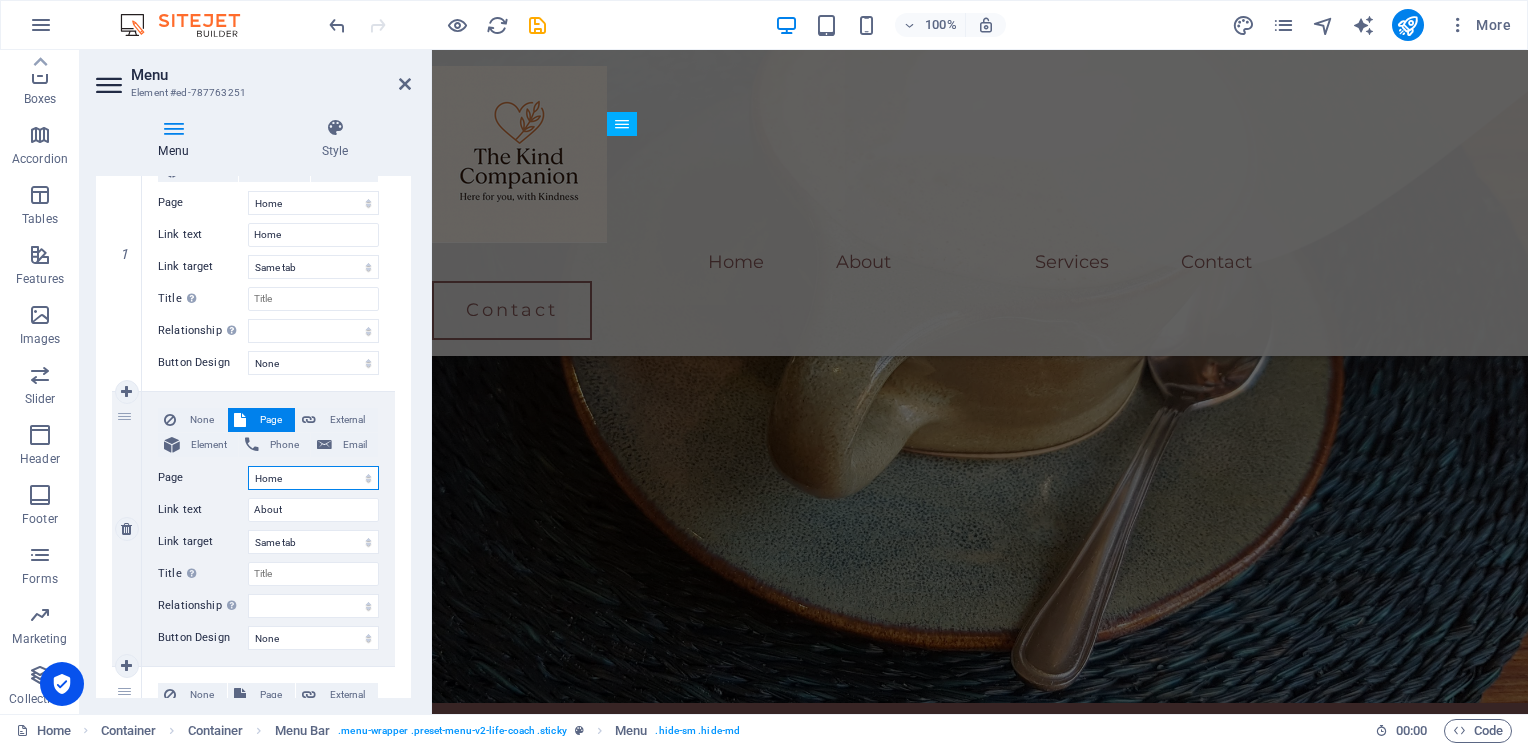 click on "Home About Courses Blog Contact Legal Notice Privacy" at bounding box center (313, 478) 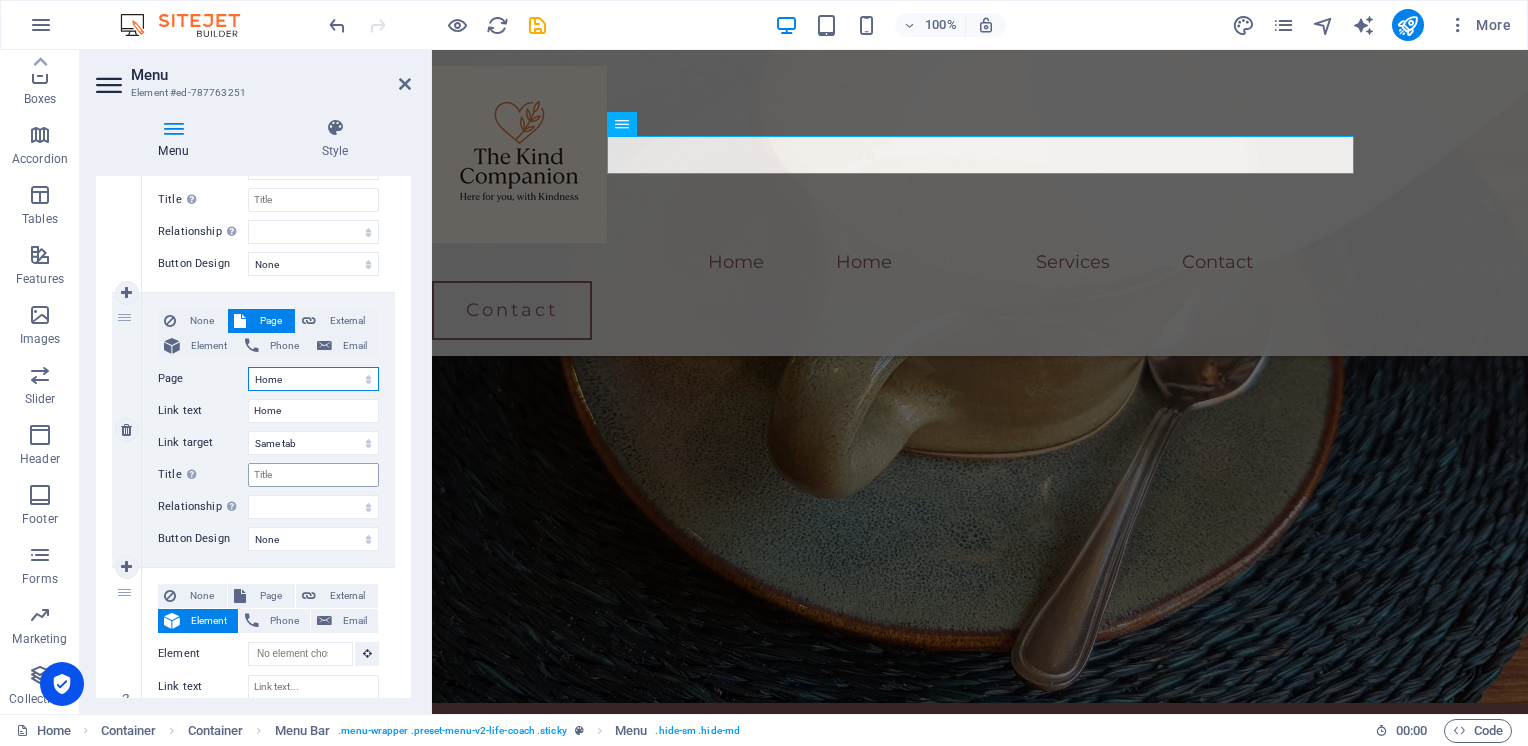 scroll, scrollTop: 349, scrollLeft: 0, axis: vertical 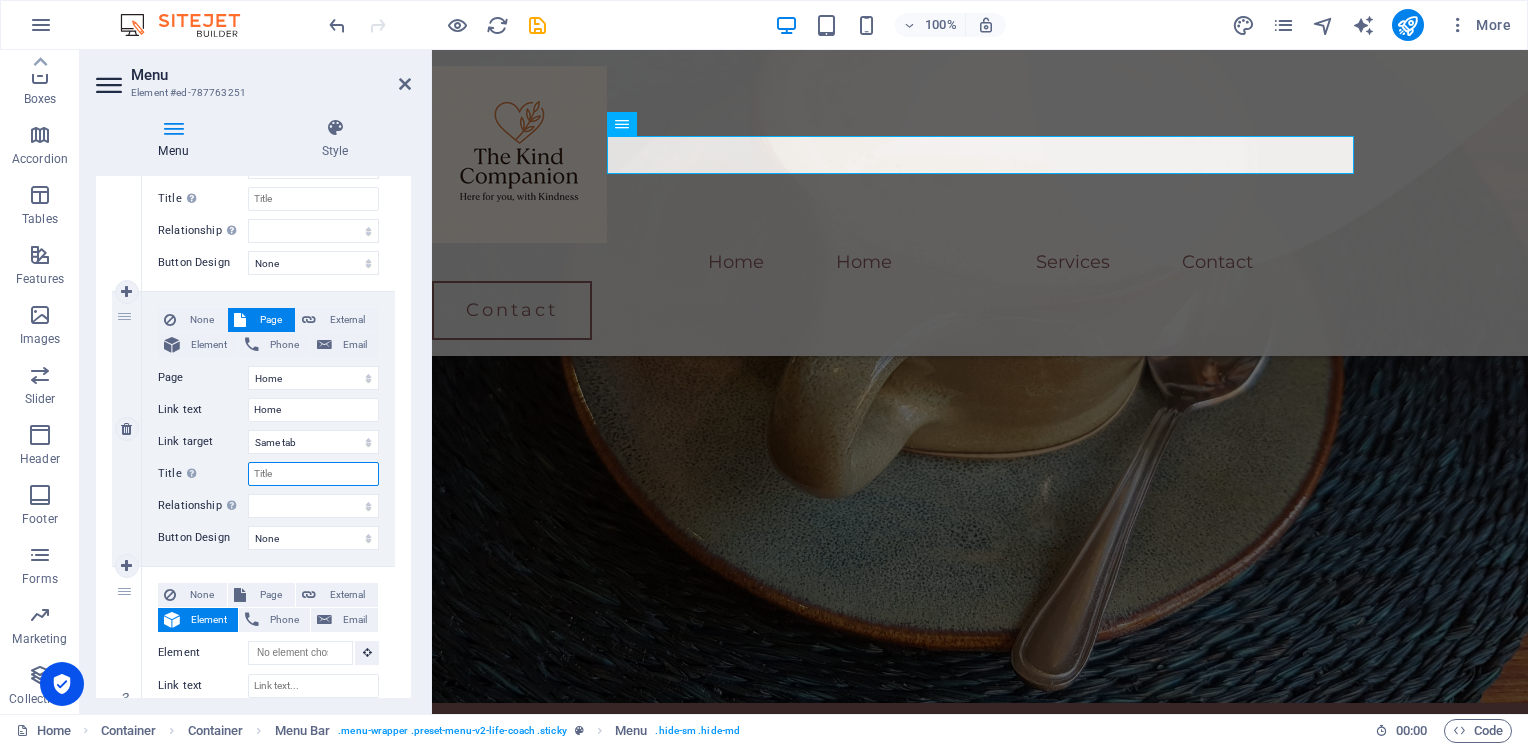 click on "Title Additional link description, should not be the same as the link text. The title is most often shown as a tooltip text when the mouse moves over the element. Leave empty if uncertain." at bounding box center [313, 474] 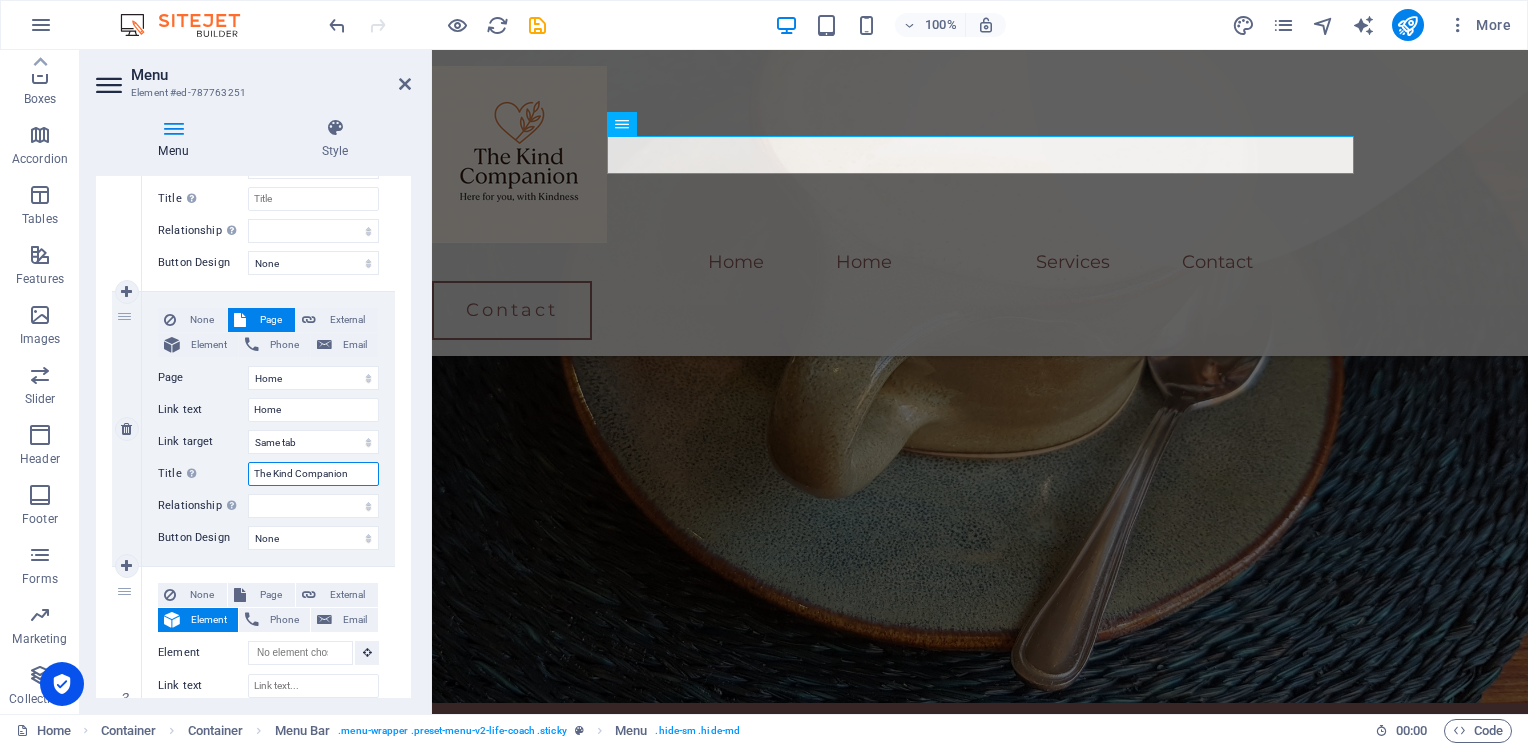 drag, startPoint x: 353, startPoint y: 478, endPoint x: 206, endPoint y: 457, distance: 148.49243 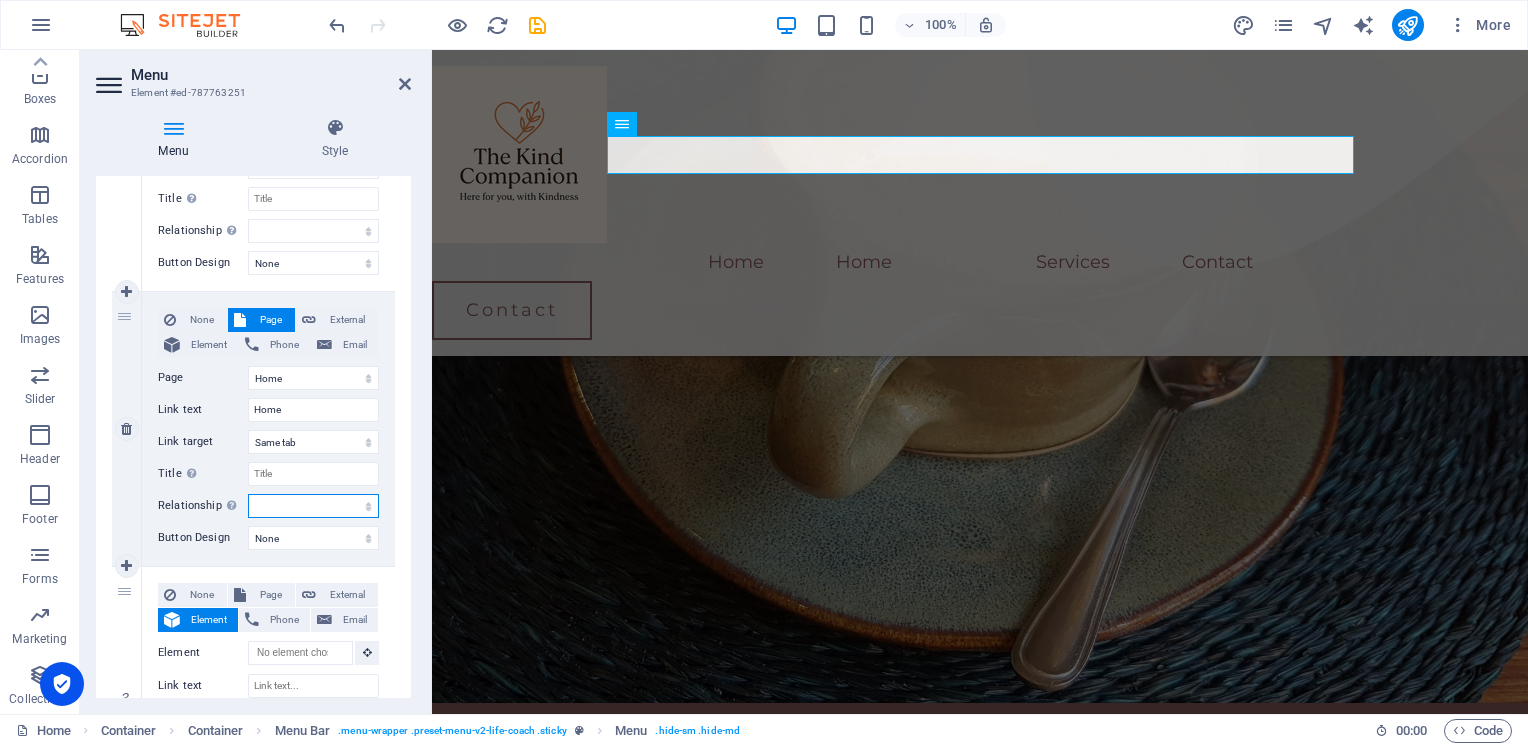 click on "alternate author bookmark external help license next nofollow noreferrer noopener prev search tag" at bounding box center (313, 506) 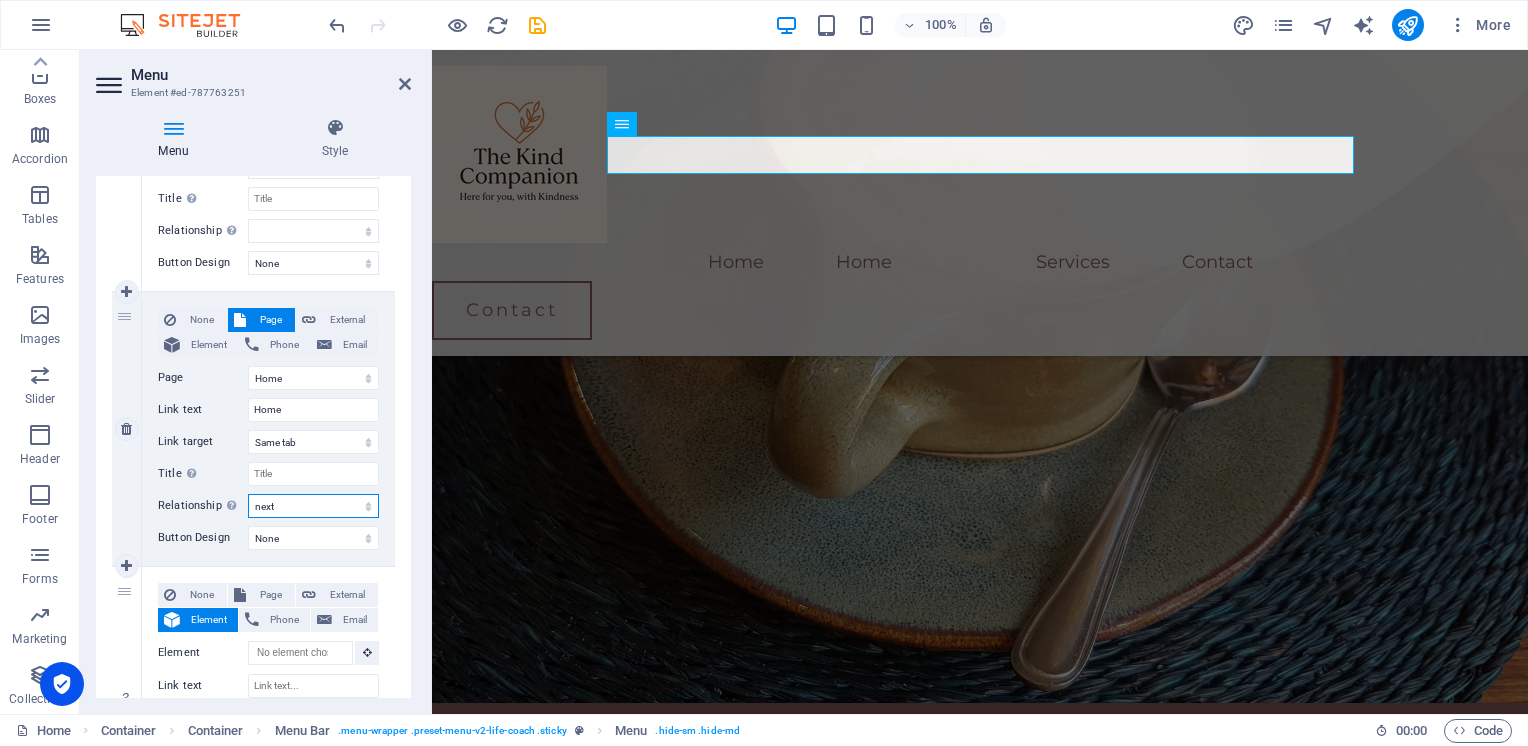 click on "alternate author bookmark external help license next nofollow noreferrer noopener prev search tag" at bounding box center (313, 506) 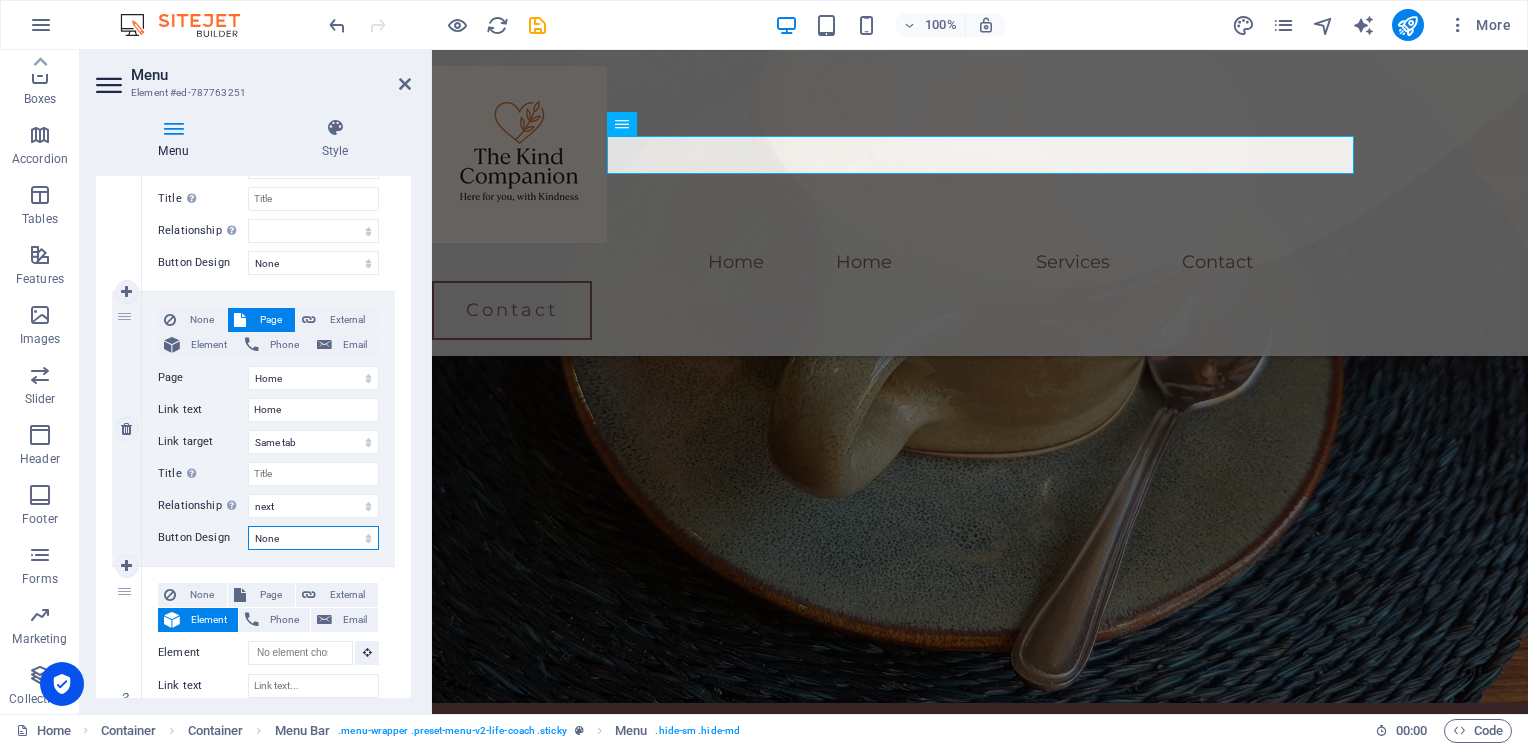 click on "None Default Primary Secondary" at bounding box center [313, 538] 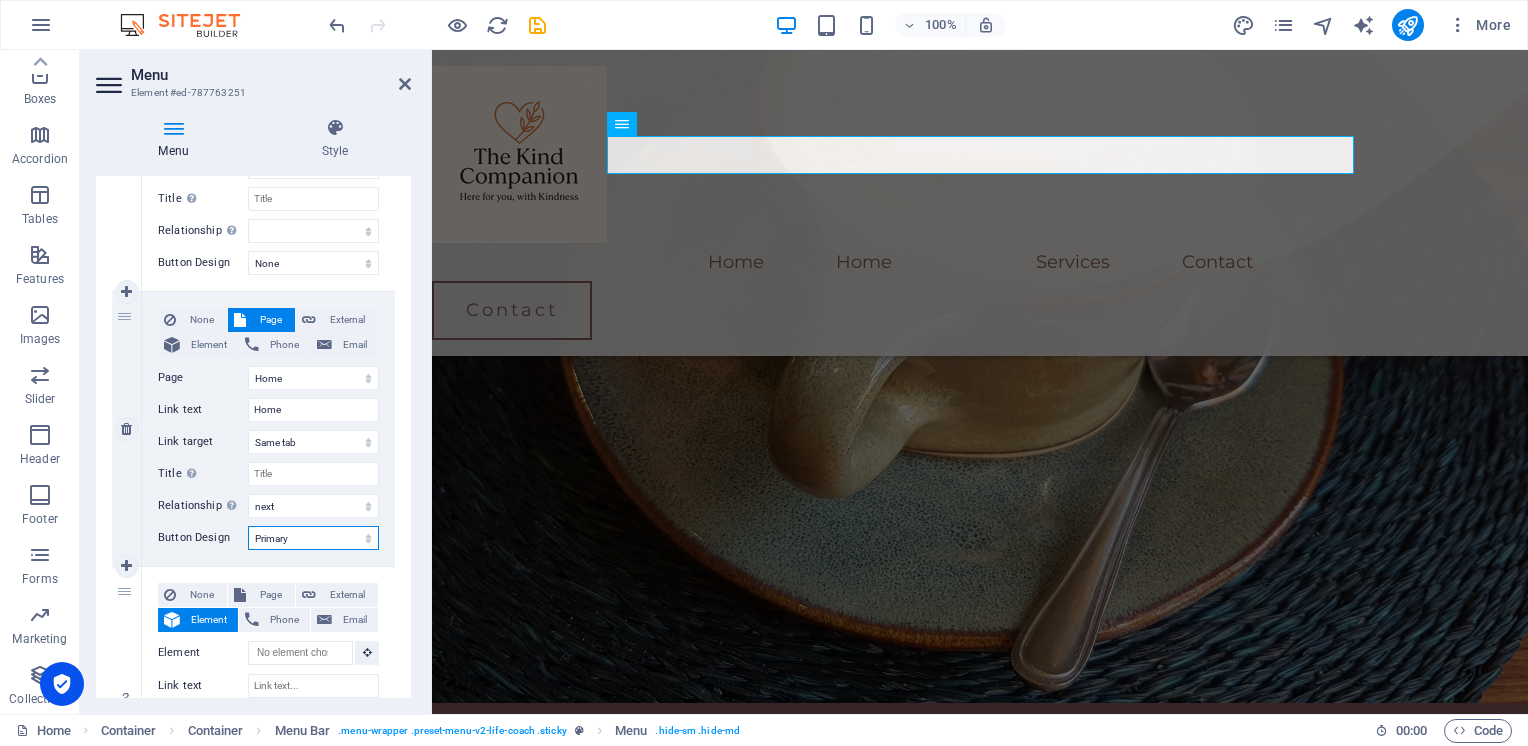 click on "None Default Primary Secondary" at bounding box center (313, 538) 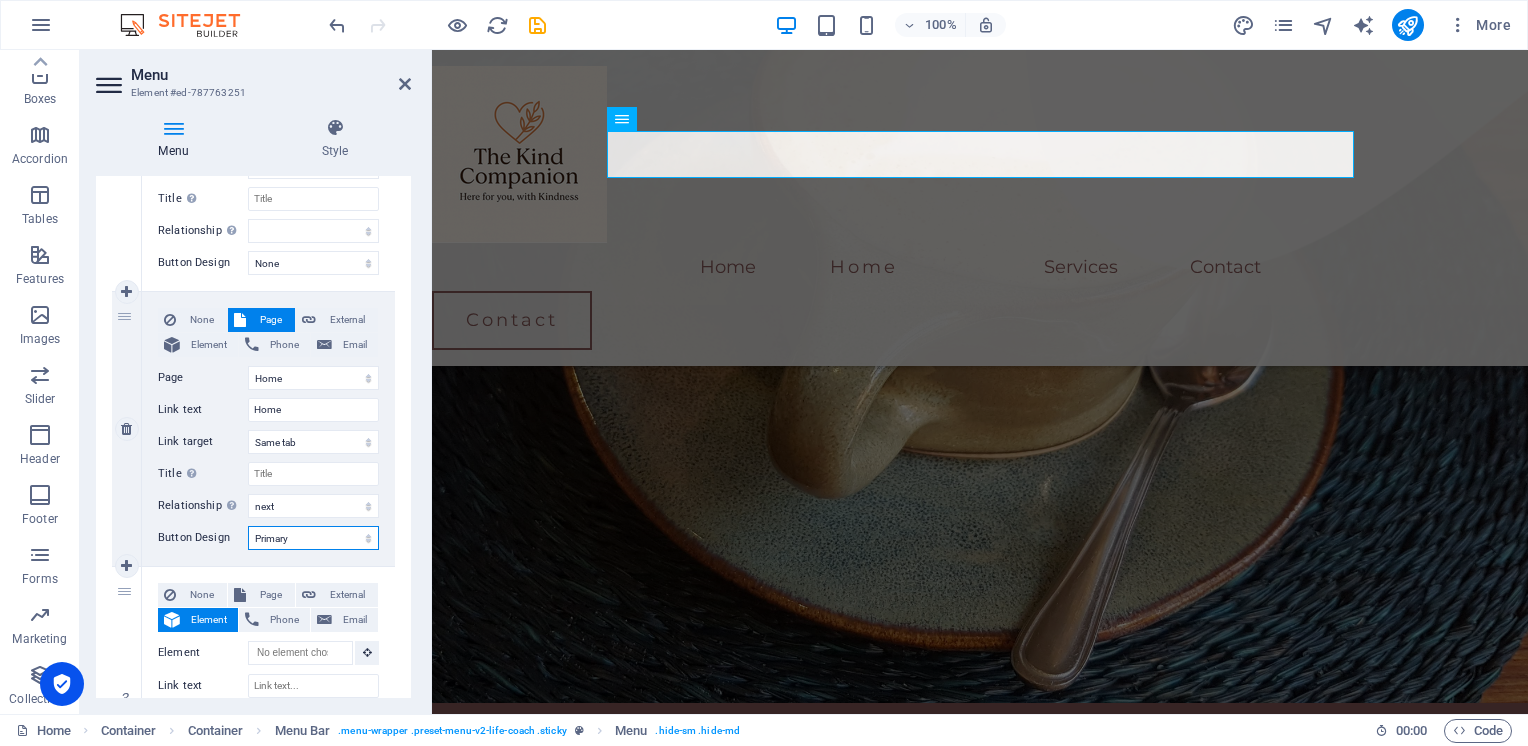 click on "None Default Primary Secondary" at bounding box center [313, 538] 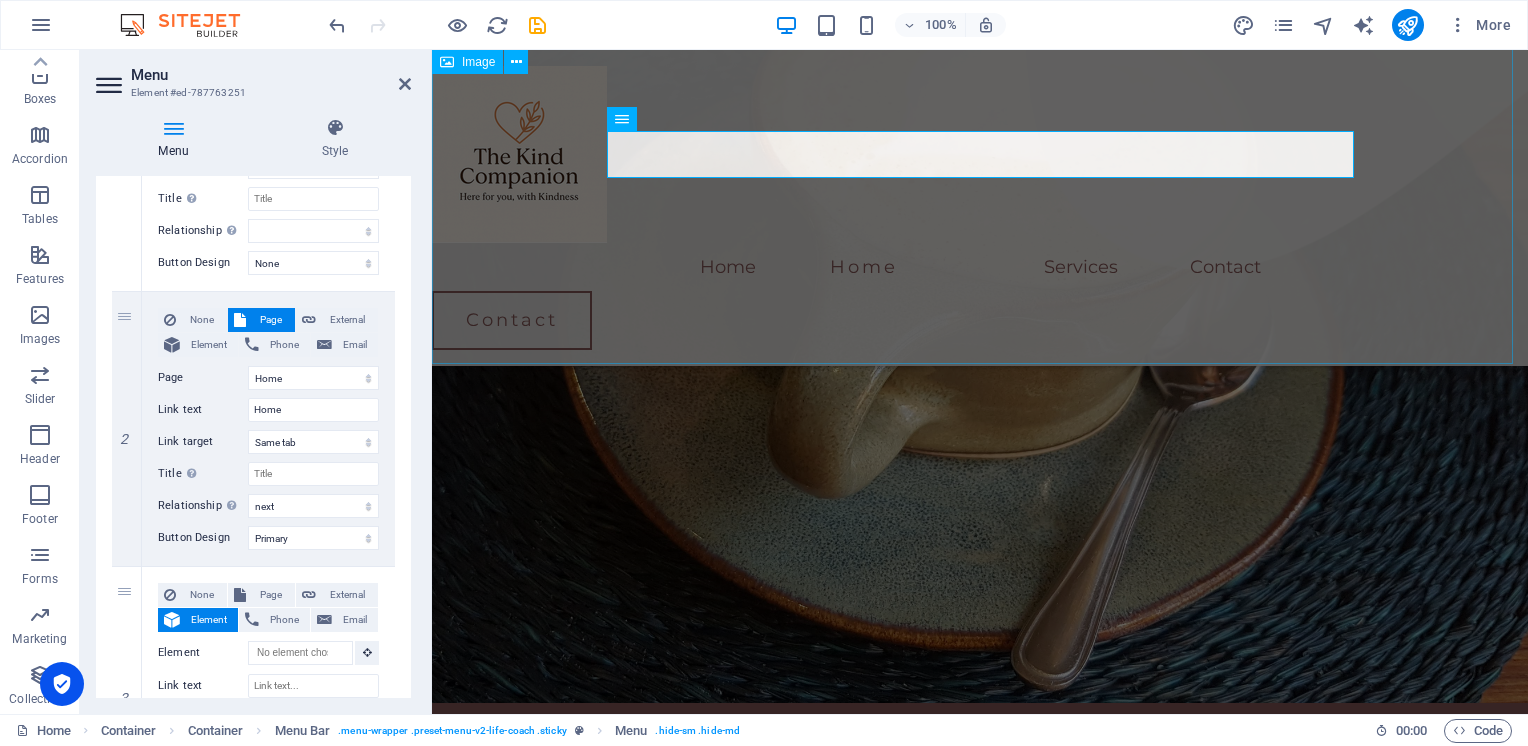 click at bounding box center [980, 285] 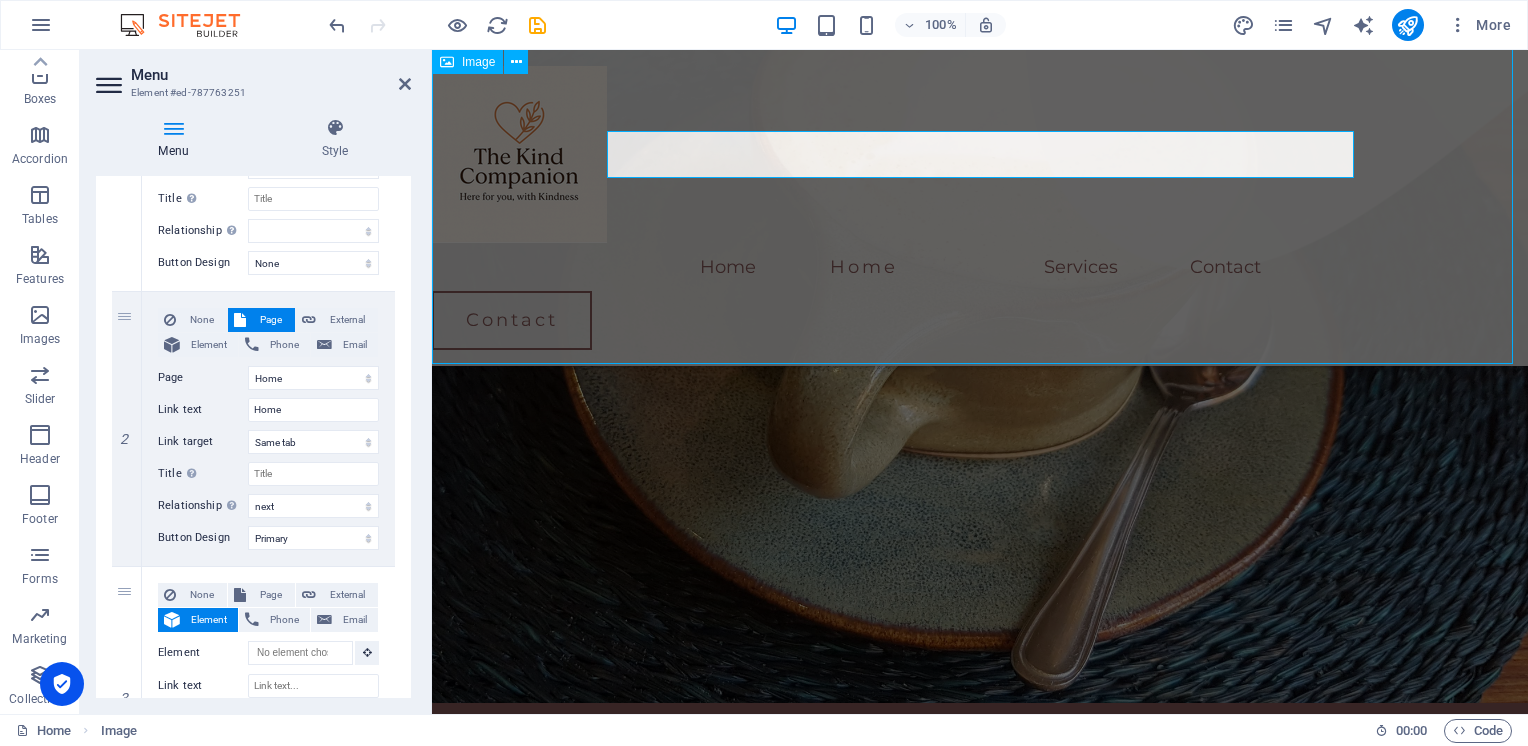 scroll, scrollTop: 1514, scrollLeft: 0, axis: vertical 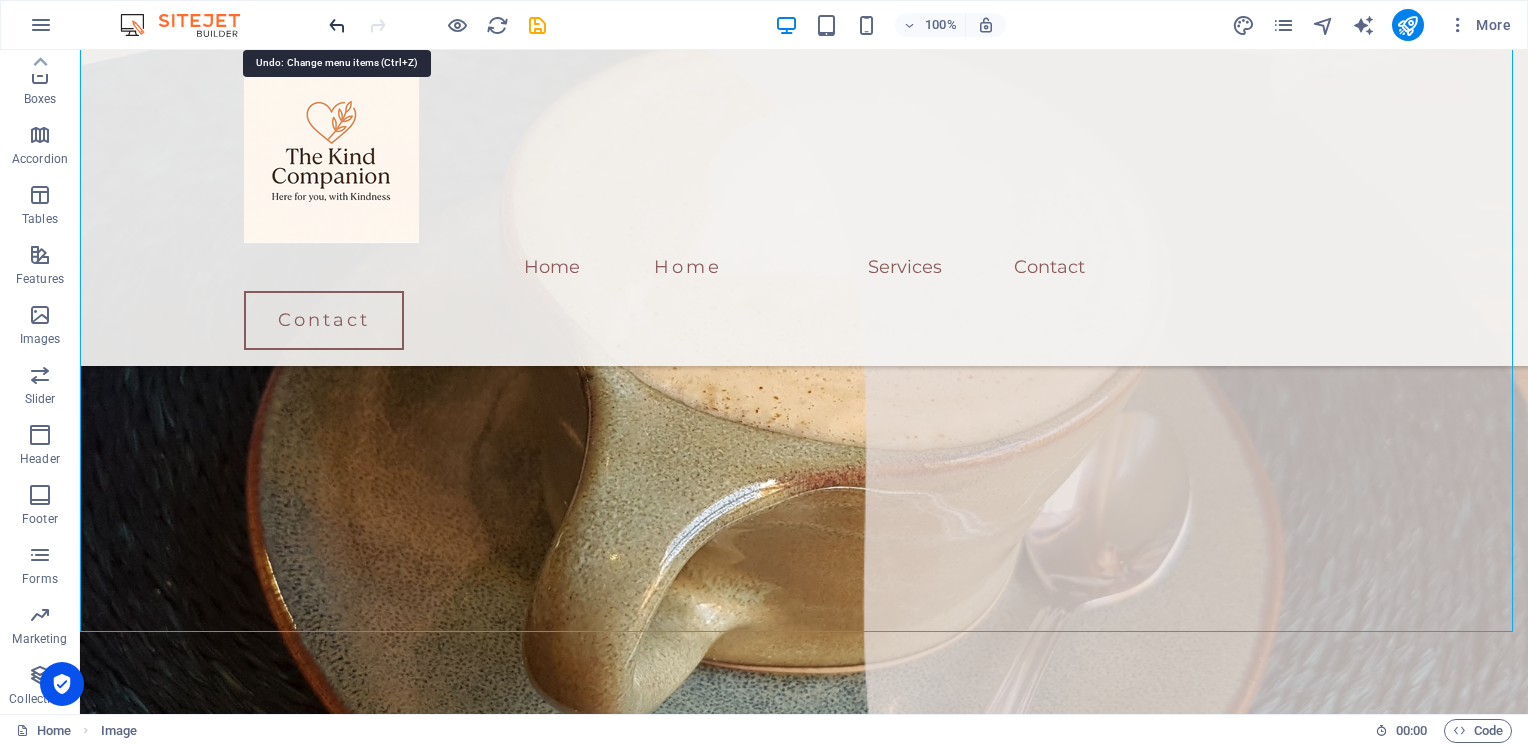 click at bounding box center (337, 25) 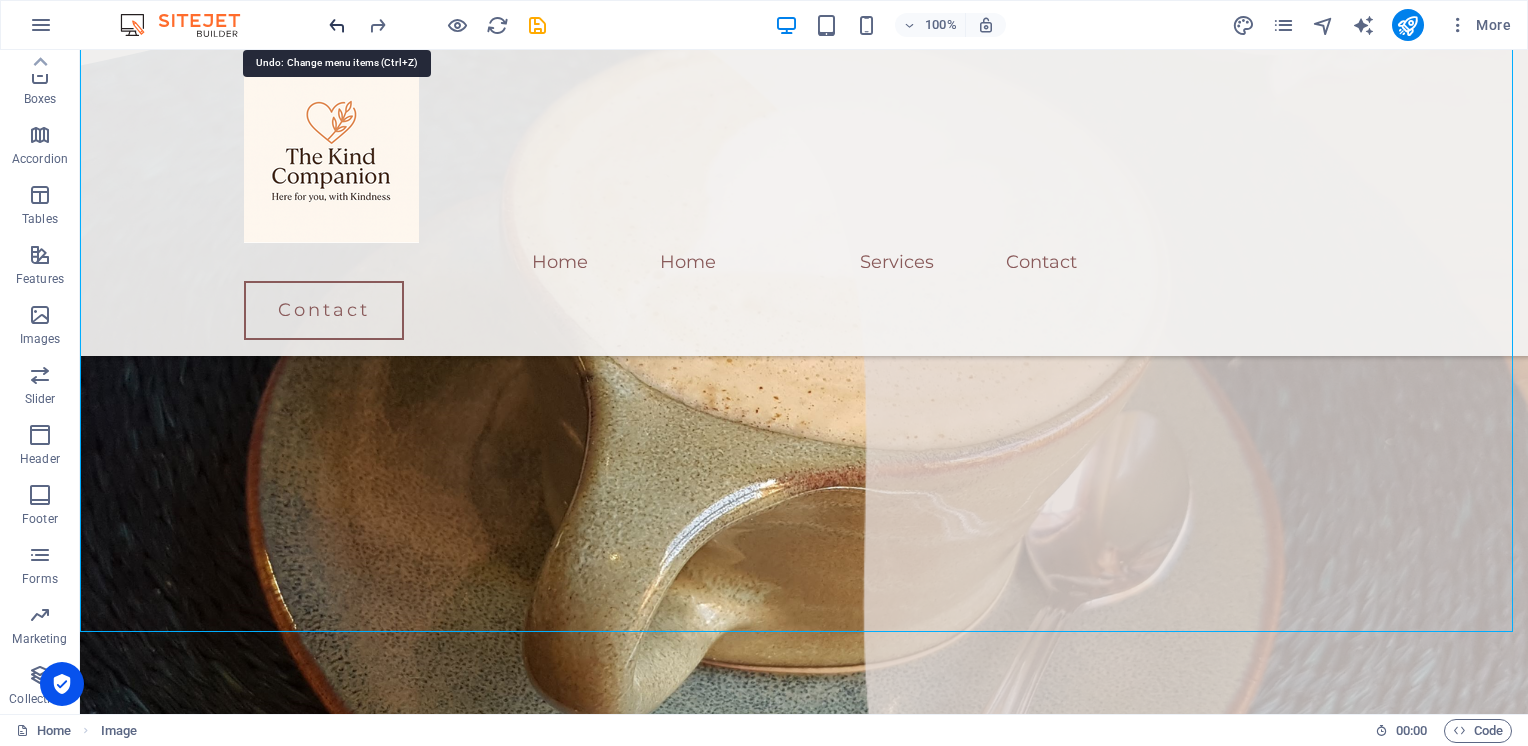 click at bounding box center [337, 25] 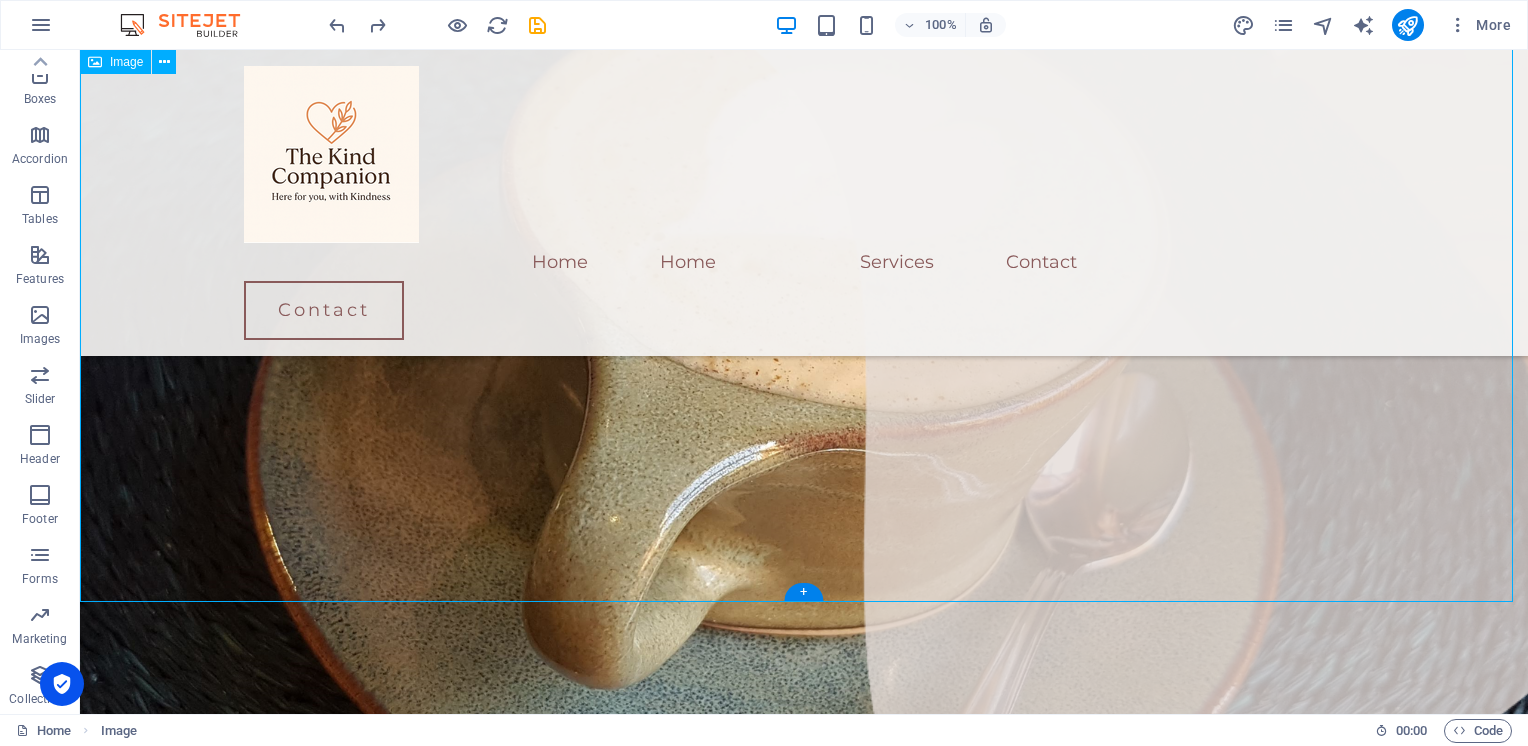 scroll, scrollTop: 1556, scrollLeft: 0, axis: vertical 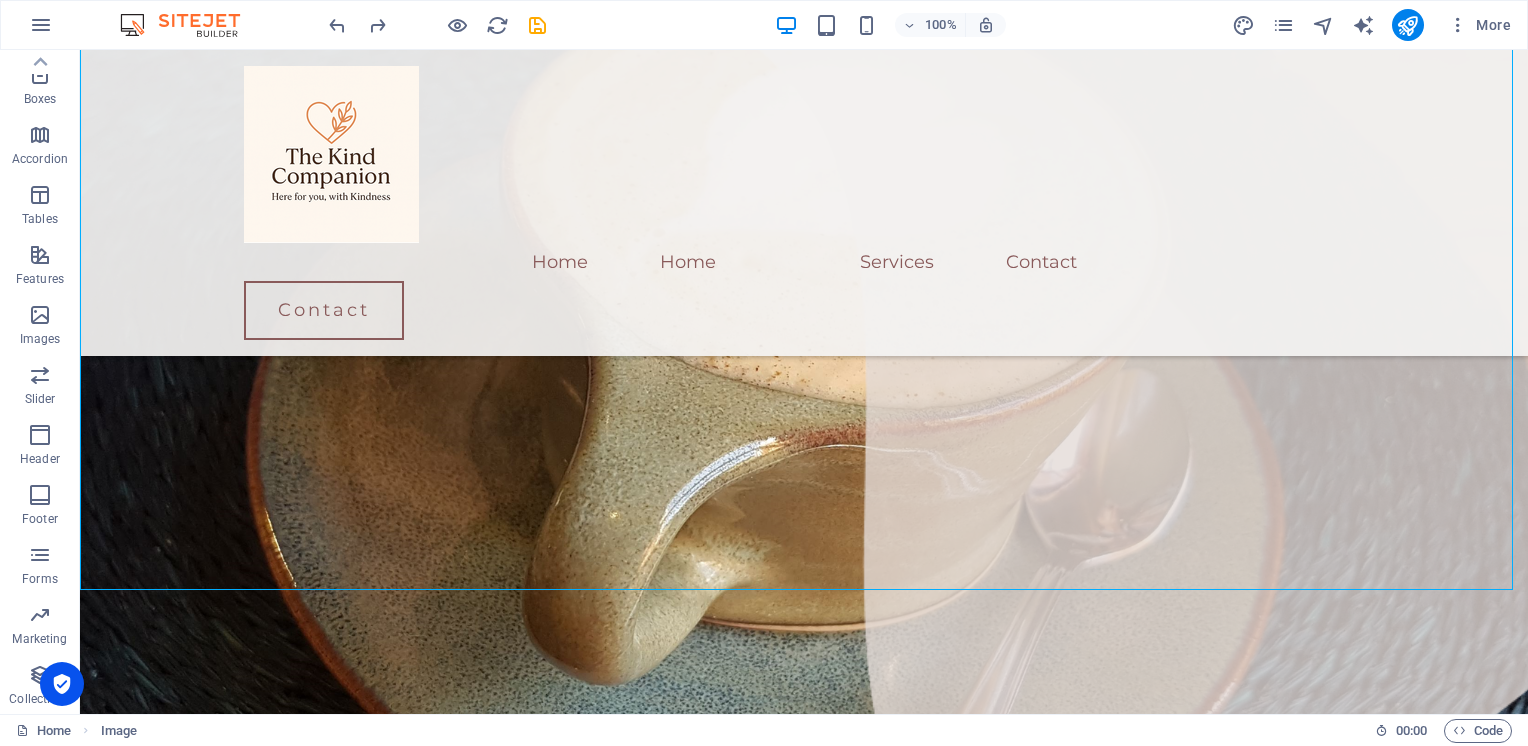 drag, startPoint x: 1091, startPoint y: 52, endPoint x: 508, endPoint y: 134, distance: 588.73846 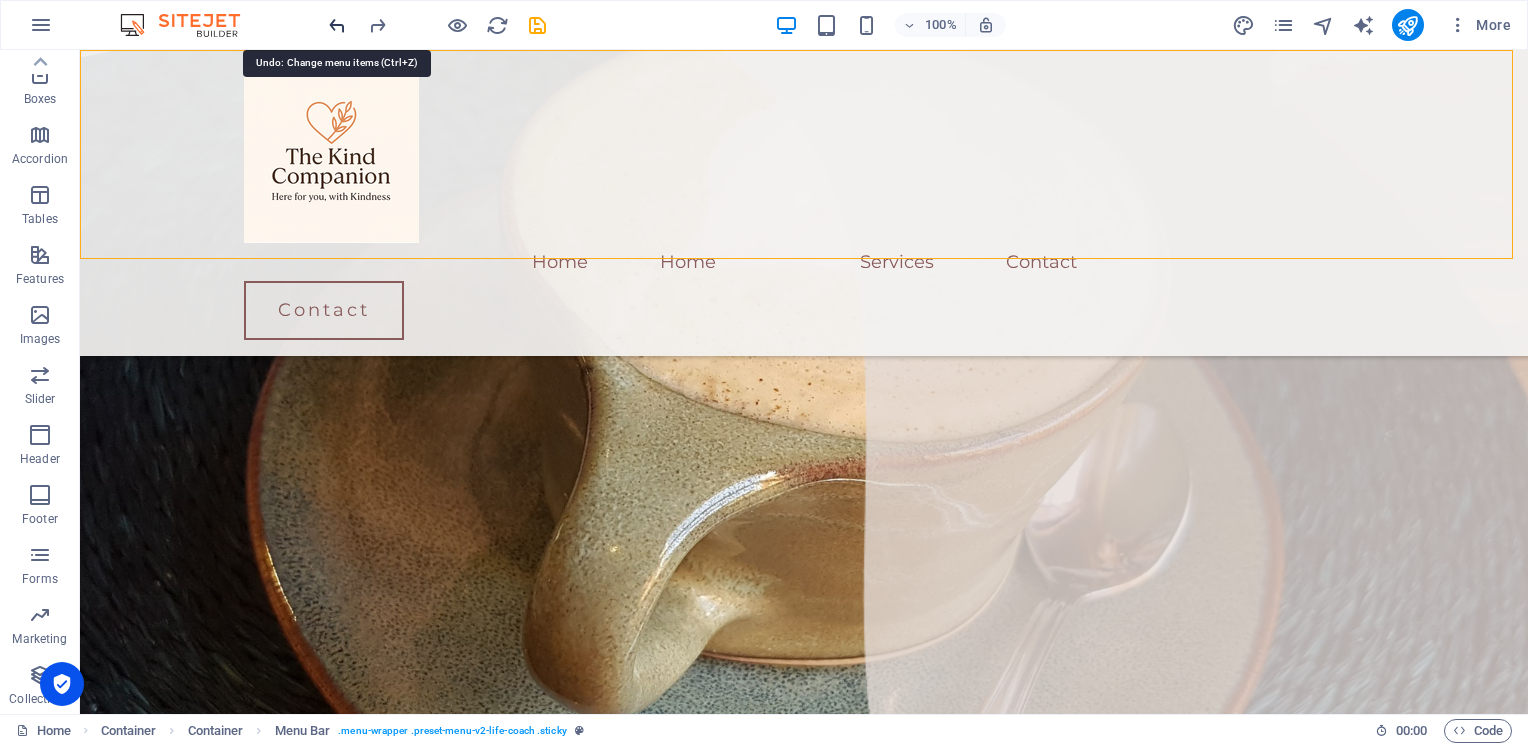 click at bounding box center [337, 25] 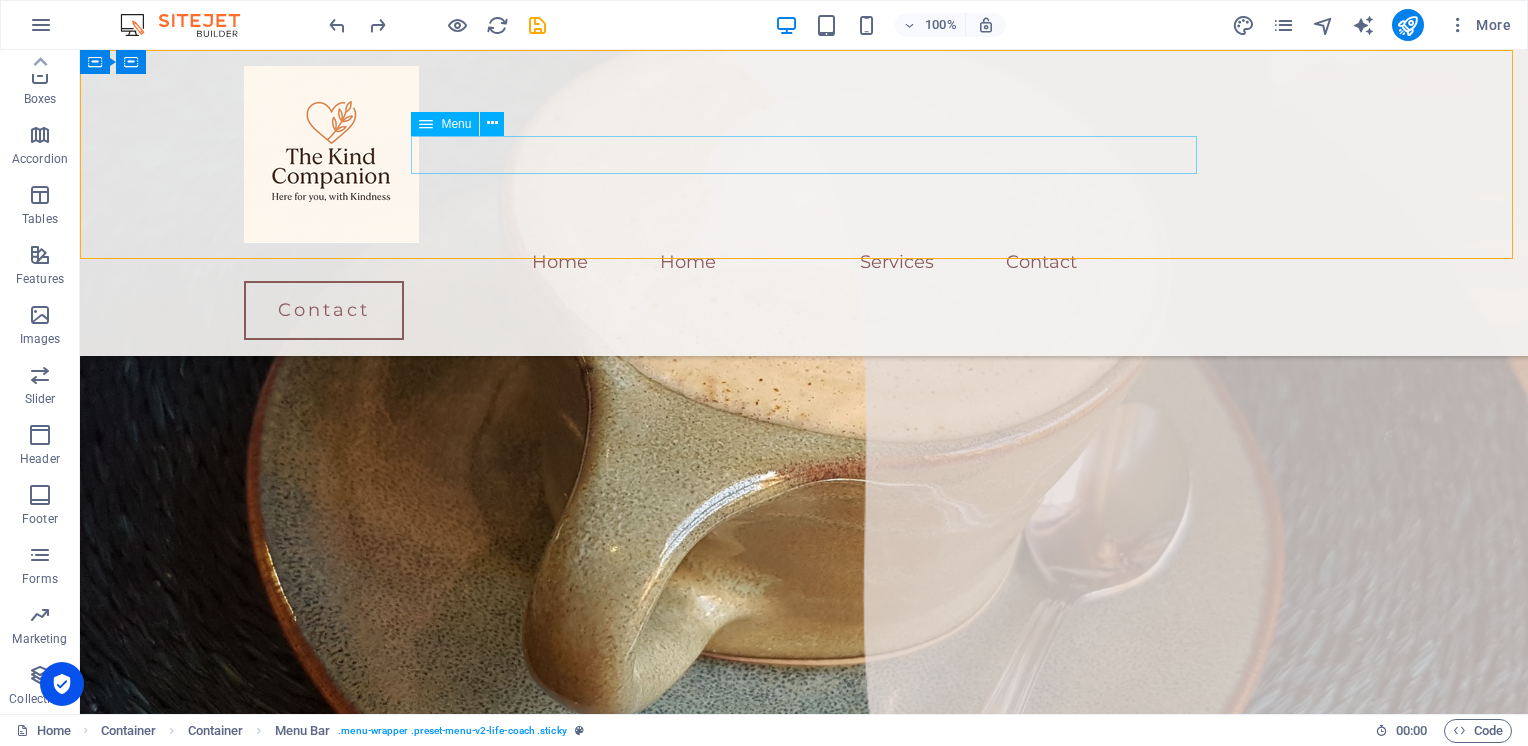 click on "Home Home Services Contact" at bounding box center (804, 262) 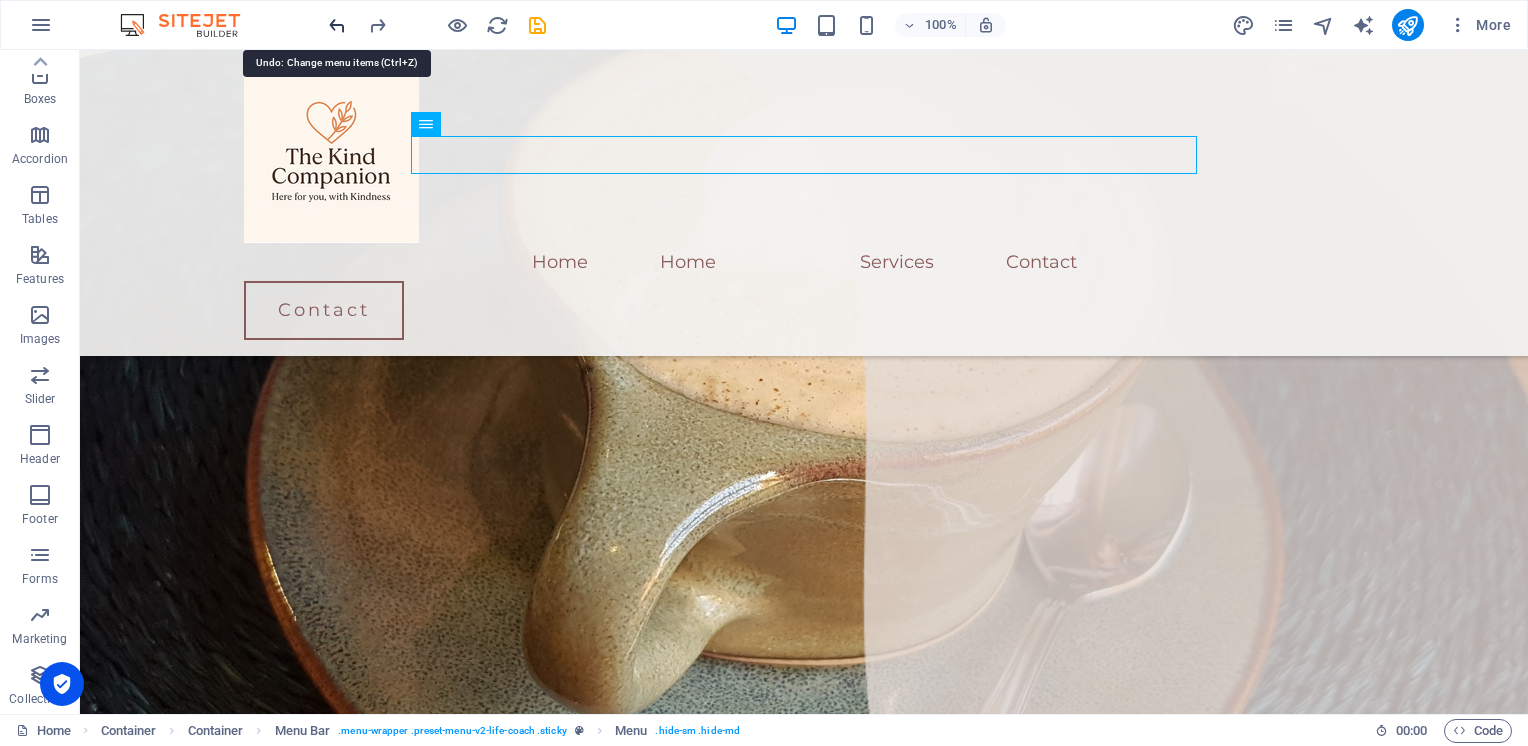 click at bounding box center [337, 25] 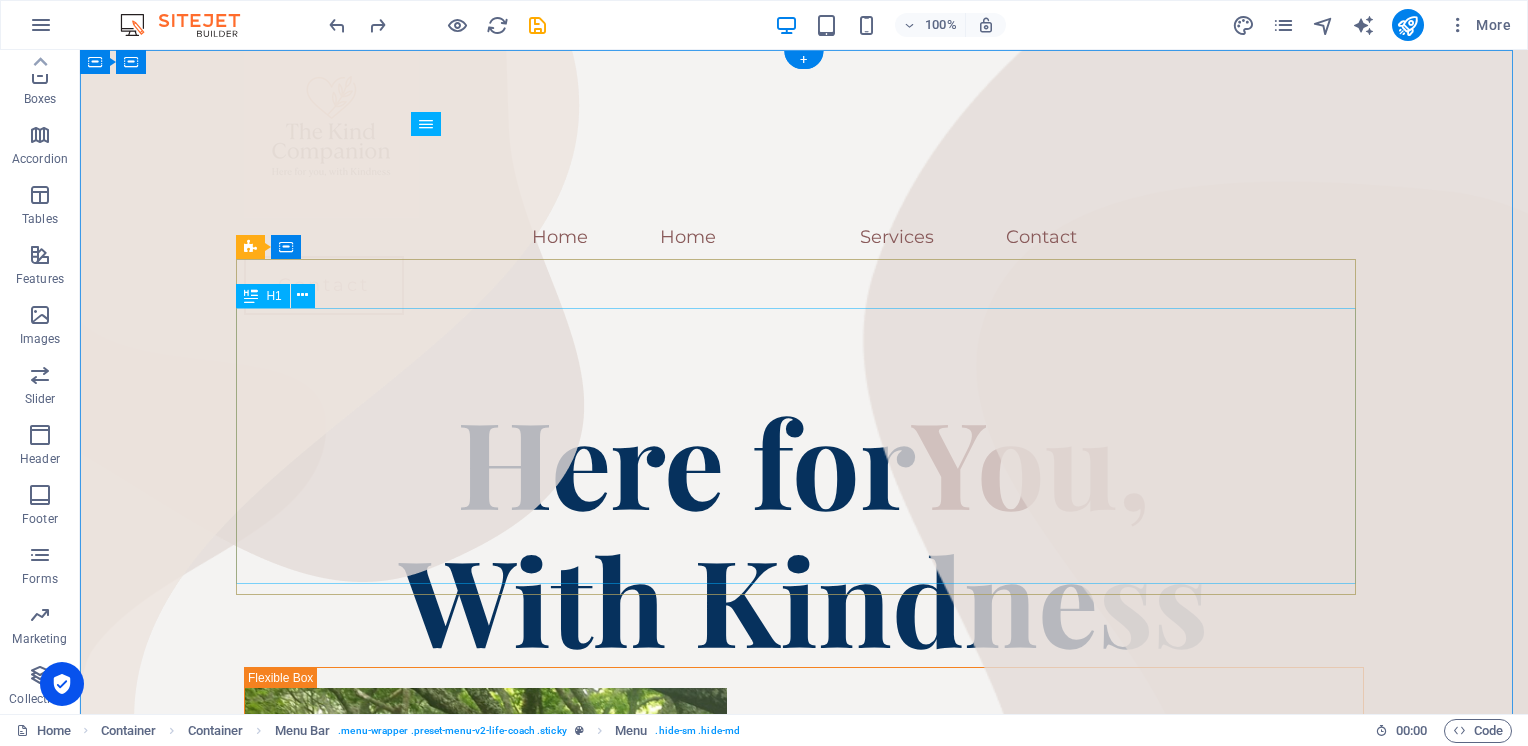 scroll, scrollTop: 0, scrollLeft: 0, axis: both 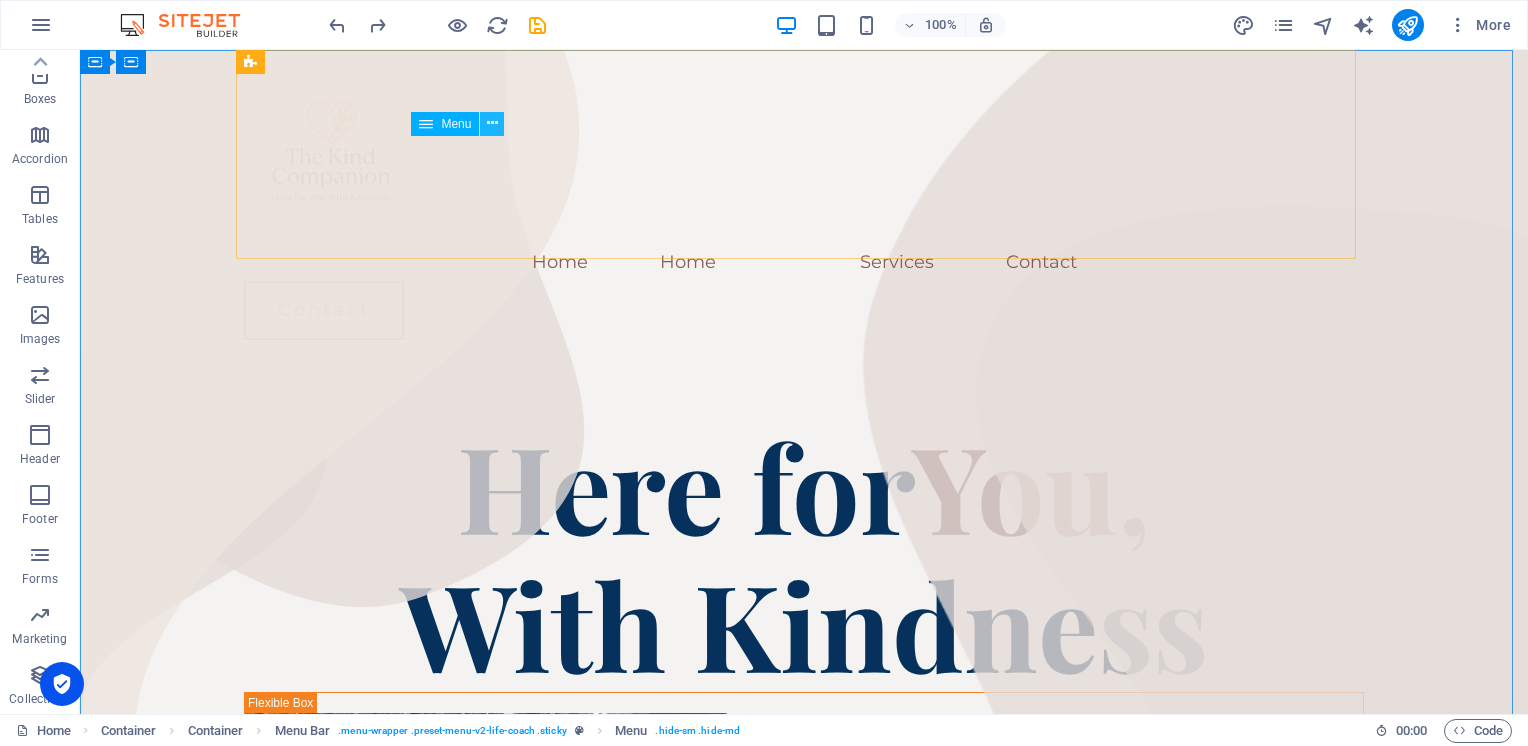 click at bounding box center [492, 124] 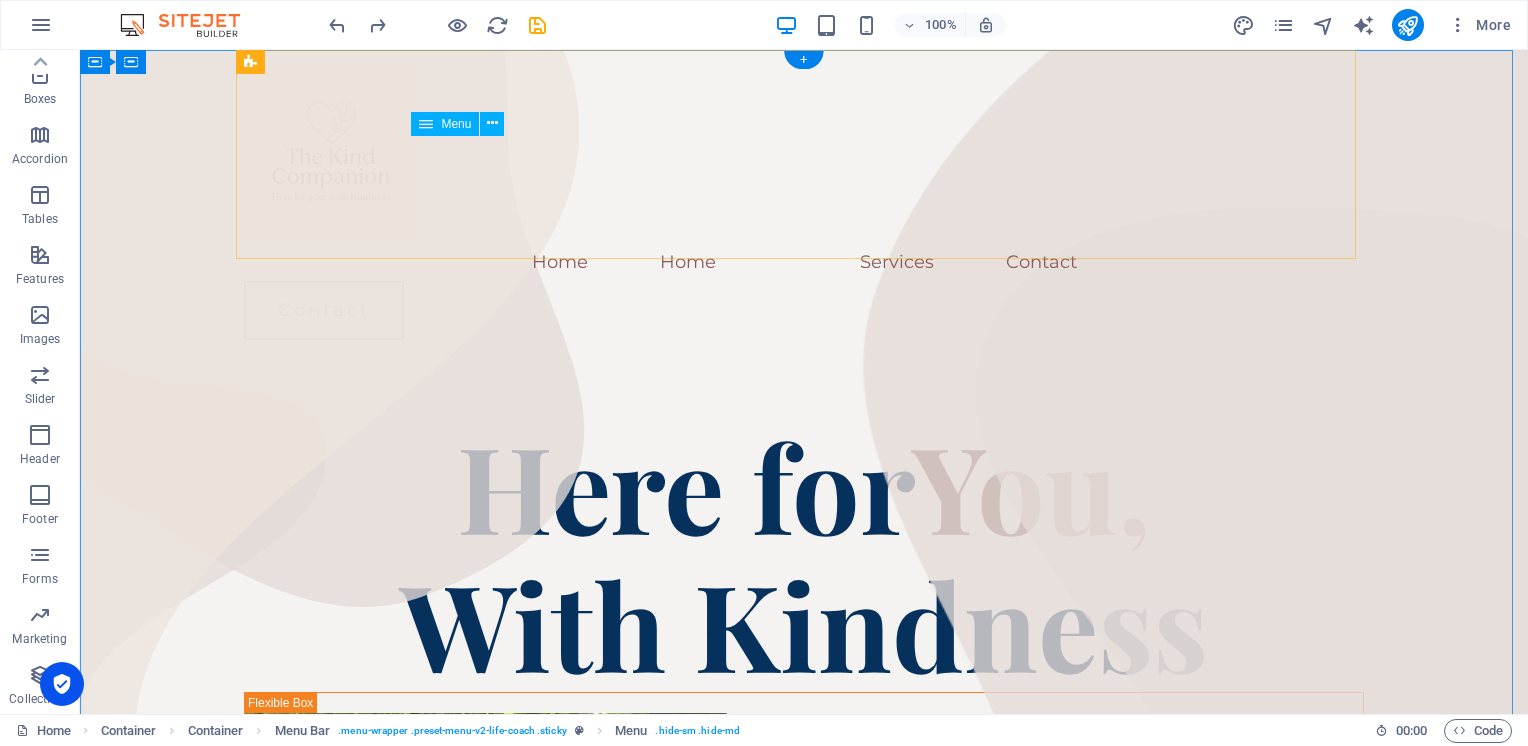 click on "Home Home Services Contact" at bounding box center [804, 262] 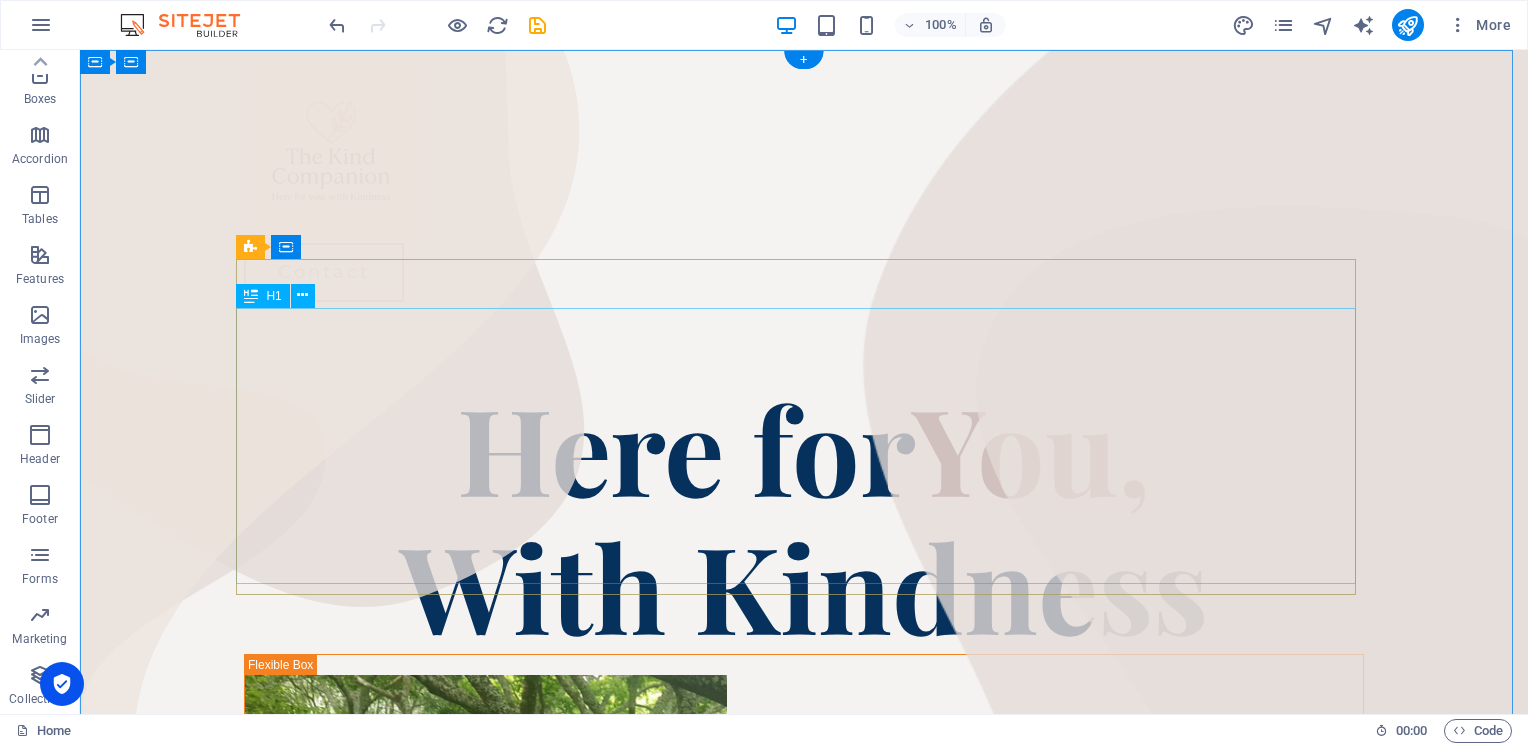 scroll, scrollTop: 0, scrollLeft: 0, axis: both 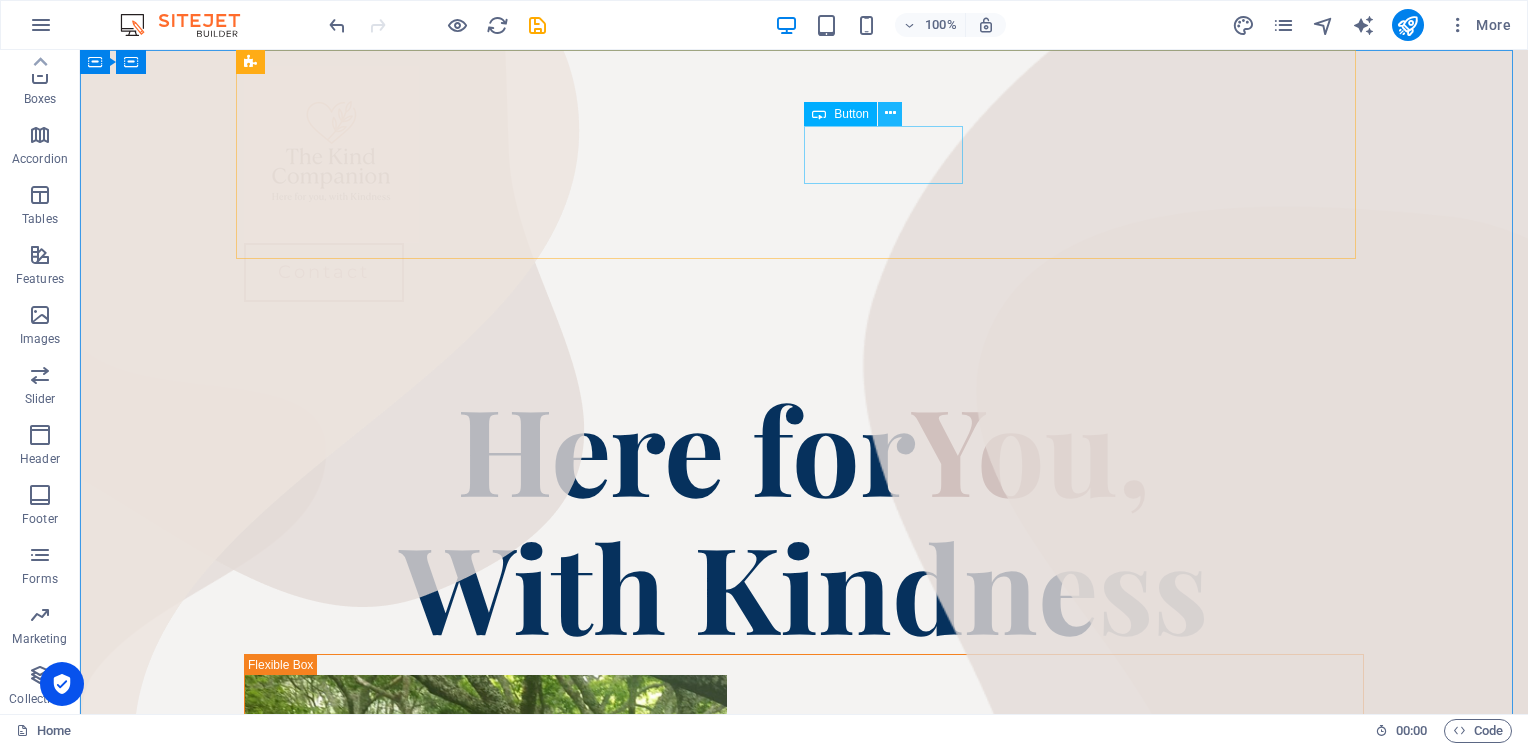 click at bounding box center [890, 114] 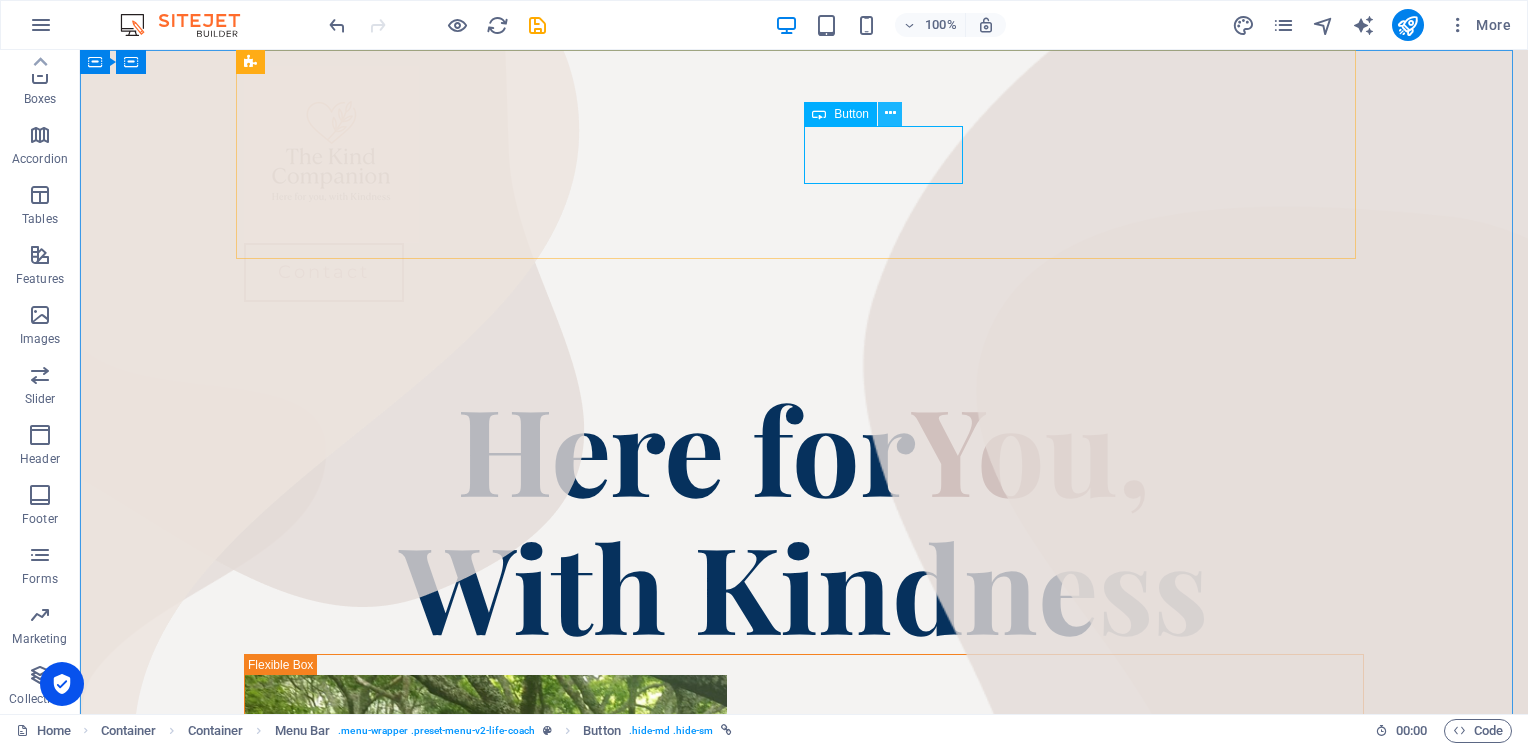 click at bounding box center [890, 113] 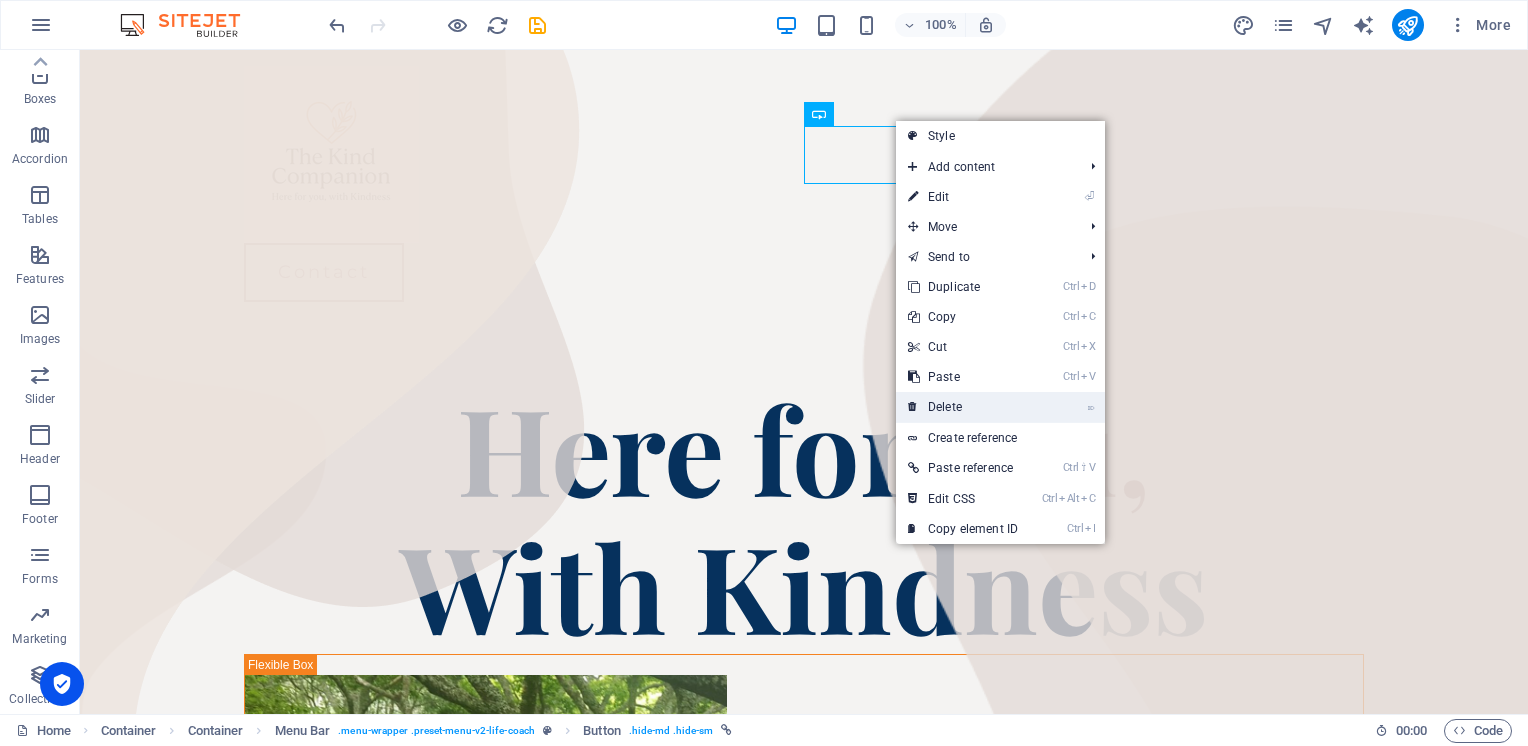 drag, startPoint x: 926, startPoint y: 350, endPoint x: 1007, endPoint y: 401, distance: 95.71834 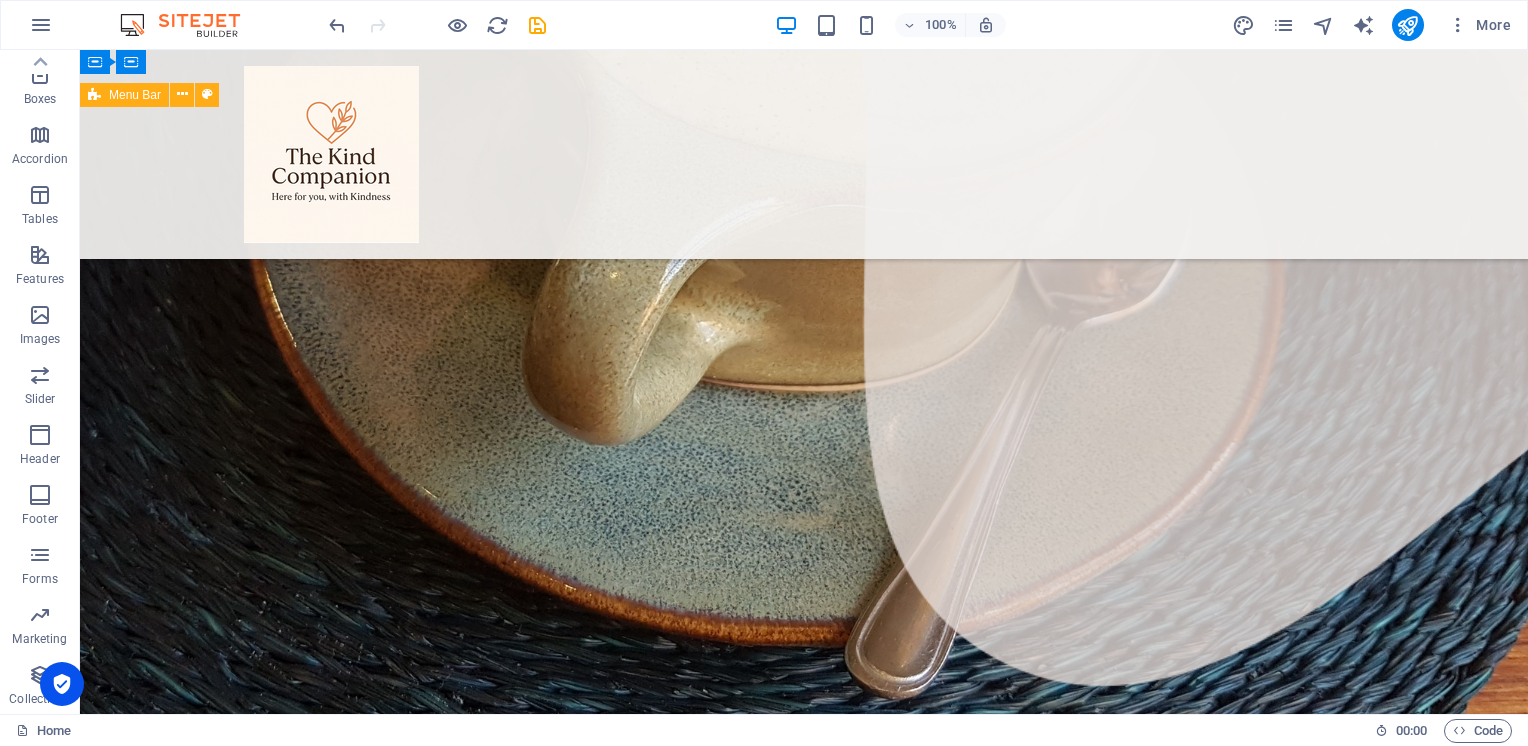 scroll, scrollTop: 1675, scrollLeft: 0, axis: vertical 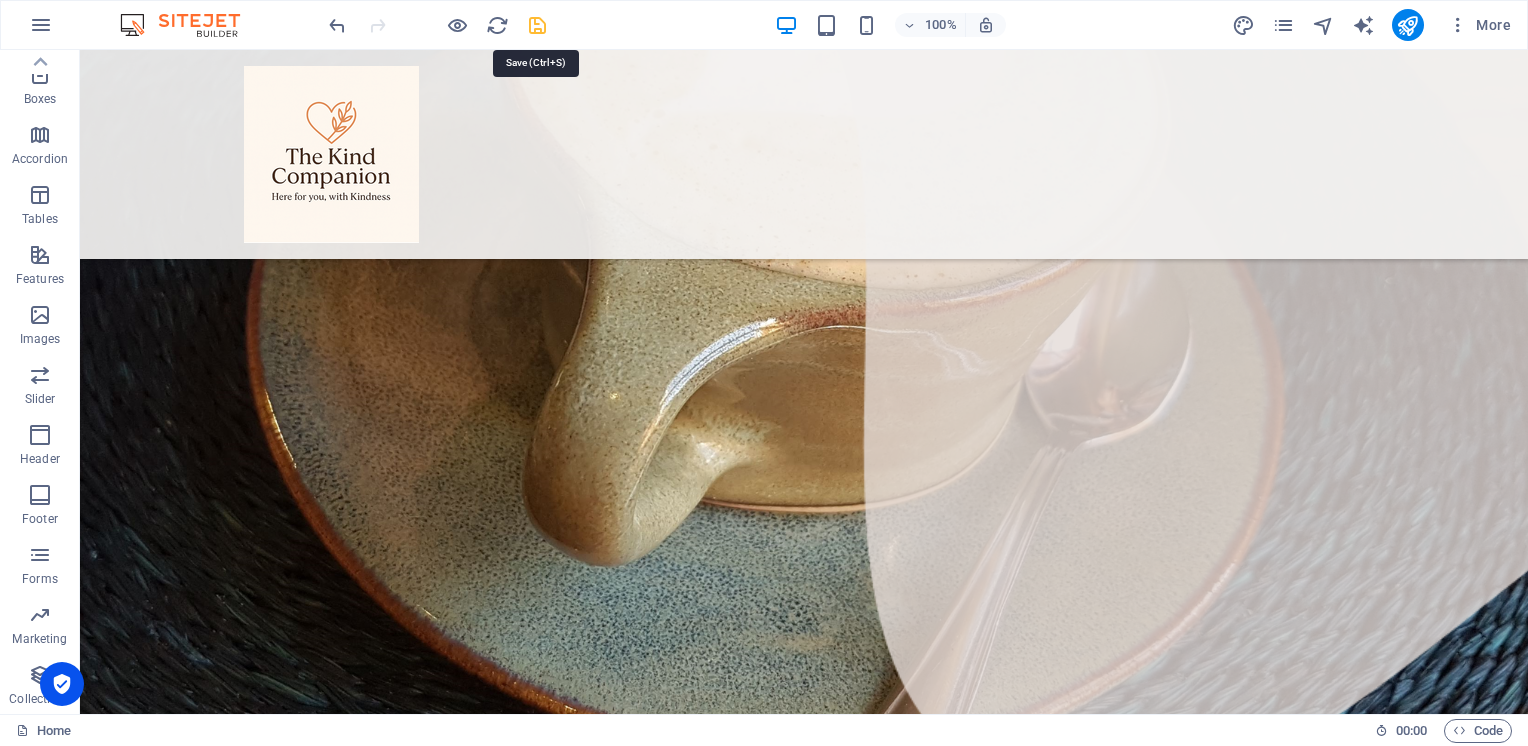 click at bounding box center (537, 25) 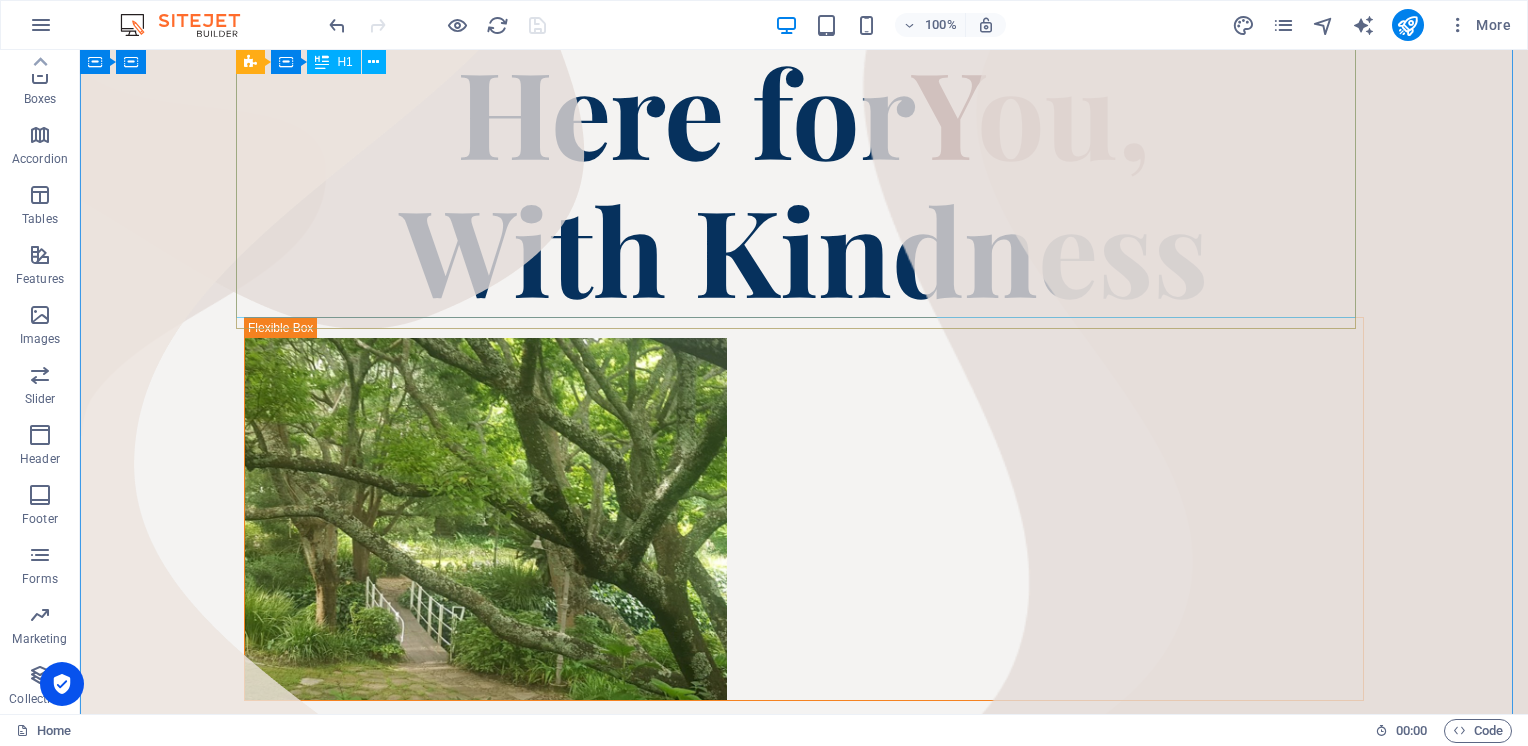 scroll, scrollTop: 283, scrollLeft: 0, axis: vertical 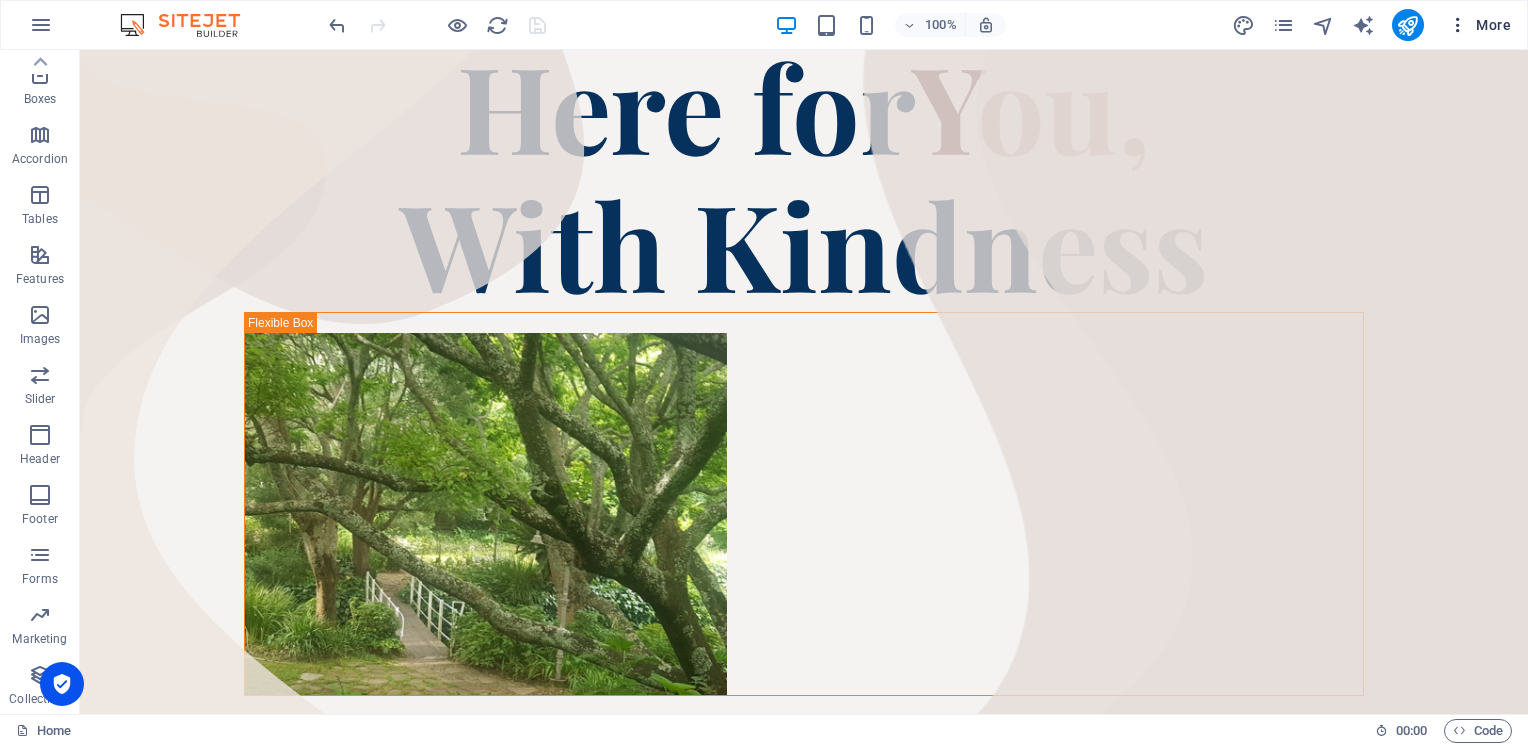 click on "More" at bounding box center [1479, 25] 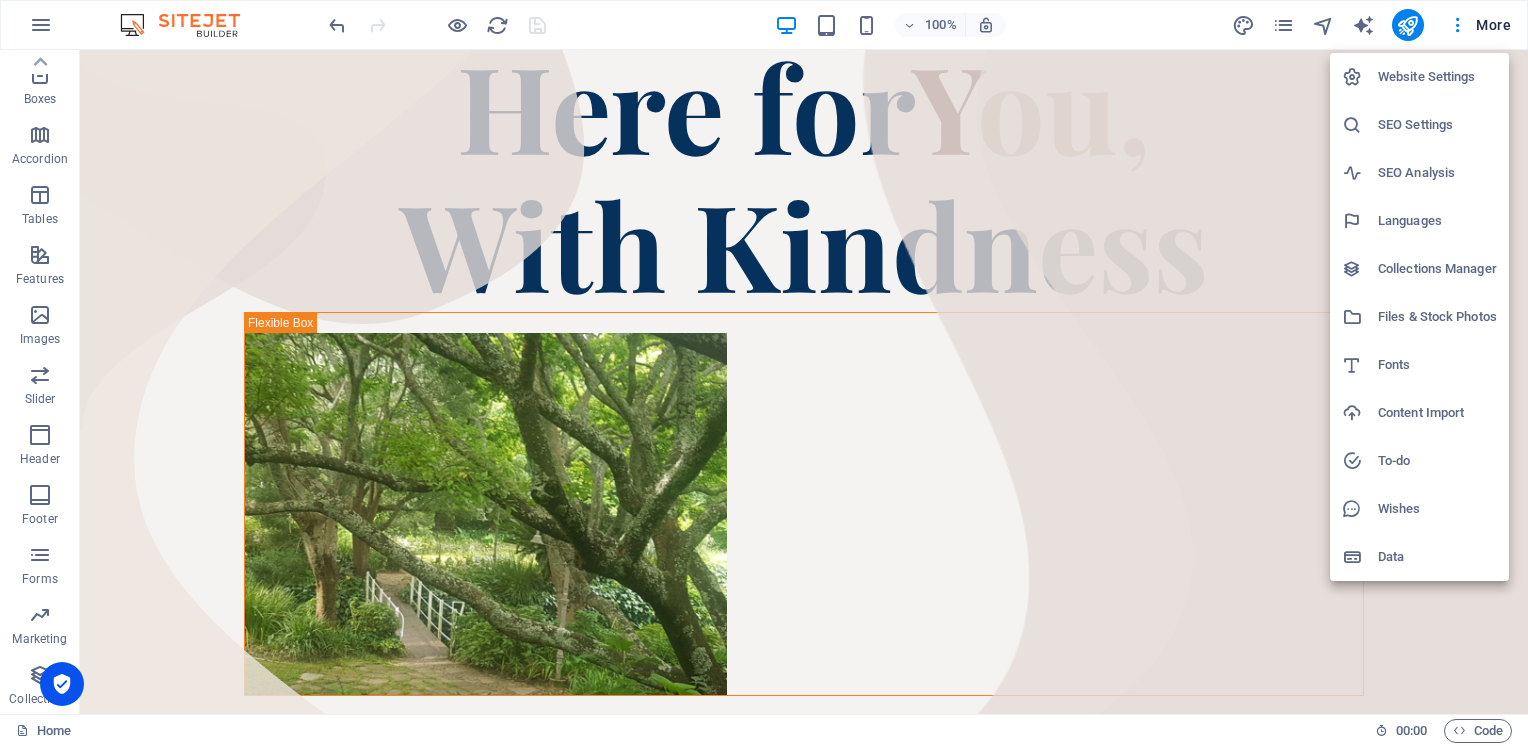 click at bounding box center [764, 373] 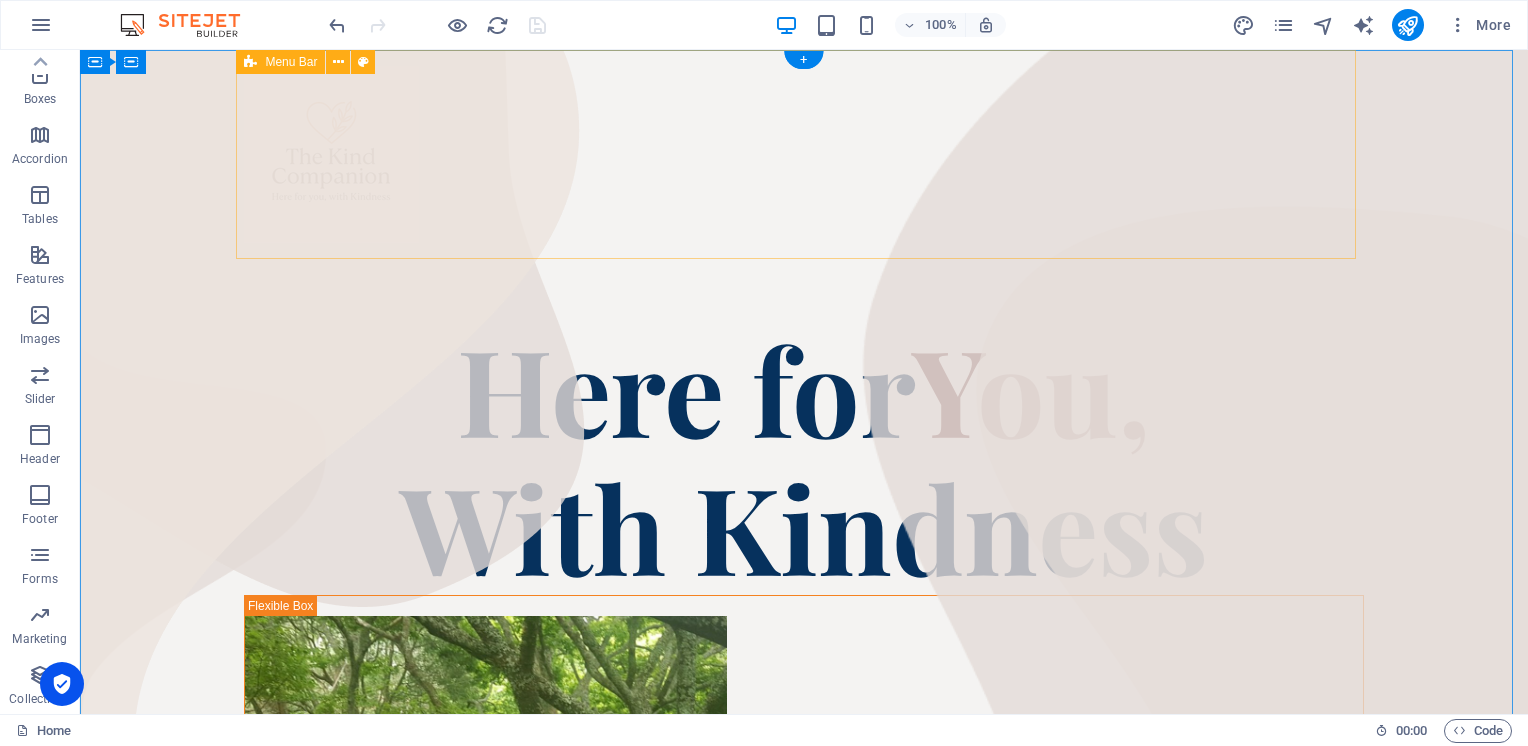 scroll, scrollTop: 0, scrollLeft: 0, axis: both 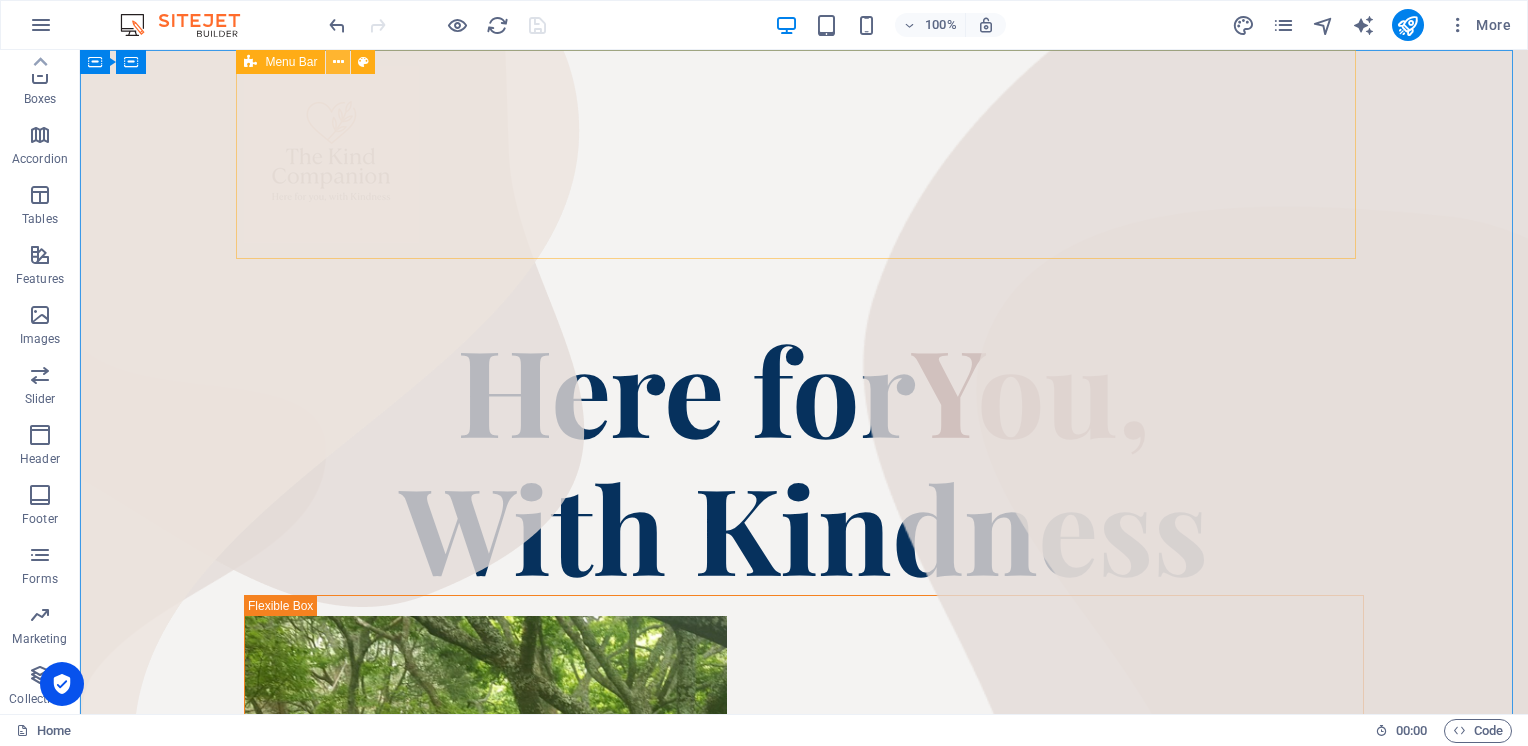 click at bounding box center (338, 62) 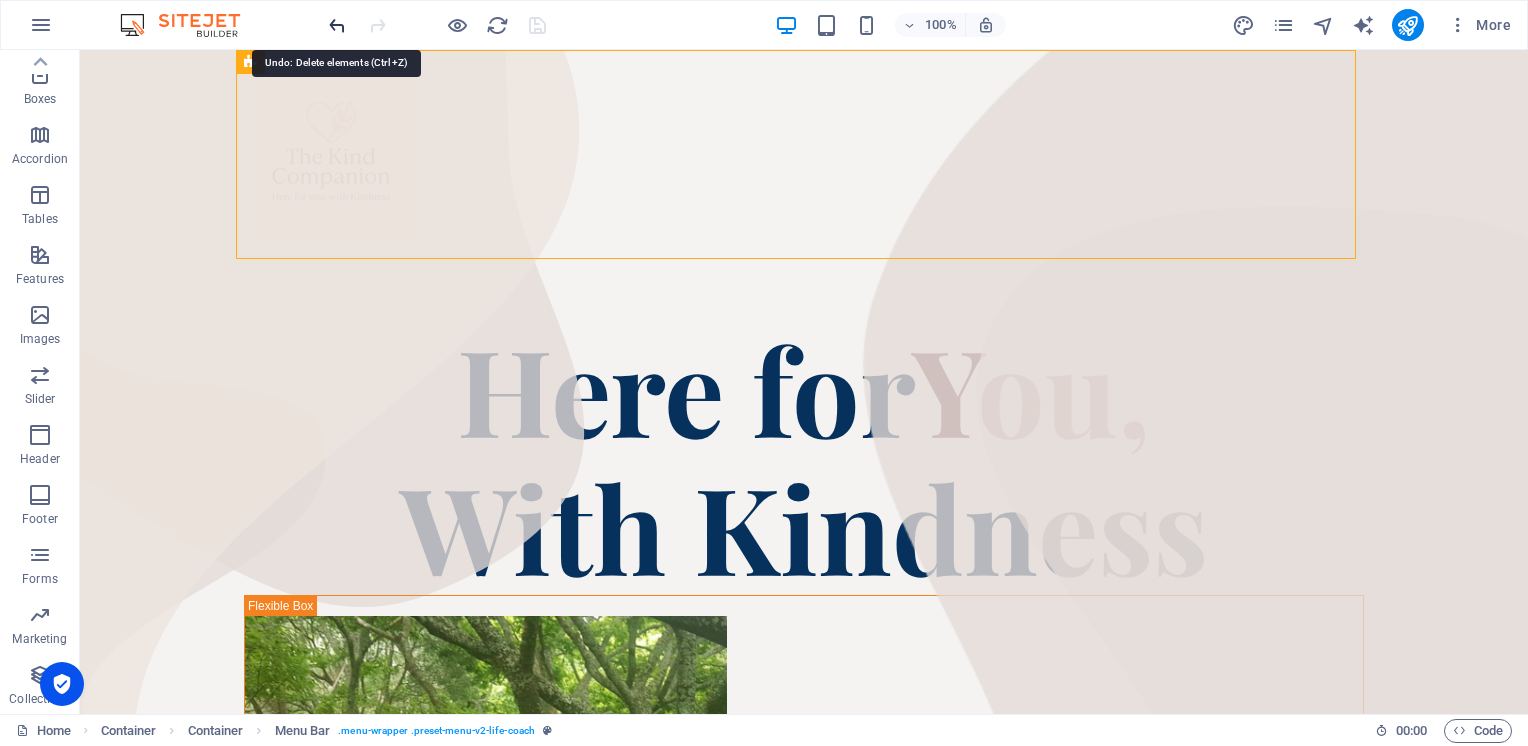 click at bounding box center (337, 25) 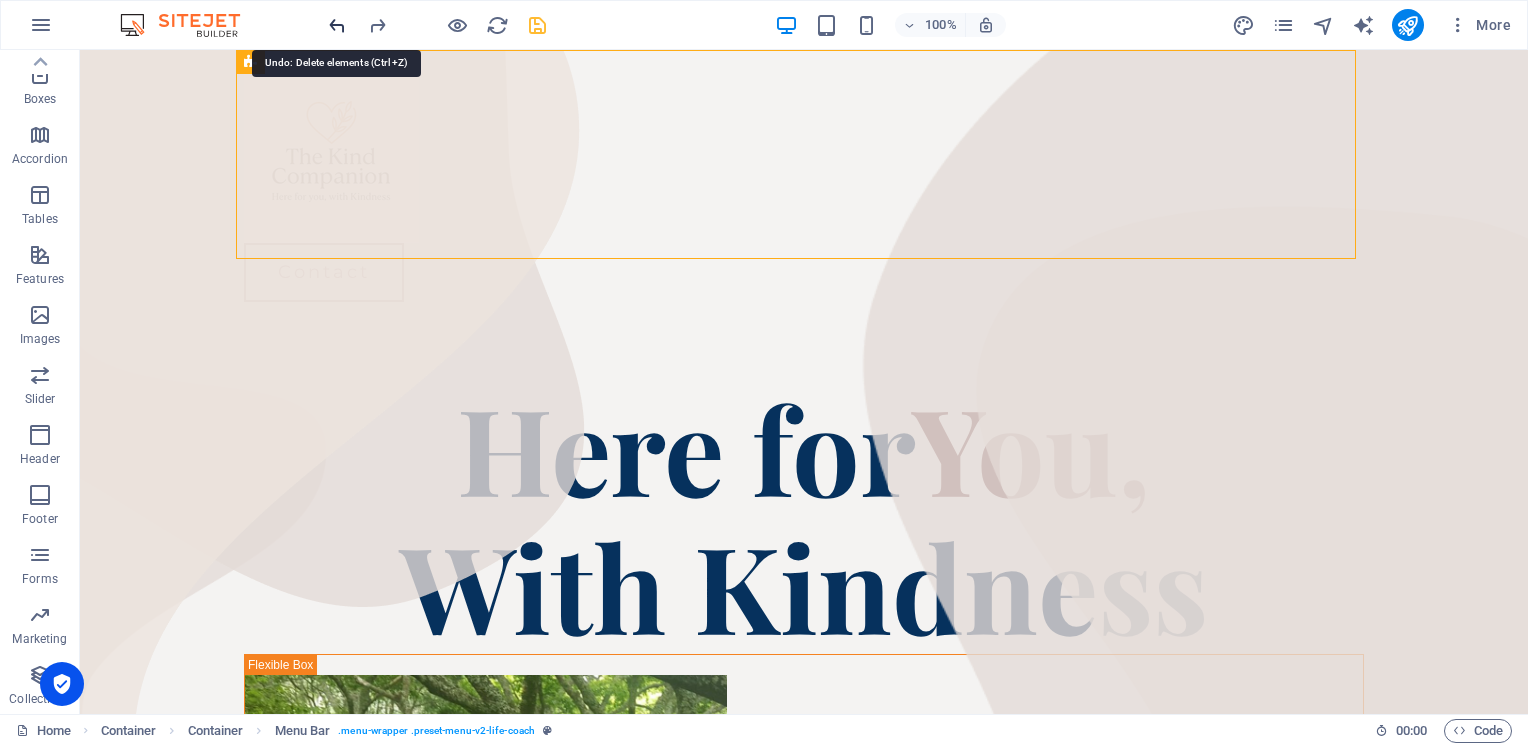 click at bounding box center (337, 25) 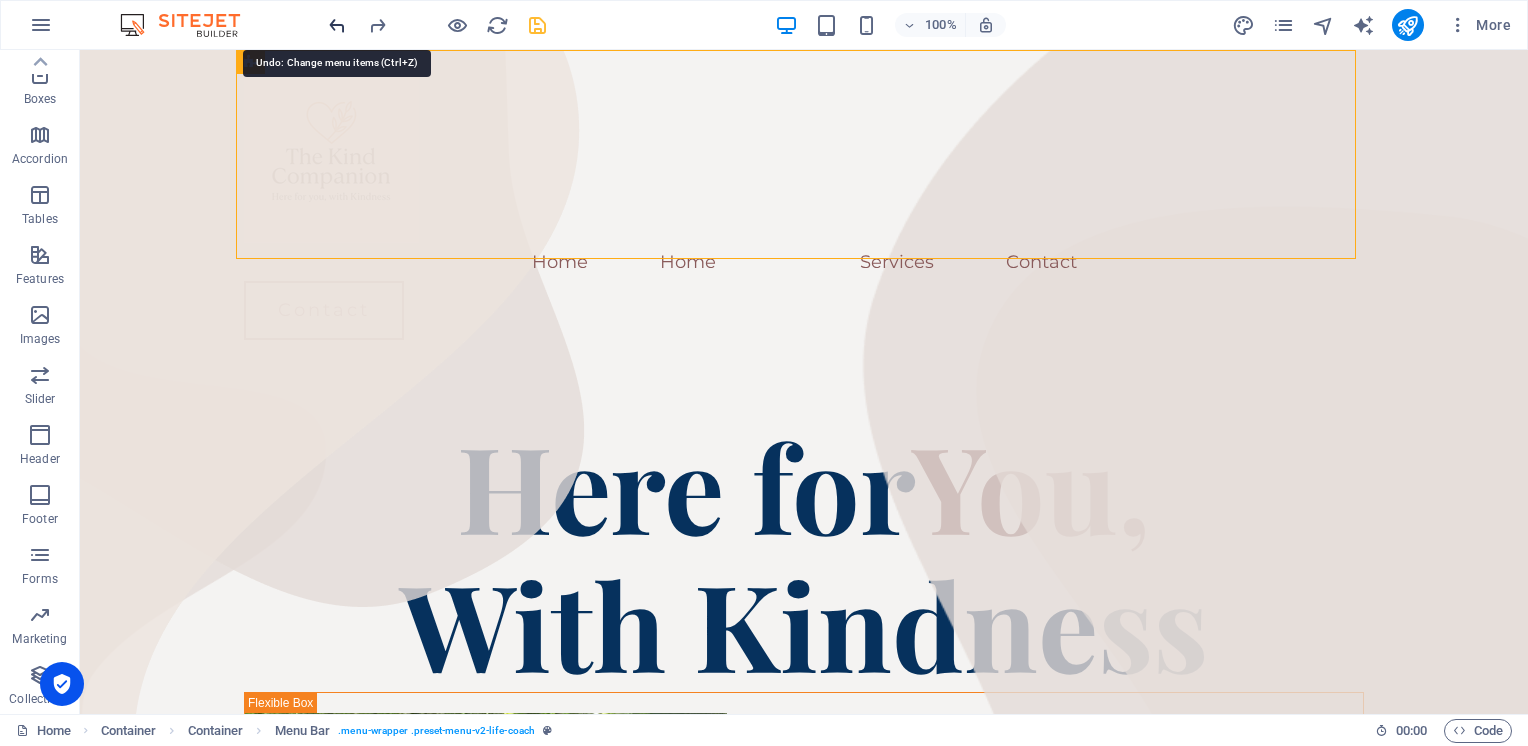 click at bounding box center (337, 25) 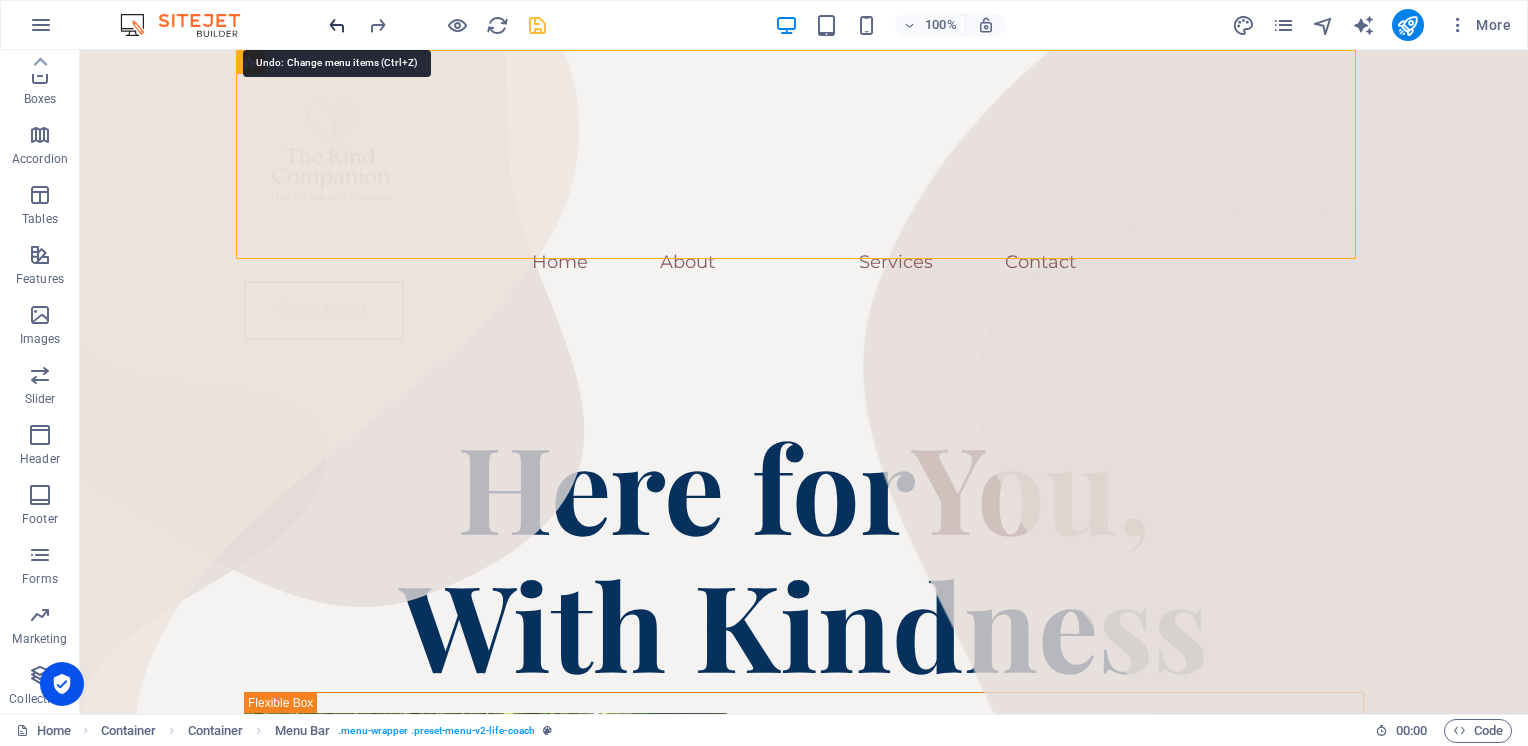 click at bounding box center (337, 25) 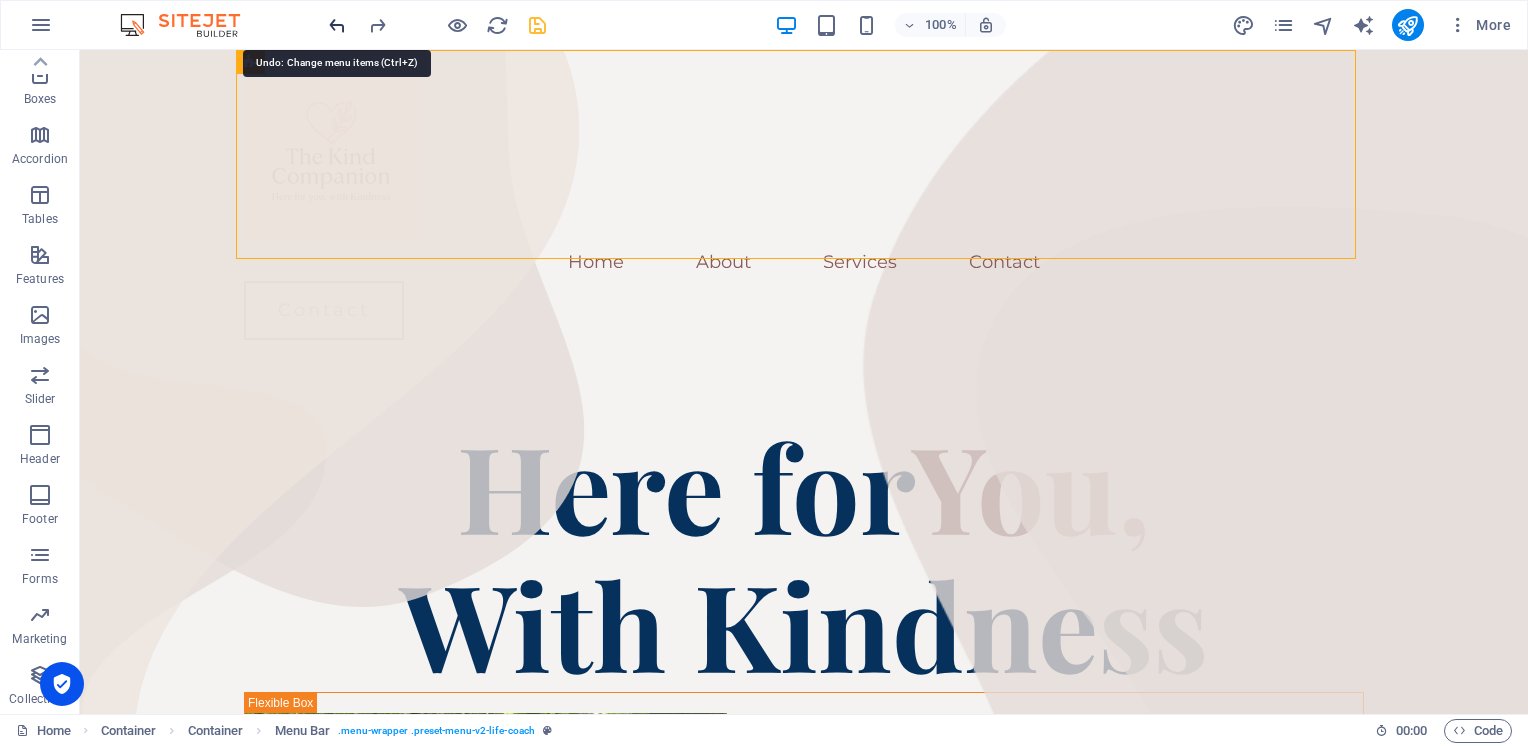 click at bounding box center (337, 25) 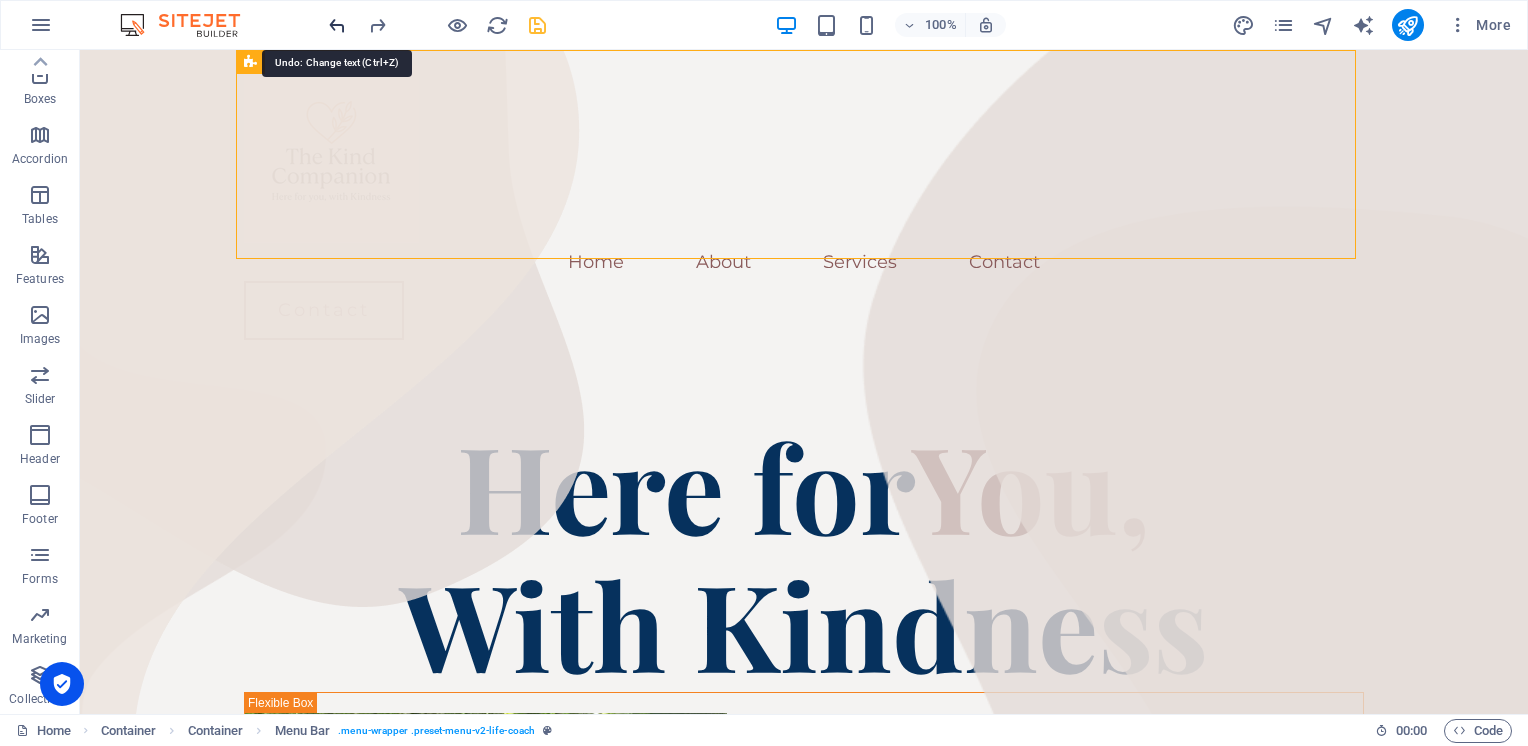 click at bounding box center (337, 25) 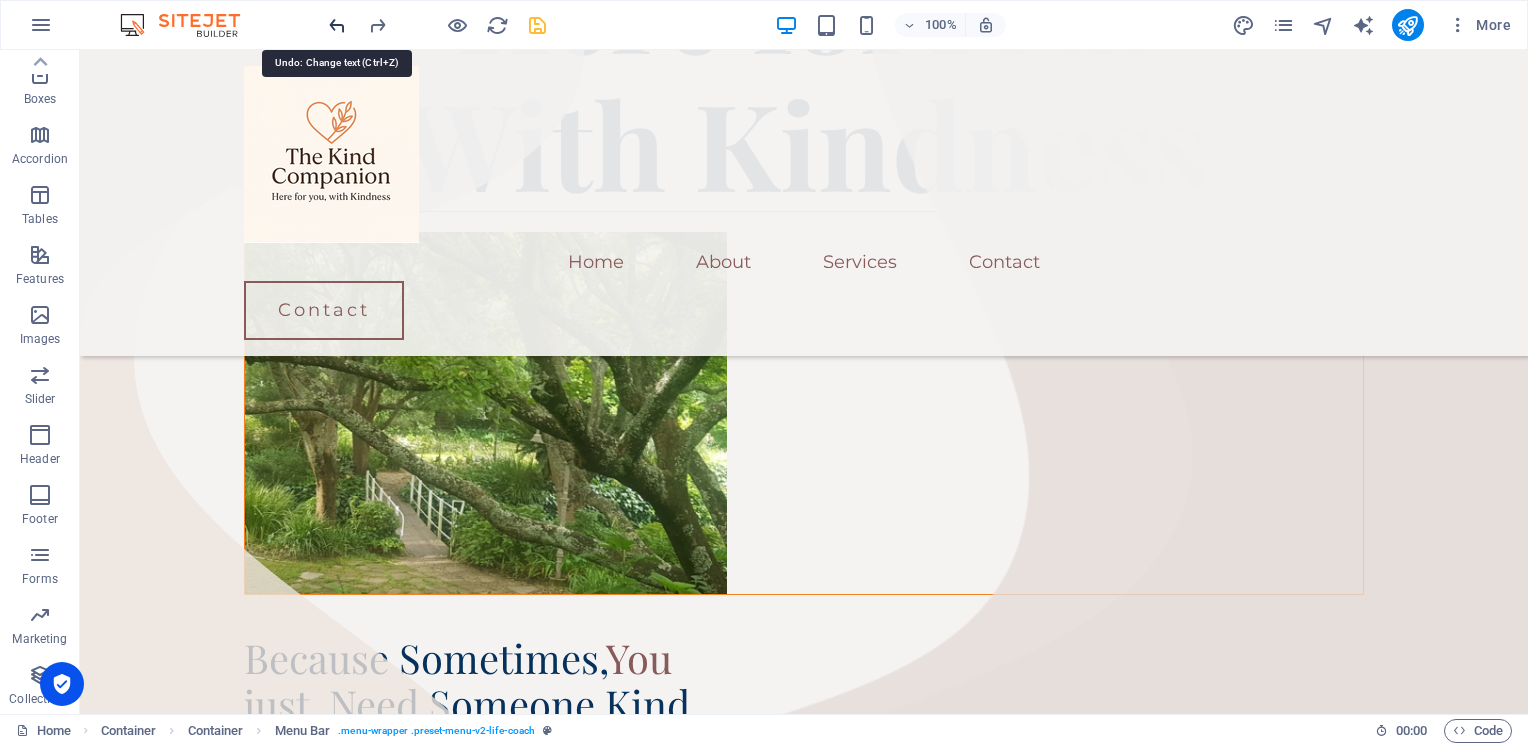 scroll, scrollTop: 2273, scrollLeft: 0, axis: vertical 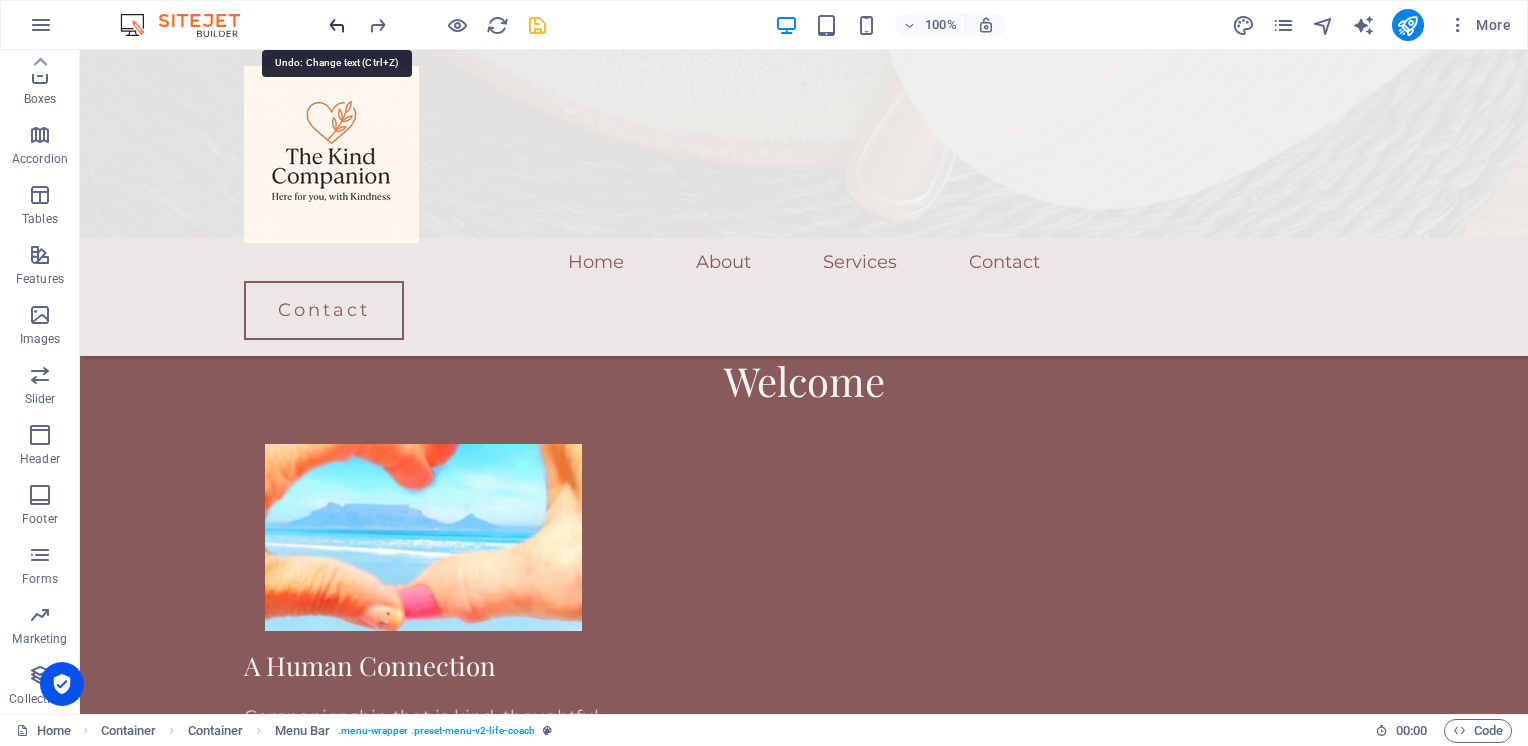 click at bounding box center (337, 25) 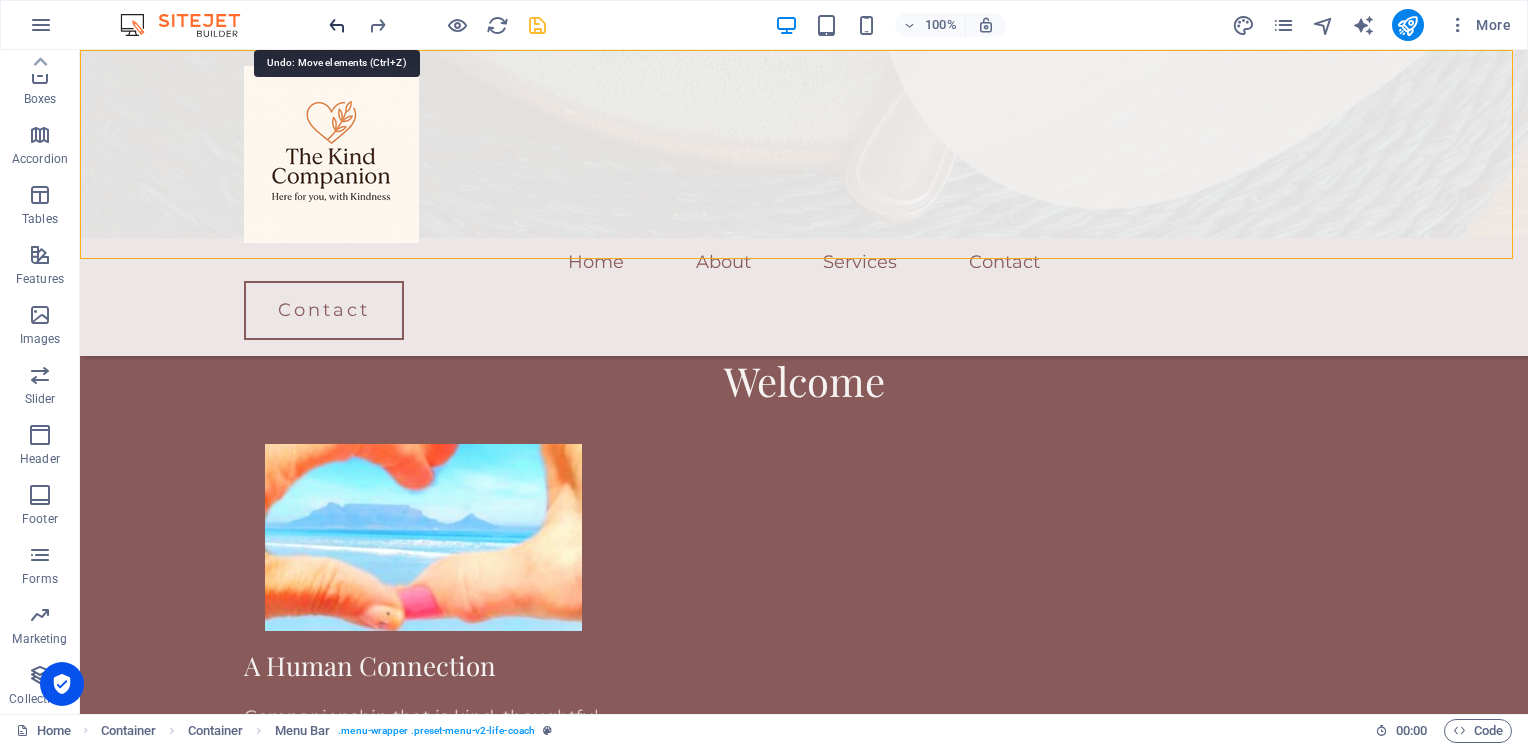 click at bounding box center (337, 25) 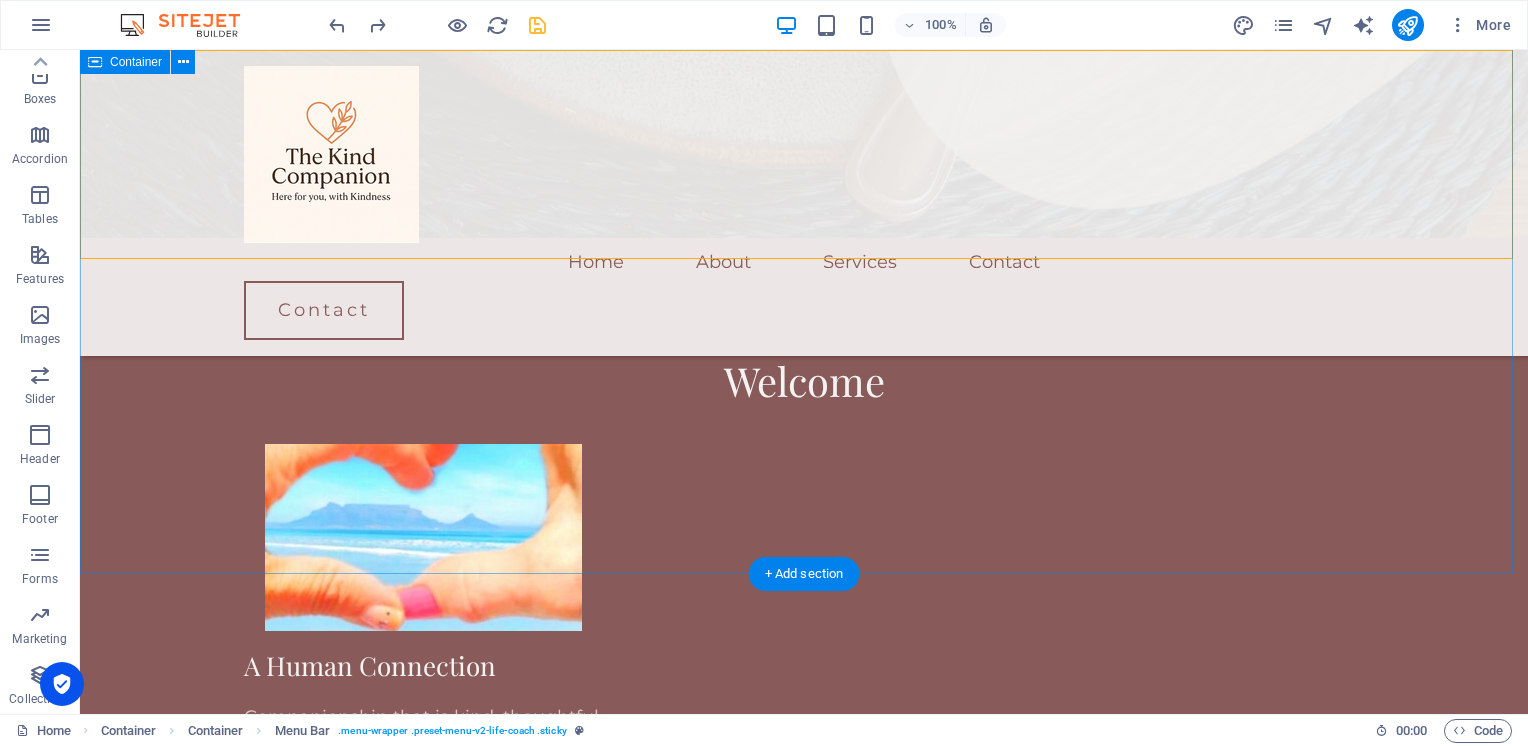 click on "Welcome A Human Connection Companionship that is kind, thoughtful and tailored just for you. Learn more   A Warm Presence You deserve care, warmth and kindness. Respectful Company A seat across the table, a heart that listens. Learn more  " at bounding box center (804, 952) 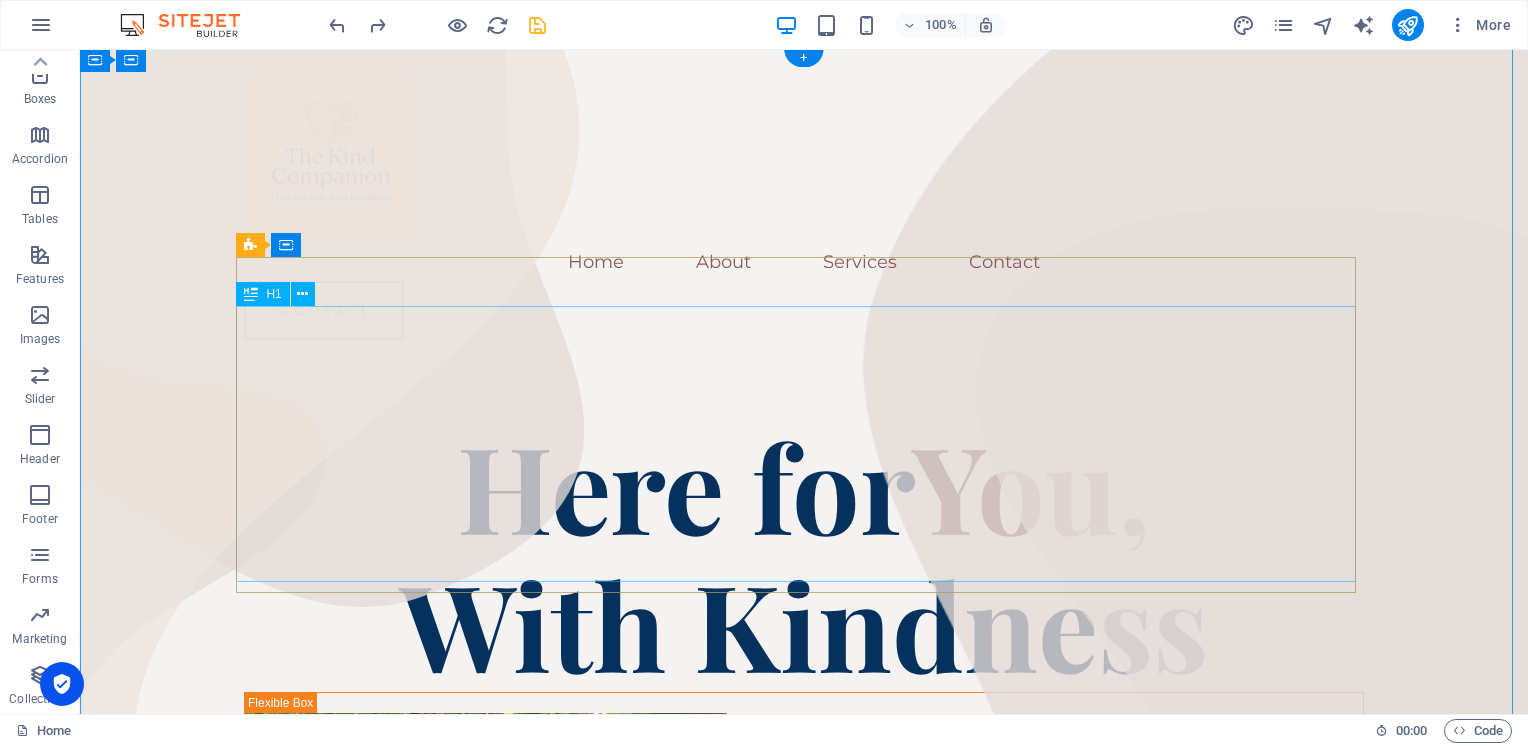 scroll, scrollTop: 0, scrollLeft: 0, axis: both 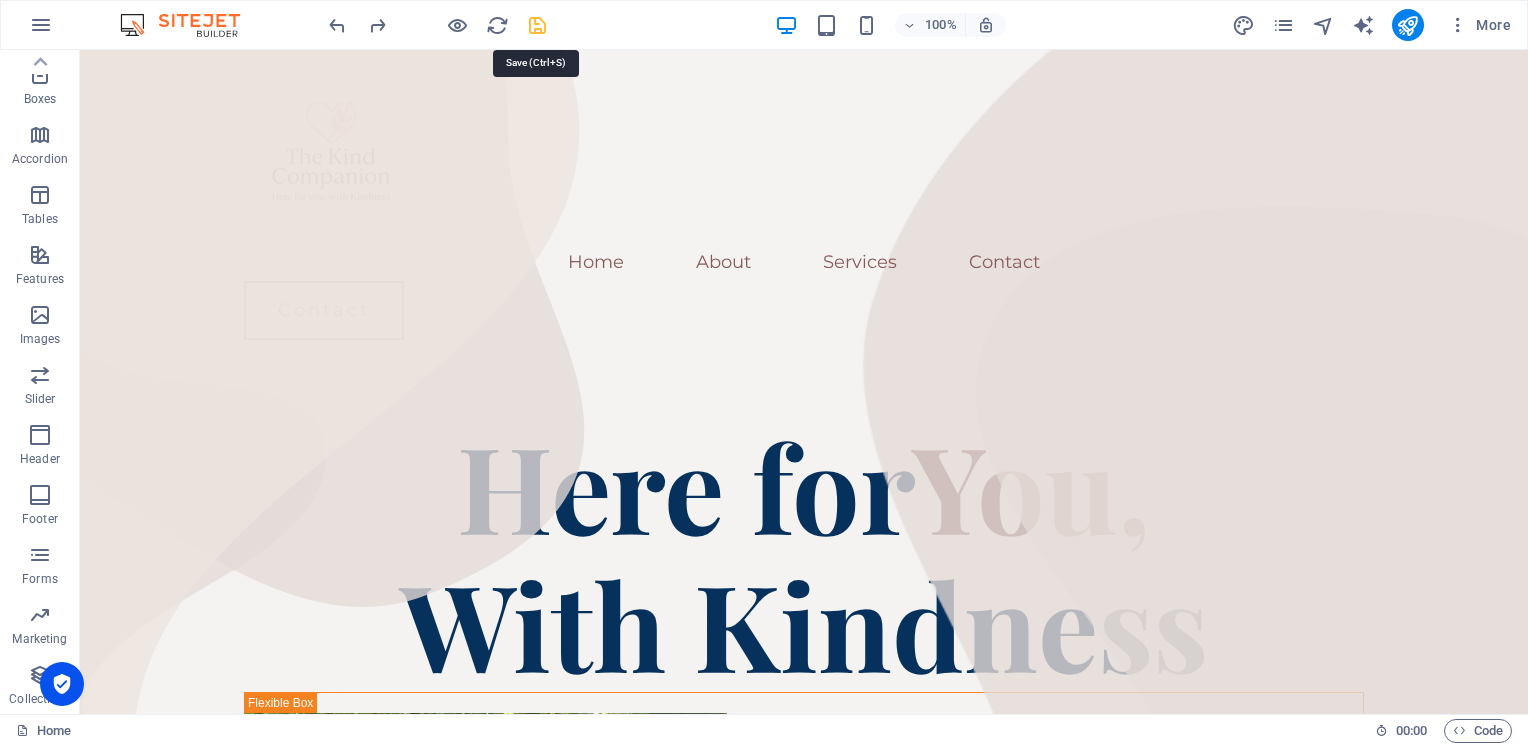 click at bounding box center (537, 25) 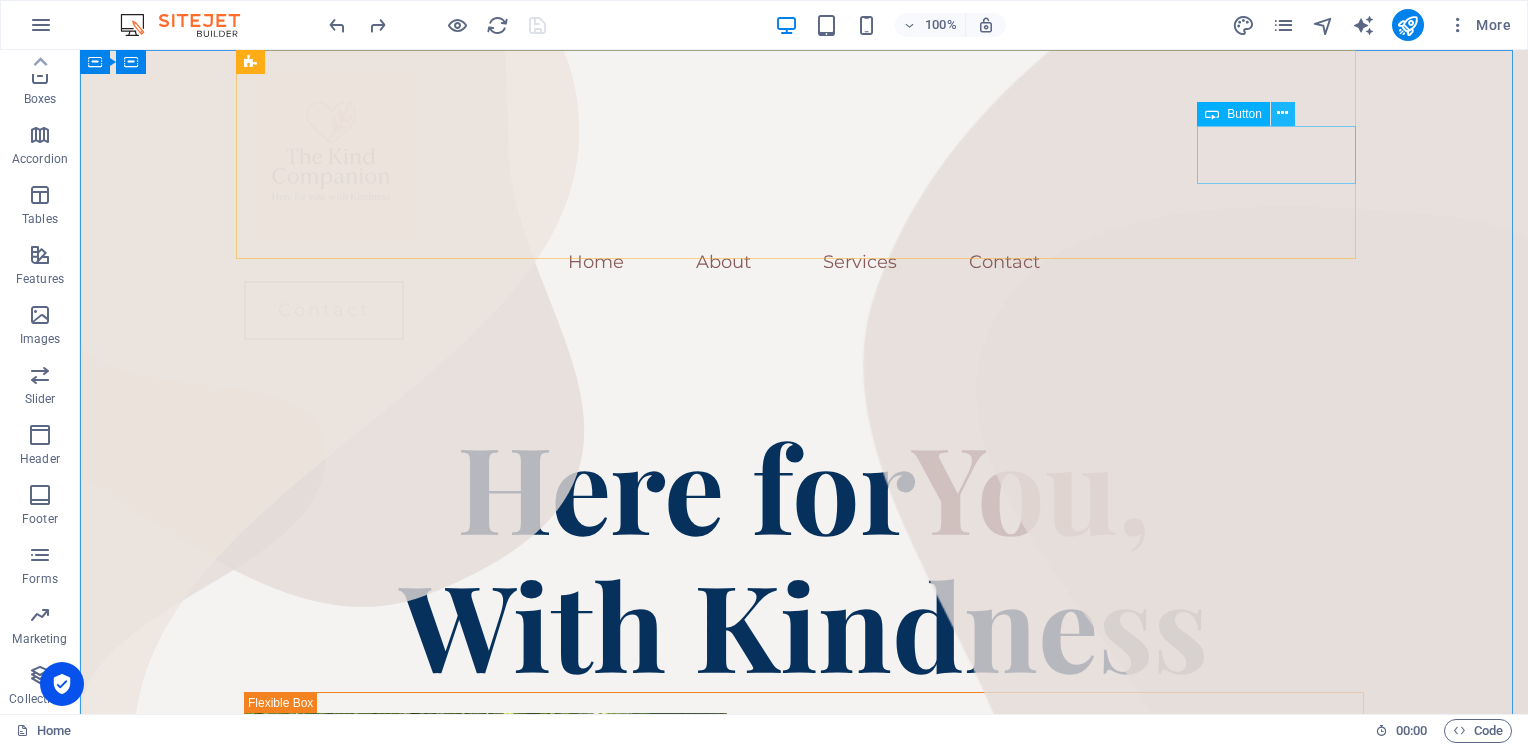 click at bounding box center (1282, 113) 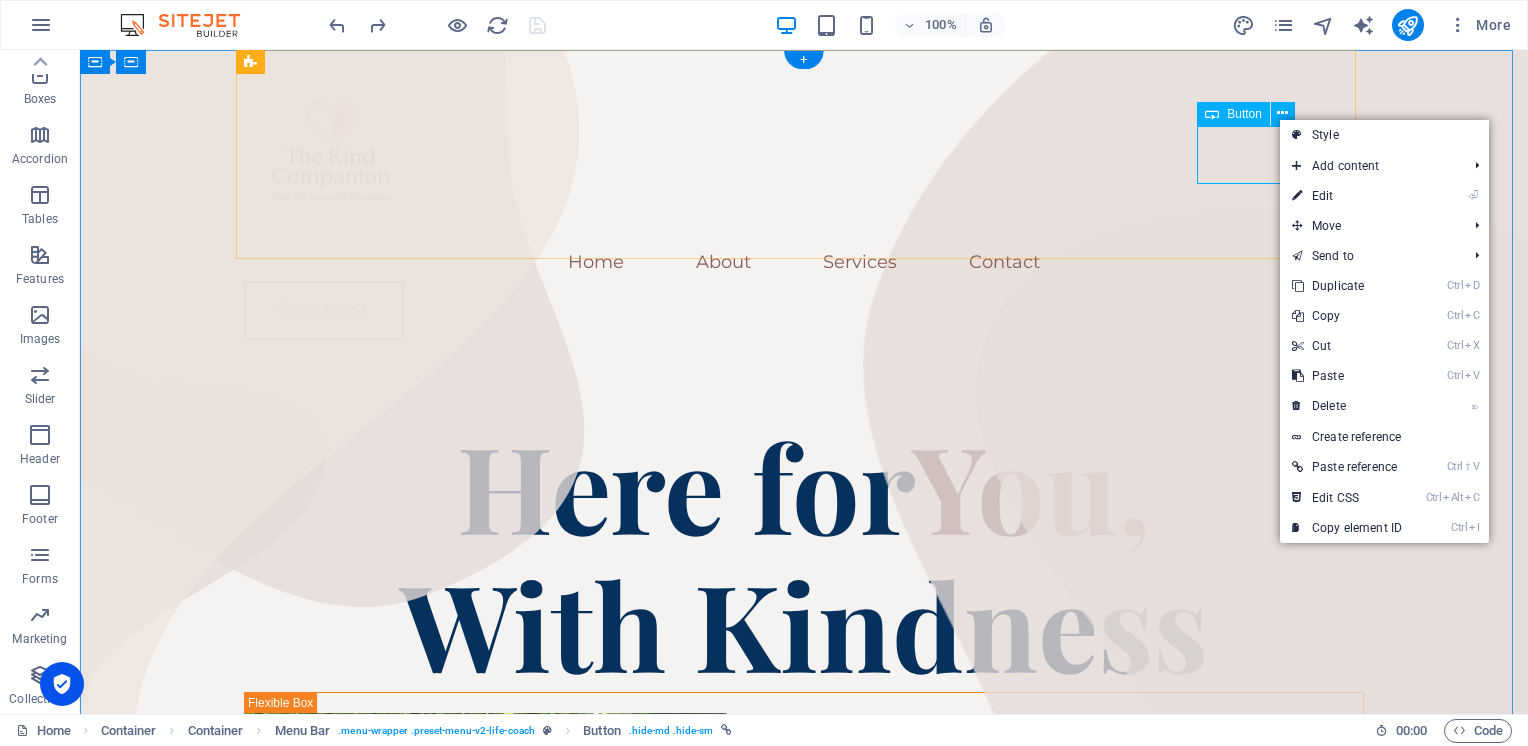 click on "Contact" at bounding box center (804, 310) 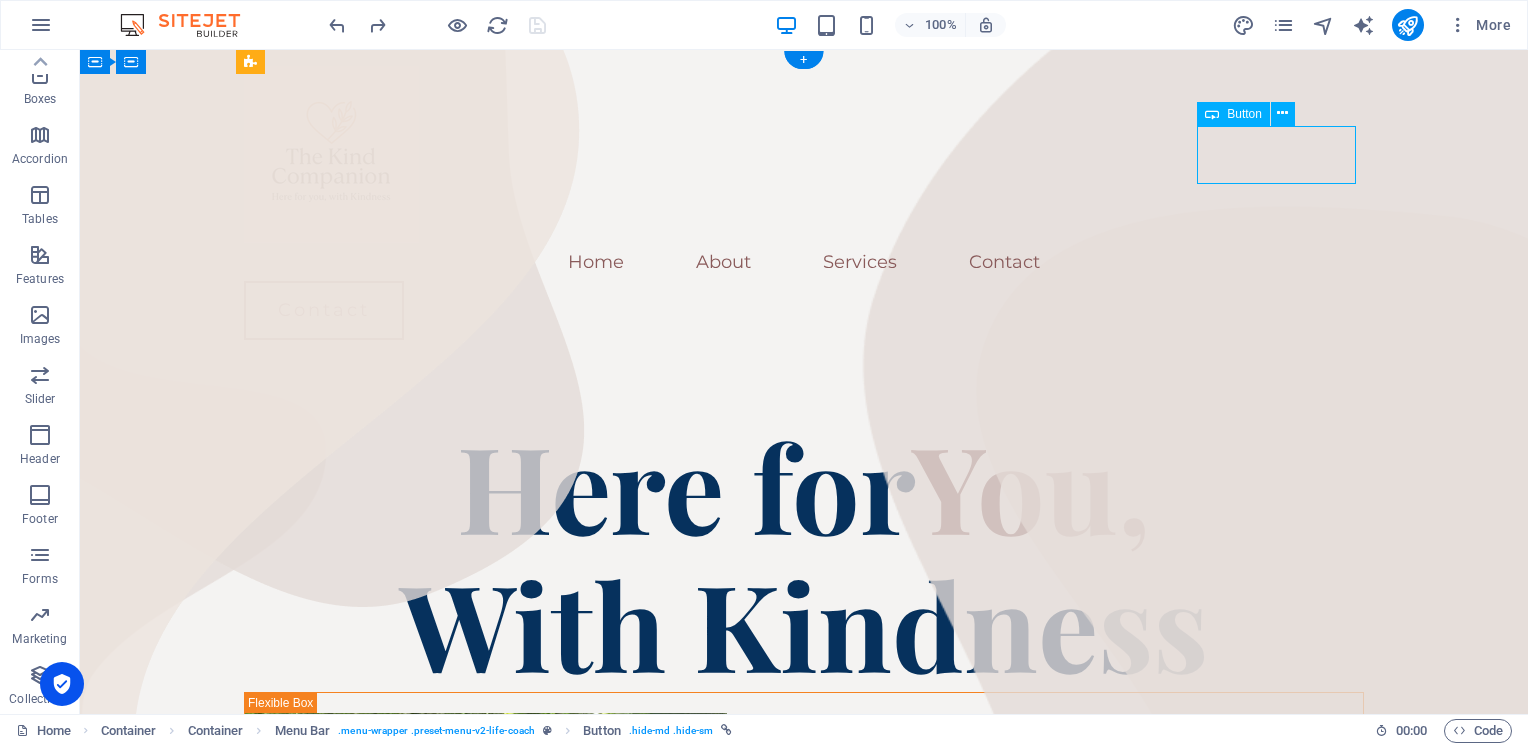click on "Contact" at bounding box center (804, 310) 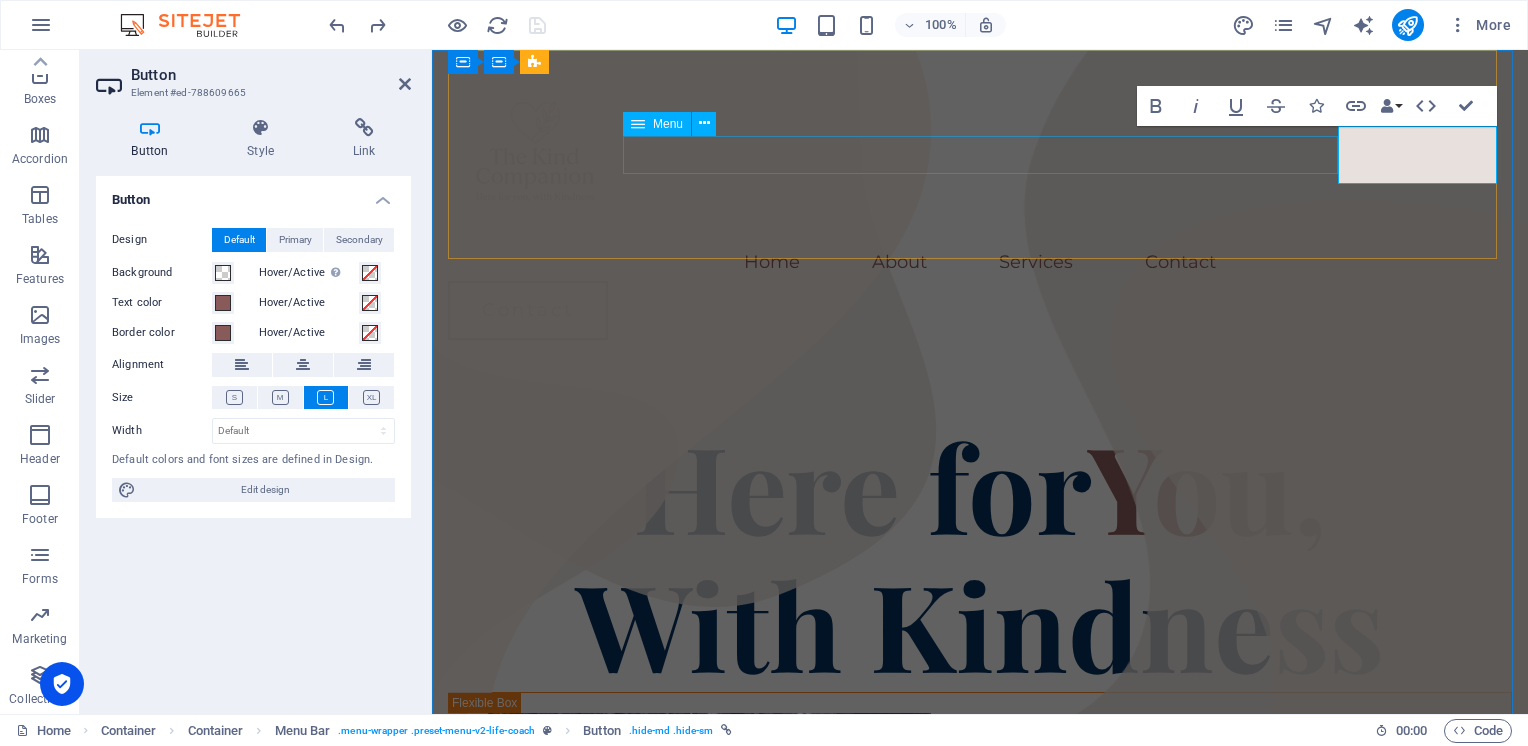 click on "Home About Services Contact" at bounding box center [980, 262] 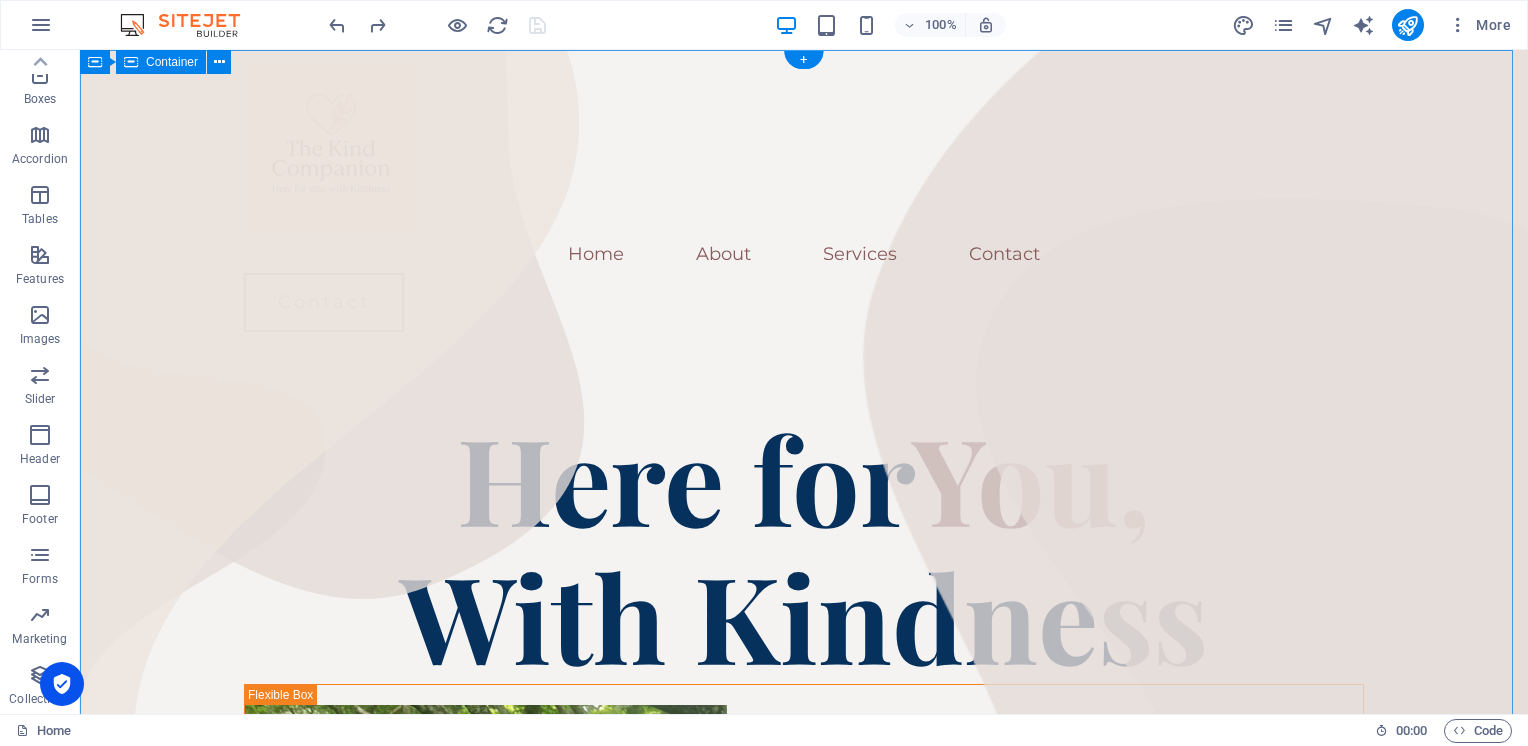 scroll, scrollTop: 0, scrollLeft: 0, axis: both 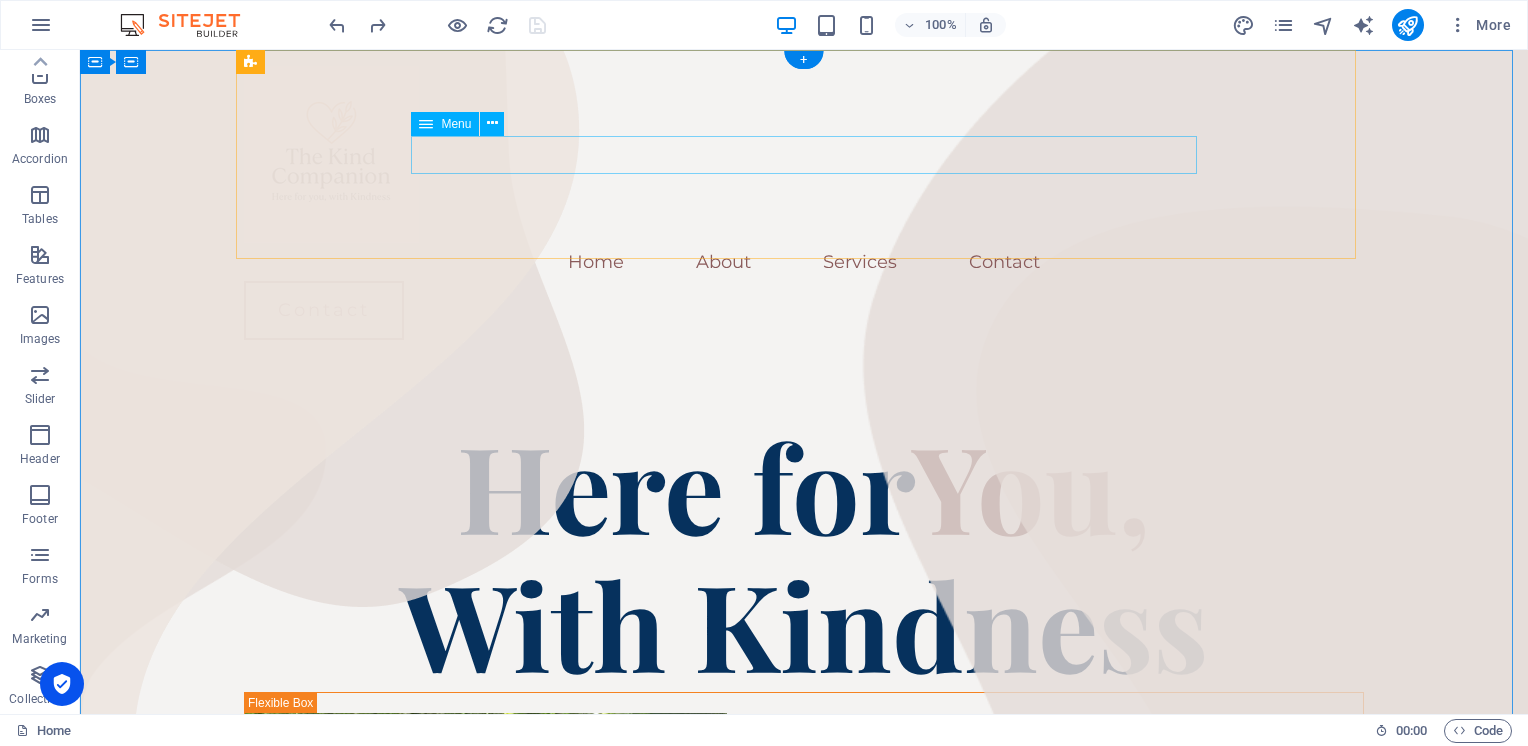 click on "Home About Services Contact" at bounding box center (804, 262) 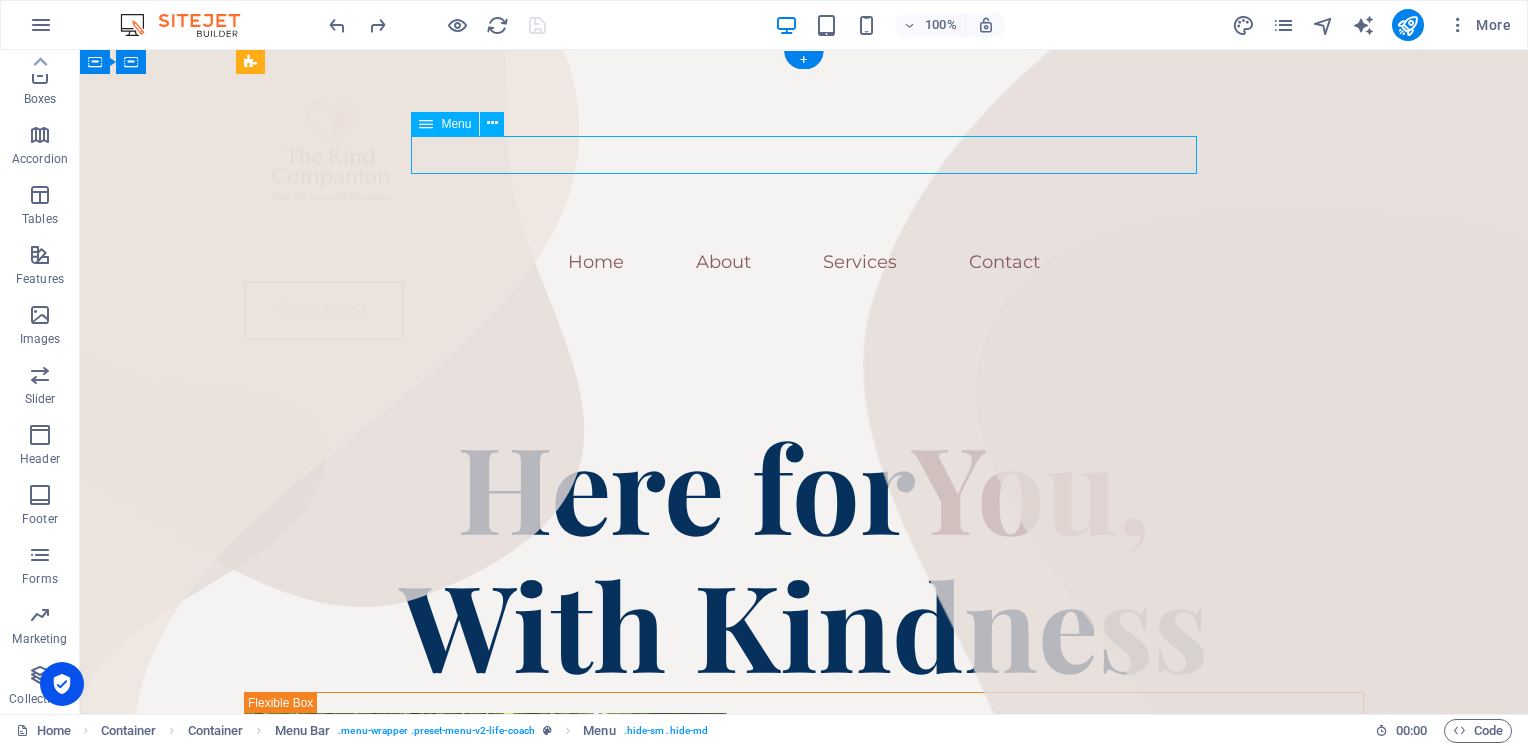 click on "Home About Services Contact" at bounding box center [804, 262] 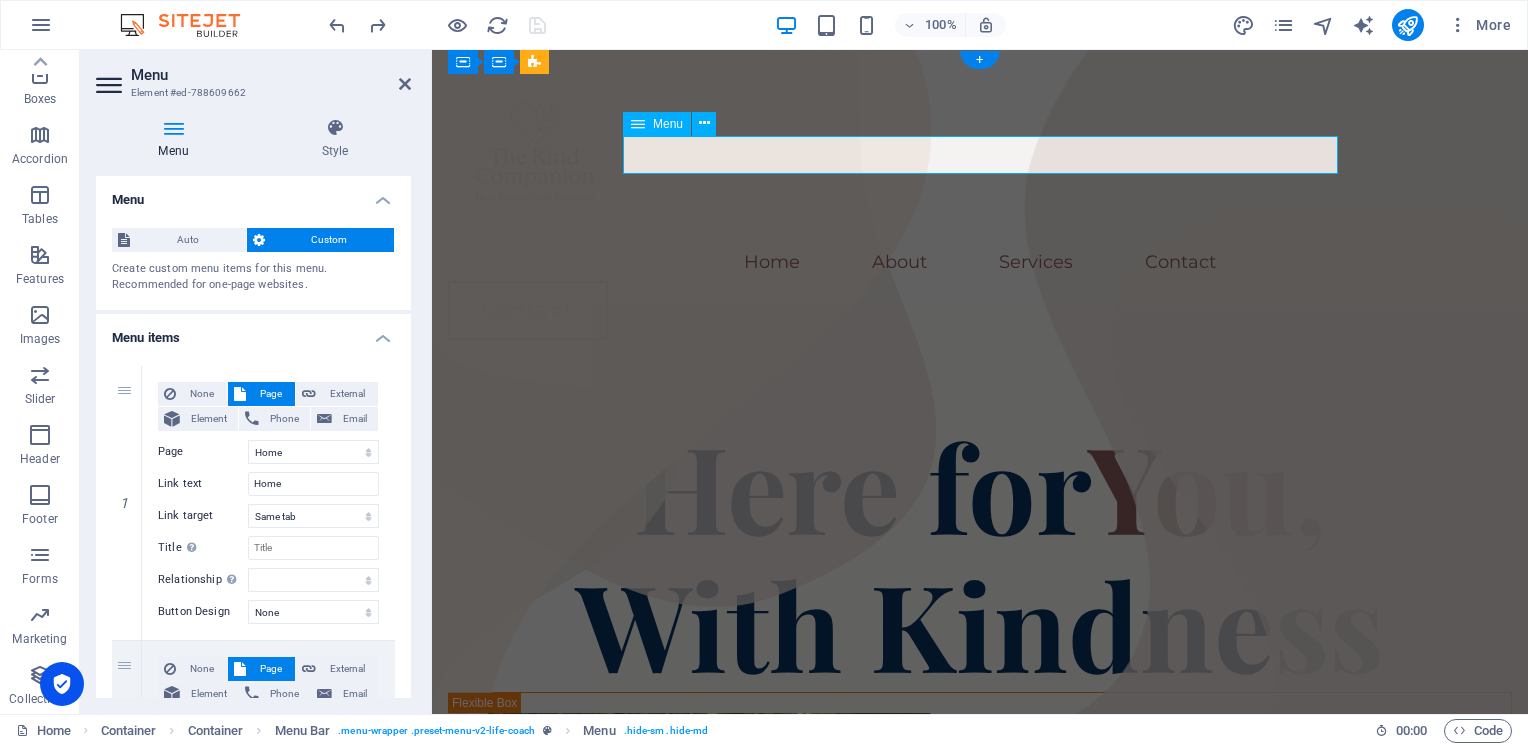 click on "Home About Services Contact" at bounding box center (980, 262) 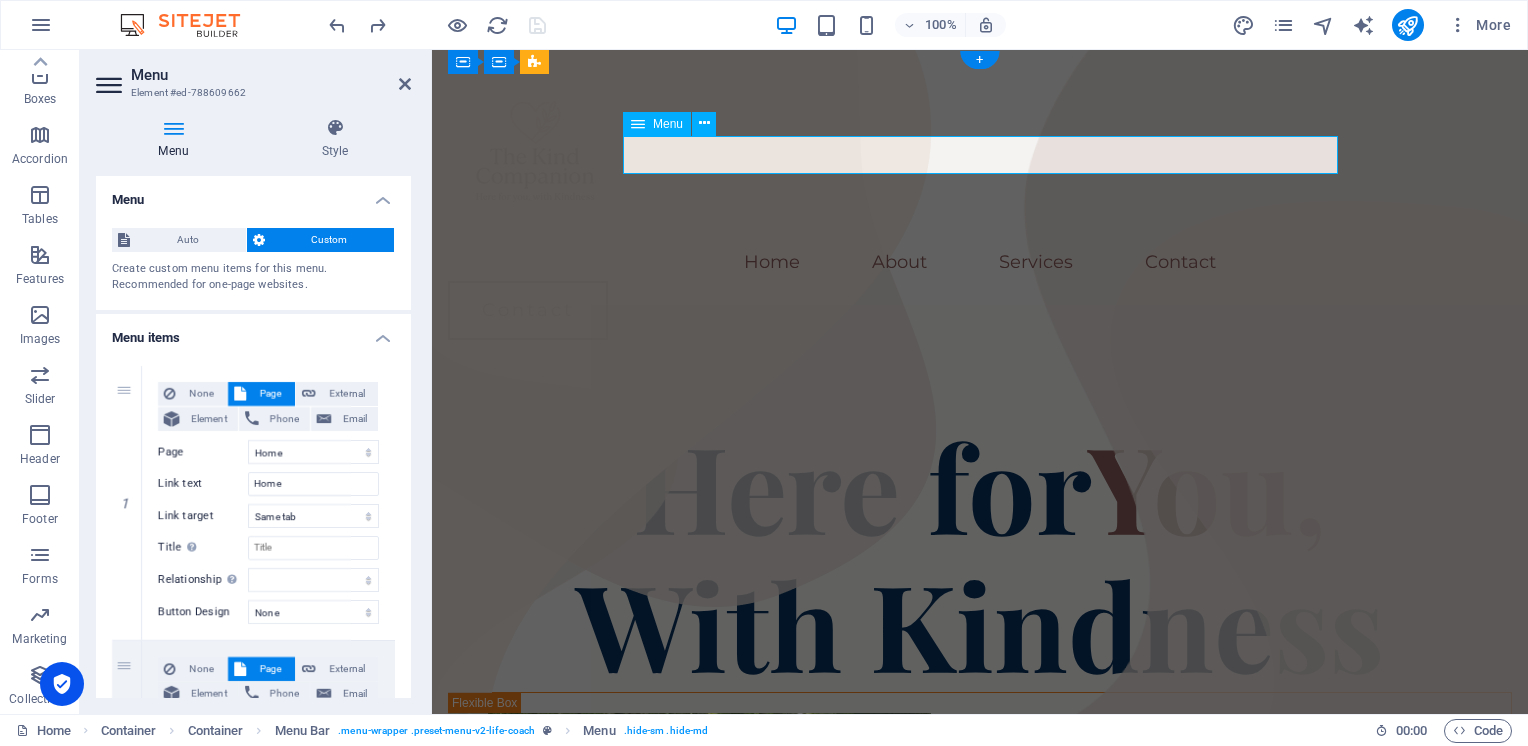 click on "Home About Services Contact" at bounding box center [980, 262] 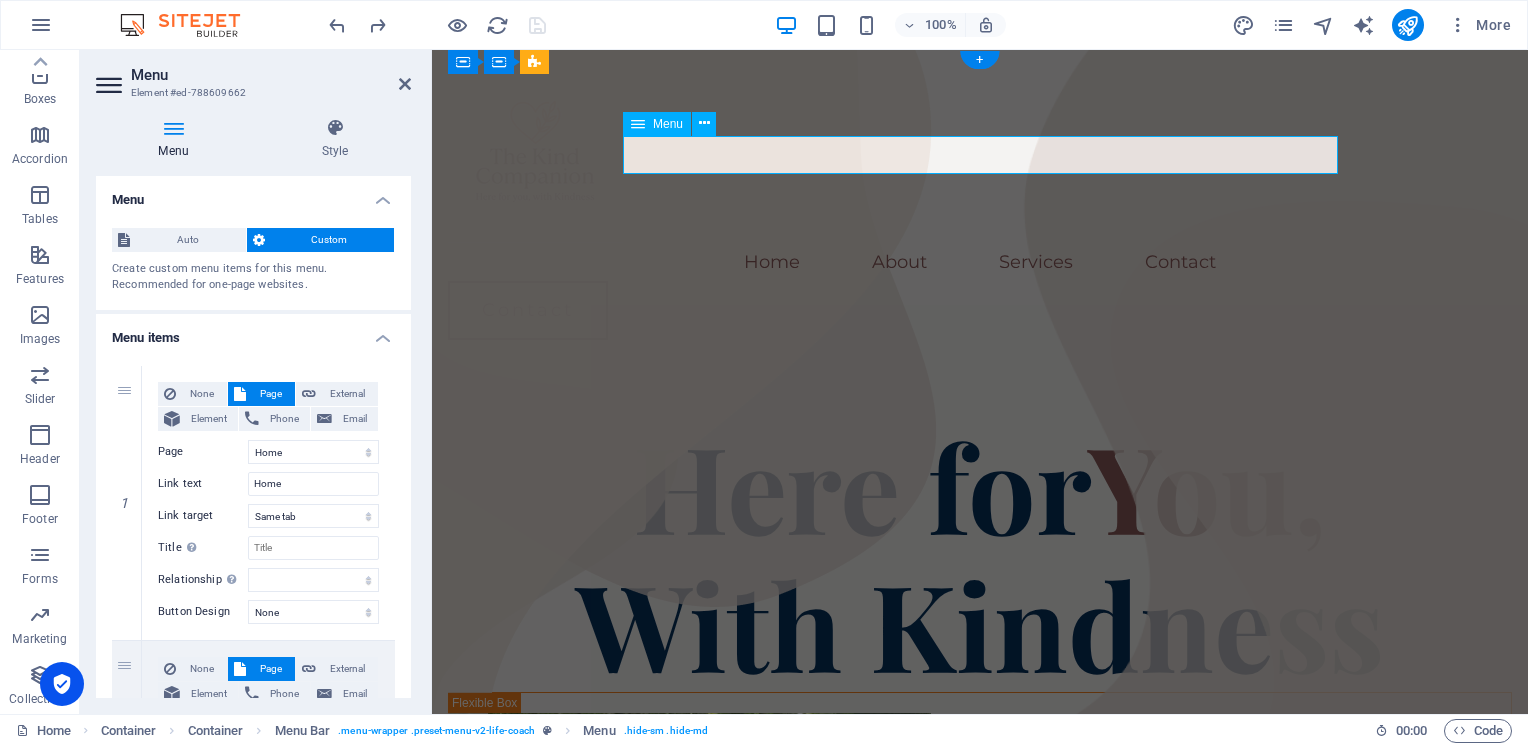 click on "Home About Services Contact" at bounding box center [980, 262] 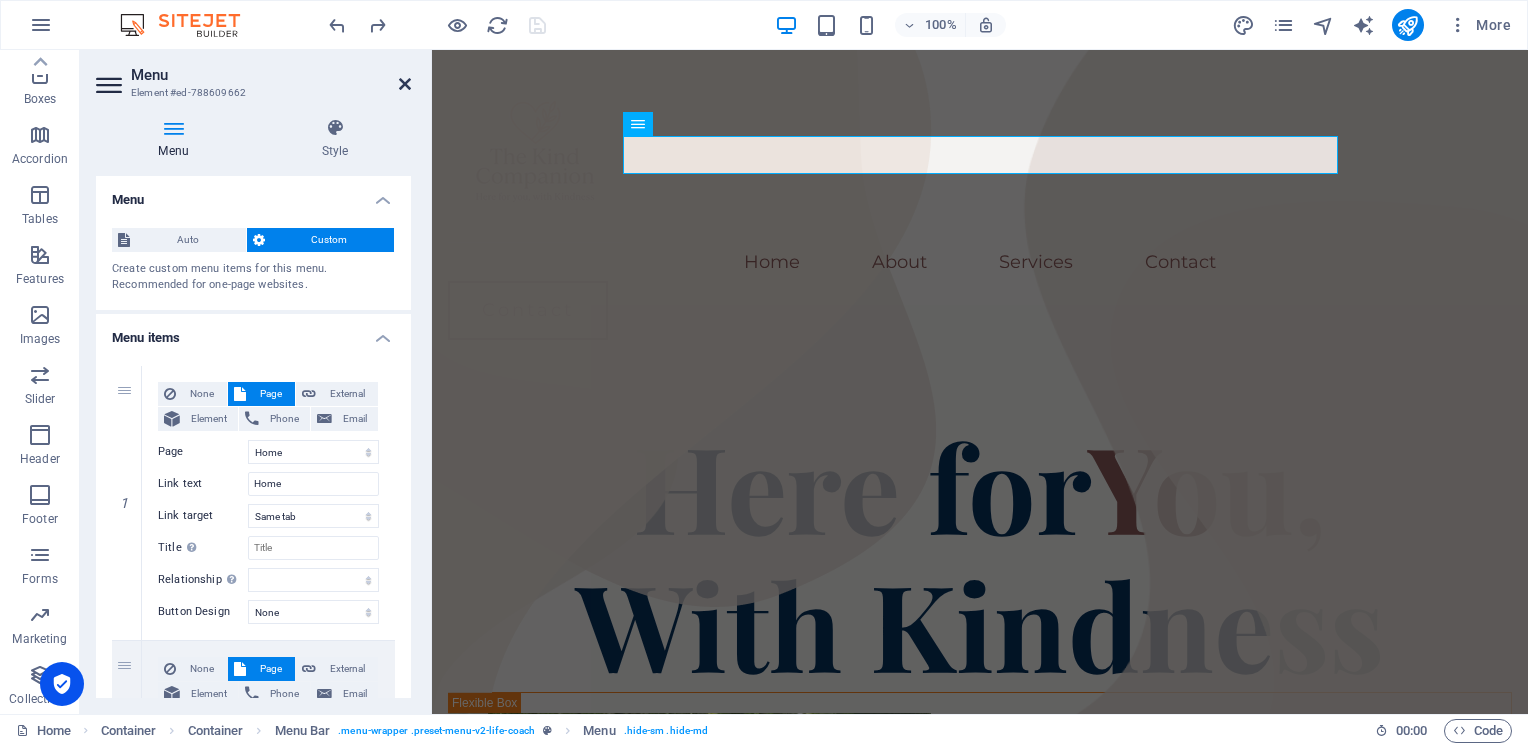 click at bounding box center [405, 84] 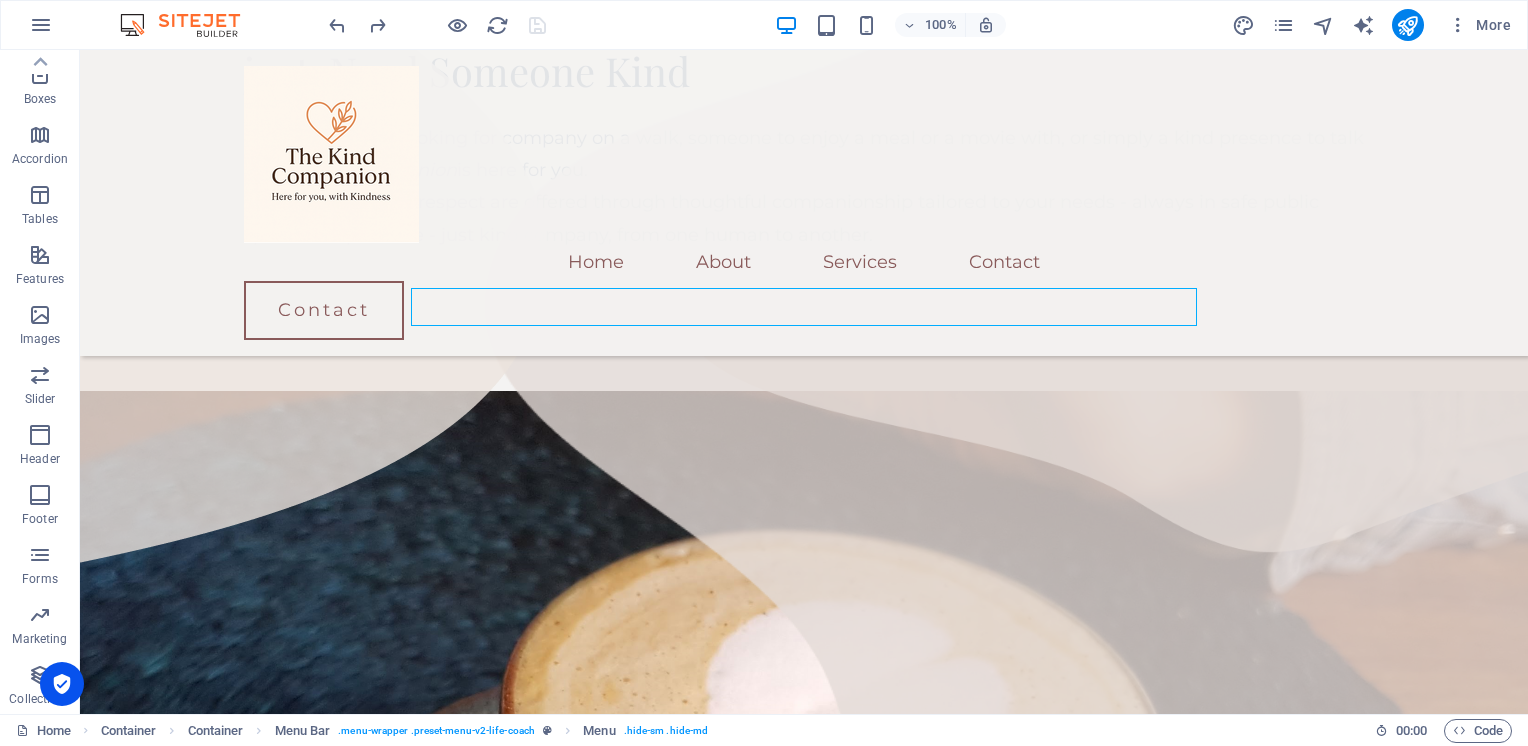 scroll, scrollTop: 0, scrollLeft: 0, axis: both 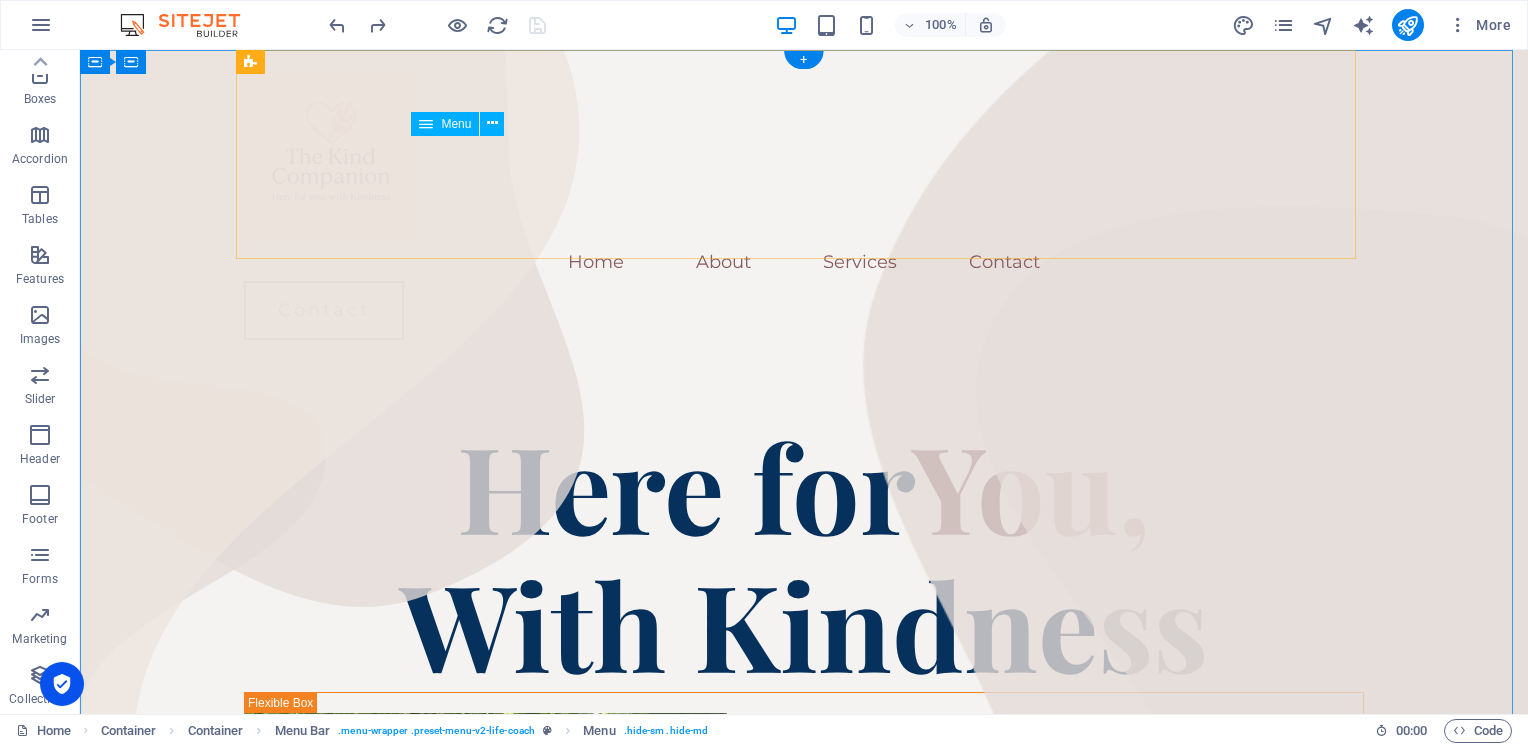 click on "Home About Services Contact" at bounding box center [804, 262] 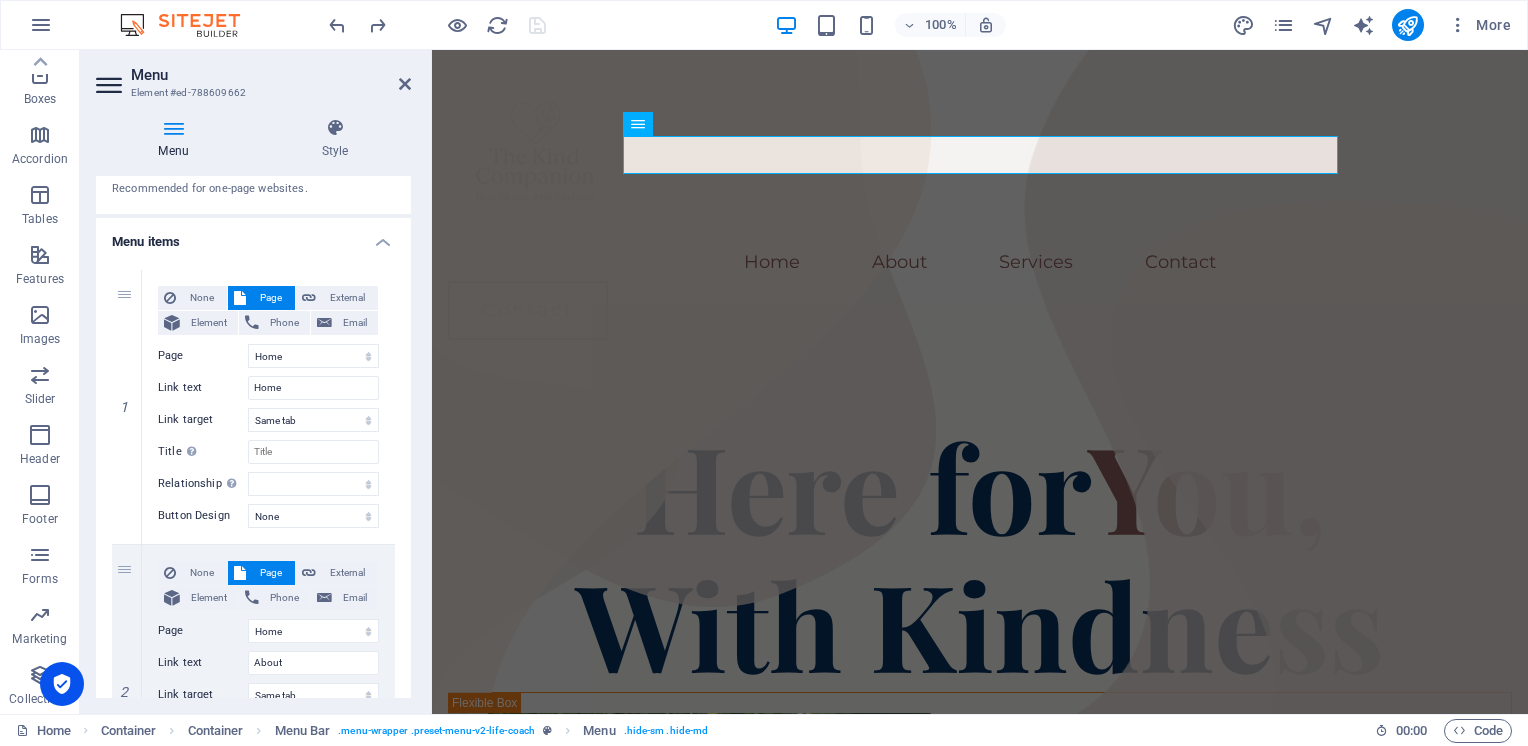 scroll, scrollTop: 100, scrollLeft: 0, axis: vertical 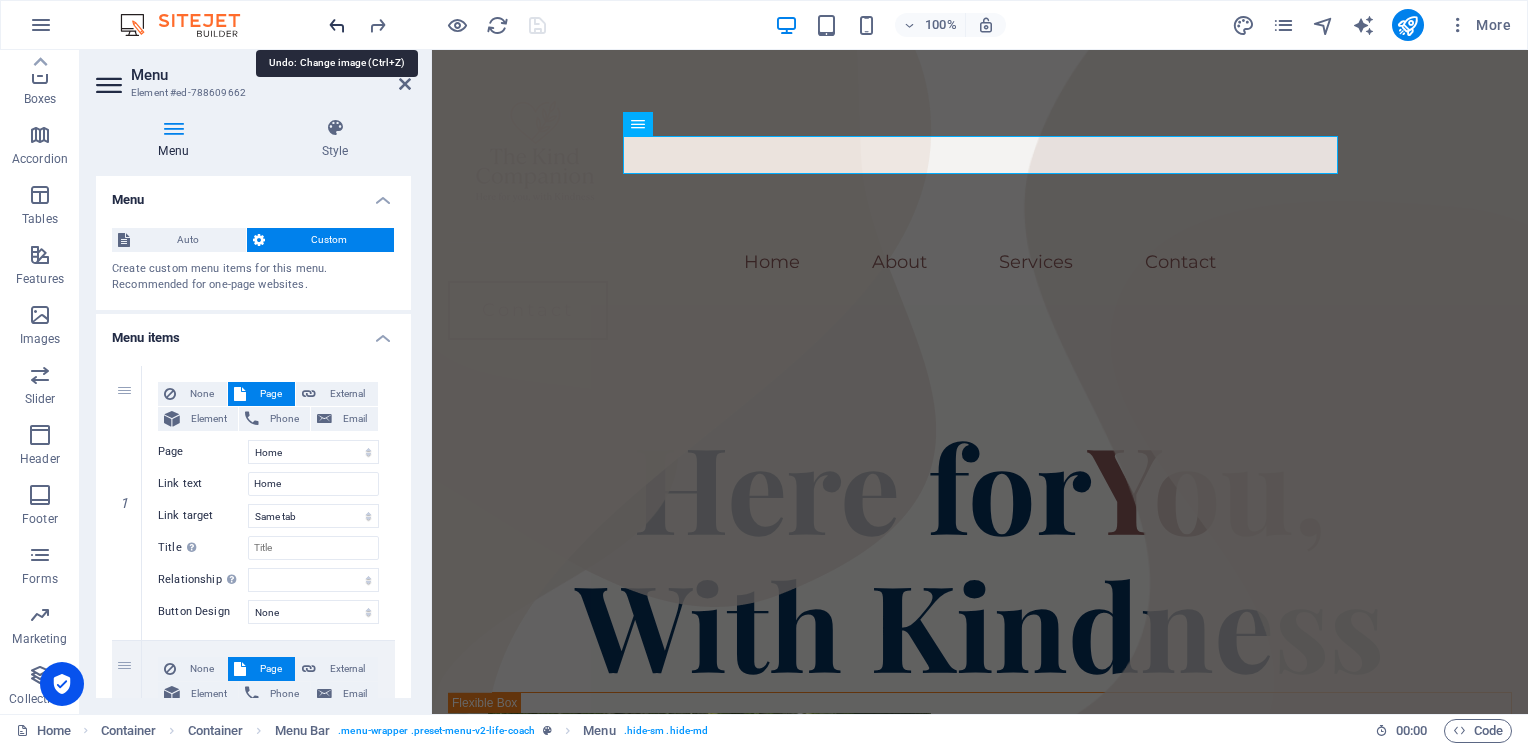 click at bounding box center (337, 25) 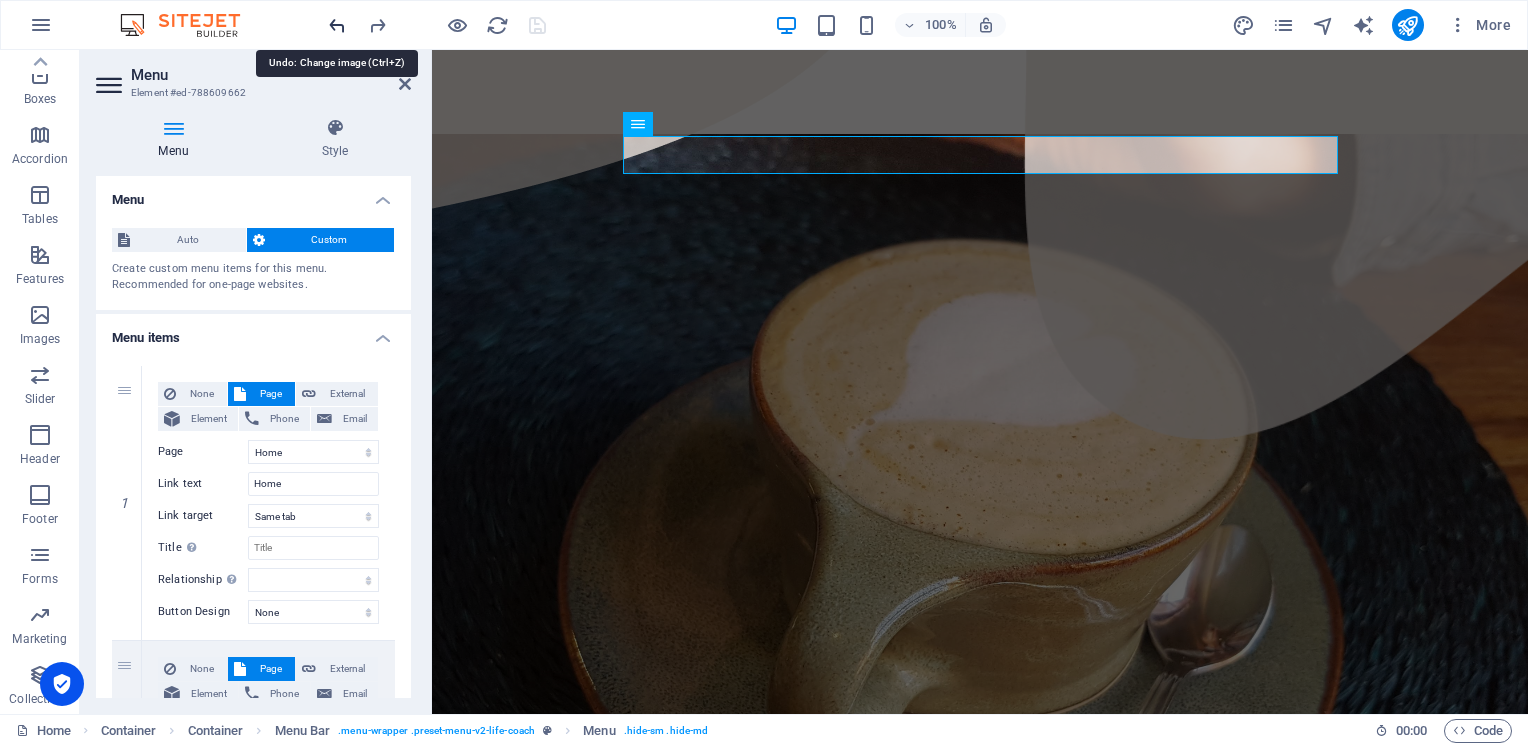 click at bounding box center (337, 25) 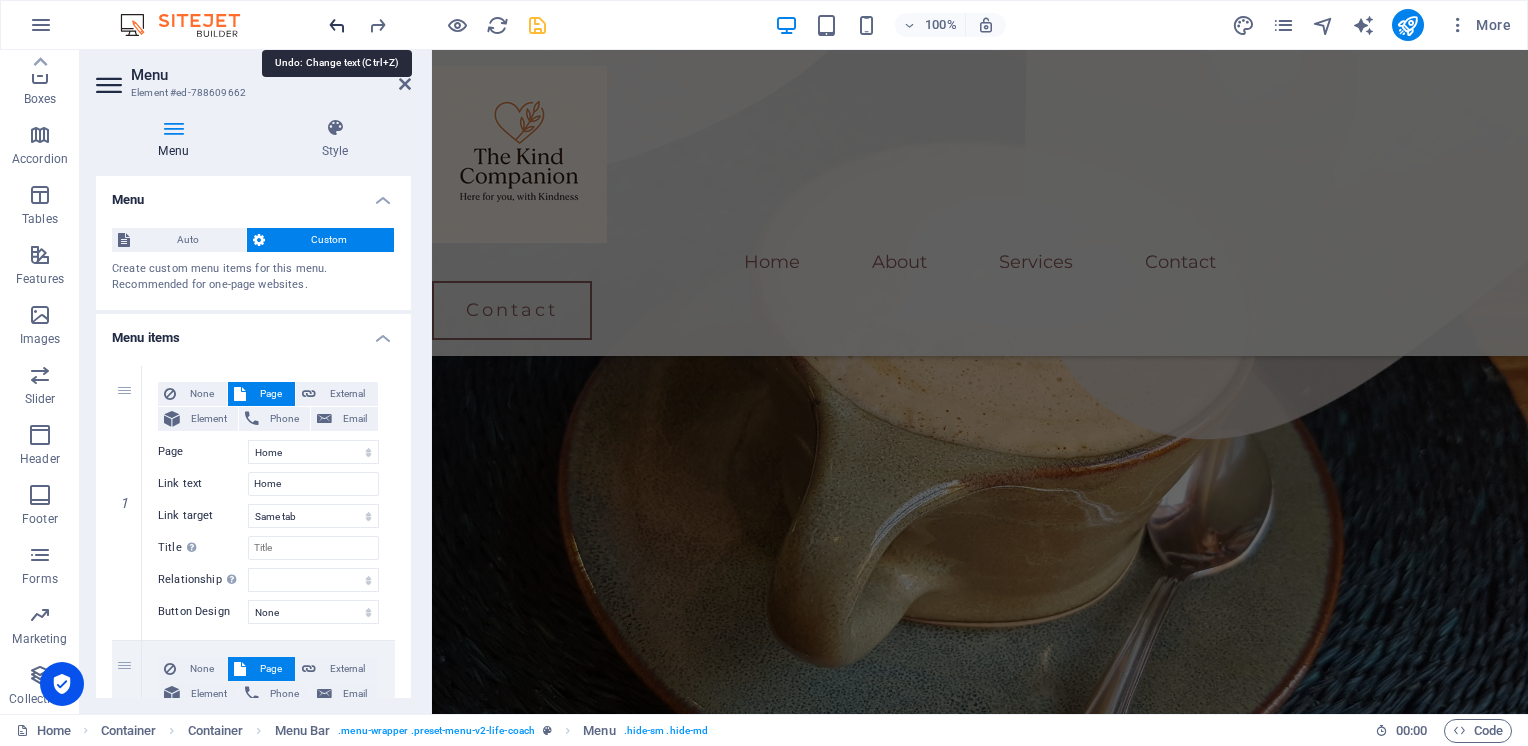 click at bounding box center [337, 25] 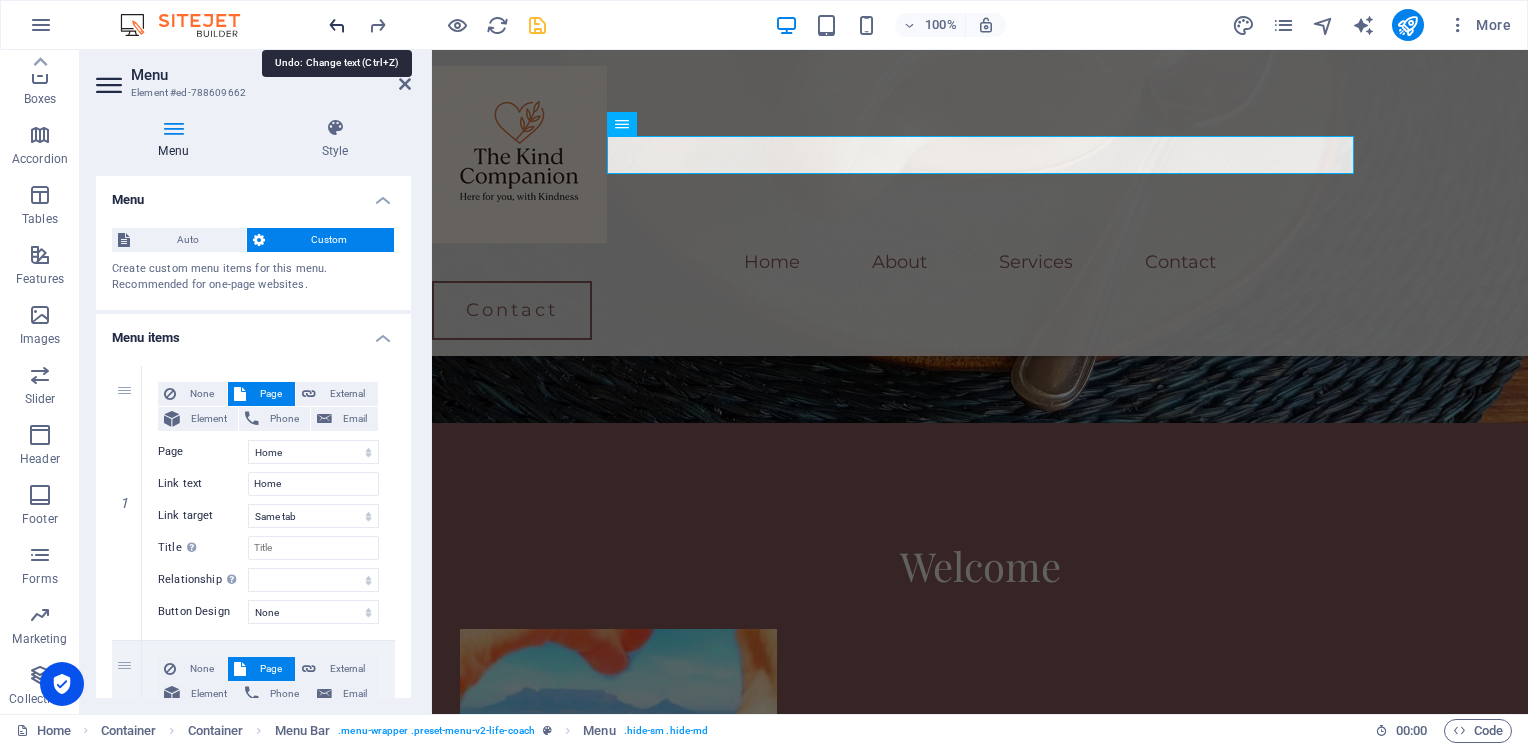 click at bounding box center [337, 25] 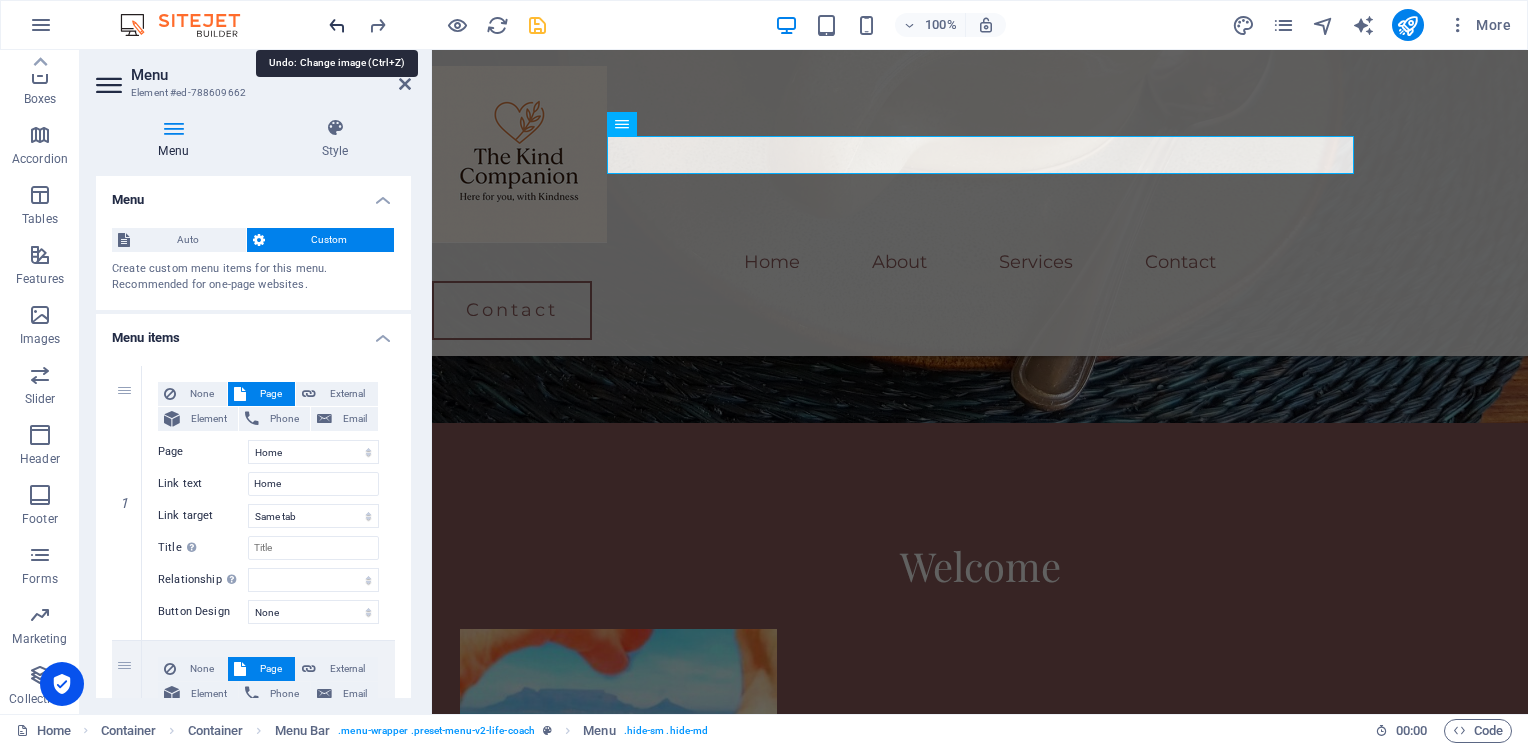 click at bounding box center [337, 25] 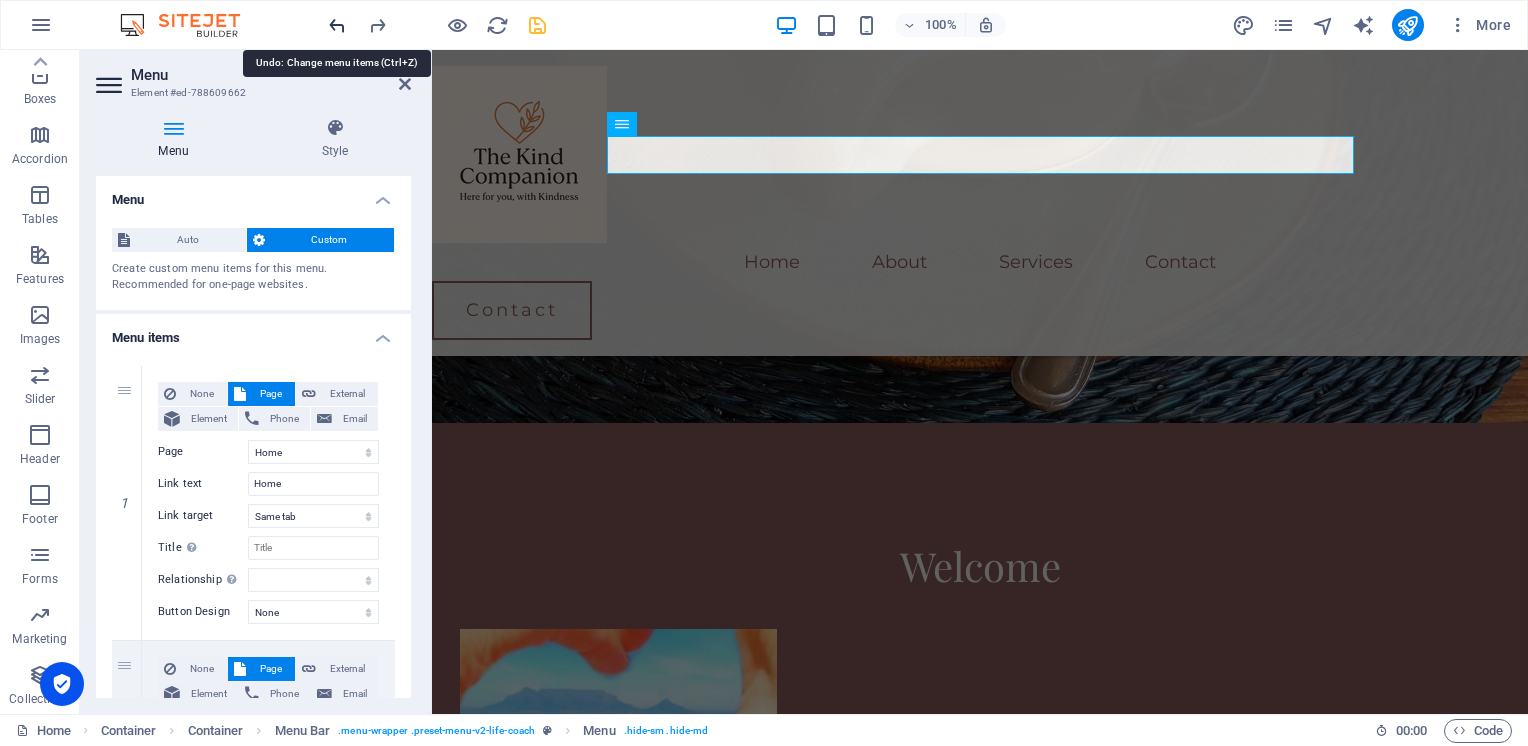 click at bounding box center (337, 25) 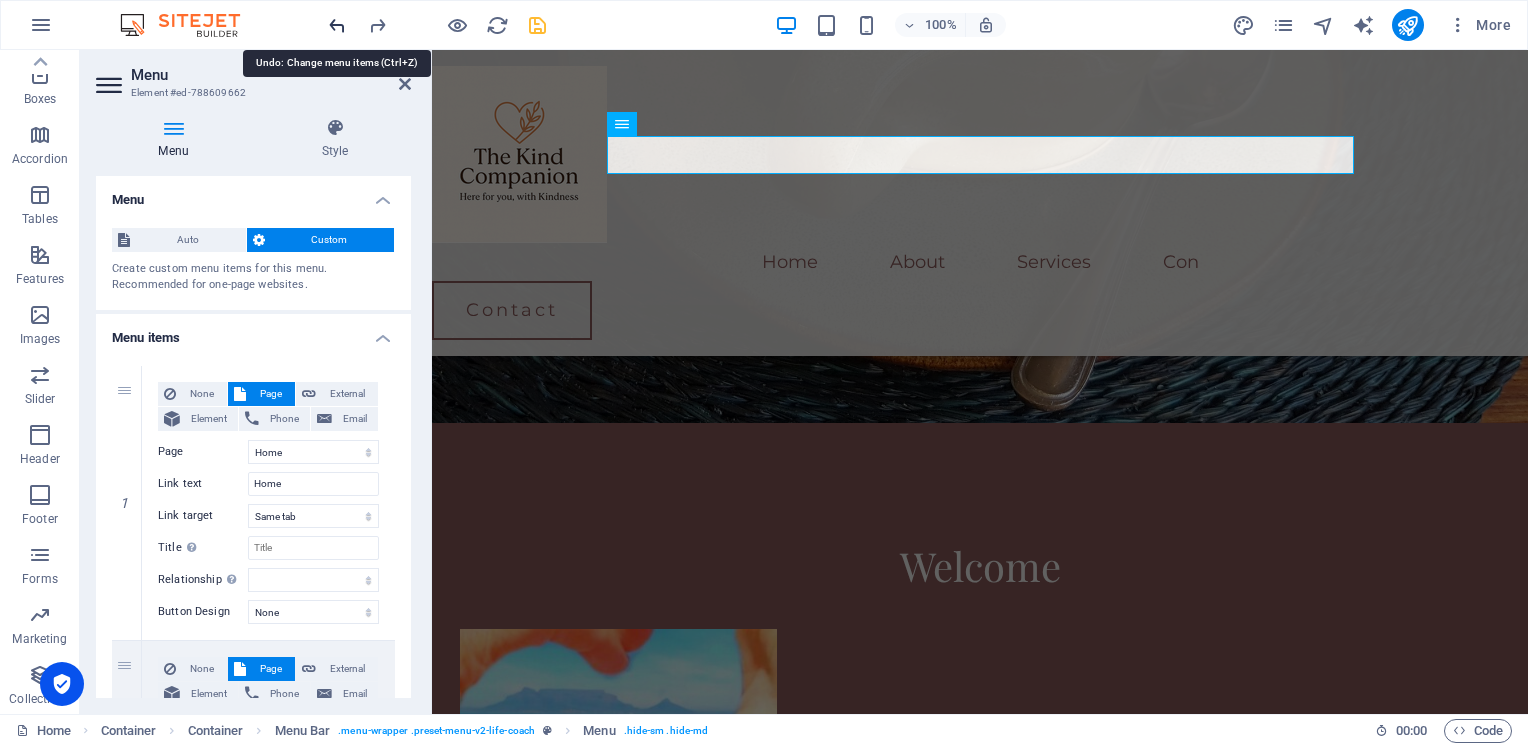 click at bounding box center (337, 25) 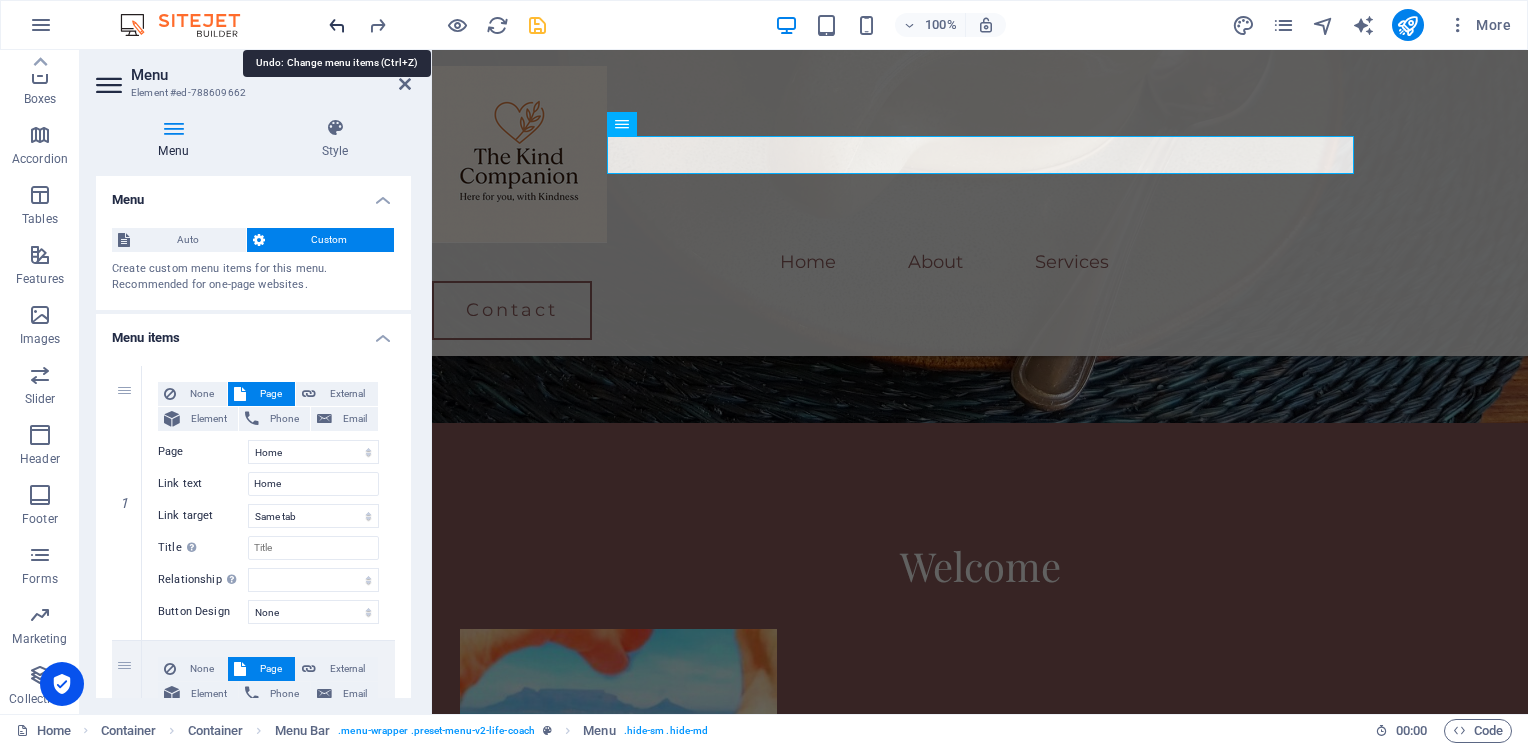 click at bounding box center (337, 25) 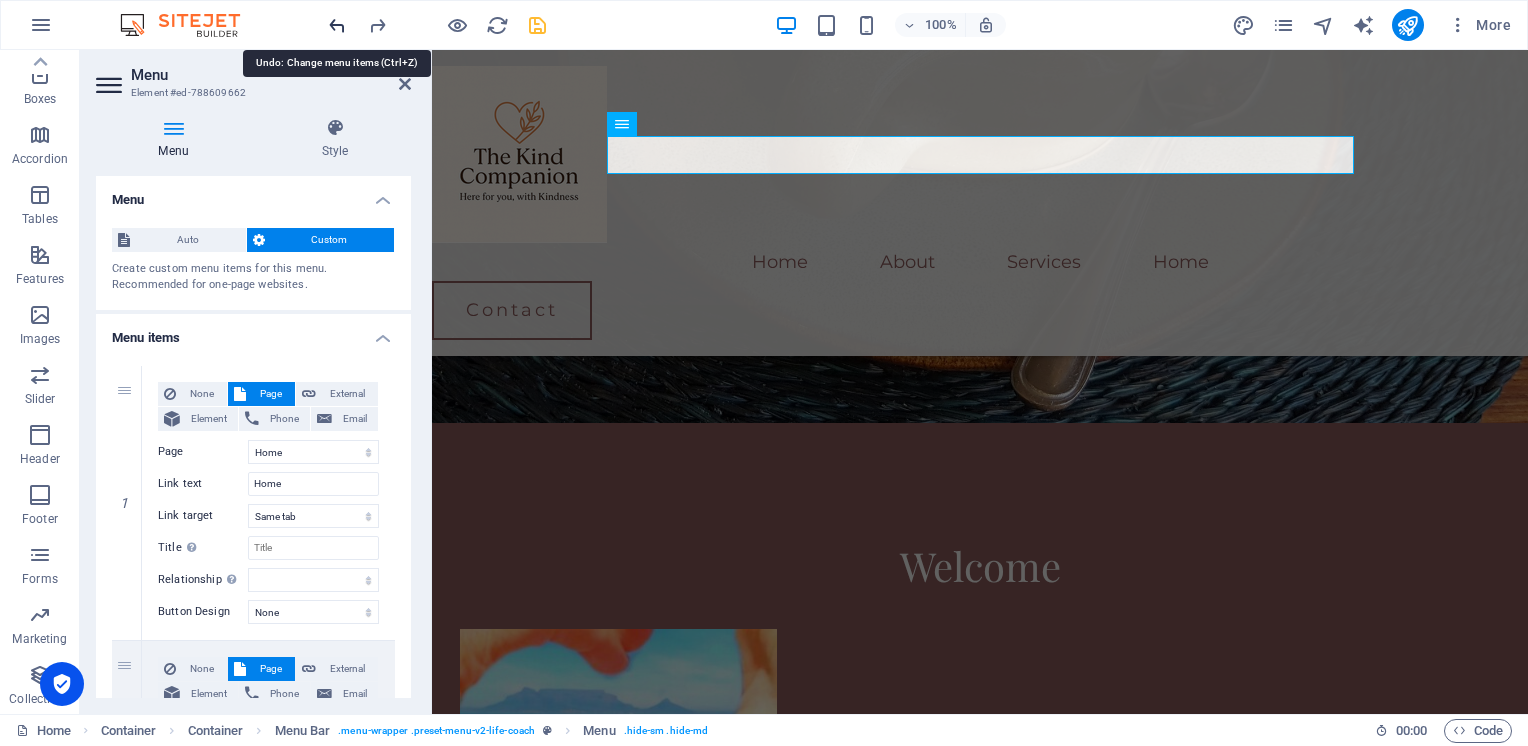 click at bounding box center (337, 25) 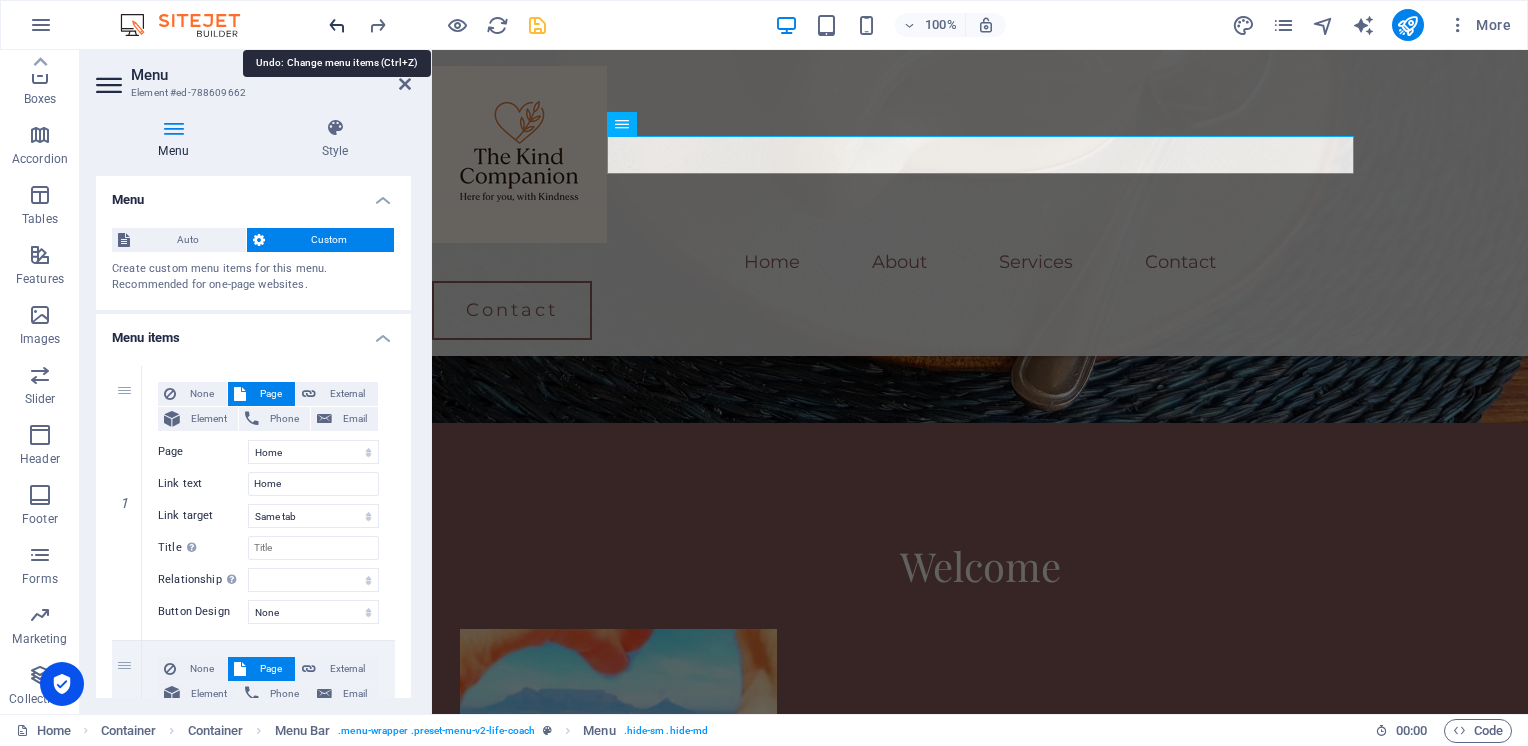 click at bounding box center [337, 25] 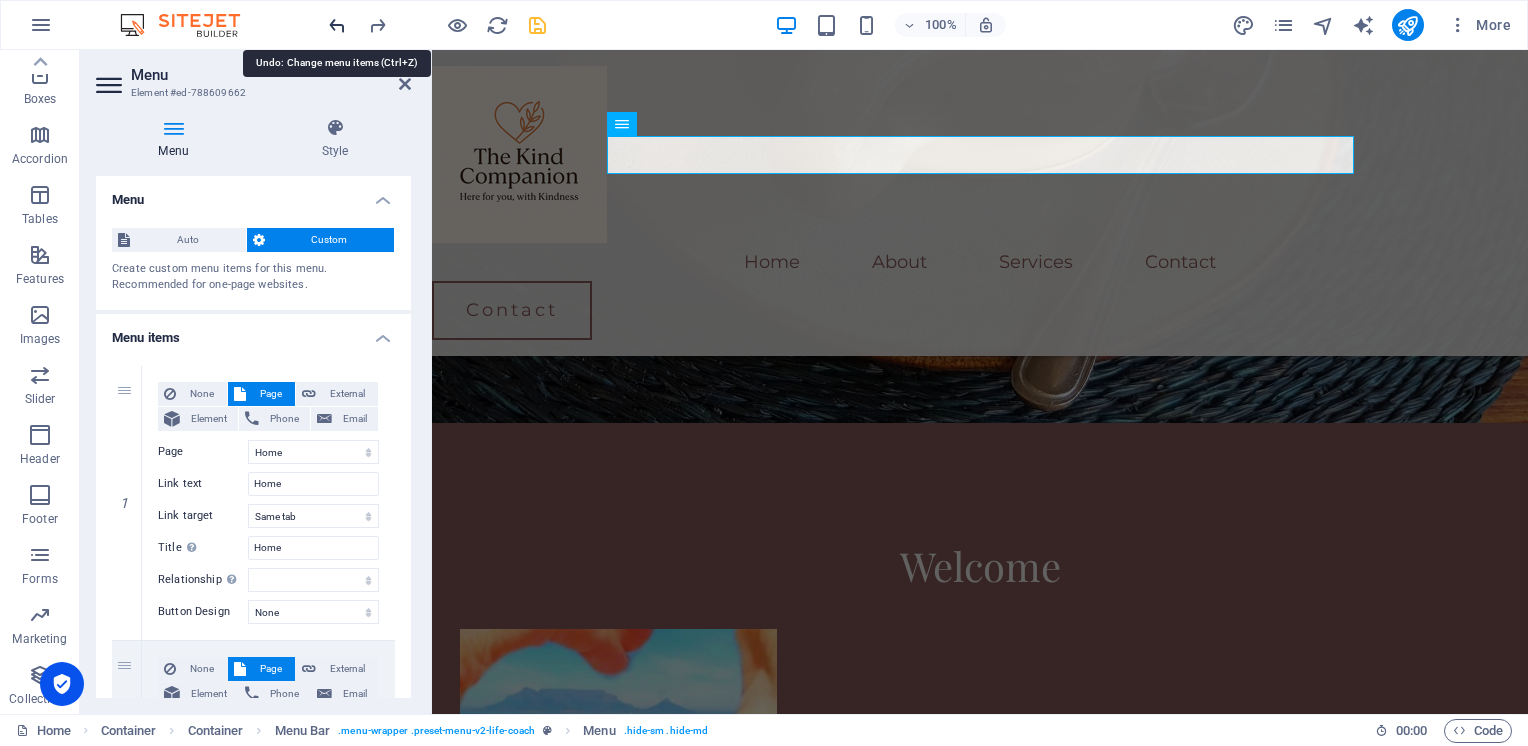 click at bounding box center (337, 25) 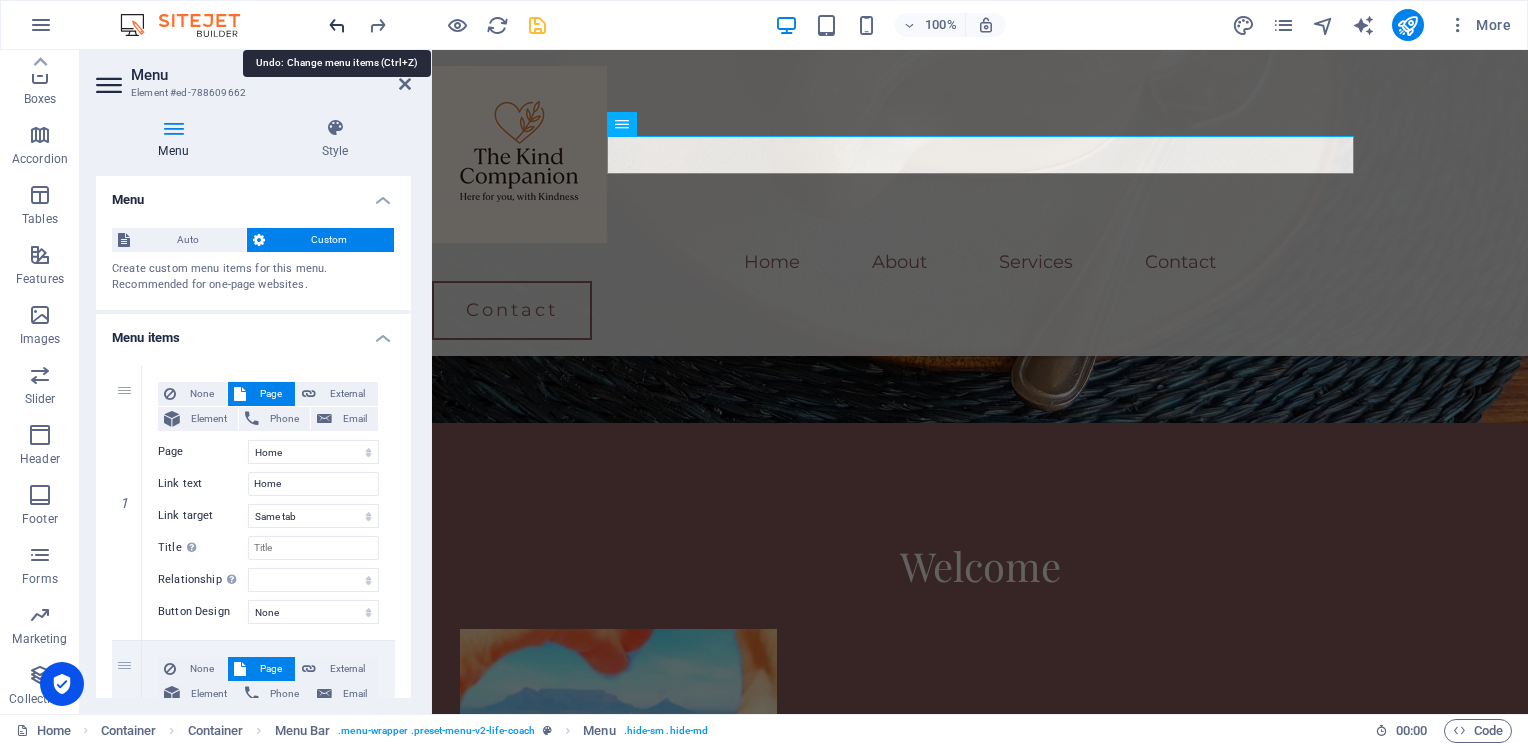 click at bounding box center (337, 25) 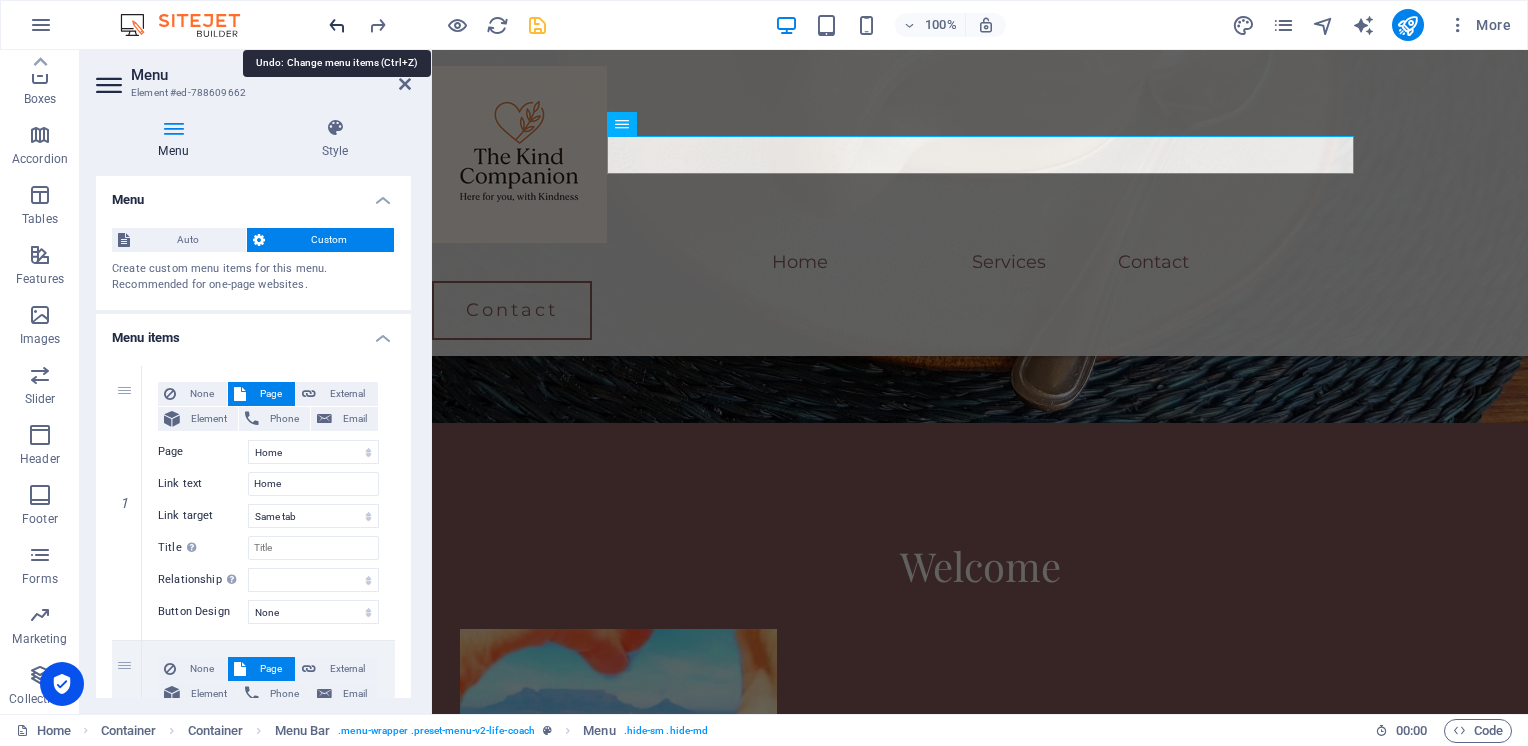 click at bounding box center (337, 25) 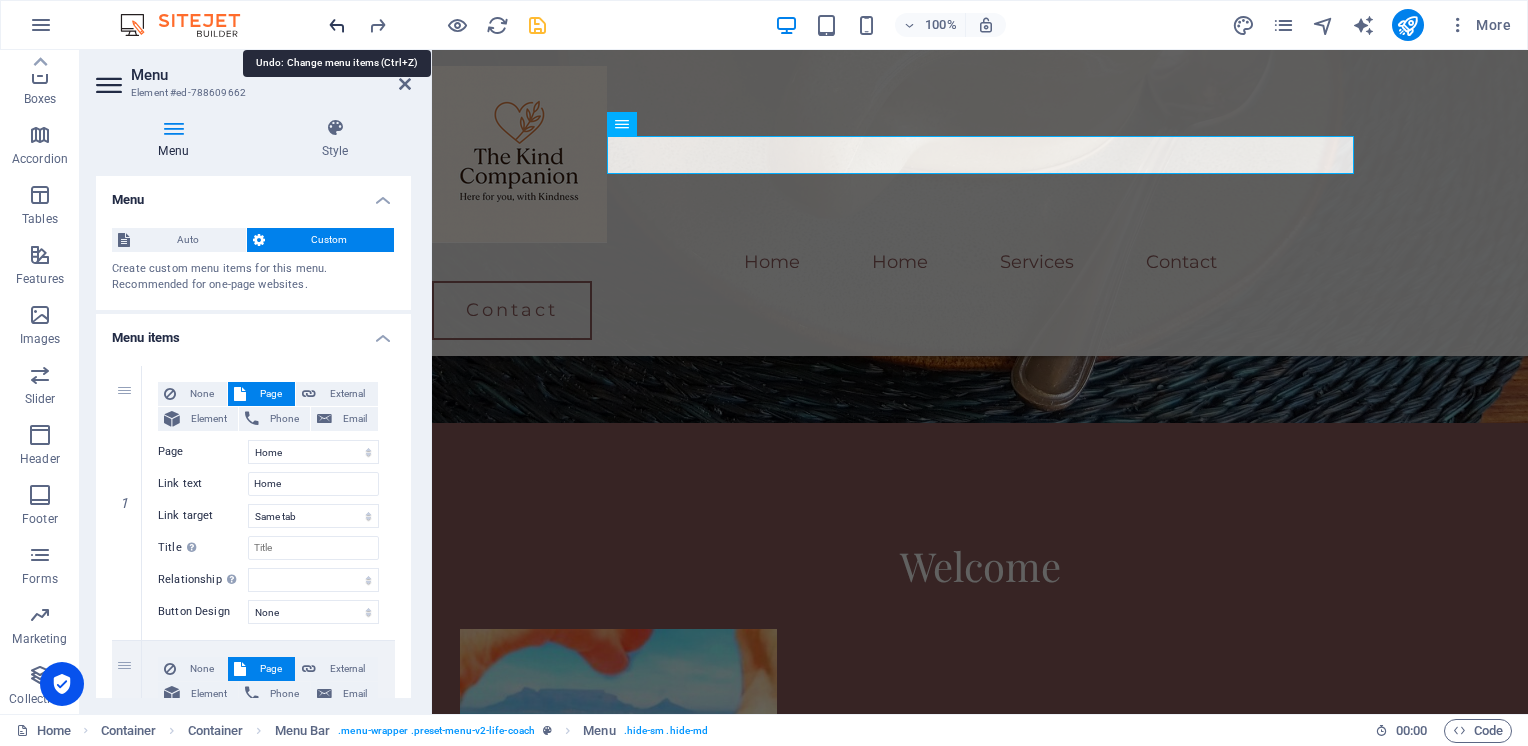 click at bounding box center (337, 25) 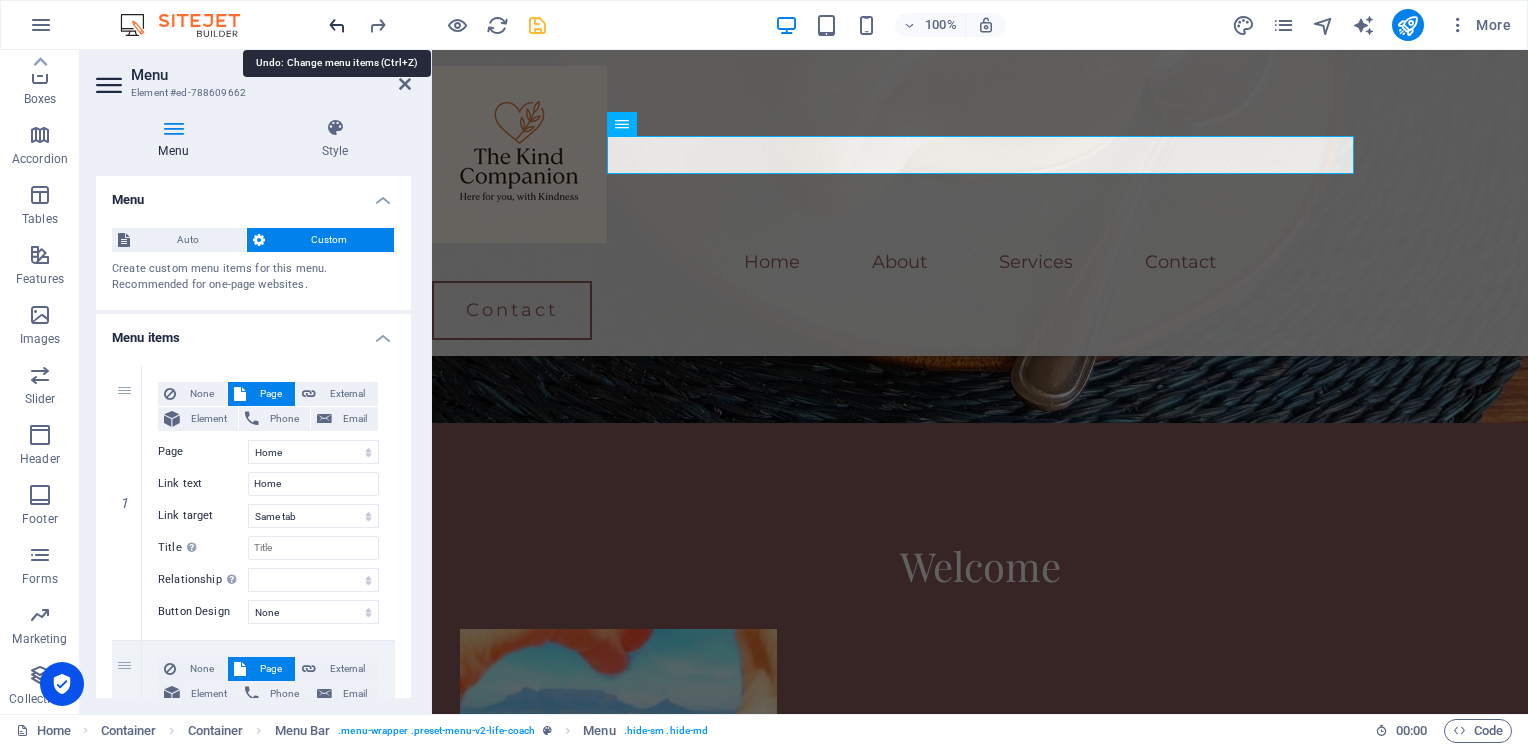 click at bounding box center (337, 25) 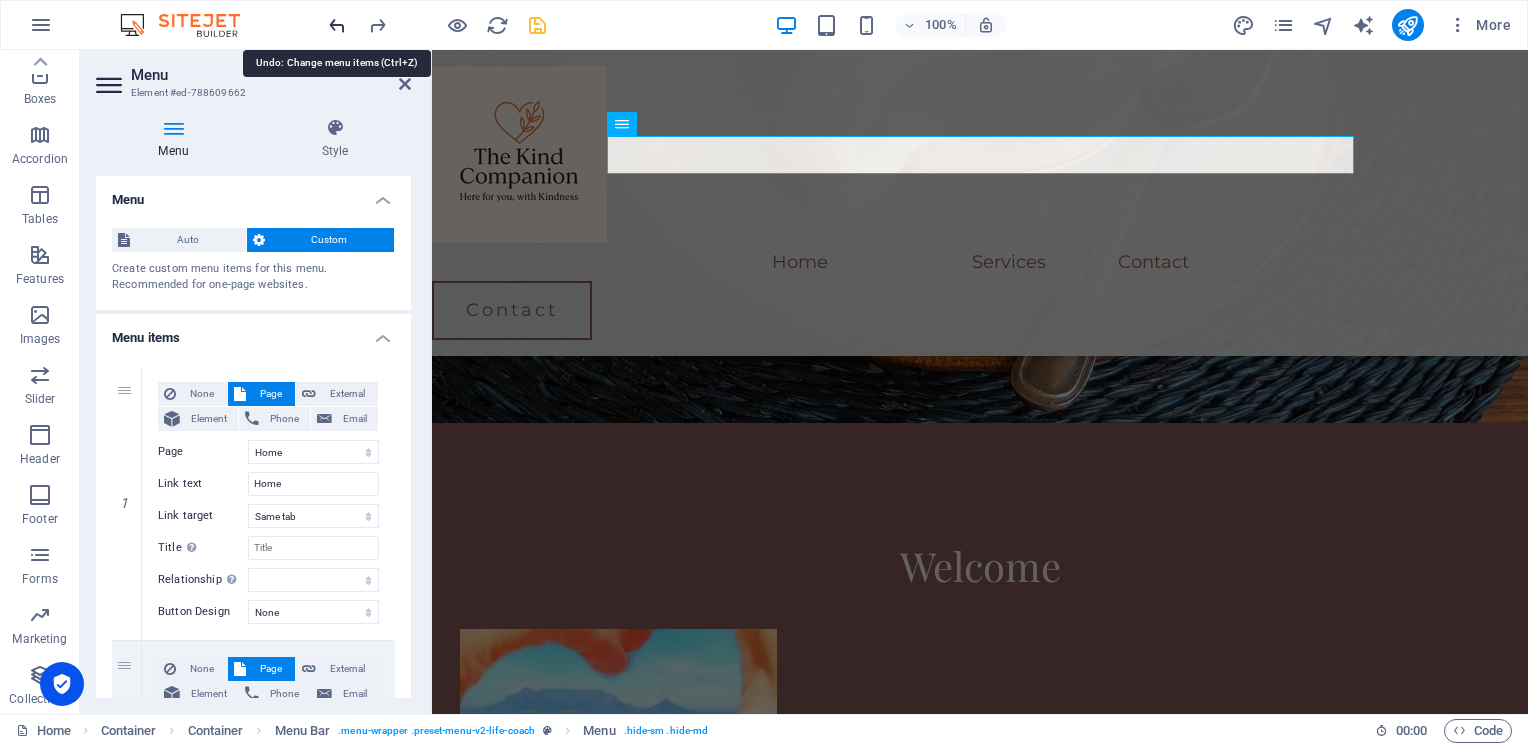 click at bounding box center [337, 25] 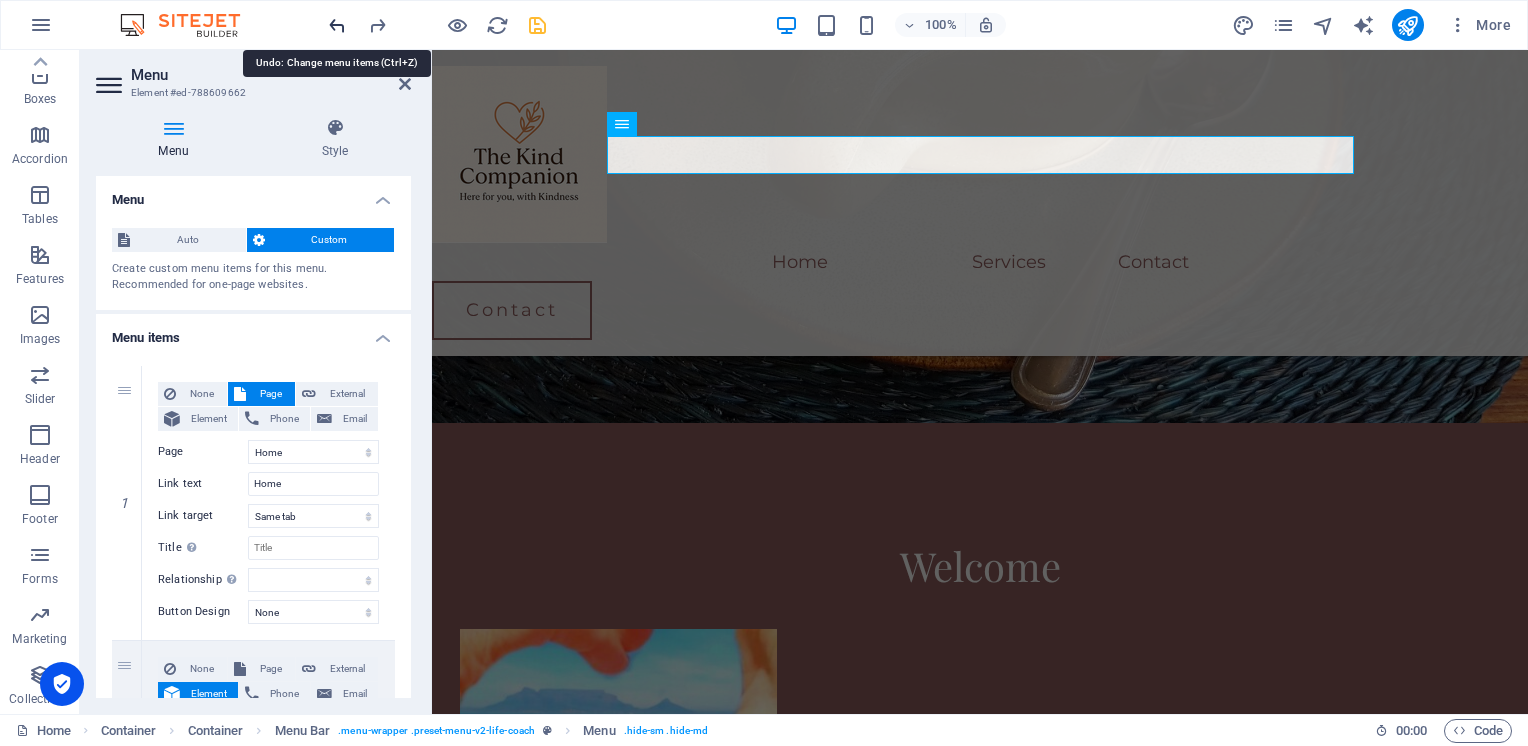 click at bounding box center [337, 25] 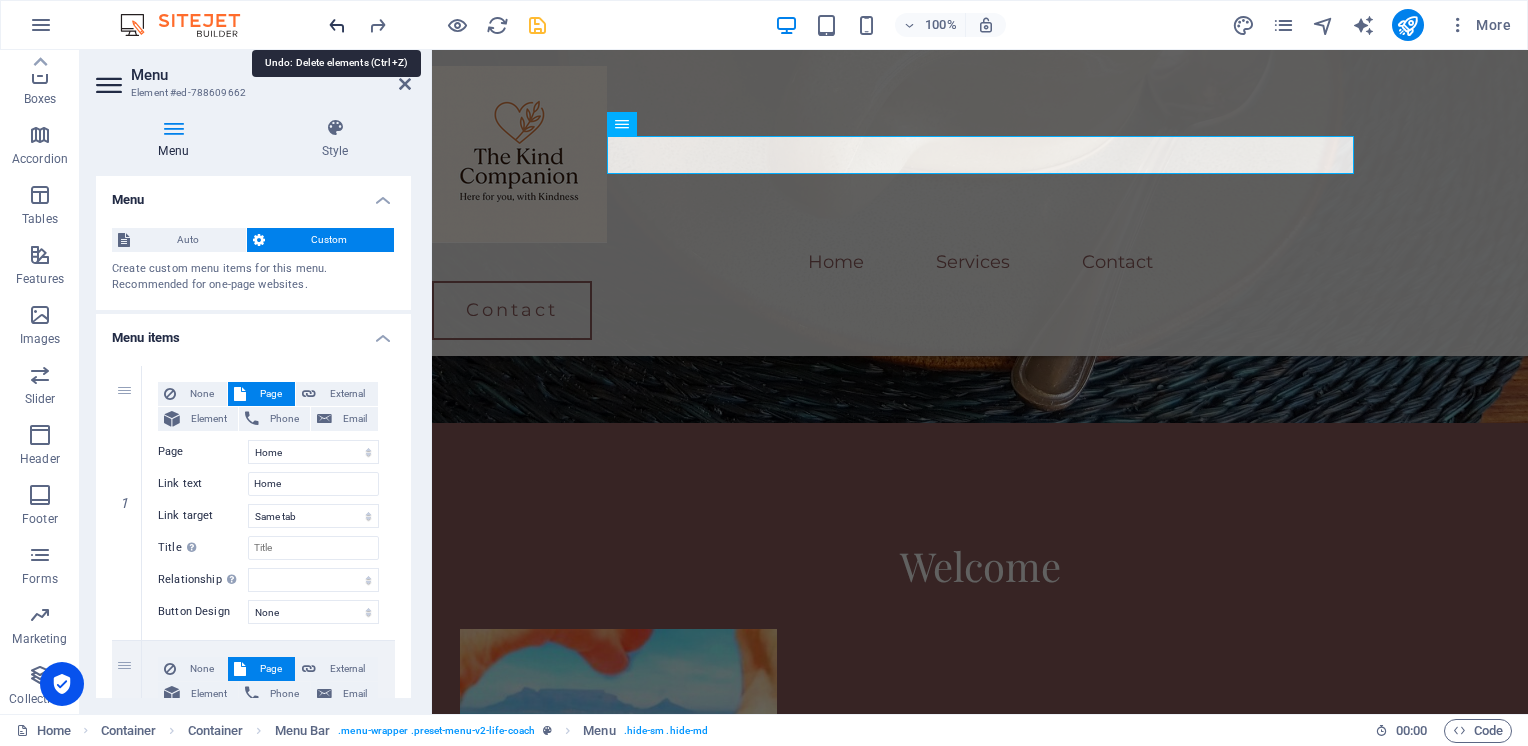 click at bounding box center [337, 25] 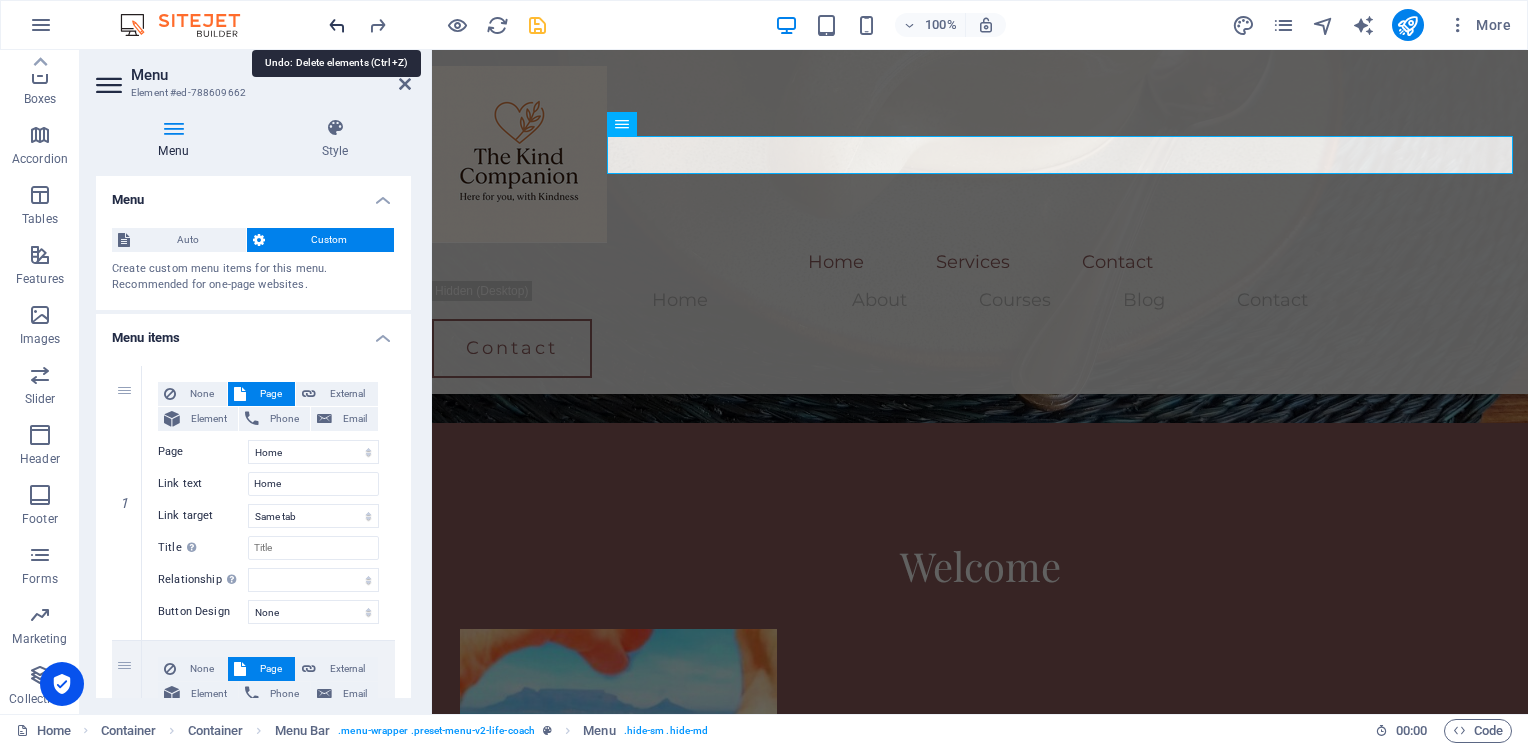 click at bounding box center [337, 25] 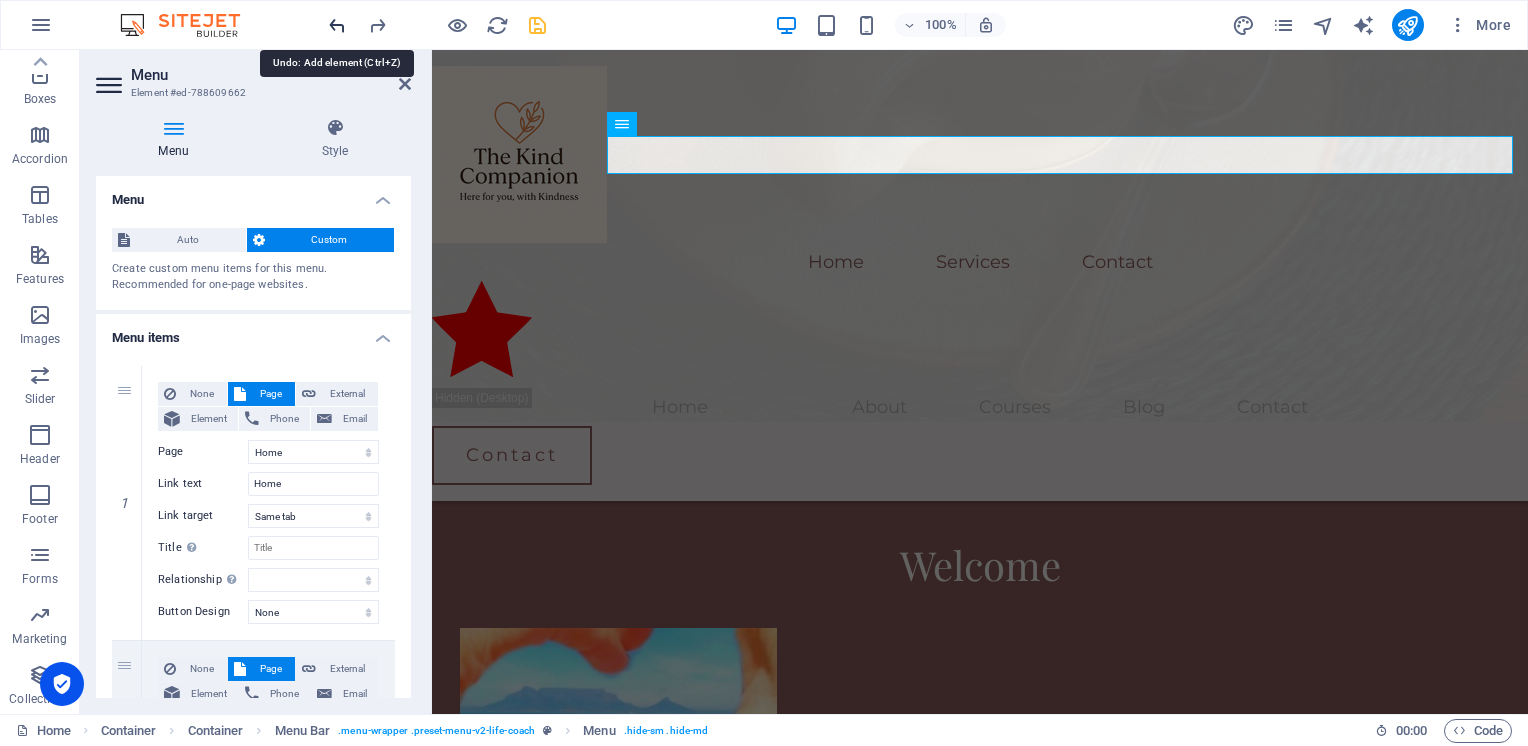 click at bounding box center (337, 25) 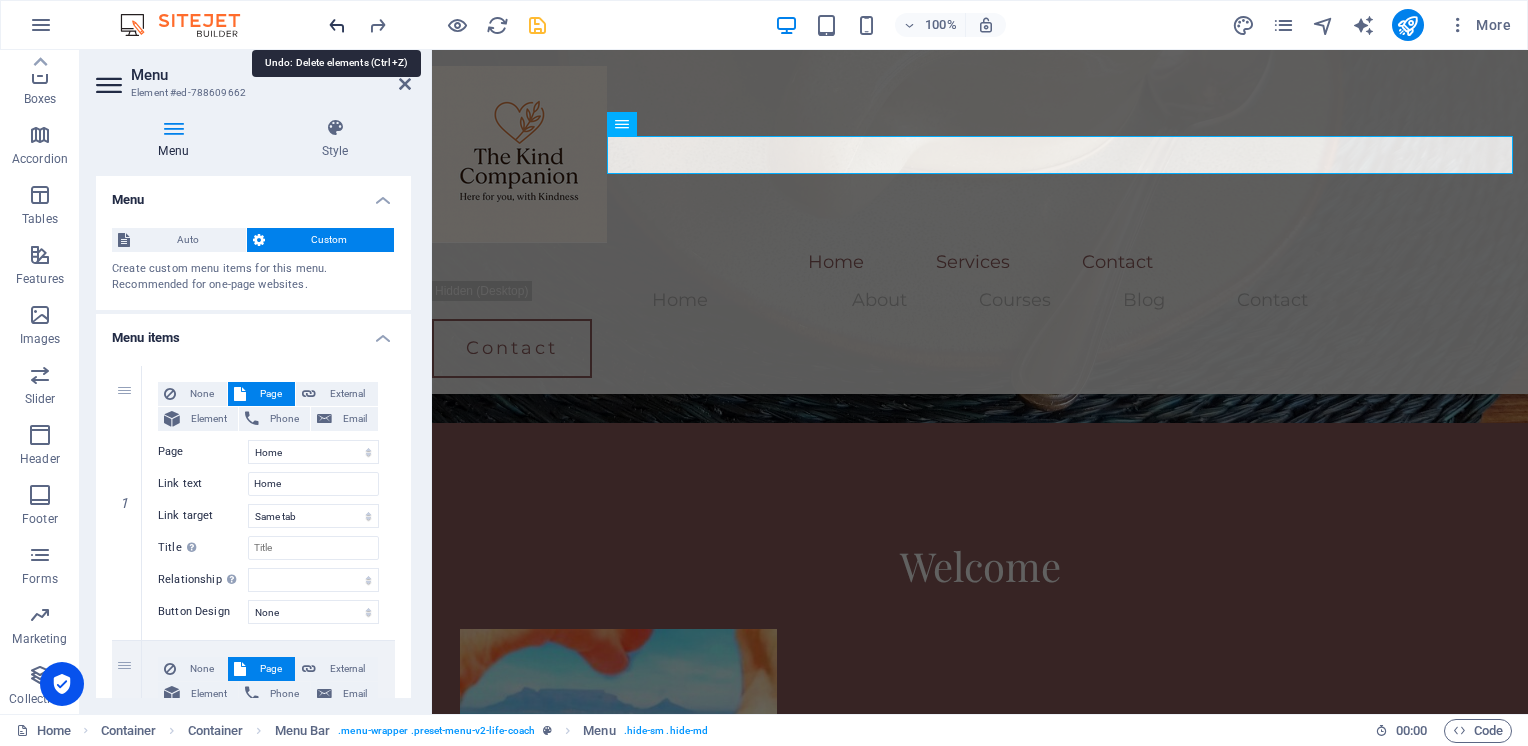 click at bounding box center [337, 25] 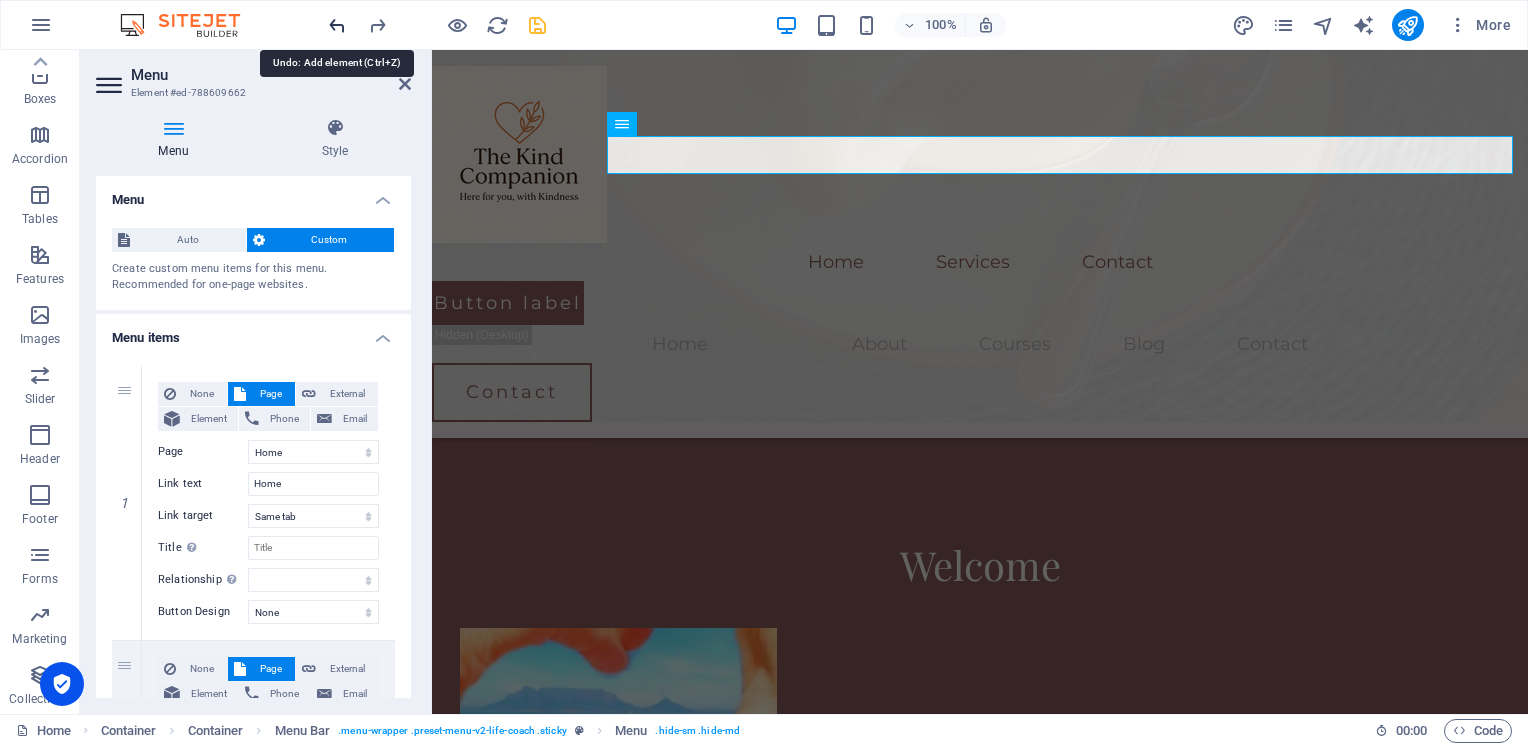 click at bounding box center [337, 25] 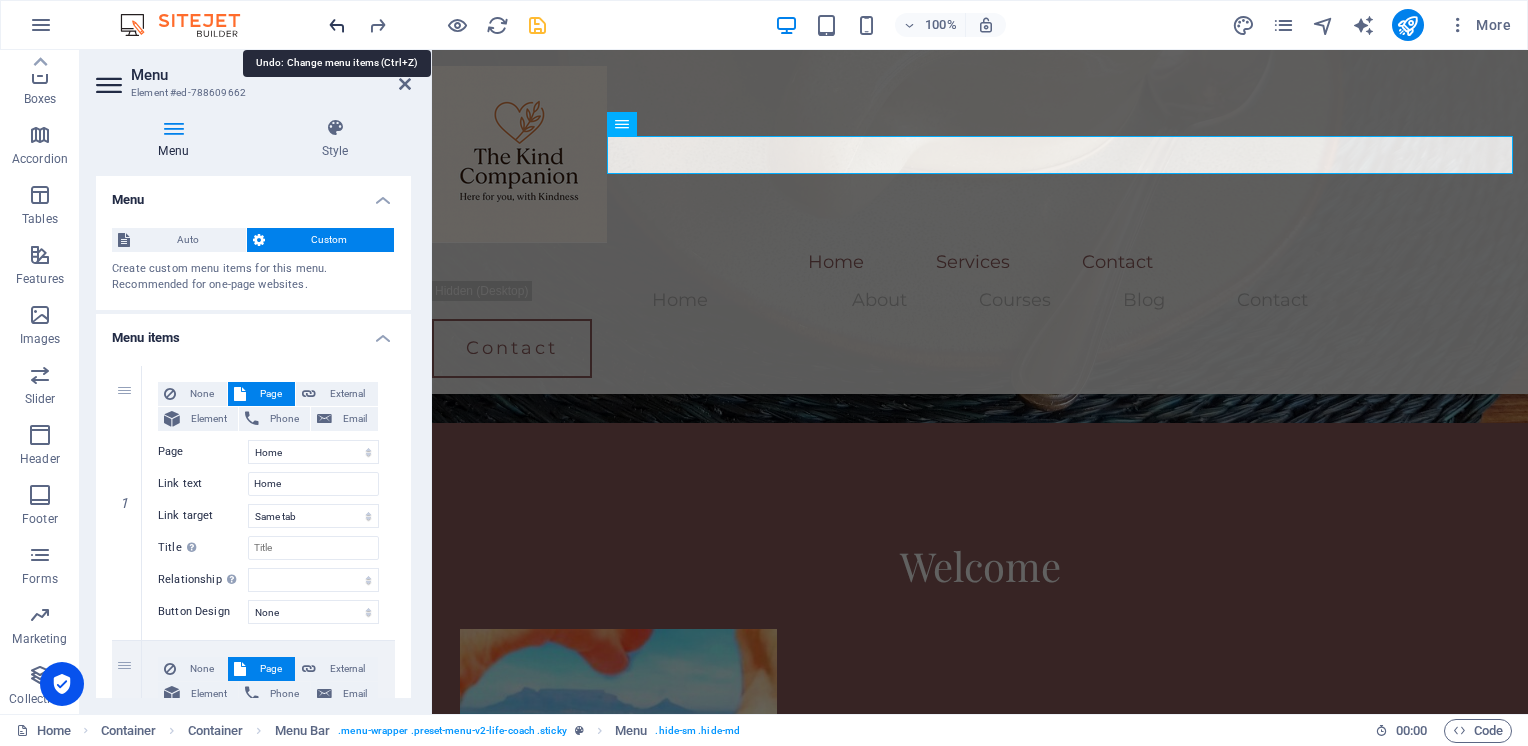 click at bounding box center [337, 25] 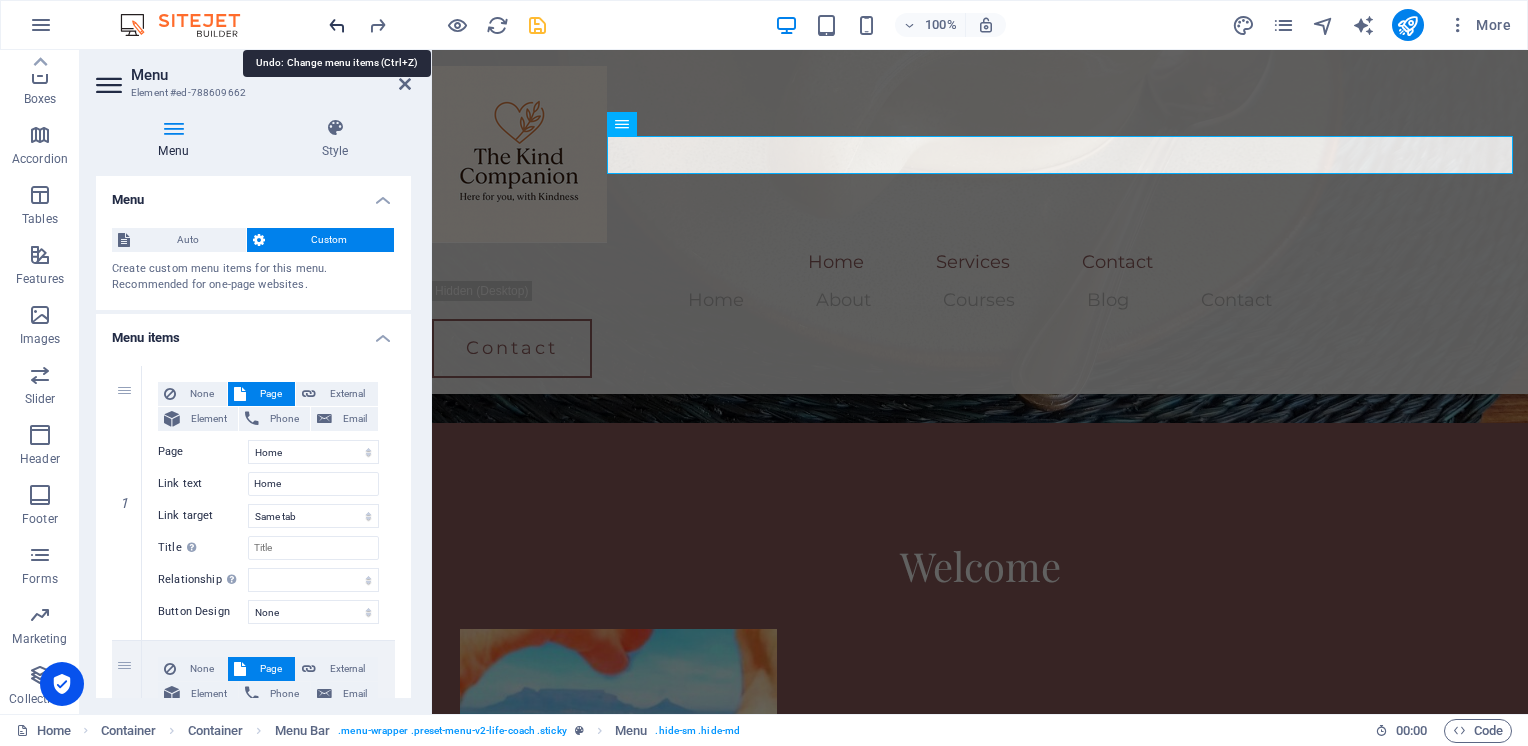 click at bounding box center [337, 25] 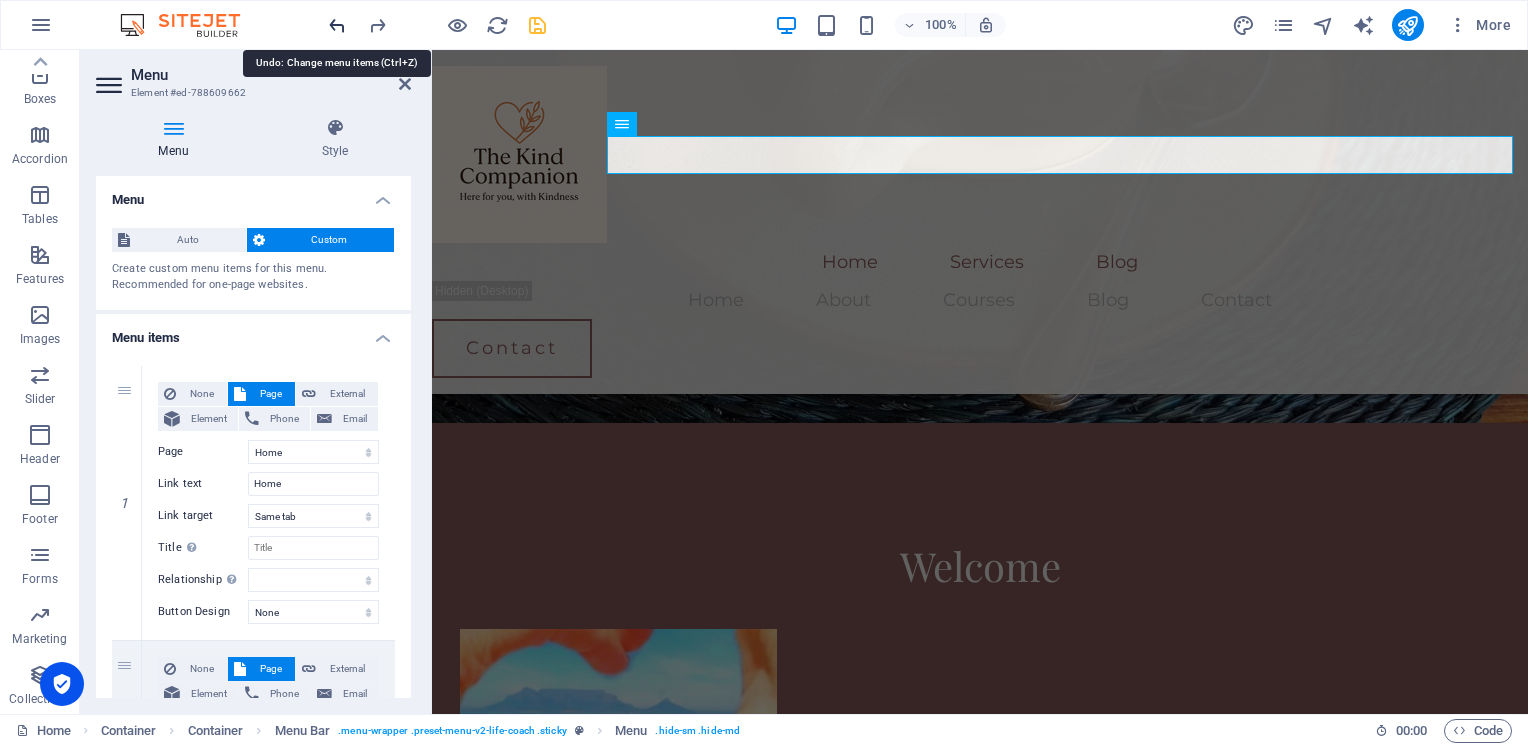 click at bounding box center [337, 25] 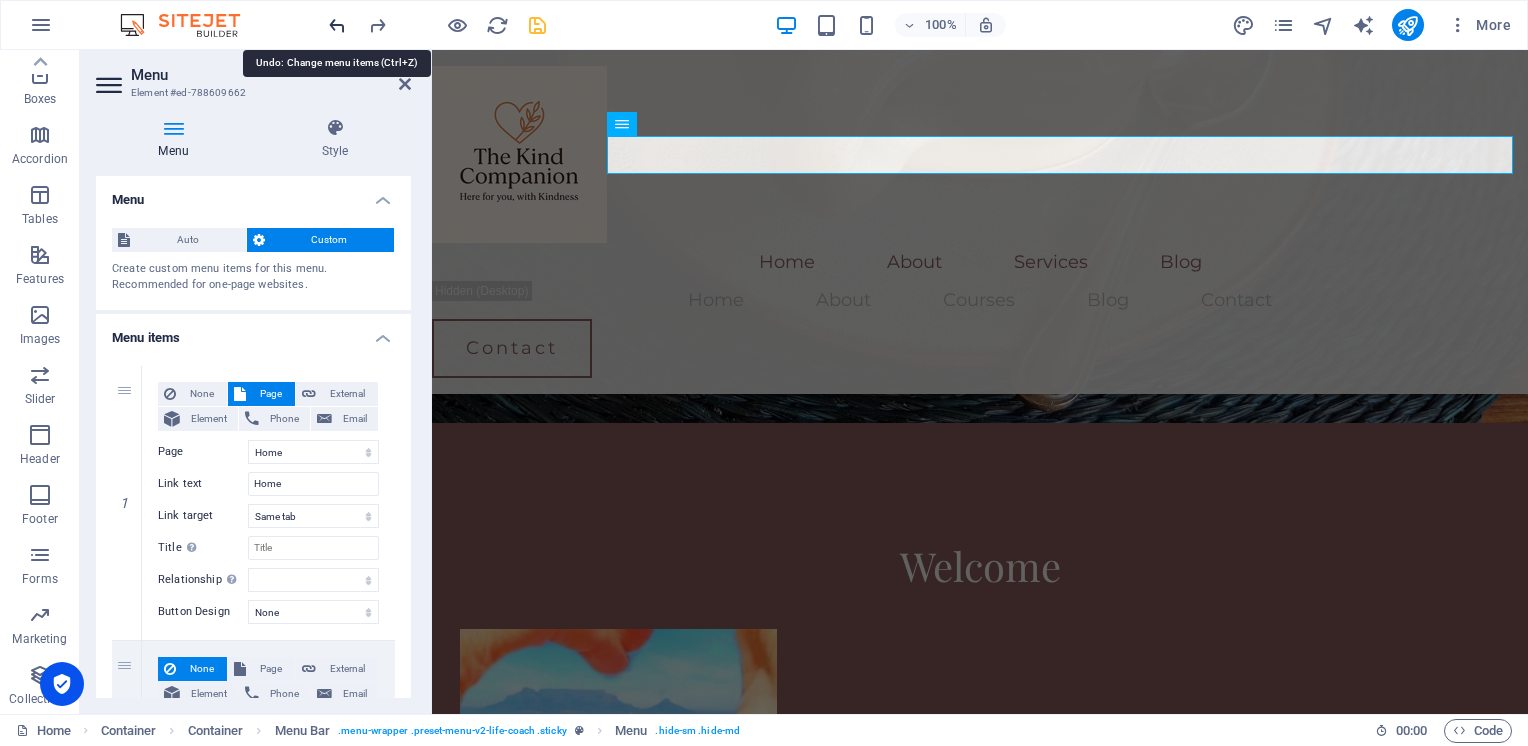 click at bounding box center (337, 25) 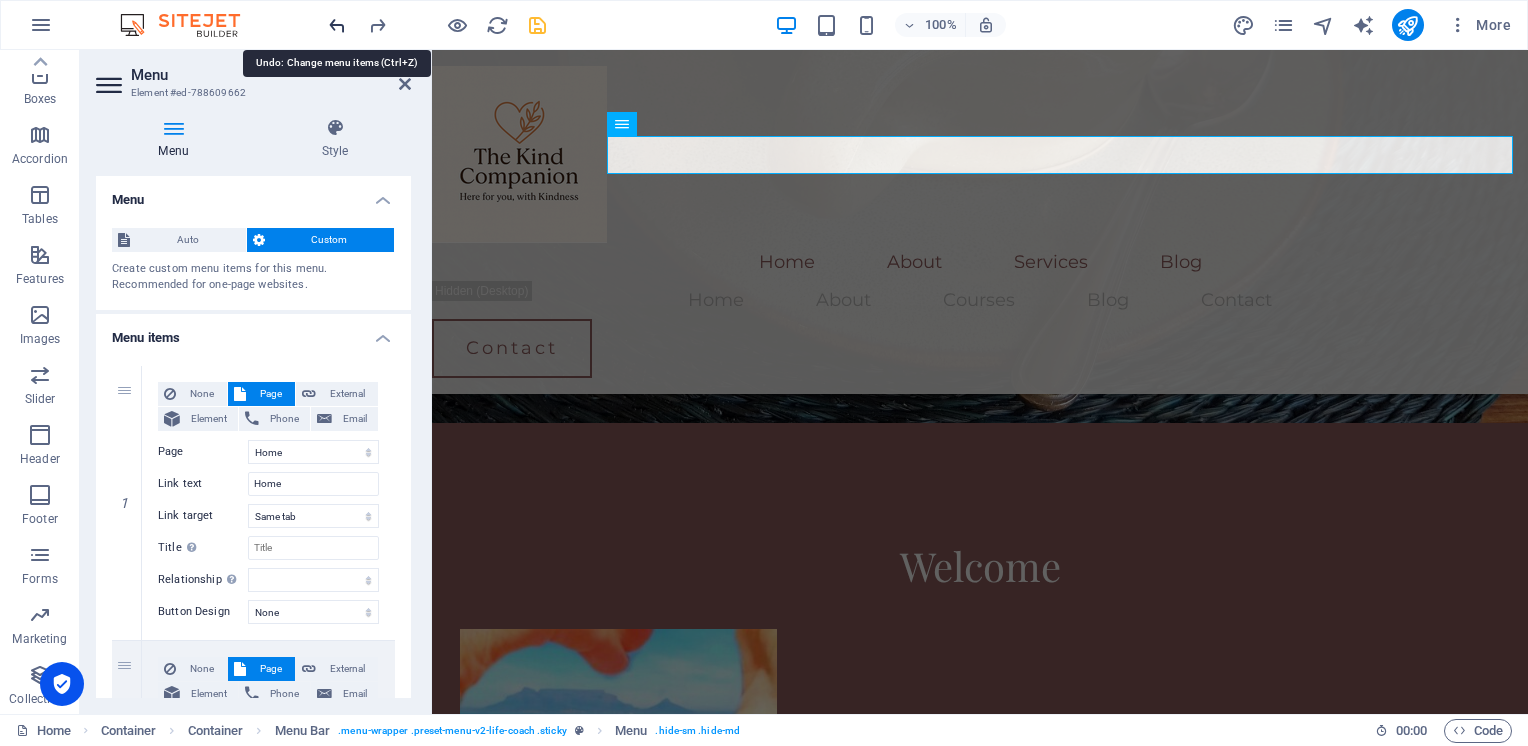 click at bounding box center [337, 25] 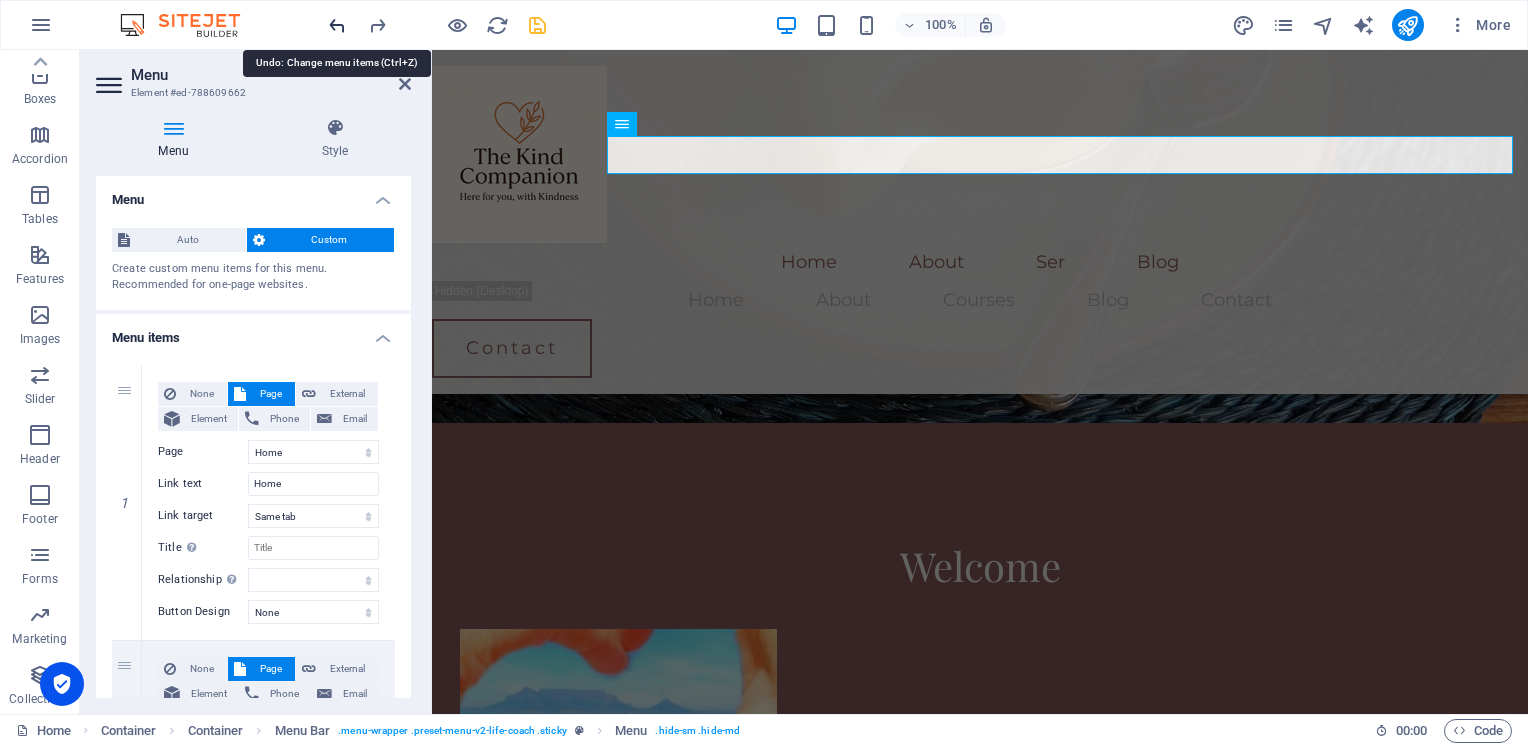 click at bounding box center [337, 25] 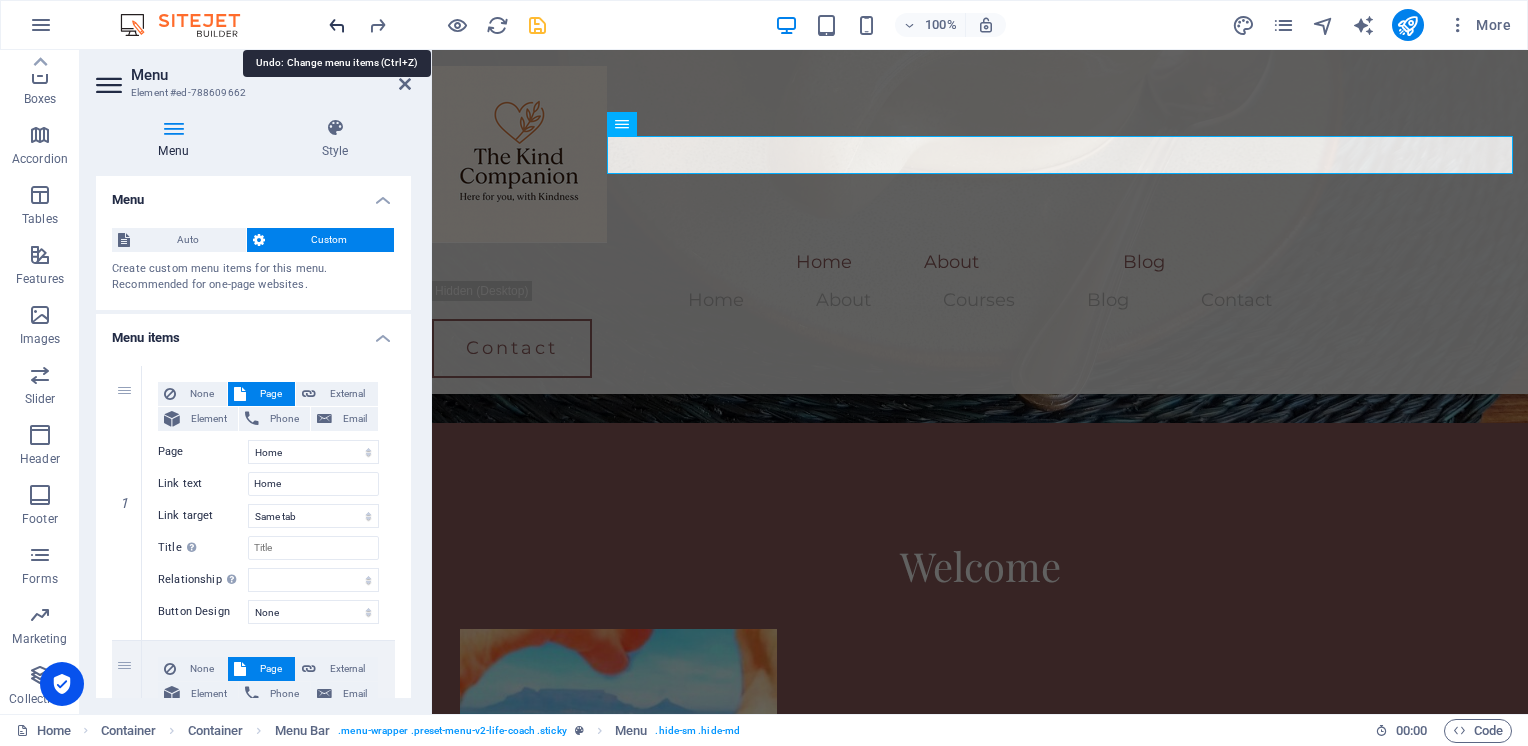 click at bounding box center [337, 25] 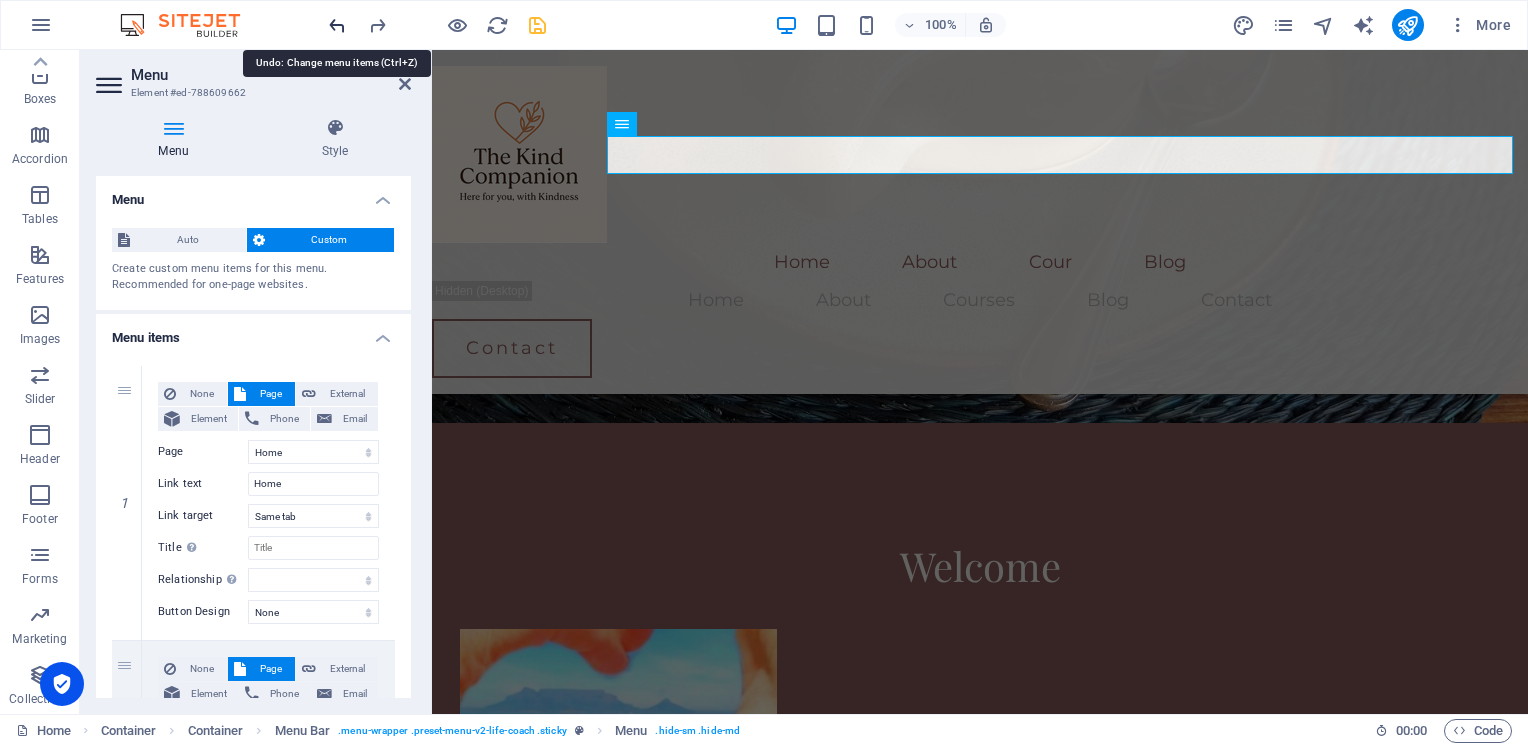 click at bounding box center [337, 25] 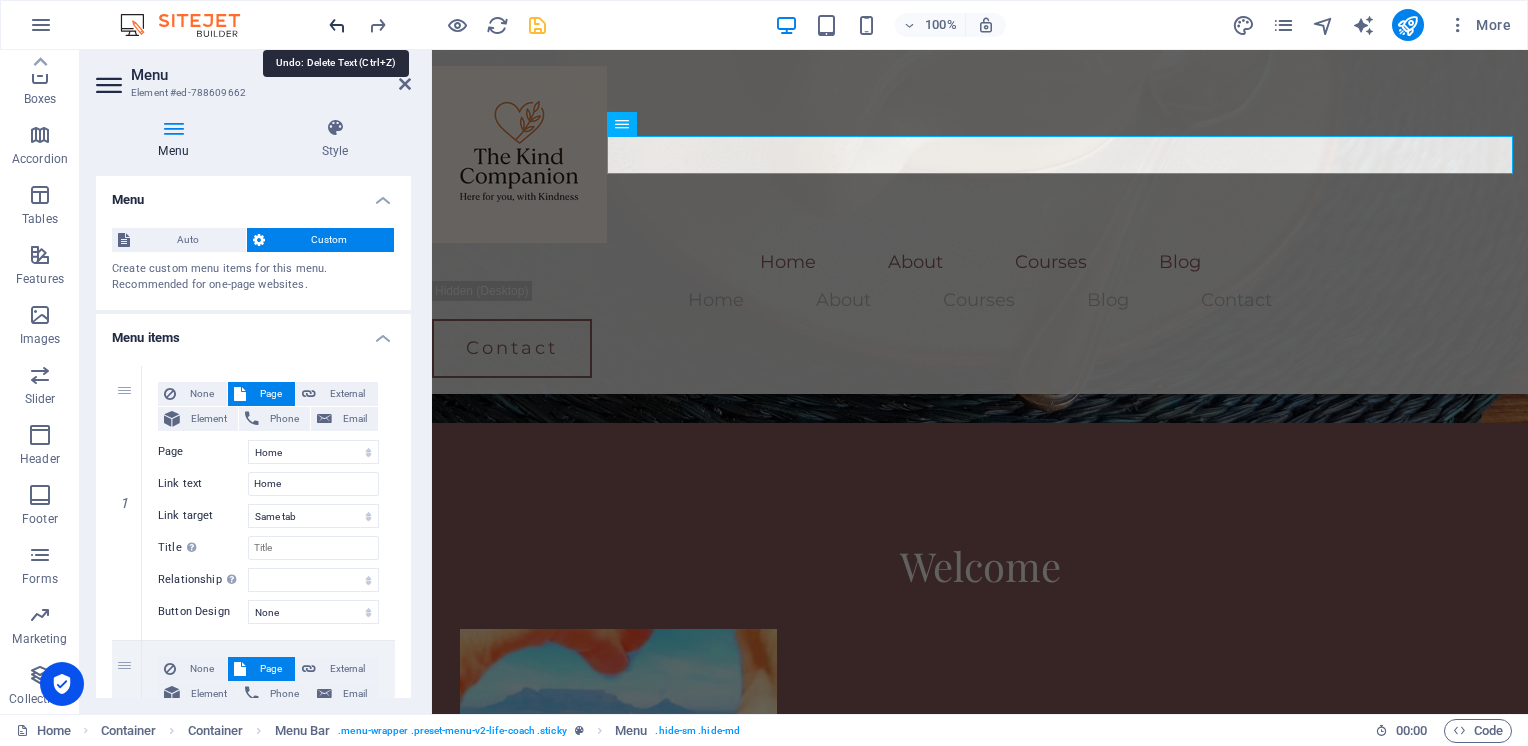 click at bounding box center [337, 25] 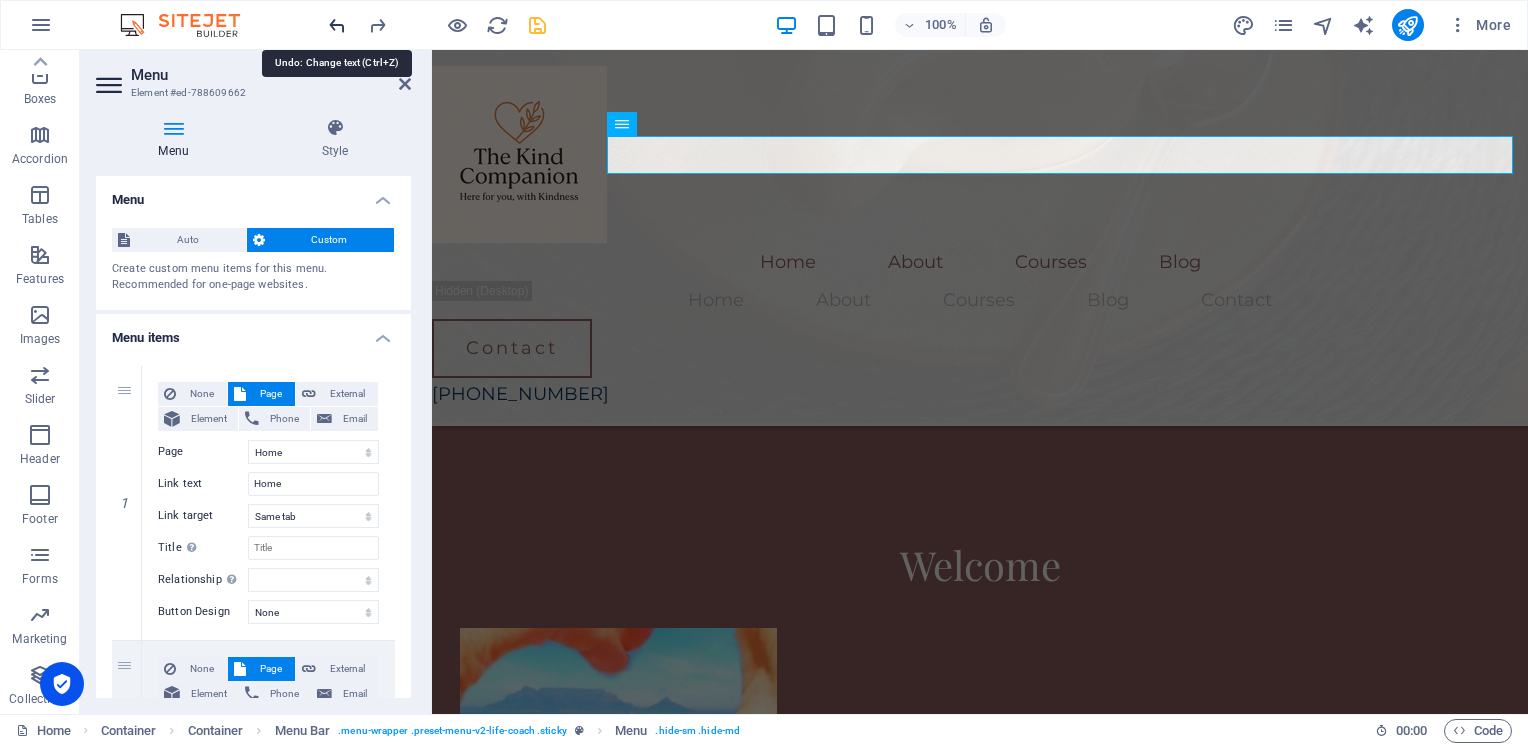 click at bounding box center (337, 25) 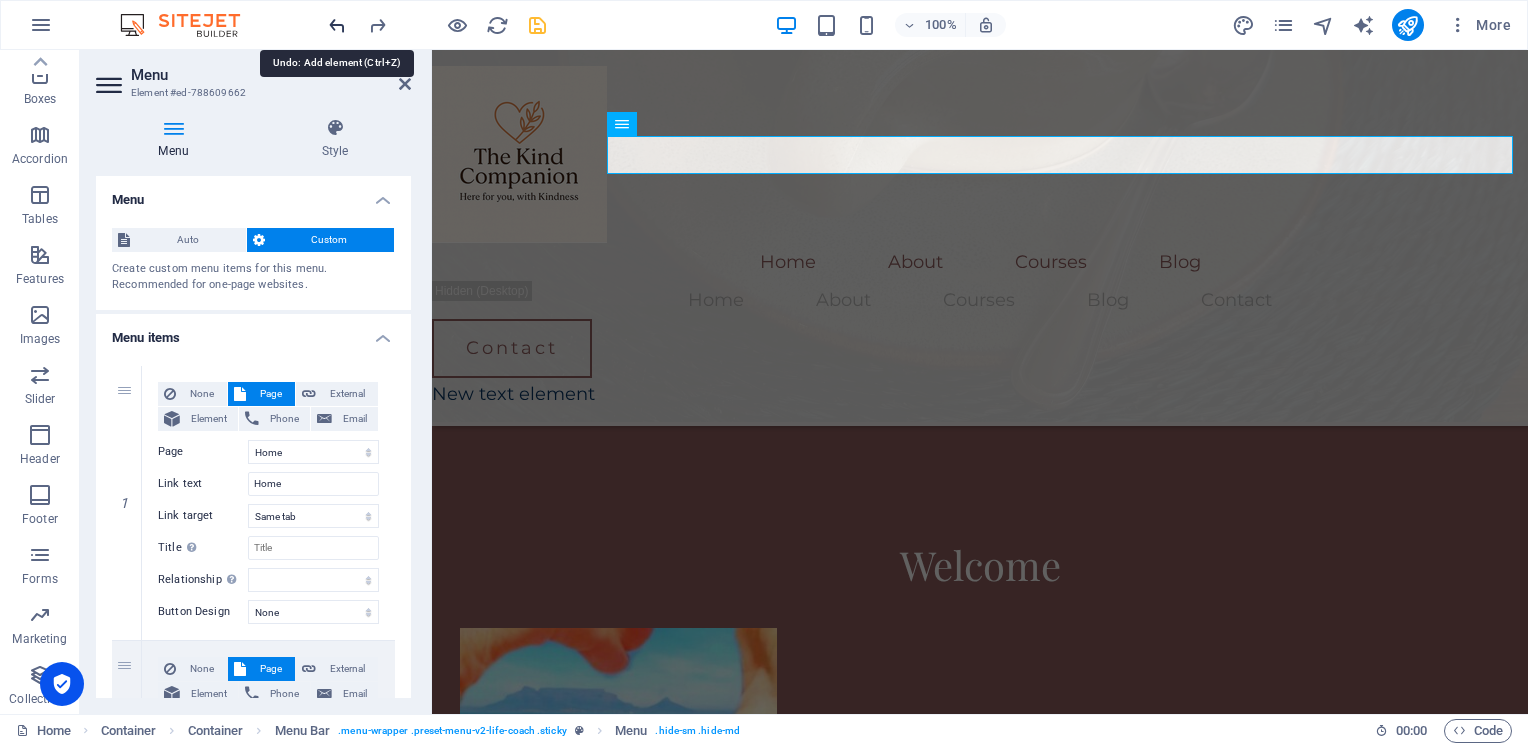 click at bounding box center [337, 25] 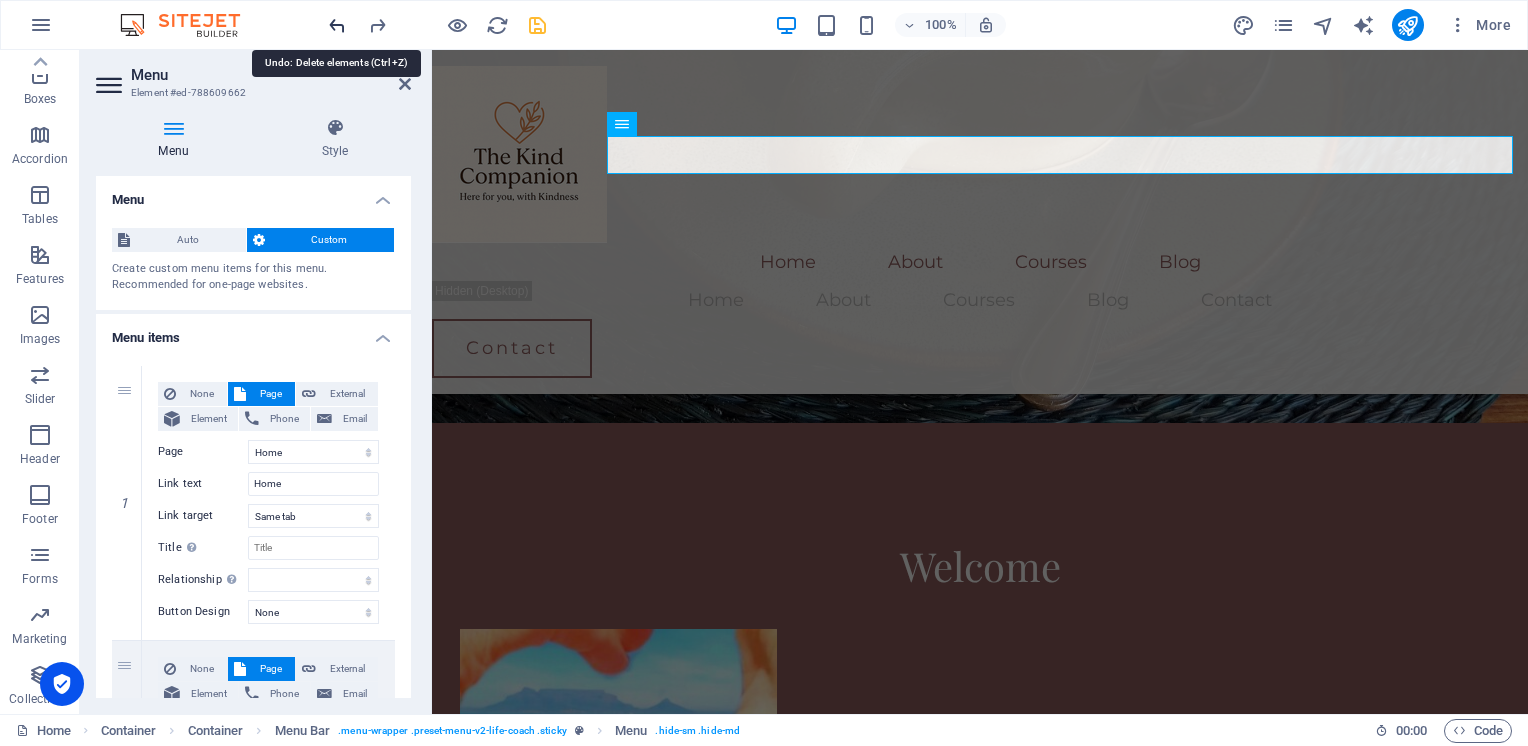 click at bounding box center [337, 25] 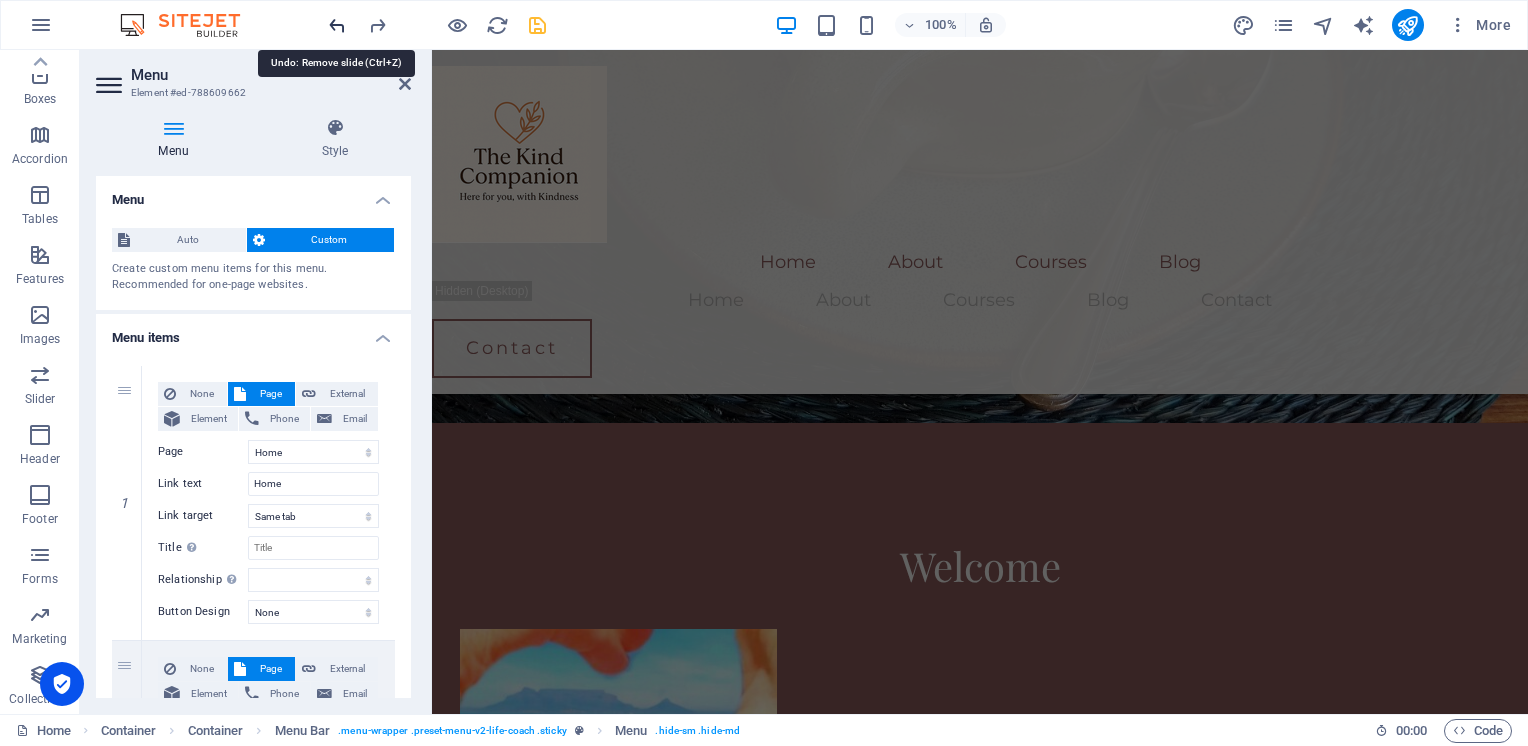 click at bounding box center (337, 25) 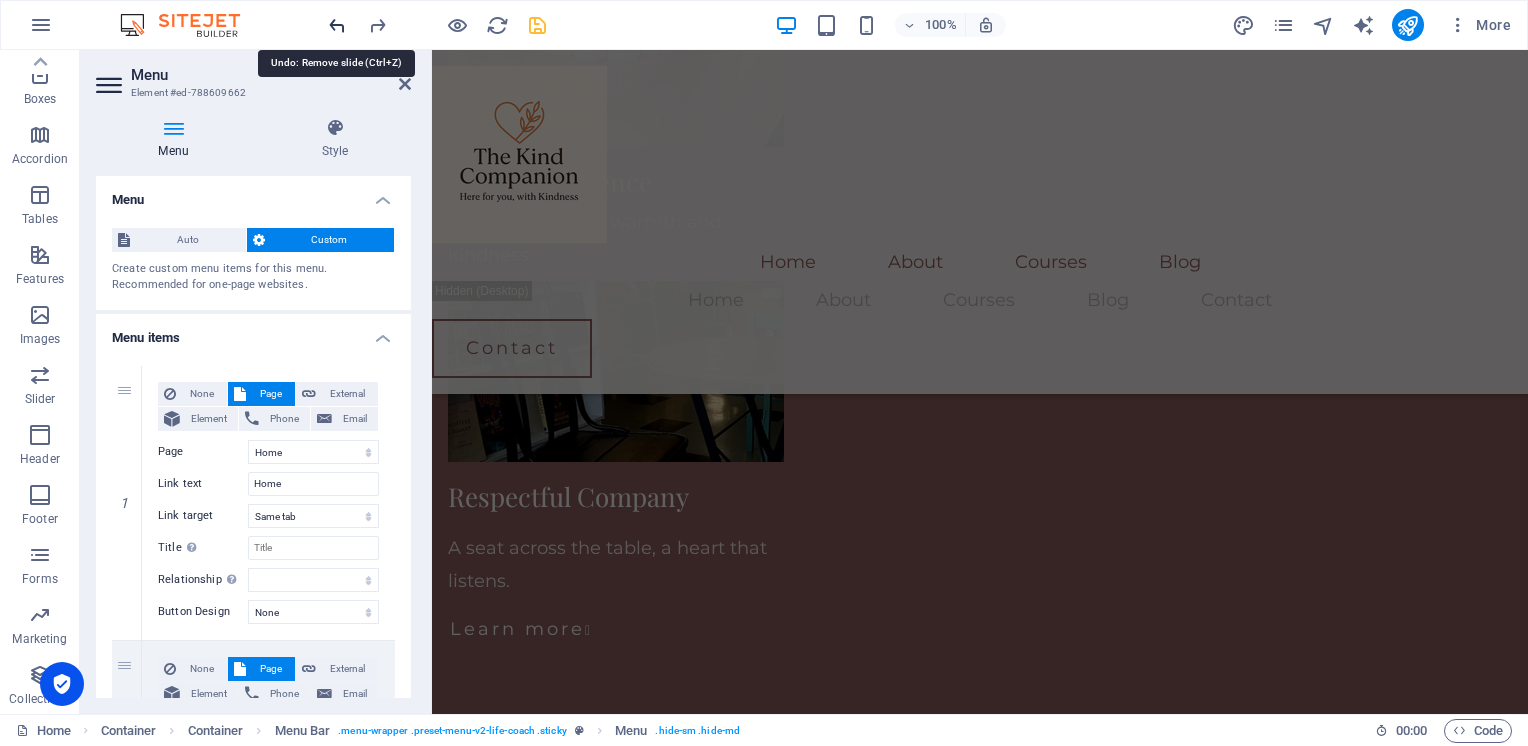 click at bounding box center (337, 25) 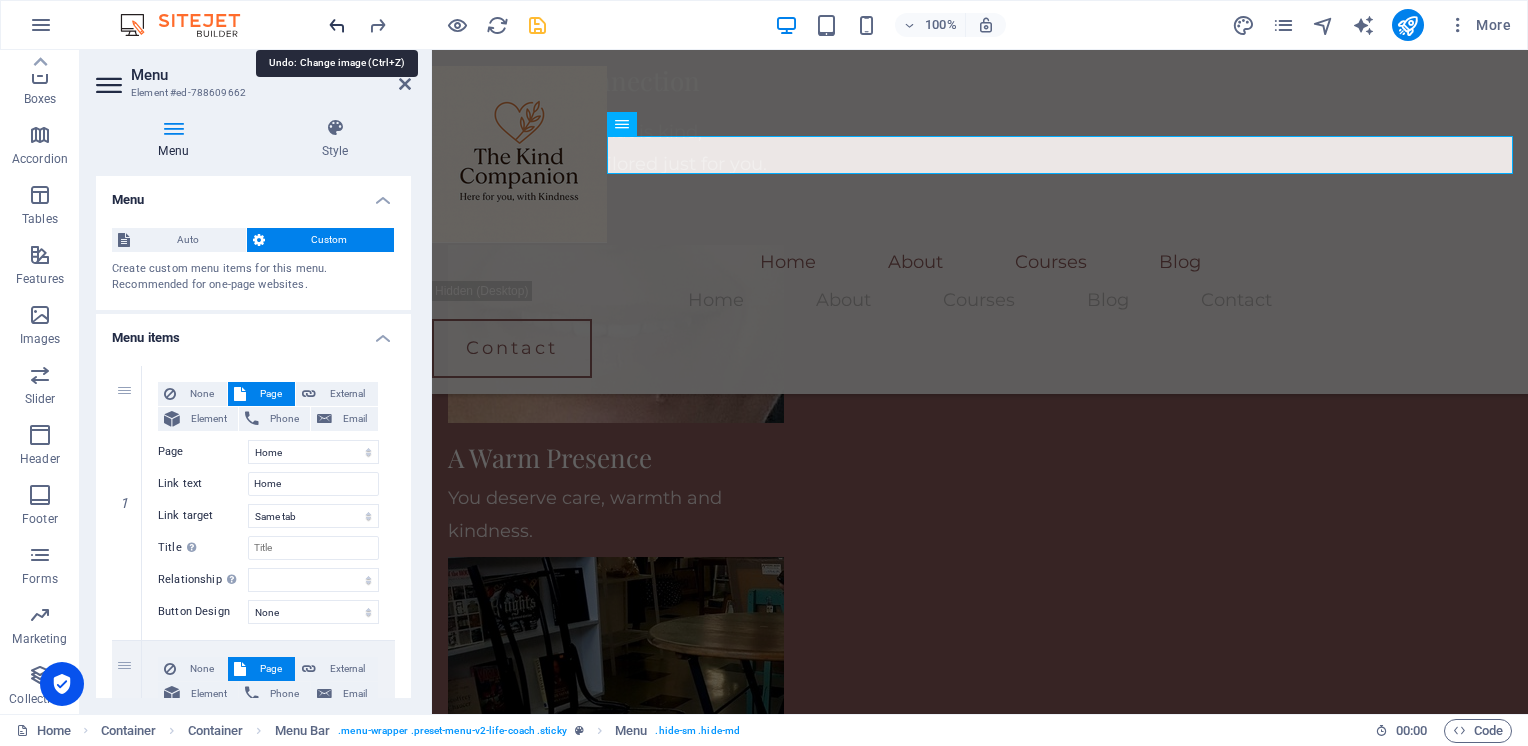click at bounding box center (337, 25) 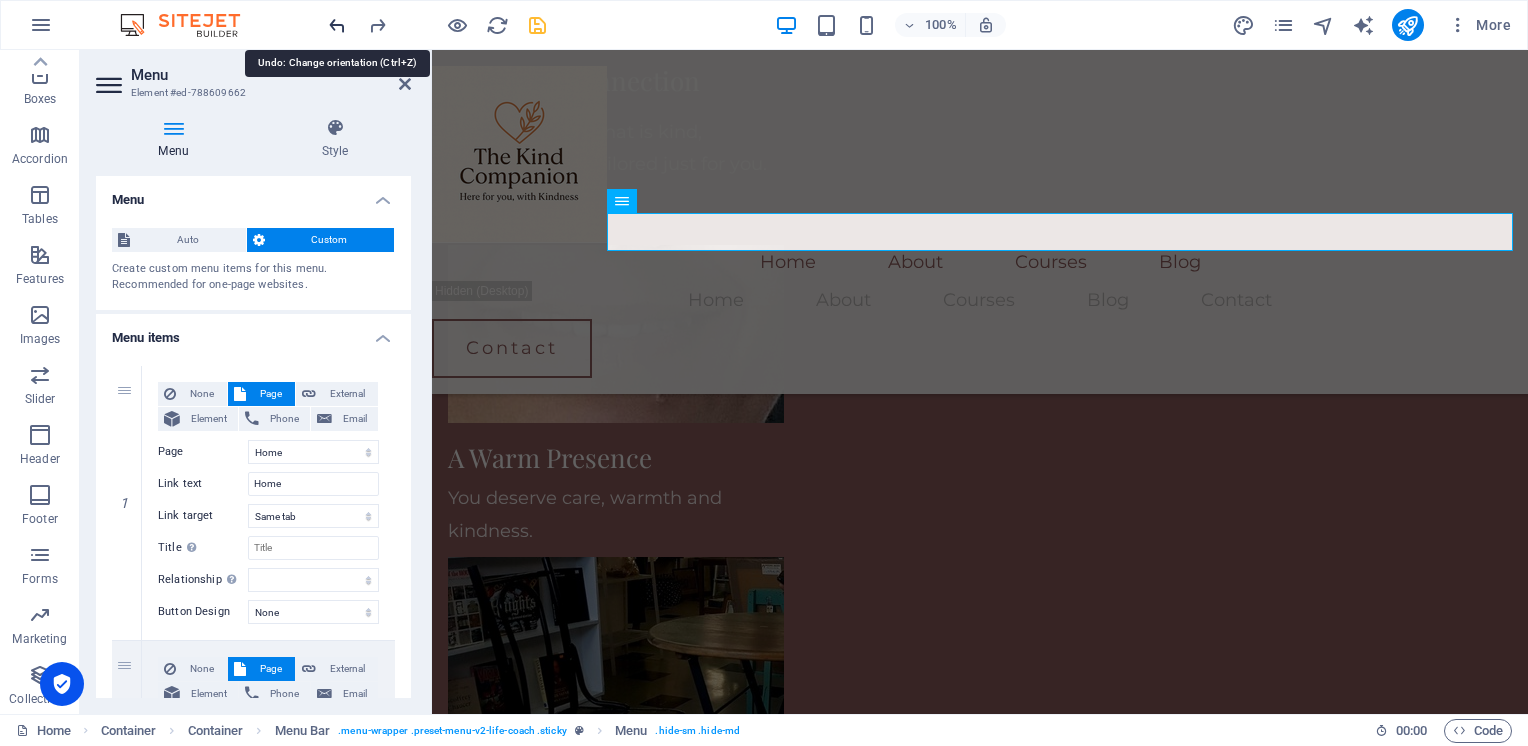 scroll, scrollTop: 1879, scrollLeft: 0, axis: vertical 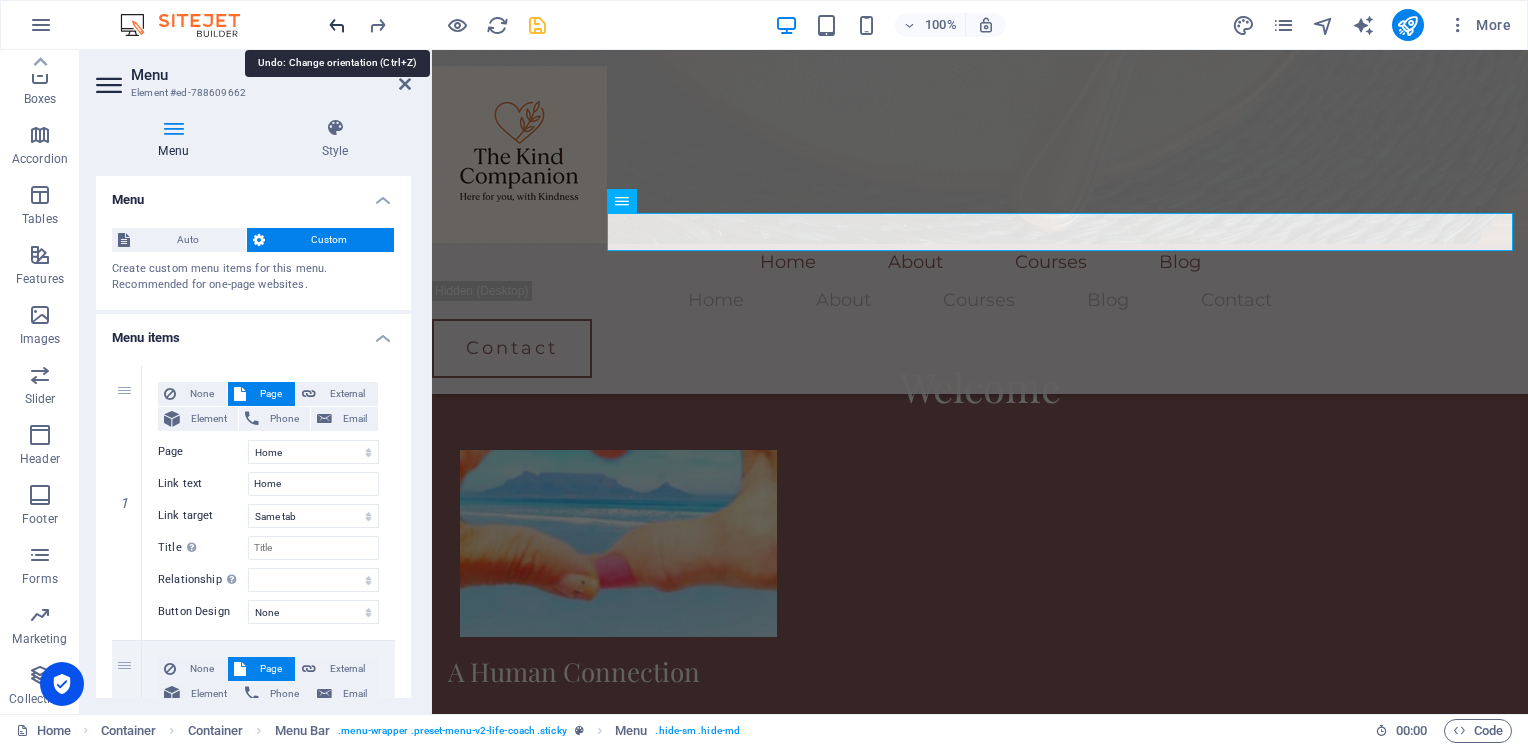 click at bounding box center (337, 25) 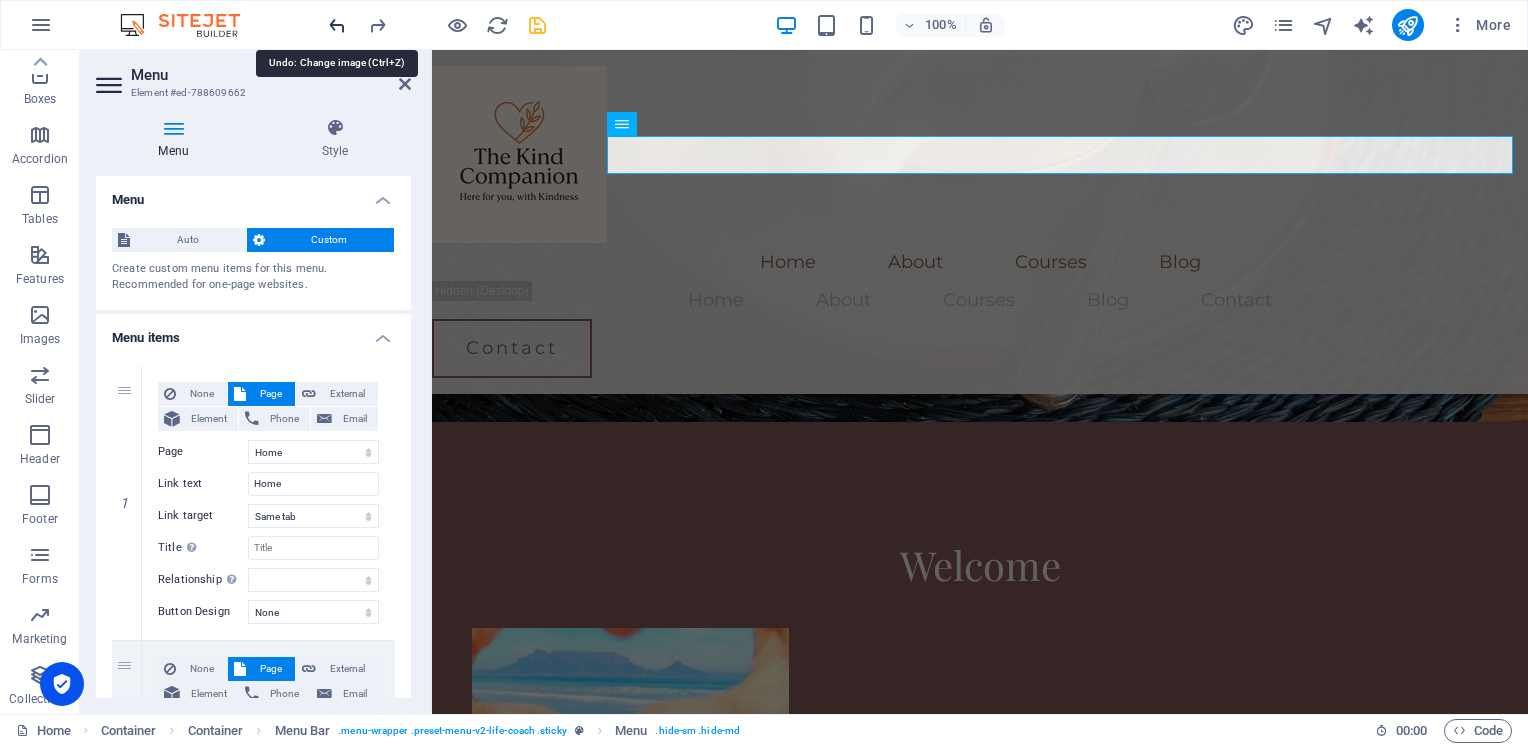 click at bounding box center (337, 25) 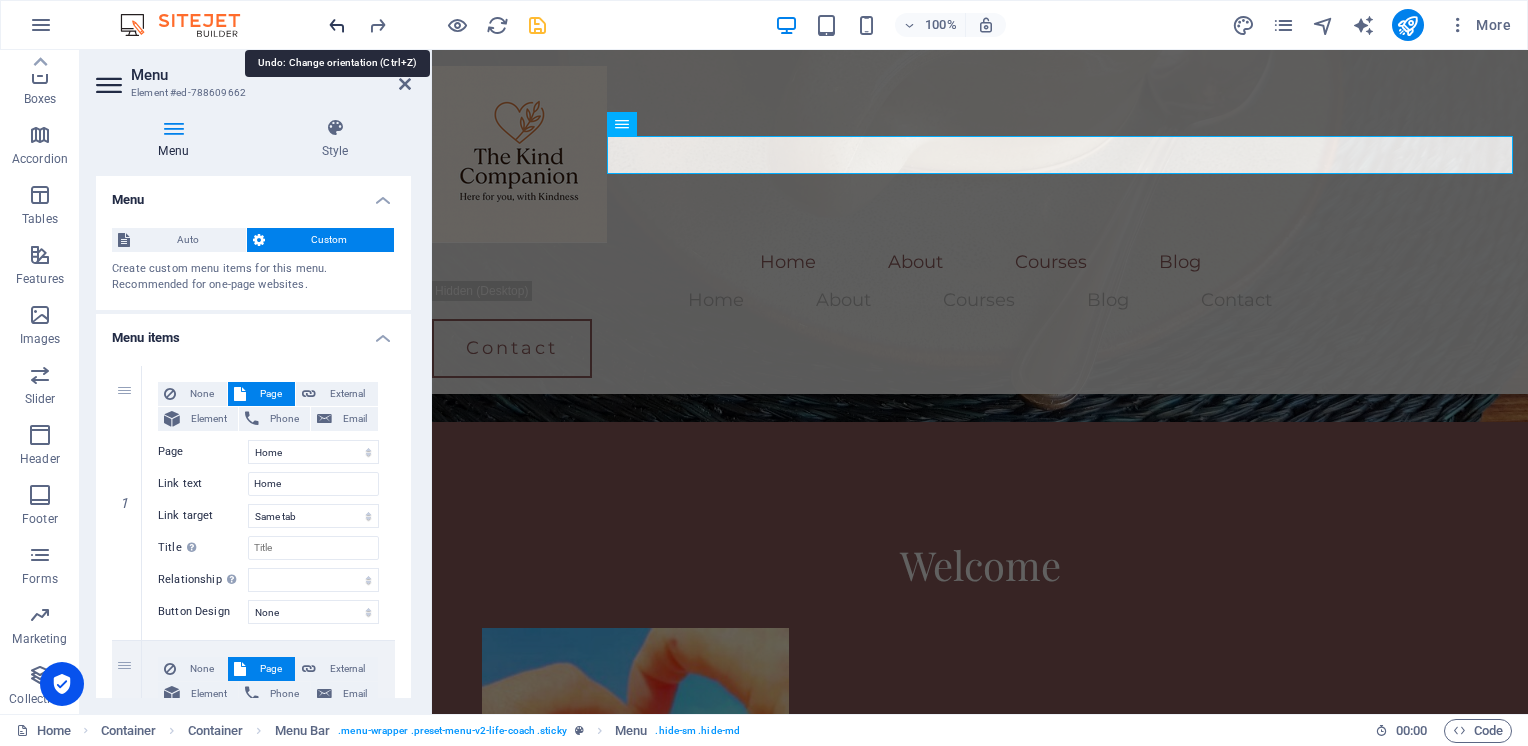 click at bounding box center (337, 25) 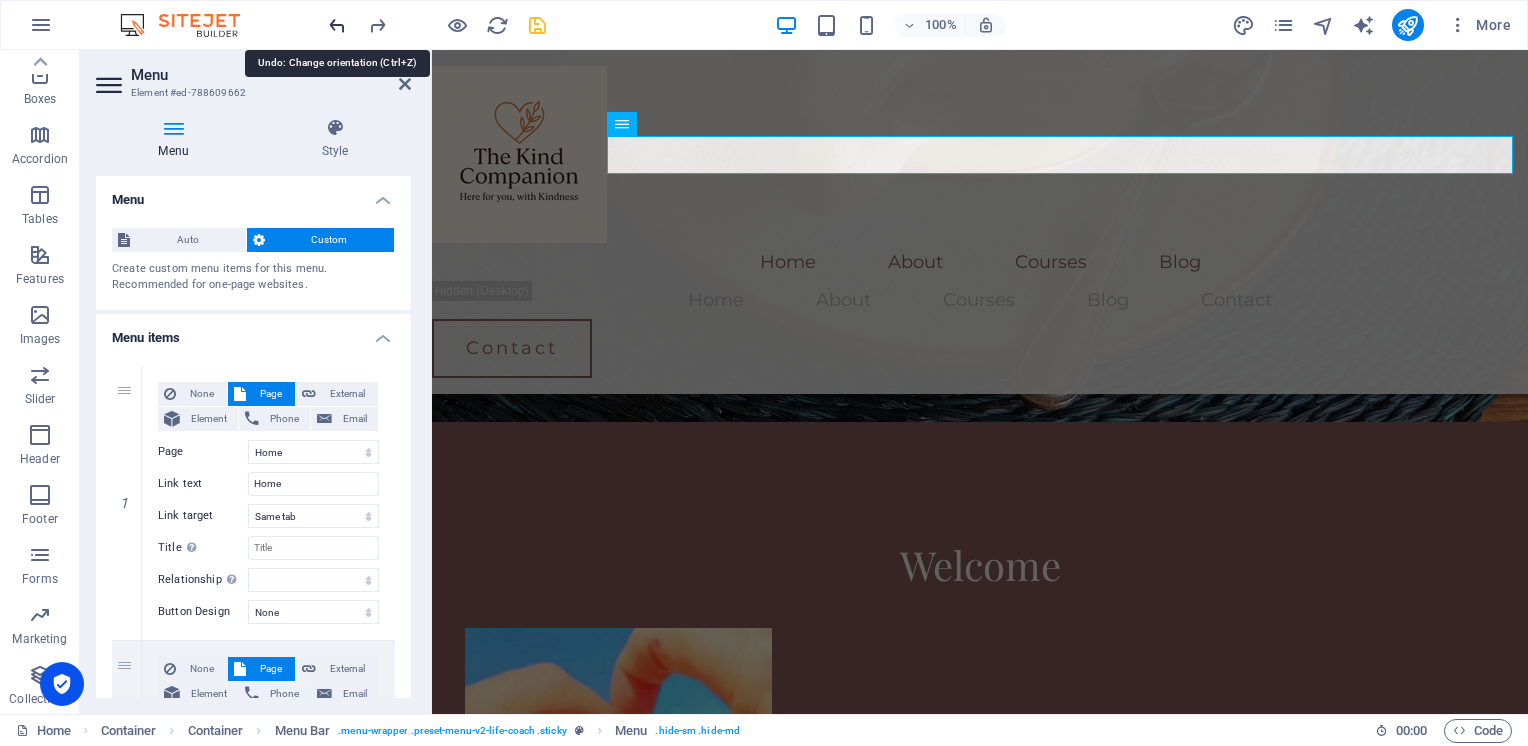 click at bounding box center (337, 25) 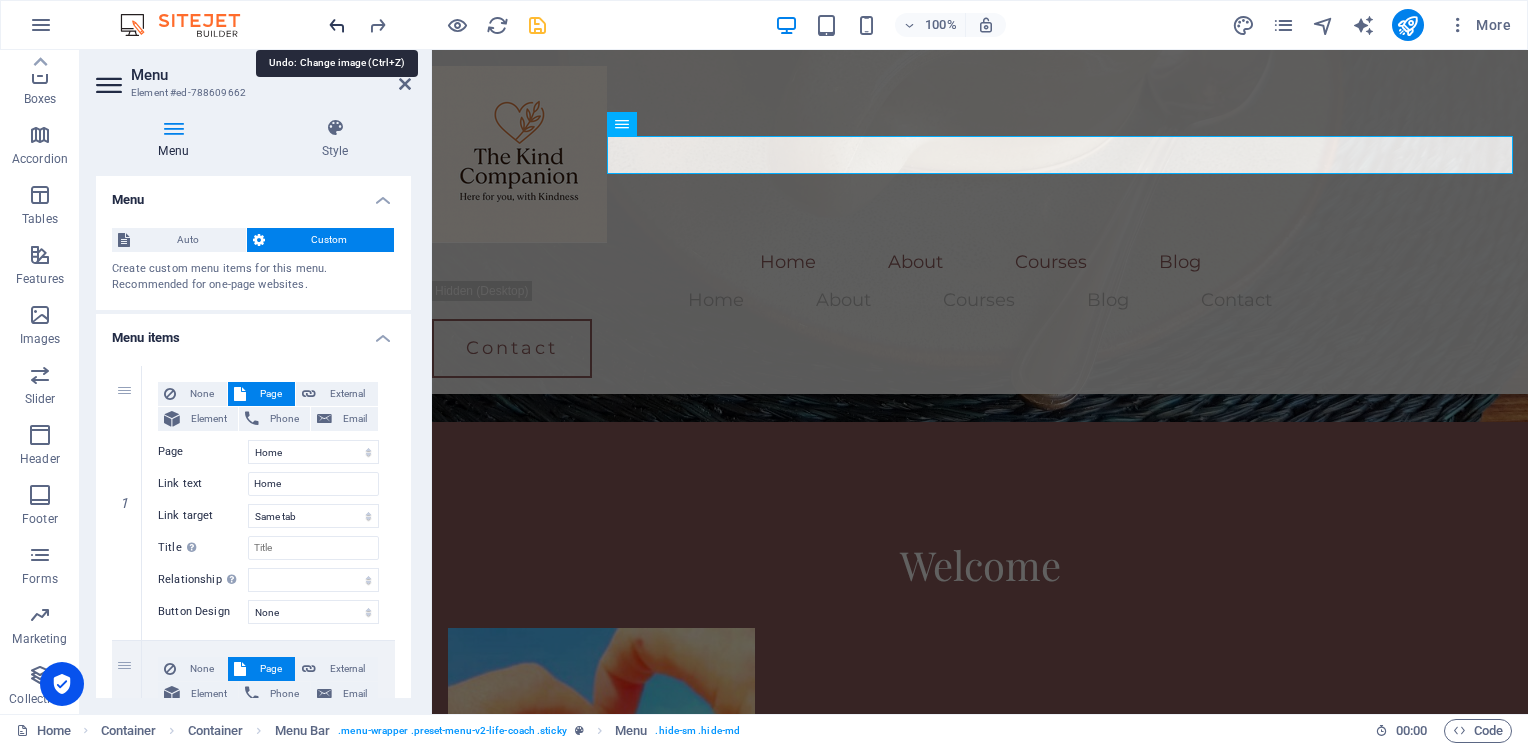 click at bounding box center (337, 25) 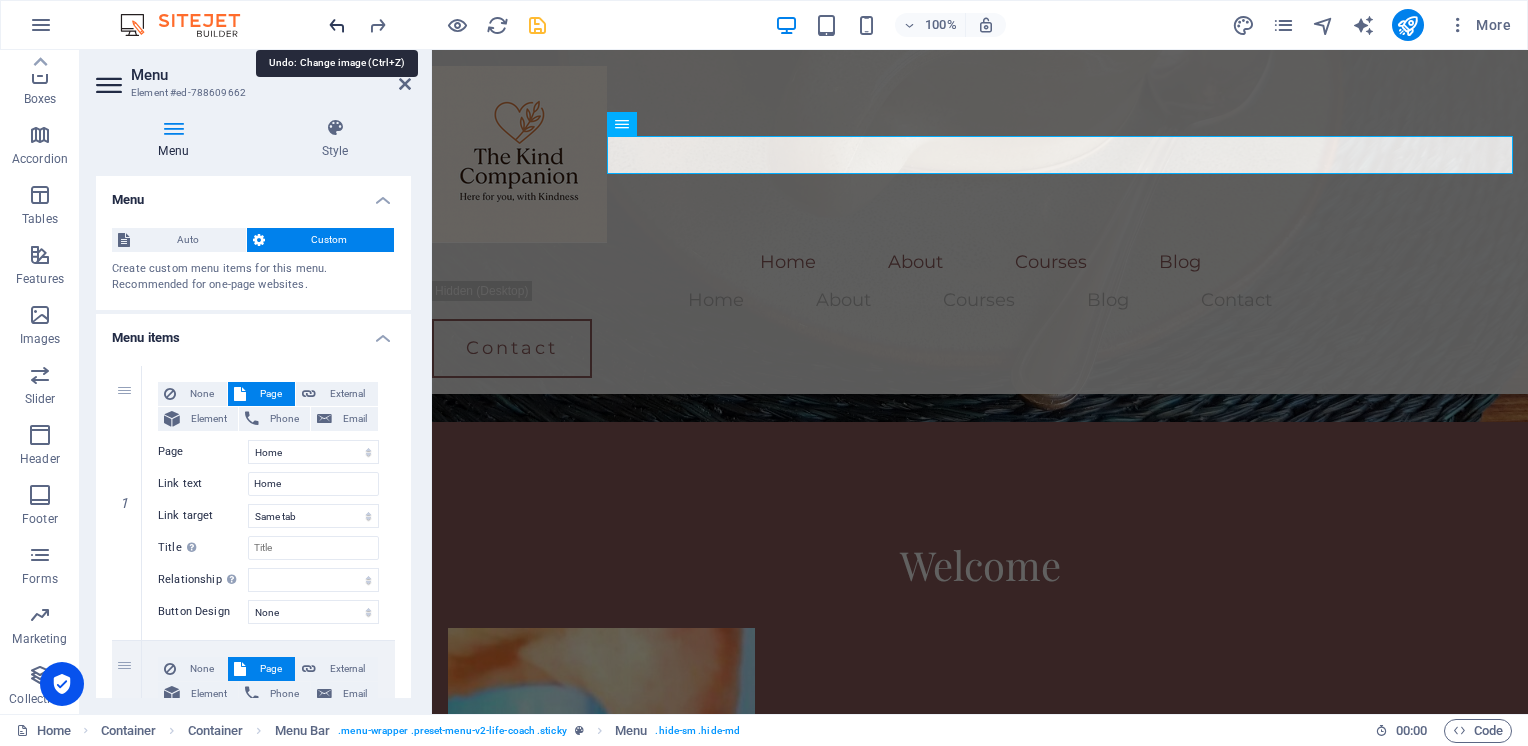 click at bounding box center (337, 25) 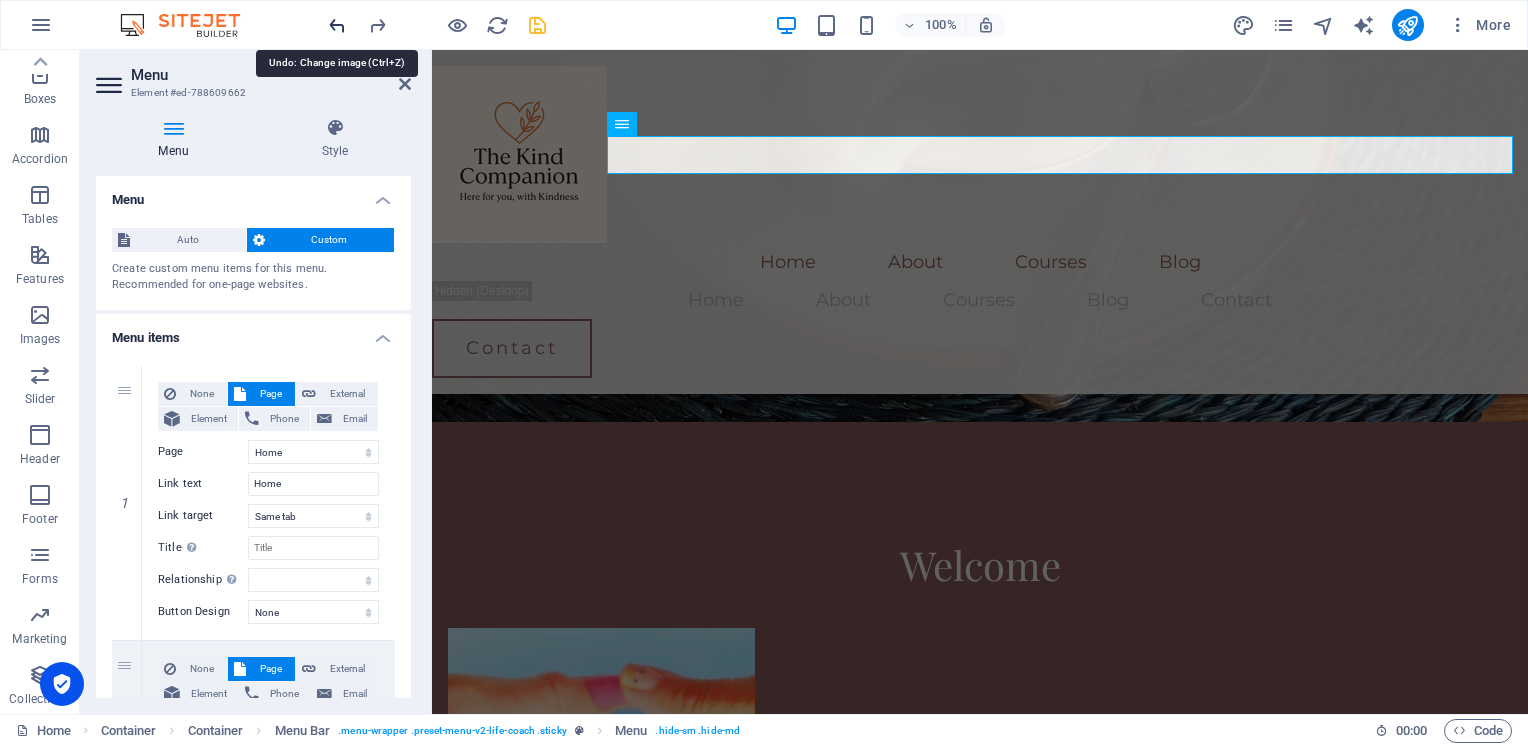 click at bounding box center [337, 25] 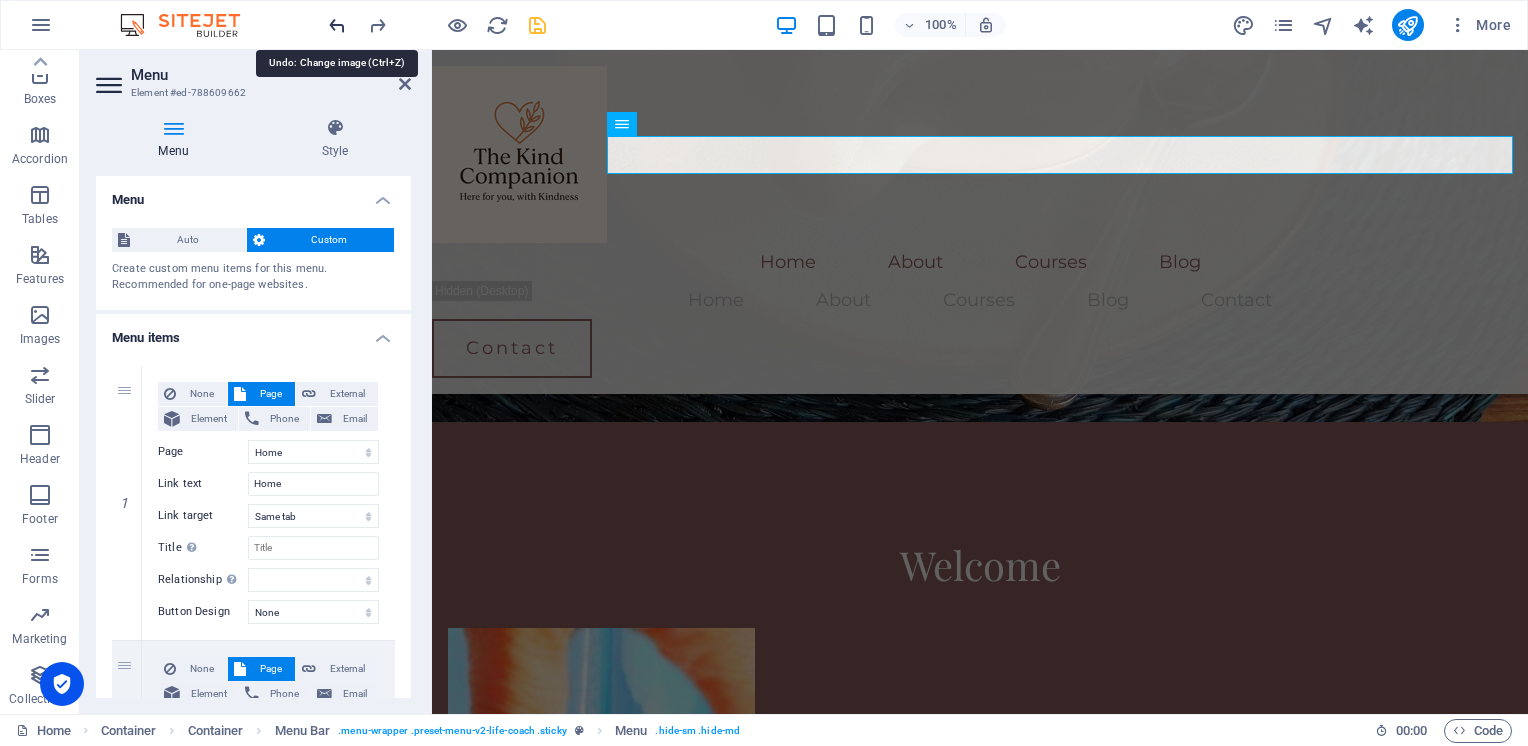 click at bounding box center (337, 25) 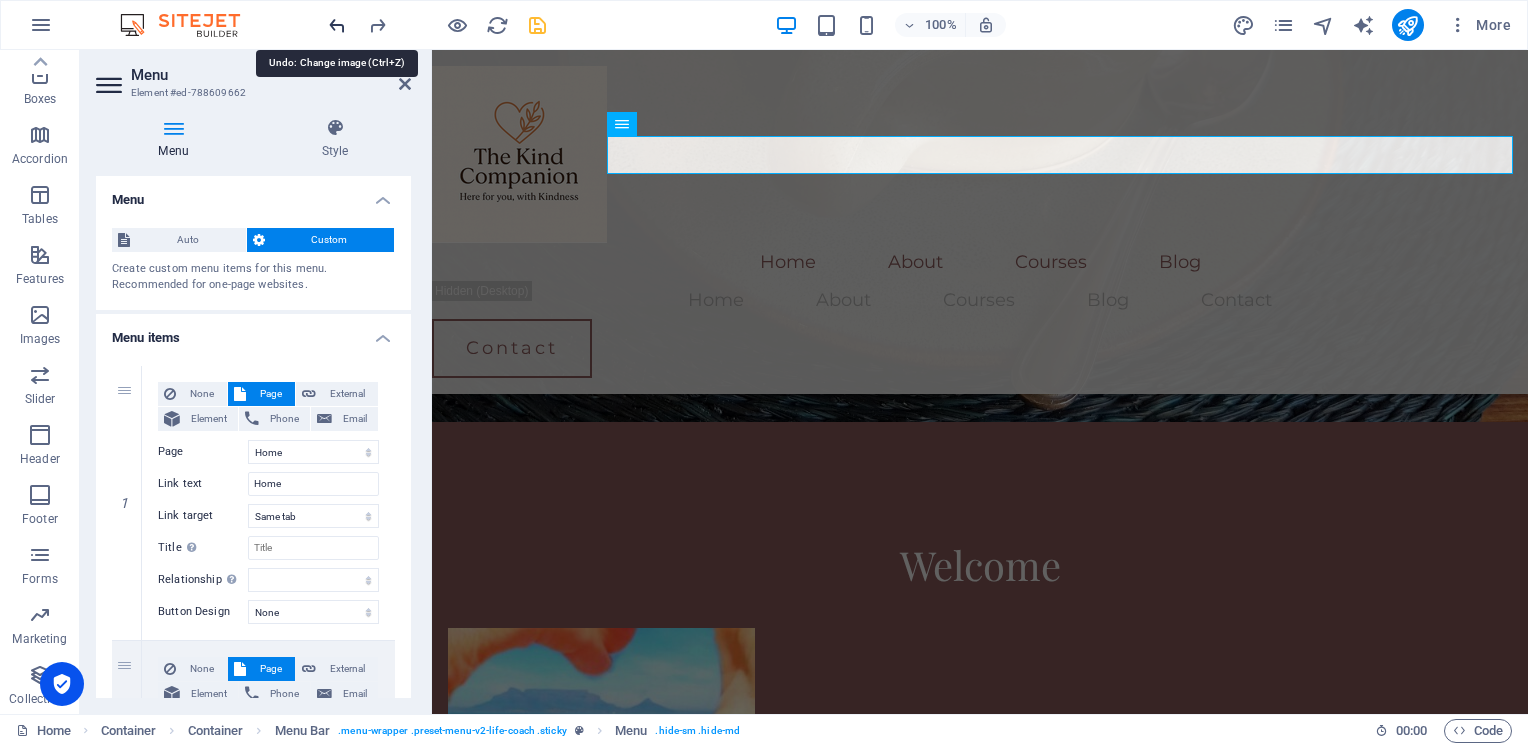 click at bounding box center (337, 25) 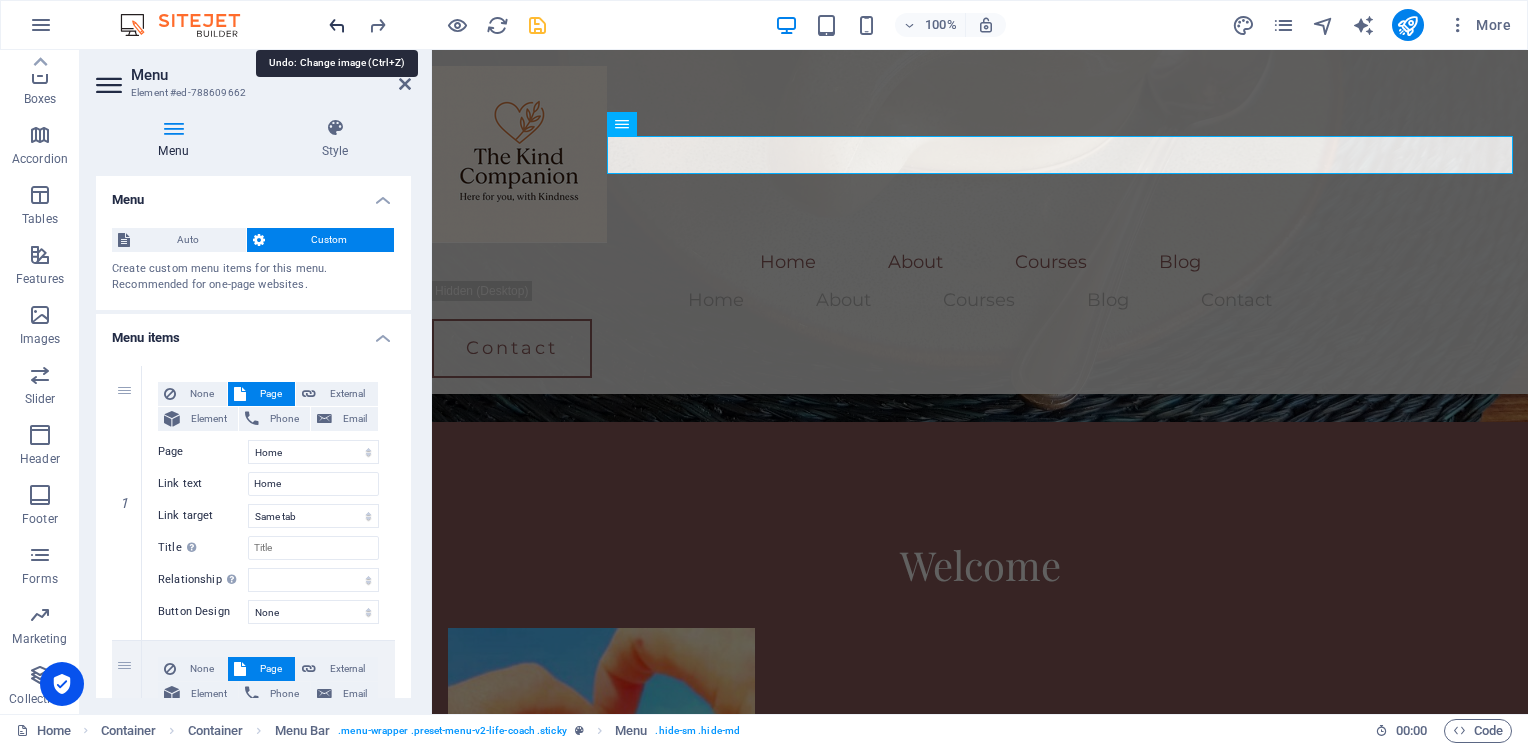 click at bounding box center (337, 25) 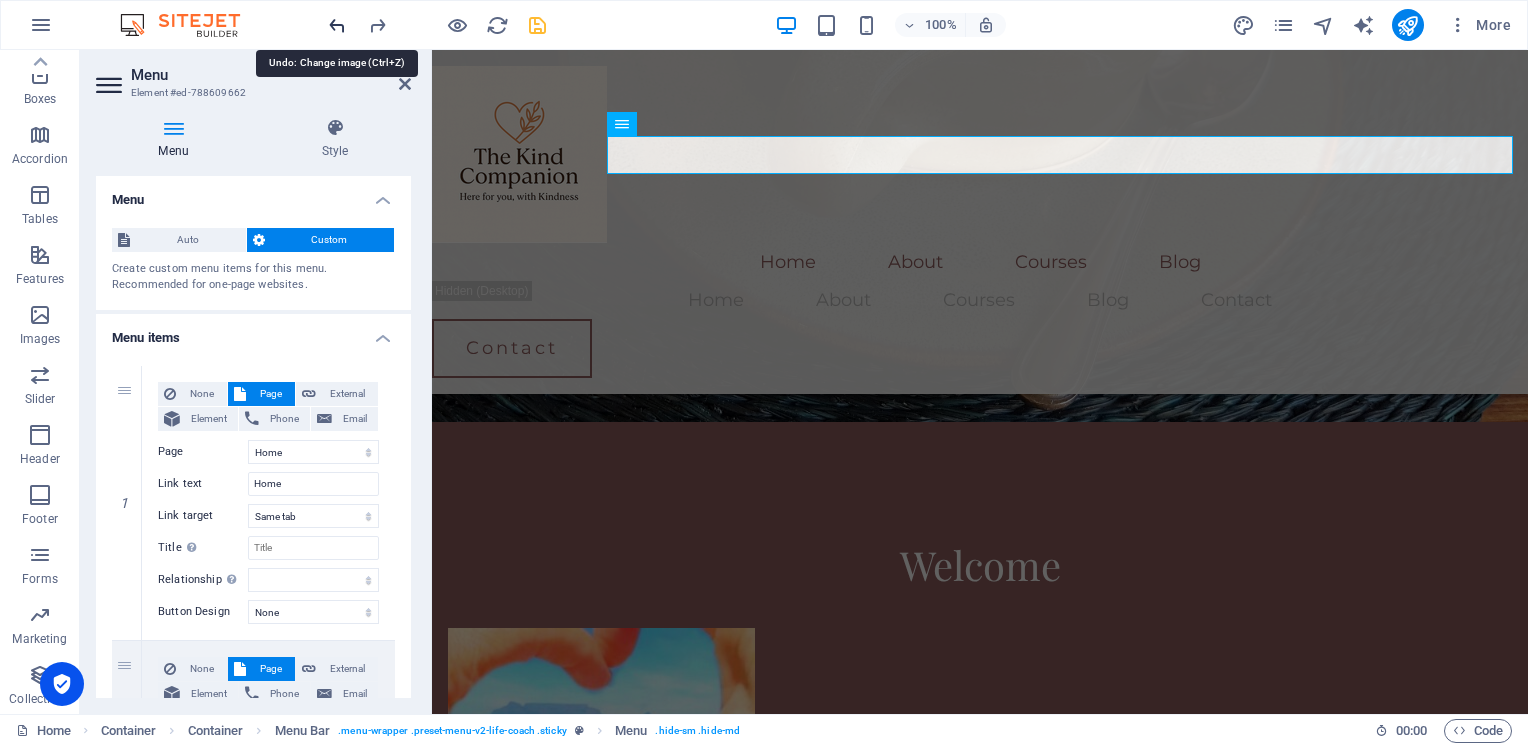 click at bounding box center (337, 25) 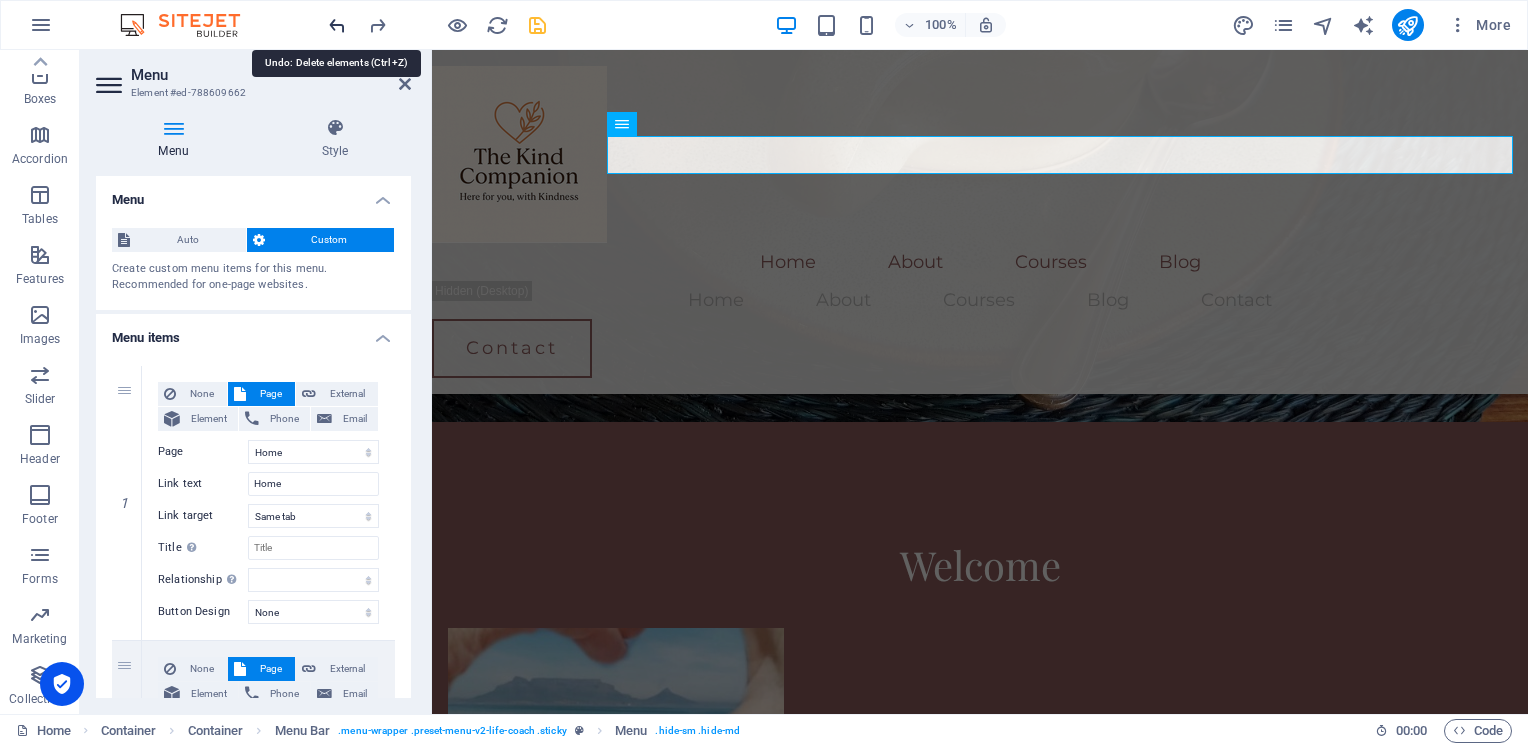 click at bounding box center (337, 25) 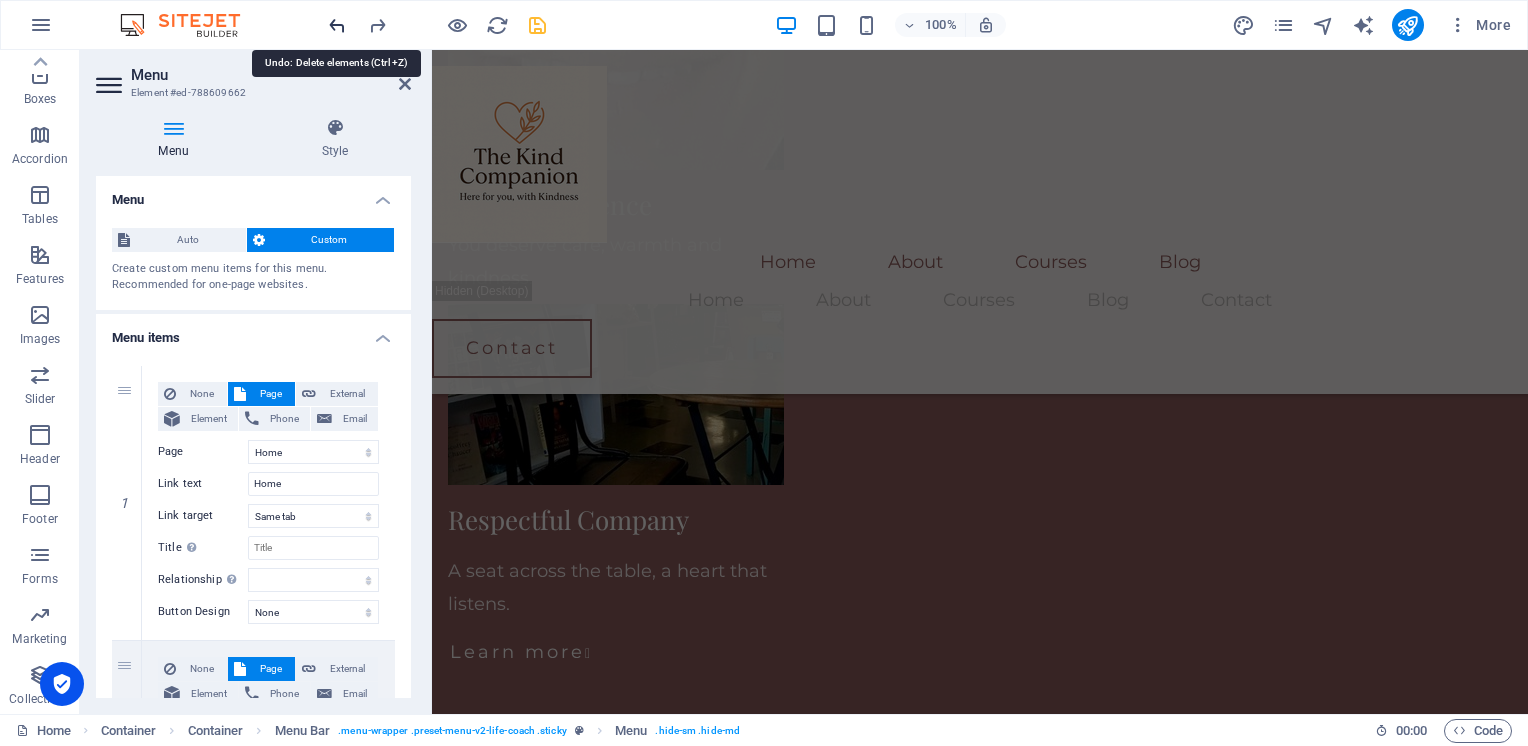 click at bounding box center [337, 25] 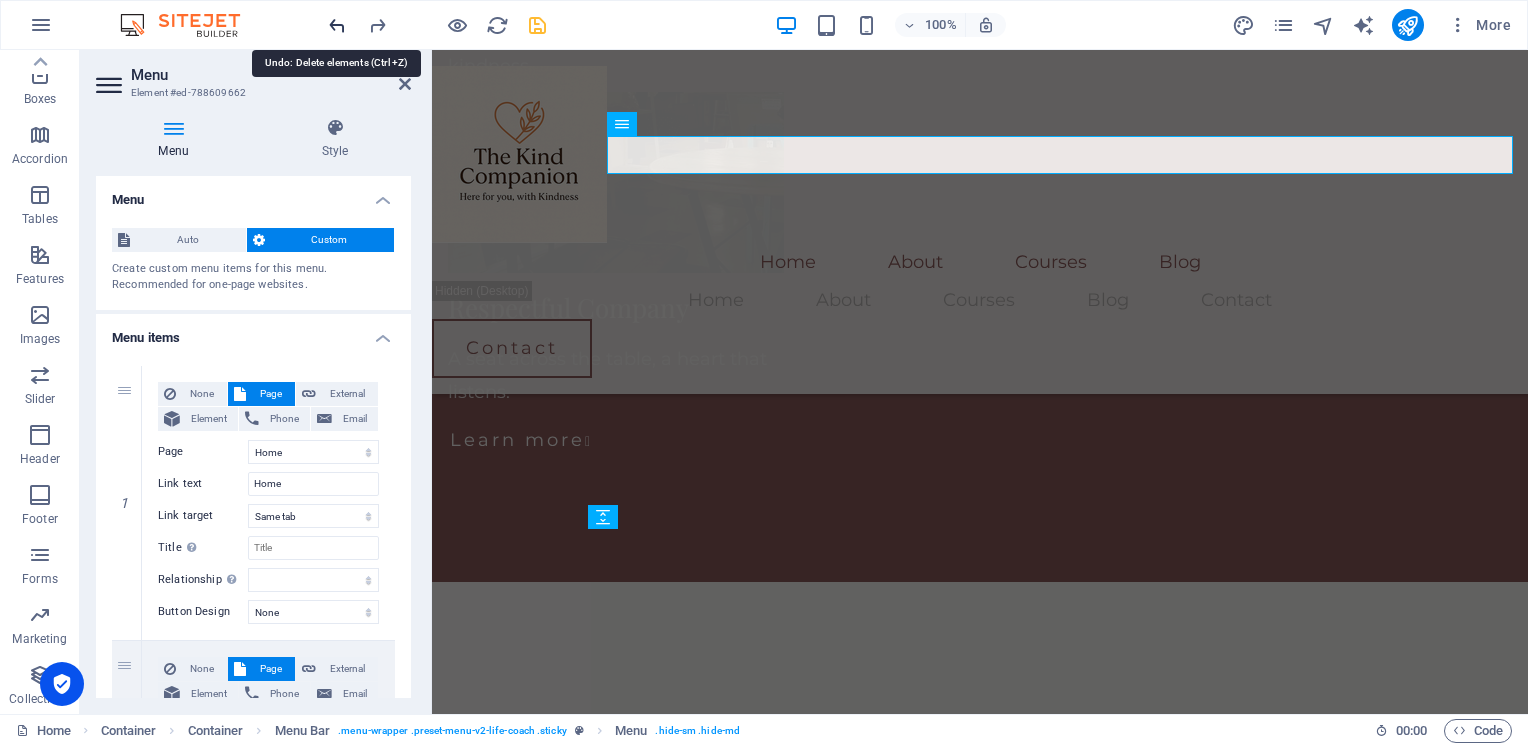 click at bounding box center (337, 25) 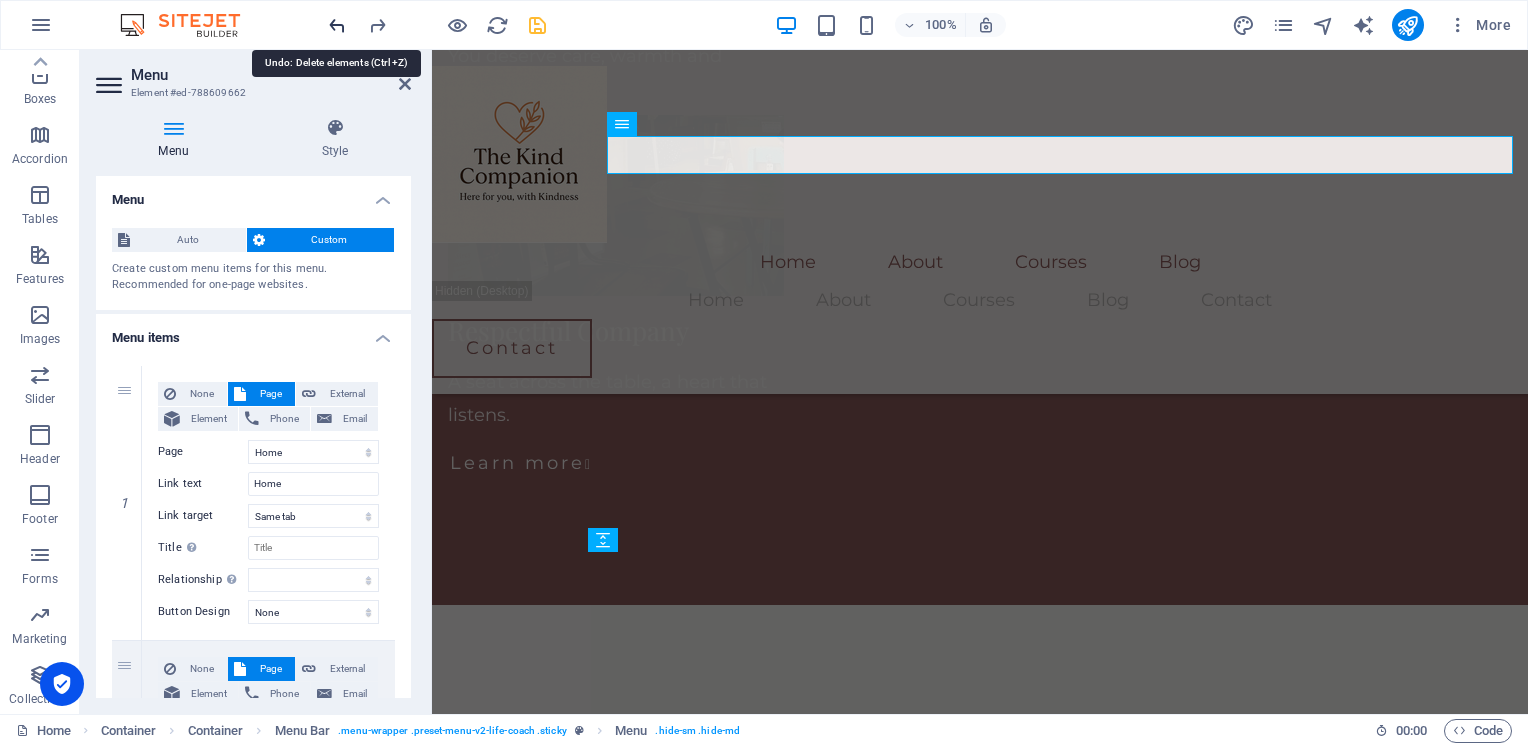 click at bounding box center (337, 25) 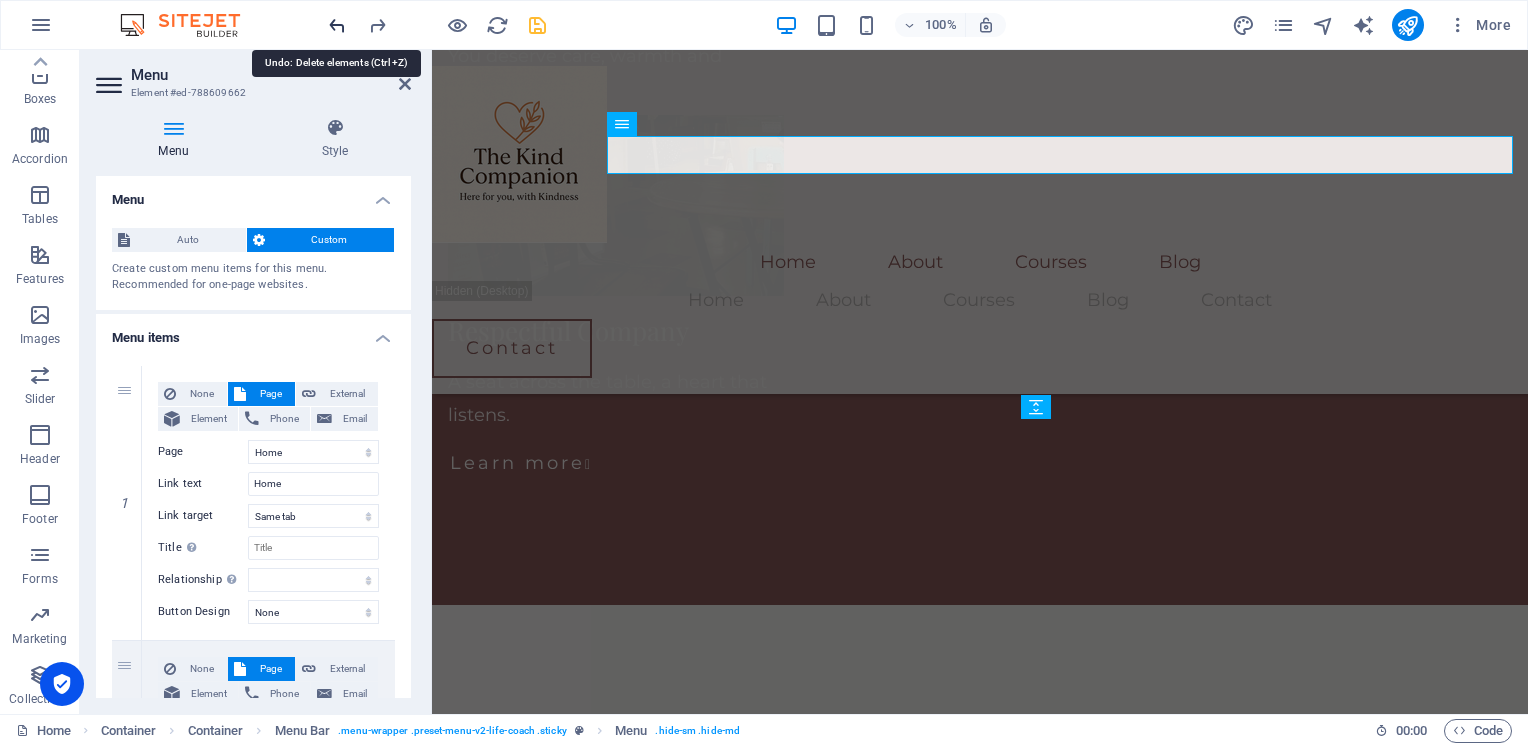 click at bounding box center (337, 25) 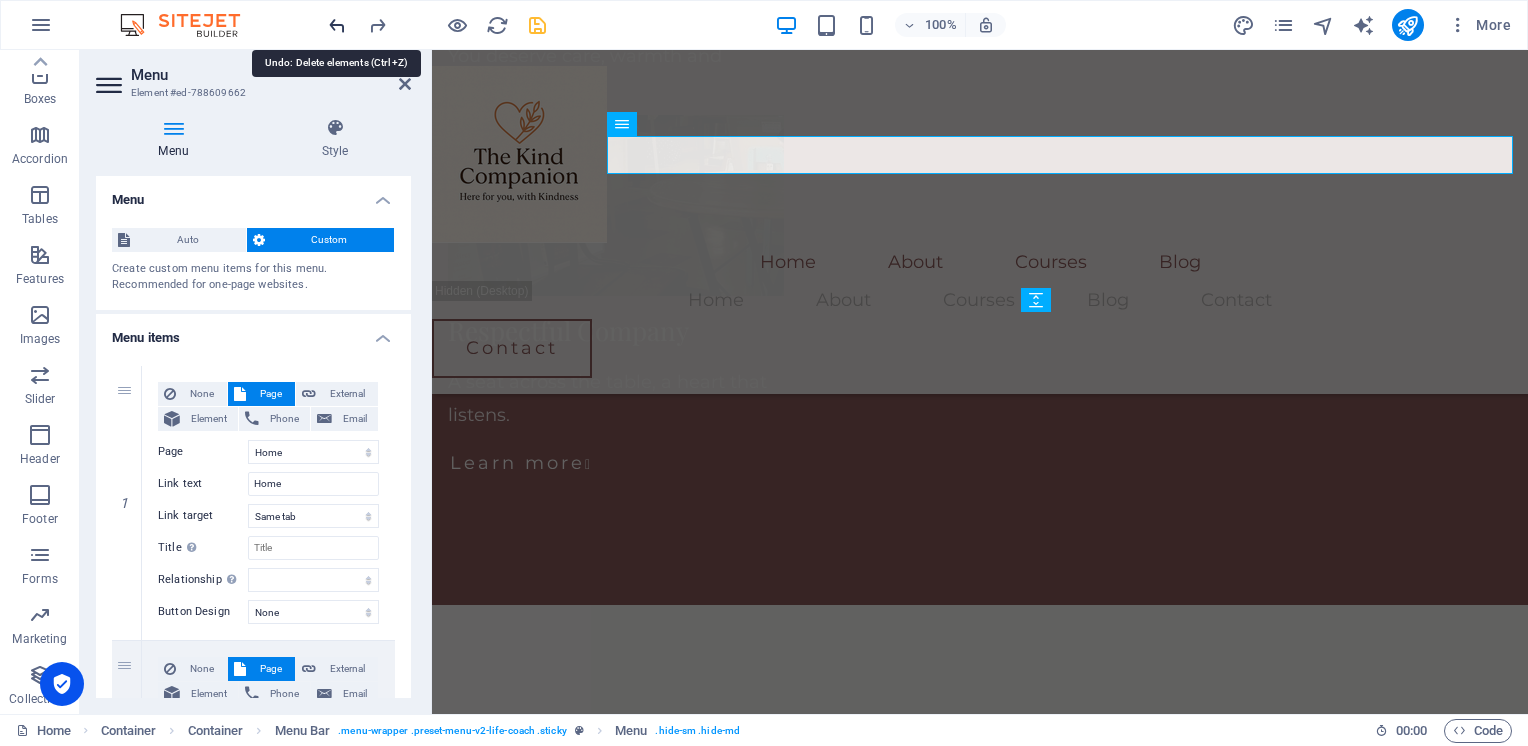 click at bounding box center (337, 25) 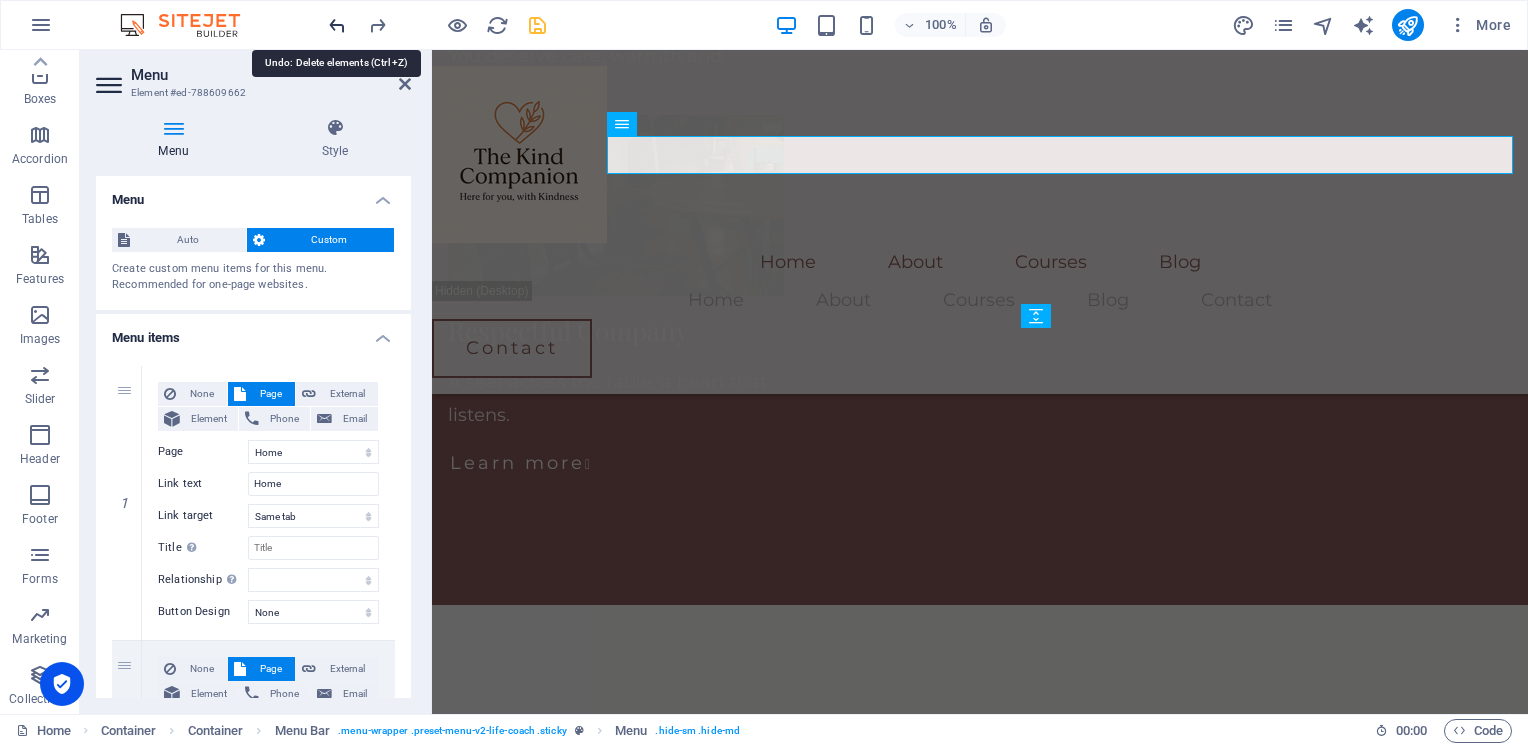 click at bounding box center [337, 25] 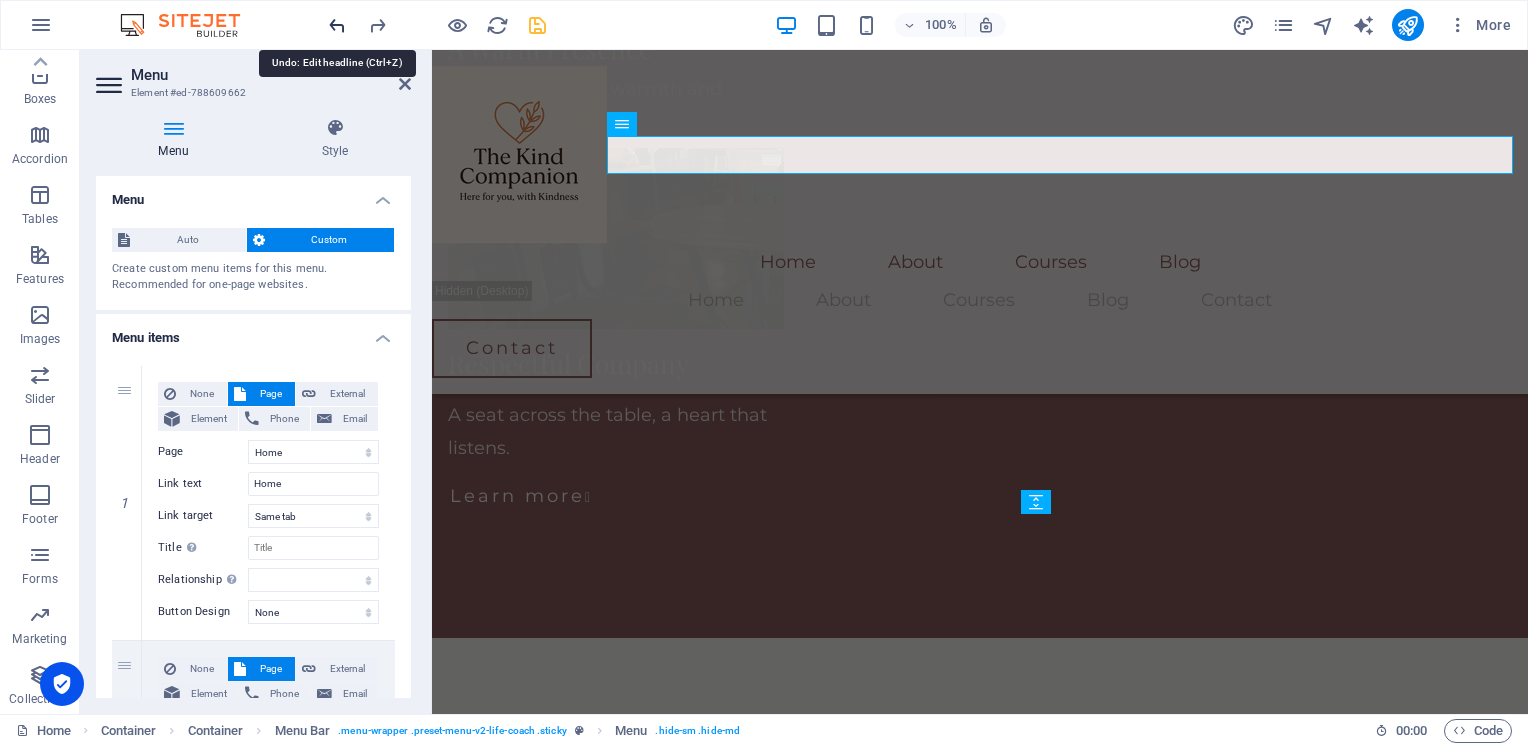 click at bounding box center (337, 25) 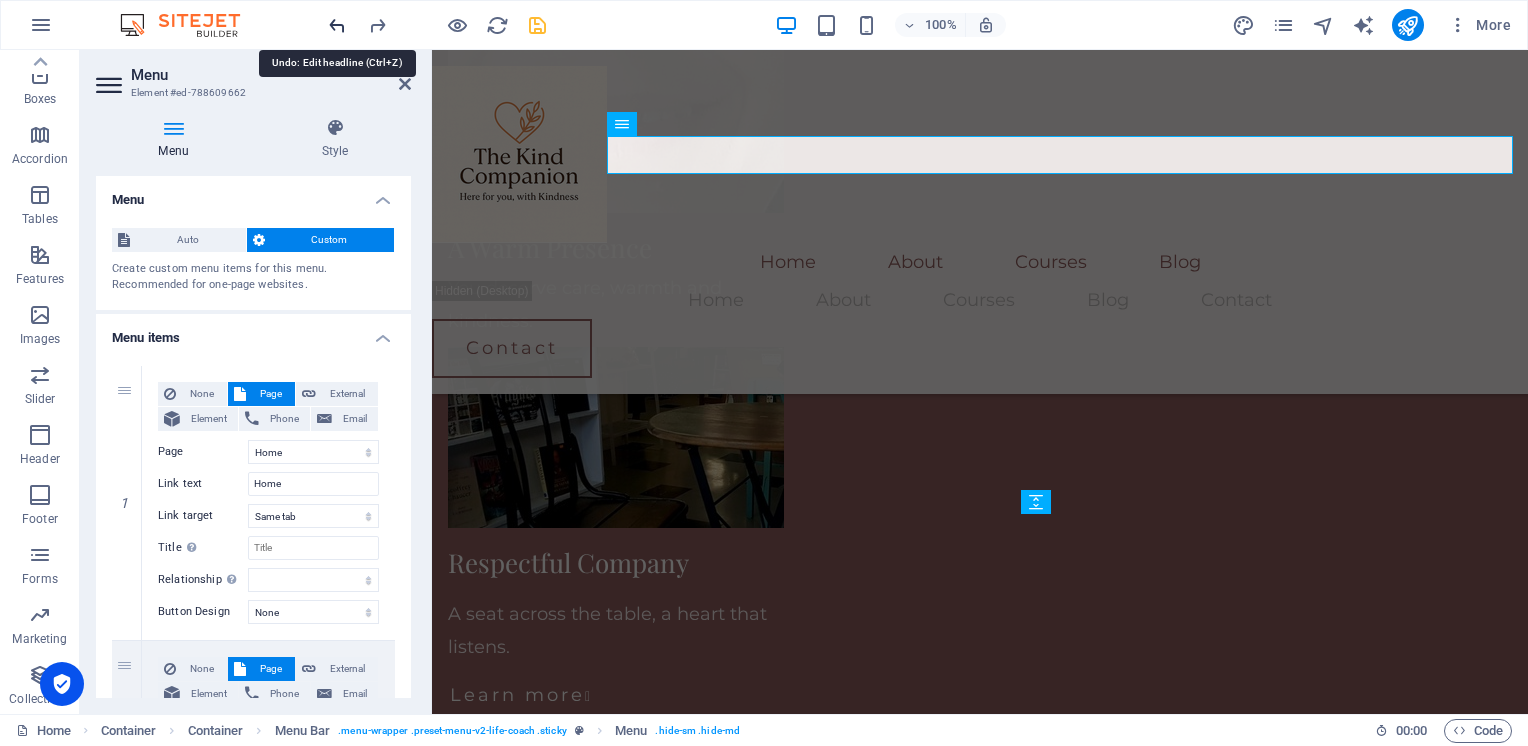 click at bounding box center (337, 25) 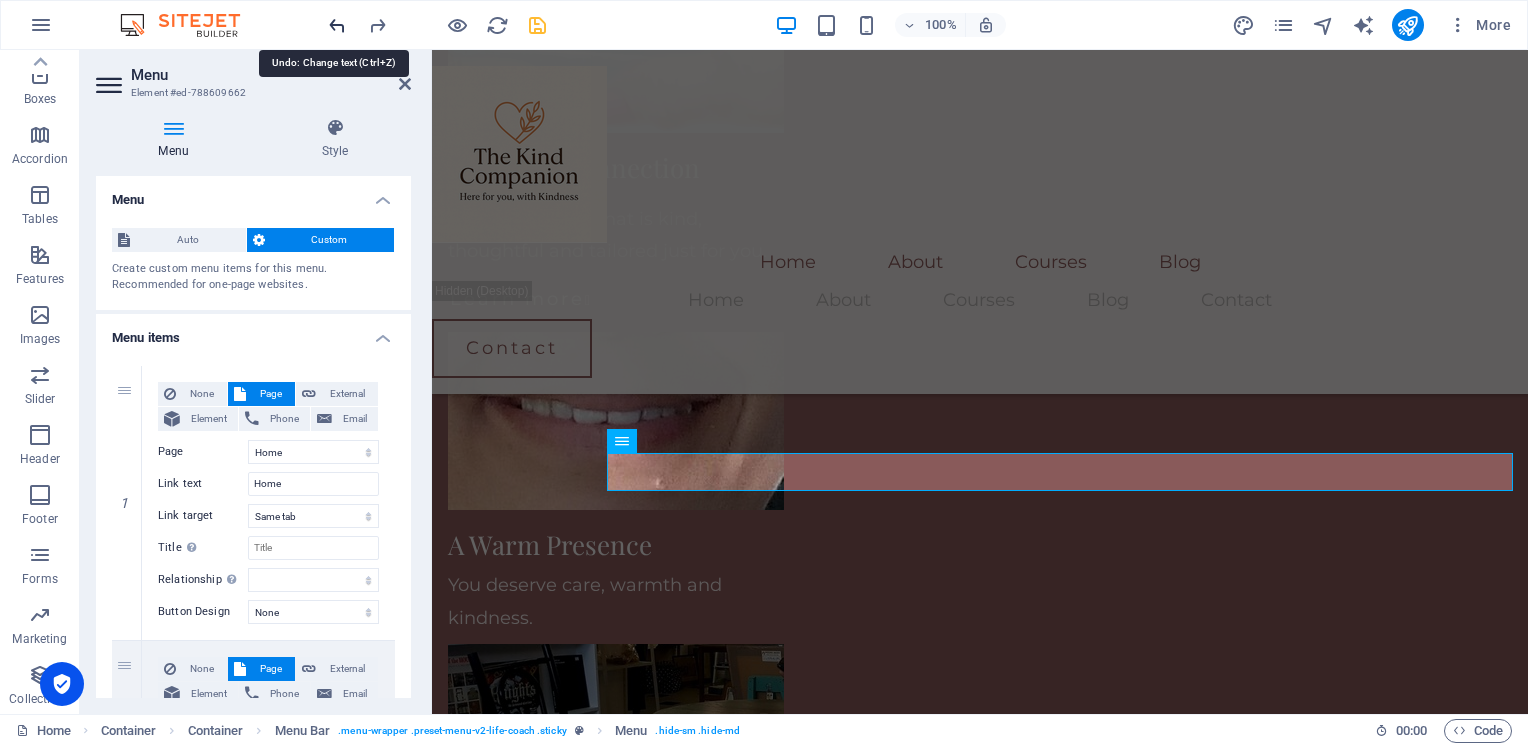 click at bounding box center (337, 25) 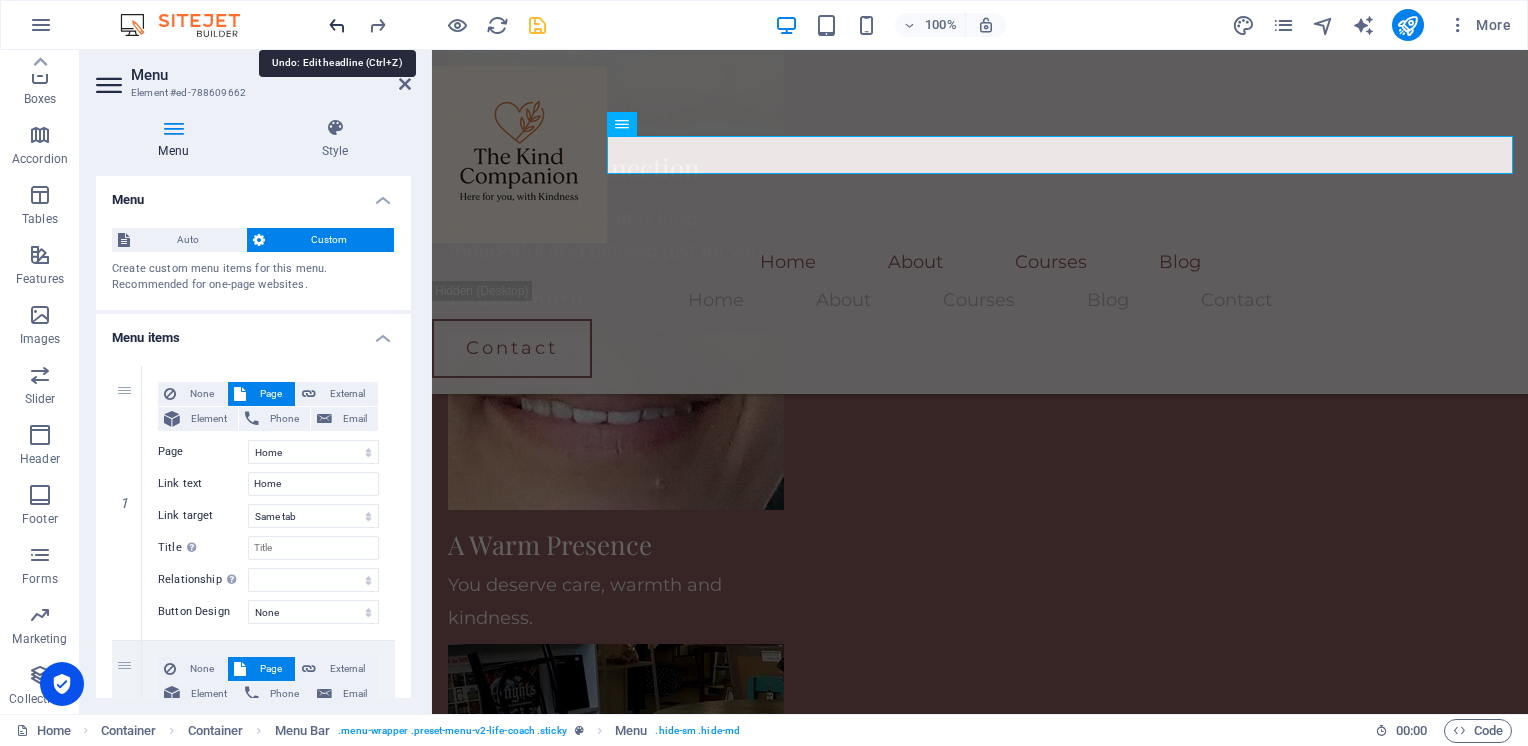 click at bounding box center [337, 25] 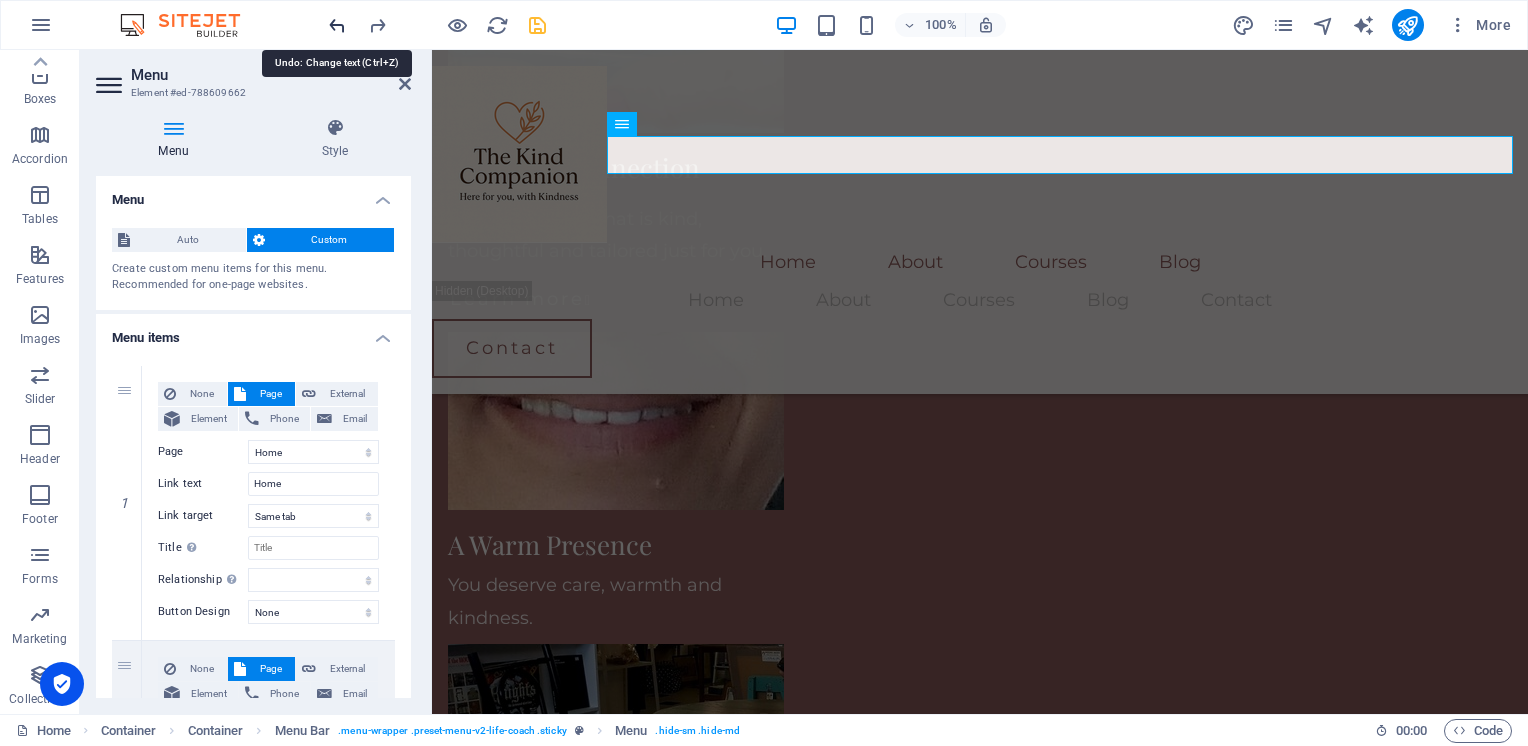 click at bounding box center [337, 25] 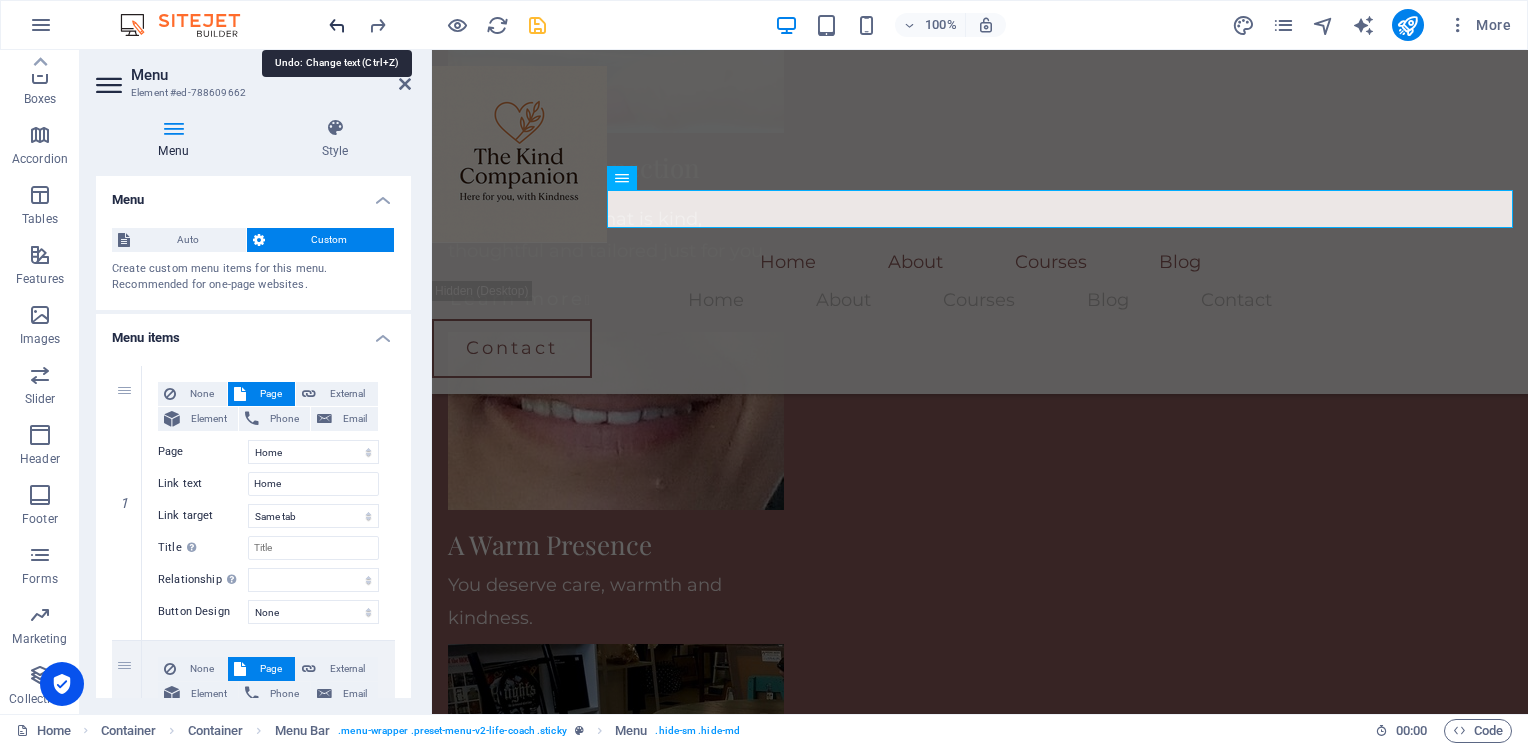 scroll, scrollTop: 2069, scrollLeft: 0, axis: vertical 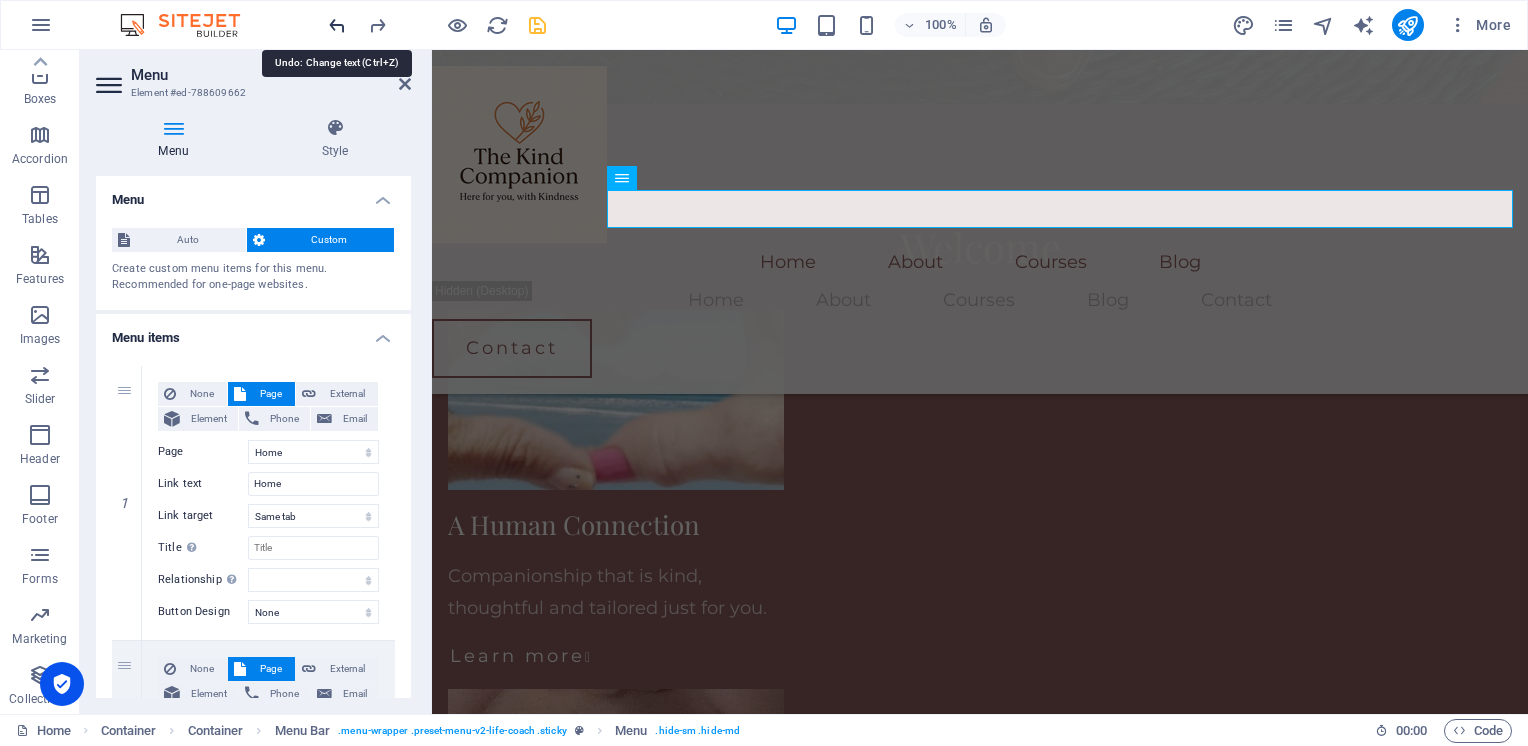 click at bounding box center (337, 25) 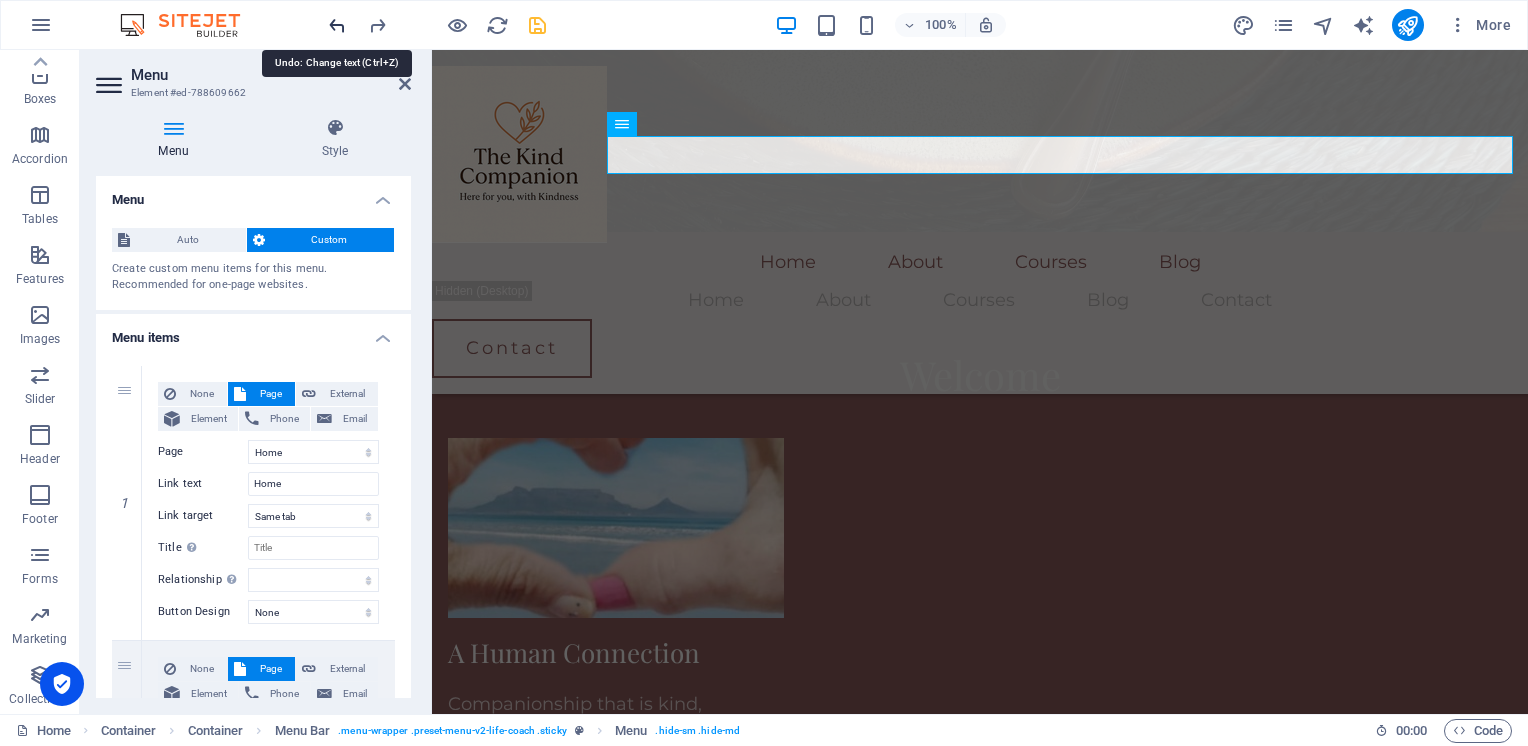click at bounding box center [337, 25] 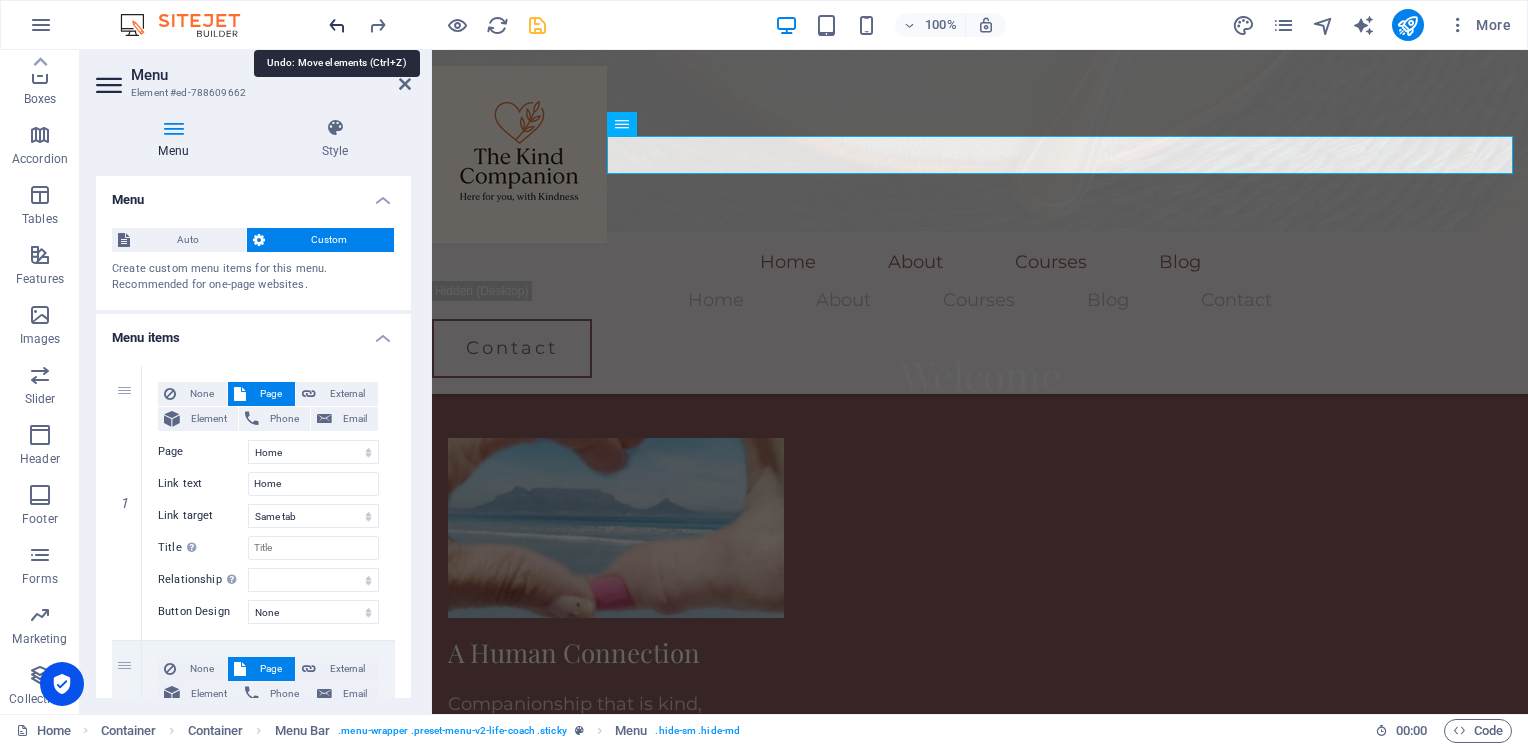 click at bounding box center (337, 25) 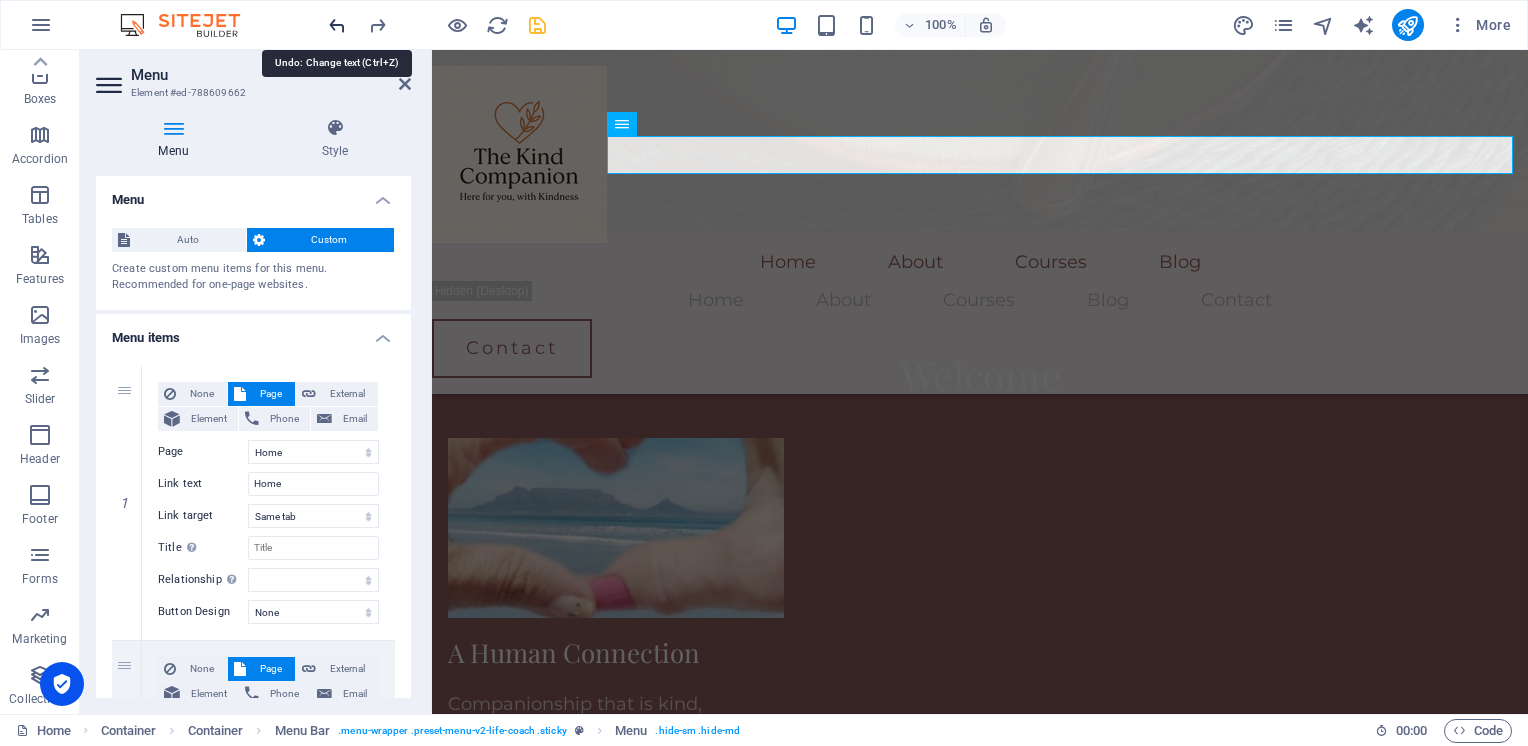 click at bounding box center [337, 25] 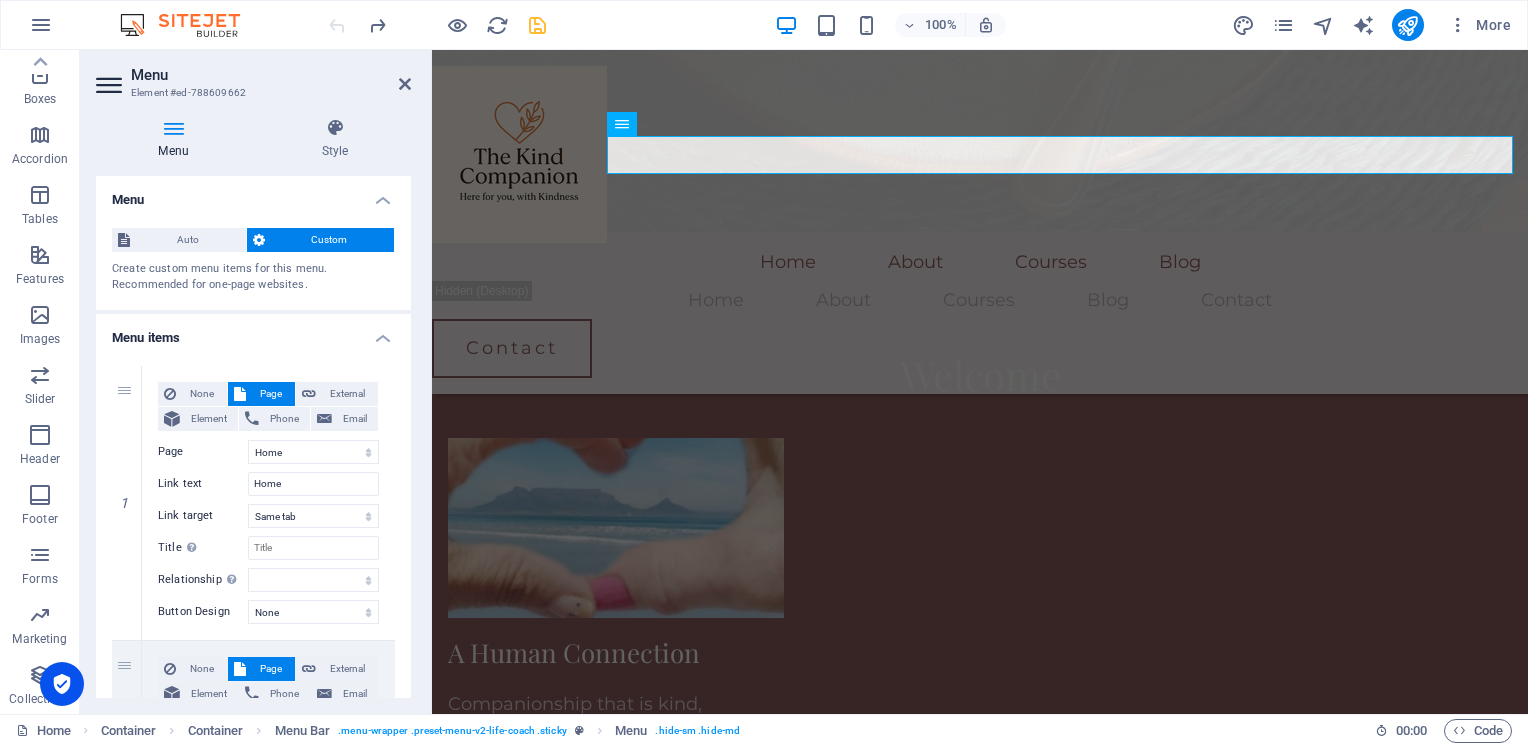 click at bounding box center [437, 25] 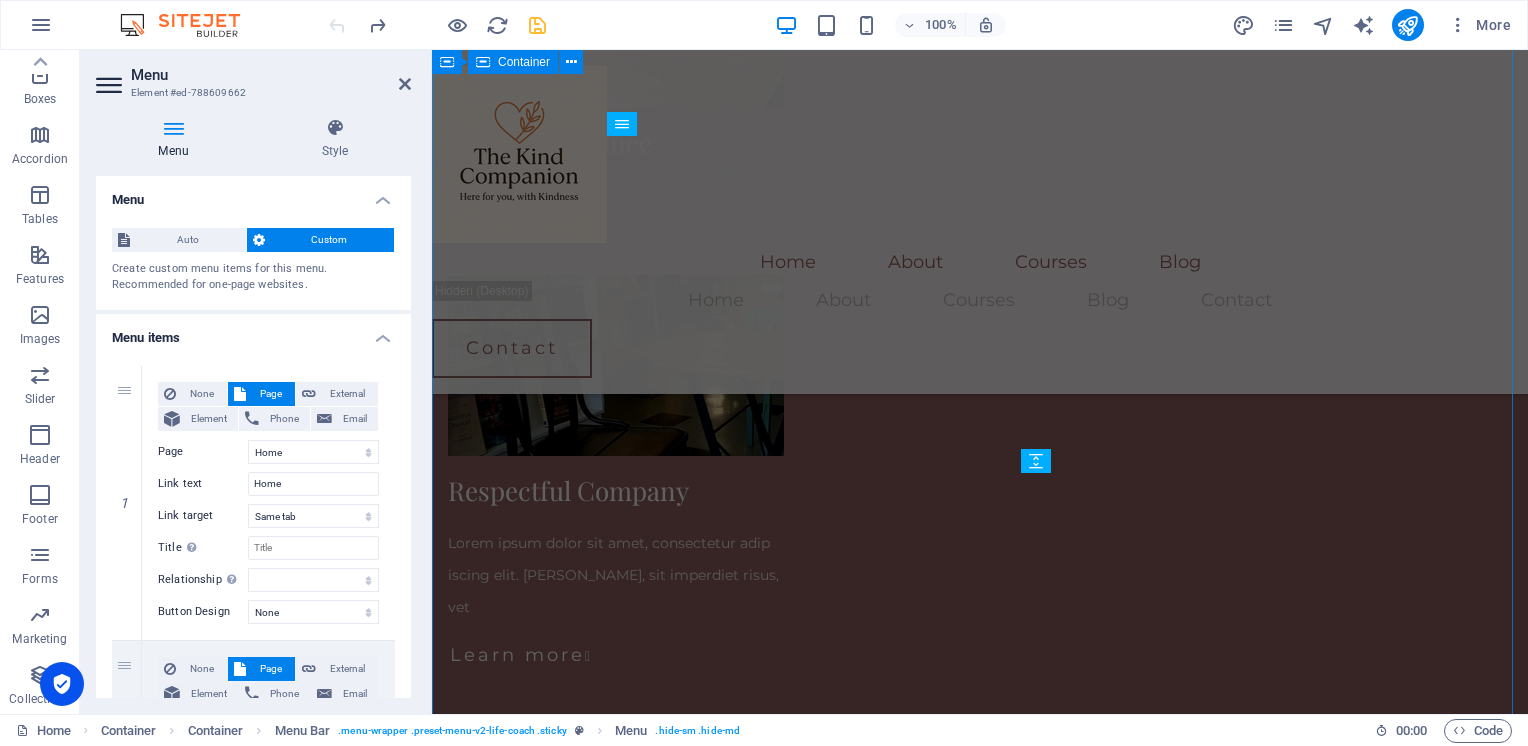 scroll, scrollTop: 2805, scrollLeft: 0, axis: vertical 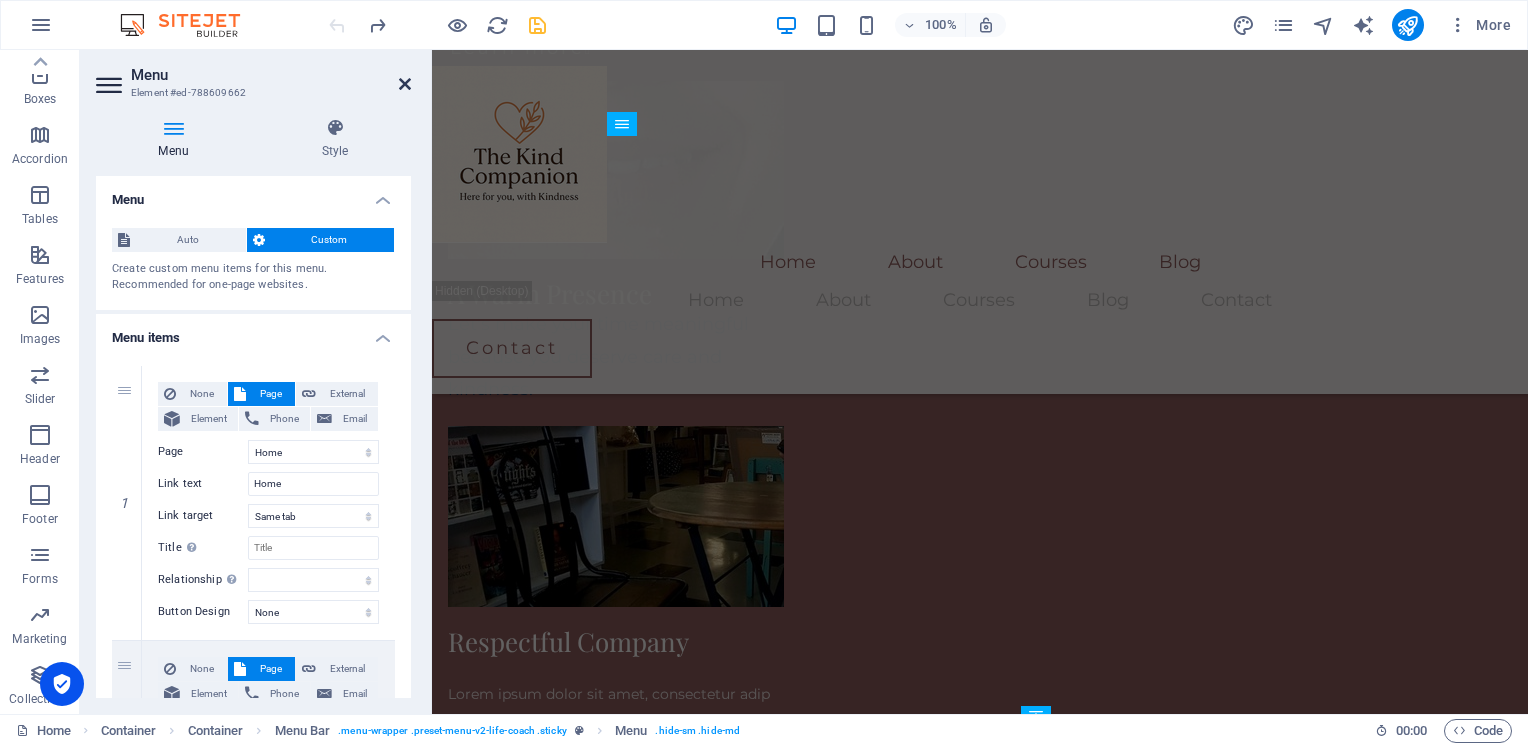 click at bounding box center (405, 84) 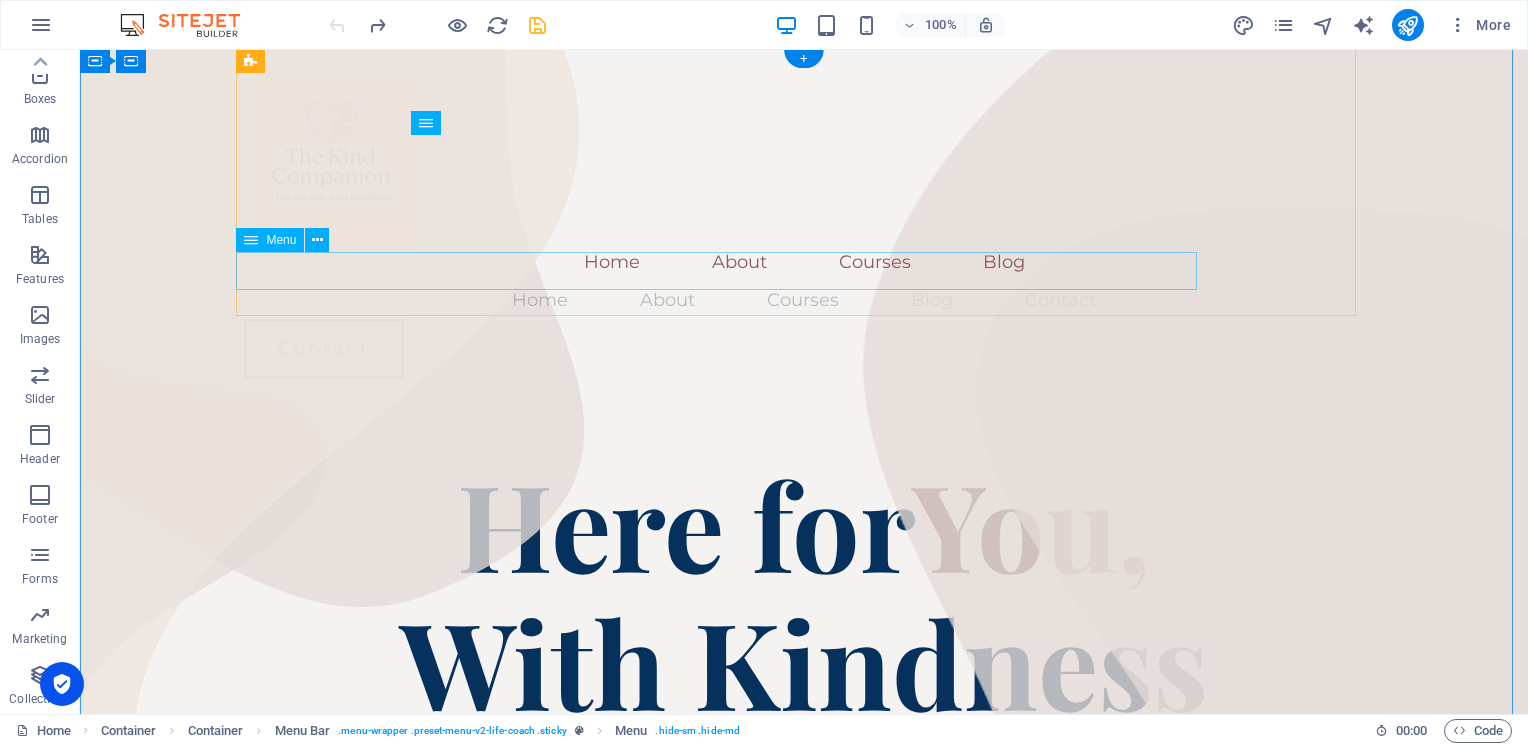 scroll, scrollTop: 0, scrollLeft: 0, axis: both 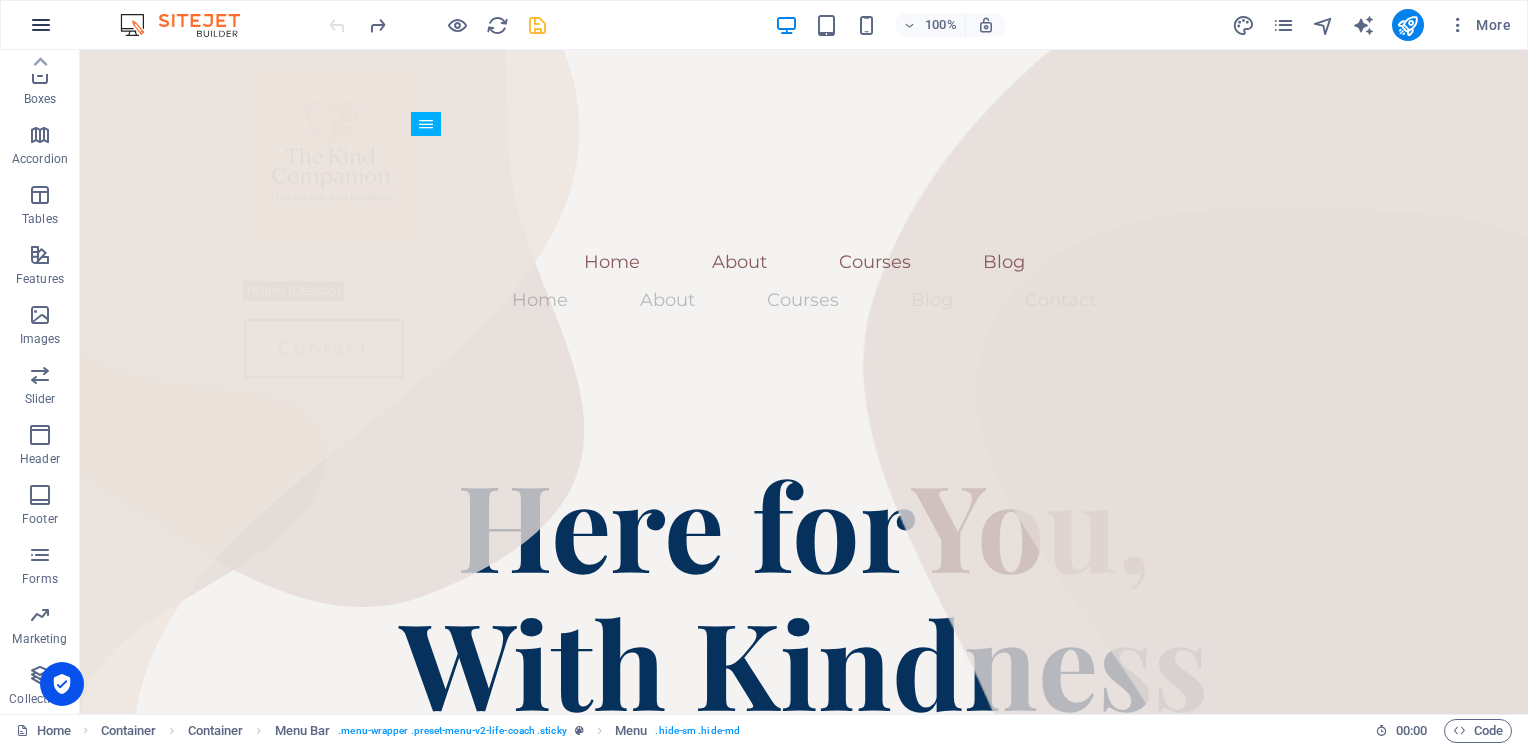 click at bounding box center [41, 25] 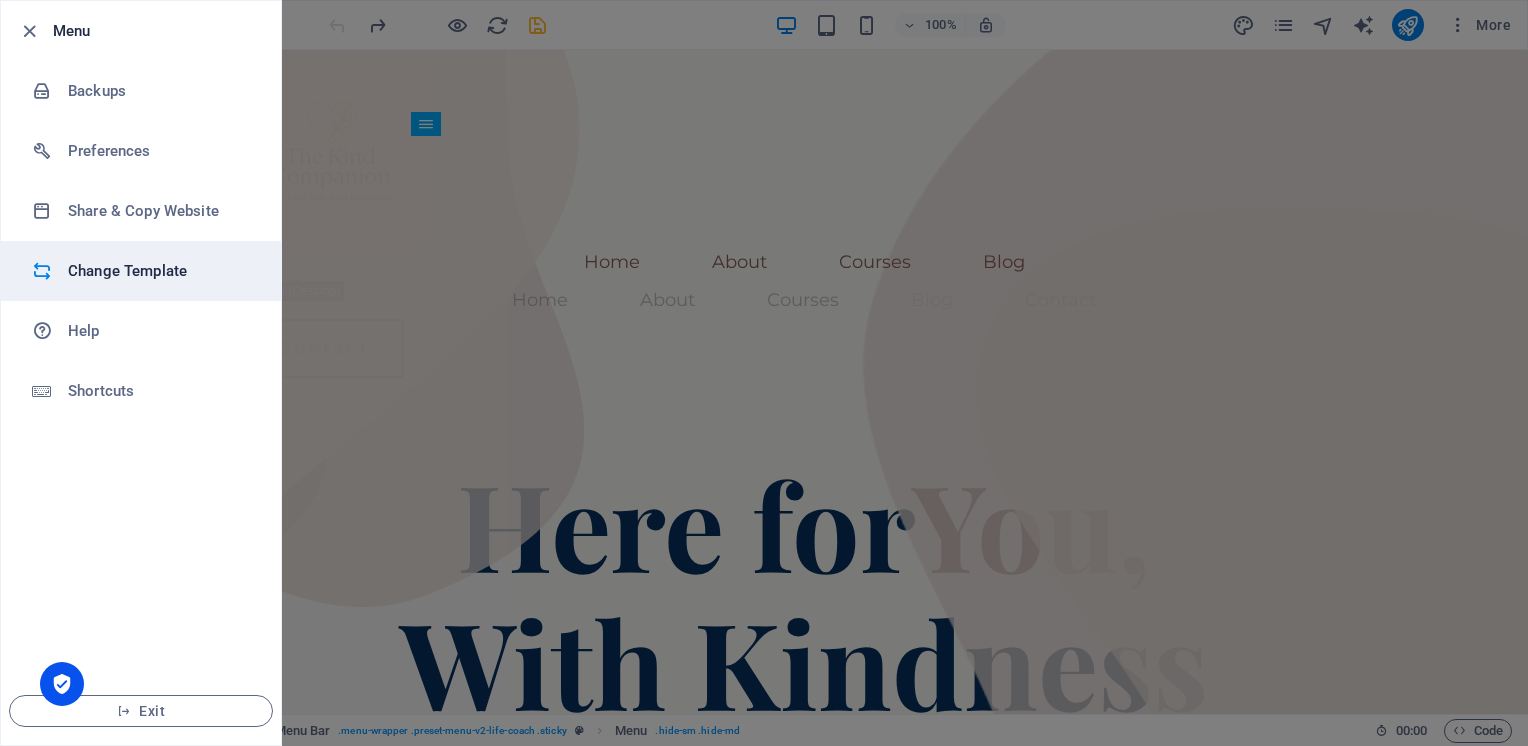 click on "Change Template" at bounding box center (160, 271) 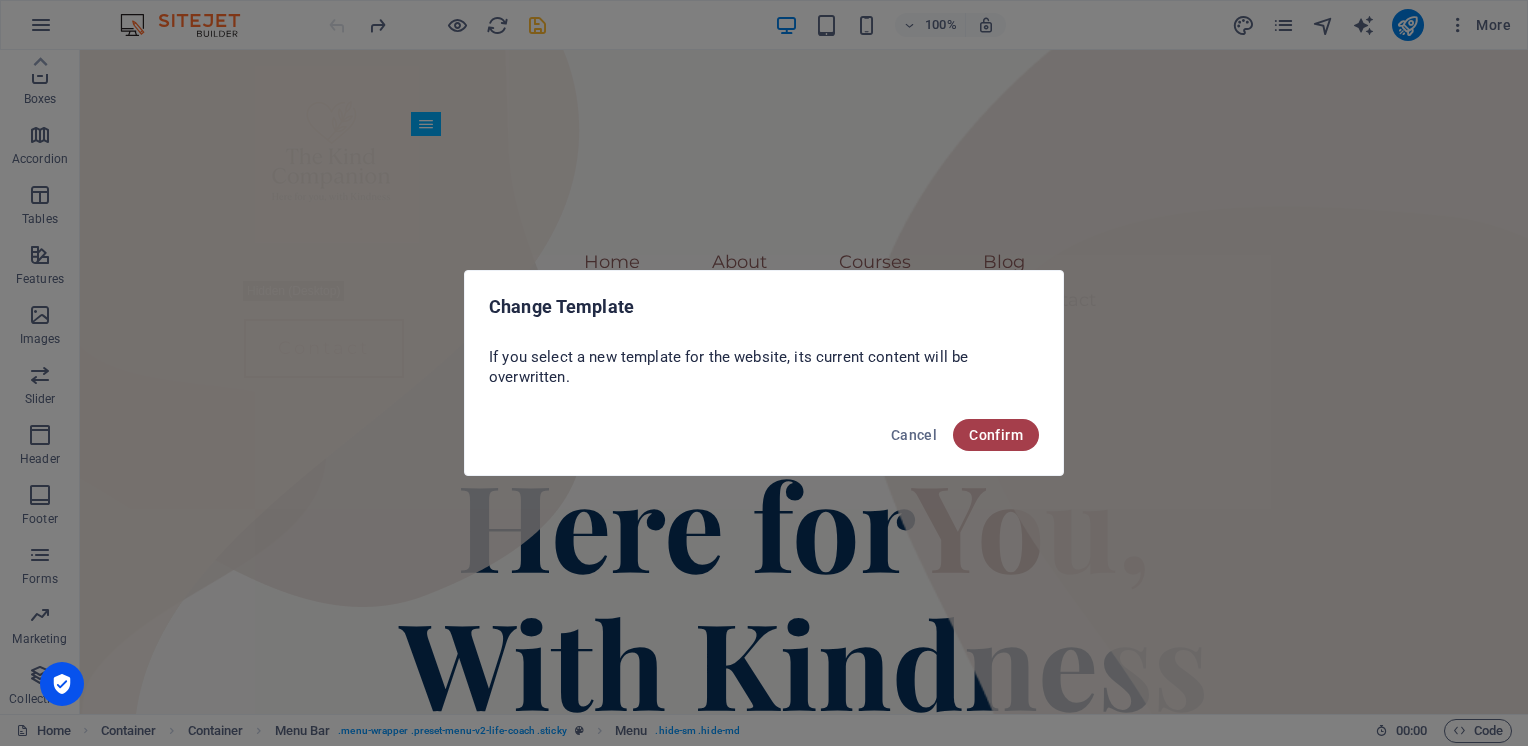 click on "Confirm" at bounding box center [996, 435] 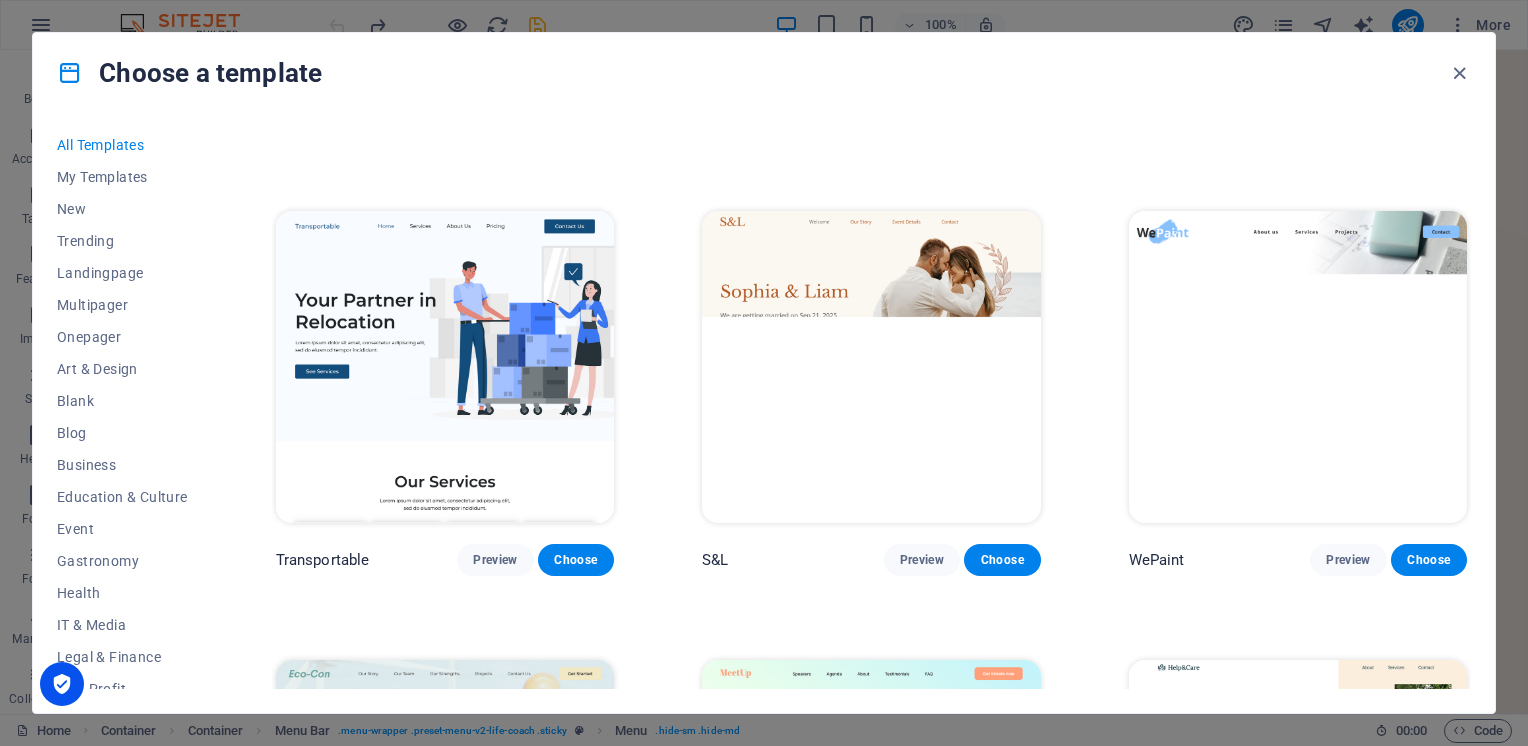 scroll, scrollTop: 392, scrollLeft: 0, axis: vertical 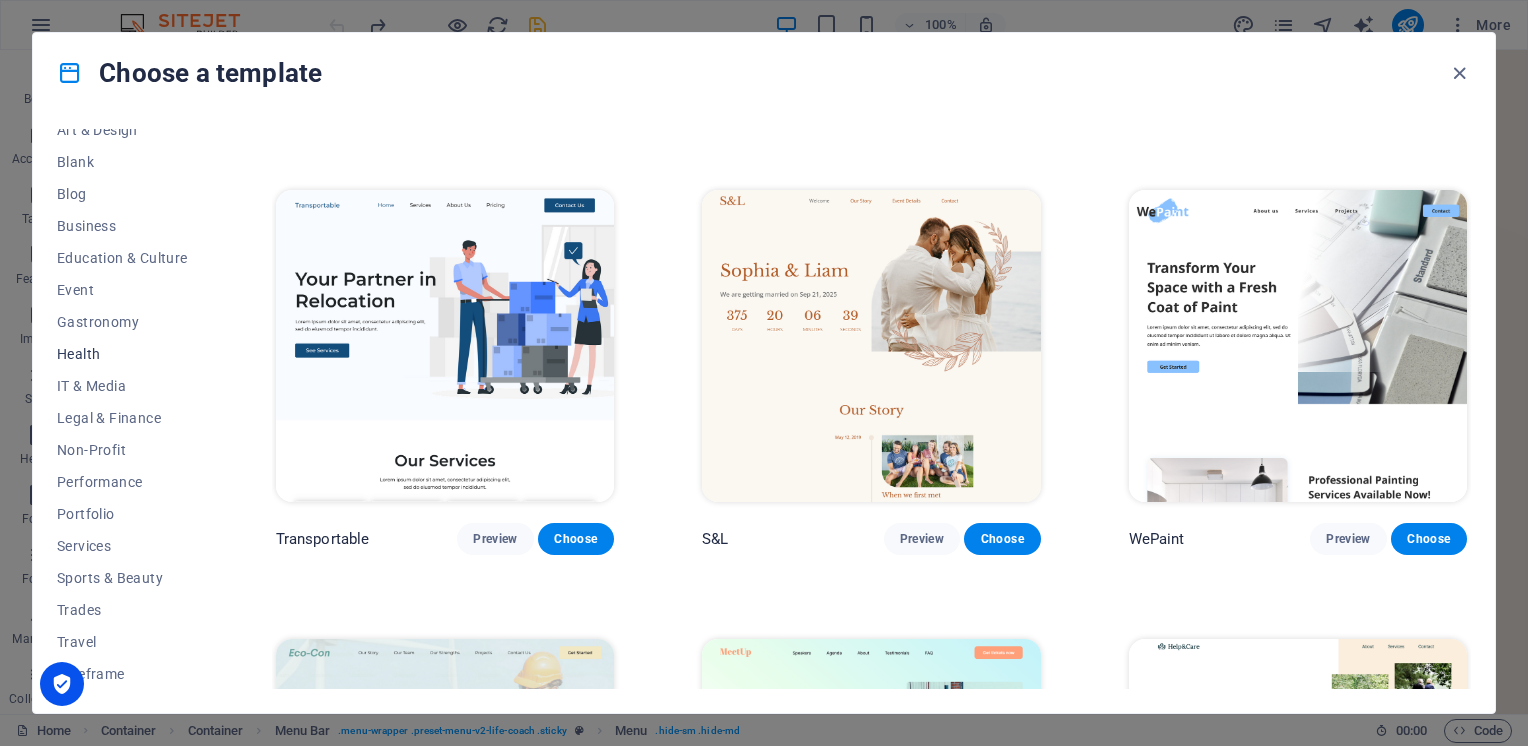 click on "Health" at bounding box center [122, 354] 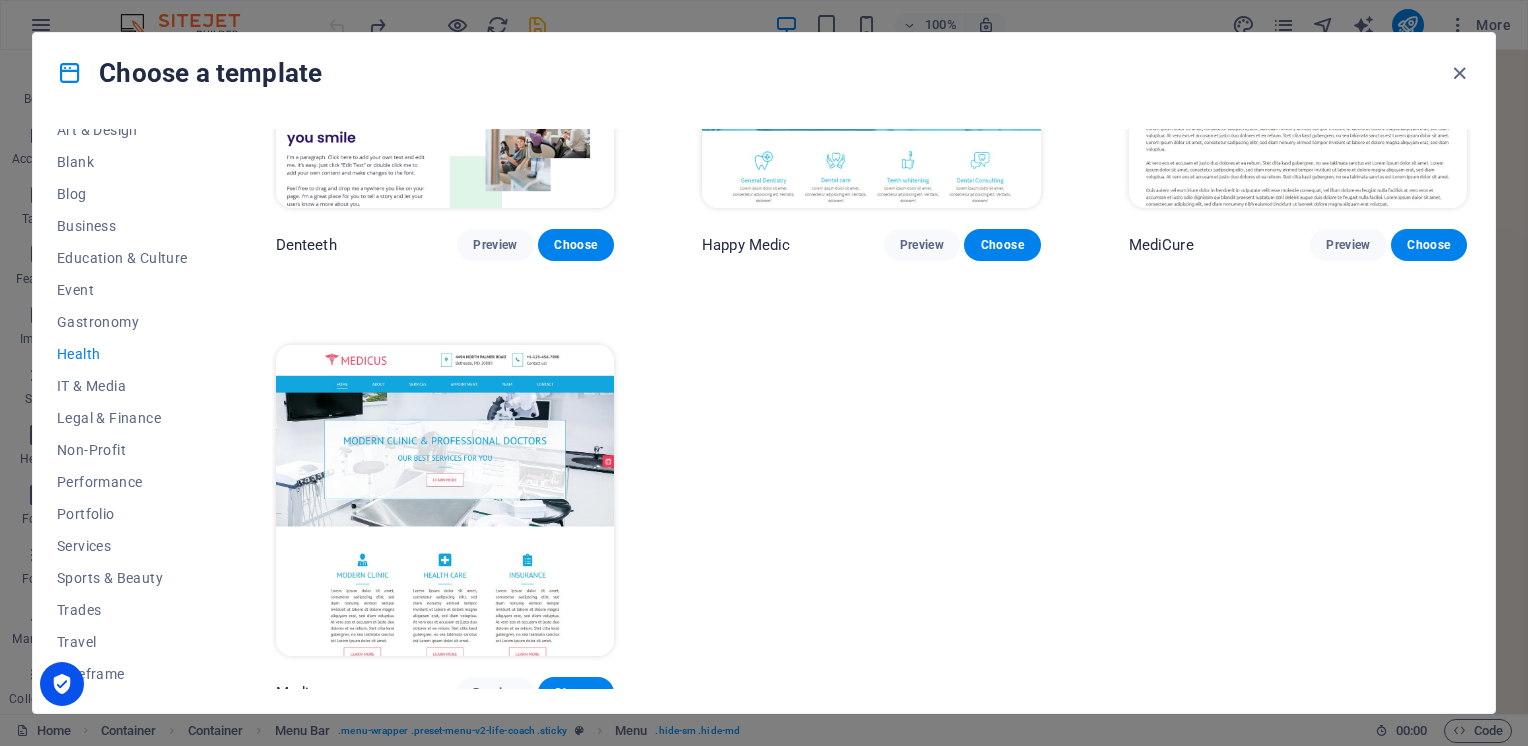 scroll, scrollTop: 700, scrollLeft: 0, axis: vertical 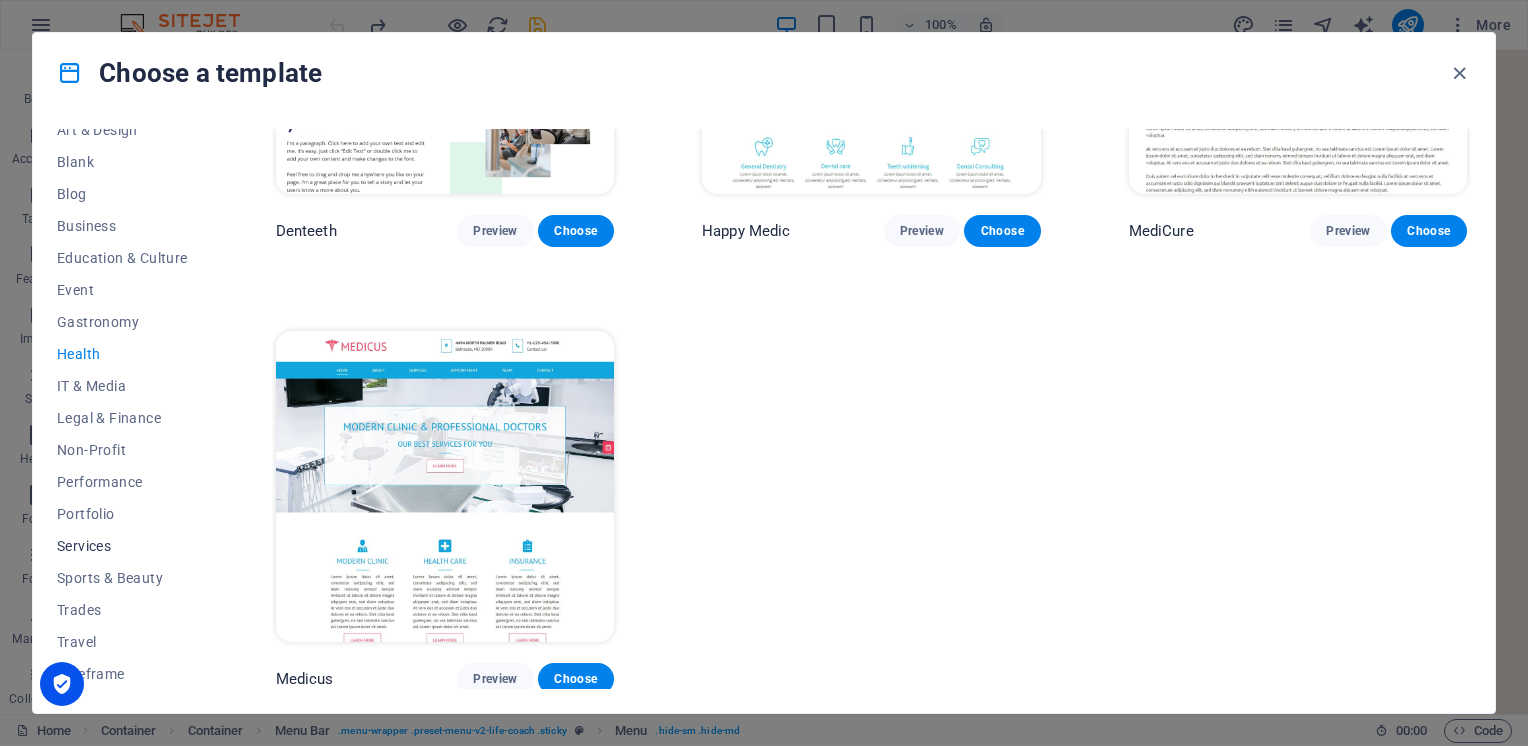 click on "Services" at bounding box center [122, 546] 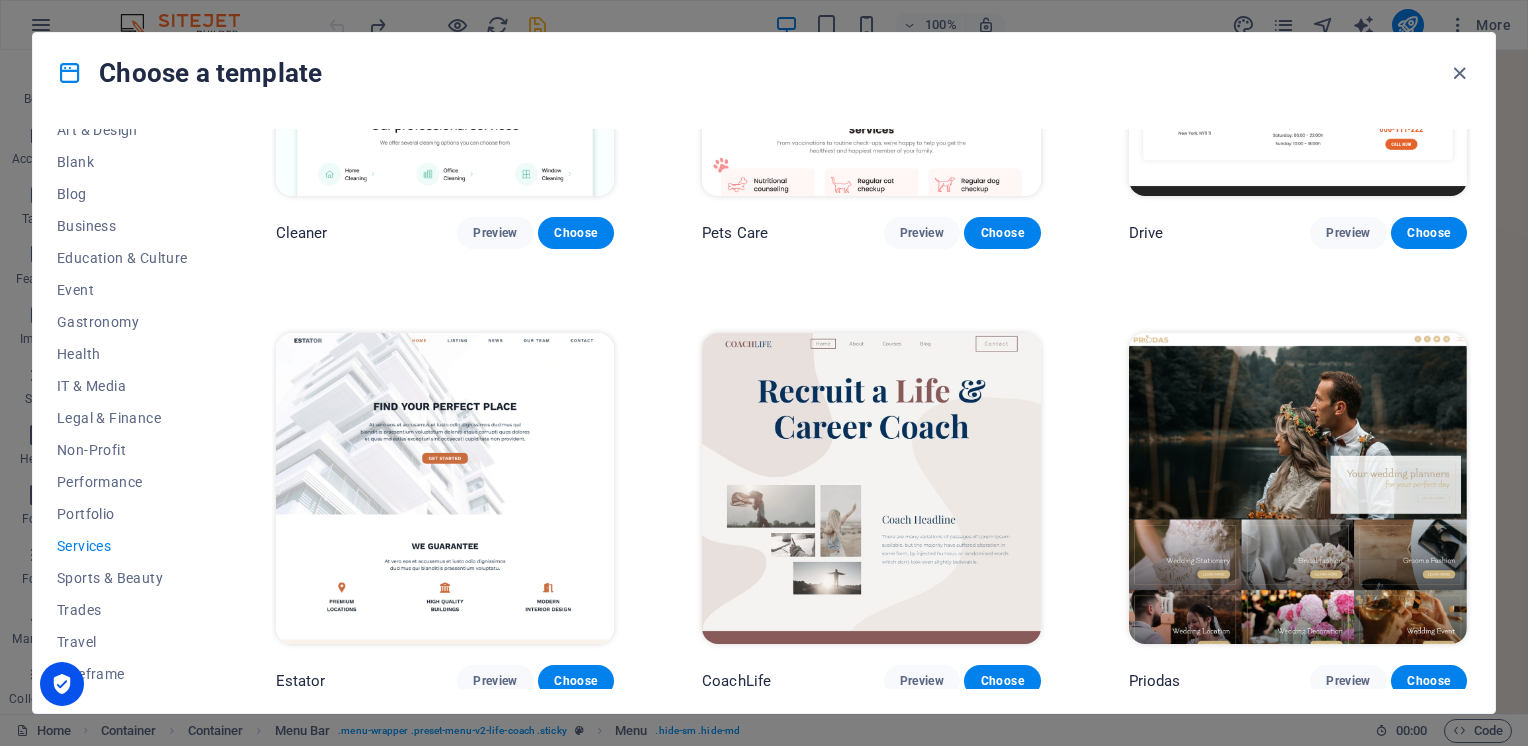 scroll, scrollTop: 692, scrollLeft: 0, axis: vertical 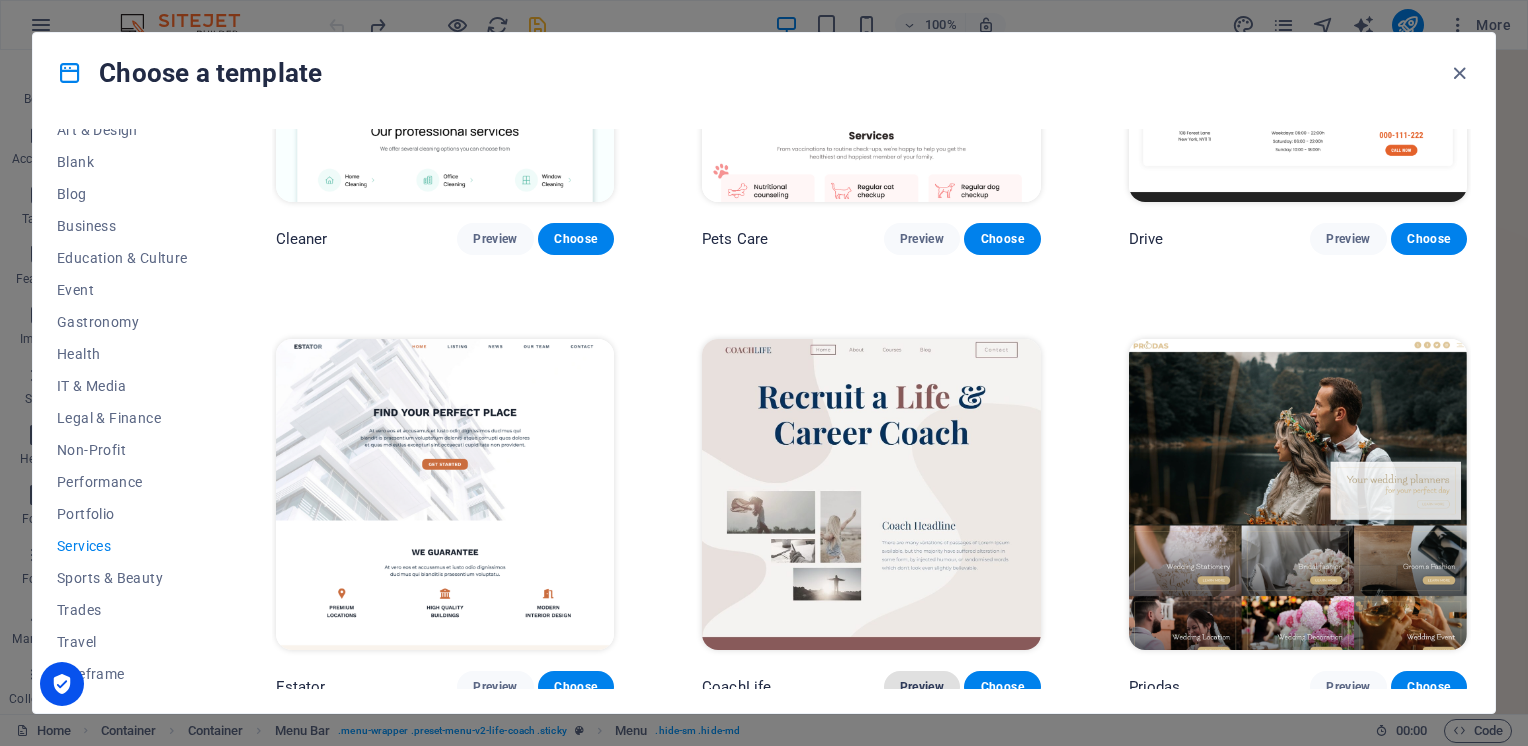 click on "Preview" at bounding box center [922, 687] 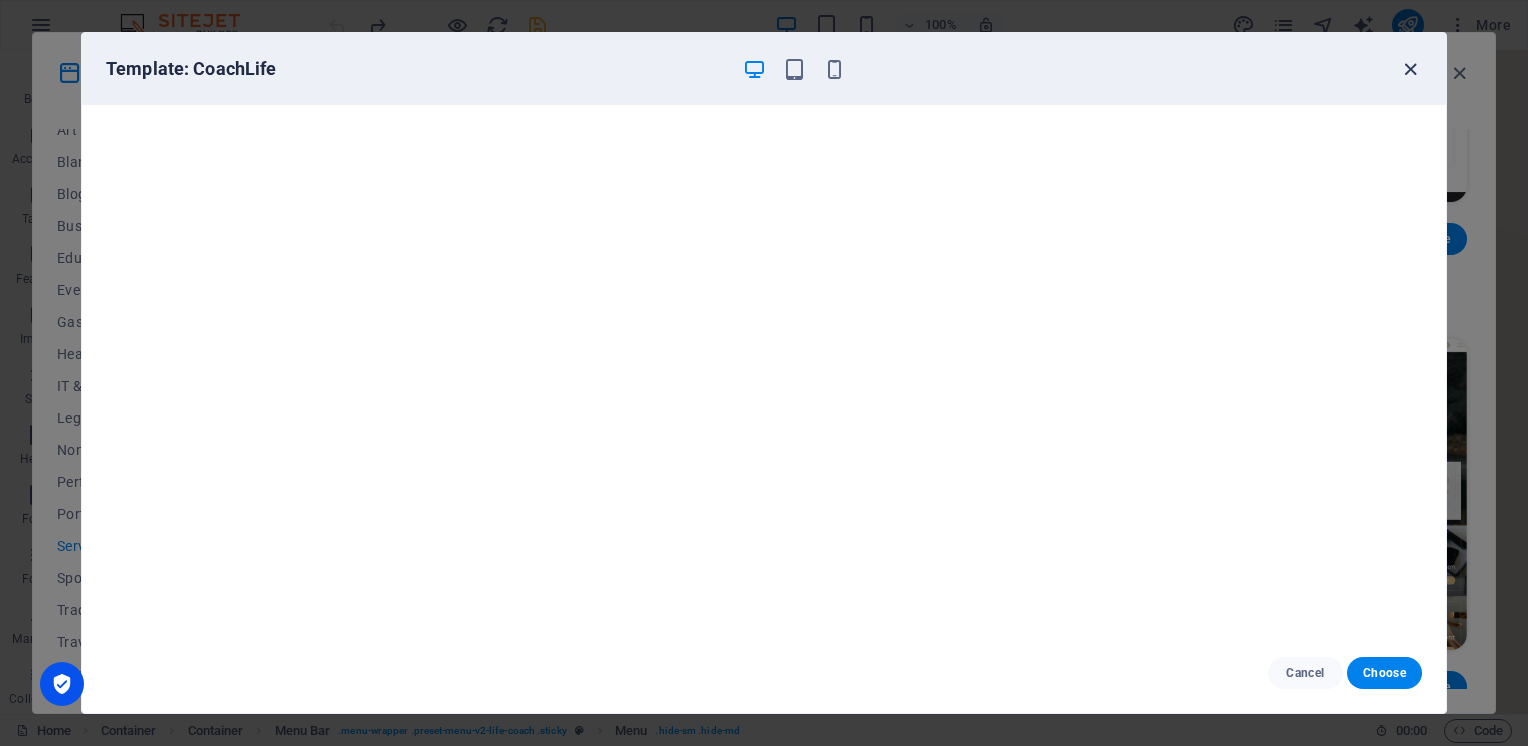 click at bounding box center (1410, 69) 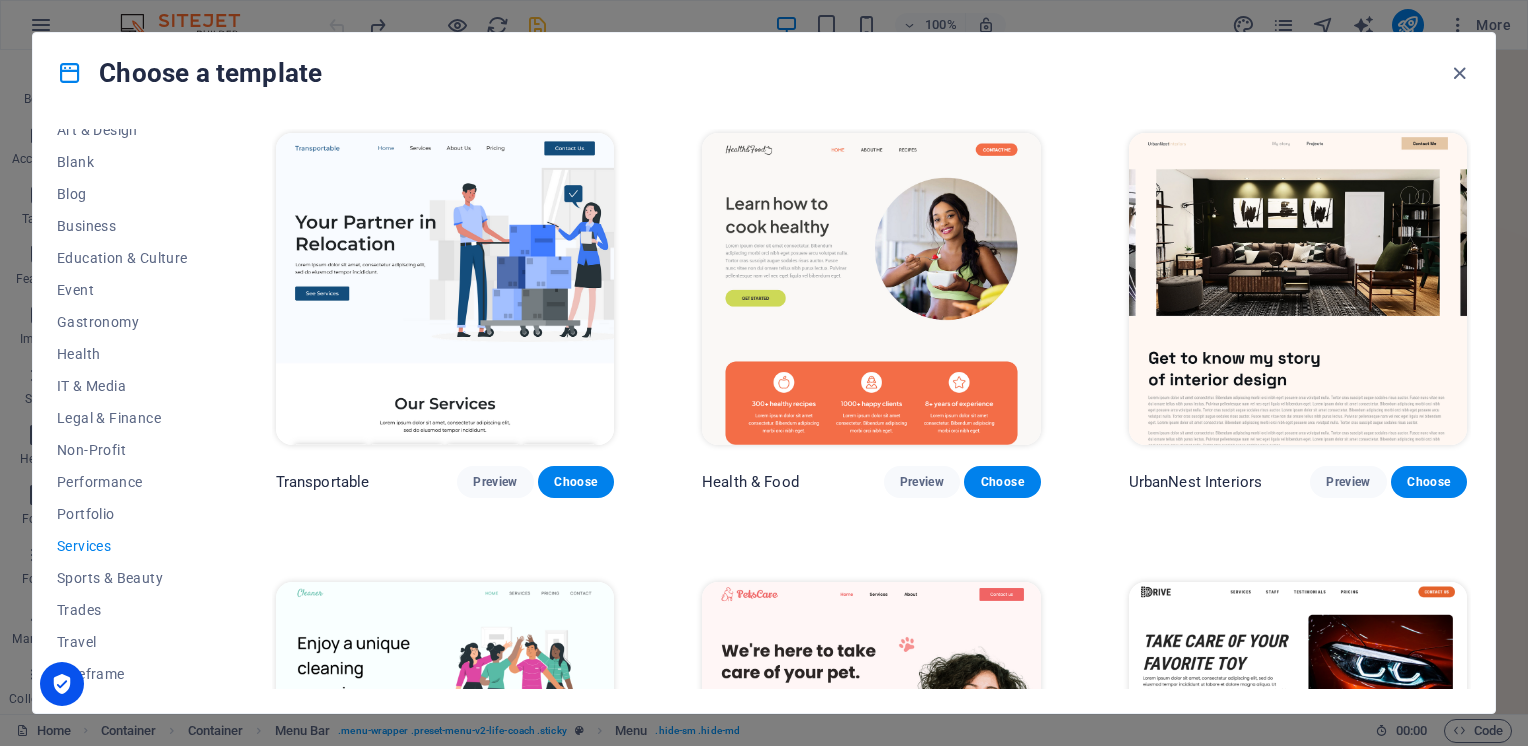 scroll, scrollTop: 0, scrollLeft: 0, axis: both 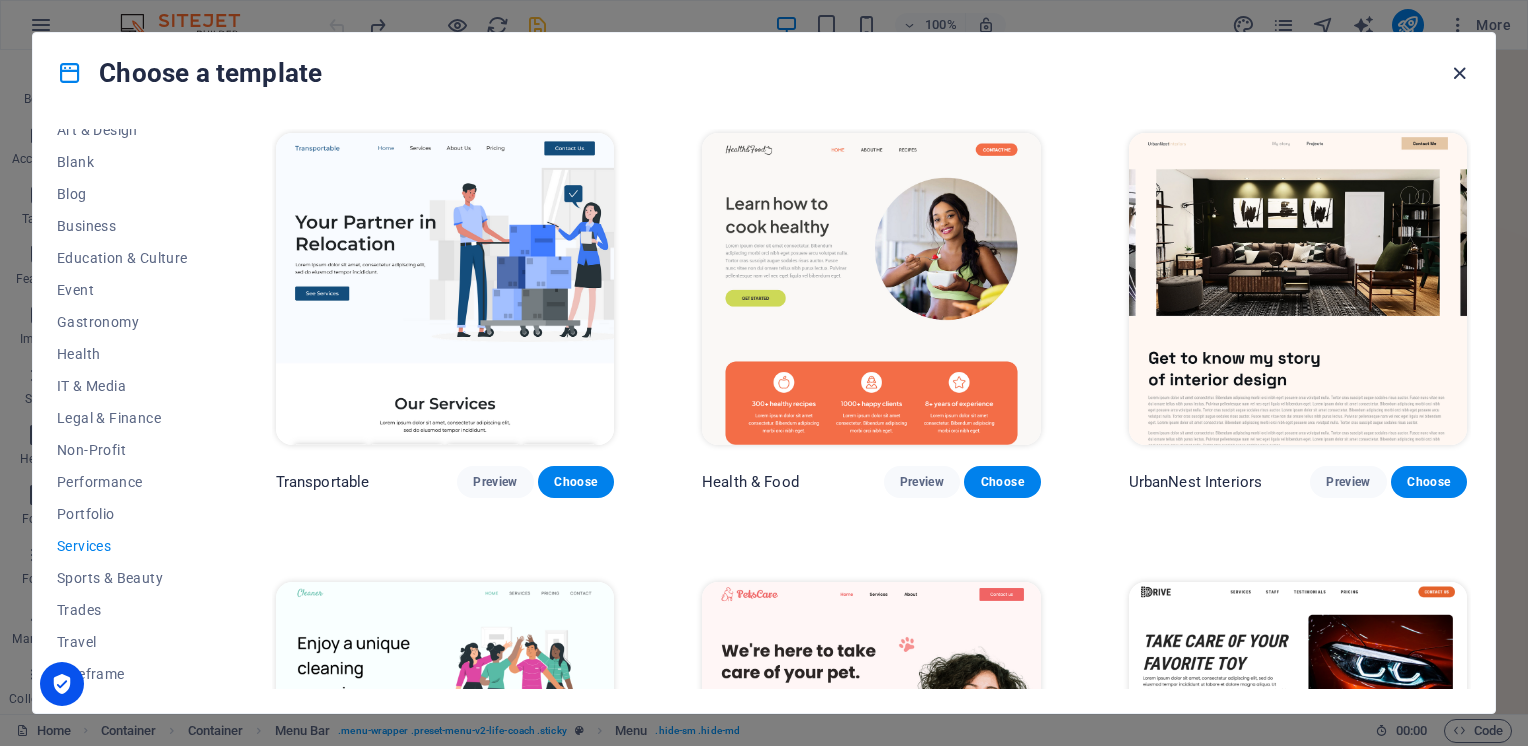 click at bounding box center [1459, 73] 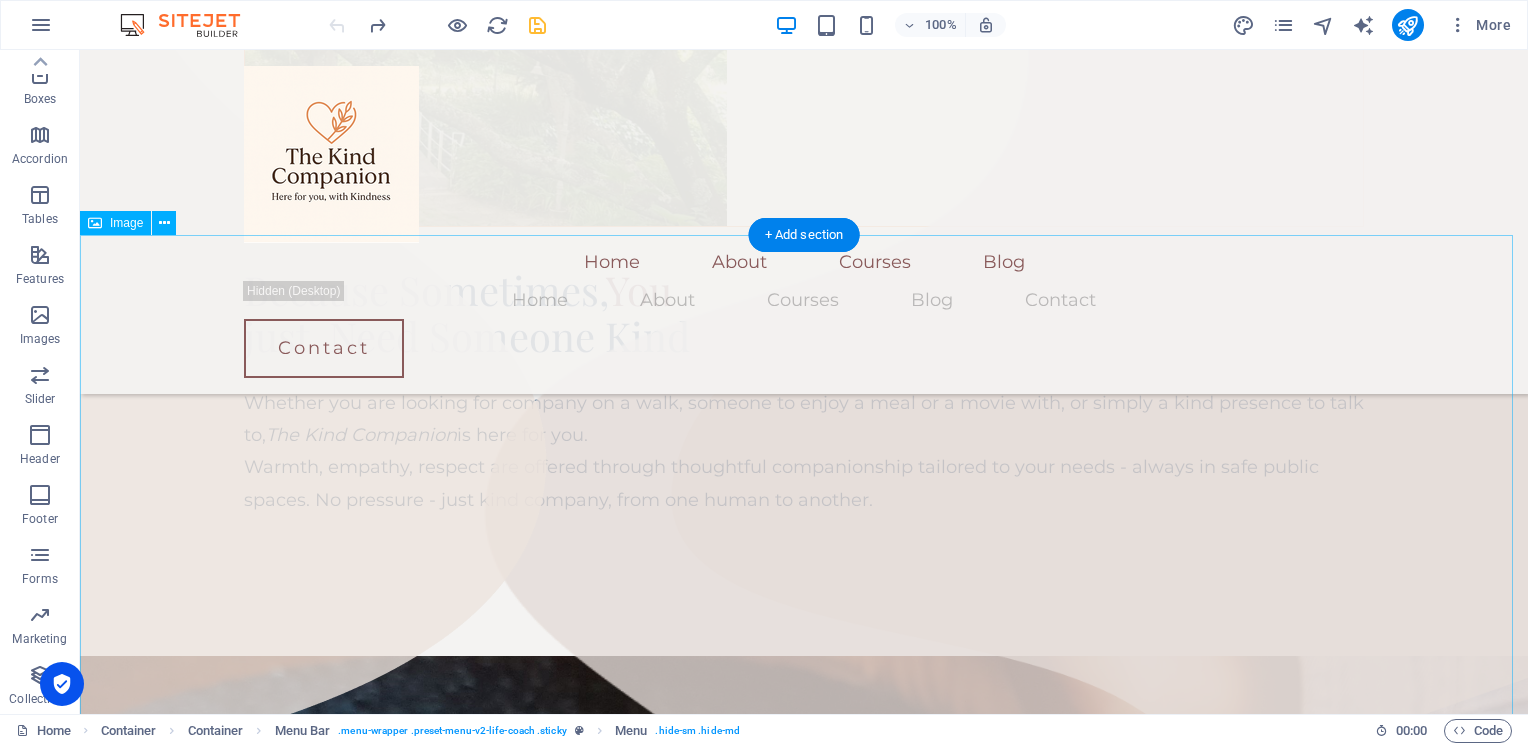 scroll, scrollTop: 933, scrollLeft: 0, axis: vertical 